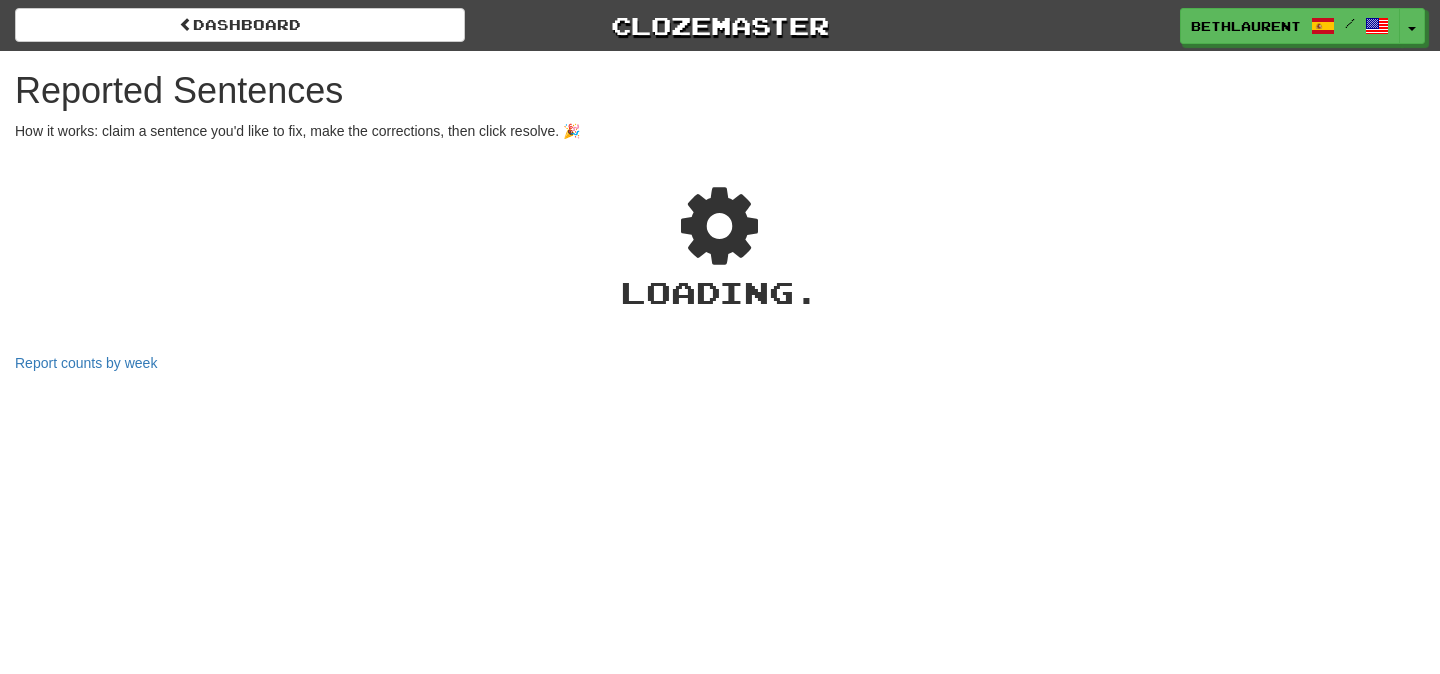 scroll, scrollTop: 0, scrollLeft: 0, axis: both 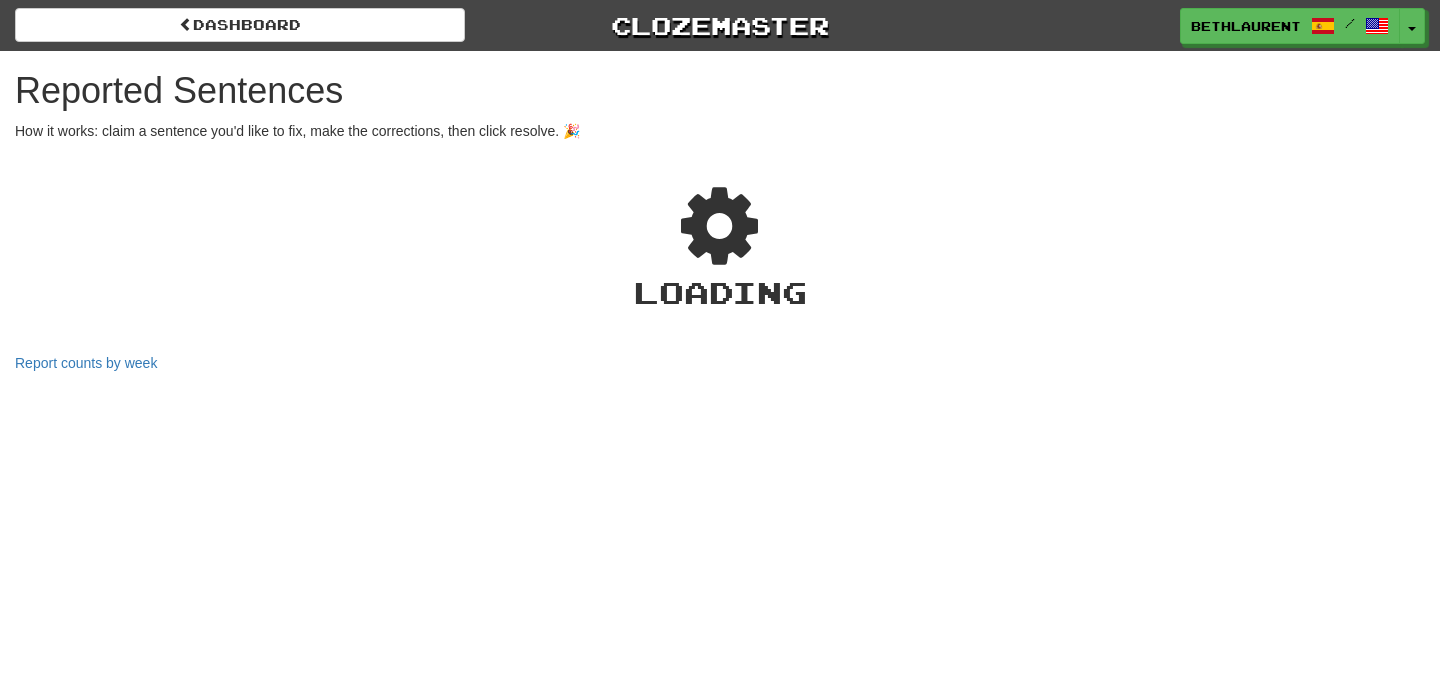 select on "***" 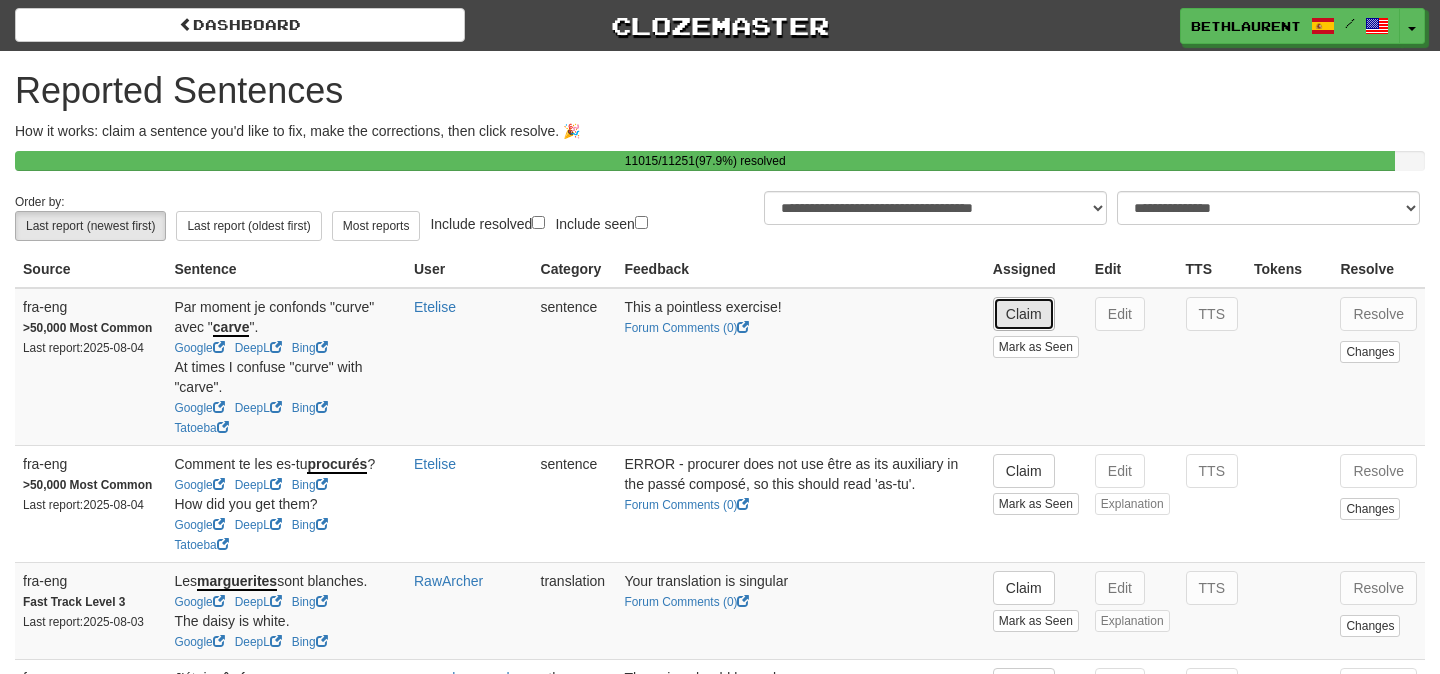 click on "Claim" at bounding box center [1024, 314] 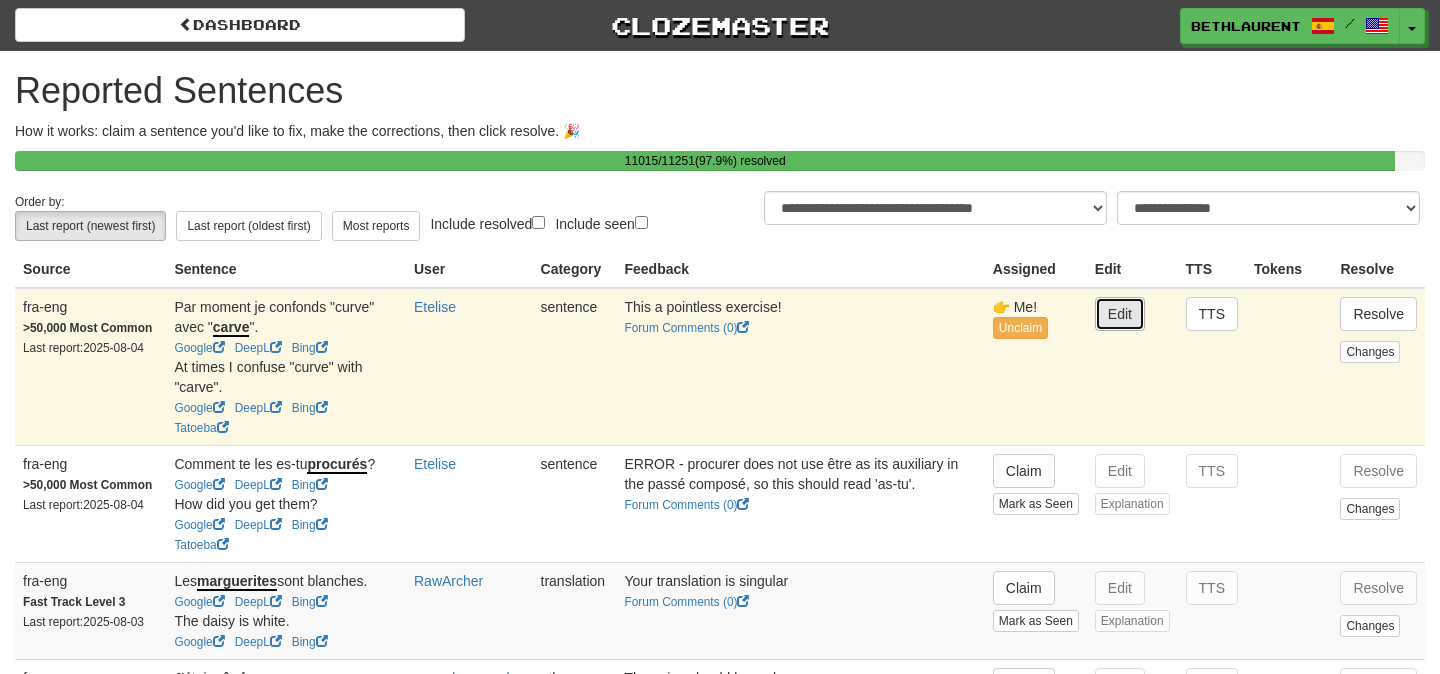 click on "Edit" at bounding box center [1120, 314] 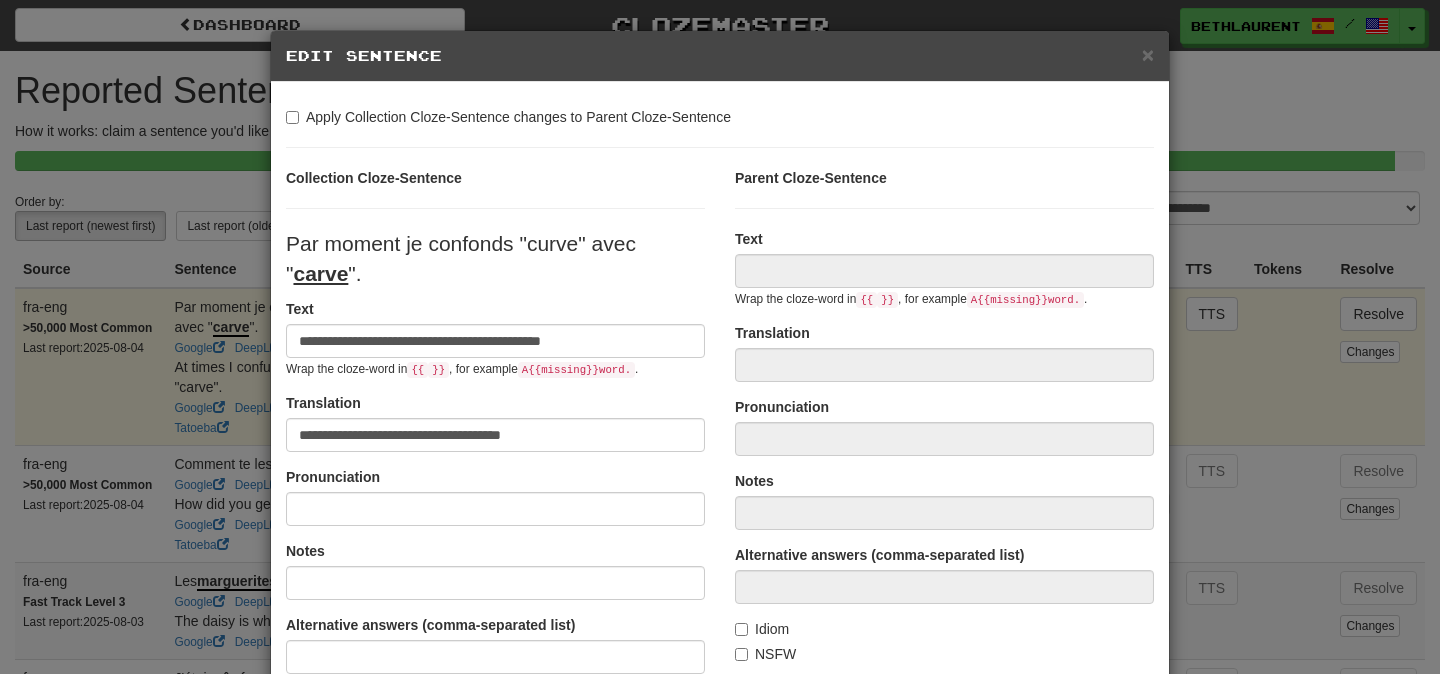 type on "**********" 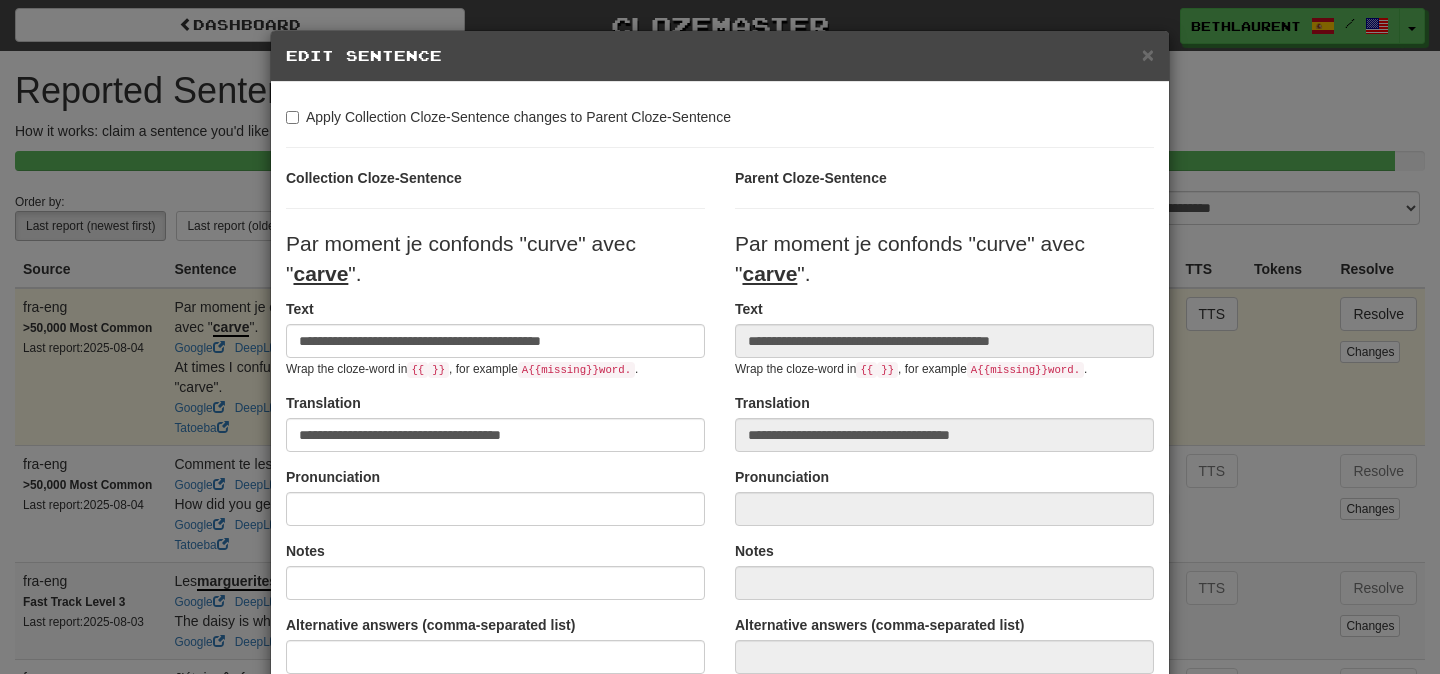 click on "Par moment je confonds "curve" avec " carve "." at bounding box center [461, 258] 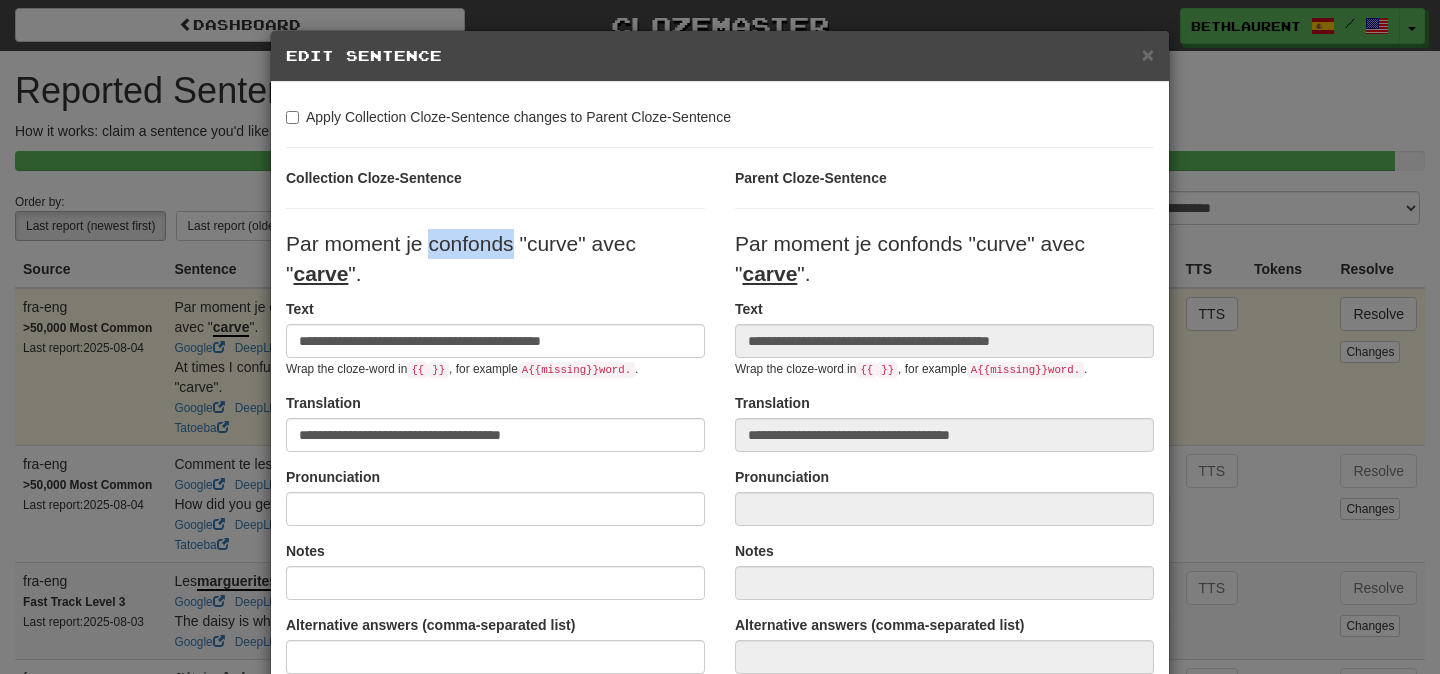 click on "Par moment je confonds "curve" avec " carve "." at bounding box center [461, 258] 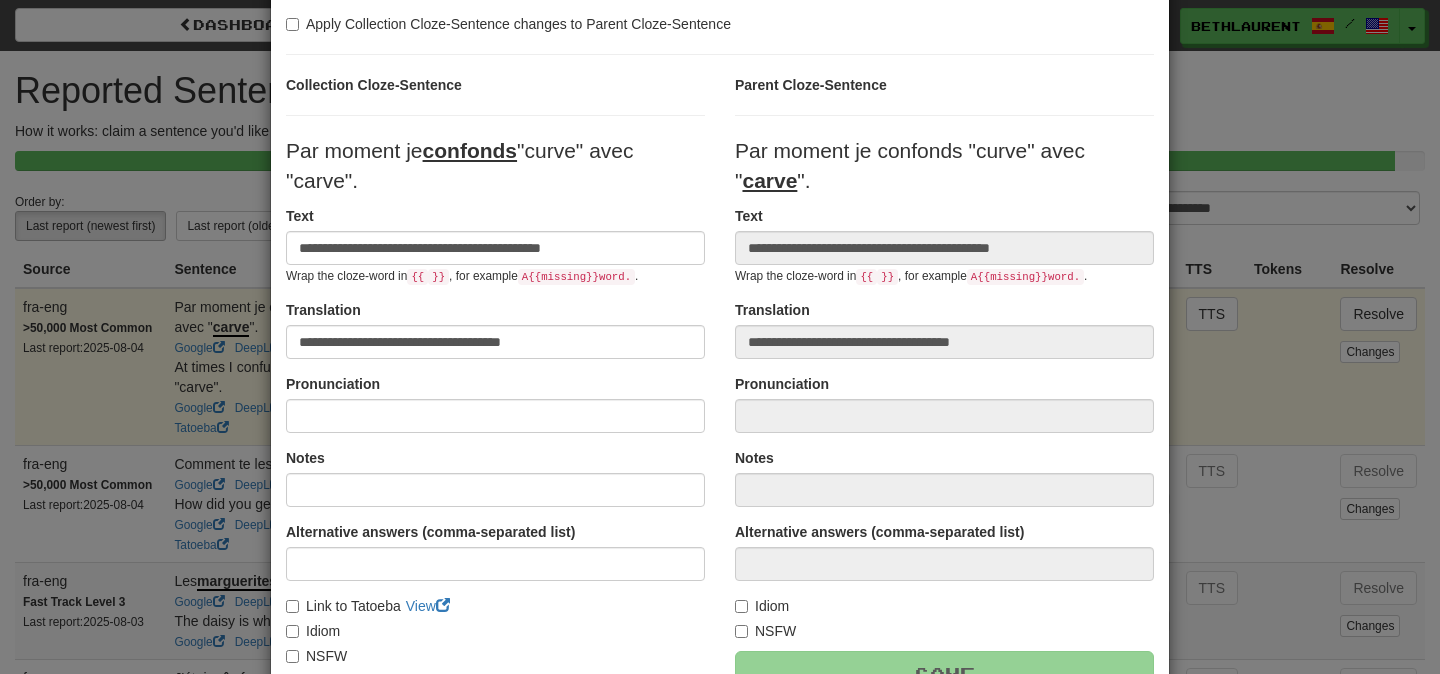 scroll, scrollTop: 133, scrollLeft: 0, axis: vertical 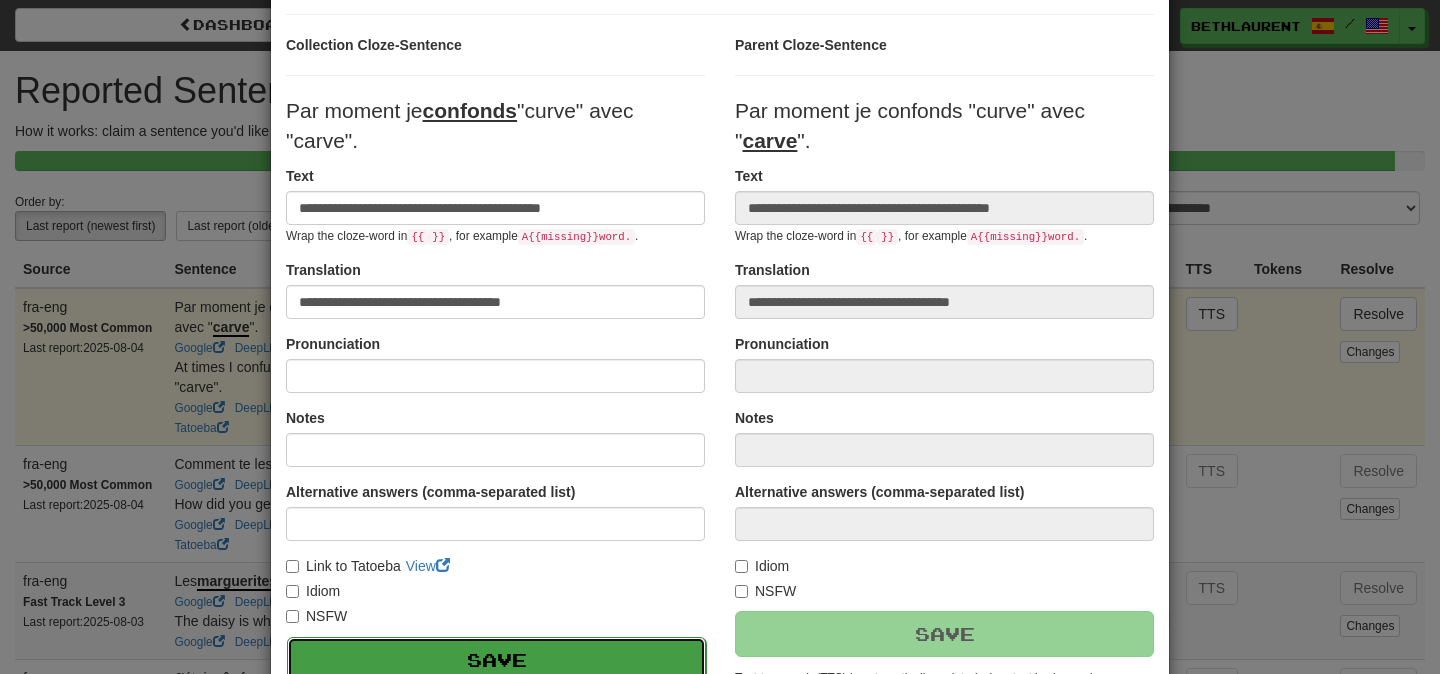 click on "Save" at bounding box center [496, 660] 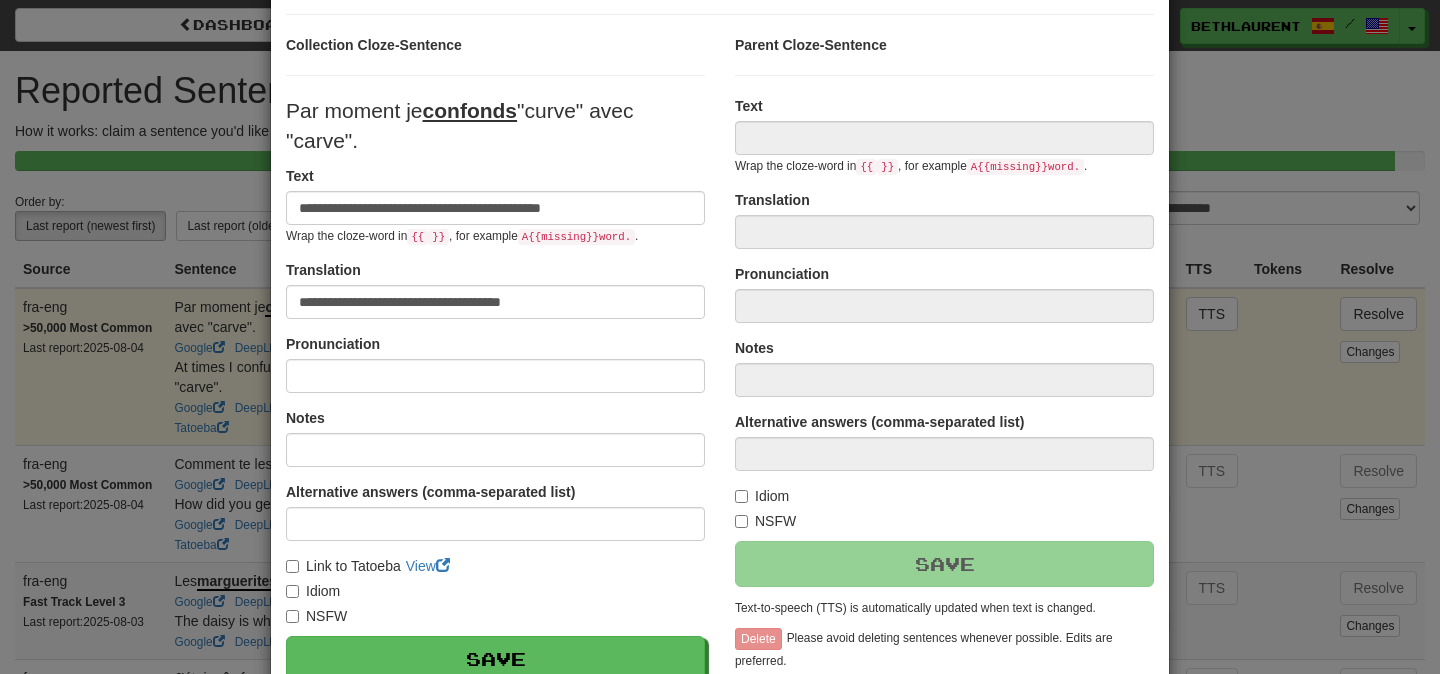 type on "**********" 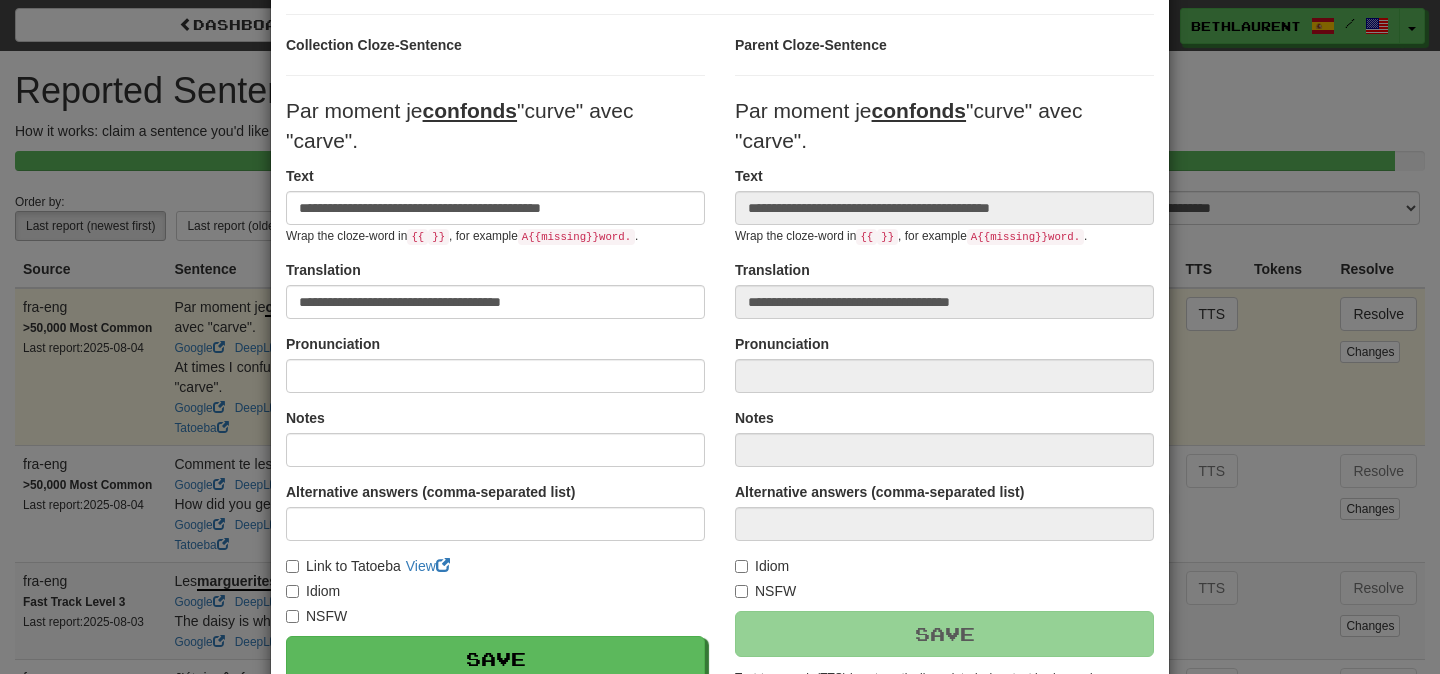 click on "**********" at bounding box center (720, 337) 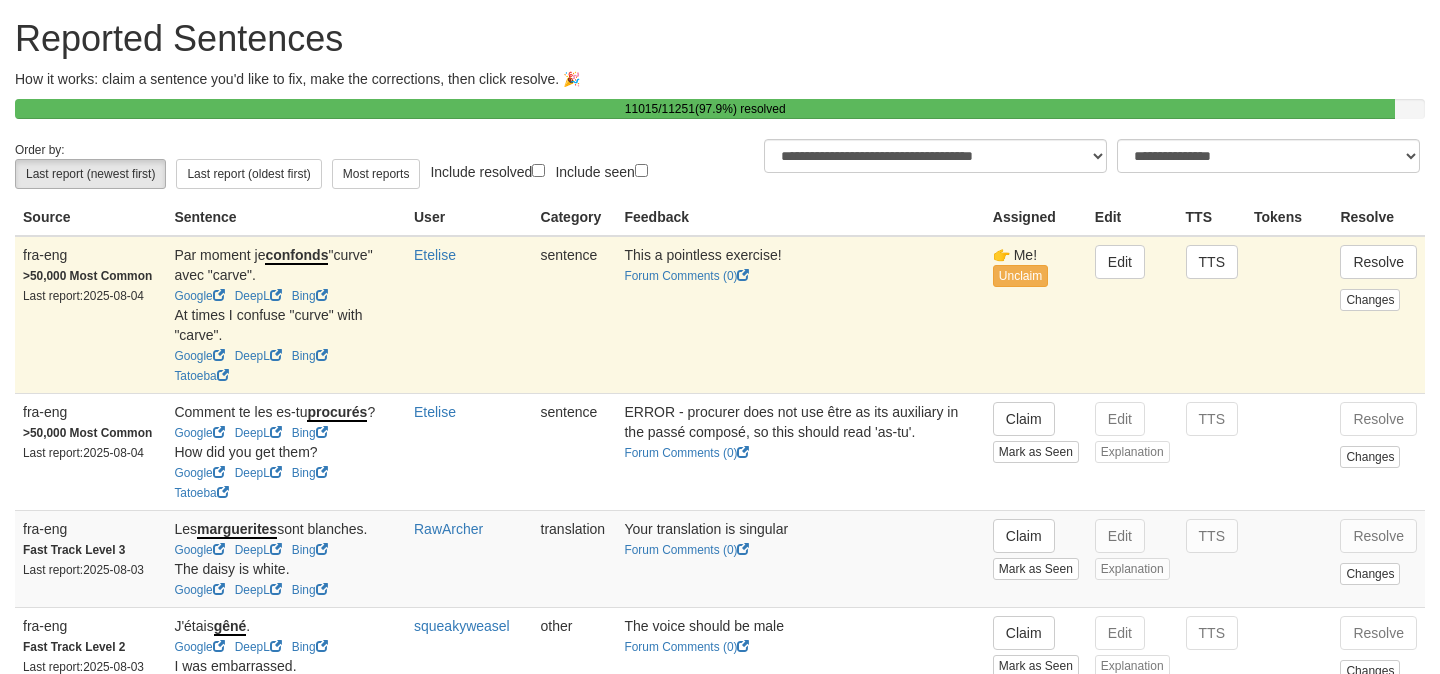 scroll, scrollTop: 53, scrollLeft: 0, axis: vertical 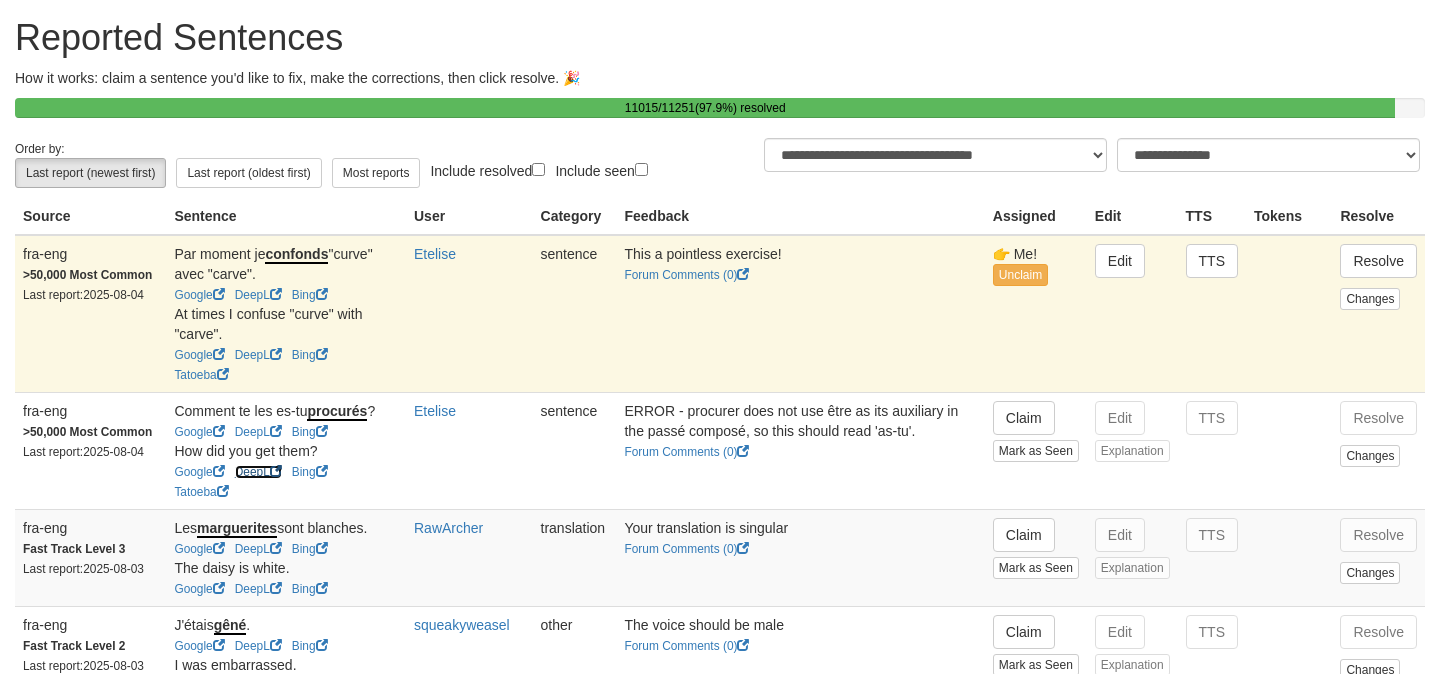 click on "DeepL" at bounding box center [258, 472] 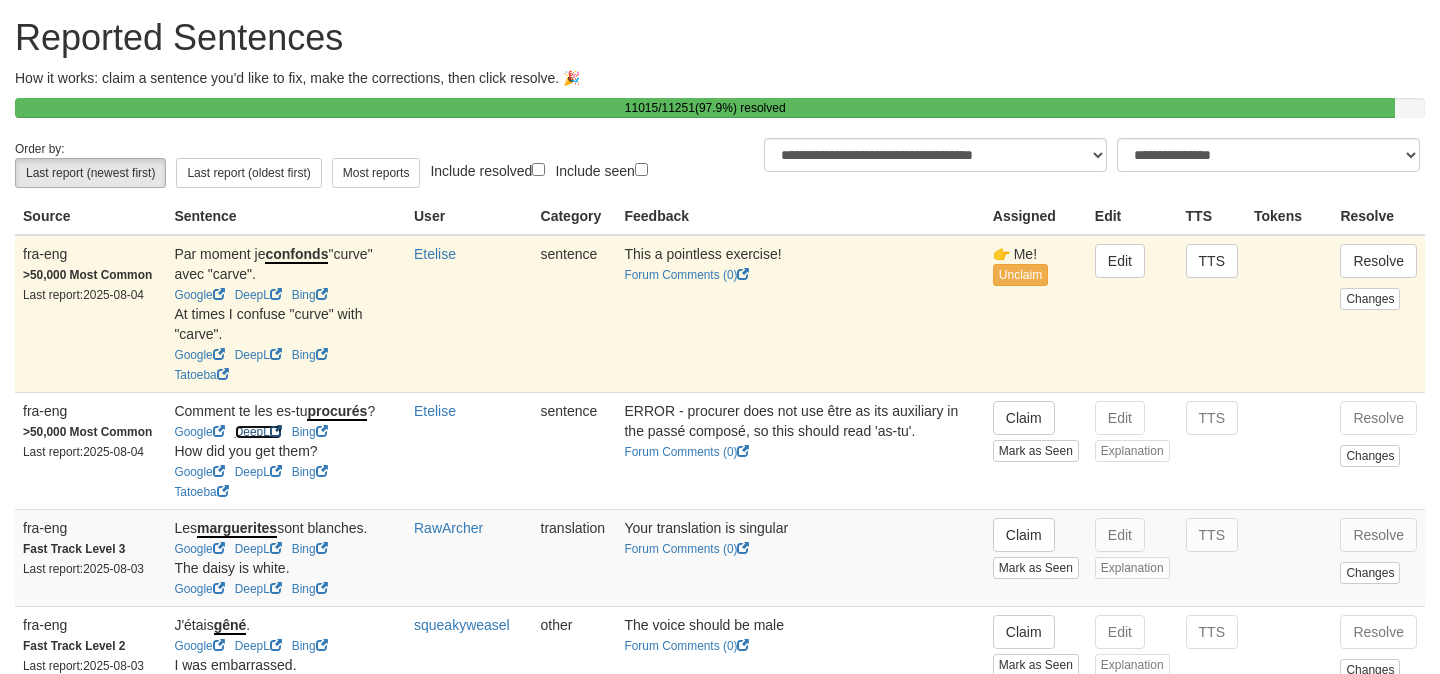 click on "DeepL" at bounding box center [258, 432] 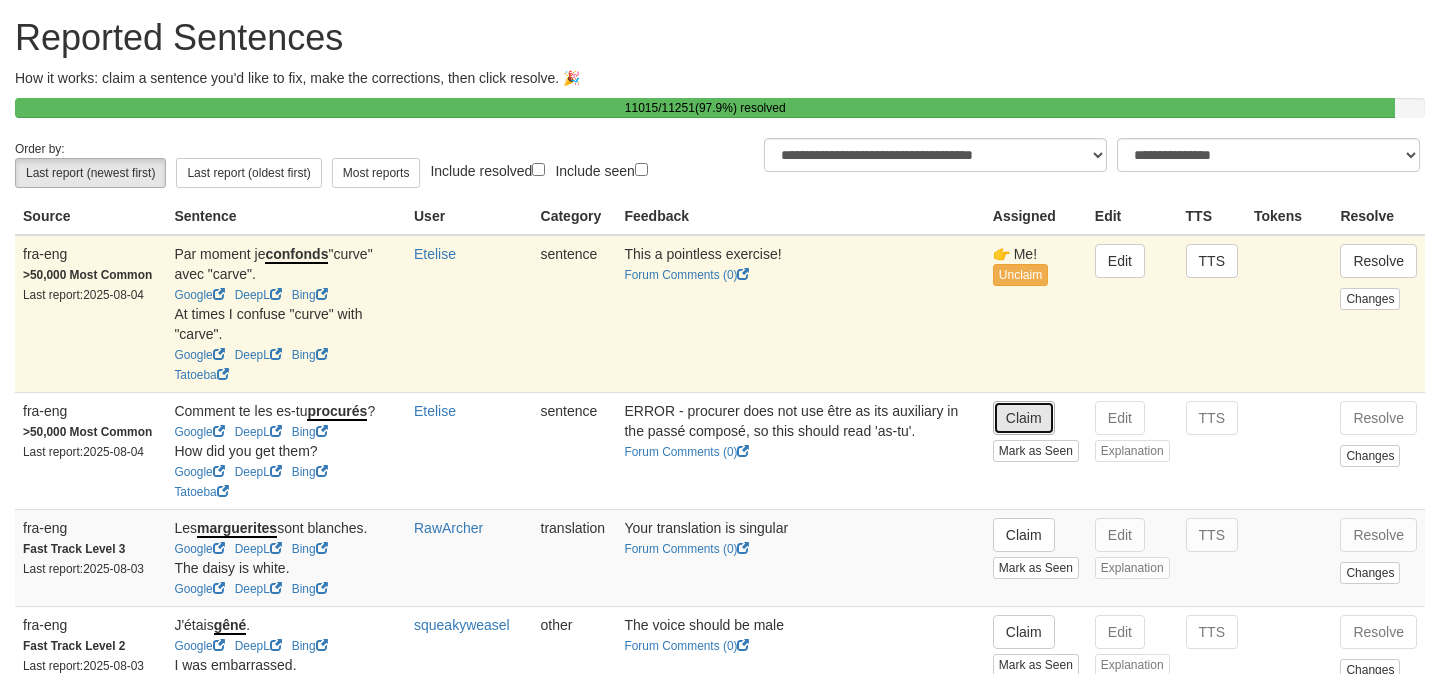 click on "Claim" at bounding box center [1024, 418] 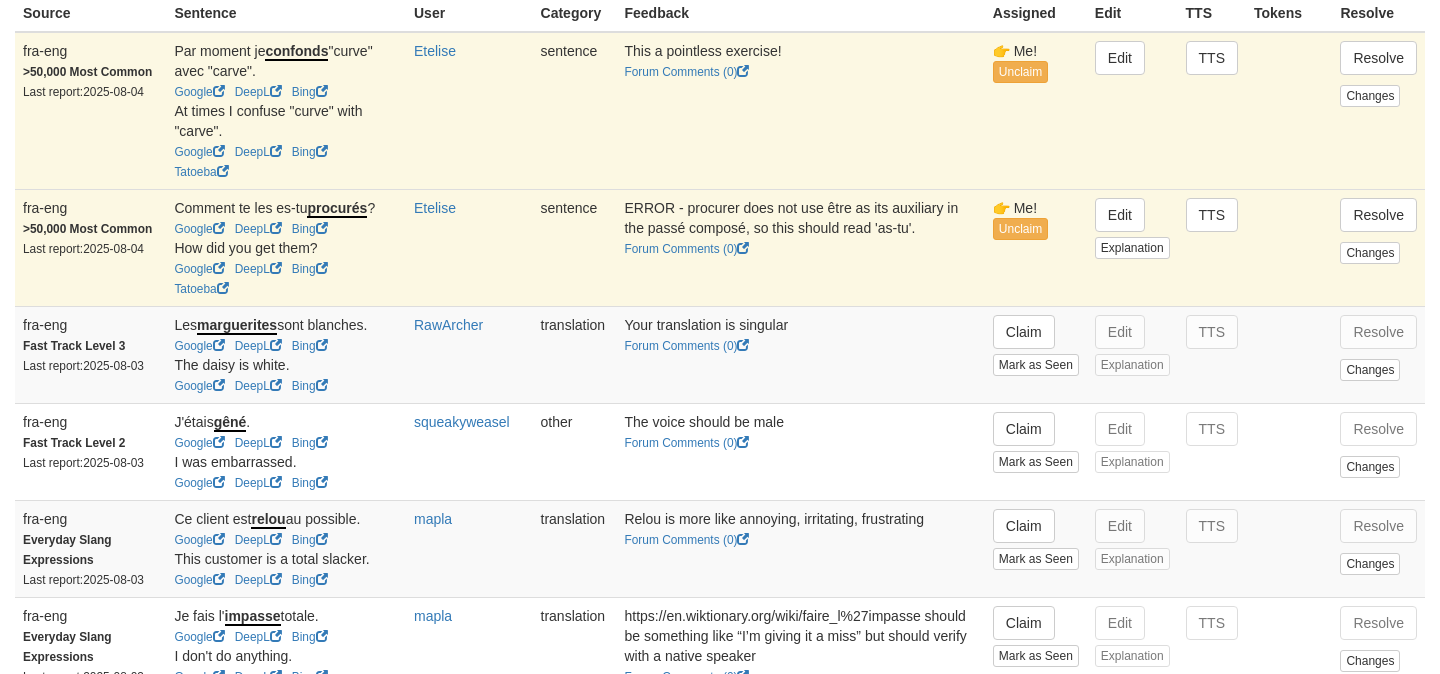 scroll, scrollTop: 268, scrollLeft: 0, axis: vertical 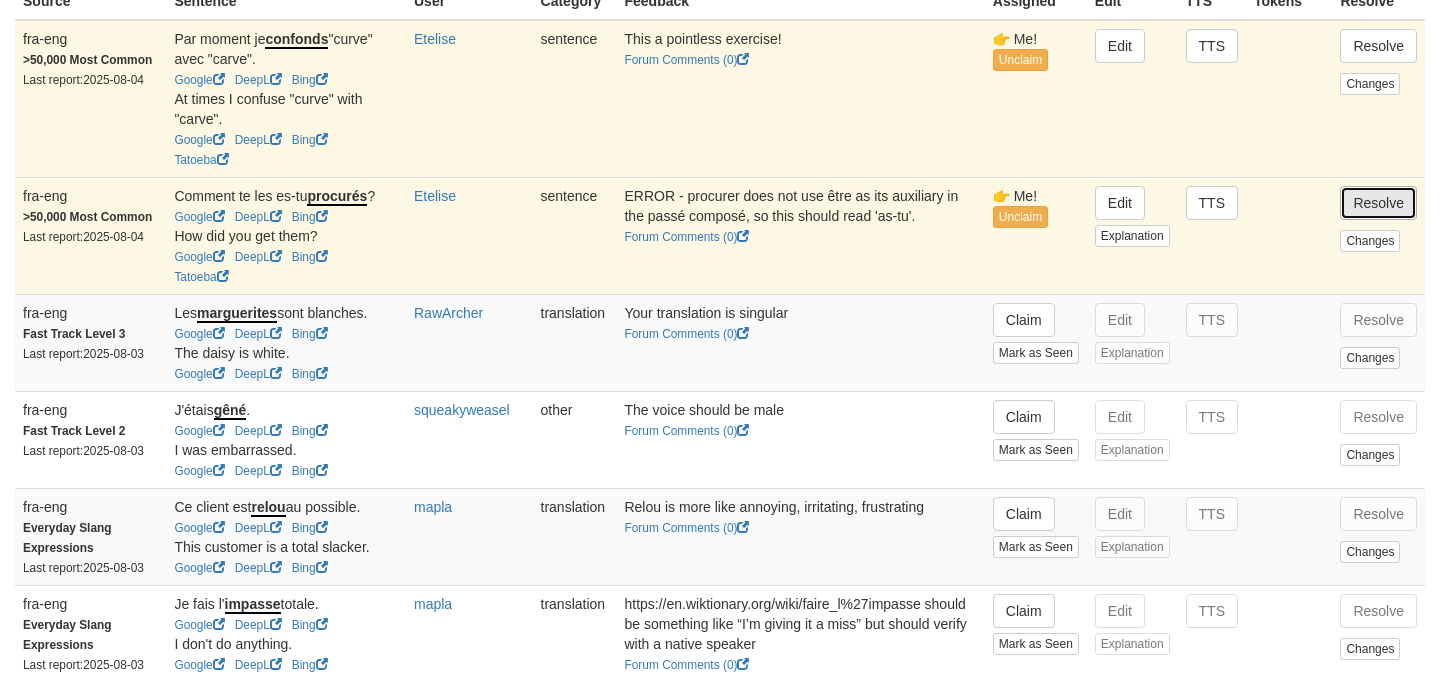 click on "Resolve" at bounding box center [1378, 203] 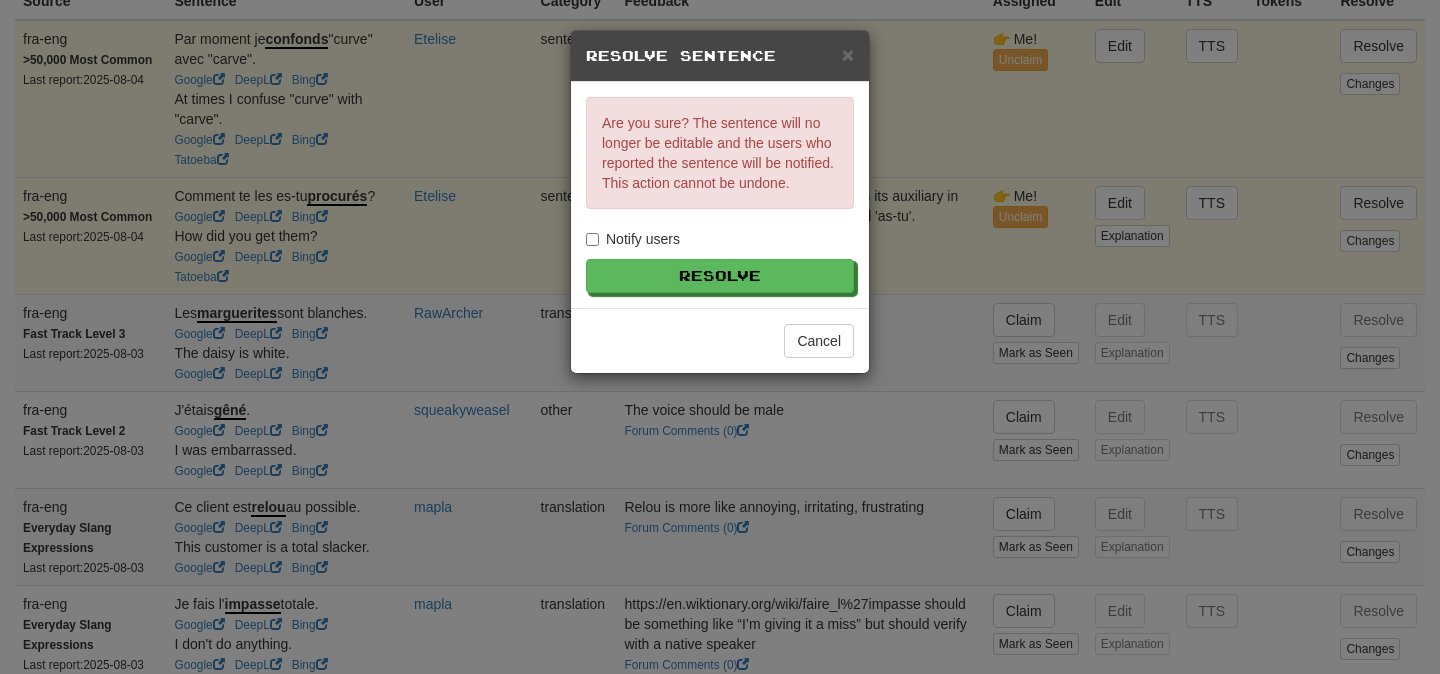 click on "Notify users" at bounding box center (633, 239) 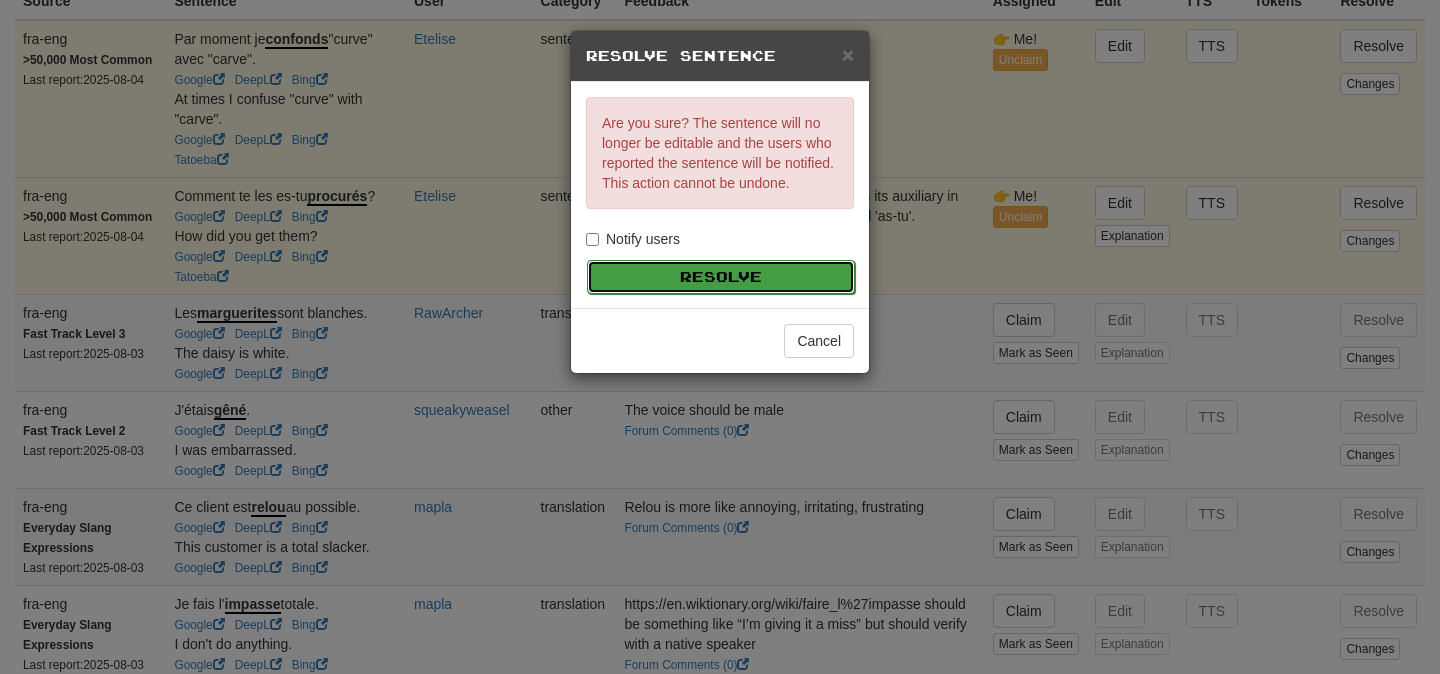 click on "Resolve" at bounding box center (721, 277) 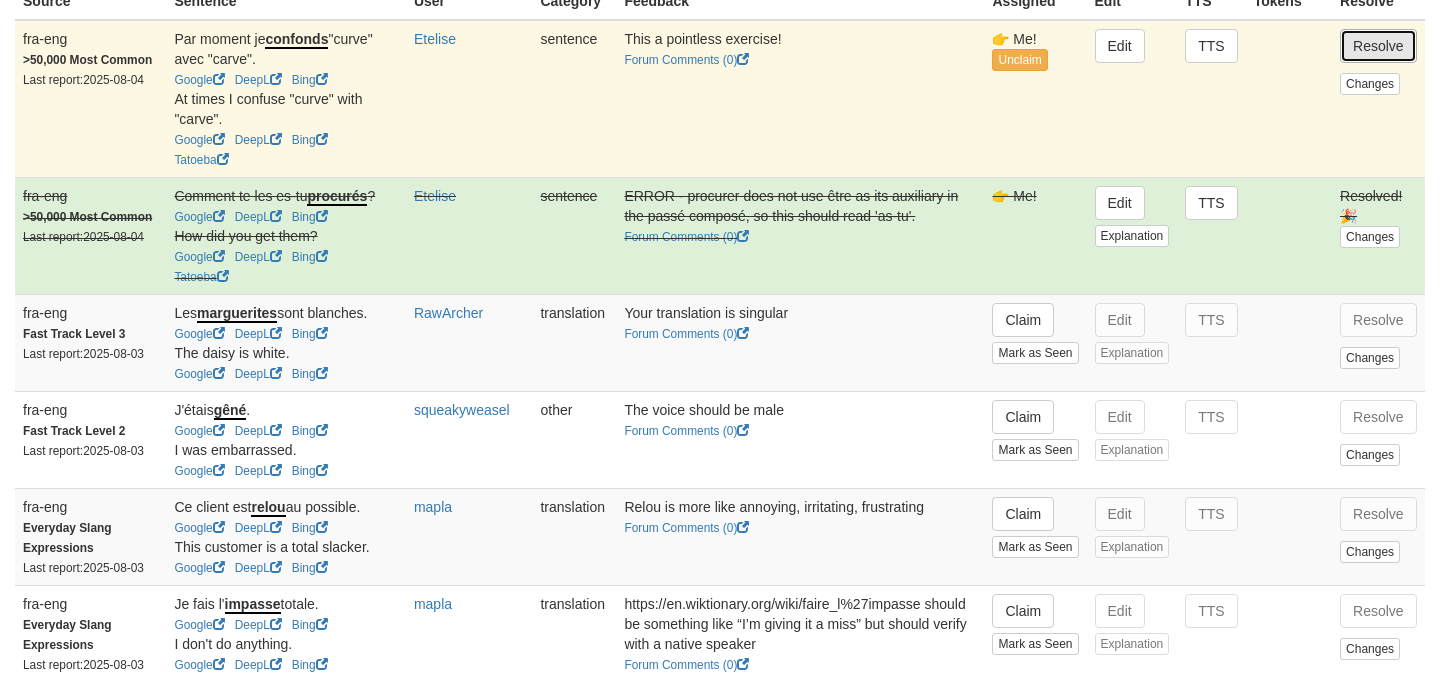 click on "Resolve" at bounding box center [1378, 46] 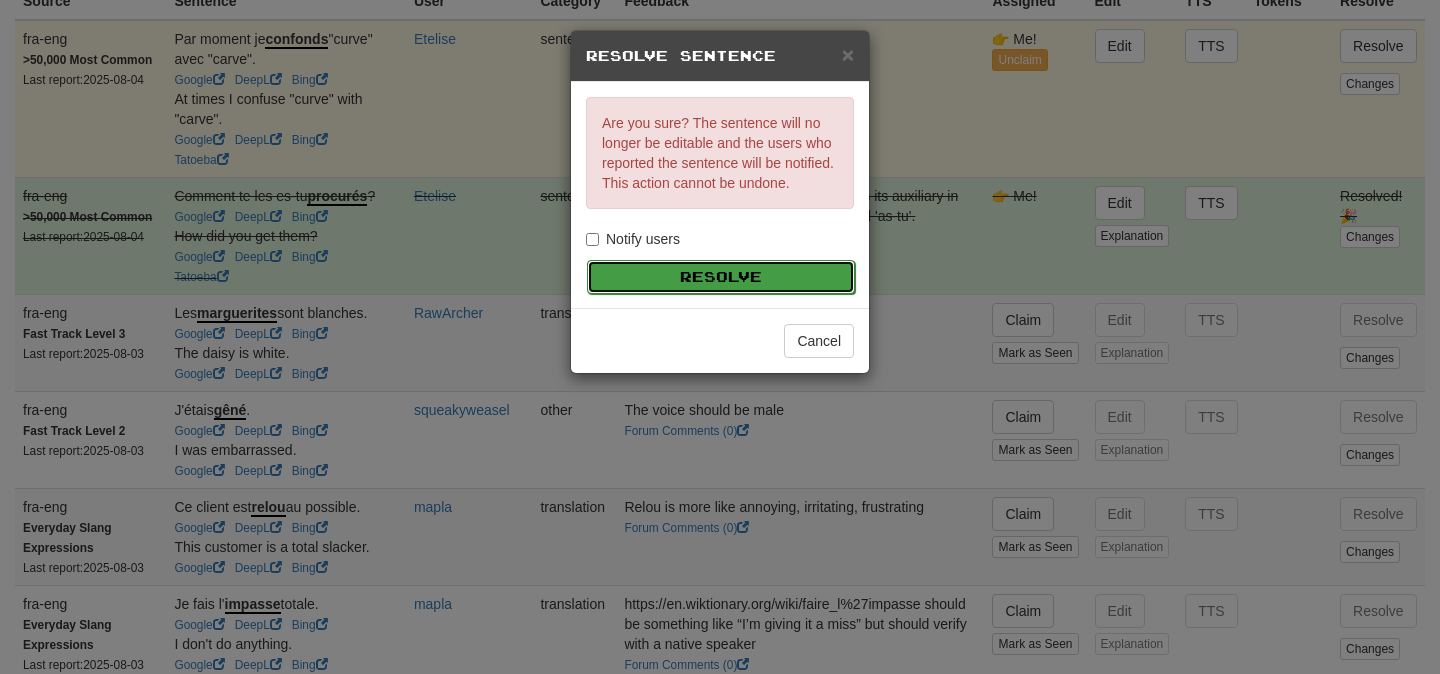 click on "Resolve" at bounding box center [721, 277] 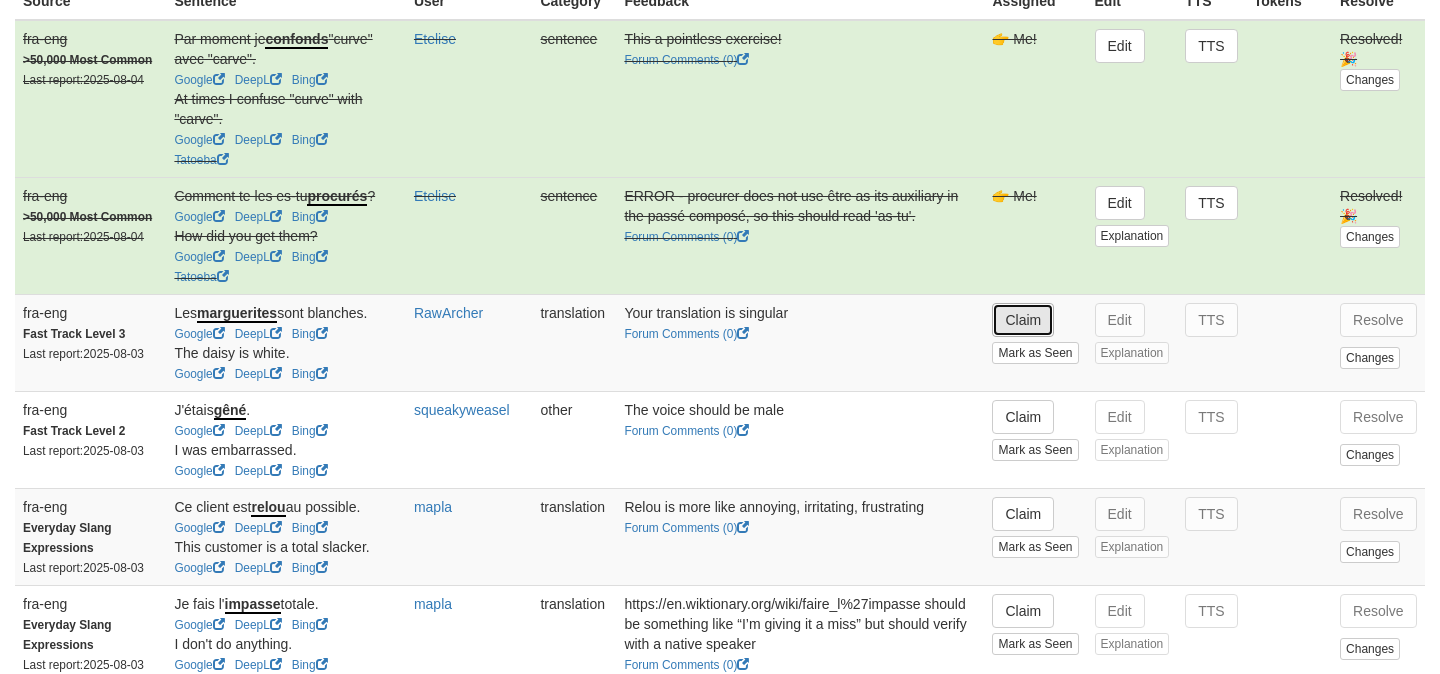 click on "Claim" at bounding box center [1023, 320] 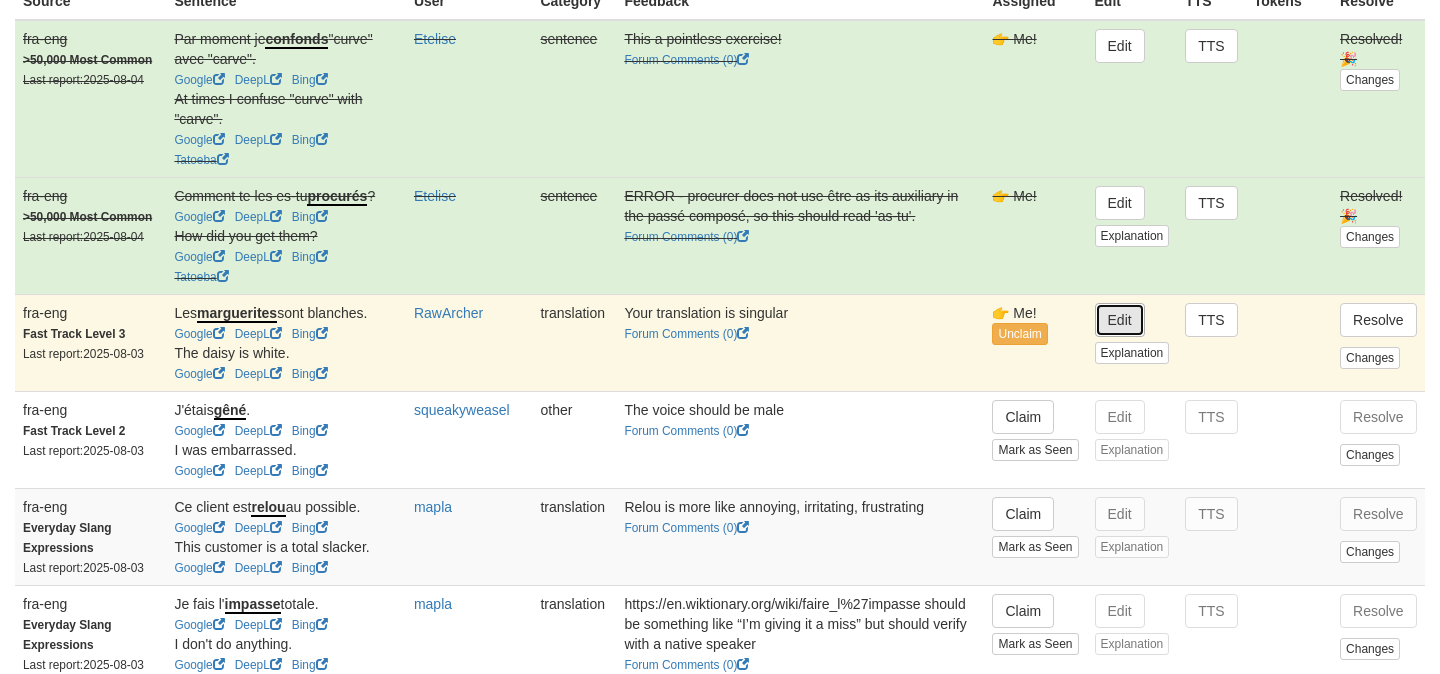click on "Edit" at bounding box center (1120, 320) 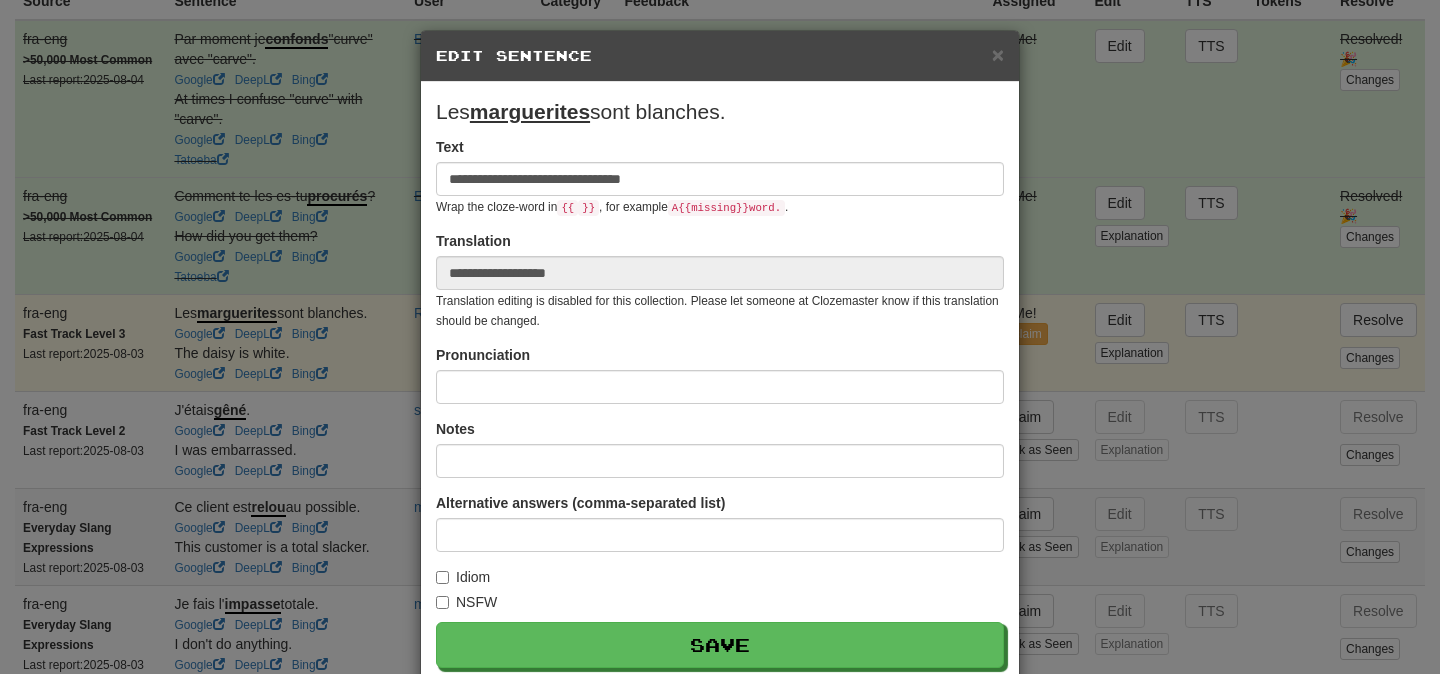 click on "**********" at bounding box center [720, 337] 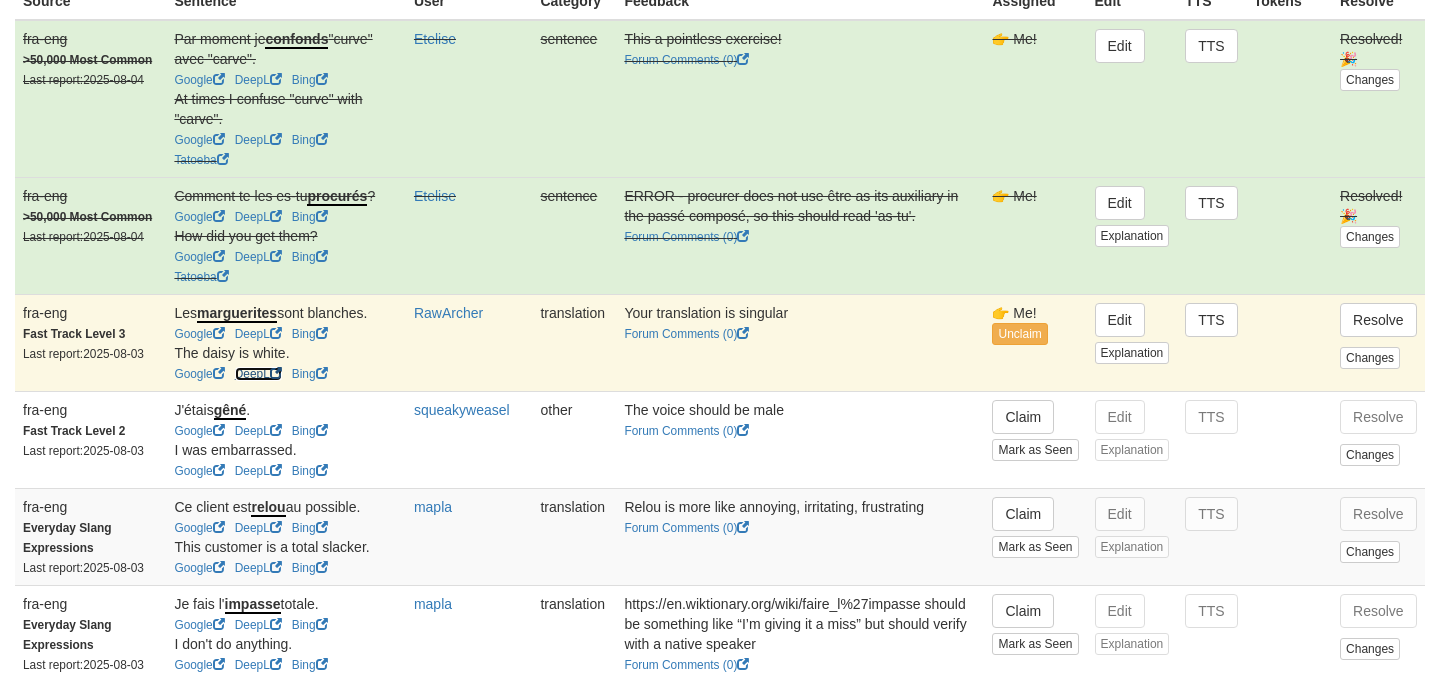 click on "DeepL" at bounding box center [258, 374] 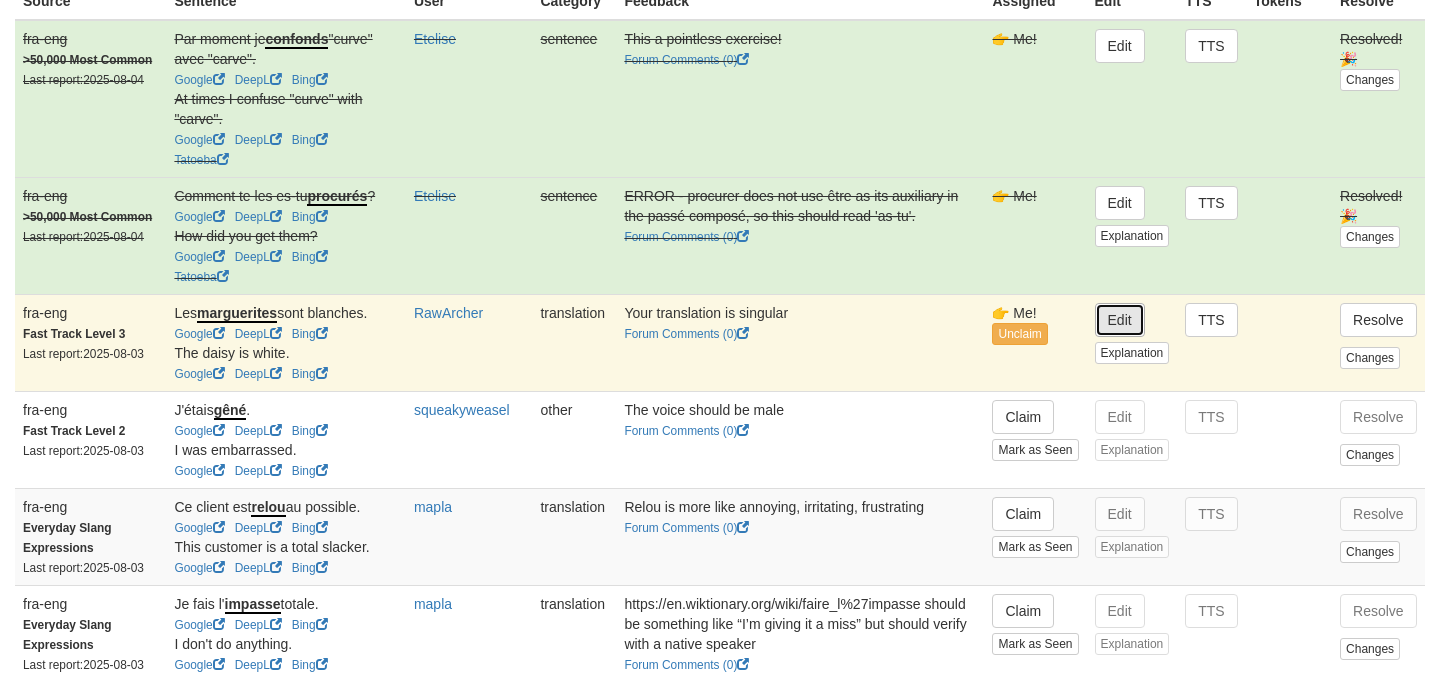 click on "Edit" at bounding box center (1120, 320) 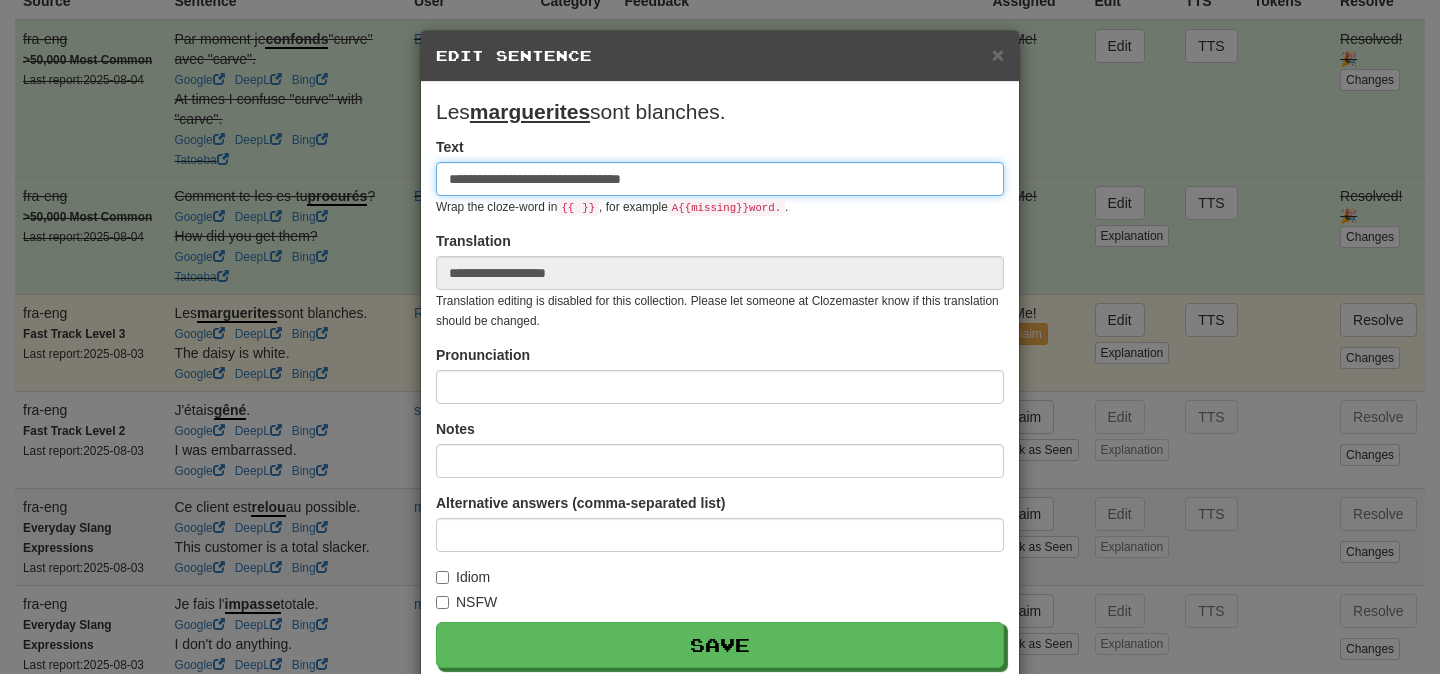 click on "**********" at bounding box center (720, 179) 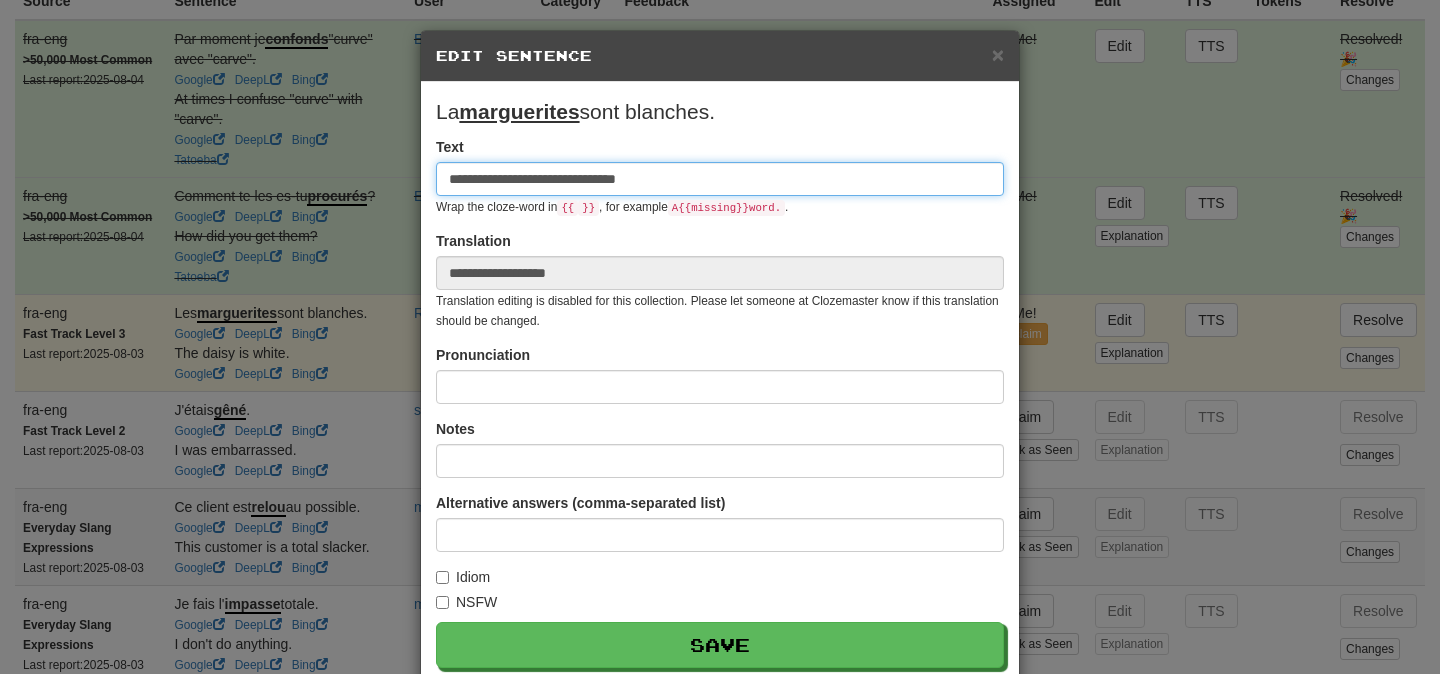 click on "**********" at bounding box center [720, 179] 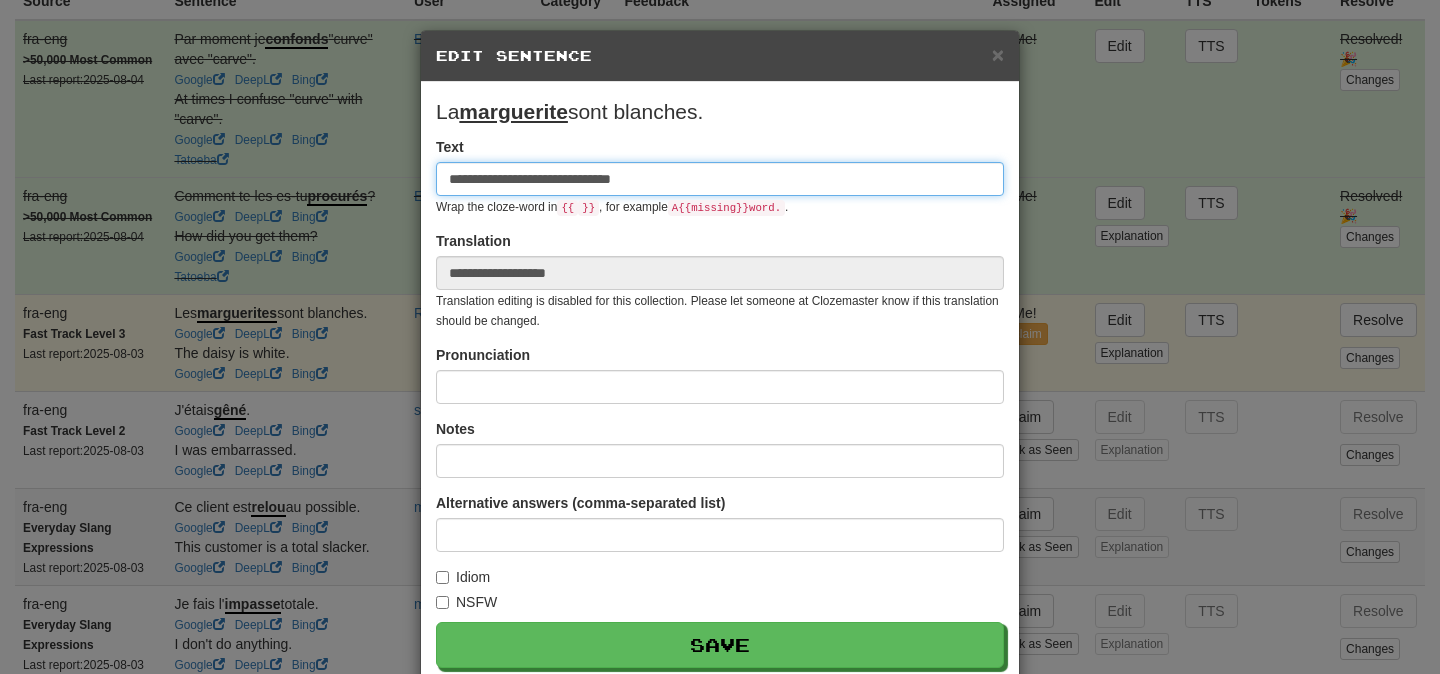 click on "**********" at bounding box center [720, 179] 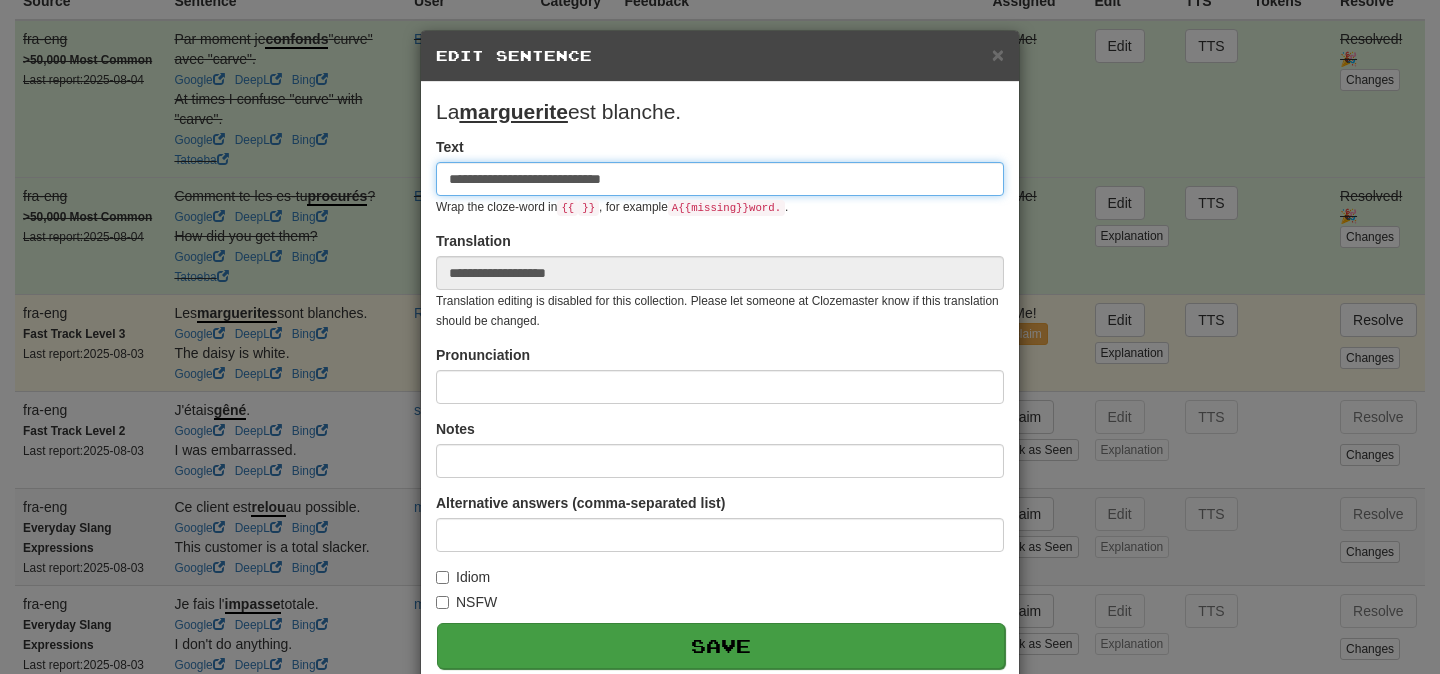 type on "**********" 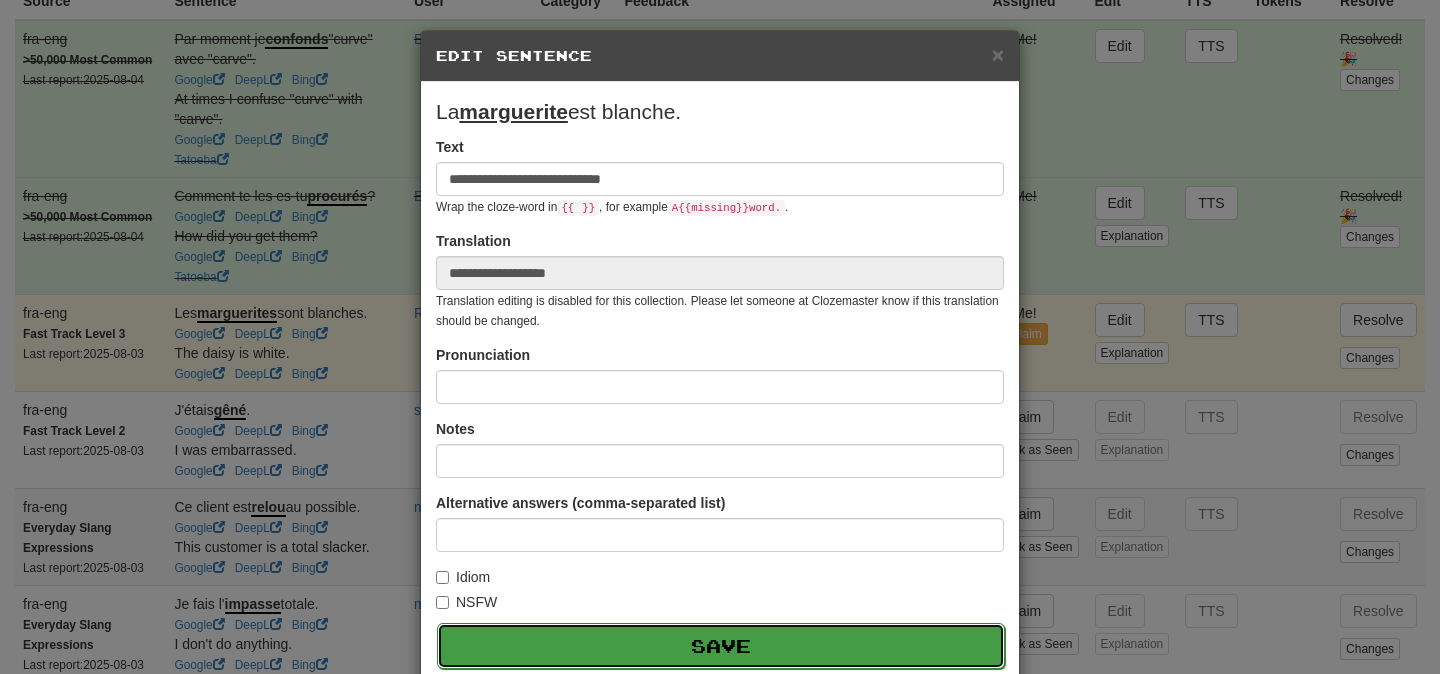 click on "Save" at bounding box center (721, 646) 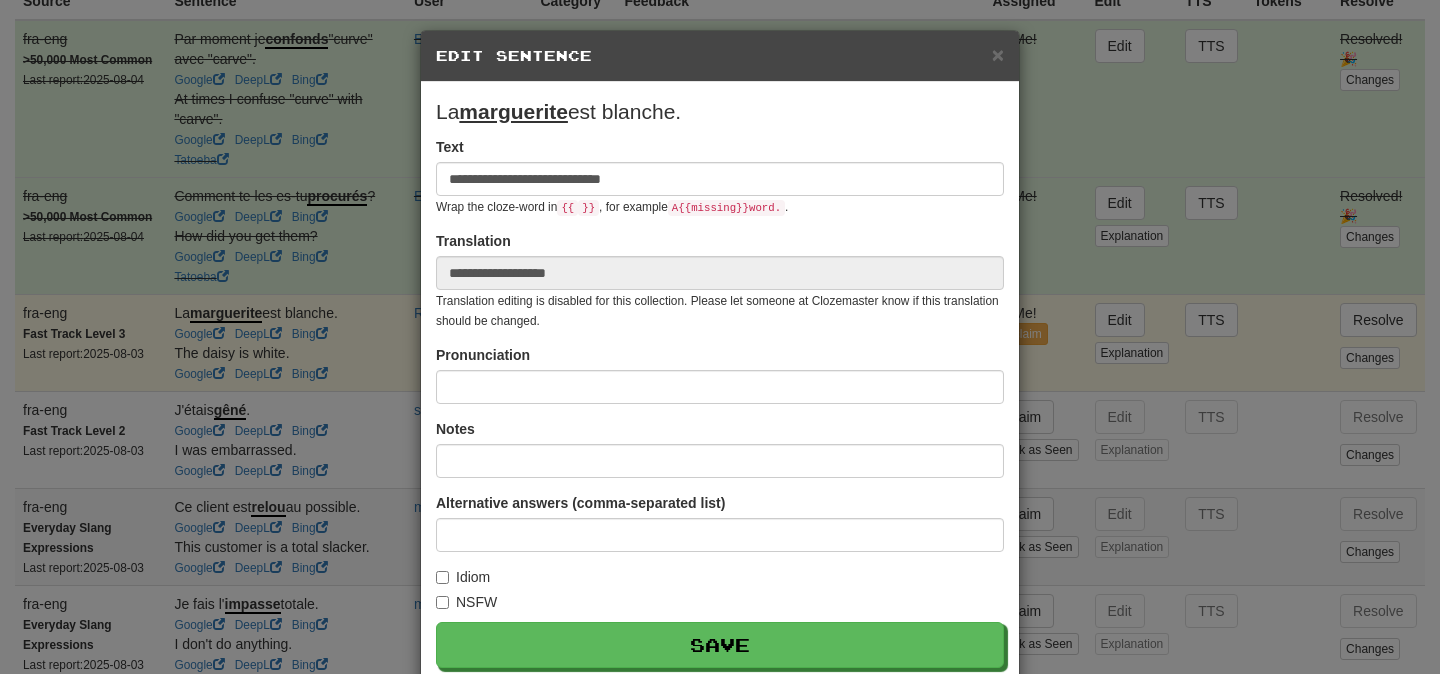 click on "**********" at bounding box center (720, 337) 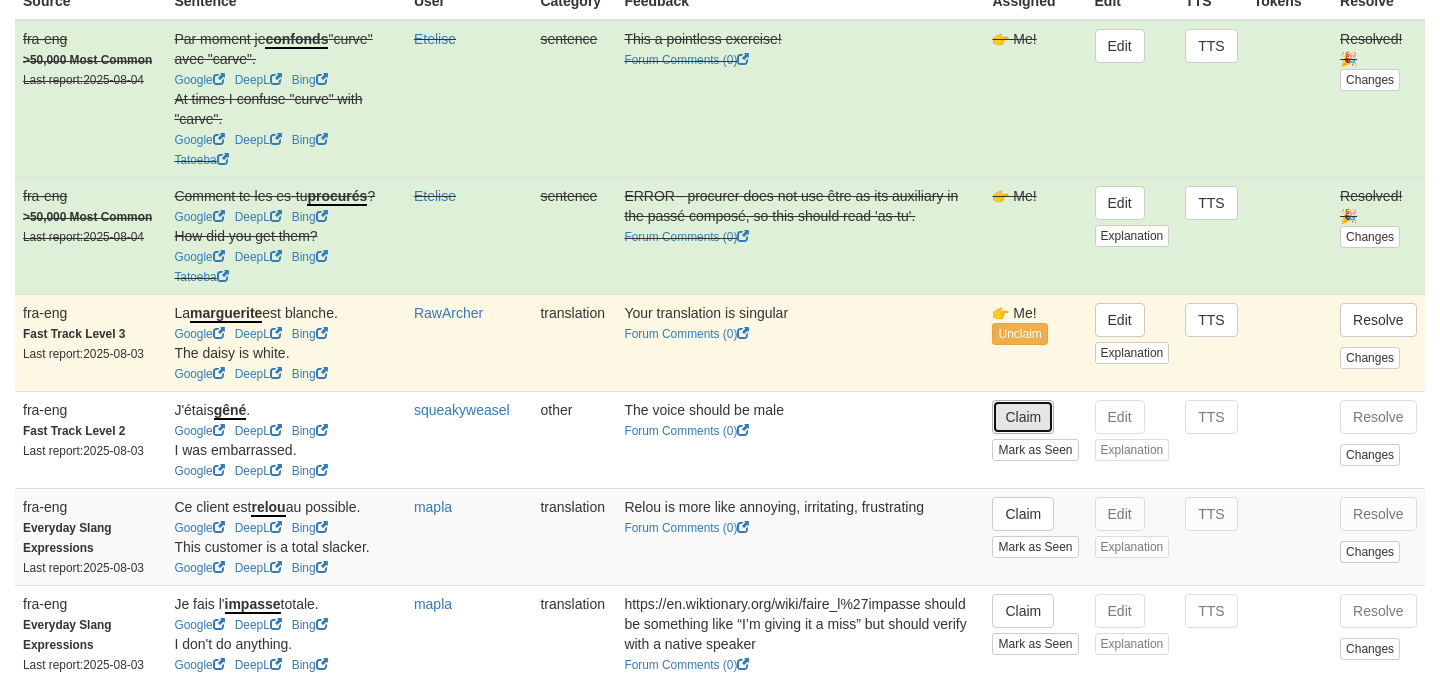 click on "Claim" at bounding box center (1023, 417) 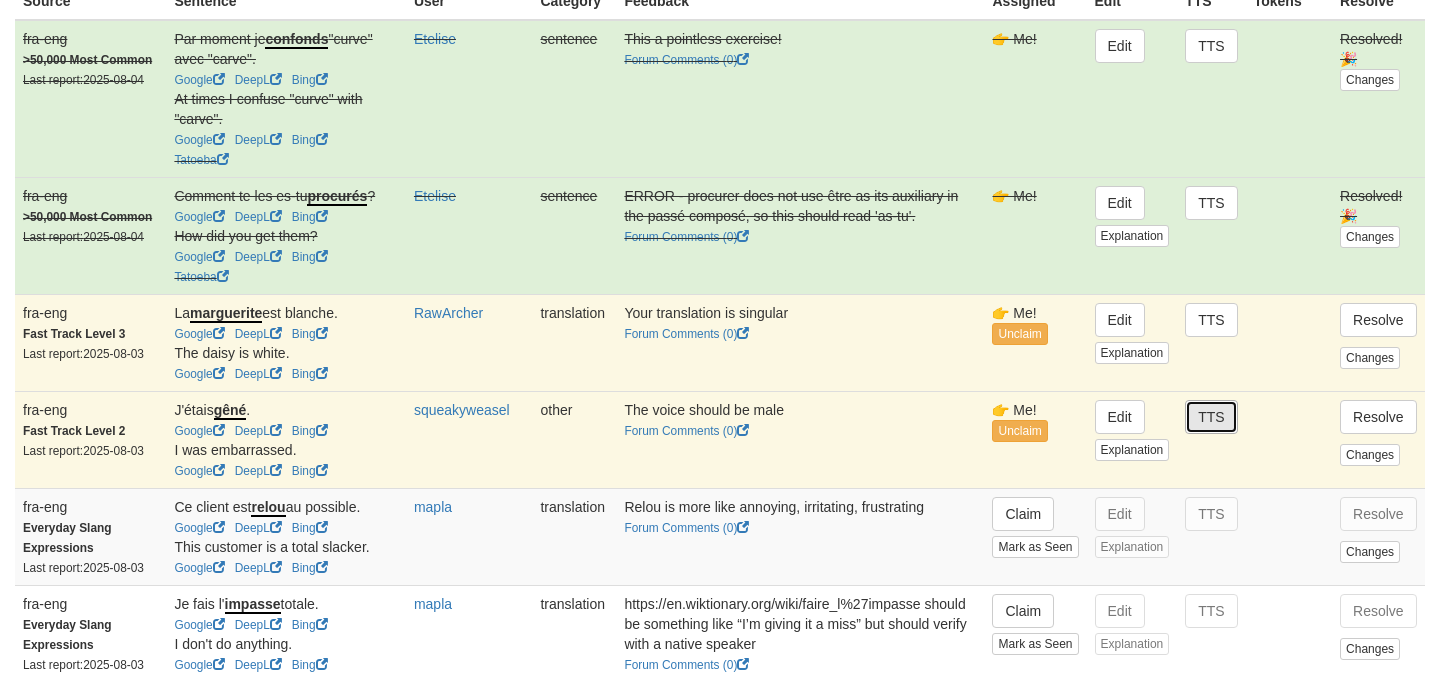 click on "TTS" at bounding box center [1211, 417] 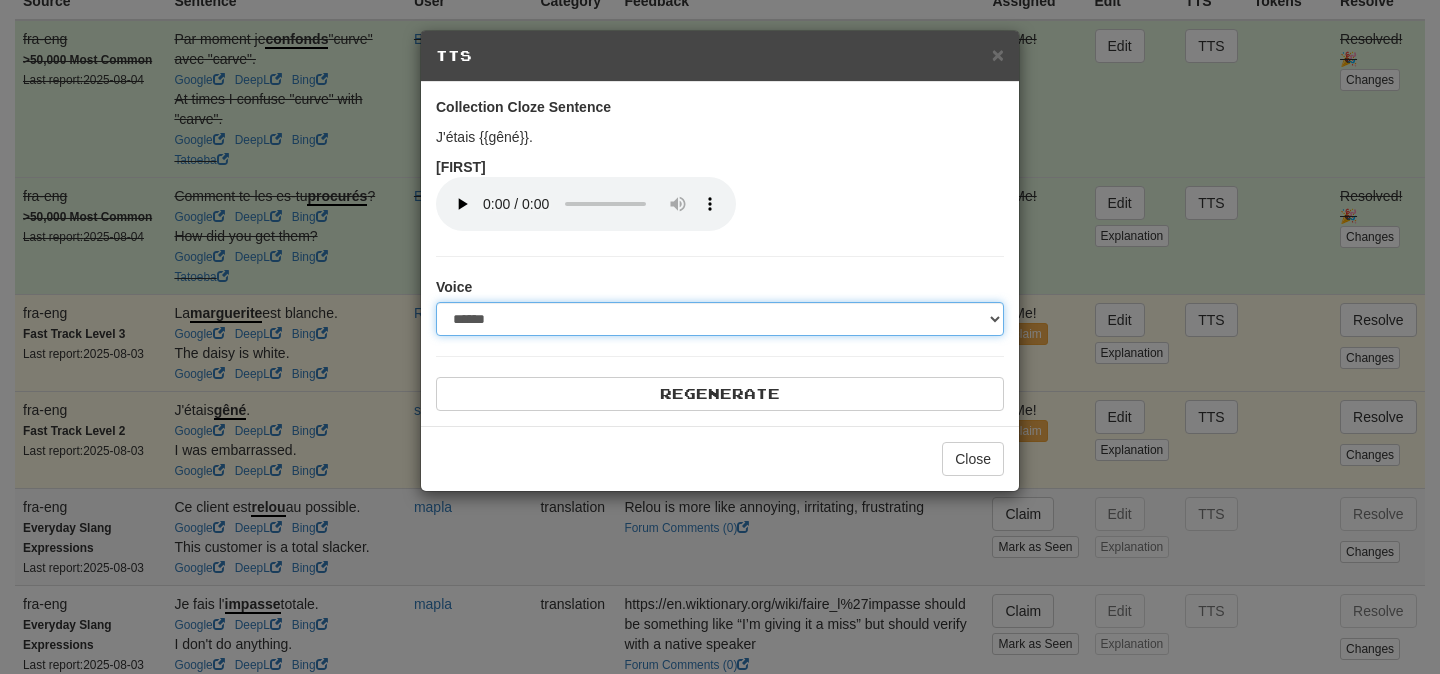 click on "**********" at bounding box center (720, 319) 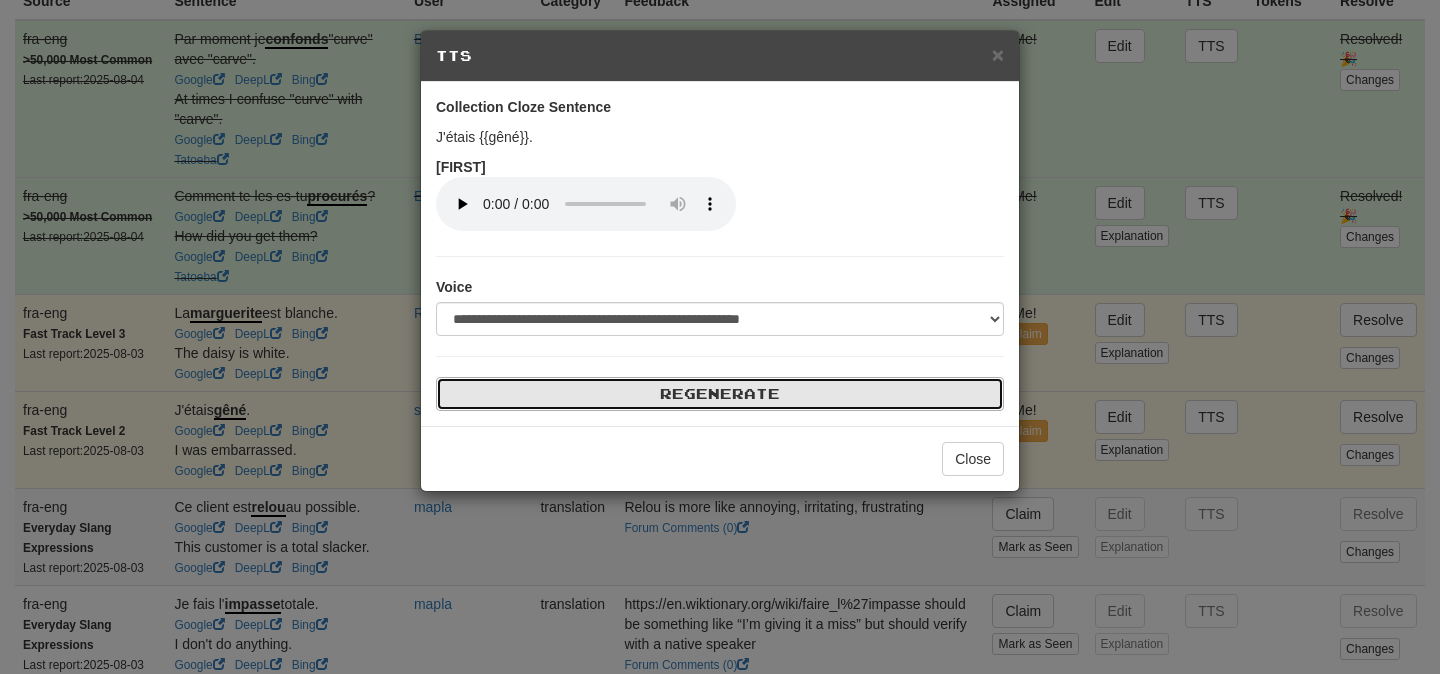 click on "Regenerate" at bounding box center [720, 394] 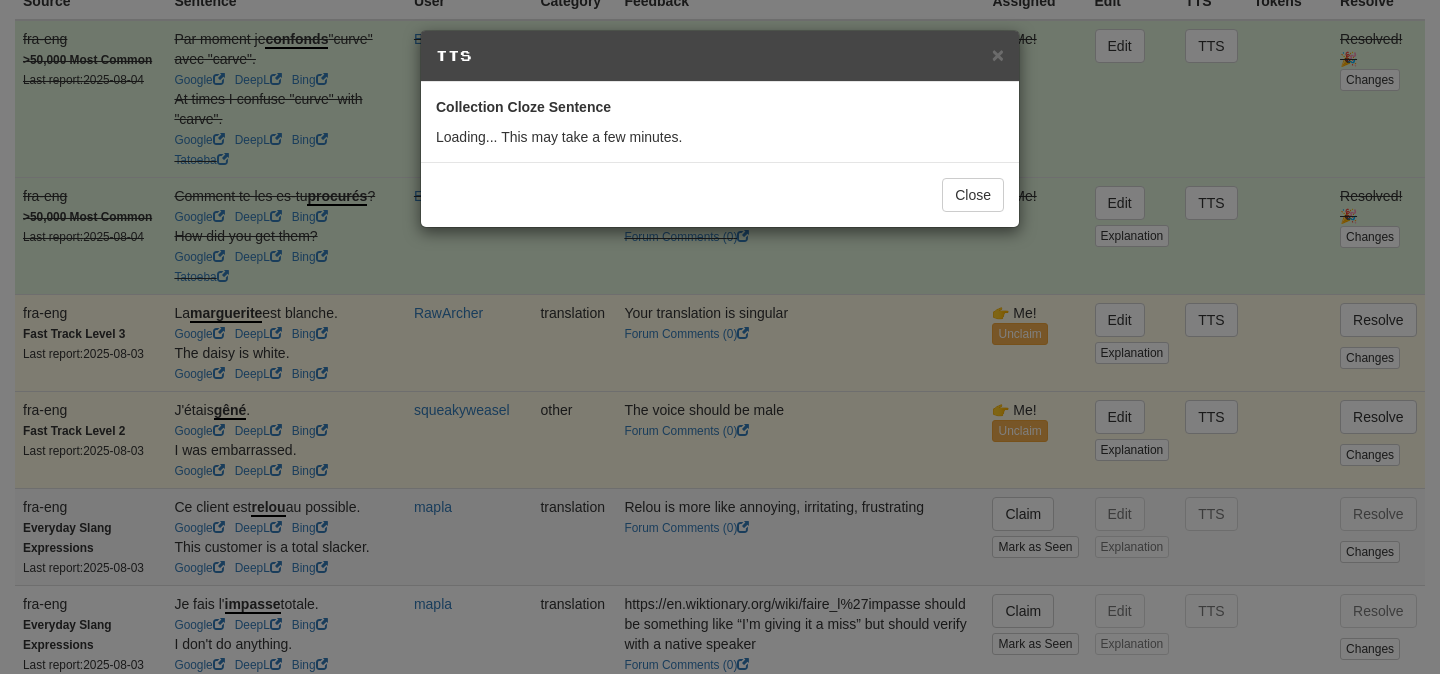 select on "***" 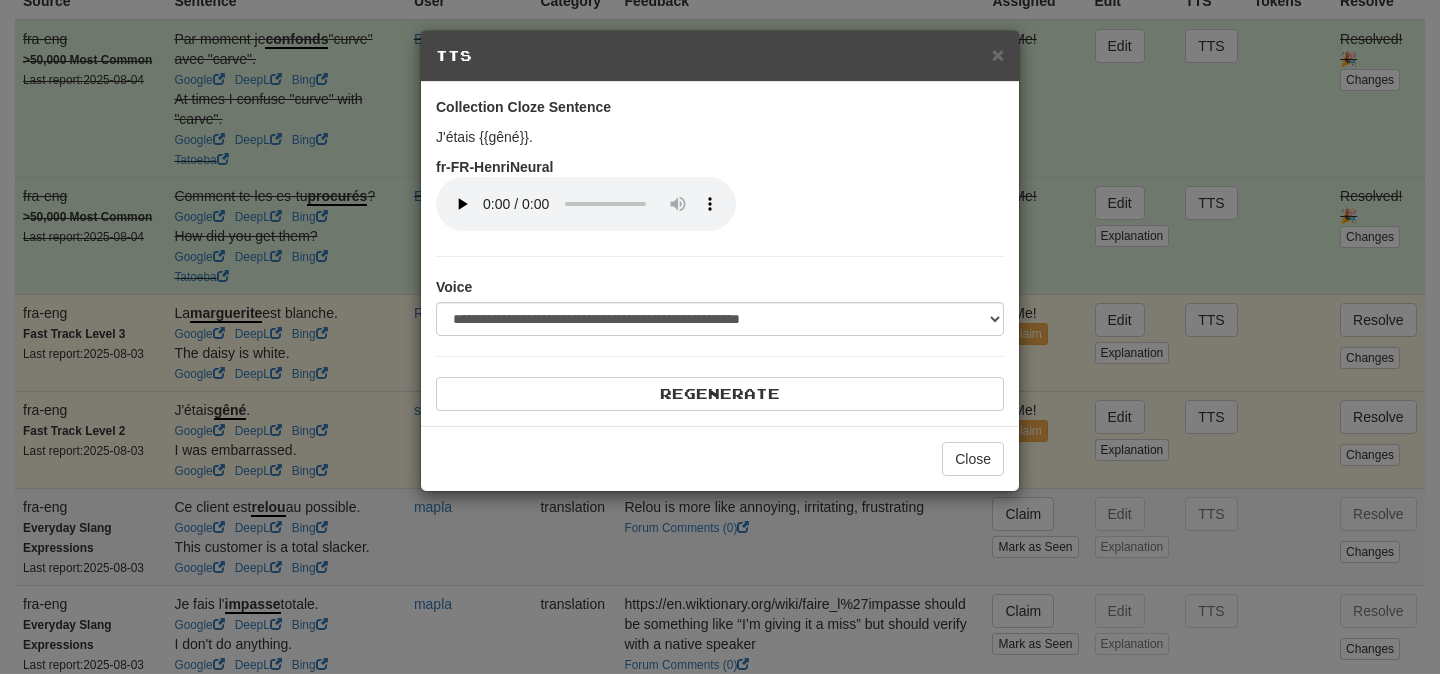 click on "Close" at bounding box center (720, 458) 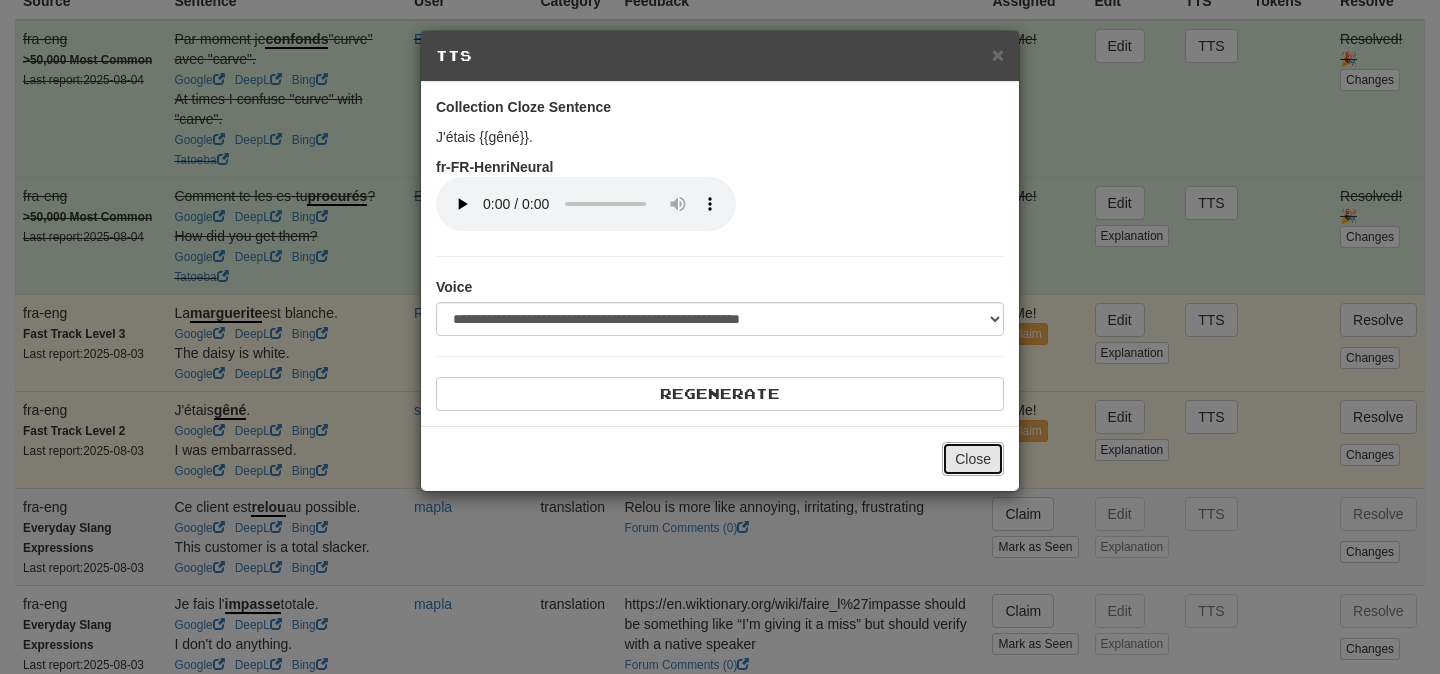 click on "Close" at bounding box center [973, 459] 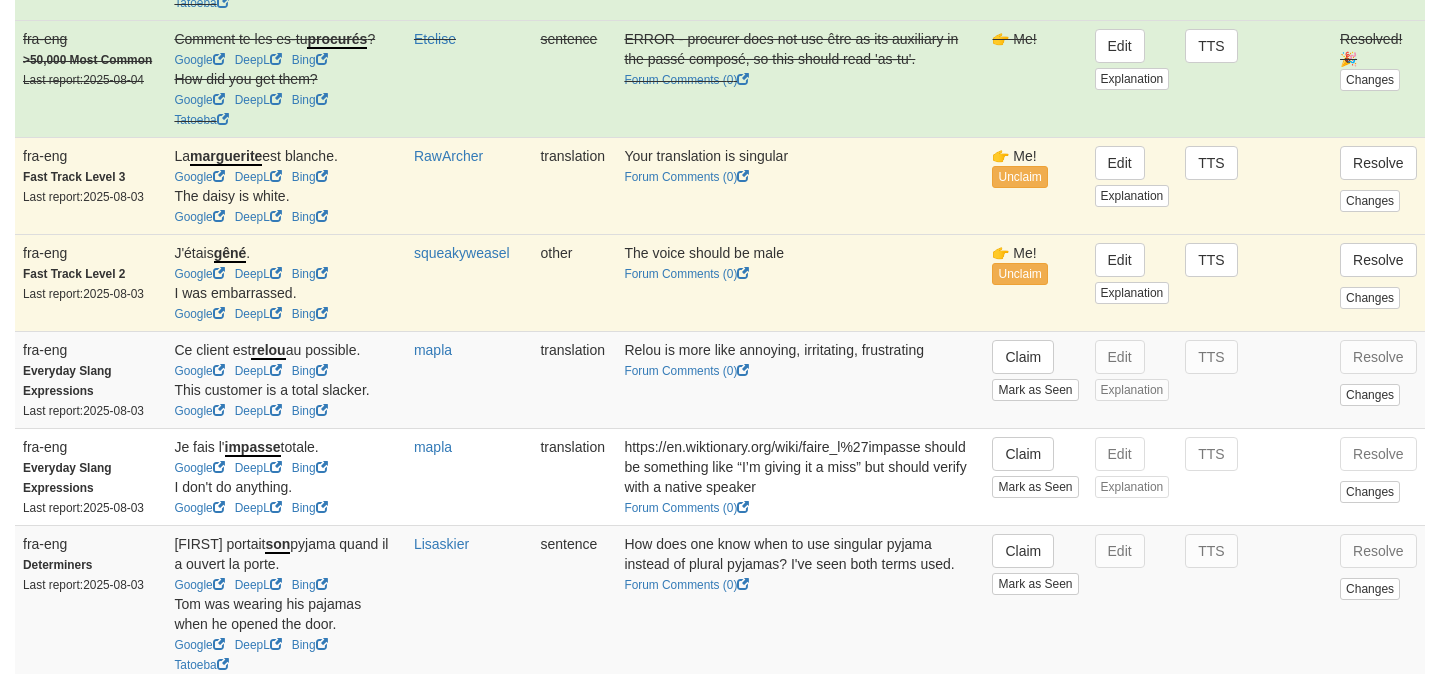 scroll, scrollTop: 426, scrollLeft: 0, axis: vertical 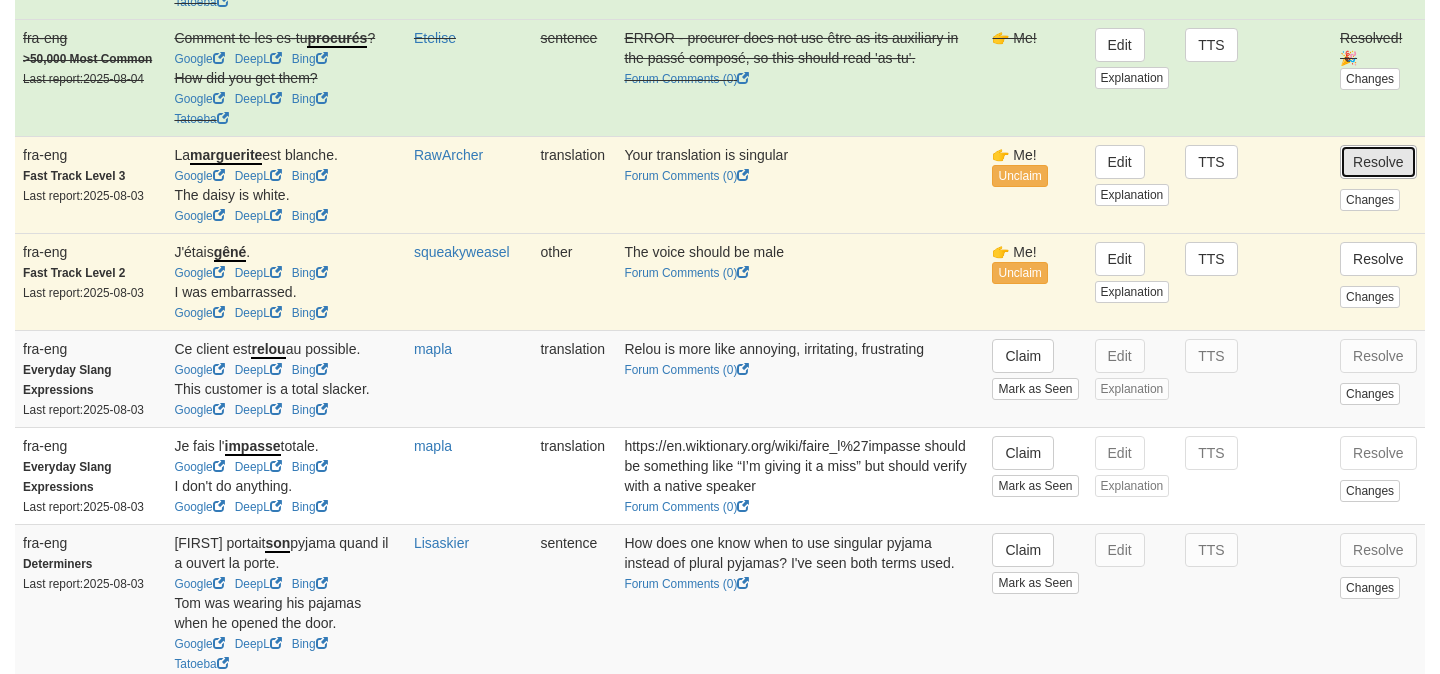 click on "Resolve" at bounding box center [1378, 162] 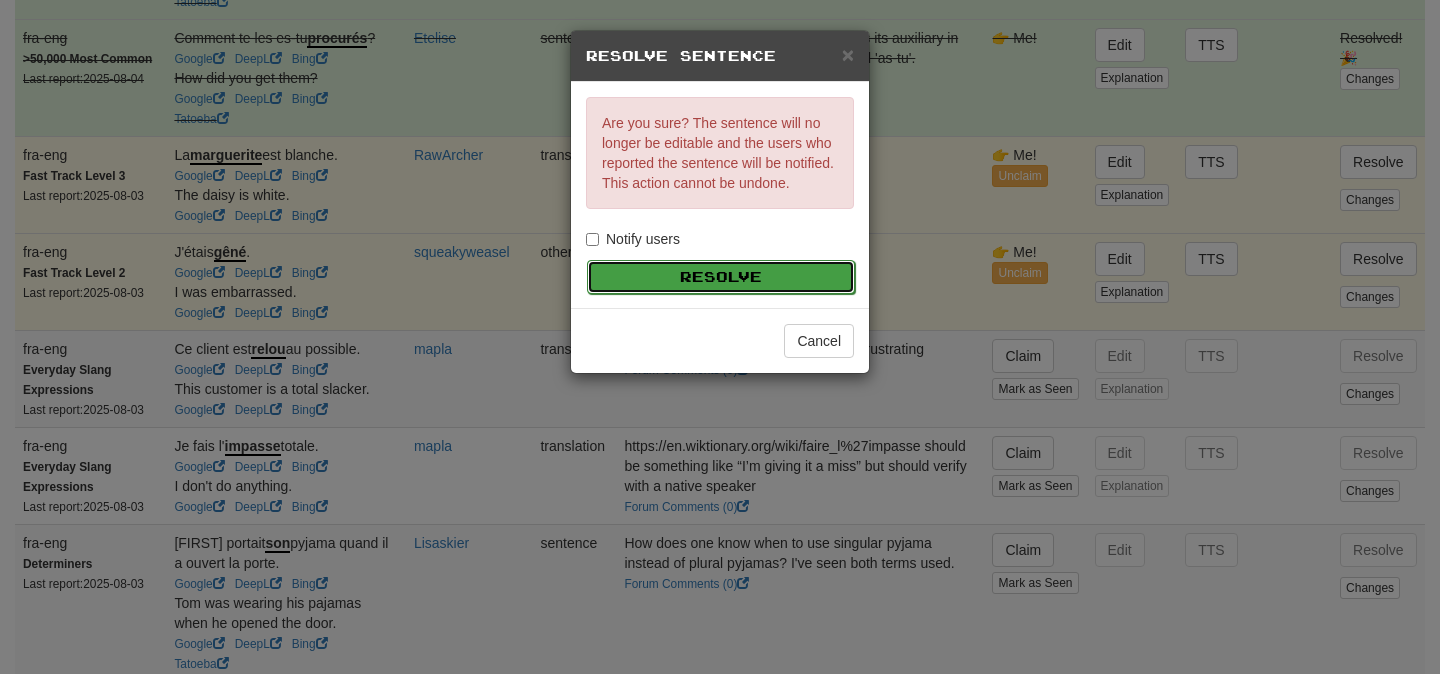 click on "Resolve" at bounding box center (721, 277) 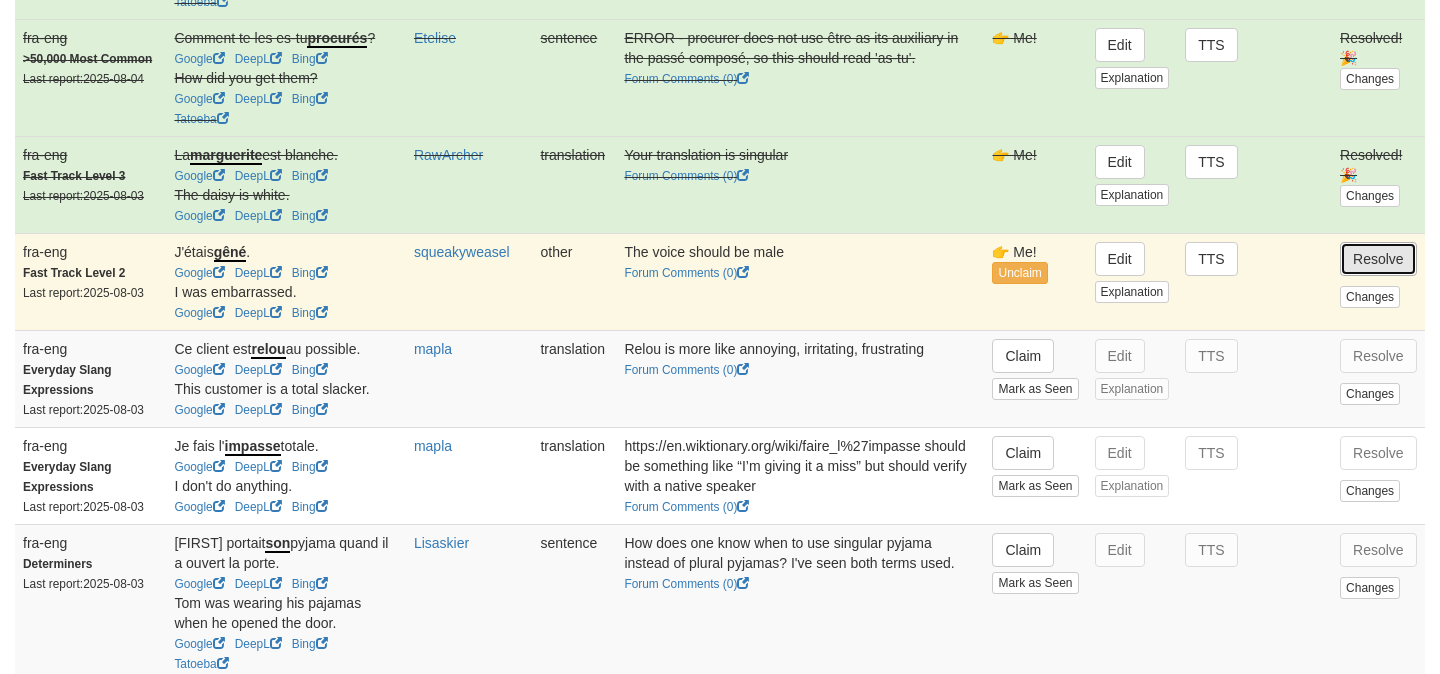 click on "Resolve" at bounding box center (1378, 259) 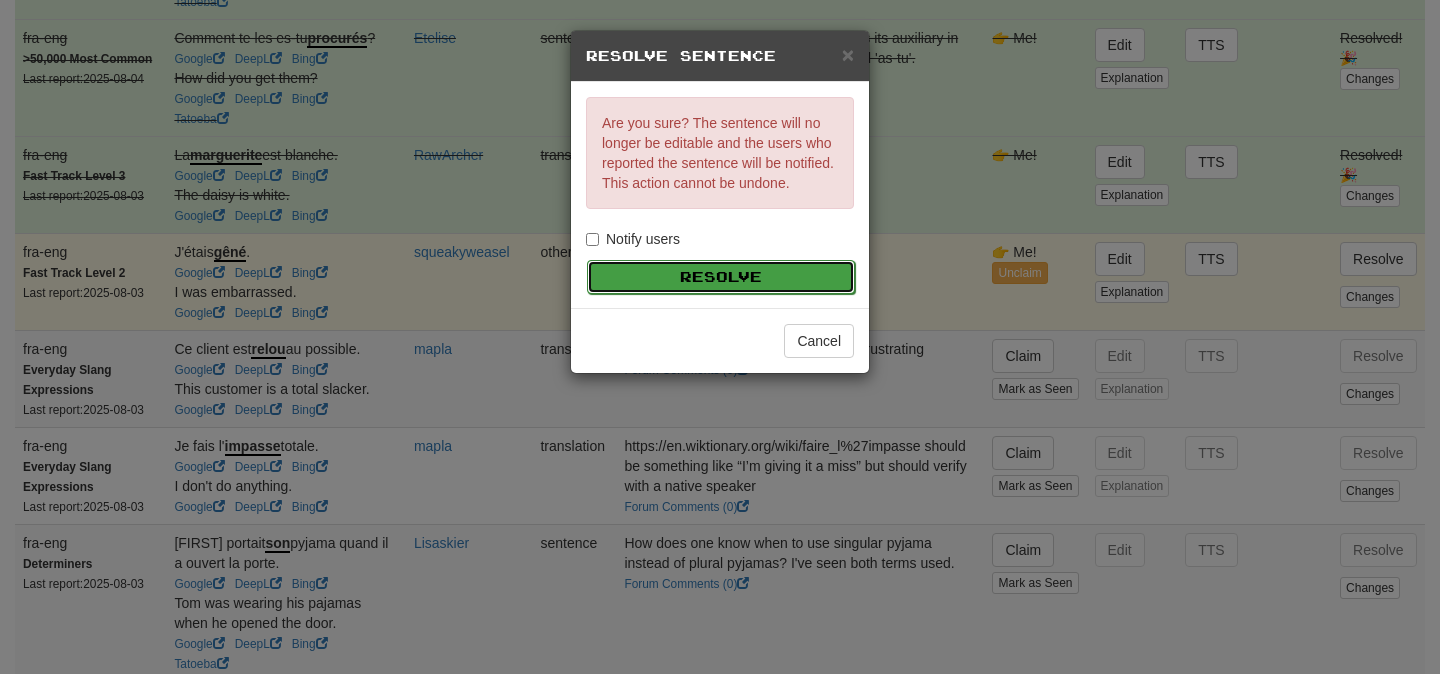 click on "Resolve" at bounding box center (721, 277) 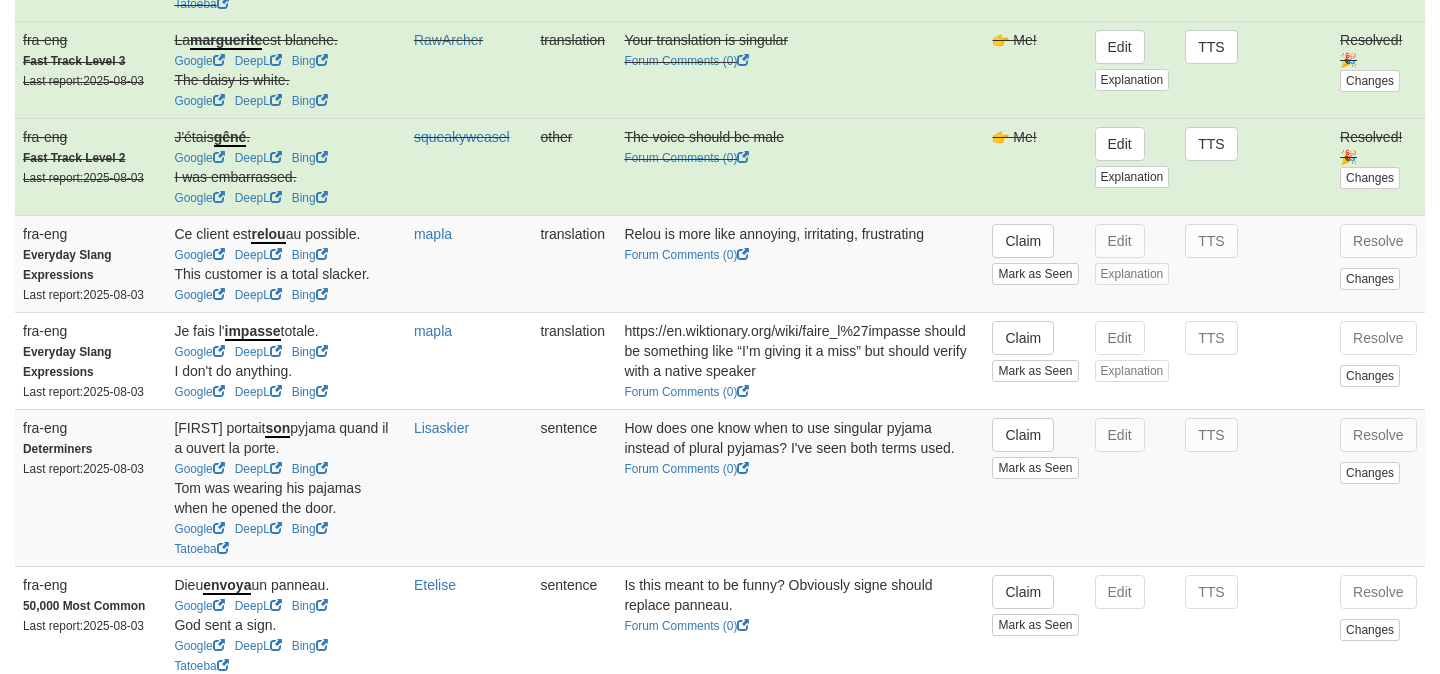 scroll, scrollTop: 543, scrollLeft: 0, axis: vertical 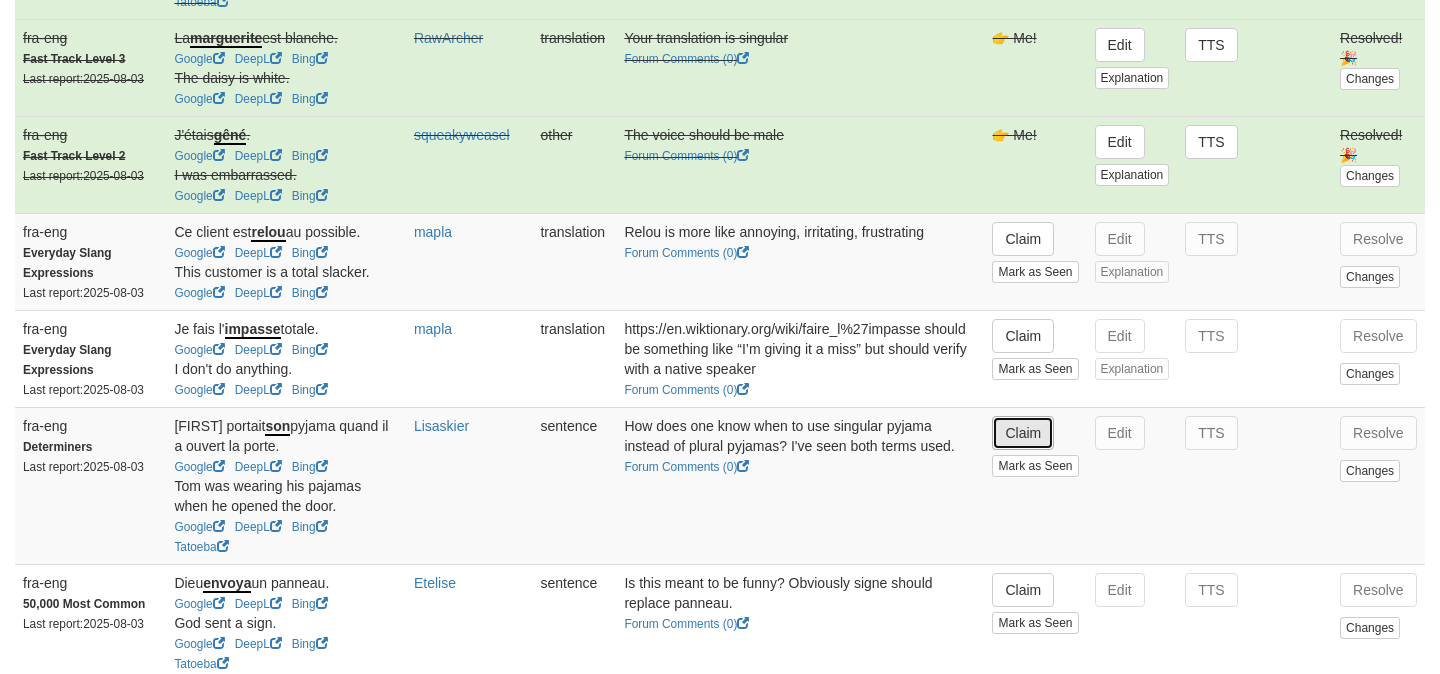 click on "Claim" at bounding box center [1023, 433] 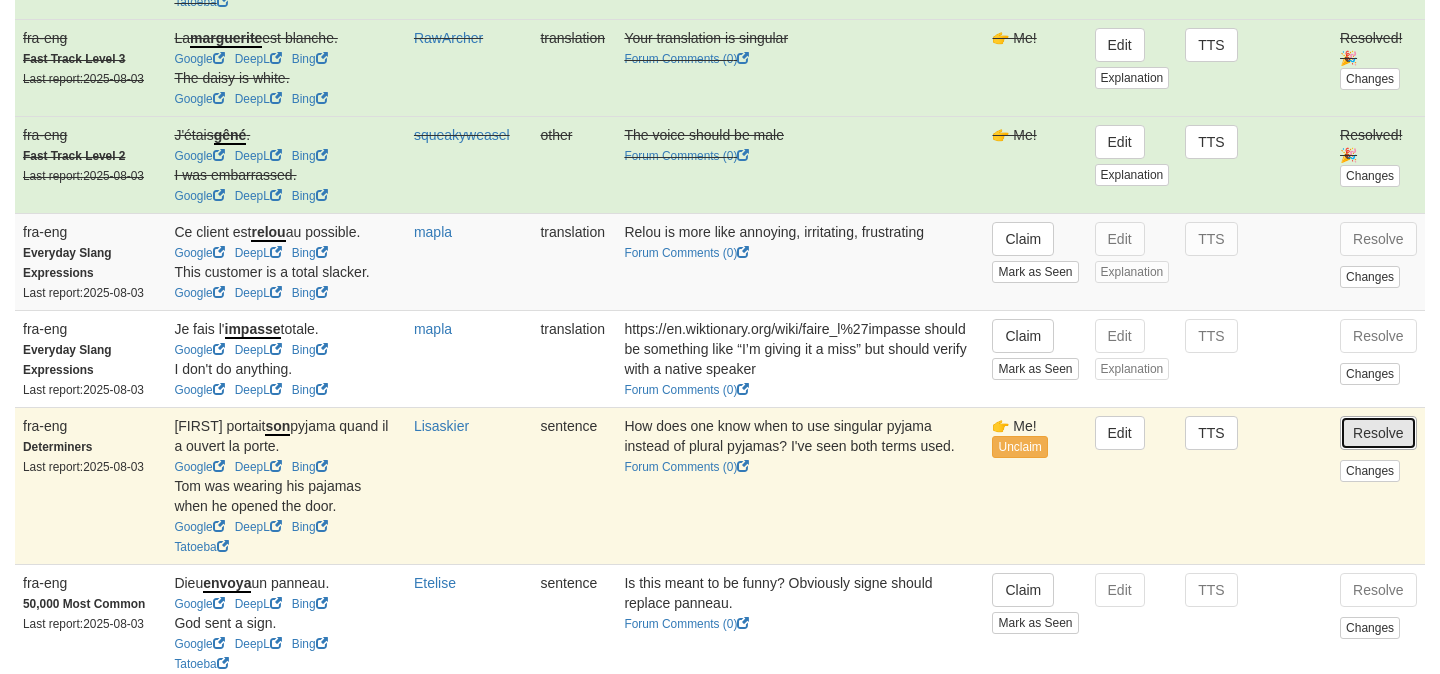 click on "Resolve" at bounding box center (1378, 433) 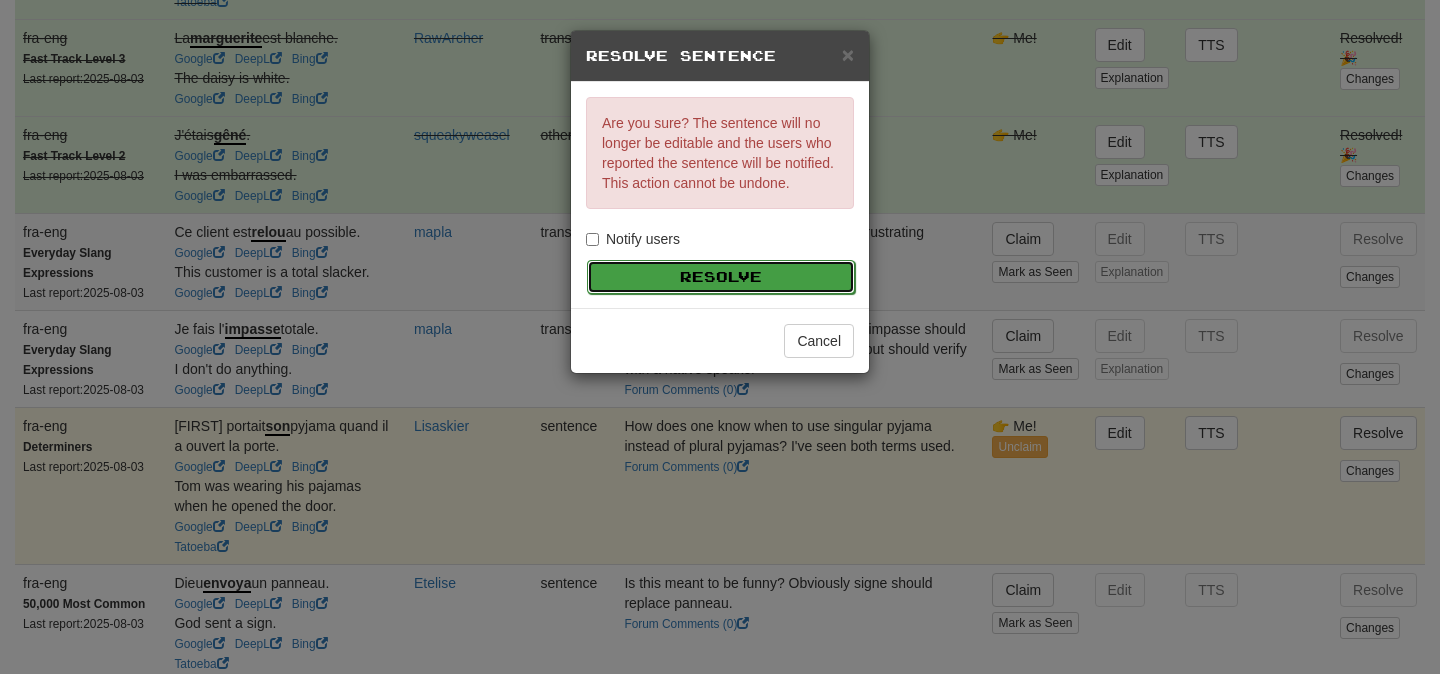 click on "Resolve" at bounding box center (721, 277) 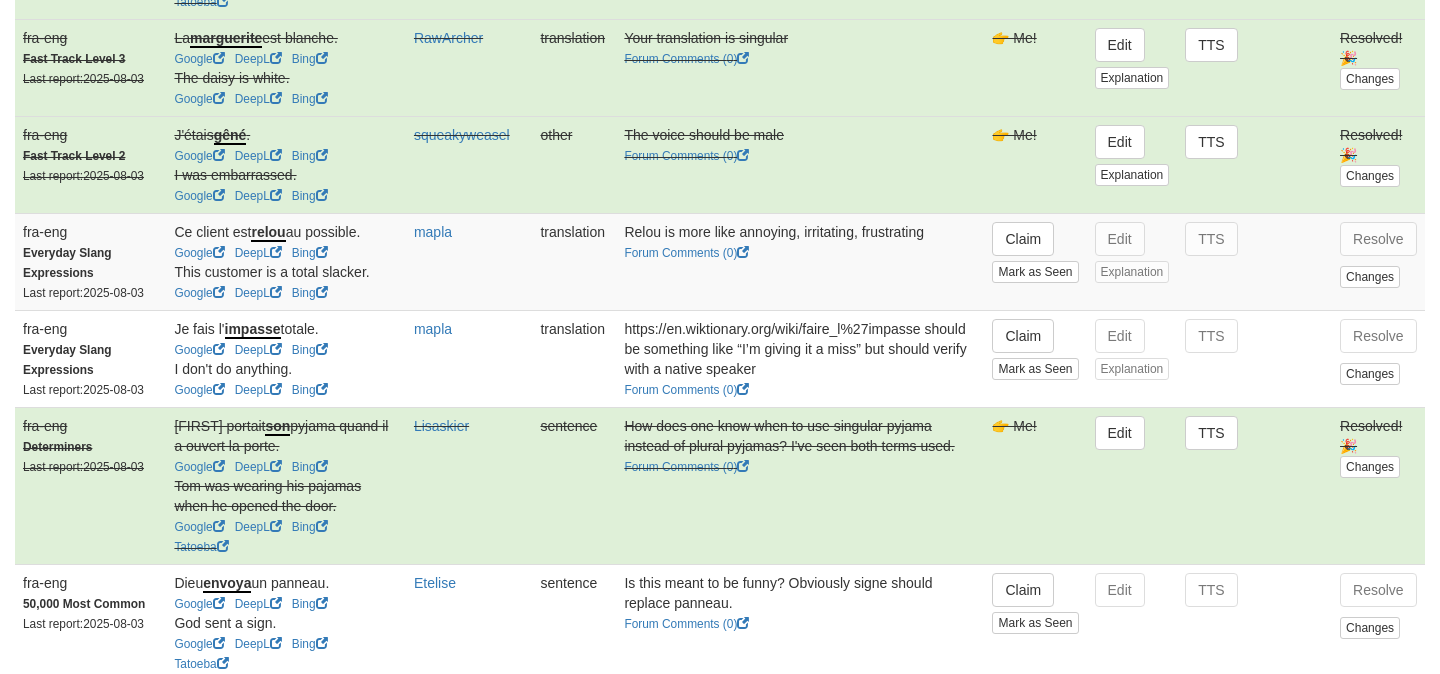 scroll, scrollTop: 672, scrollLeft: 0, axis: vertical 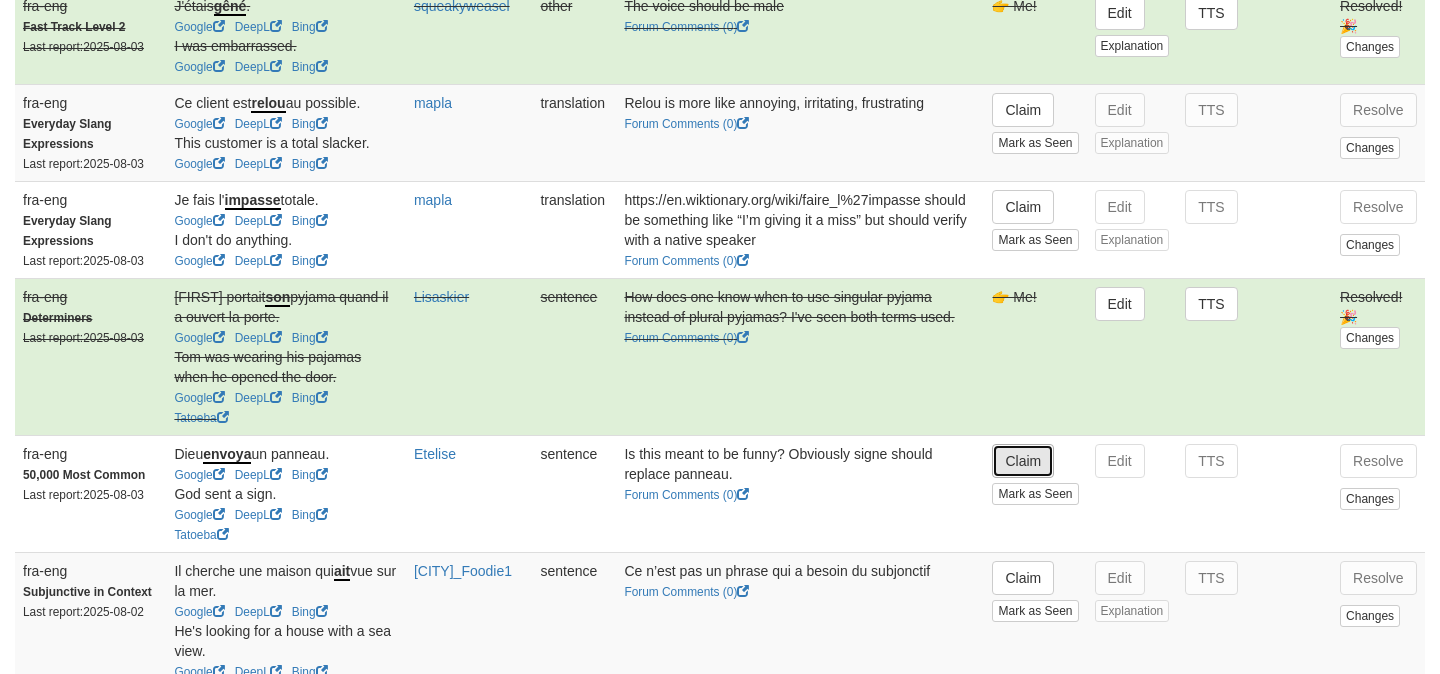 click on "Claim" at bounding box center (1023, 461) 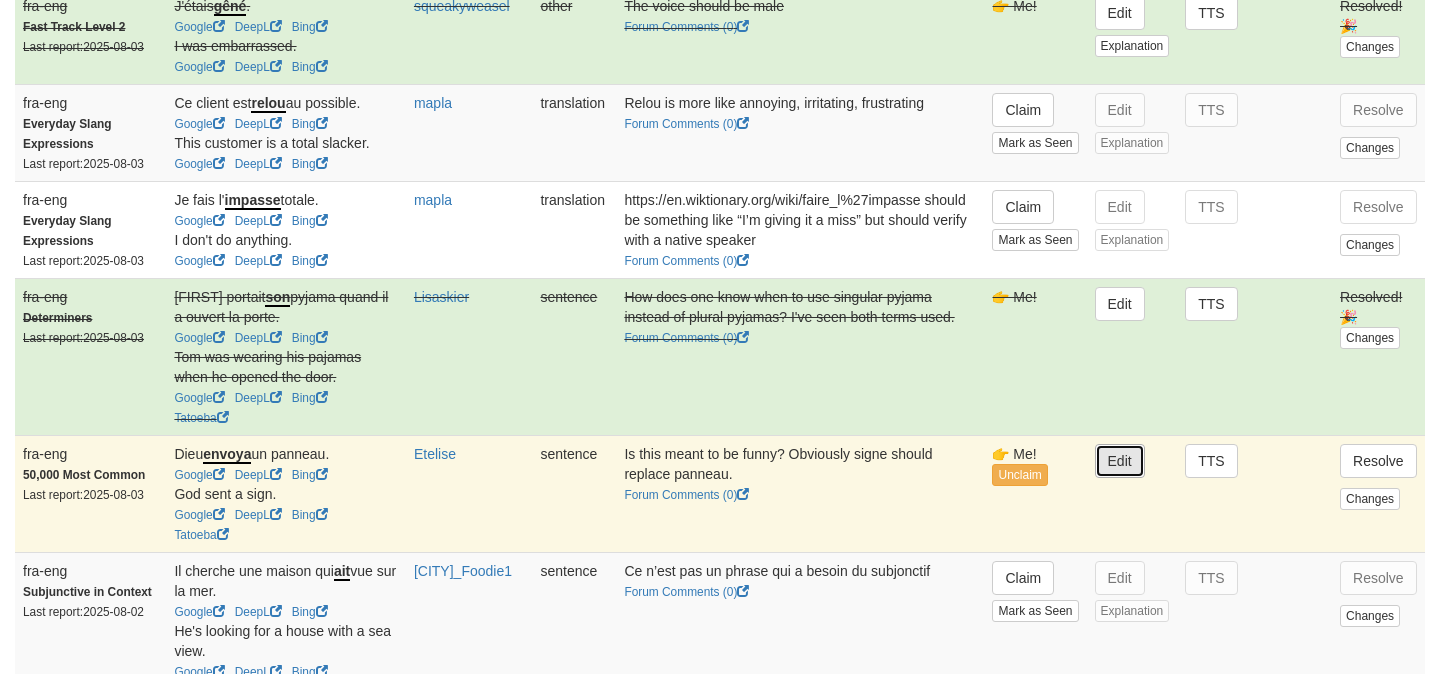 click on "Edit" at bounding box center (1120, 461) 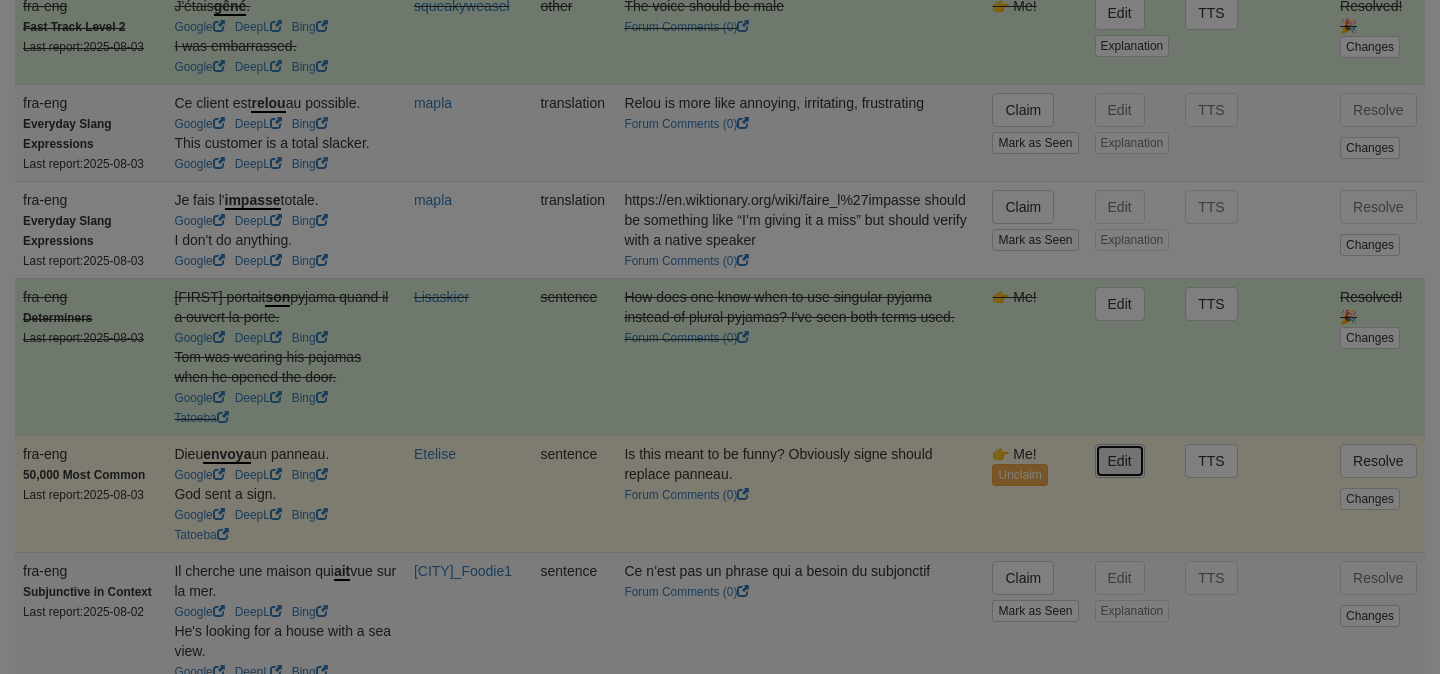 type on "**********" 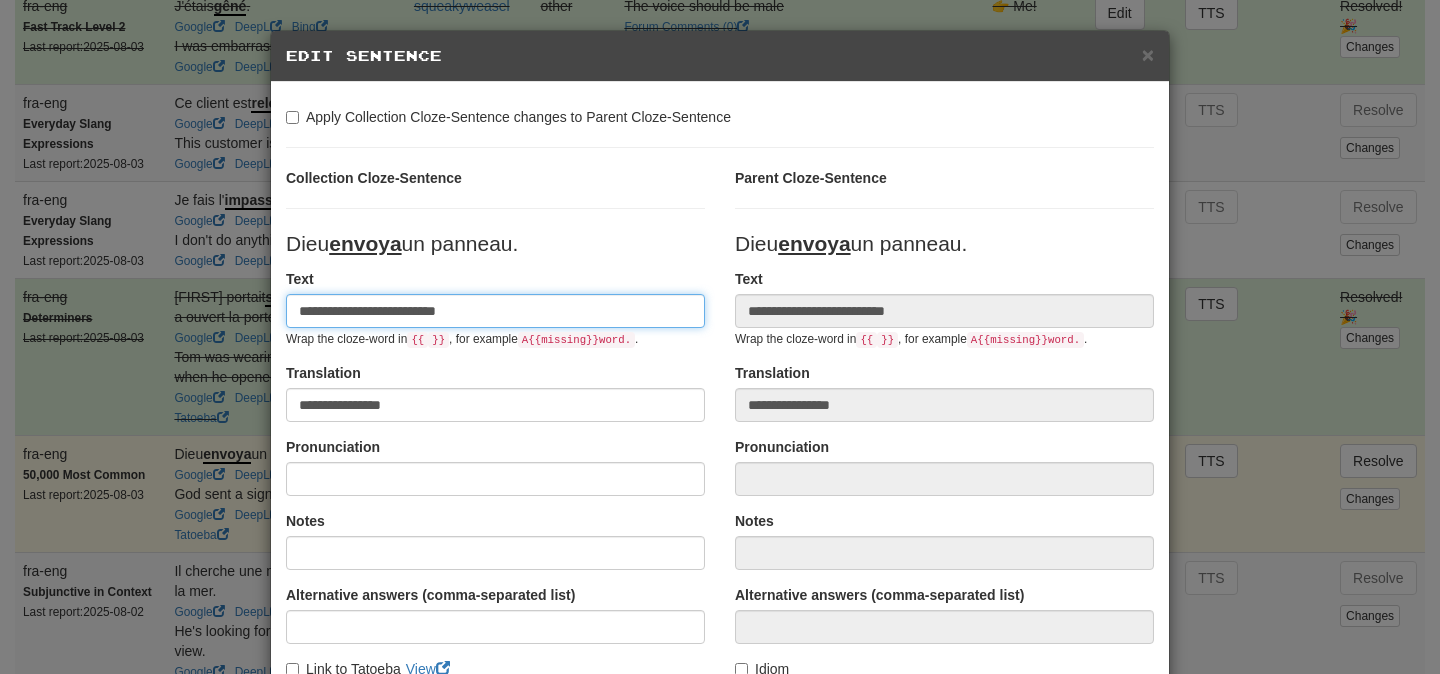 click on "**********" at bounding box center [495, 311] 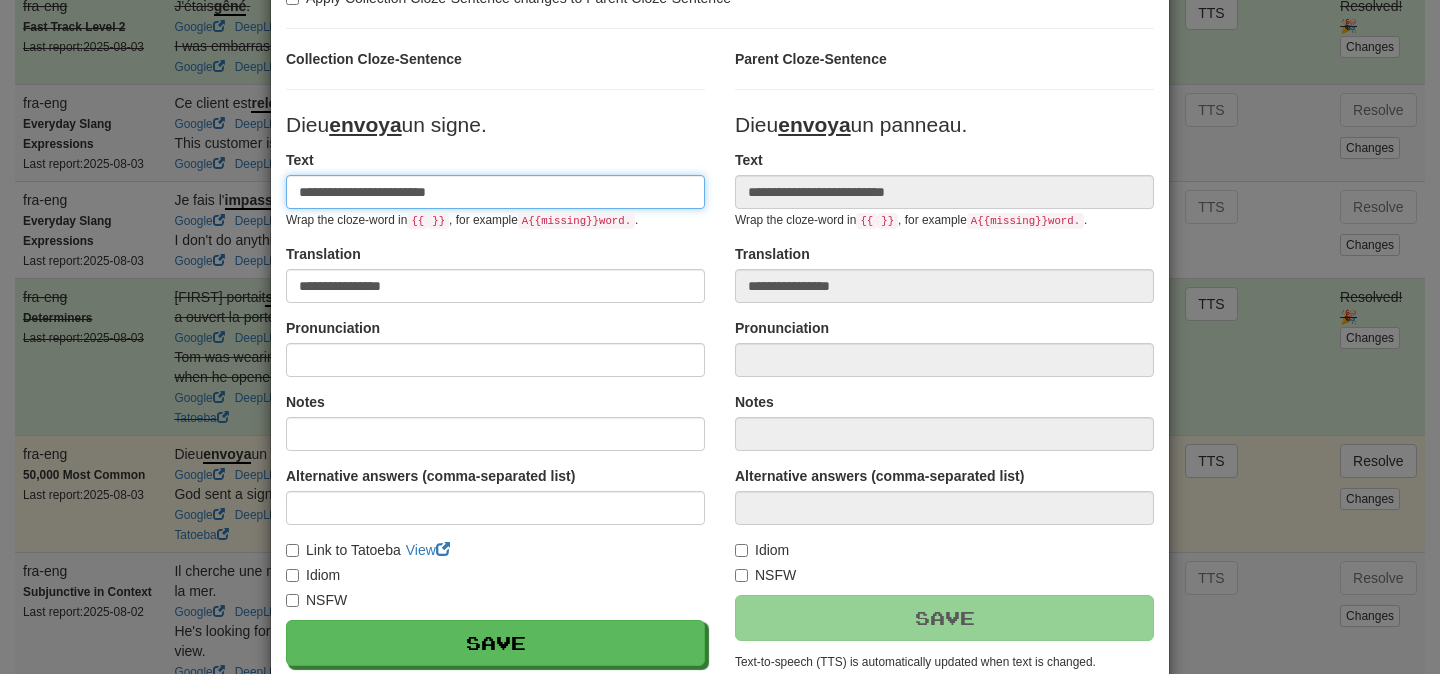 scroll, scrollTop: 122, scrollLeft: 0, axis: vertical 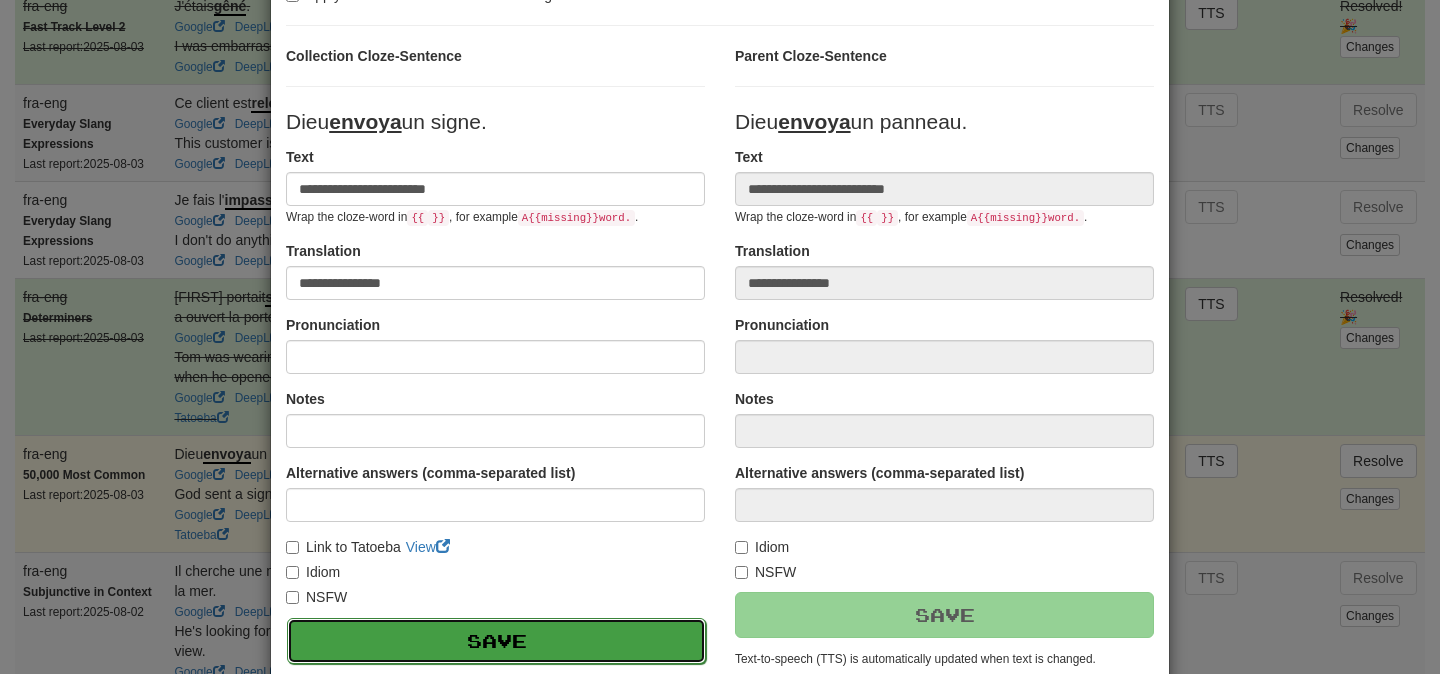 click on "Save" at bounding box center (496, 641) 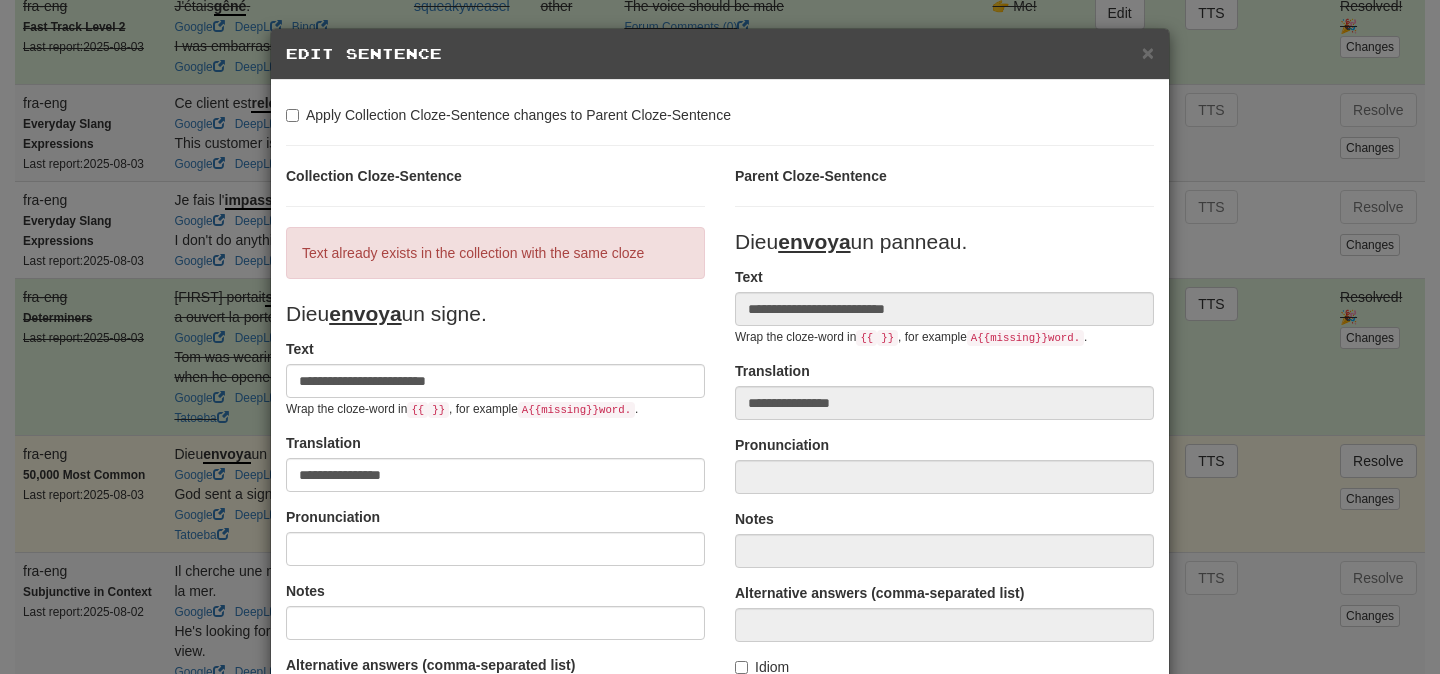 scroll, scrollTop: 0, scrollLeft: 0, axis: both 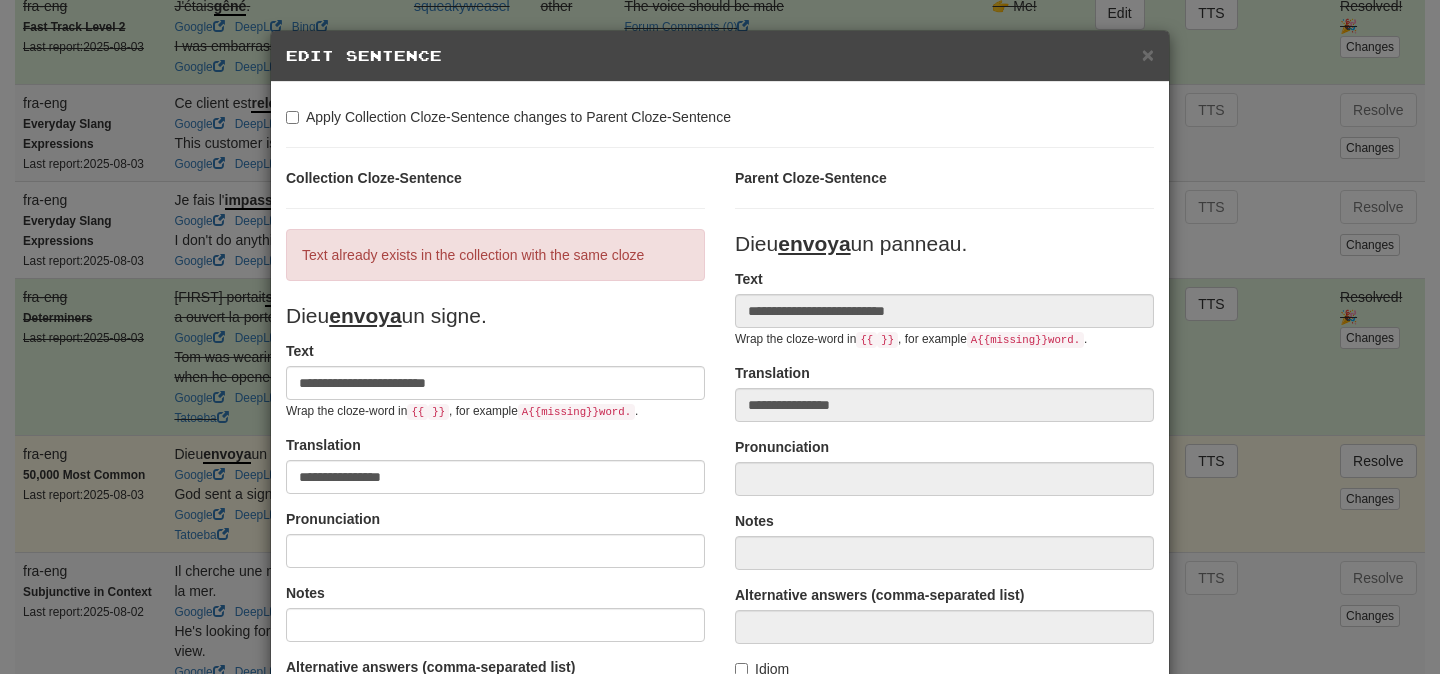 click on "Apply Collection Cloze-Sentence changes to Parent Cloze-Sentence" at bounding box center (508, 117) 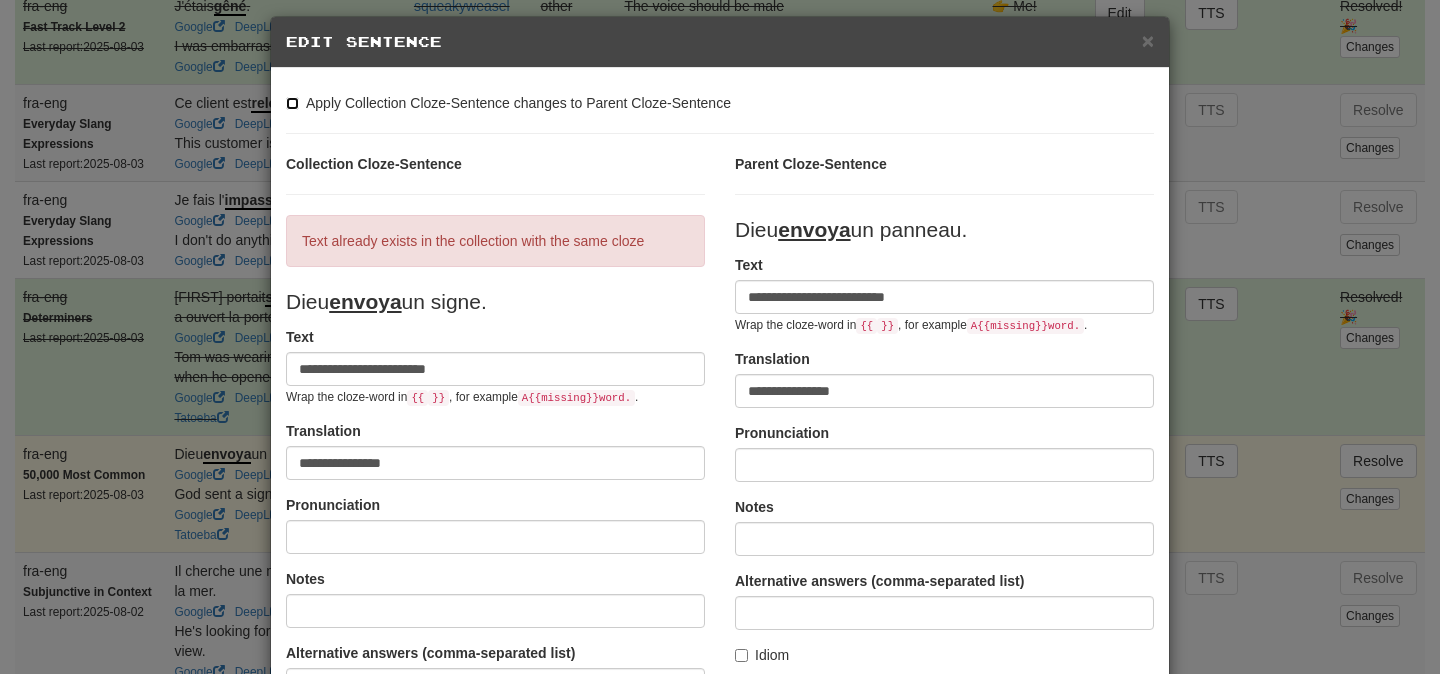 scroll, scrollTop: 16, scrollLeft: 0, axis: vertical 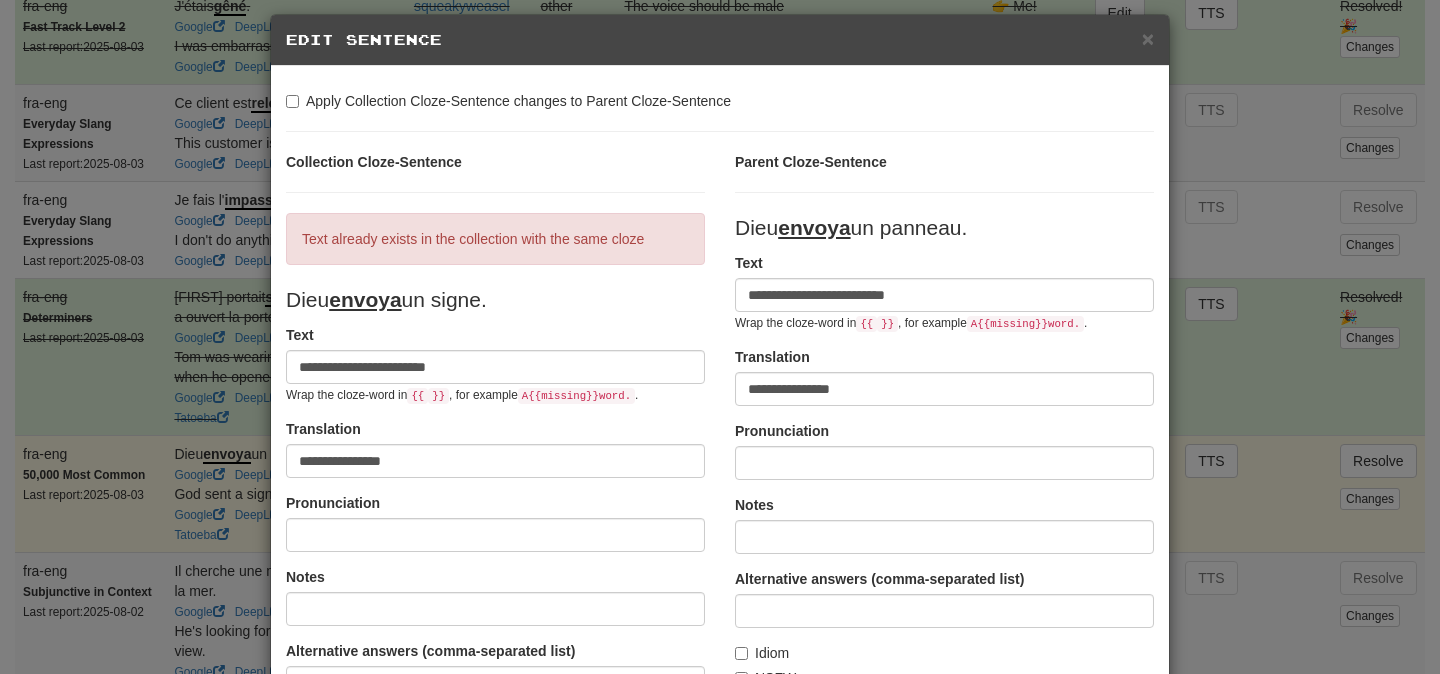 click on "Dieu  envoya  un signe." at bounding box center (386, 299) 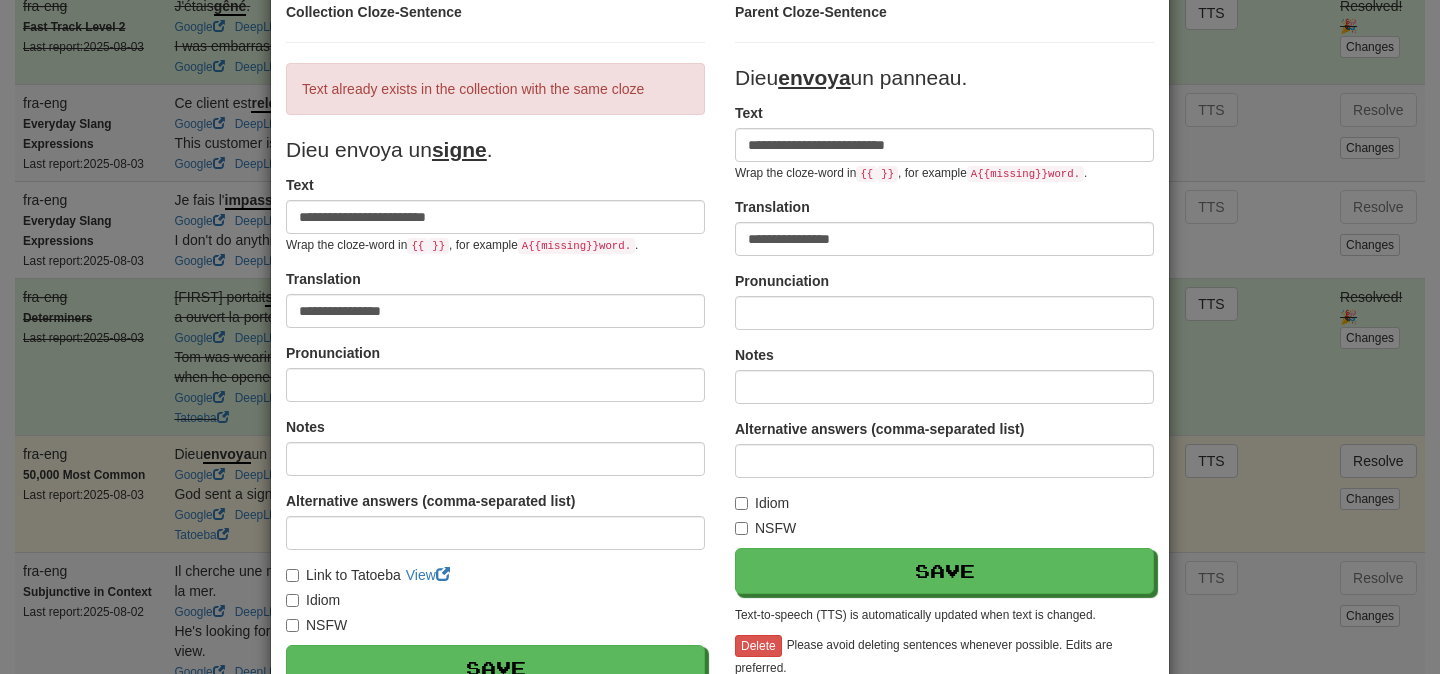 scroll, scrollTop: 191, scrollLeft: 0, axis: vertical 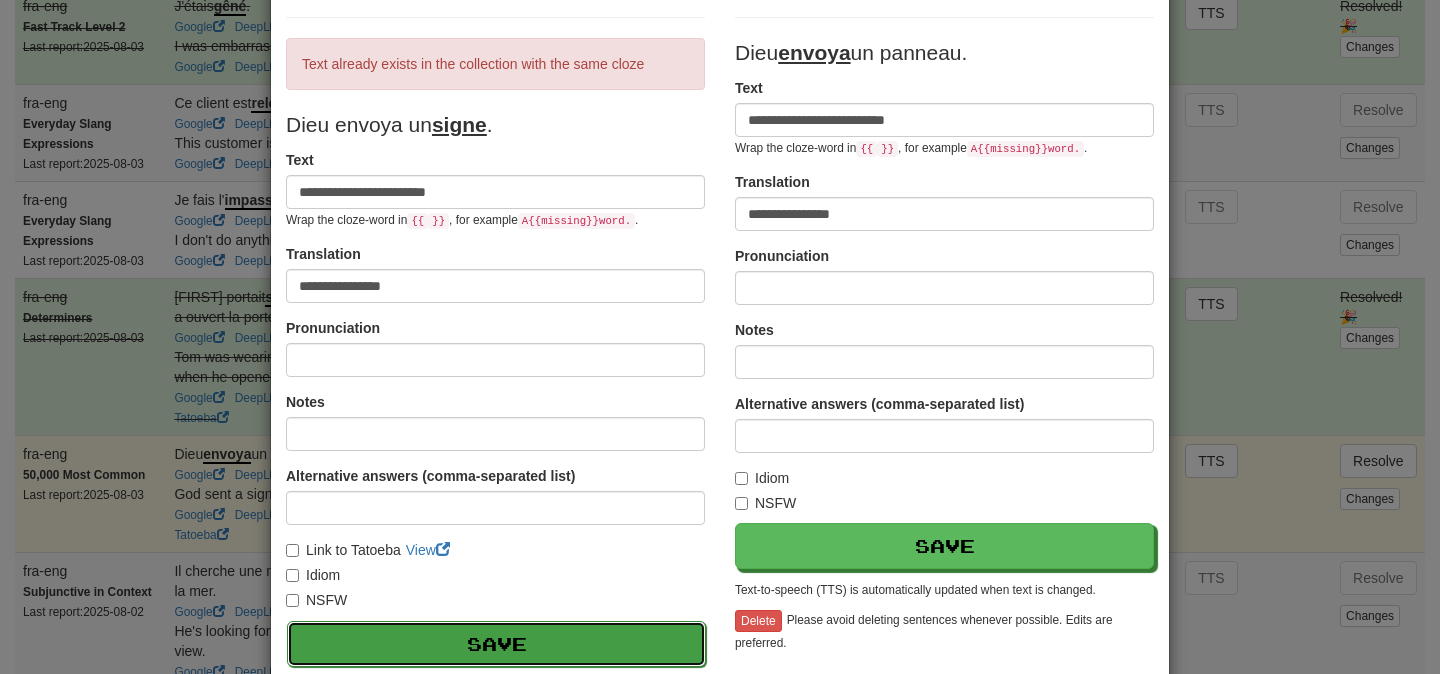 click on "Save" at bounding box center (496, 644) 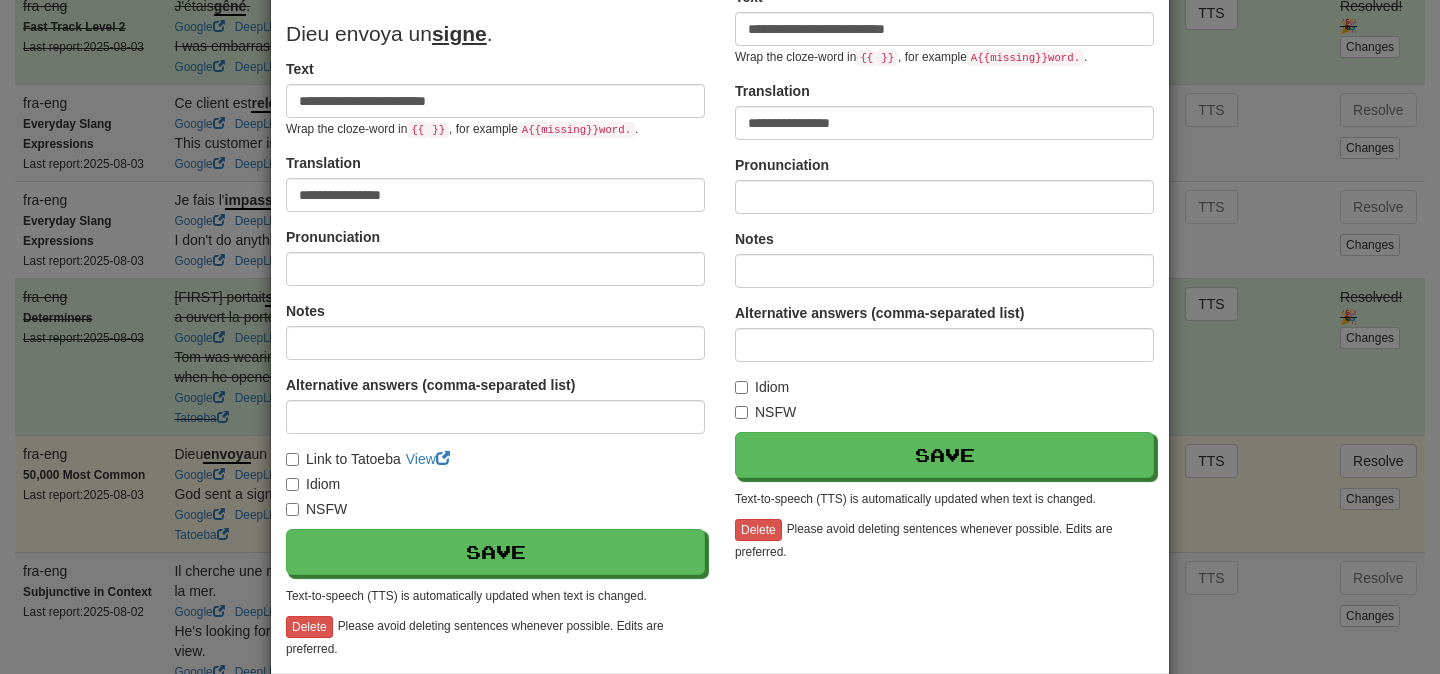 scroll, scrollTop: 288, scrollLeft: 0, axis: vertical 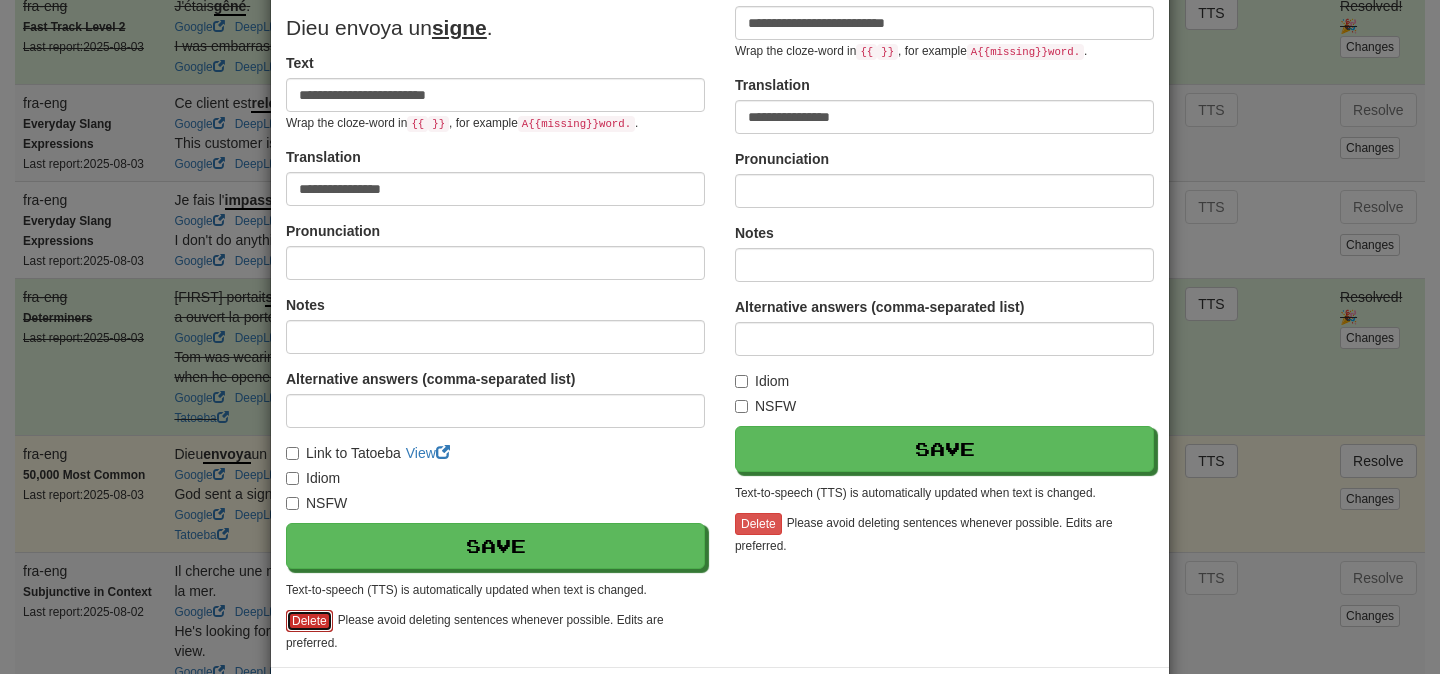click on "Delete" at bounding box center [309, 621] 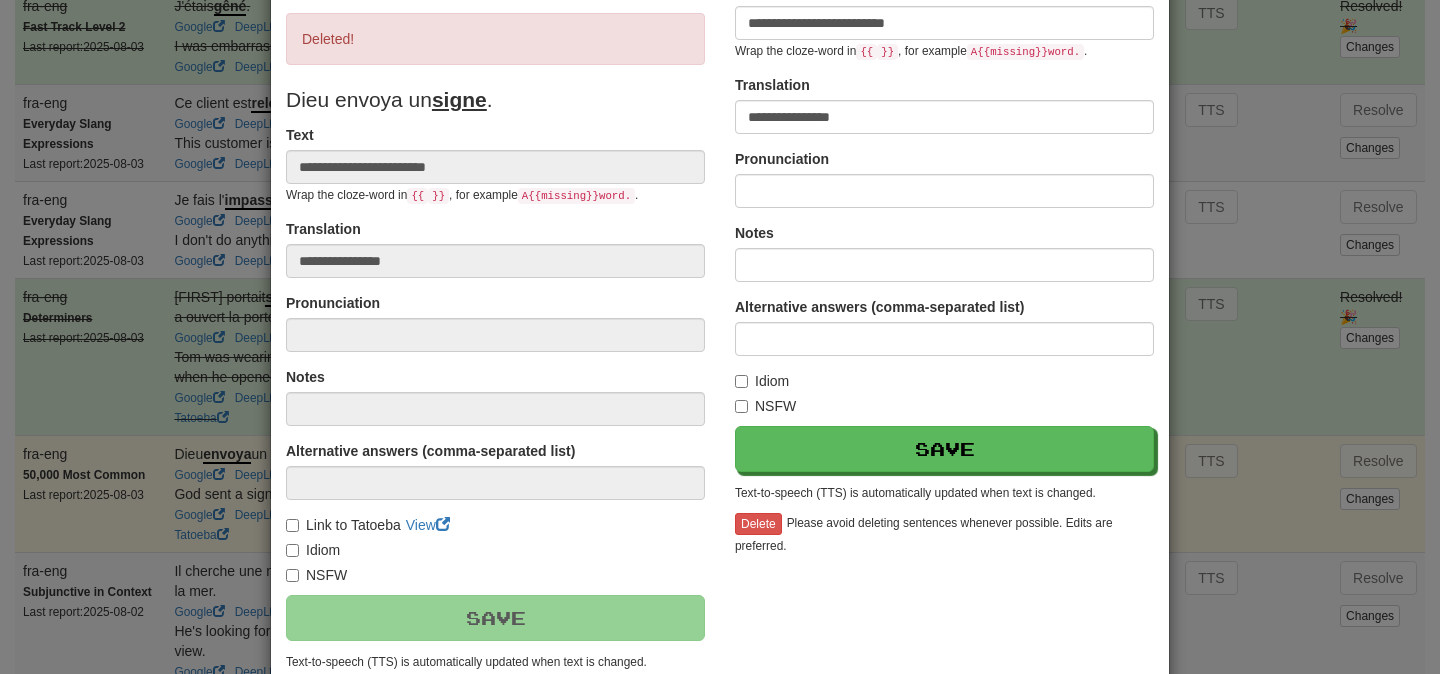 scroll, scrollTop: 360, scrollLeft: 0, axis: vertical 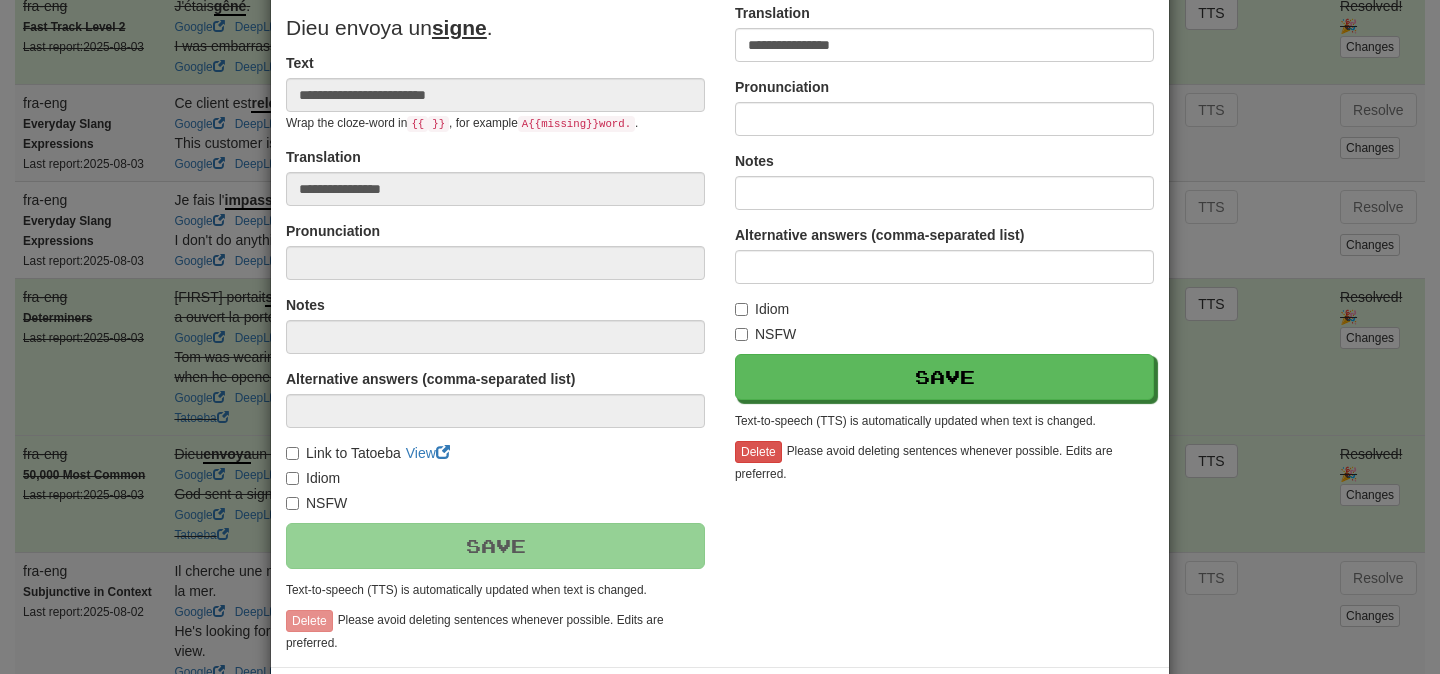 click on "**********" at bounding box center (720, 337) 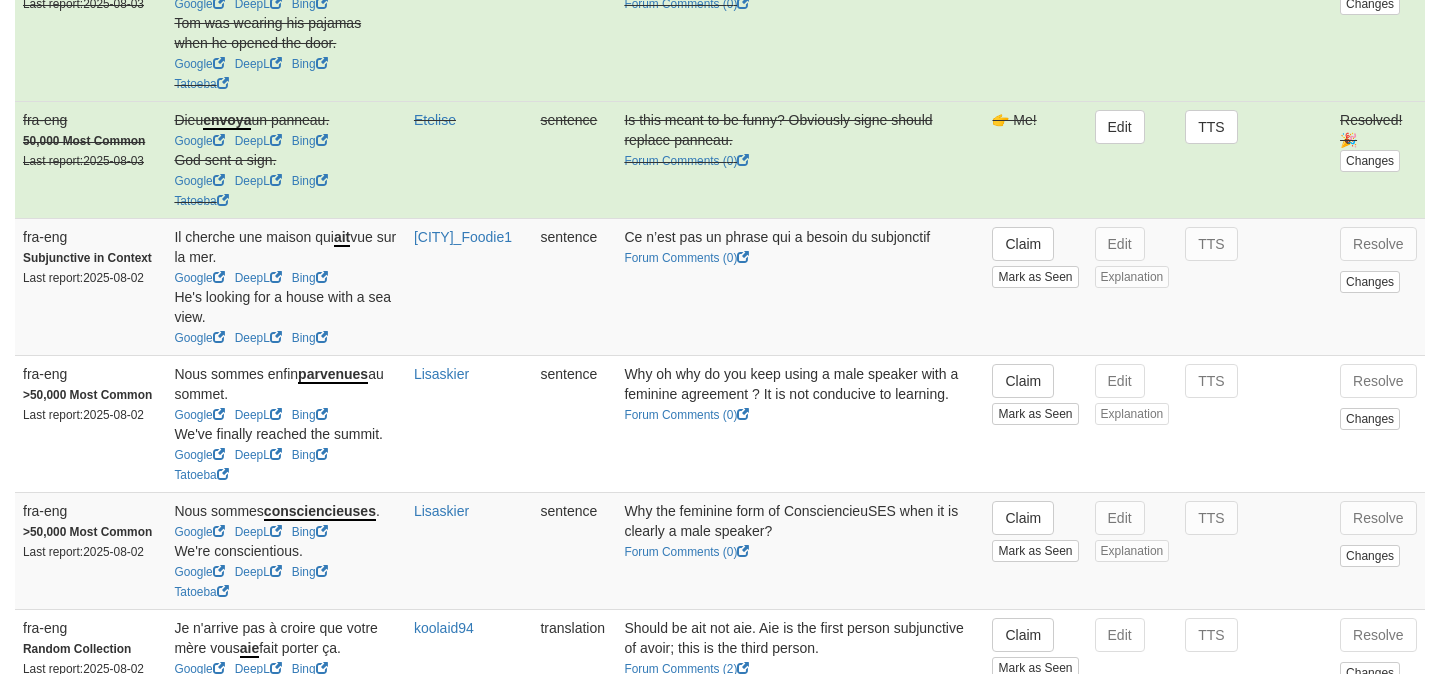 scroll, scrollTop: 1010, scrollLeft: 0, axis: vertical 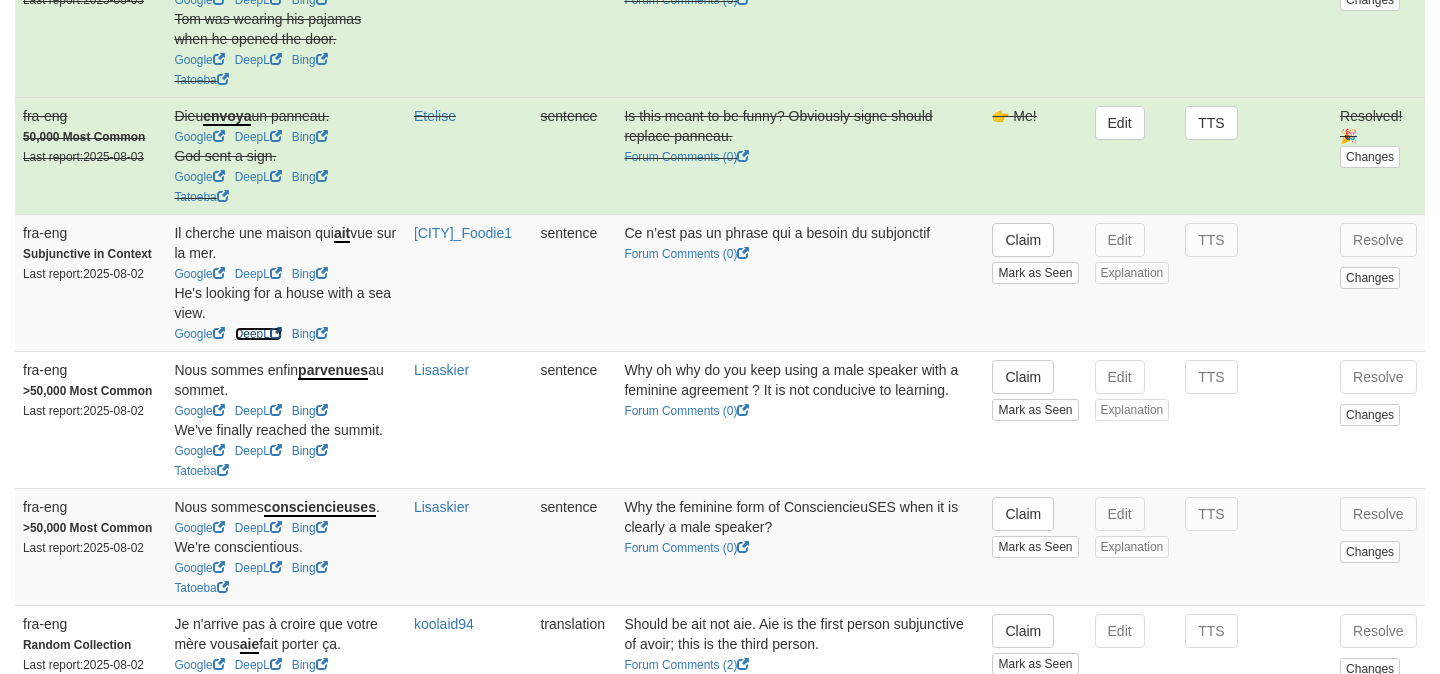 click on "DeepL" at bounding box center [258, 334] 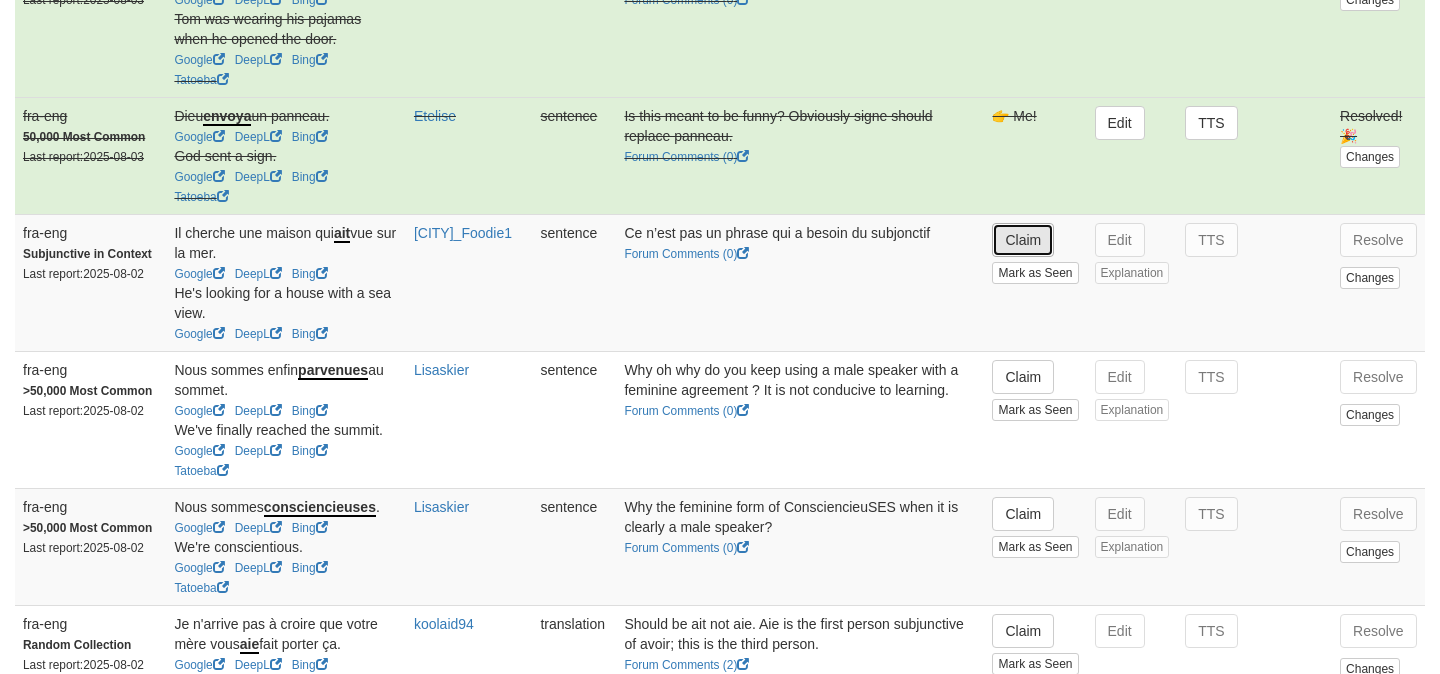 click on "Claim" at bounding box center [1023, 240] 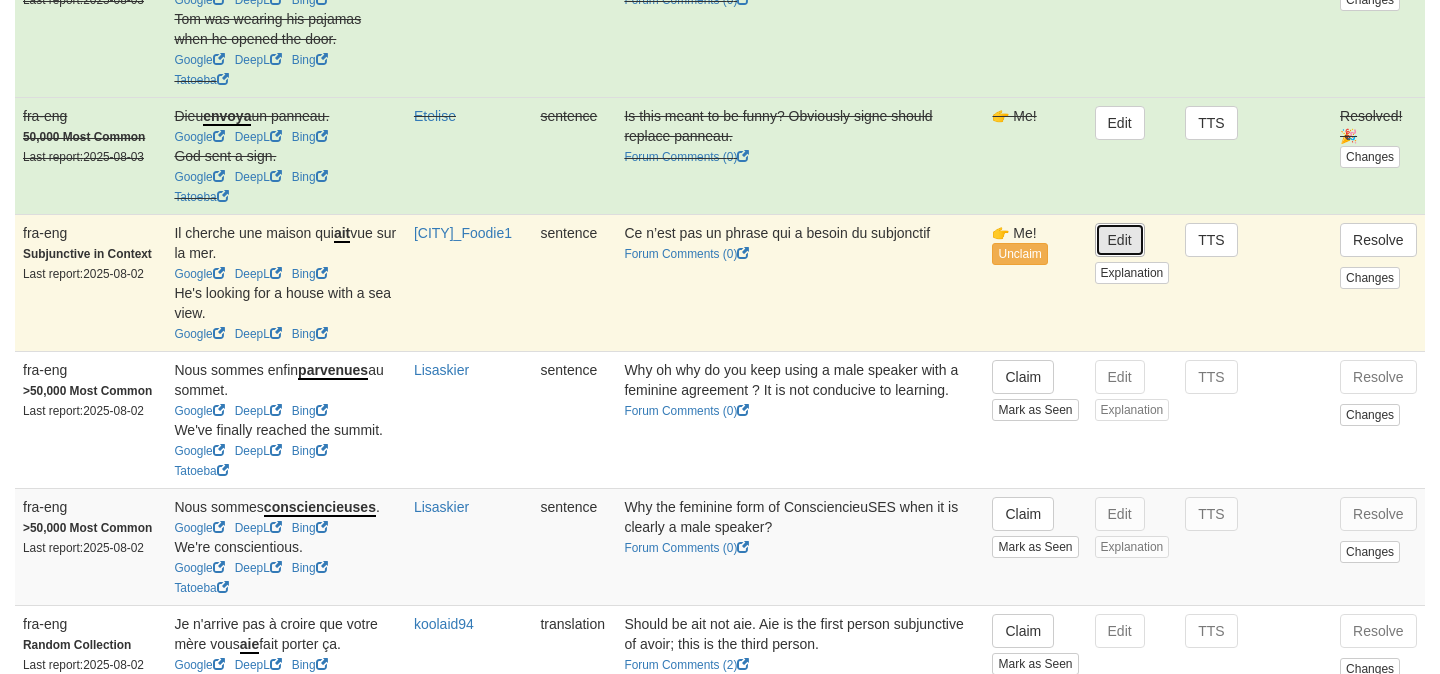 click on "Edit" at bounding box center (1120, 240) 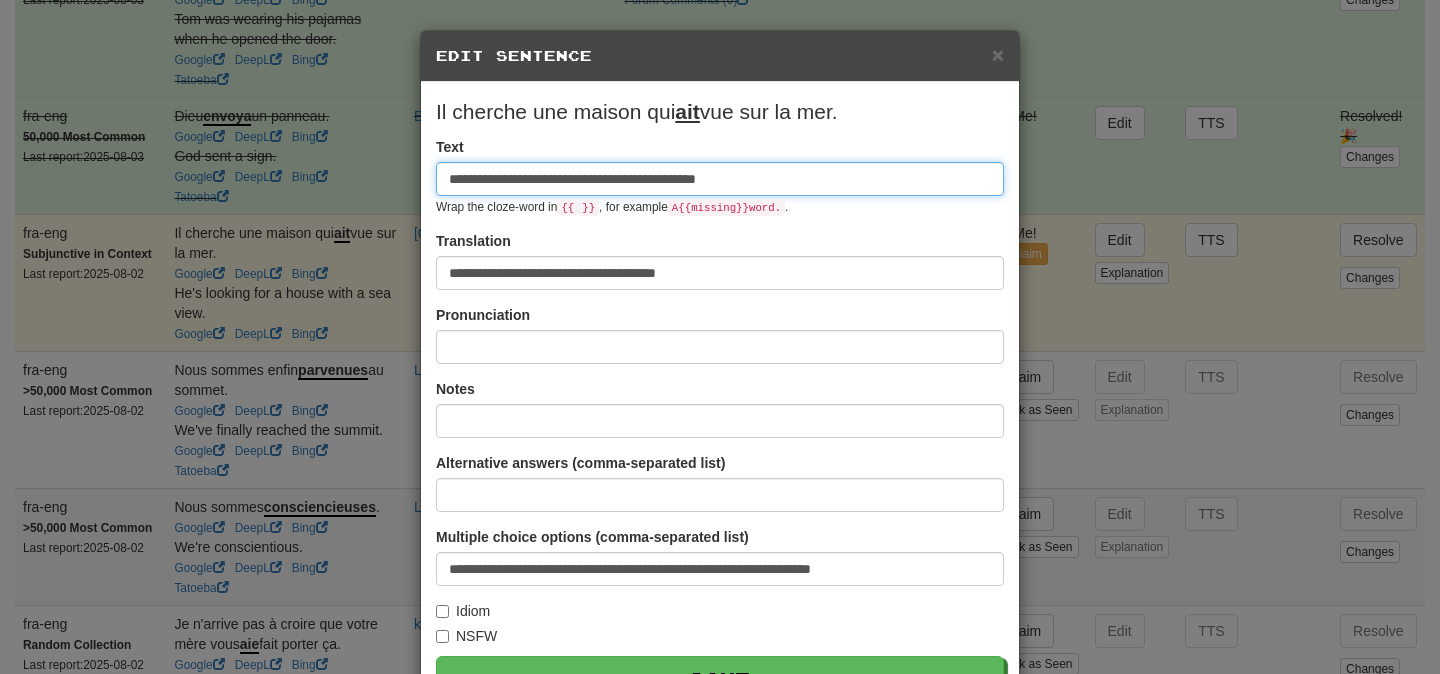 click on "**********" at bounding box center (720, 179) 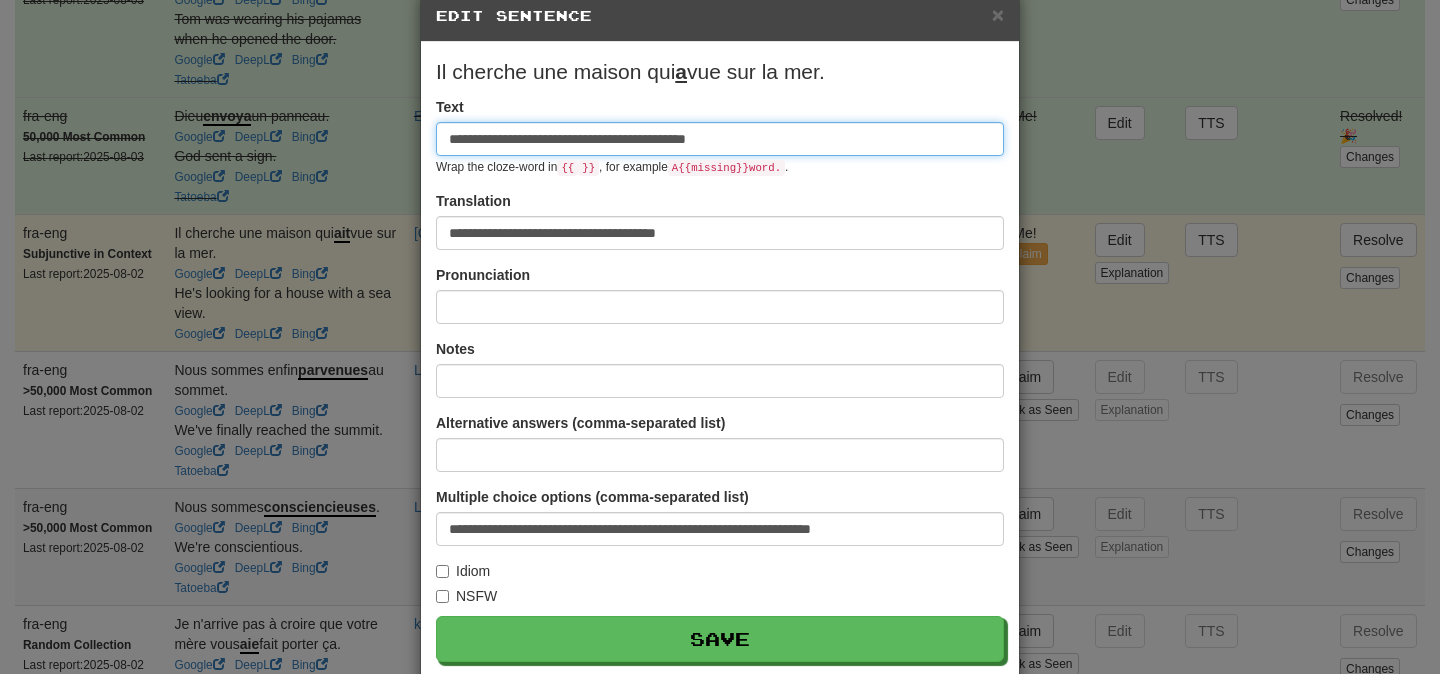 scroll, scrollTop: 2, scrollLeft: 0, axis: vertical 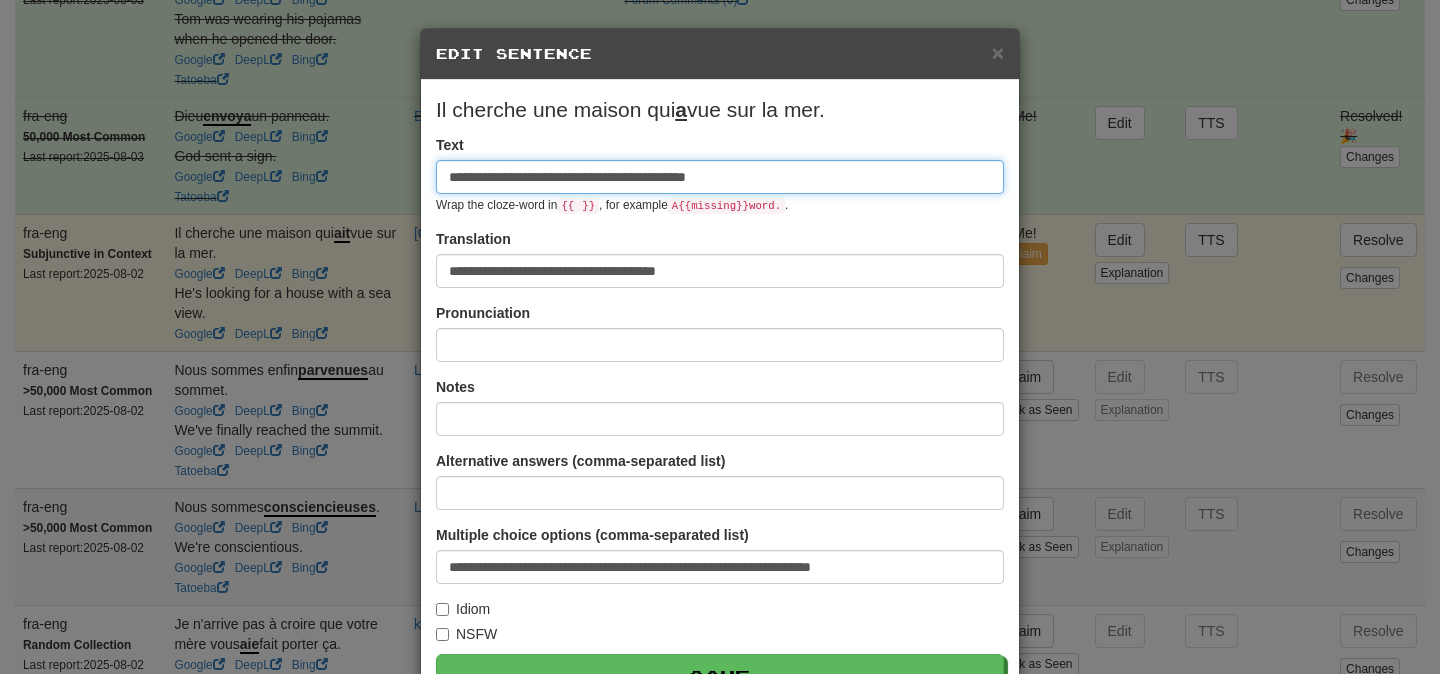 drag, startPoint x: 638, startPoint y: 187, endPoint x: 610, endPoint y: 182, distance: 28.442924 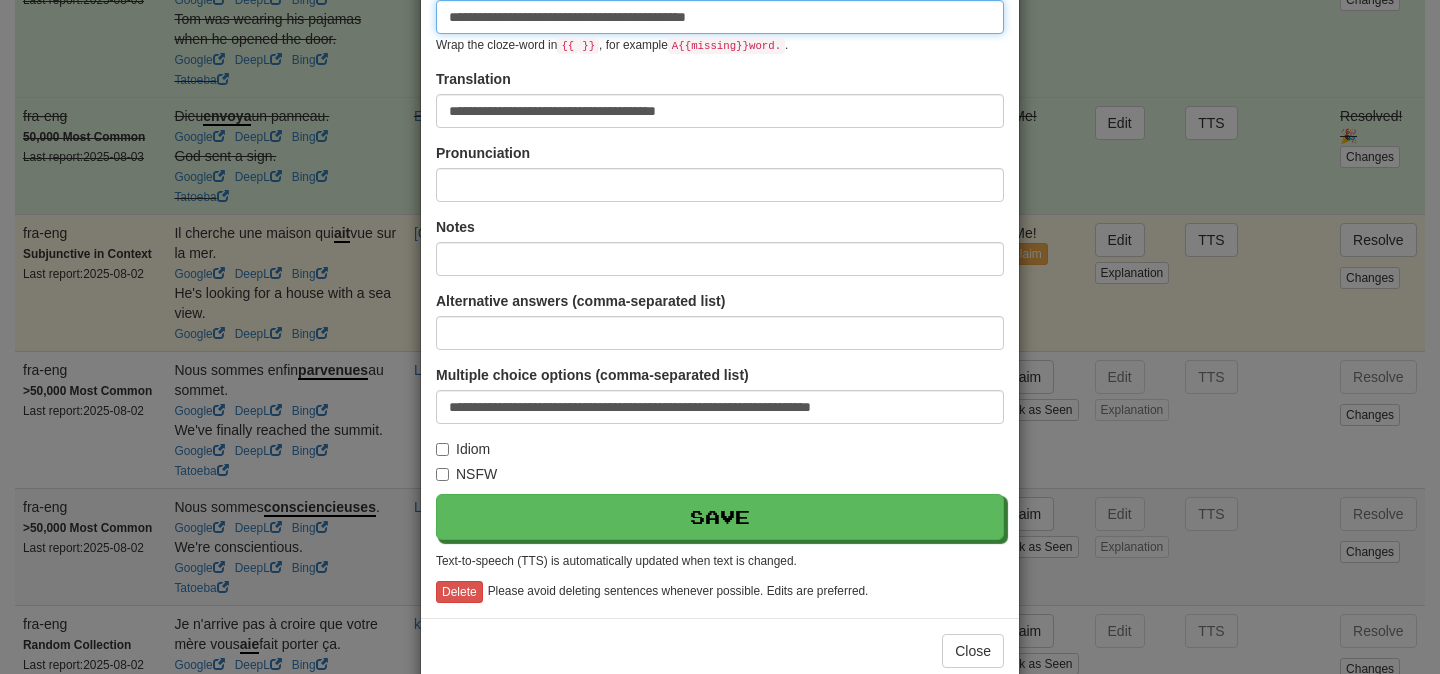 scroll, scrollTop: 160, scrollLeft: 0, axis: vertical 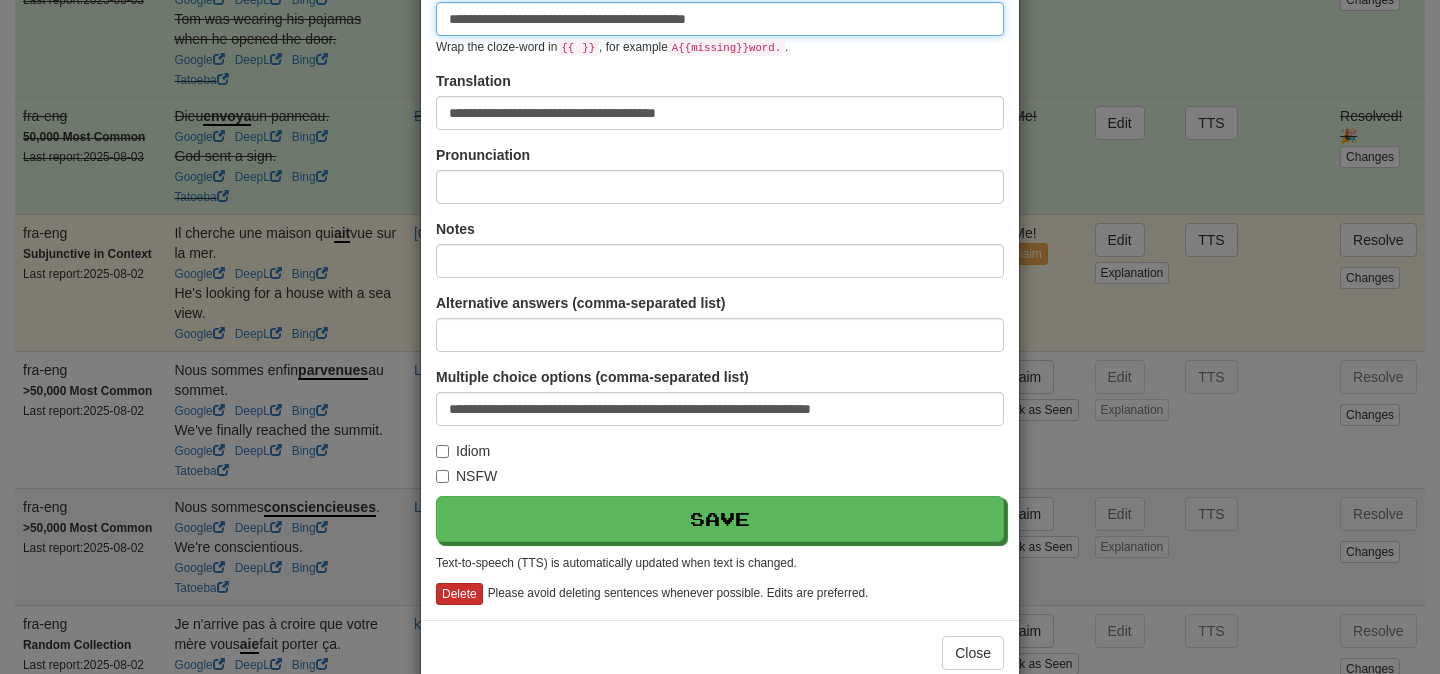 type on "**********" 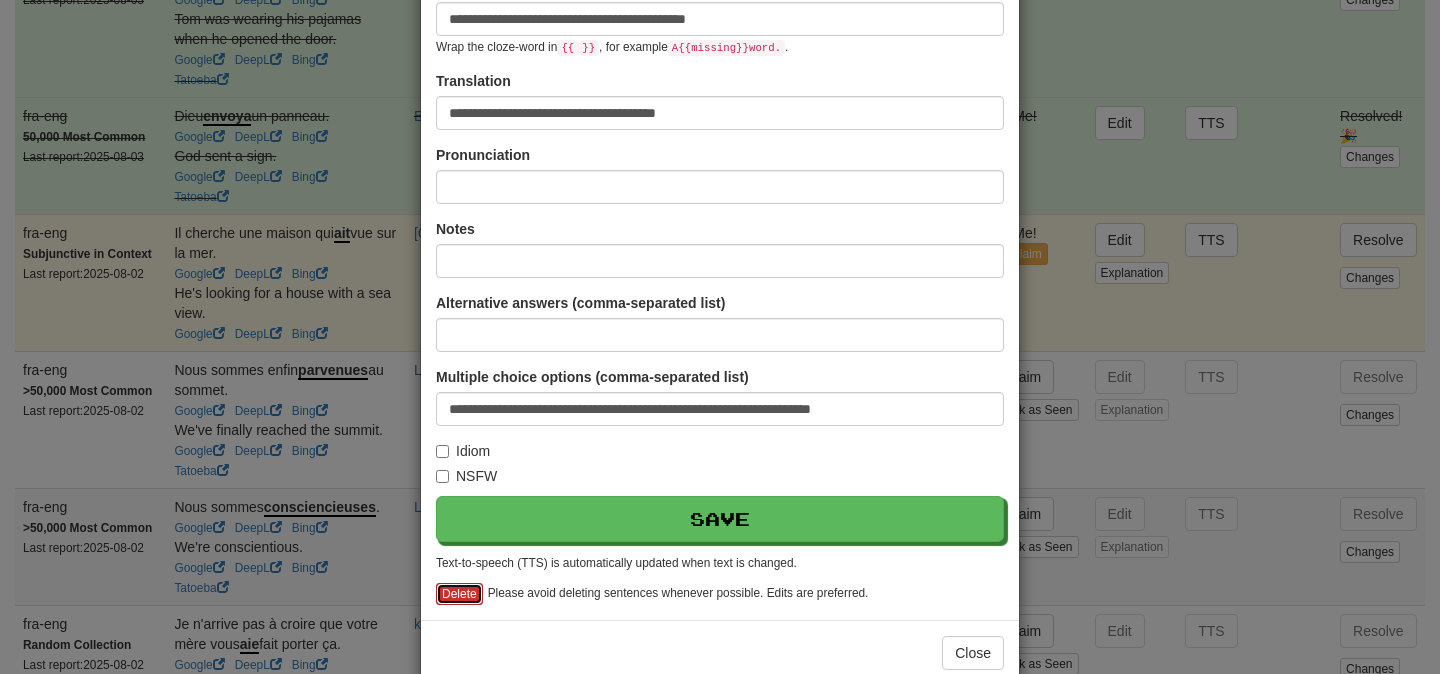 click on "Delete" at bounding box center (459, 594) 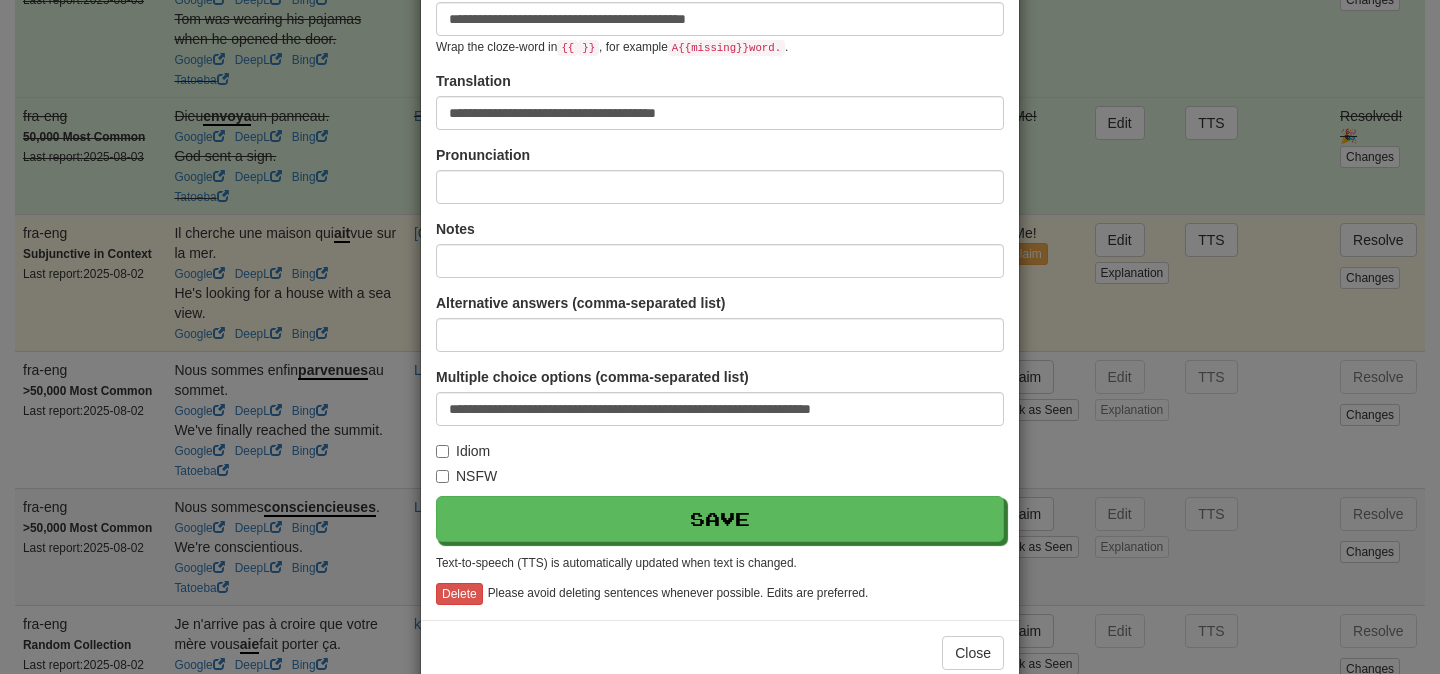 scroll, scrollTop: 232, scrollLeft: 0, axis: vertical 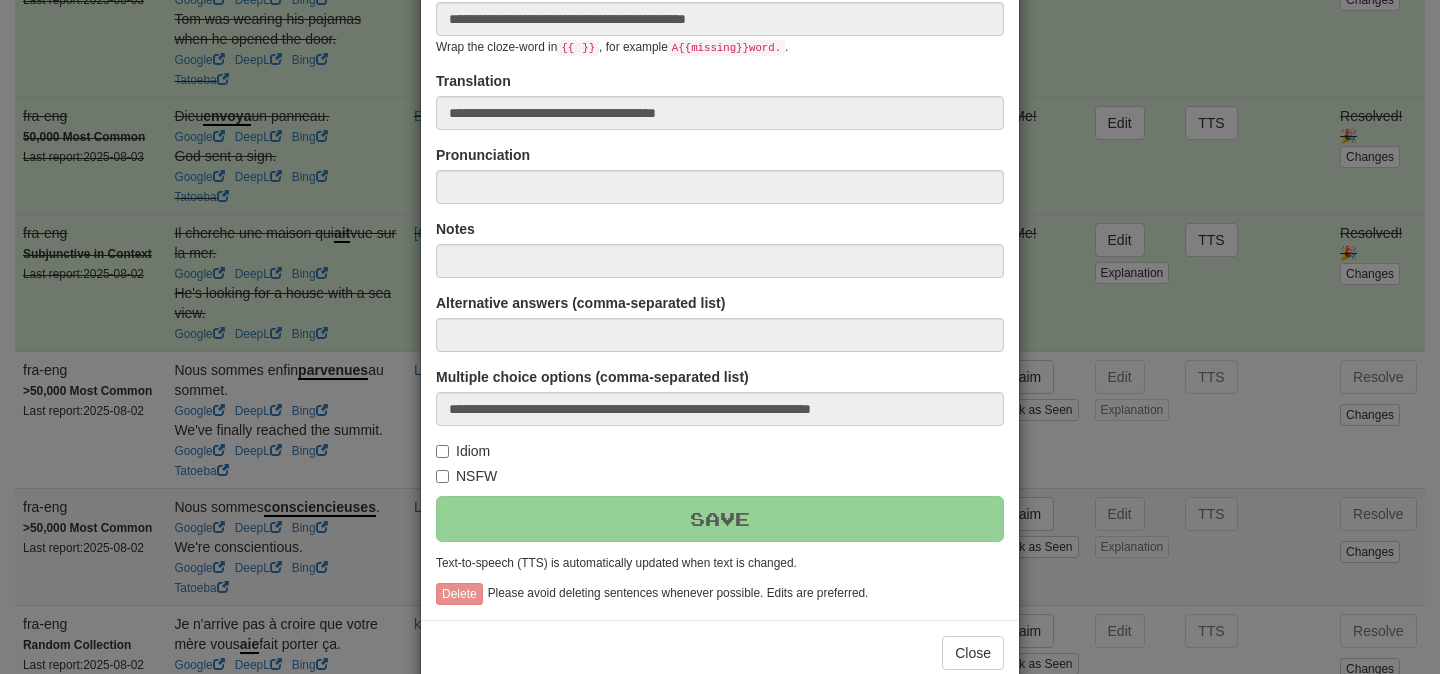 click on "**********" at bounding box center (720, 337) 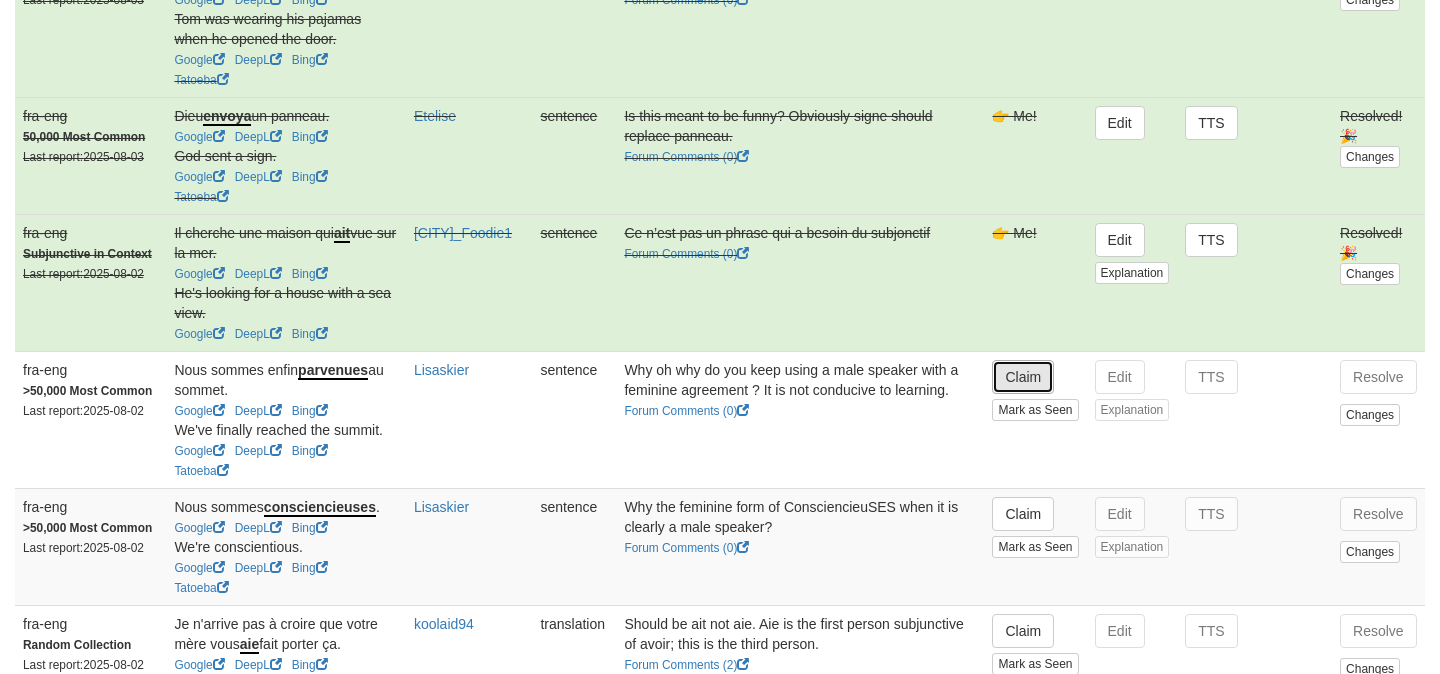 click on "Claim" at bounding box center (1023, 377) 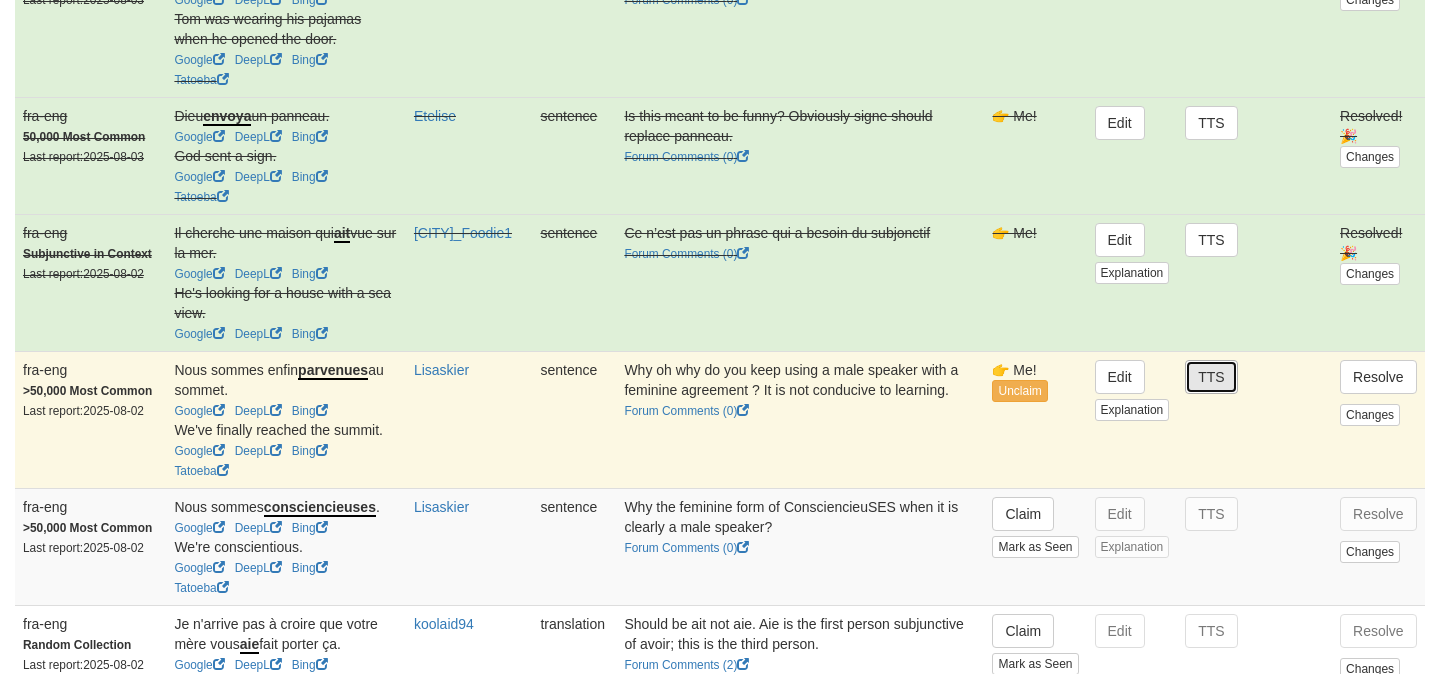 click on "TTS" at bounding box center [1211, 377] 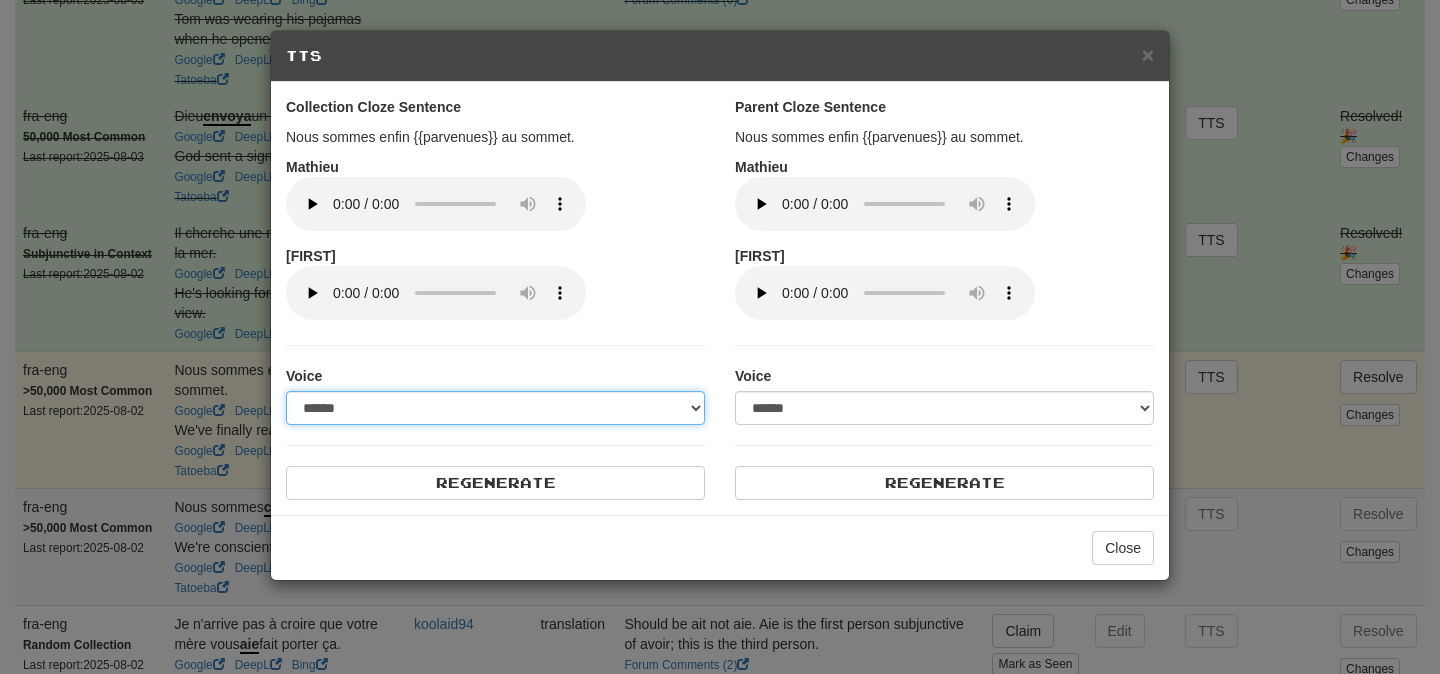 click on "**********" at bounding box center [495, 408] 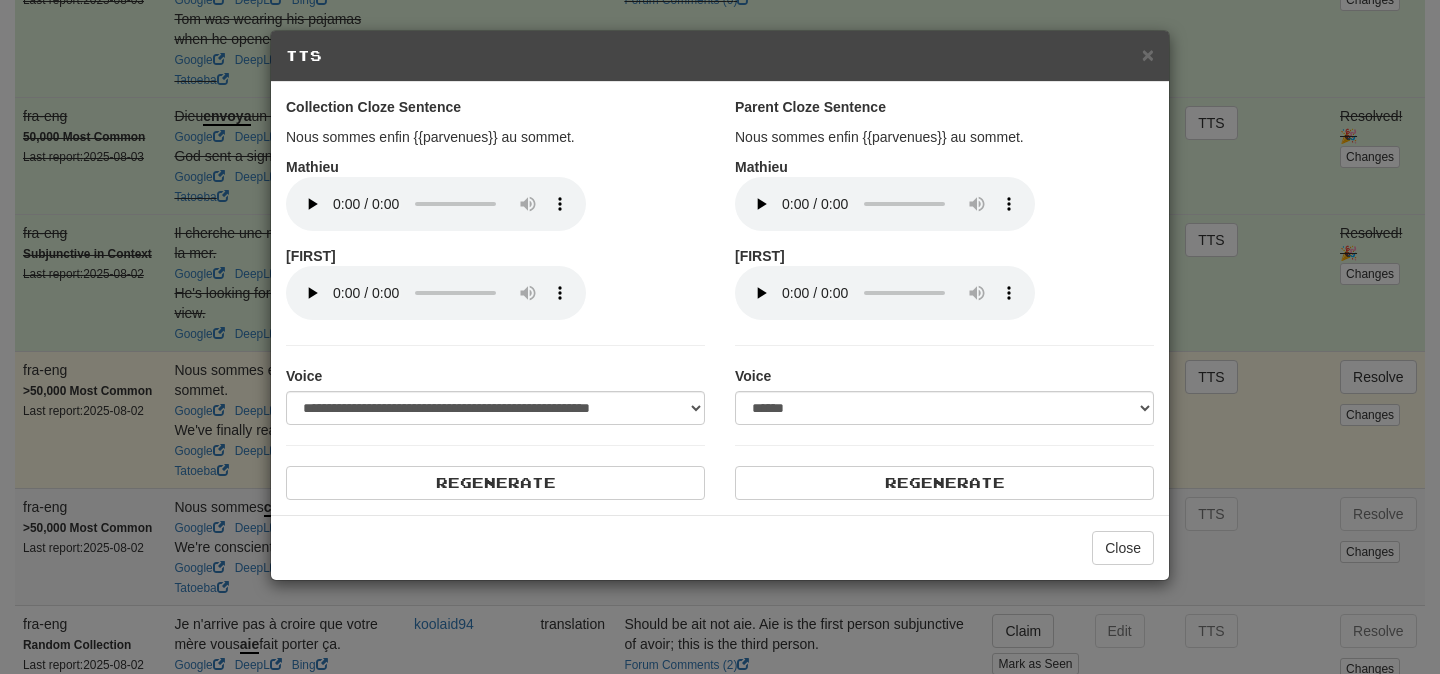click on "**********" at bounding box center [720, 298] 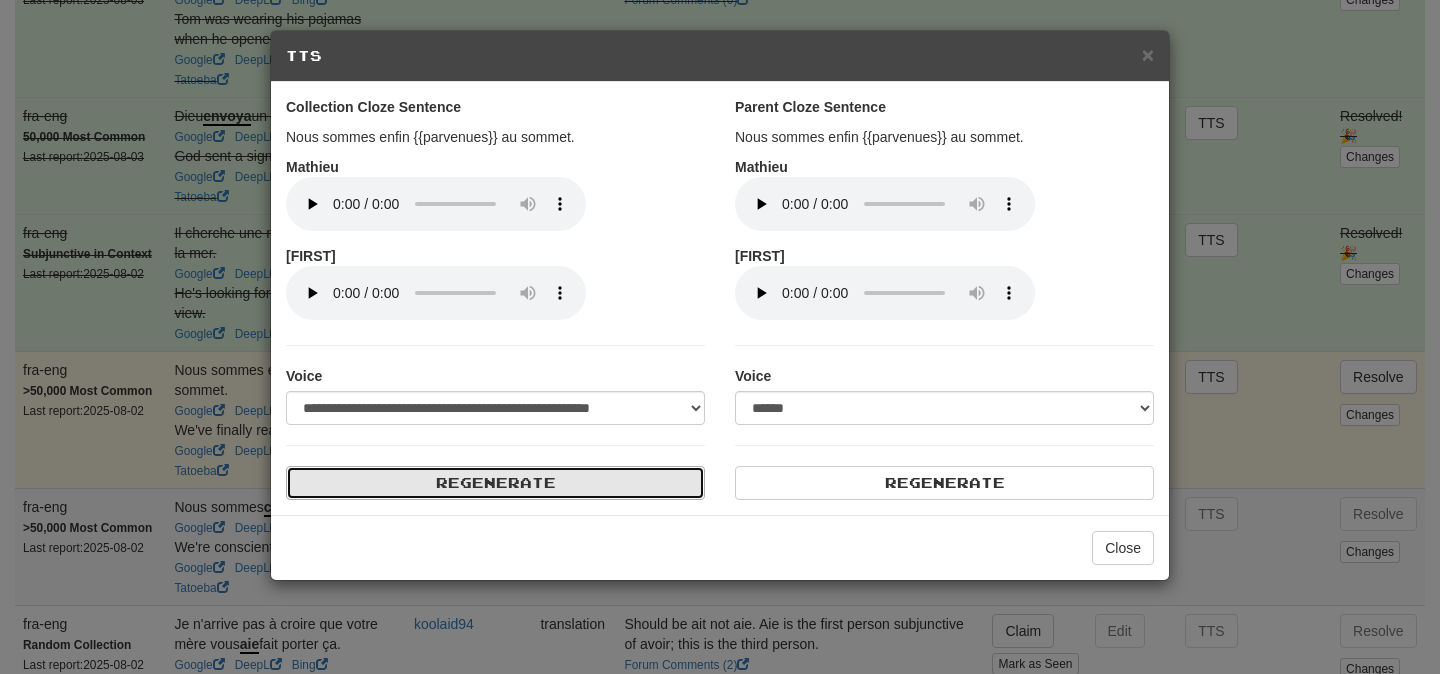 click on "Regenerate" at bounding box center (495, 483) 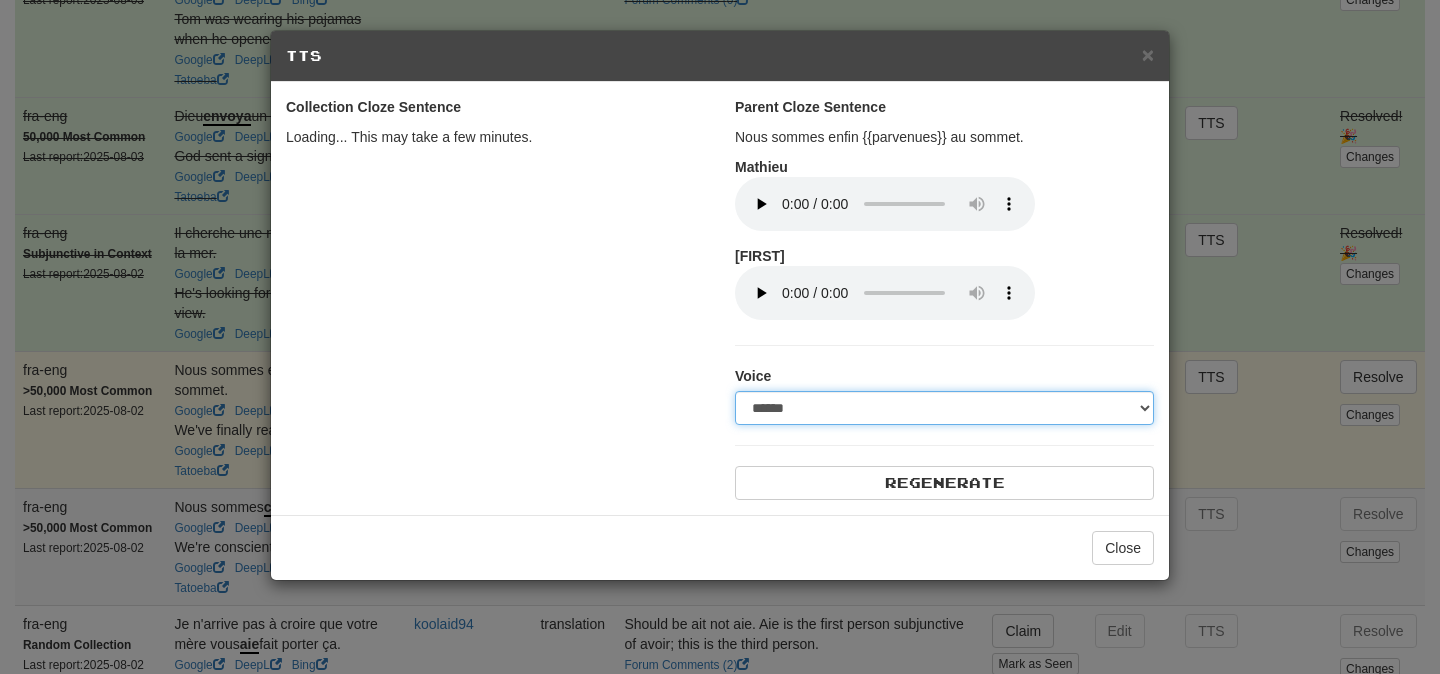 click on "**********" at bounding box center (944, 408) 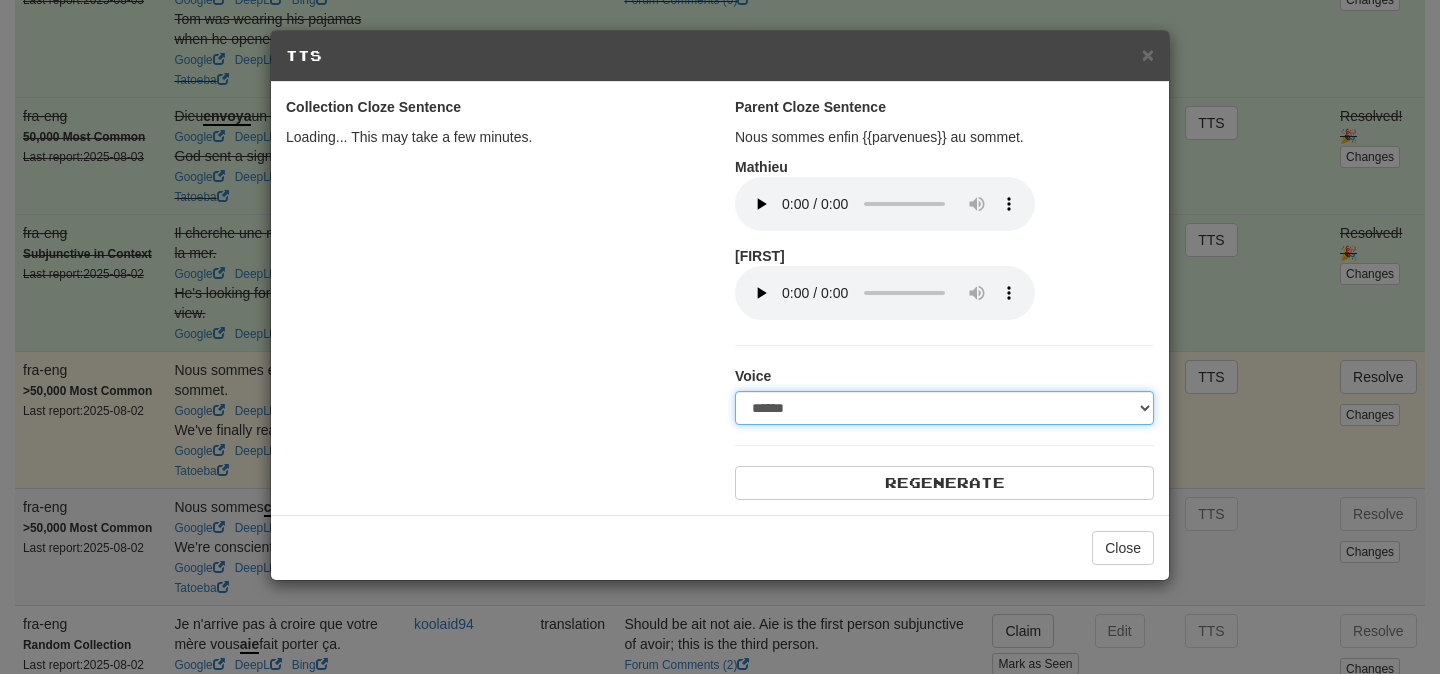 select on "***" 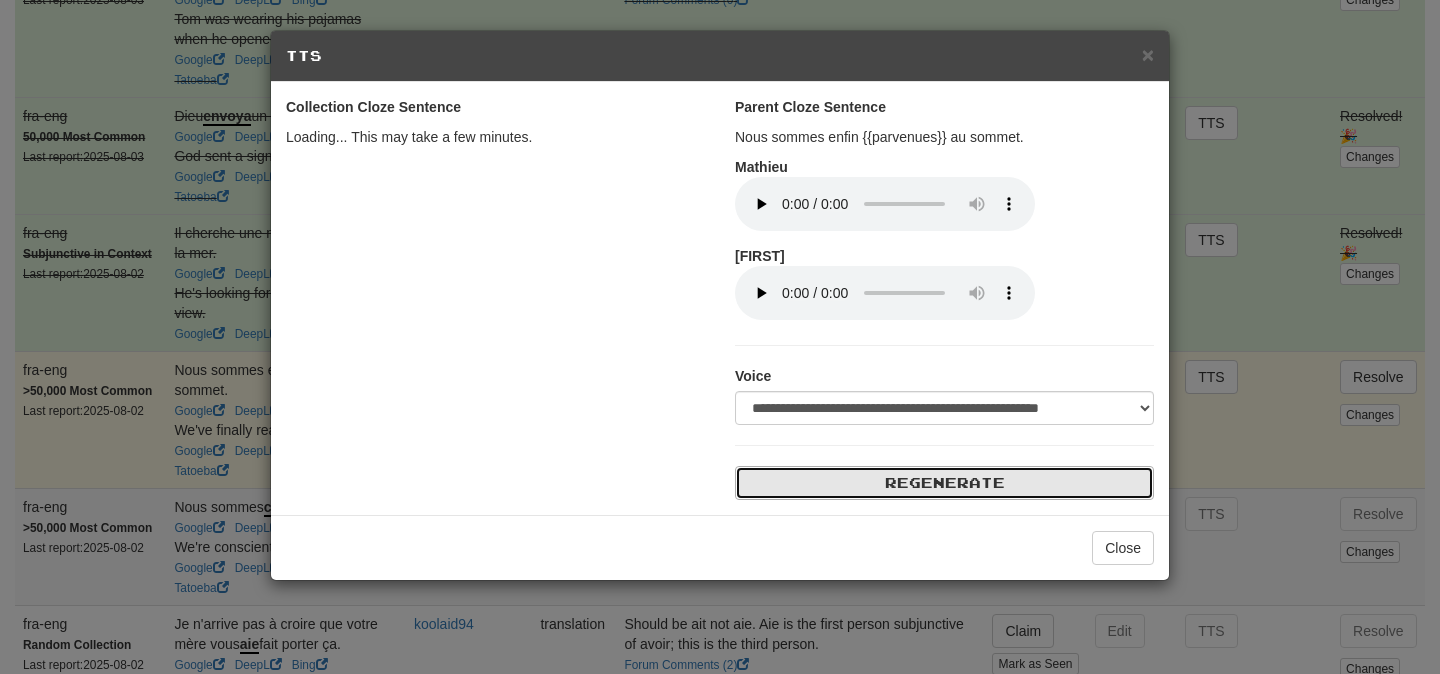 click on "Regenerate" at bounding box center (944, 483) 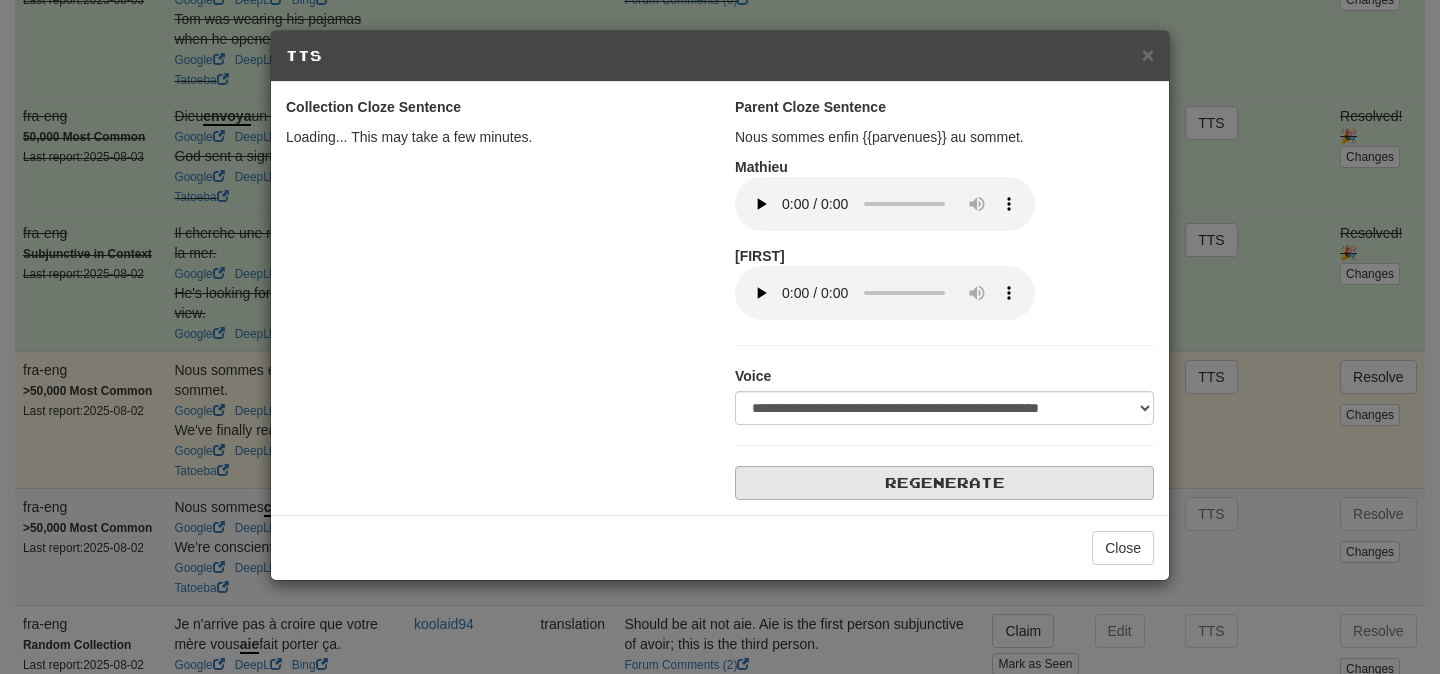 select on "***" 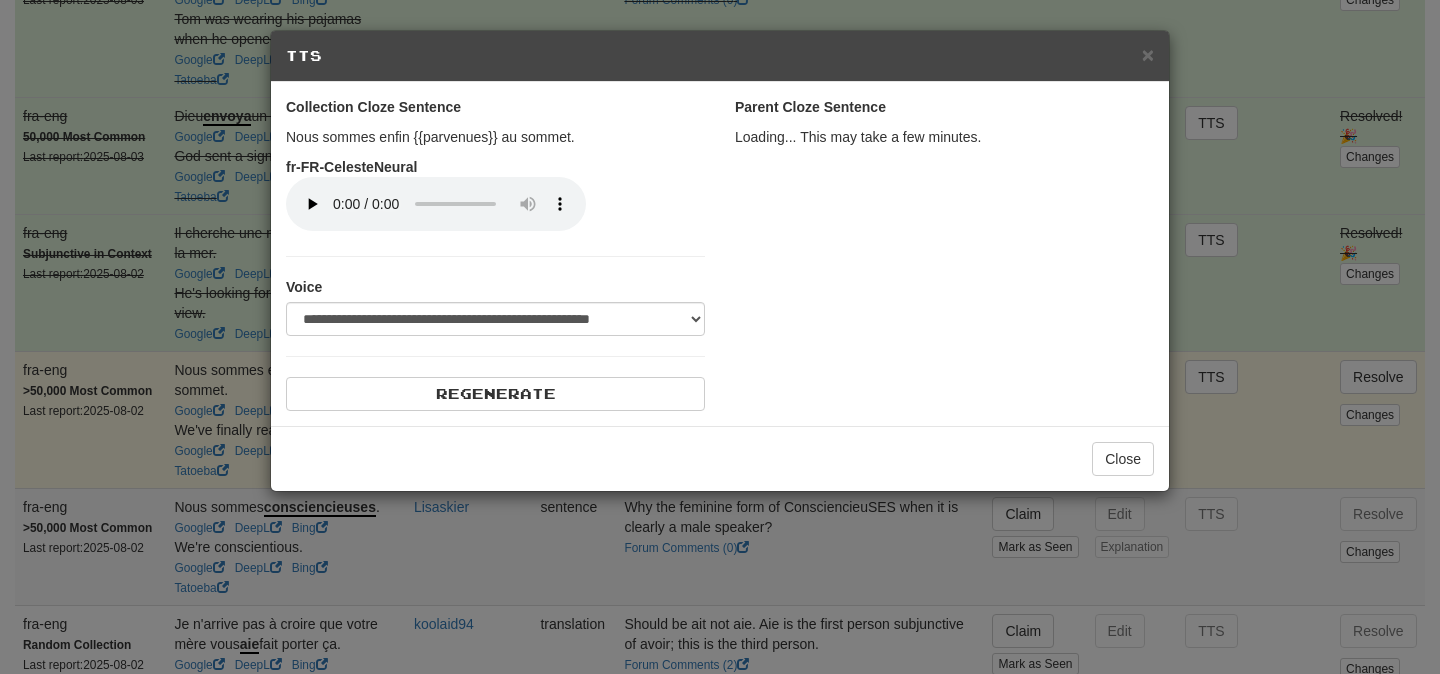 select on "***" 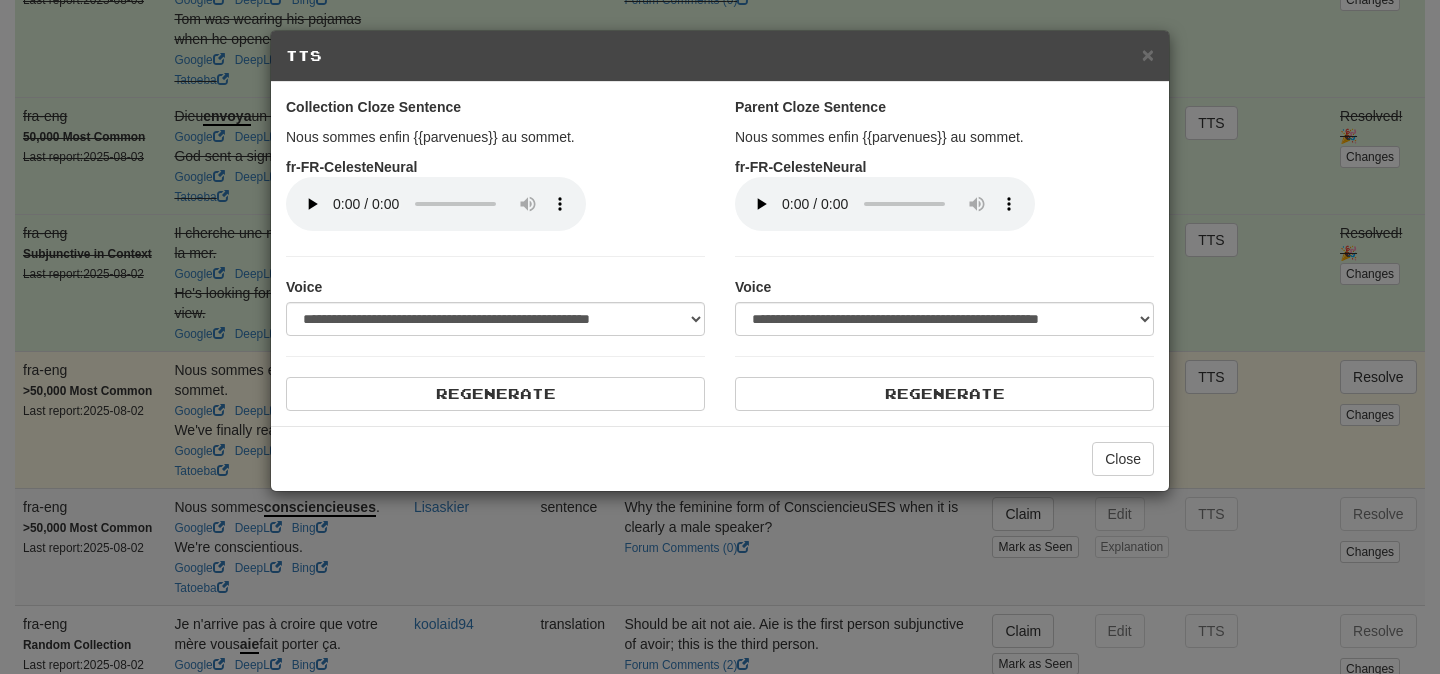 click on "**********" at bounding box center (720, 337) 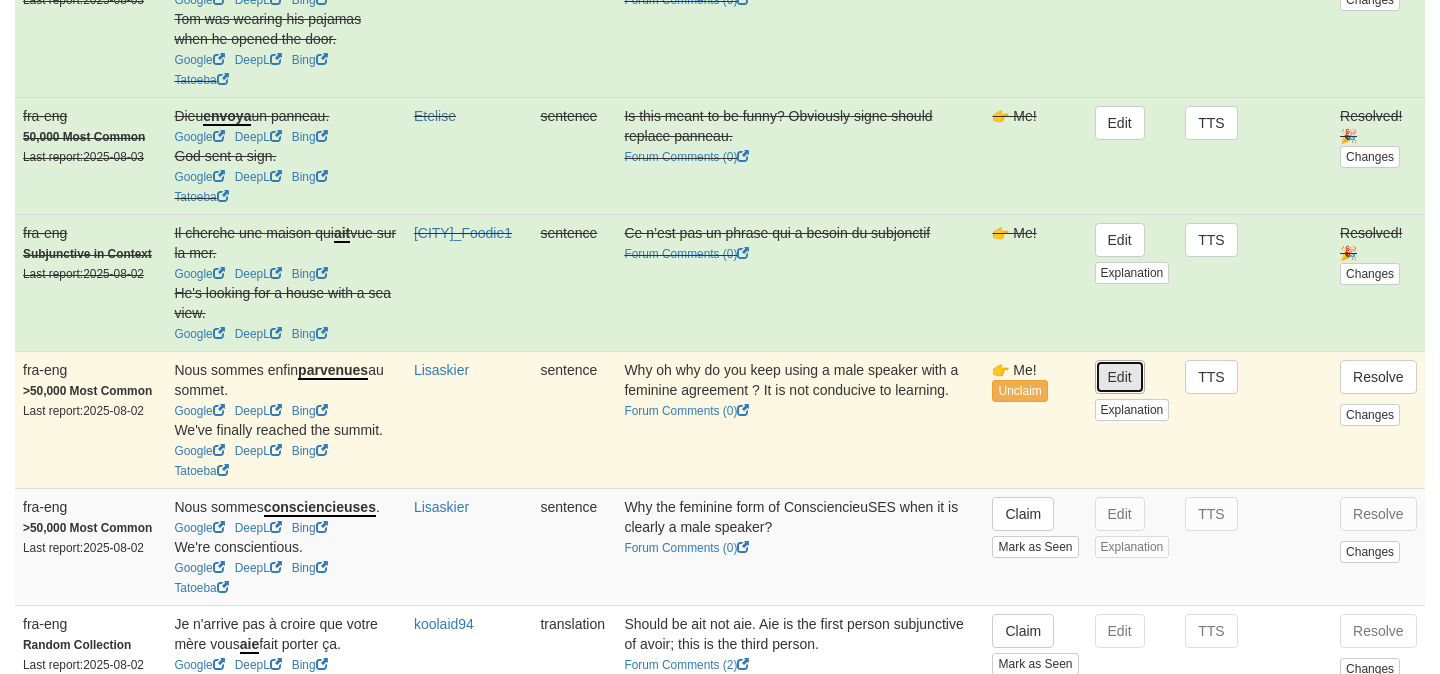 click on "Edit" at bounding box center [1120, 377] 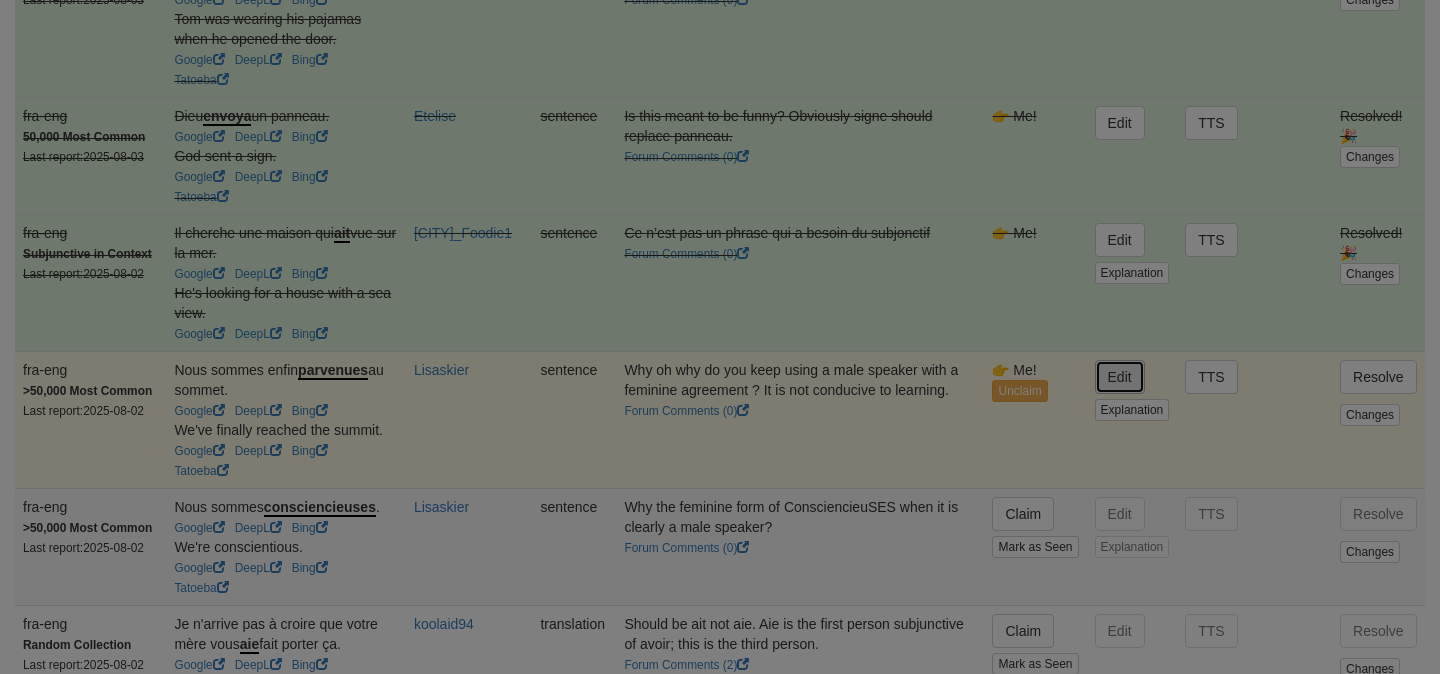 type on "**********" 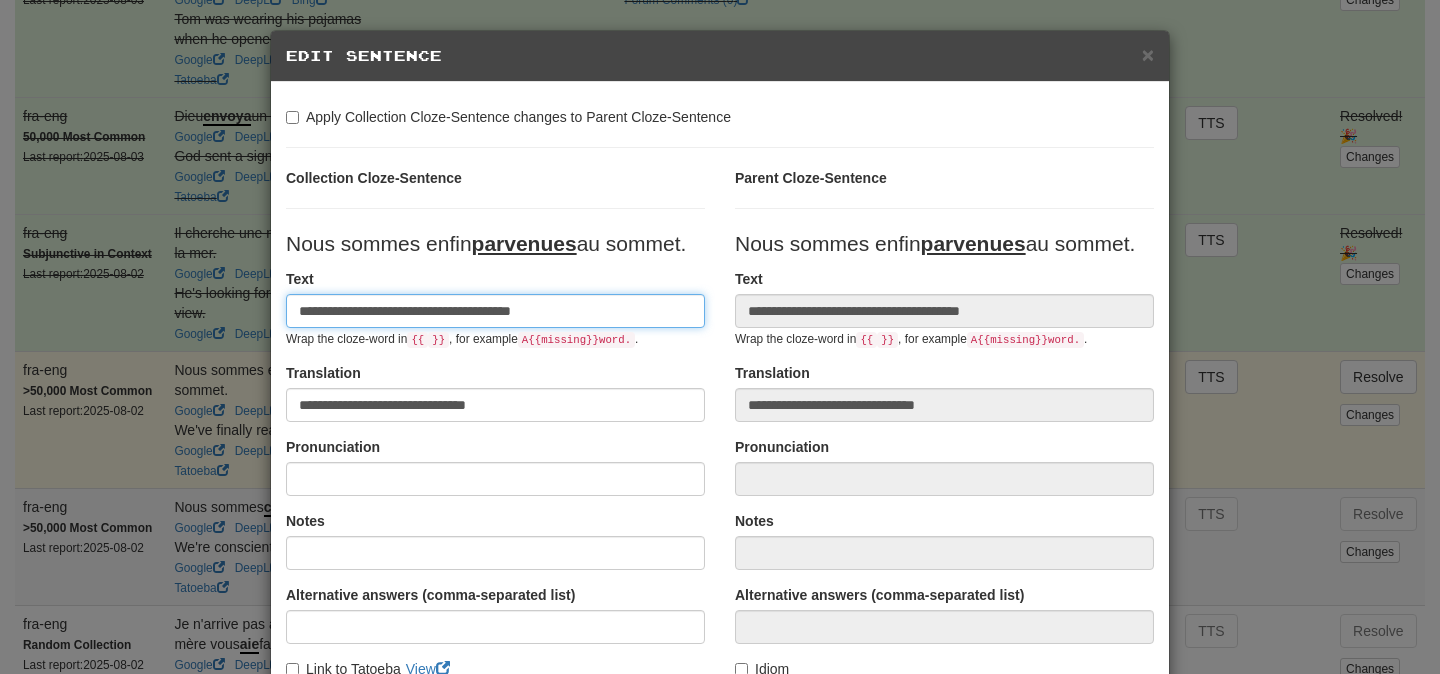 click on "**********" at bounding box center (495, 311) 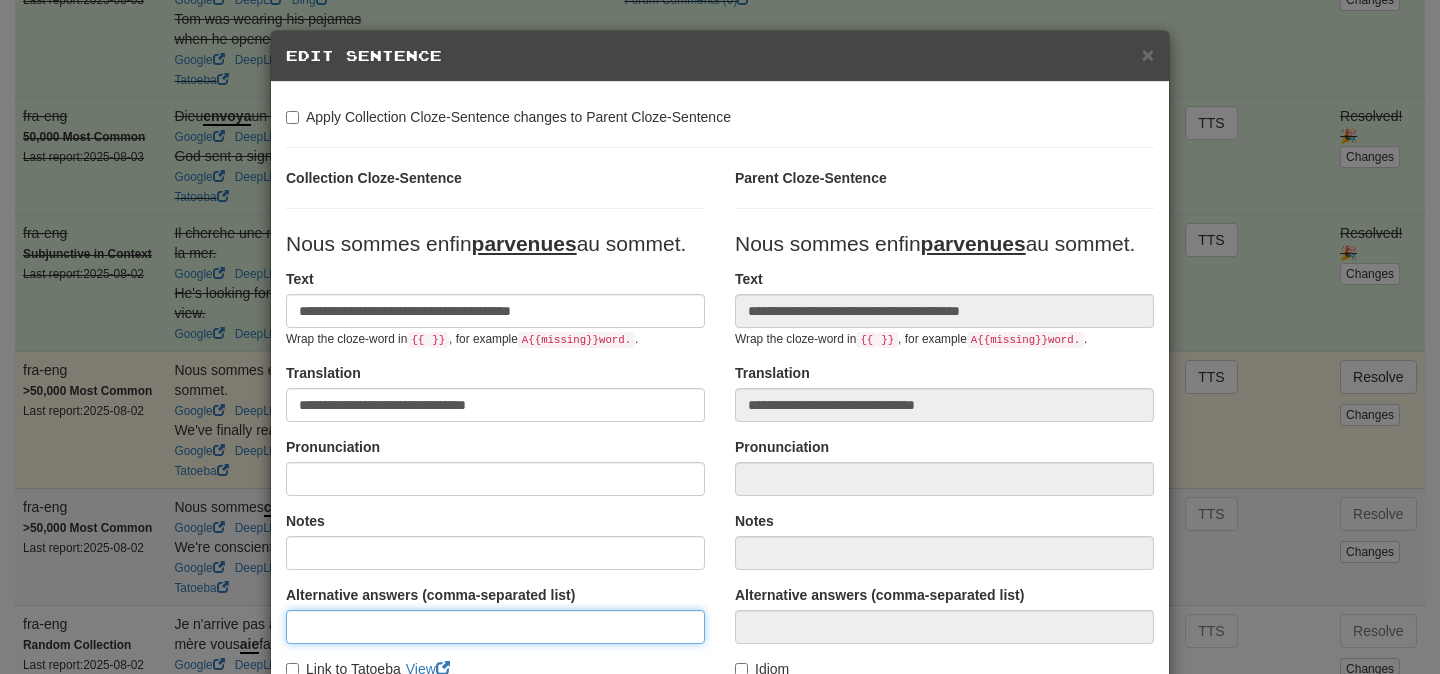 click at bounding box center [495, 627] 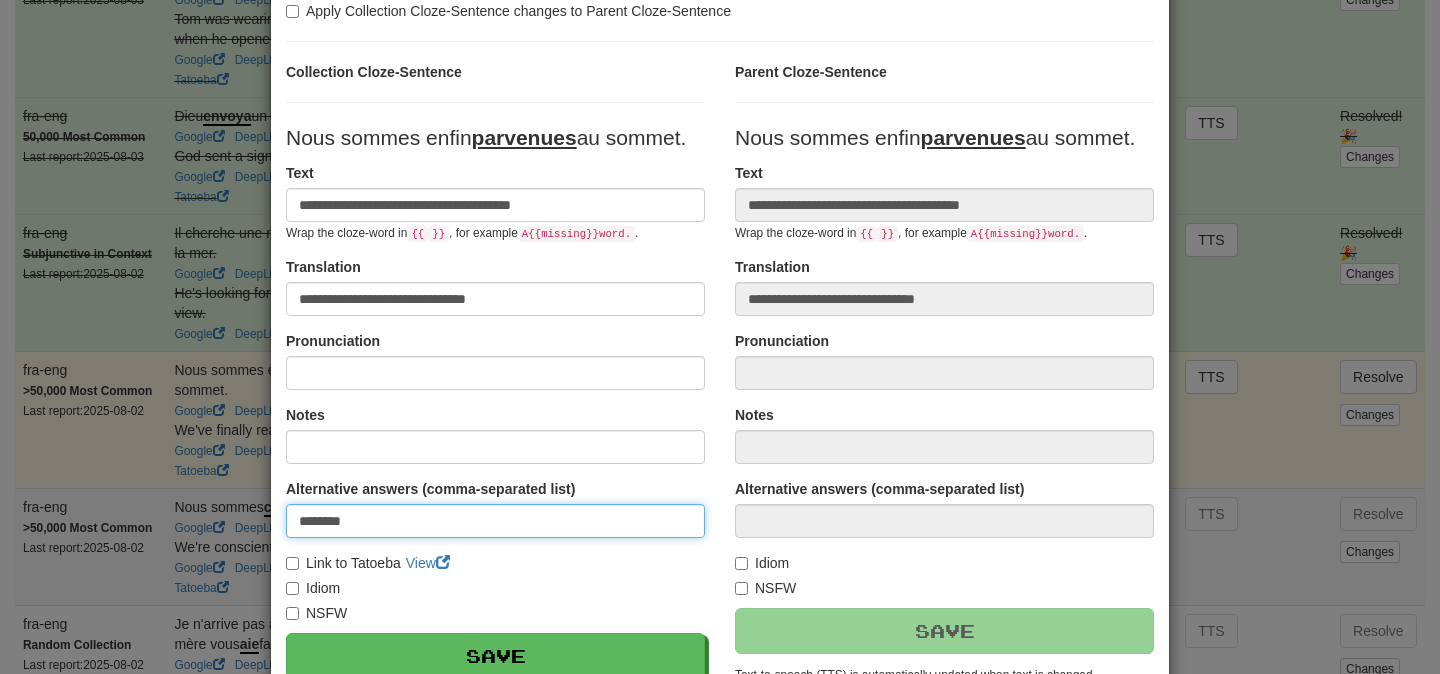 scroll, scrollTop: 127, scrollLeft: 0, axis: vertical 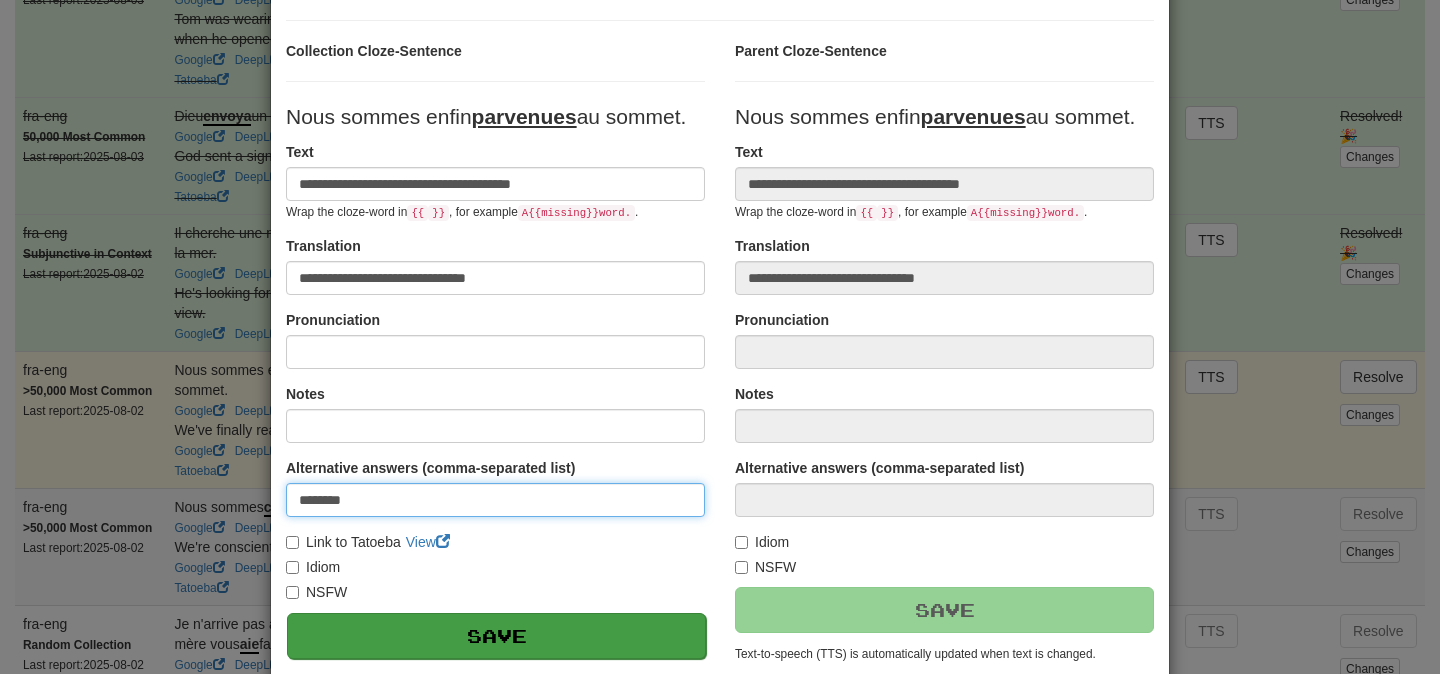 type on "********" 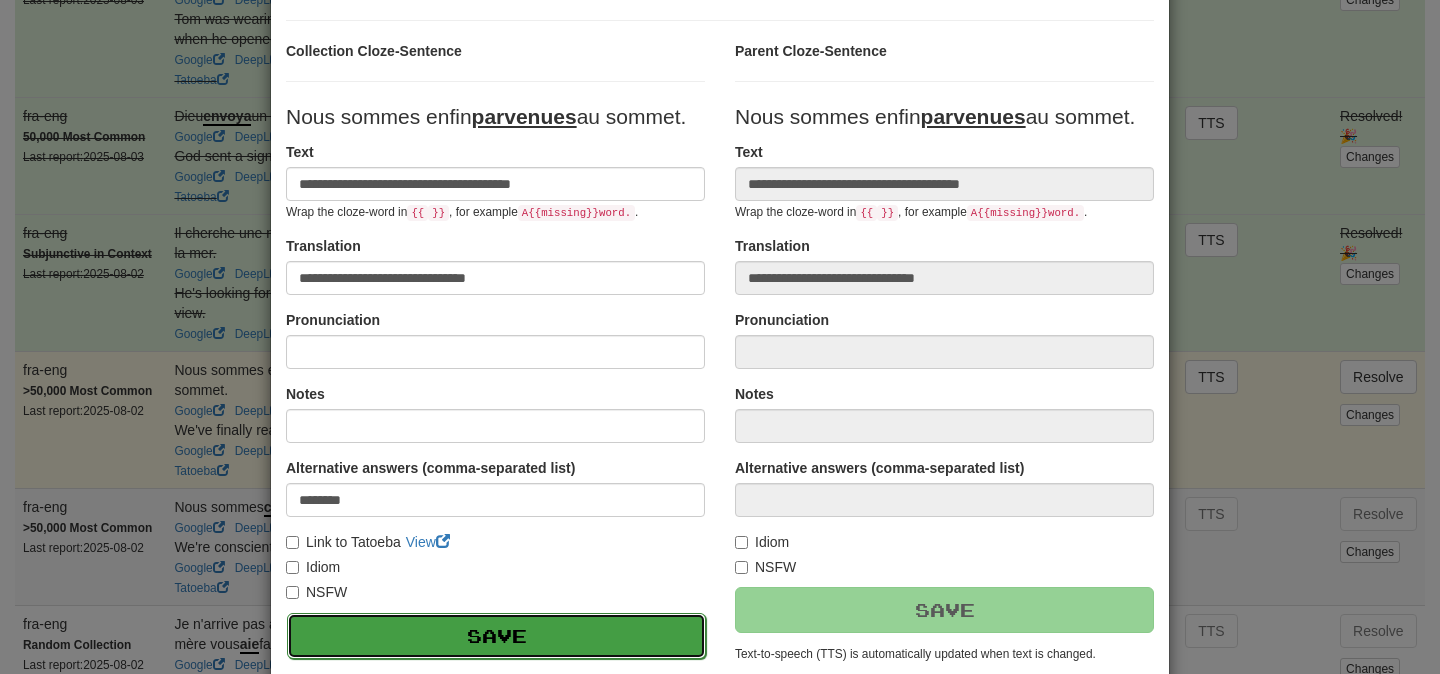 click on "Save" at bounding box center [496, 636] 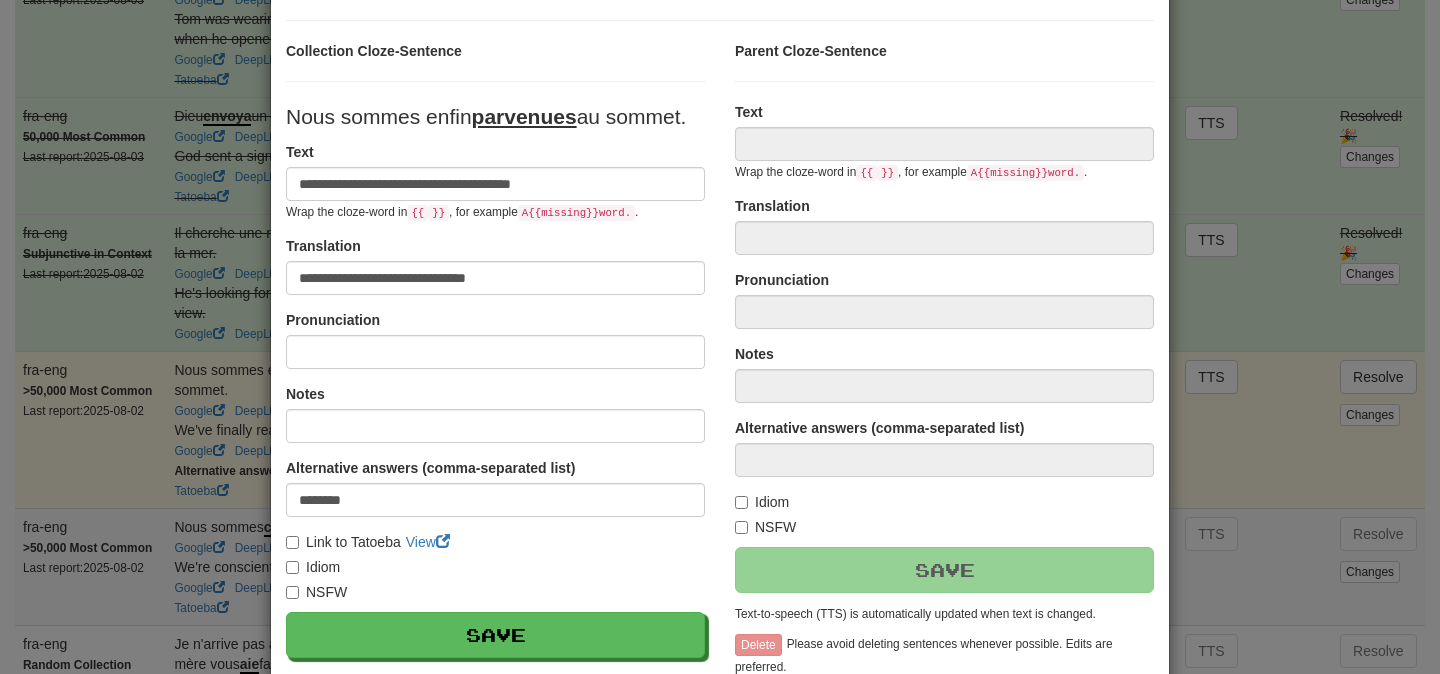 type on "**********" 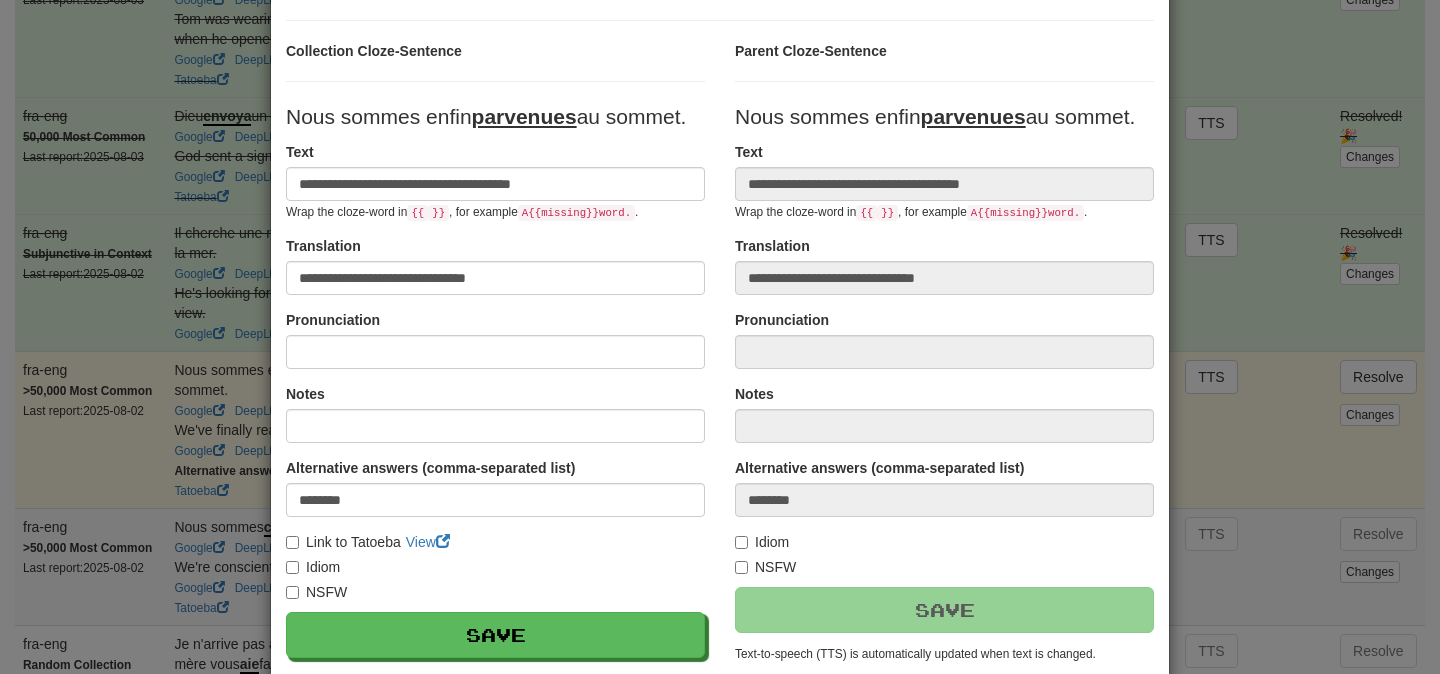 click on "**********" at bounding box center (720, 337) 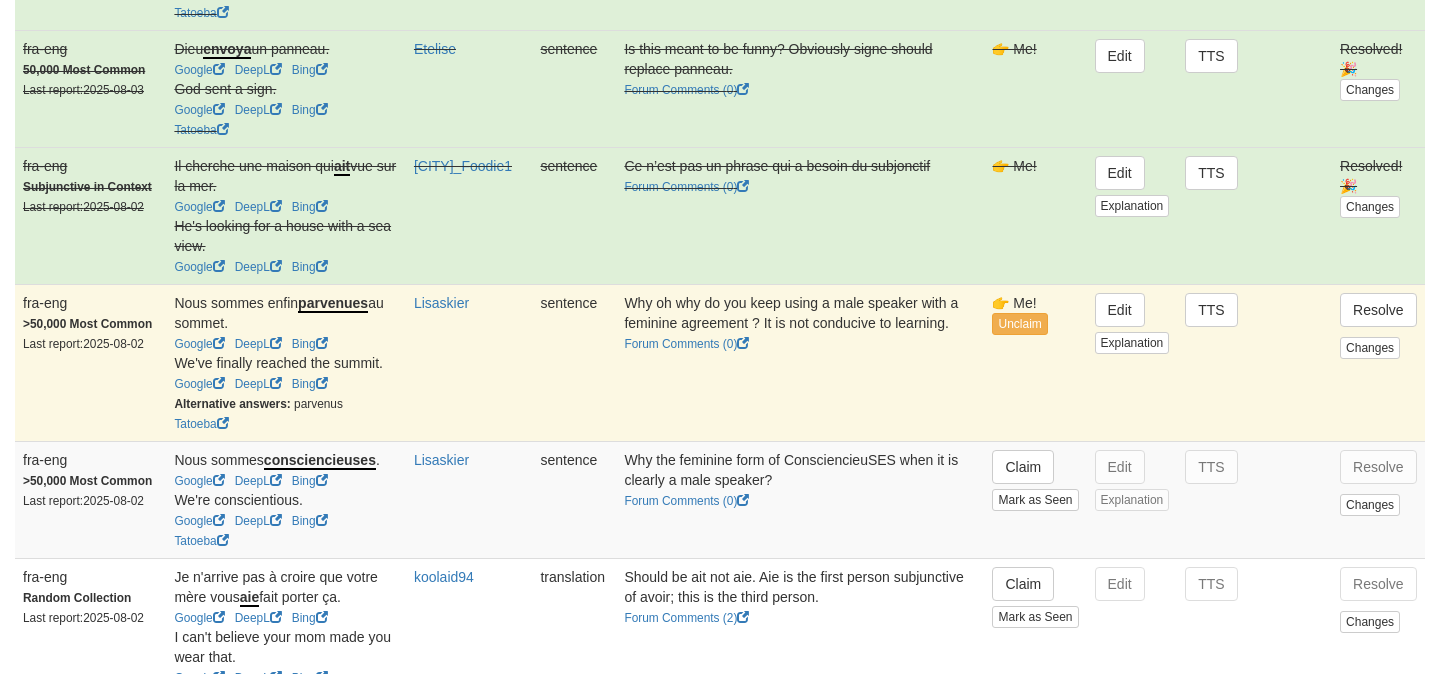 scroll, scrollTop: 1098, scrollLeft: 0, axis: vertical 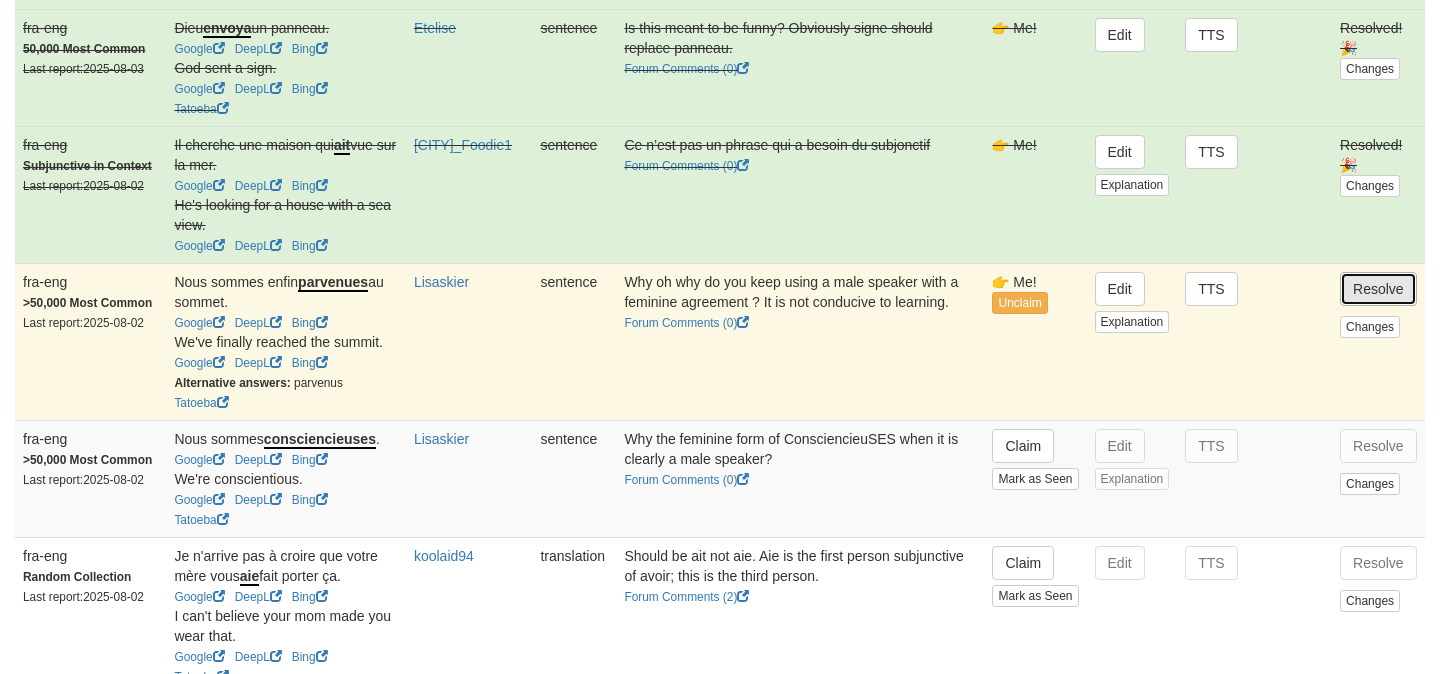 click on "Resolve" at bounding box center (1378, 289) 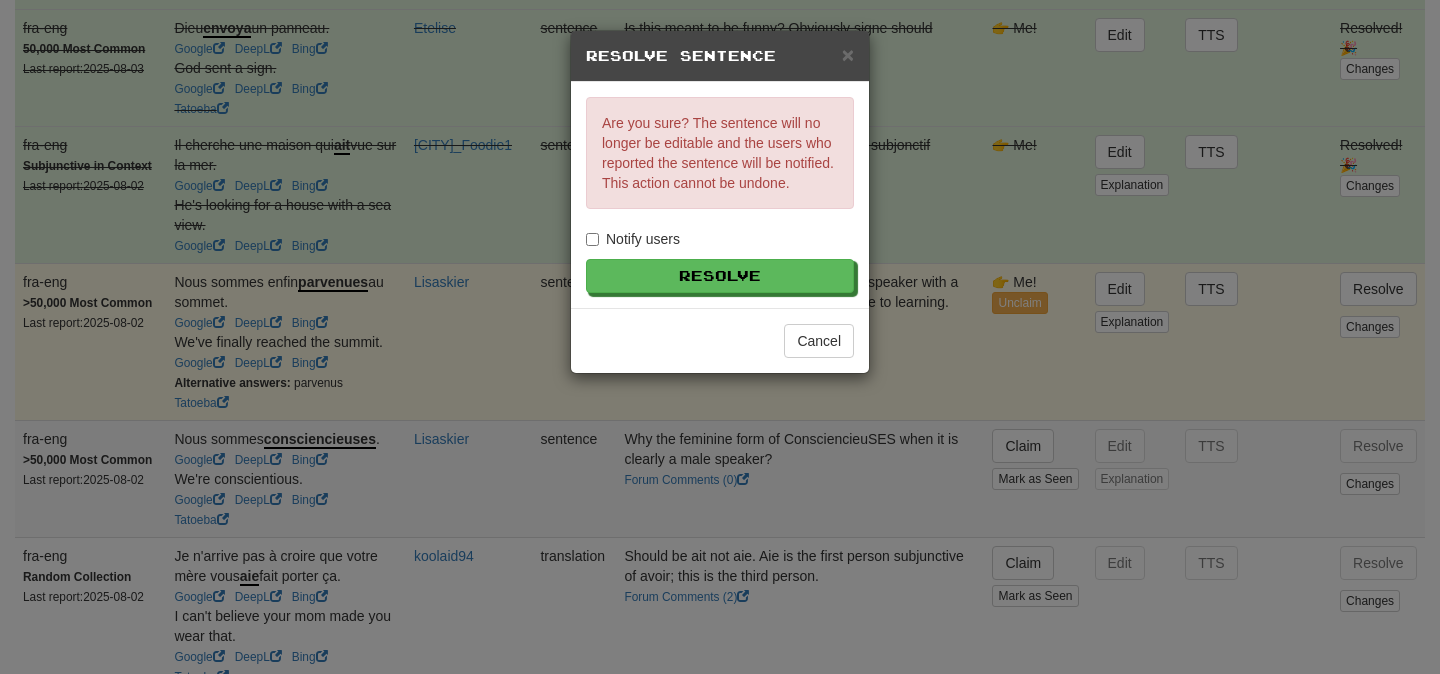 click on "Notify users" at bounding box center [633, 239] 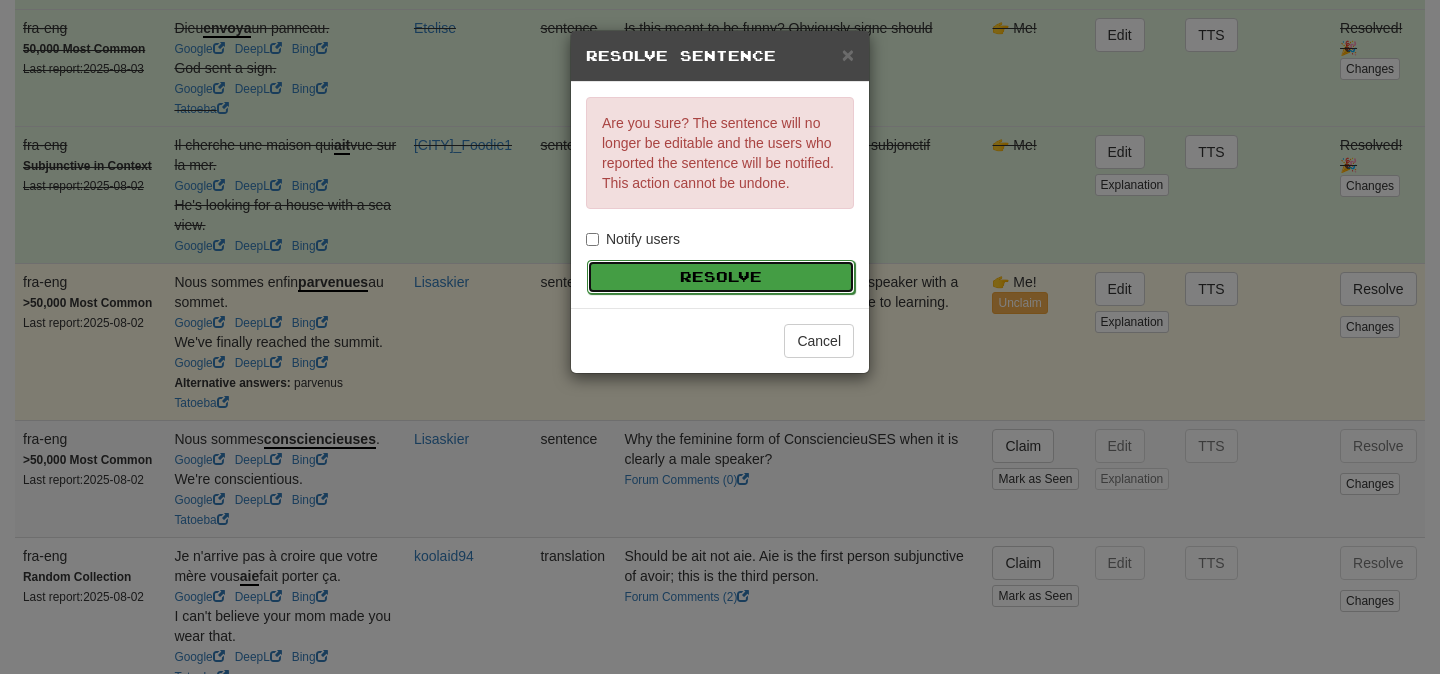 click on "Resolve" at bounding box center [721, 277] 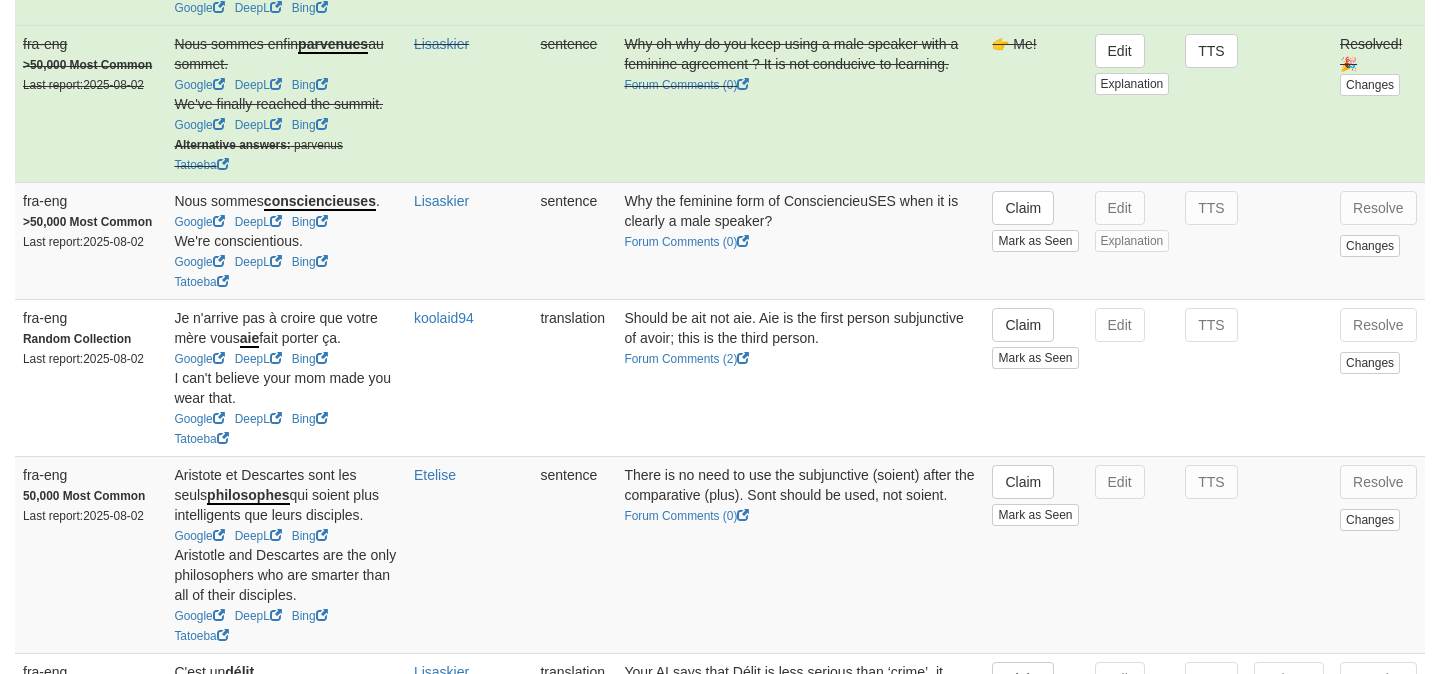 scroll, scrollTop: 1346, scrollLeft: 0, axis: vertical 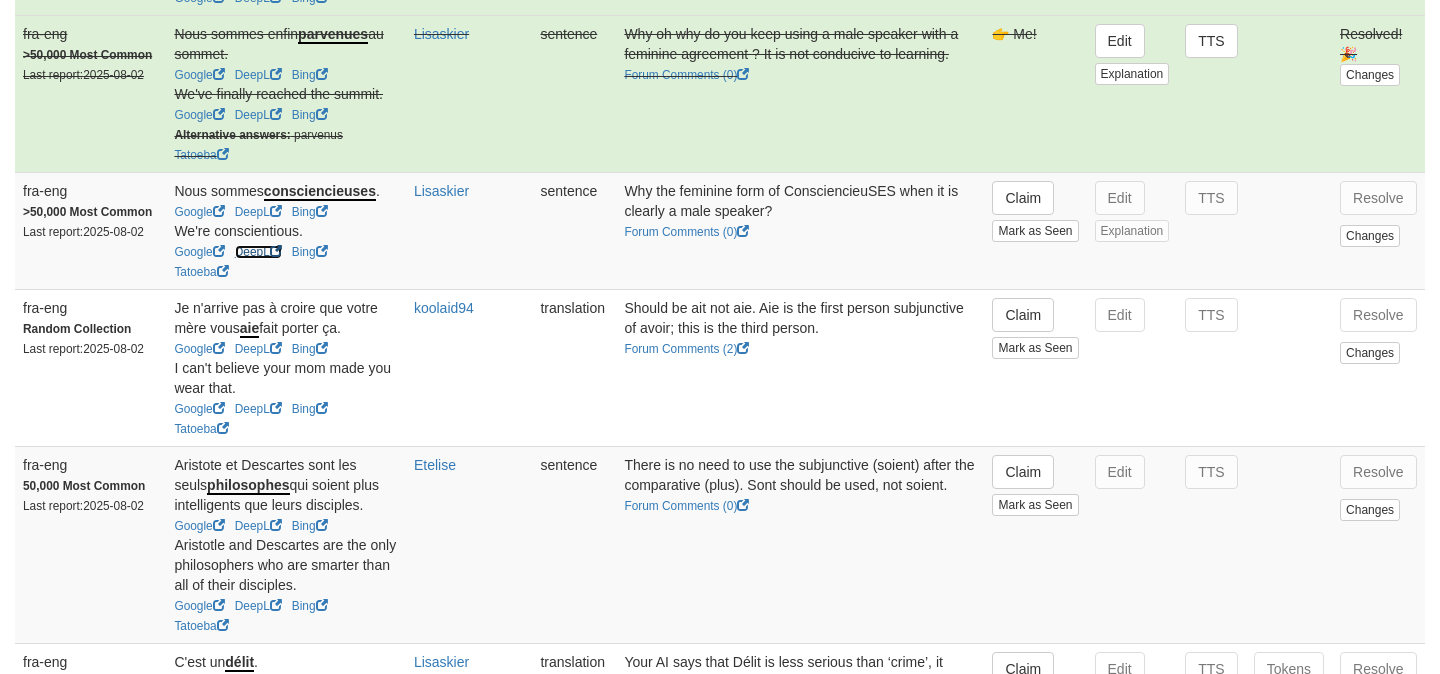 click on "DeepL" at bounding box center [258, 252] 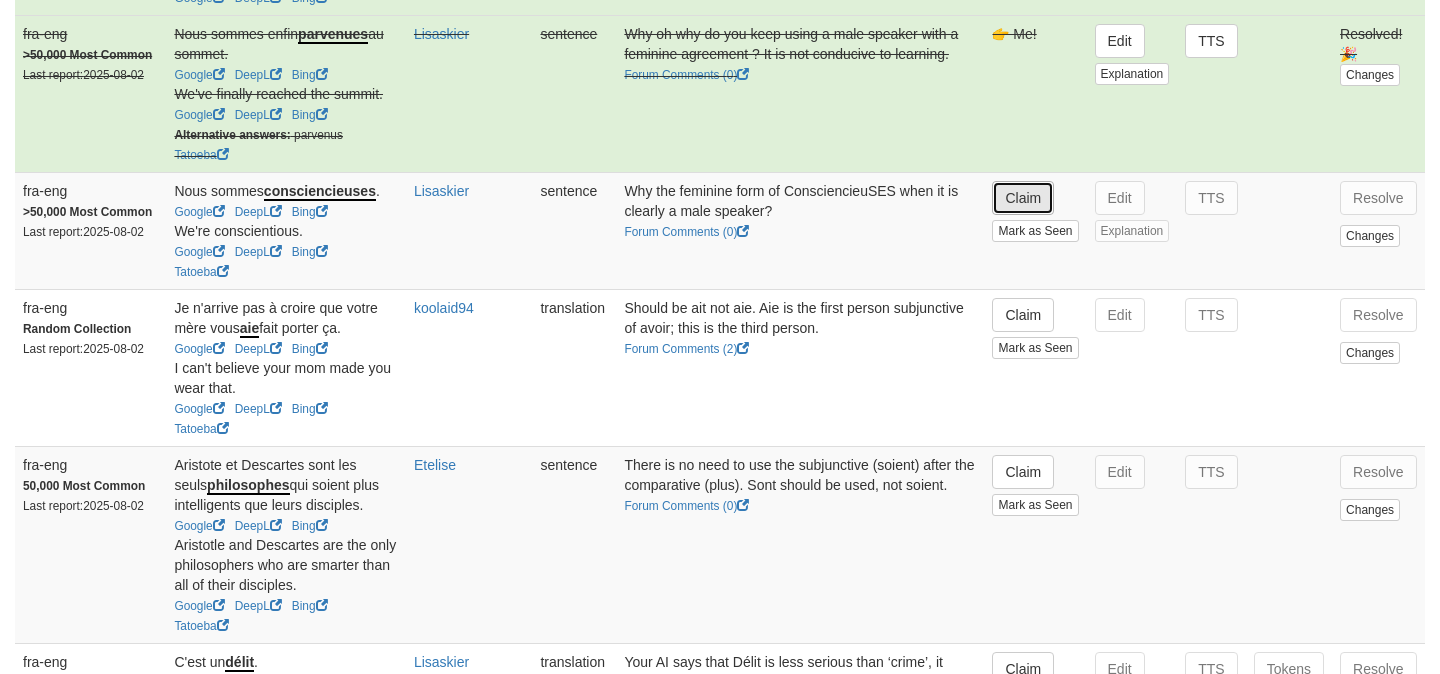 click on "Claim" at bounding box center (1023, 198) 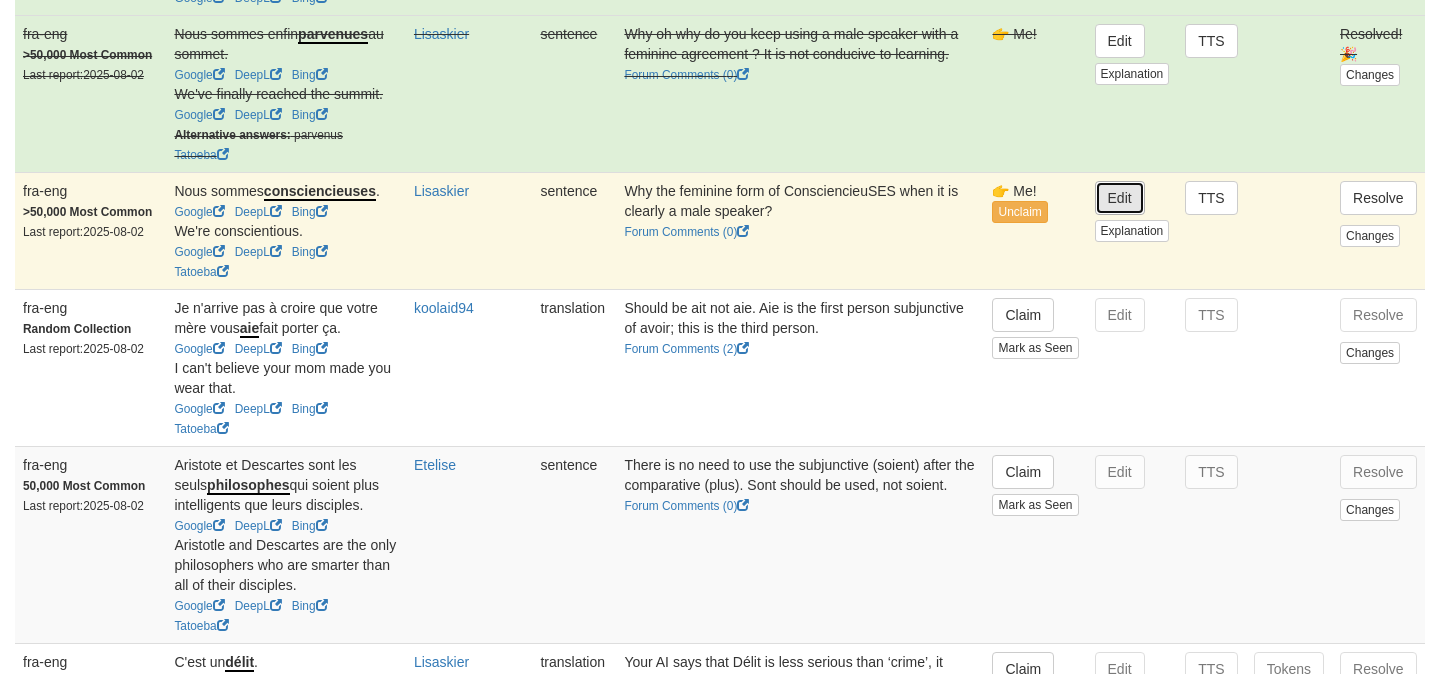 click on "Edit" at bounding box center [1120, 198] 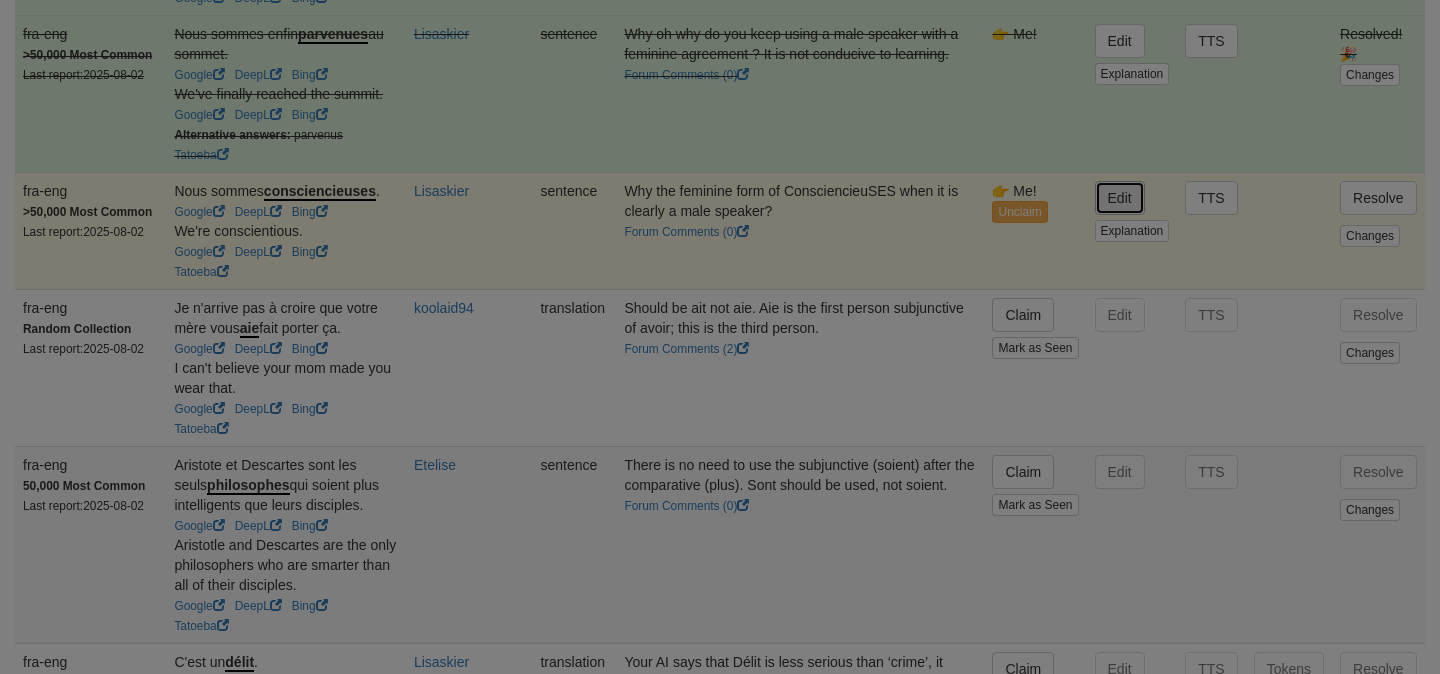 type on "**********" 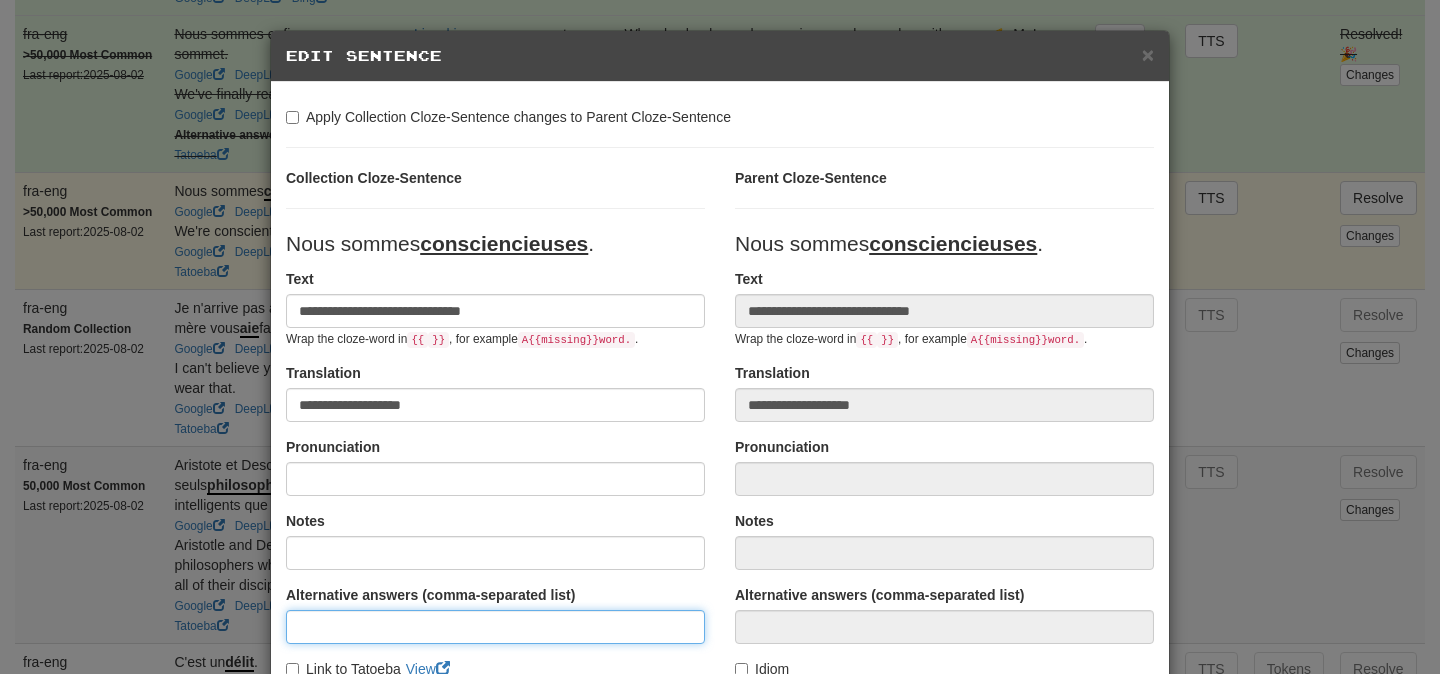 click at bounding box center [495, 627] 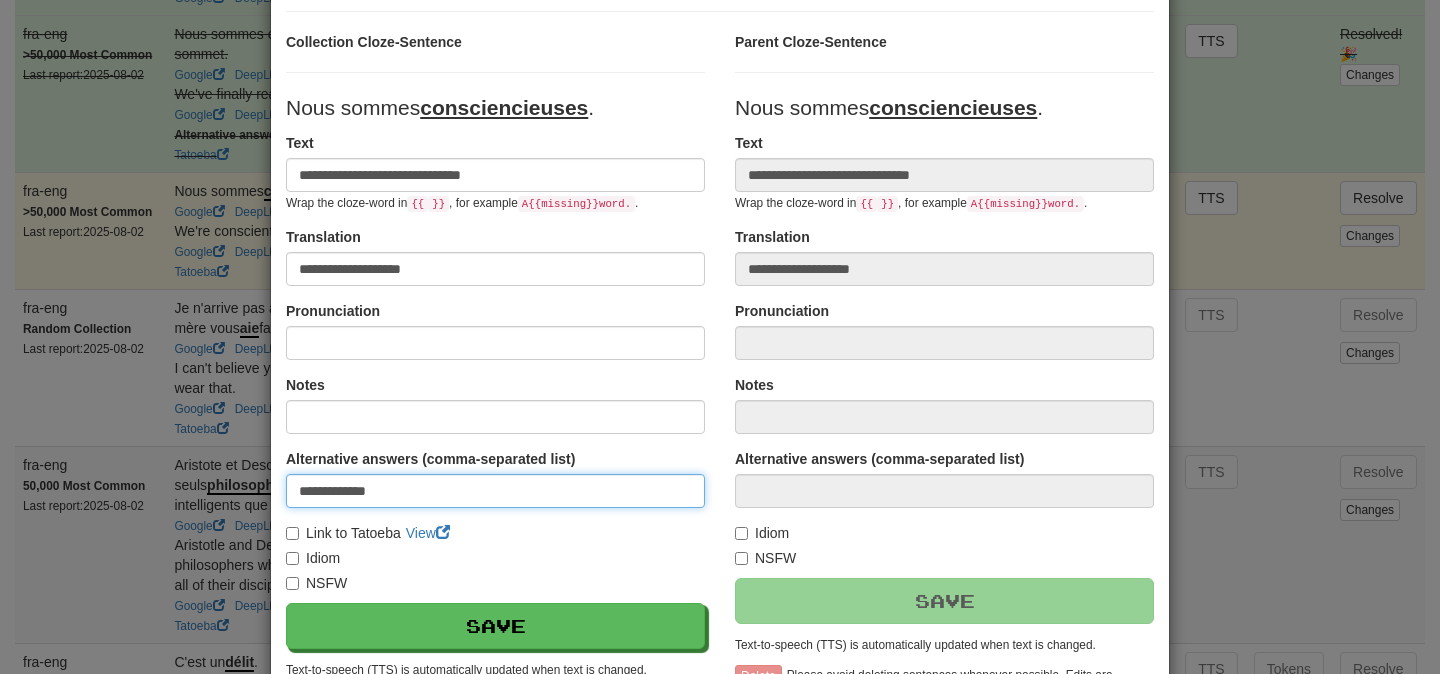 scroll, scrollTop: 137, scrollLeft: 0, axis: vertical 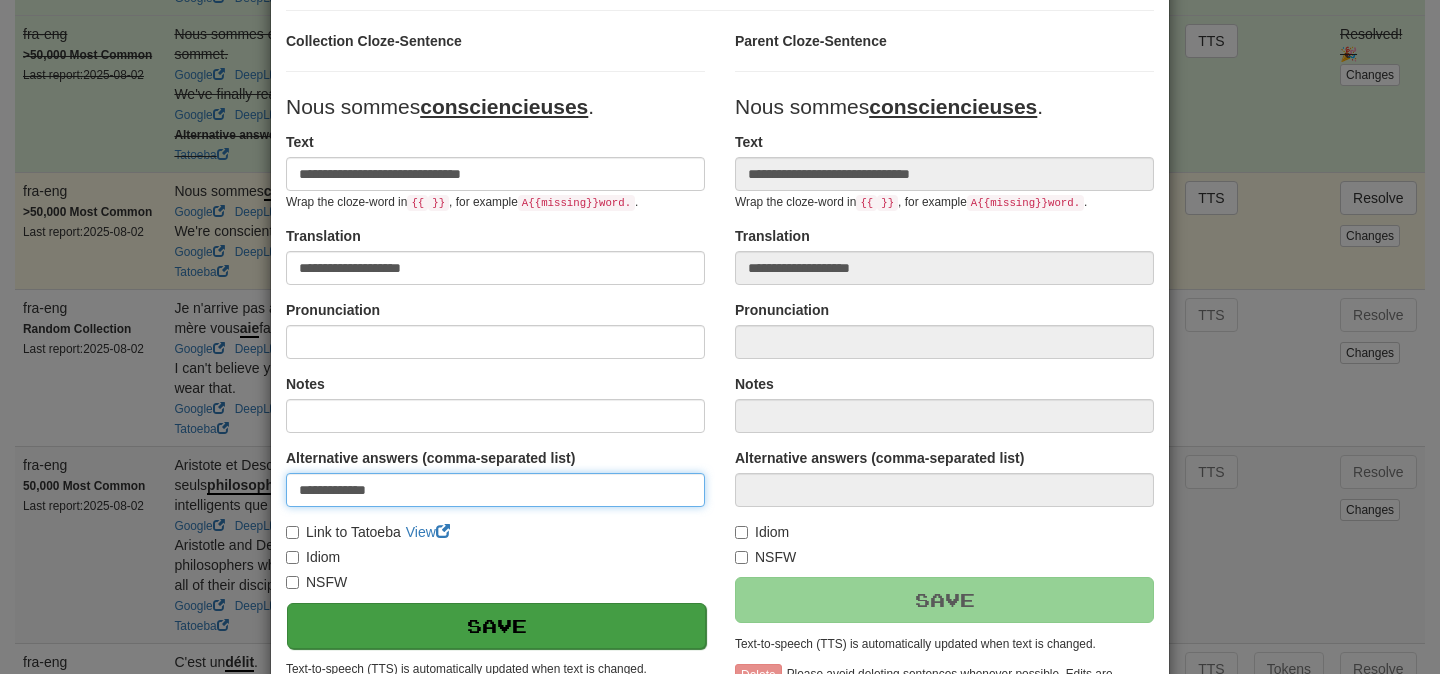 type on "**********" 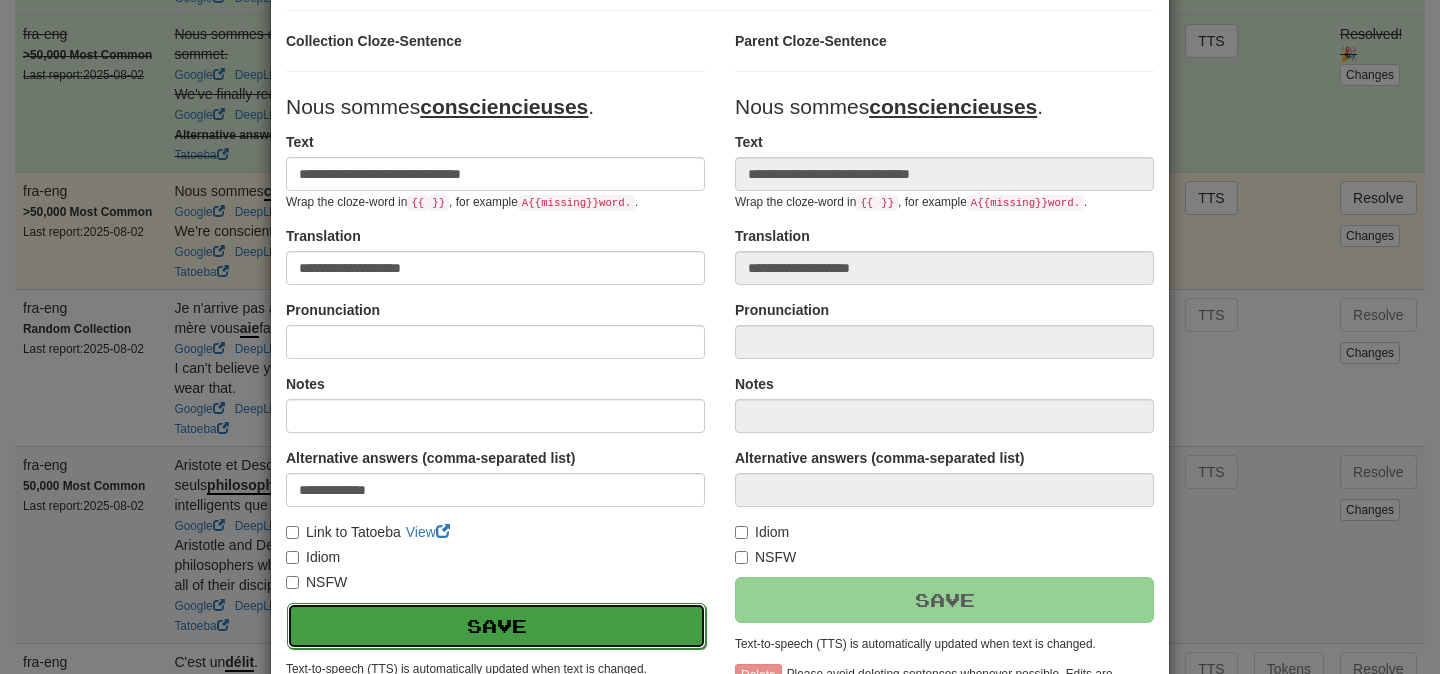 click on "Save" at bounding box center [496, 626] 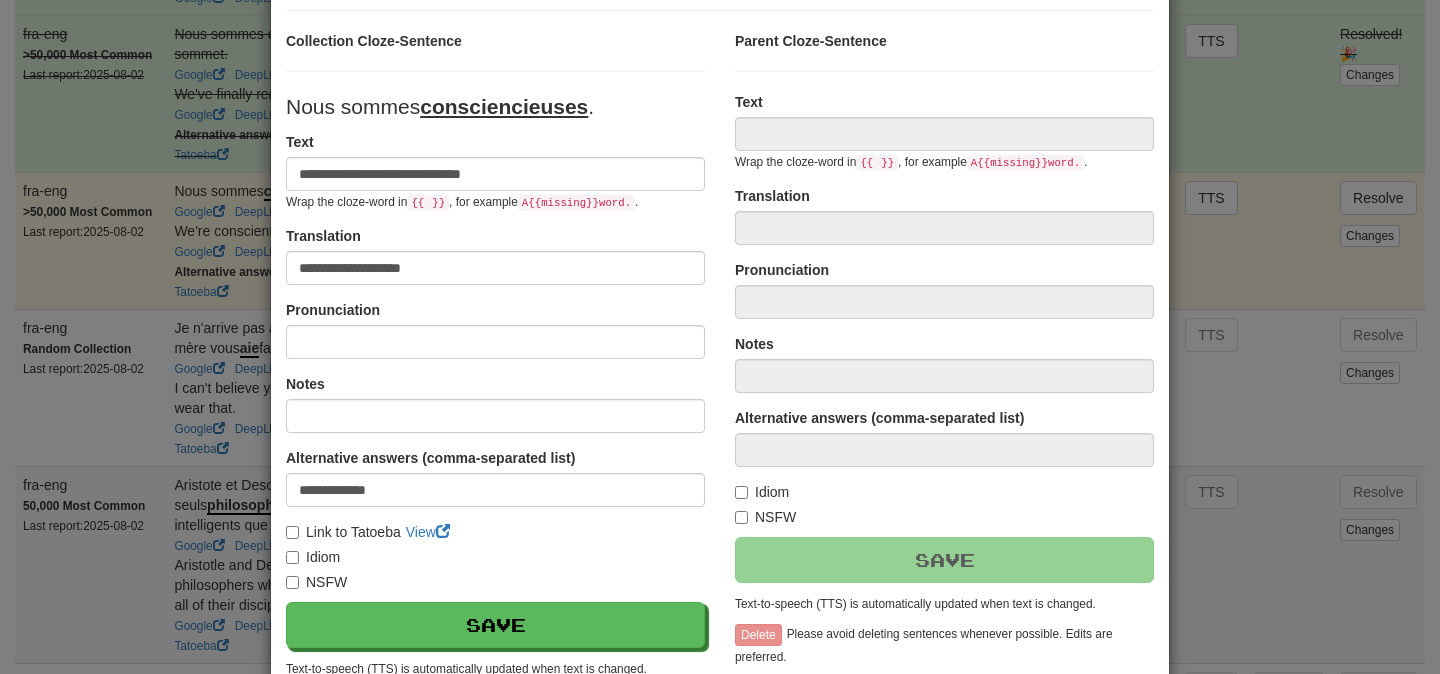 type on "**********" 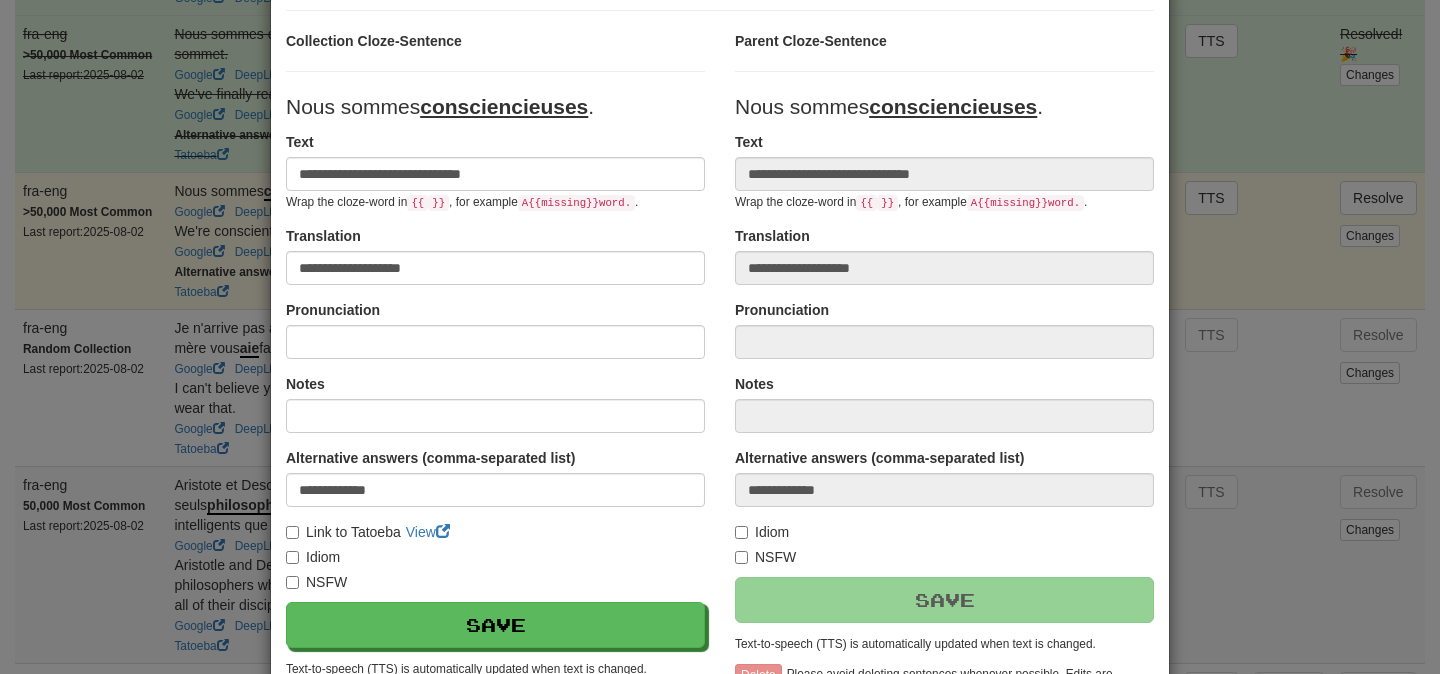 click on "**********" at bounding box center [720, 337] 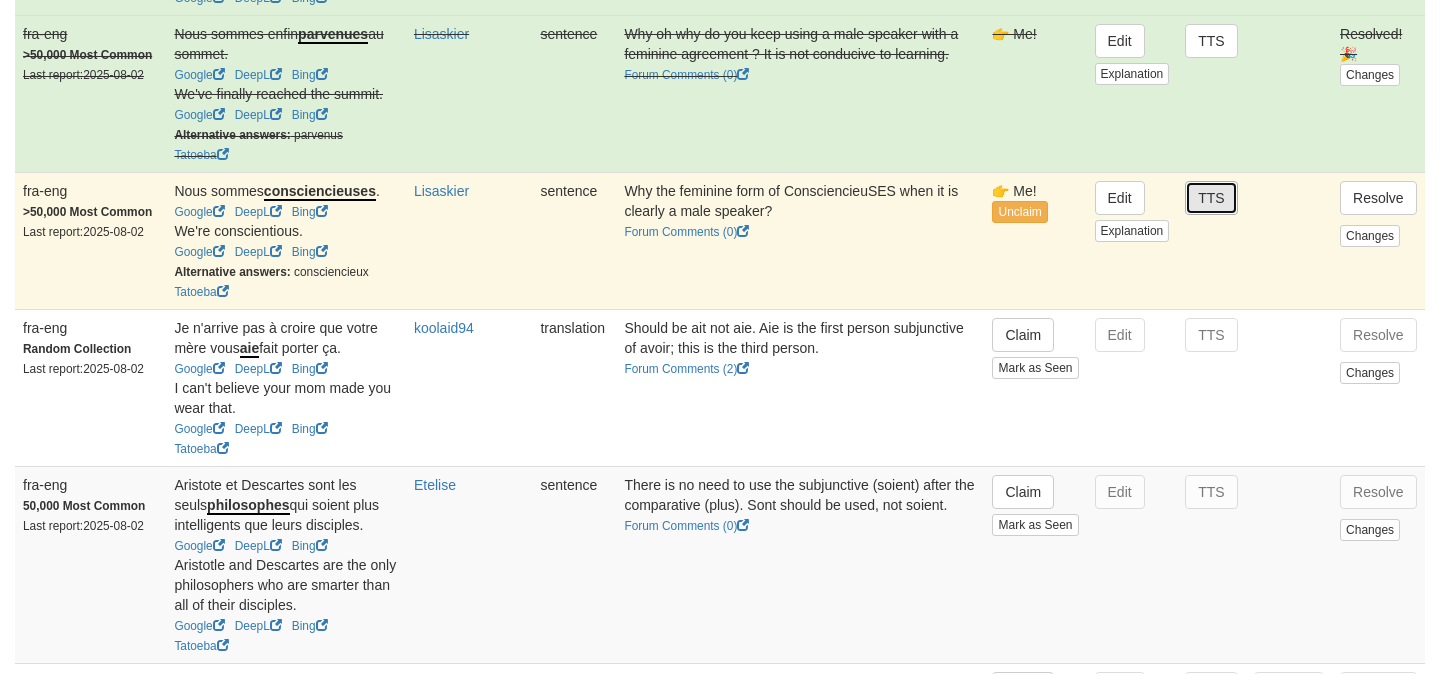 click on "TTS" at bounding box center [1211, 198] 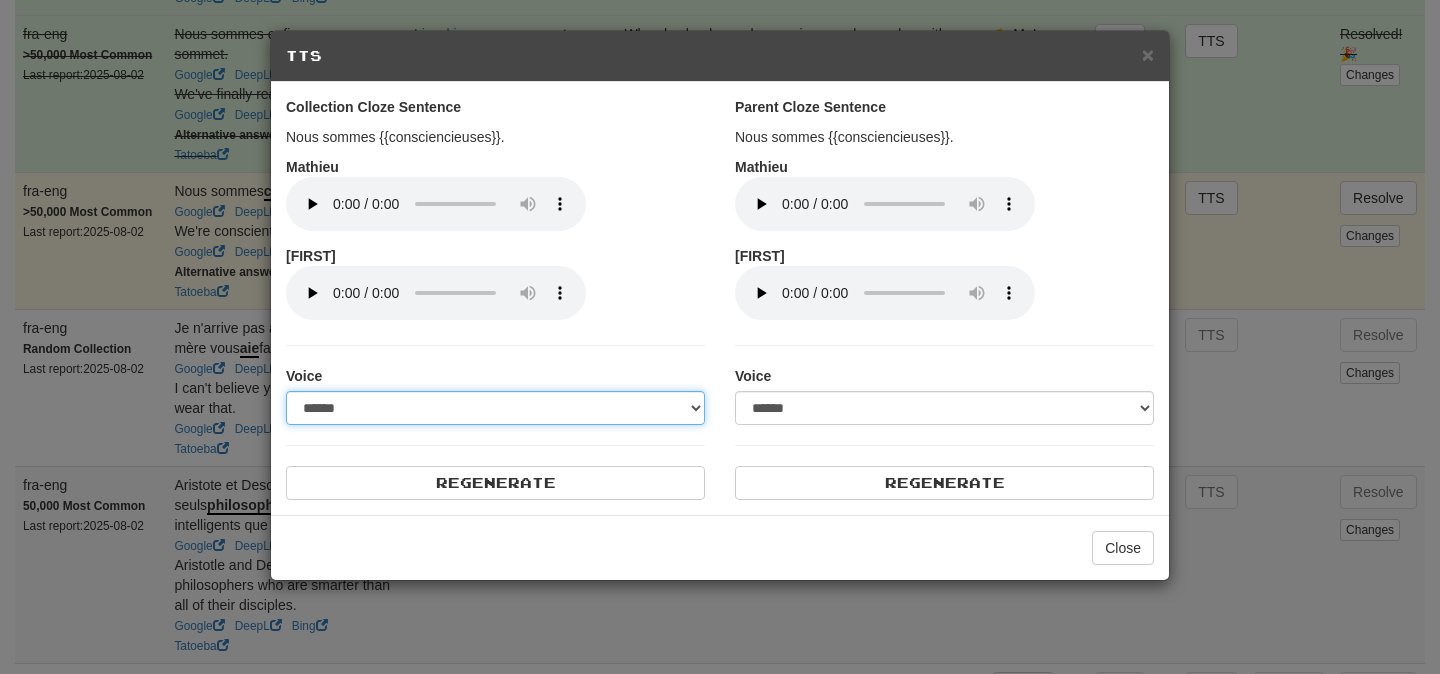 click on "**********" at bounding box center (495, 408) 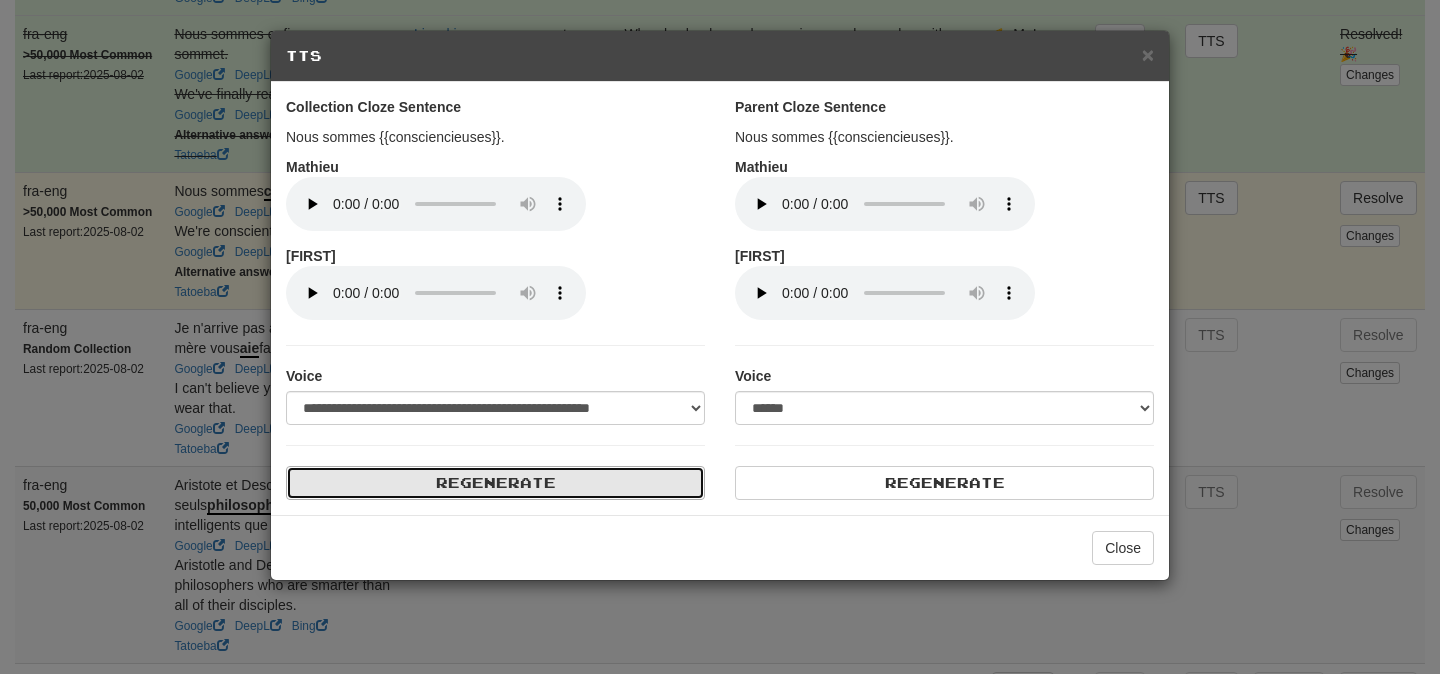 click on "Regenerate" at bounding box center (495, 483) 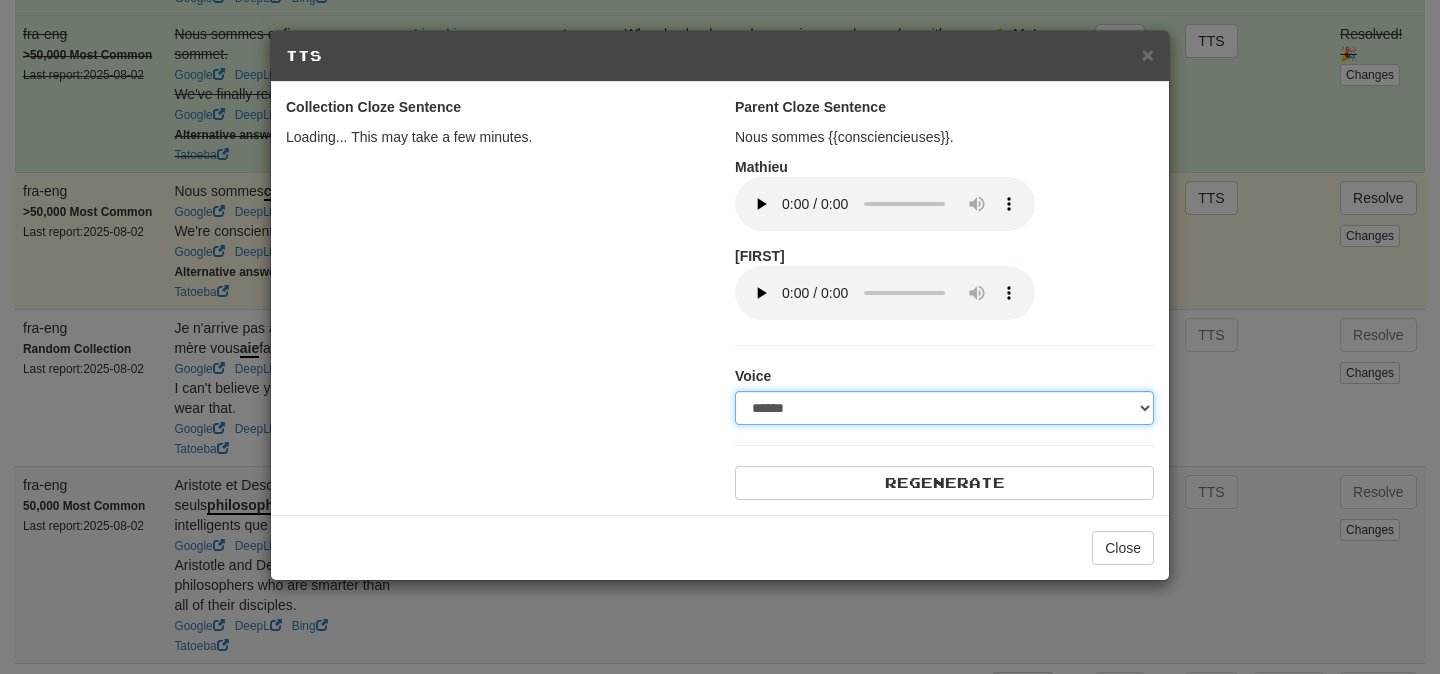 click on "**********" at bounding box center [944, 408] 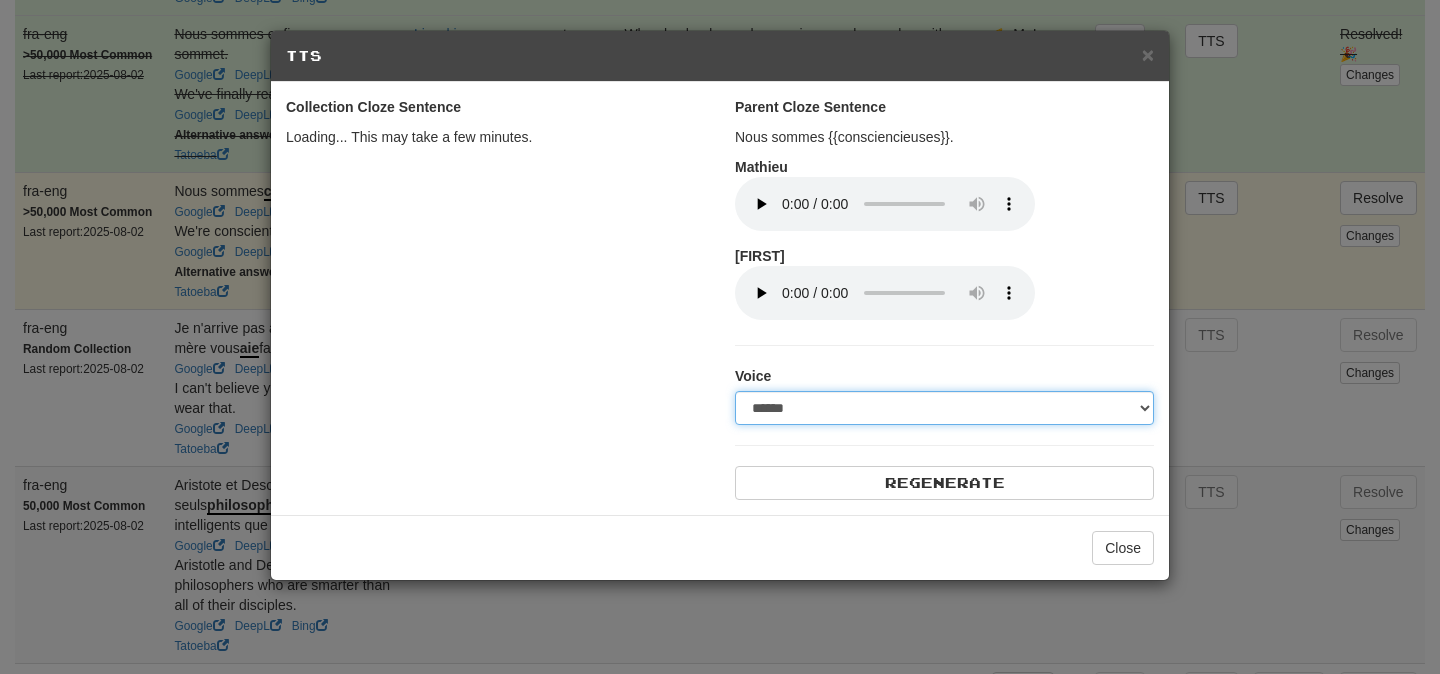 select on "***" 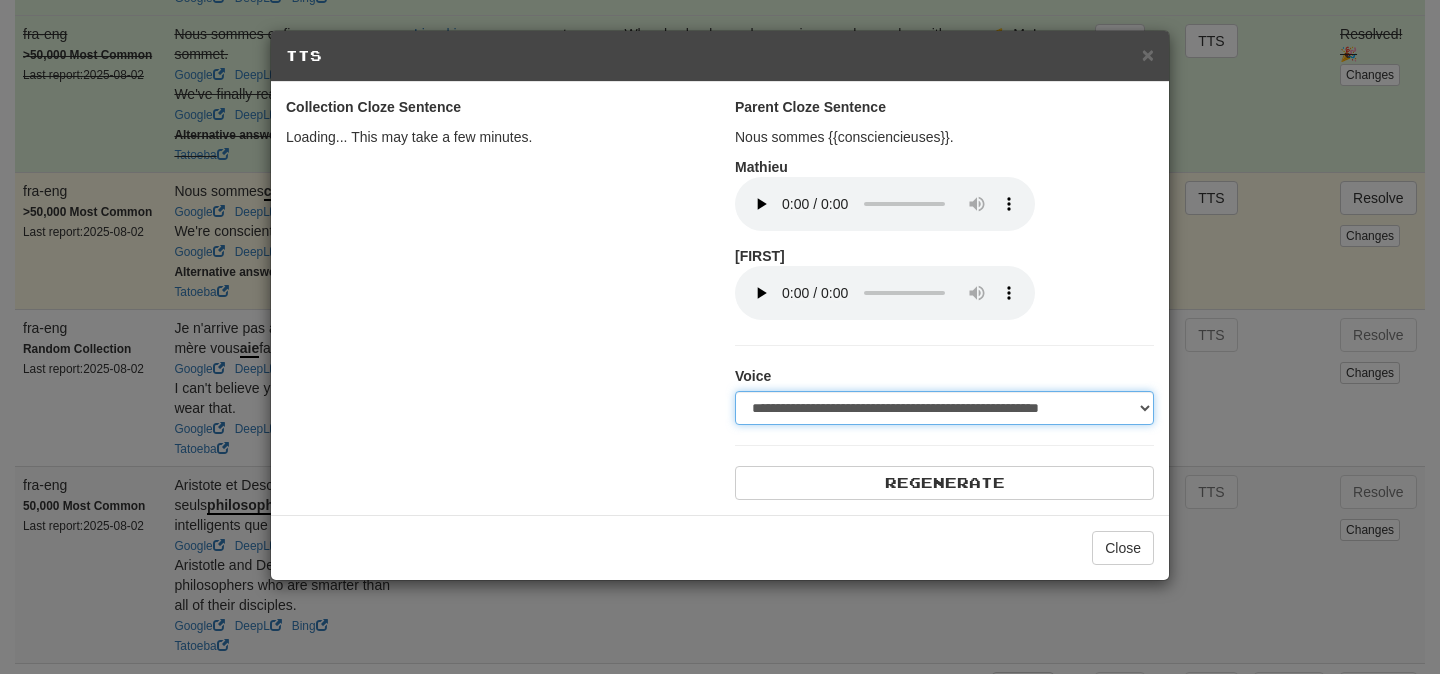 select on "***" 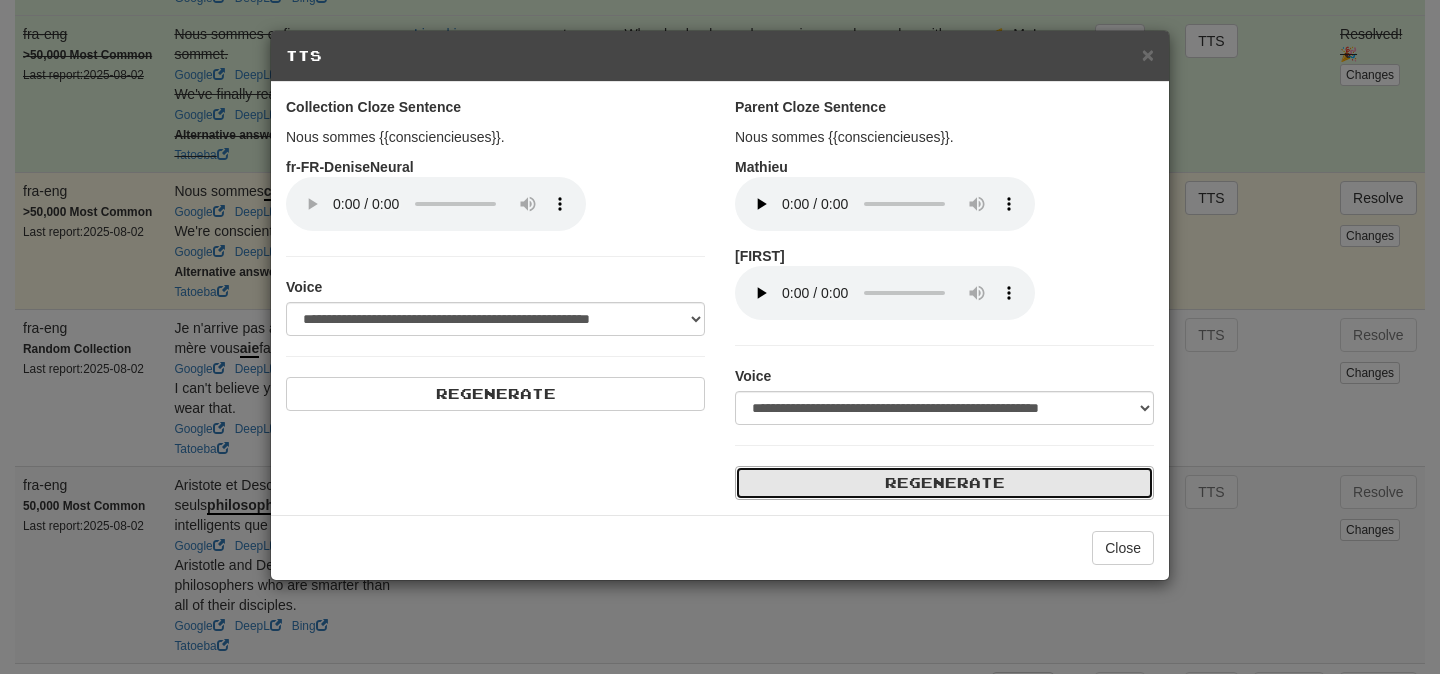 click on "Regenerate" at bounding box center (944, 483) 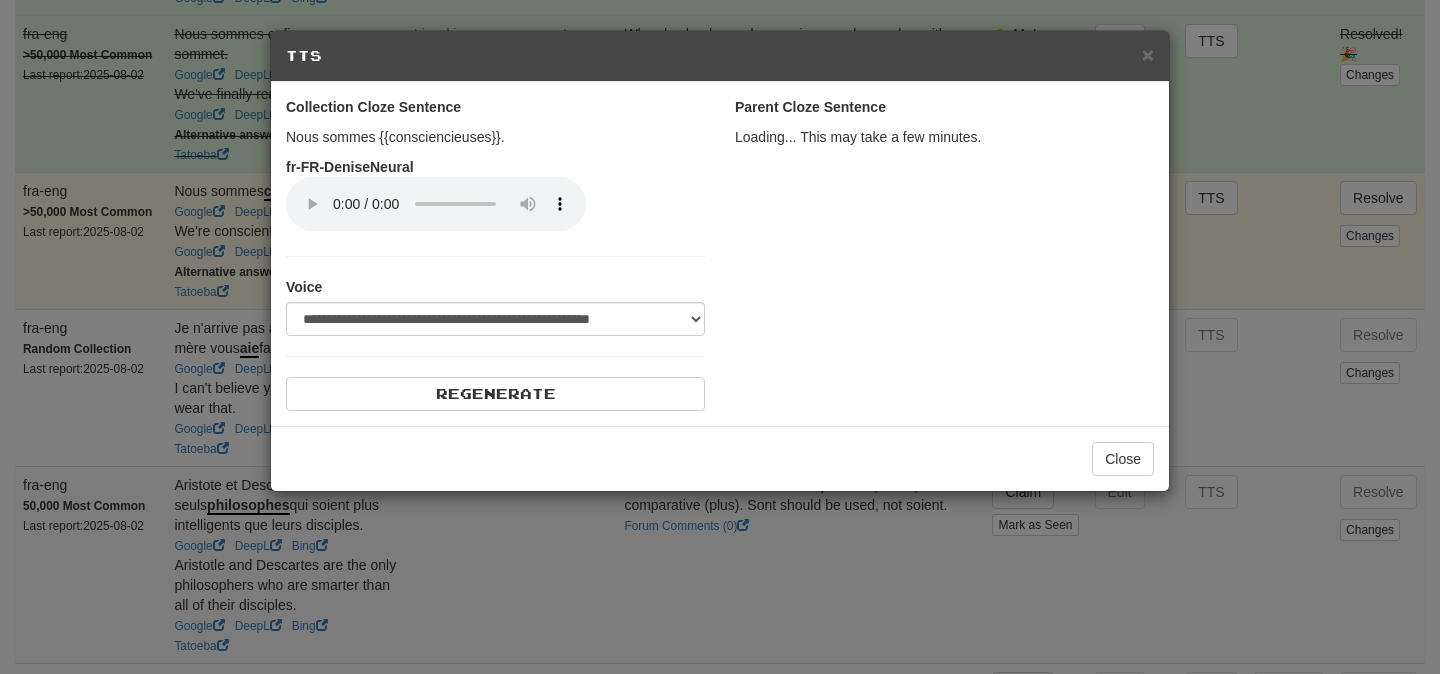 select on "***" 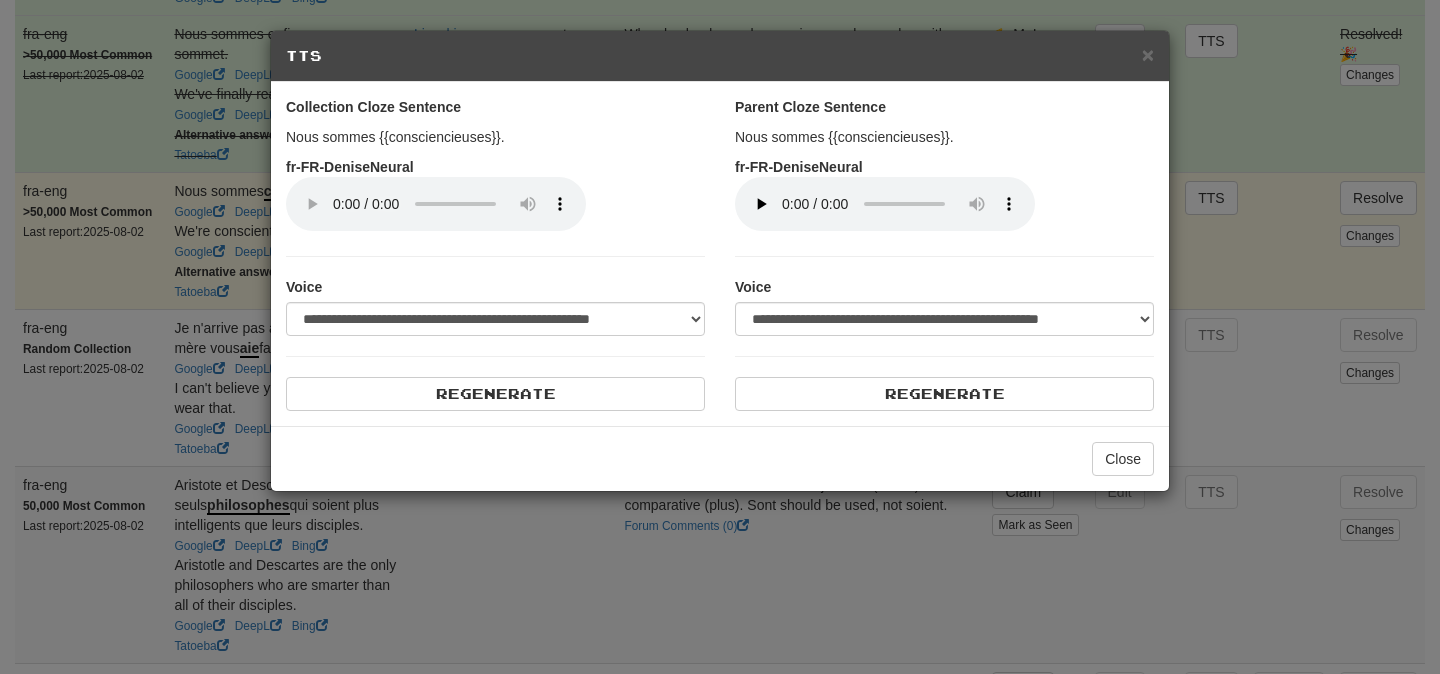 click on "**********" at bounding box center (720, 337) 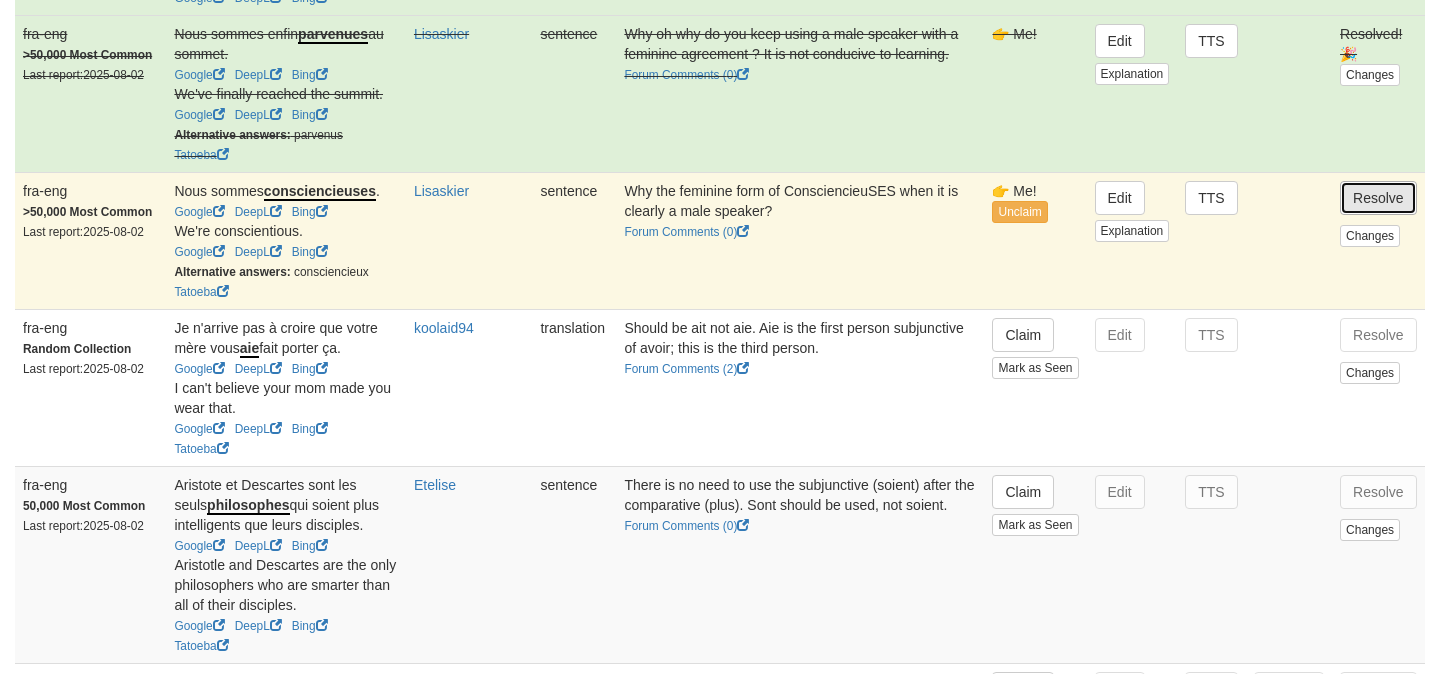 click on "Resolve" at bounding box center [1378, 198] 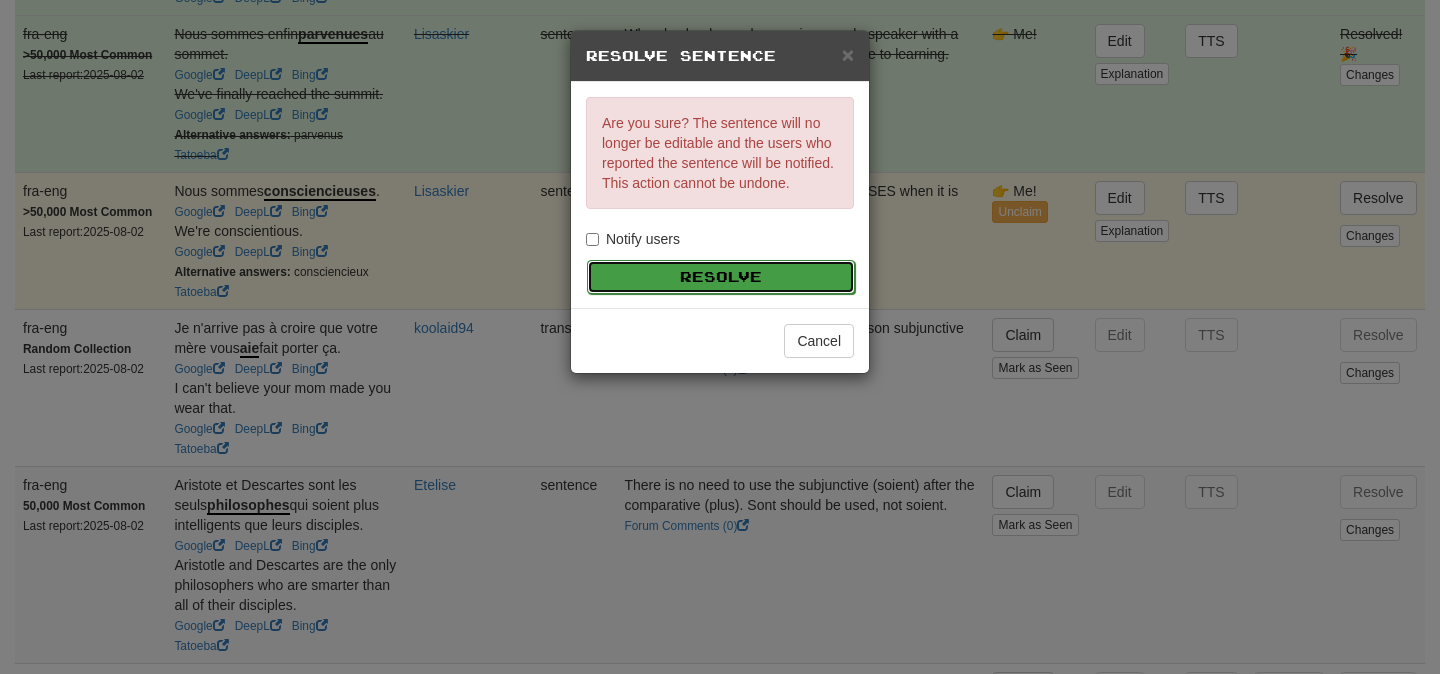 click on "Resolve" at bounding box center (721, 277) 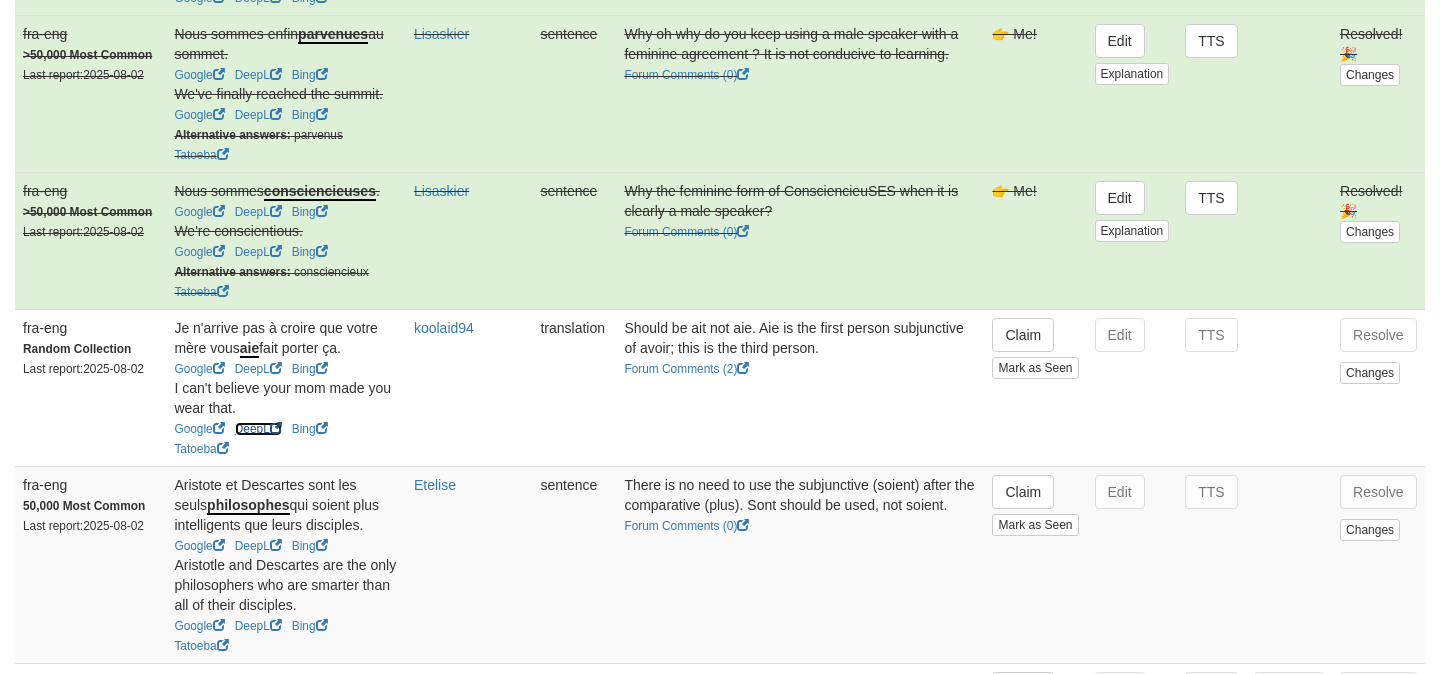 click on "DeepL" at bounding box center [258, 429] 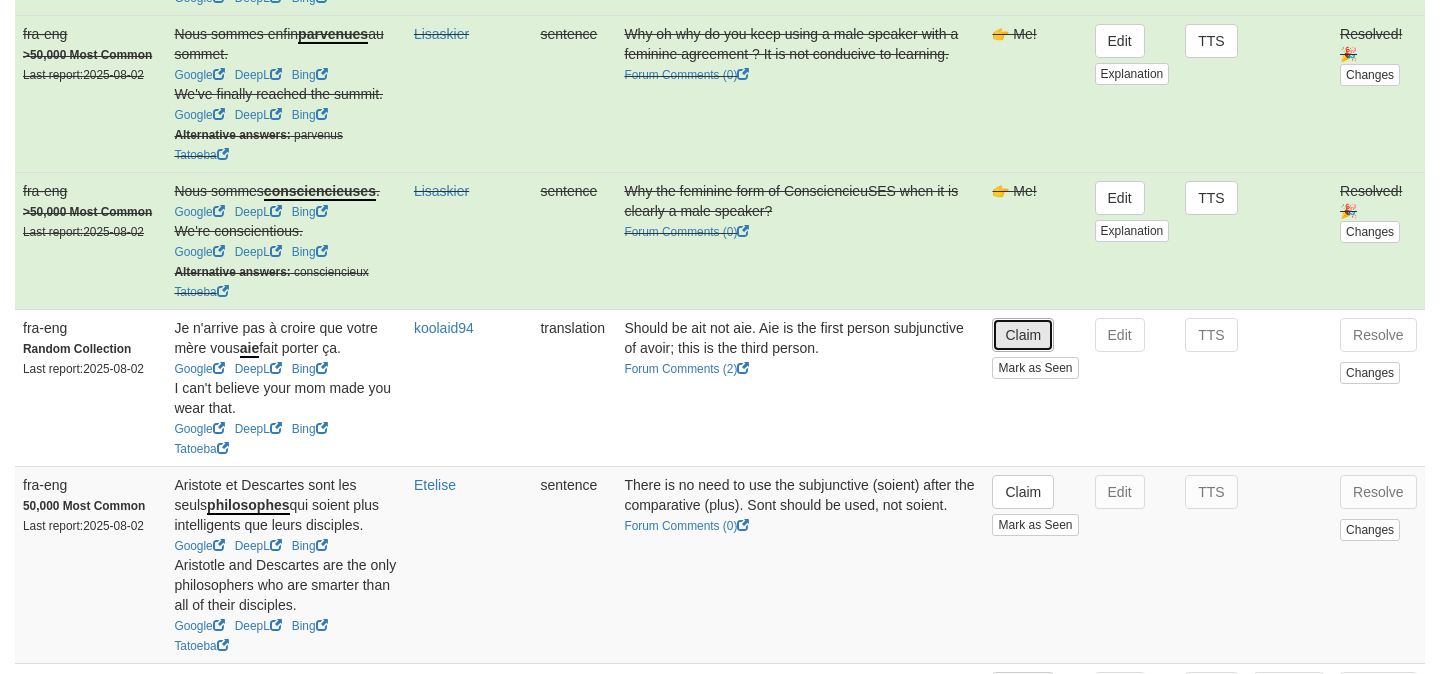 click on "Claim" at bounding box center (1023, 335) 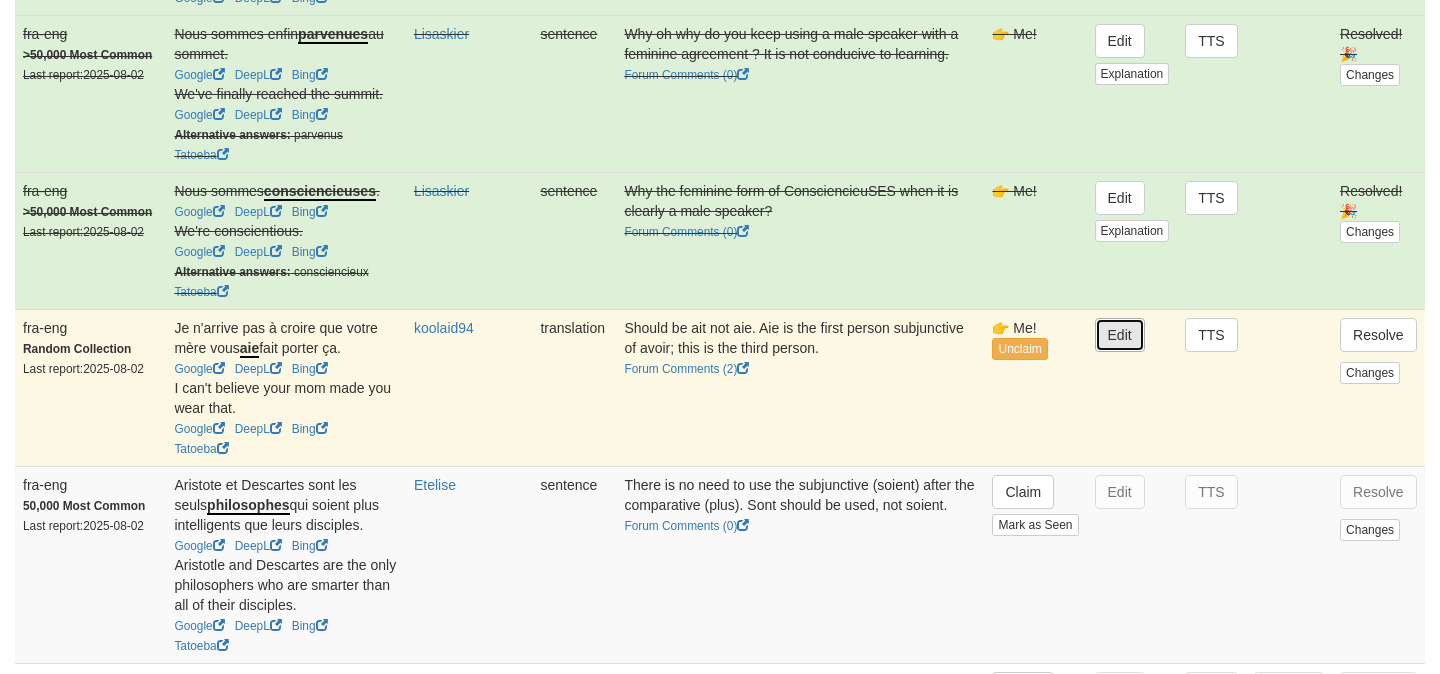click on "Edit" at bounding box center (1120, 335) 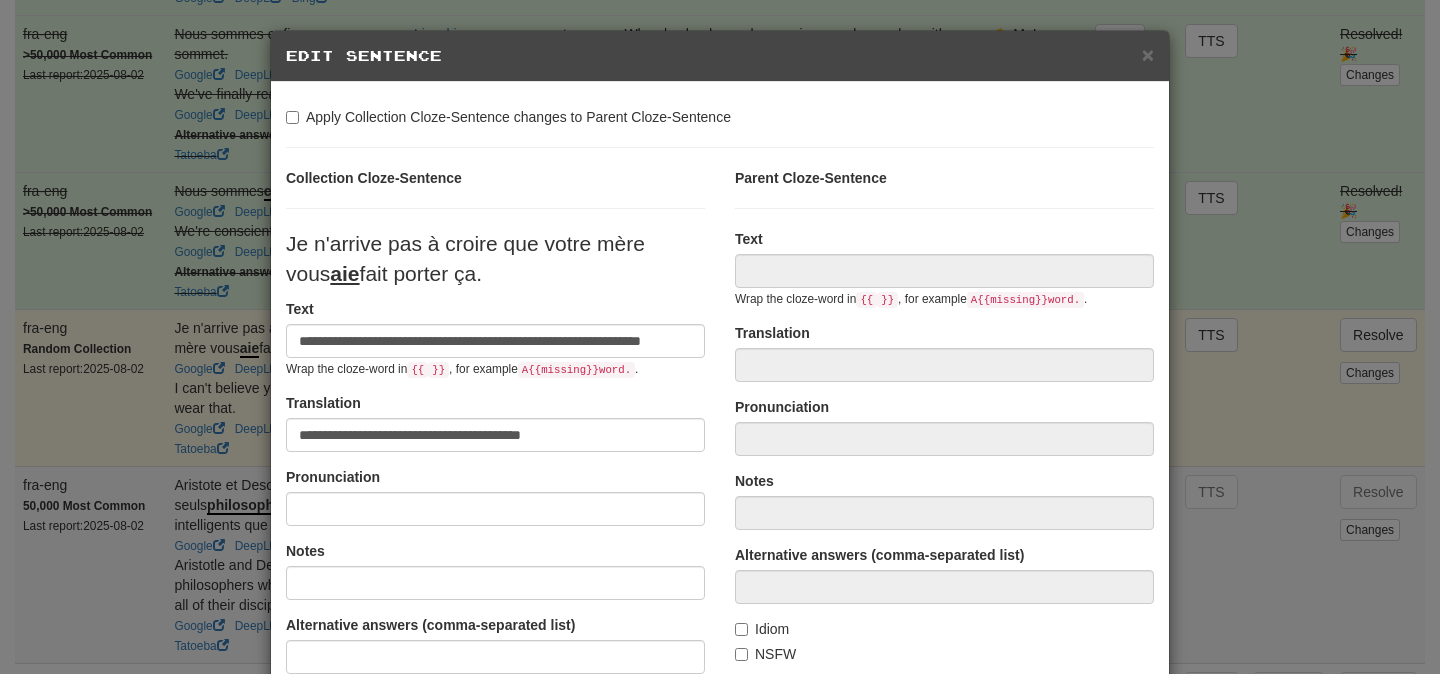 type on "**********" 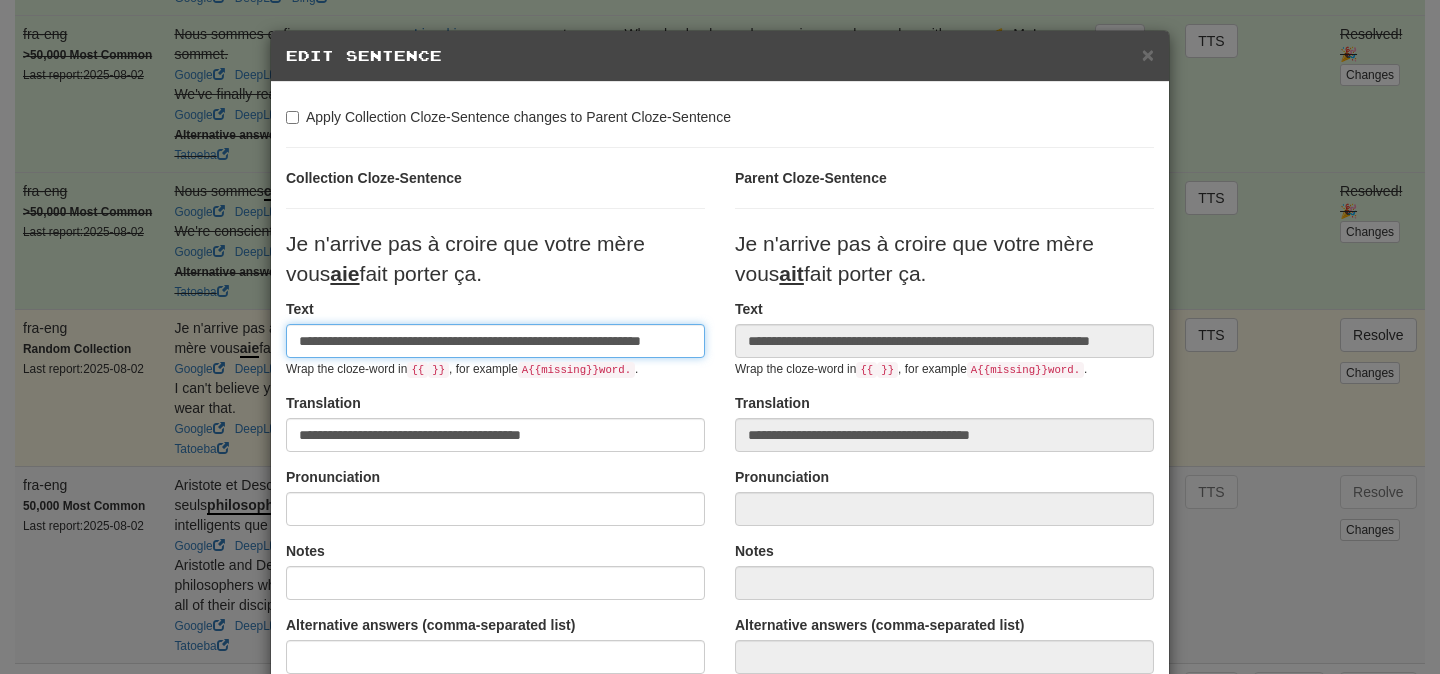scroll, scrollTop: 0, scrollLeft: 9, axis: horizontal 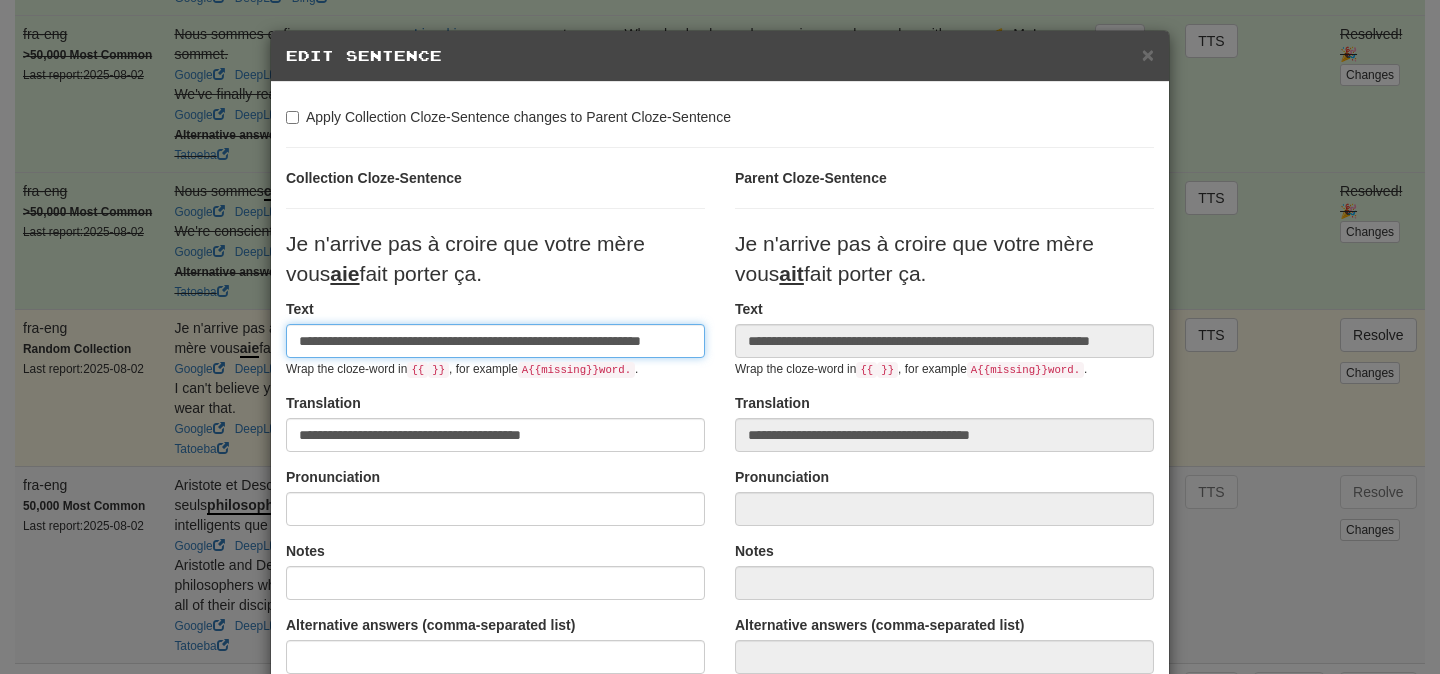 click on "**********" at bounding box center (495, 341) 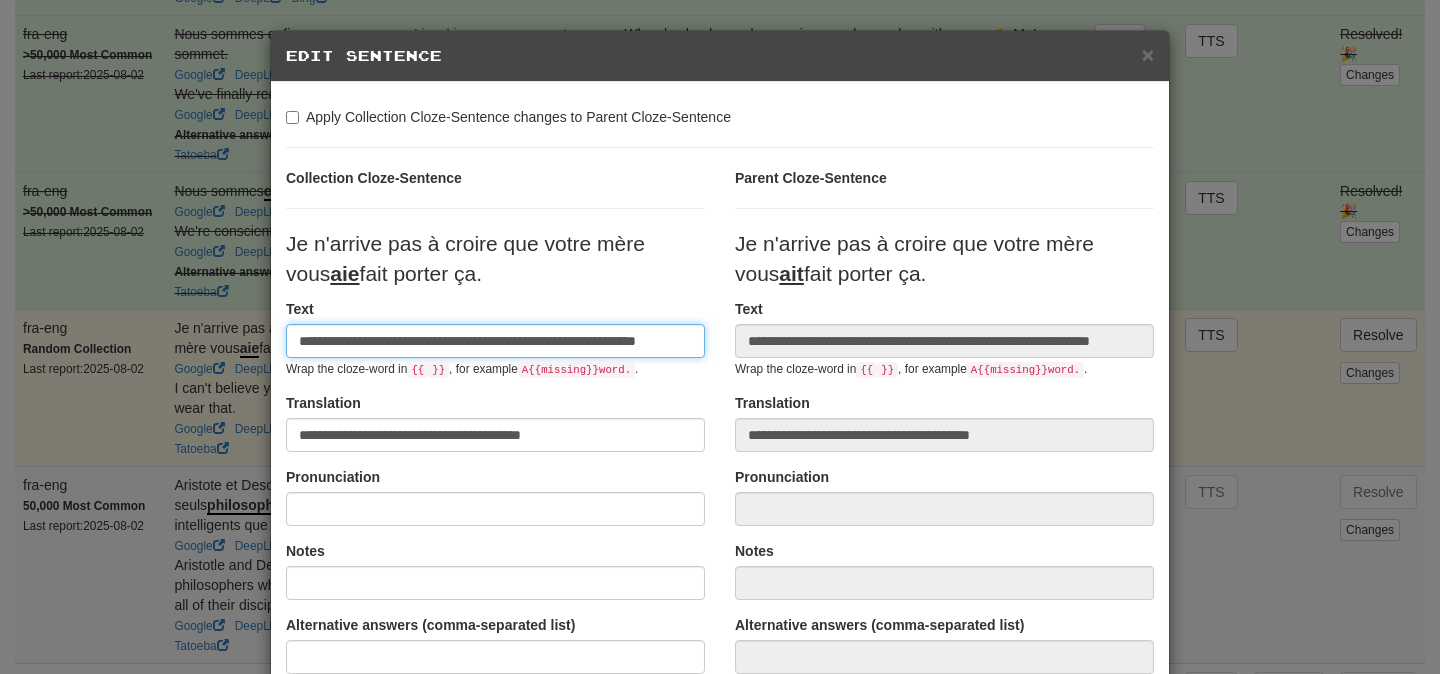 scroll, scrollTop: 0, scrollLeft: 1, axis: horizontal 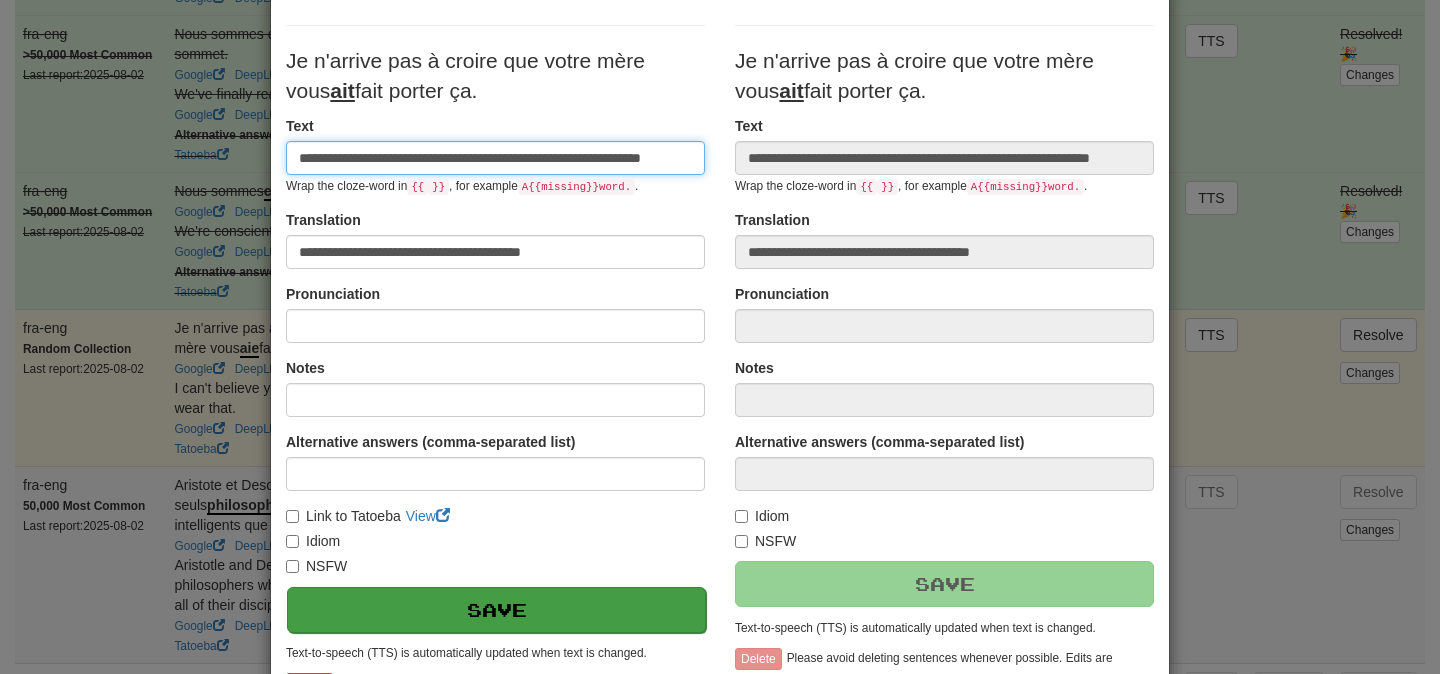 type on "**********" 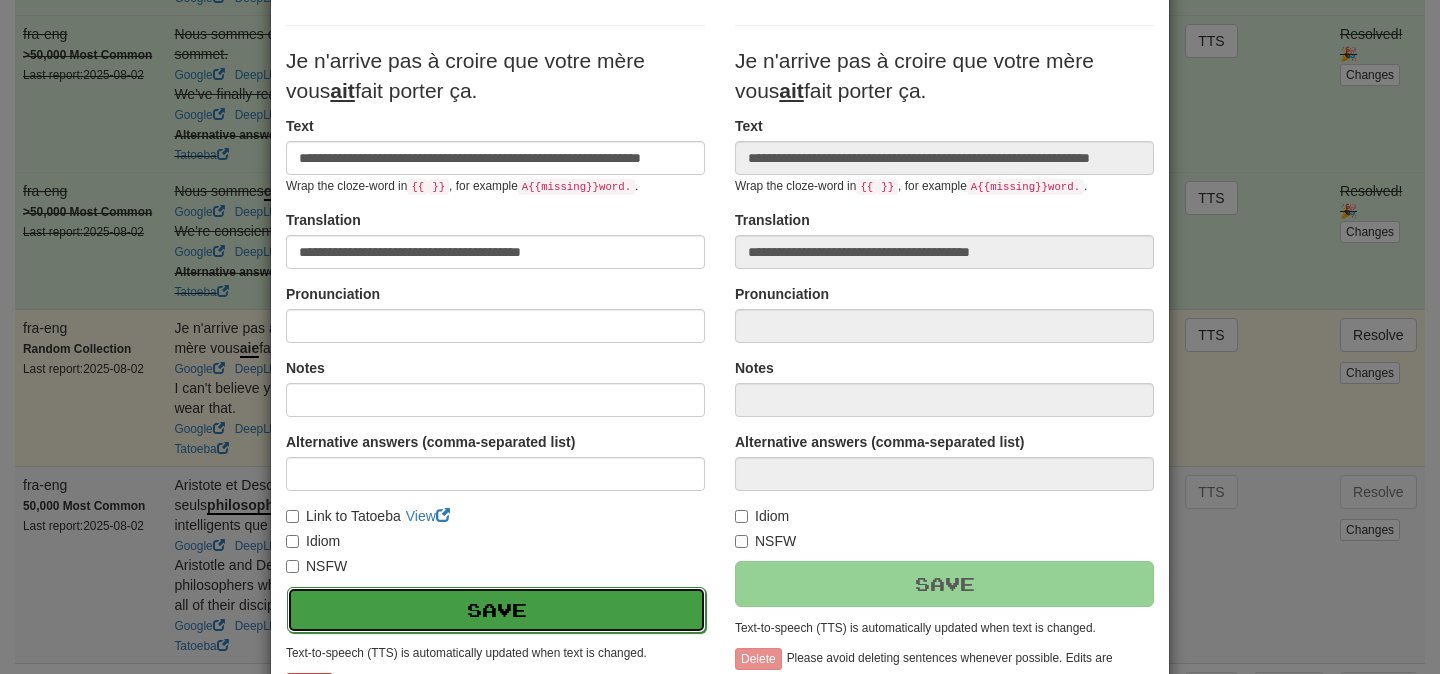 click on "Save" at bounding box center (496, 610) 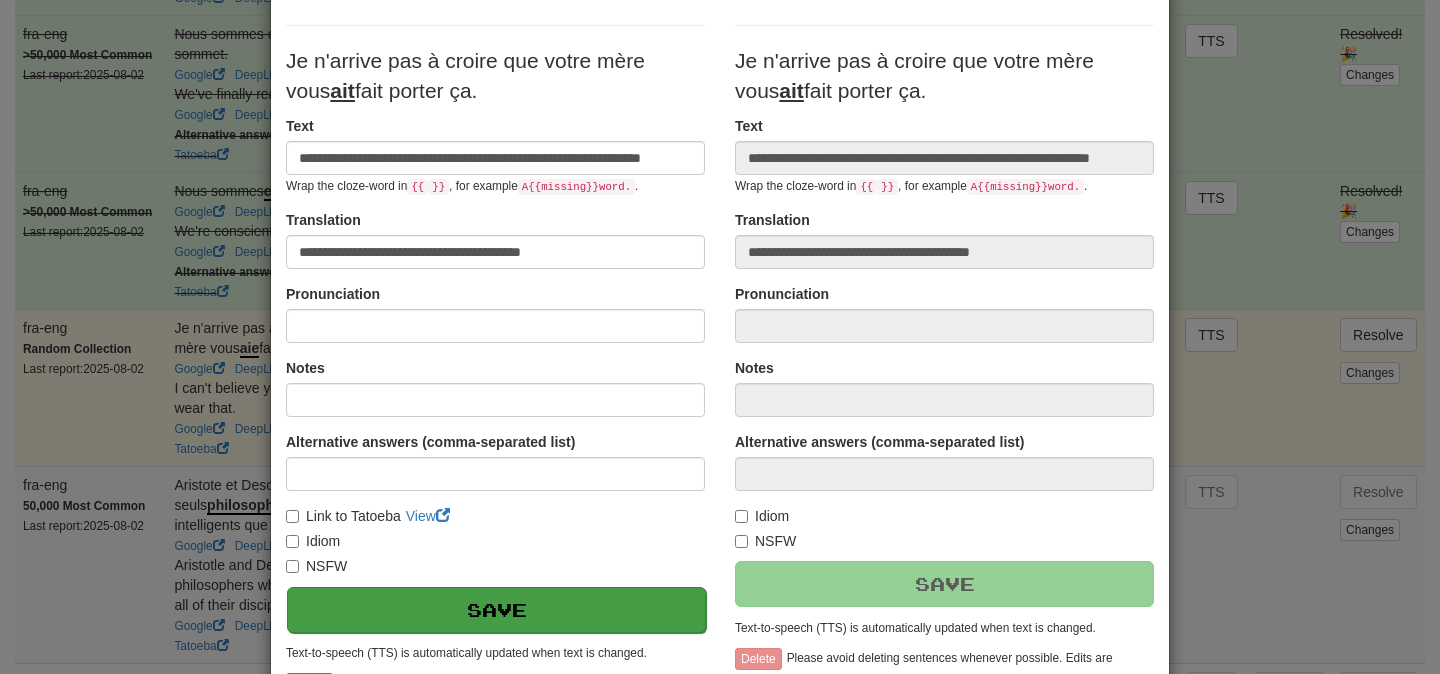scroll, scrollTop: 0, scrollLeft: 0, axis: both 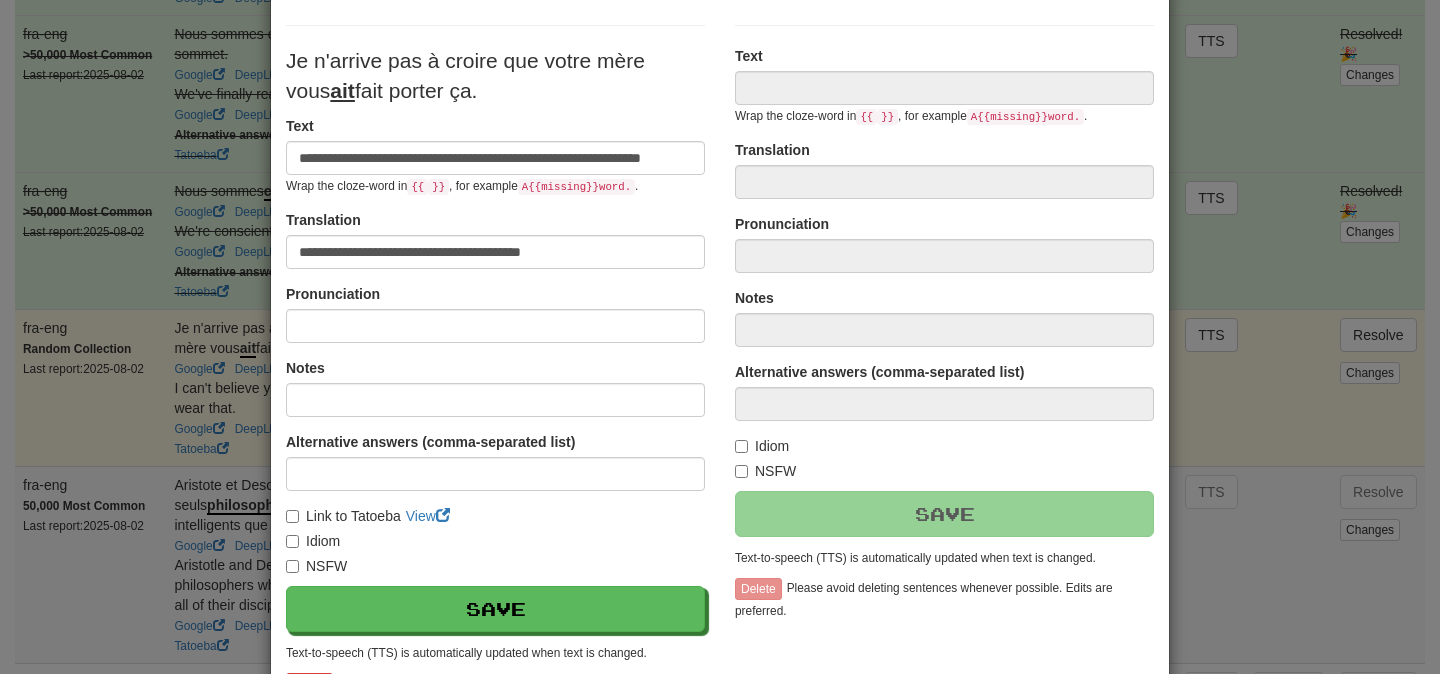 type on "**********" 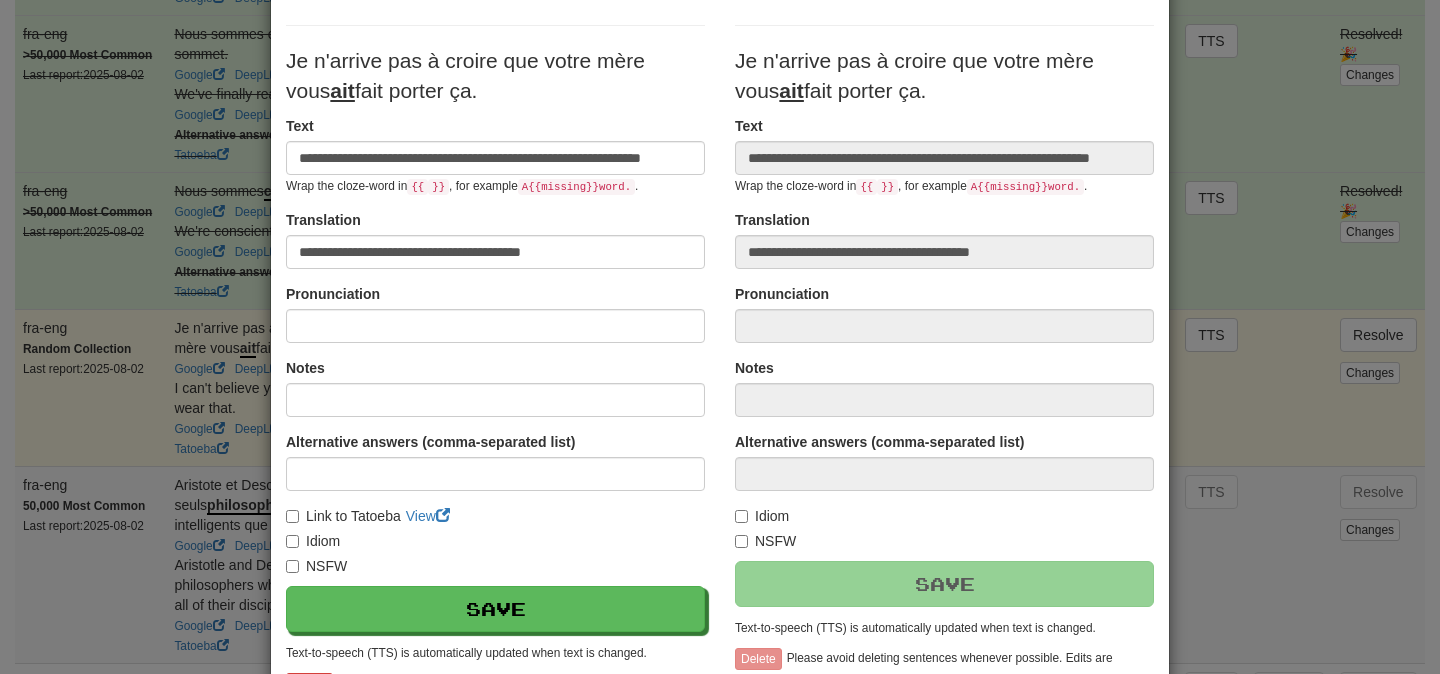 click on "**********" at bounding box center [720, 337] 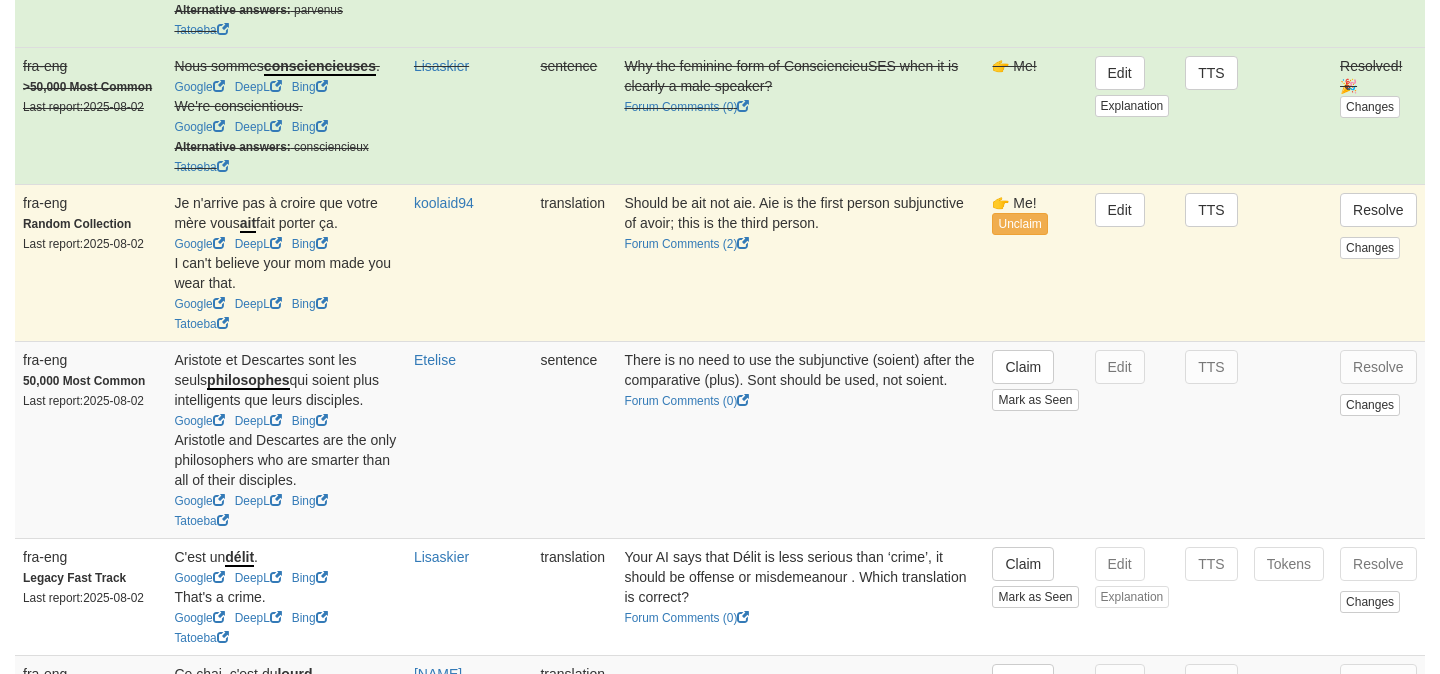 scroll, scrollTop: 1474, scrollLeft: 0, axis: vertical 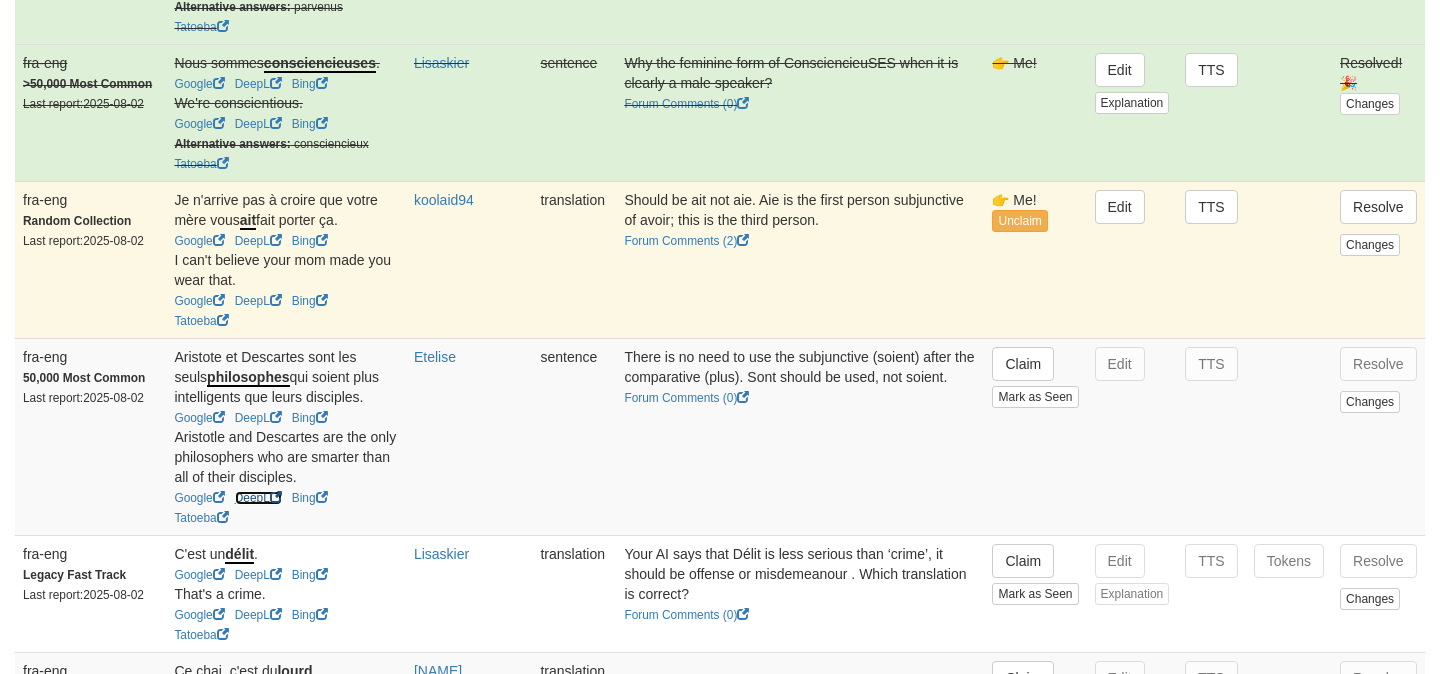 click on "DeepL" at bounding box center (258, 498) 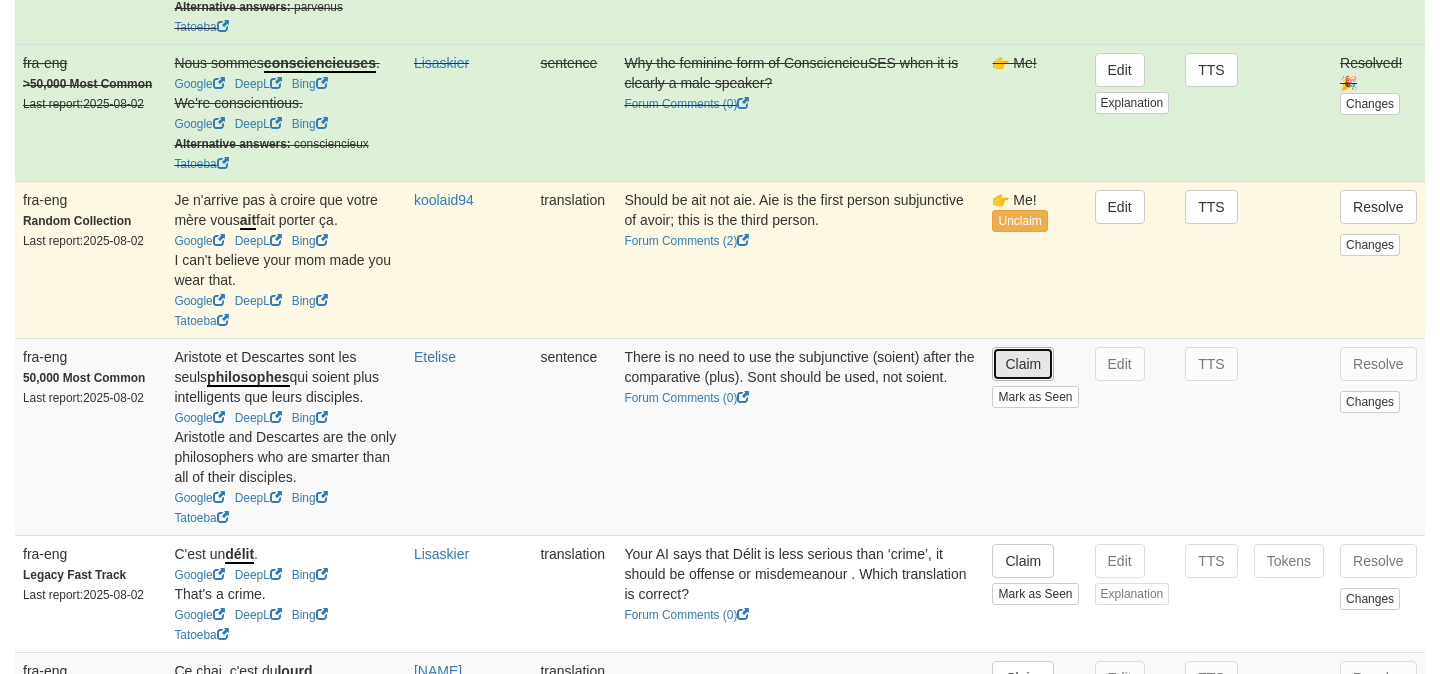 click on "Claim" at bounding box center (1023, 364) 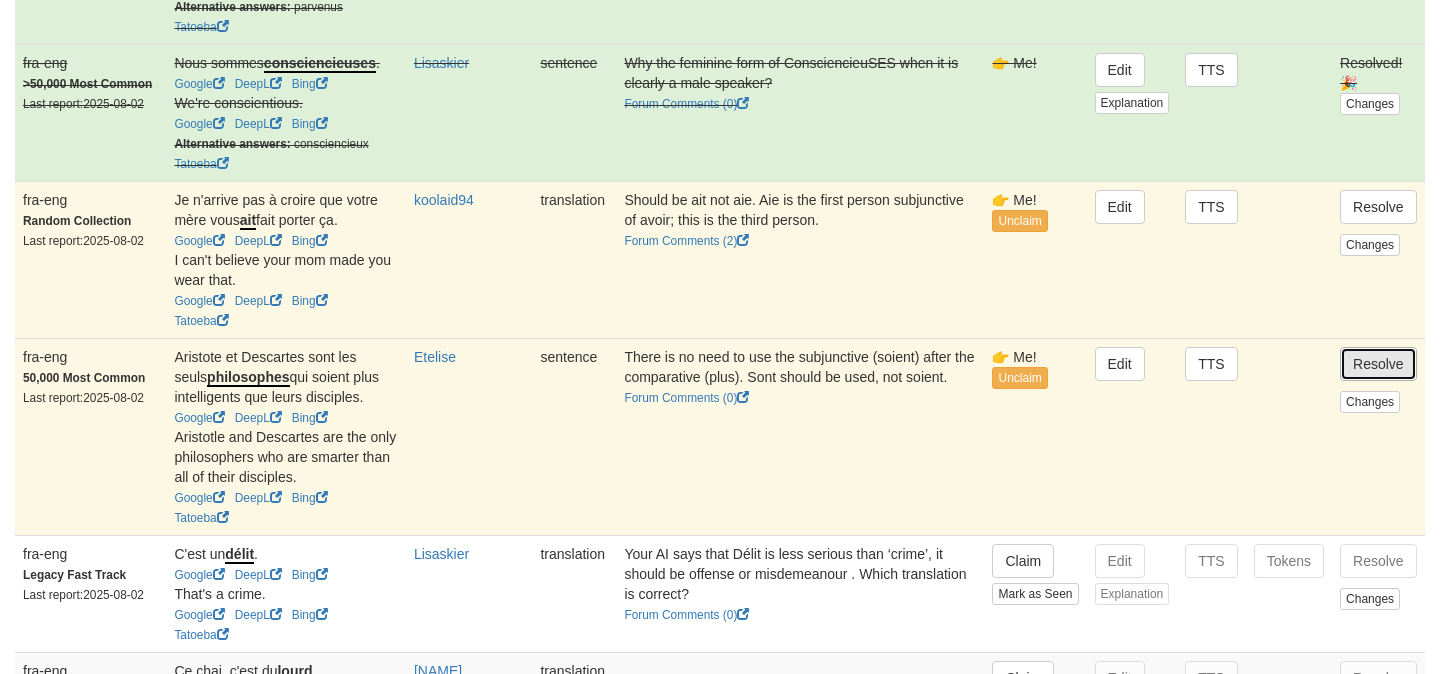 click on "Resolve" at bounding box center (1378, 364) 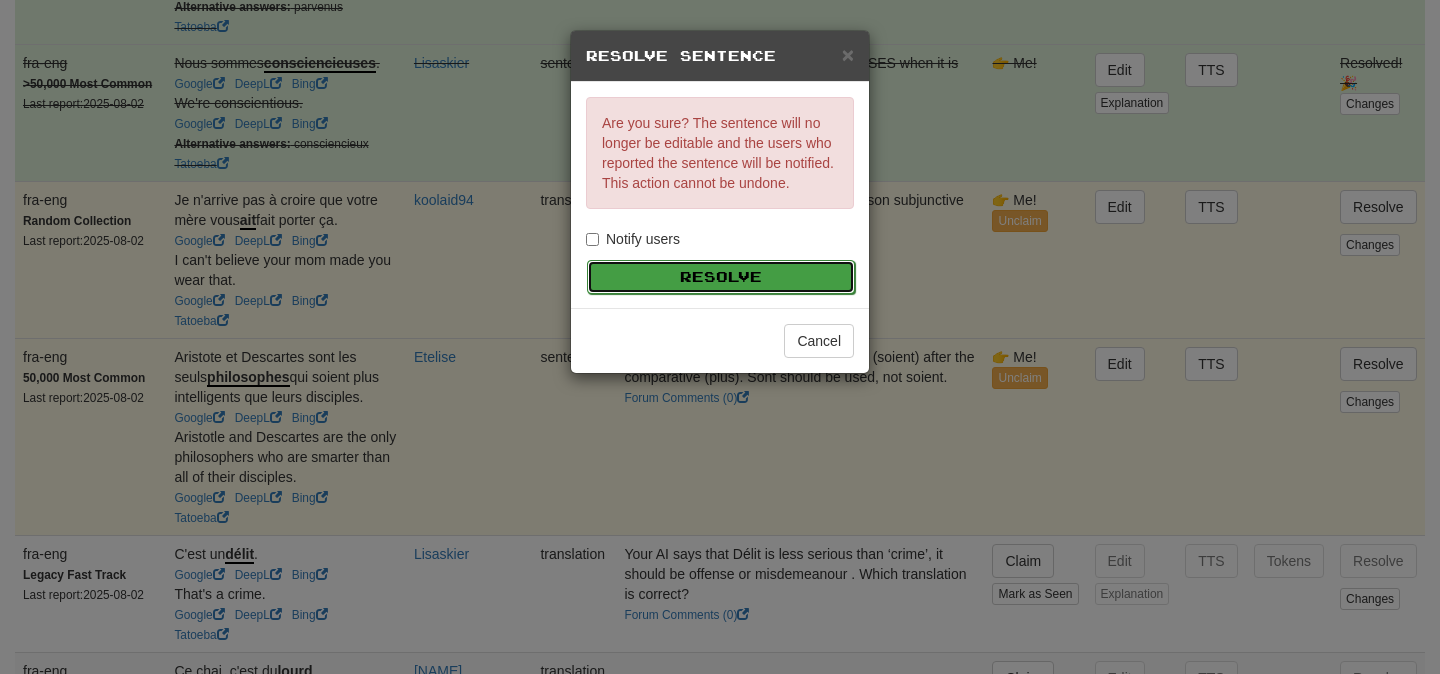click on "Resolve" at bounding box center [721, 277] 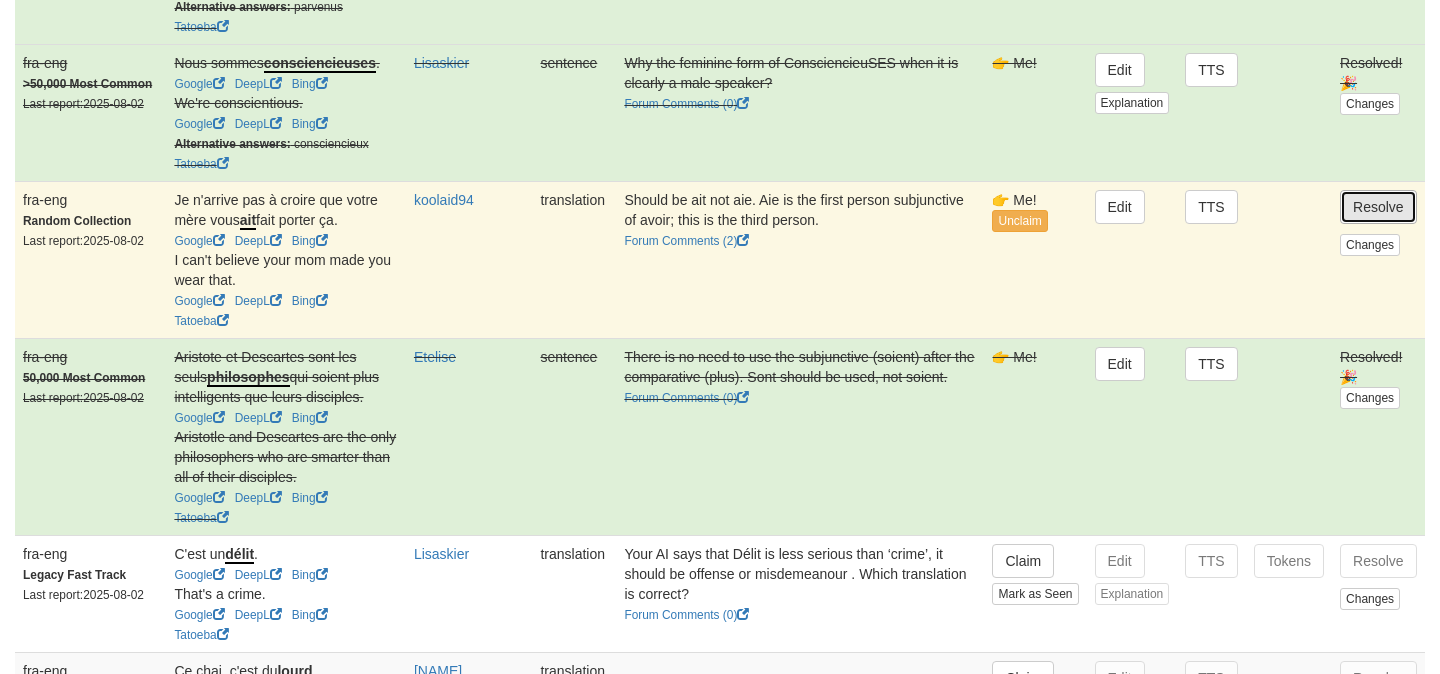 click on "Resolve" at bounding box center [1378, 207] 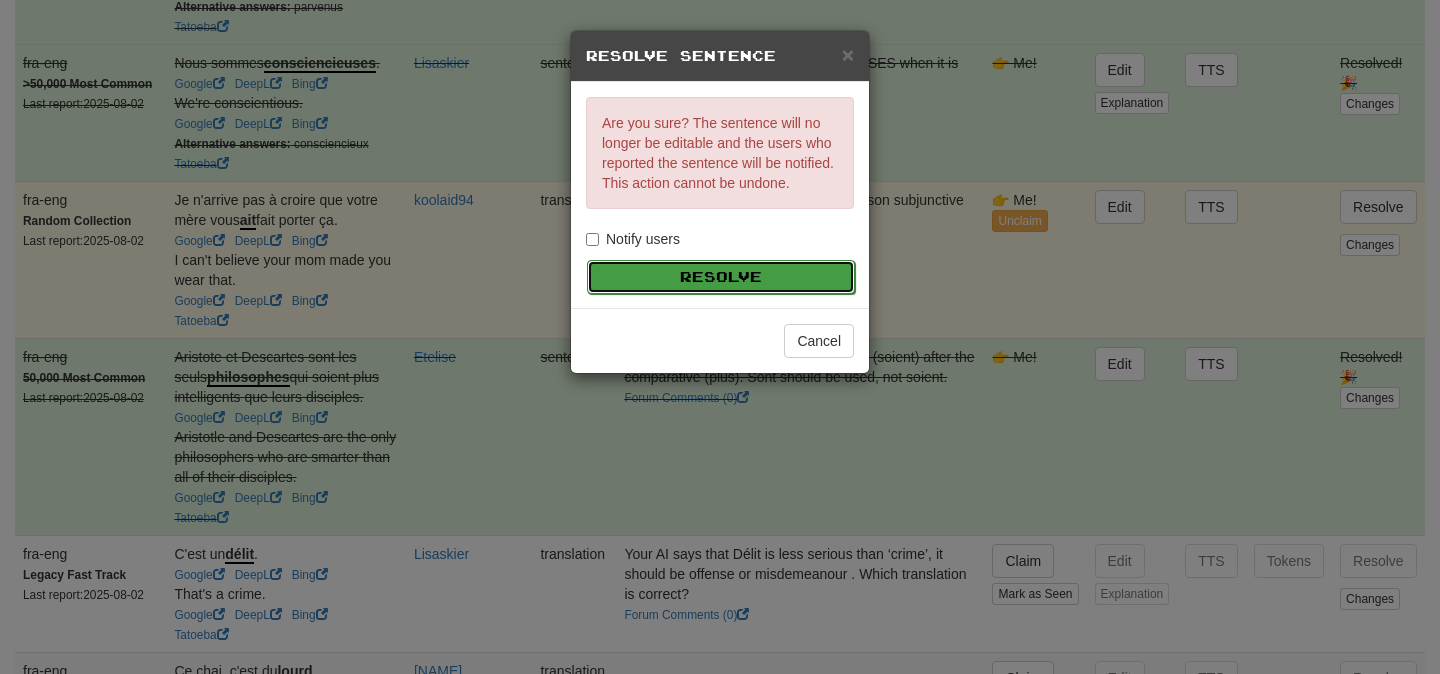 click on "Resolve" at bounding box center [721, 277] 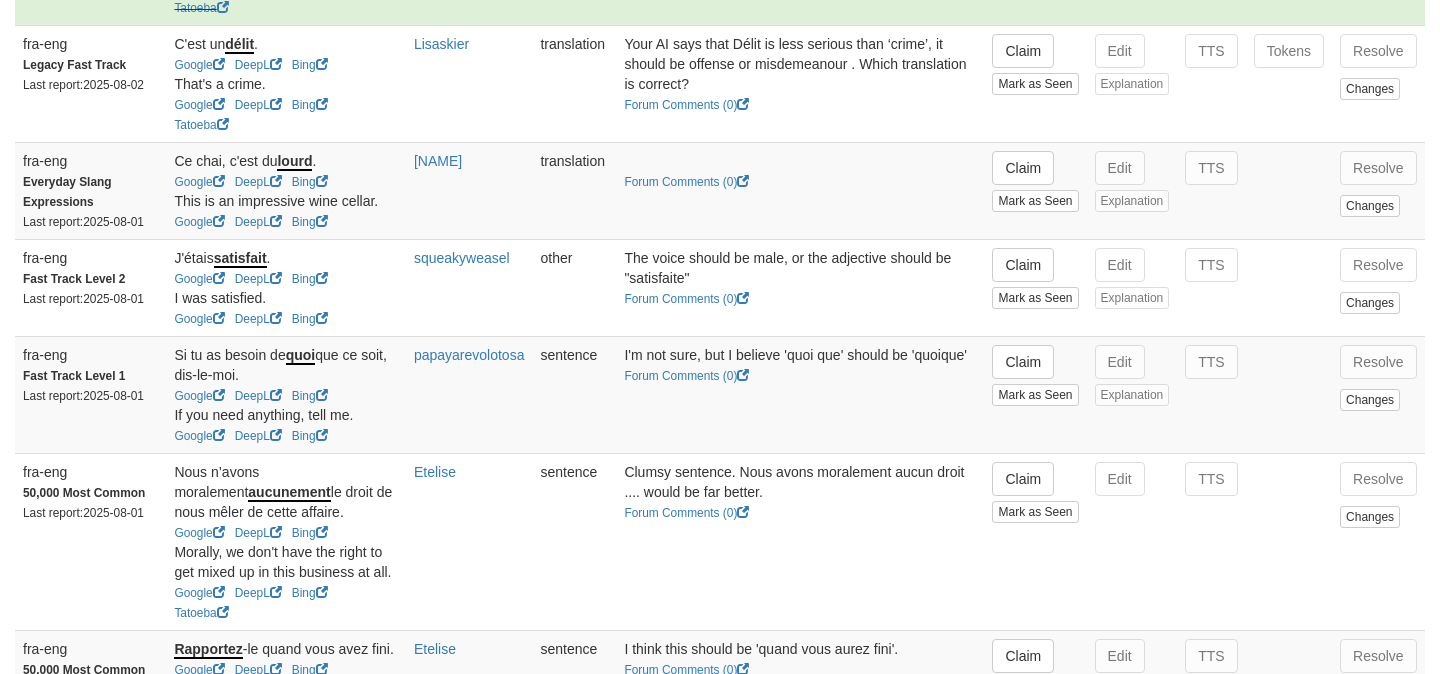 scroll, scrollTop: 1990, scrollLeft: 0, axis: vertical 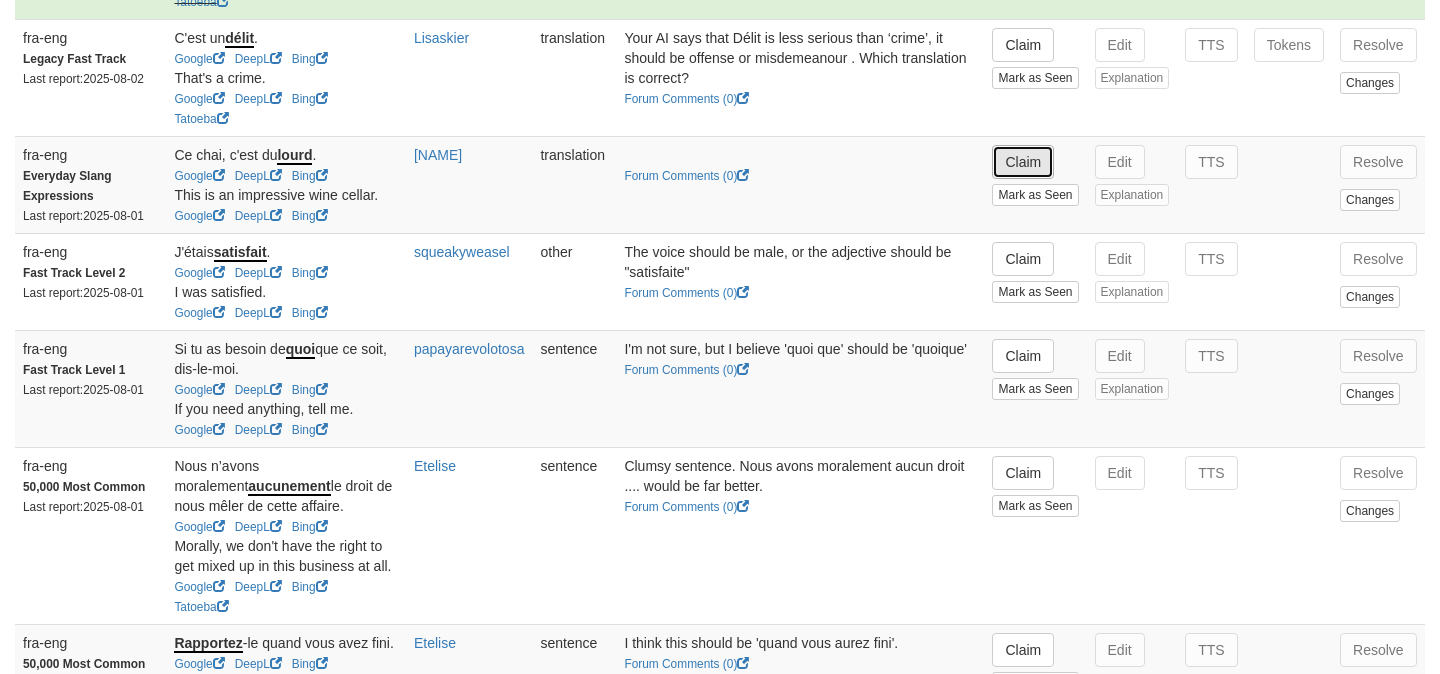 click on "Claim" at bounding box center (1023, 162) 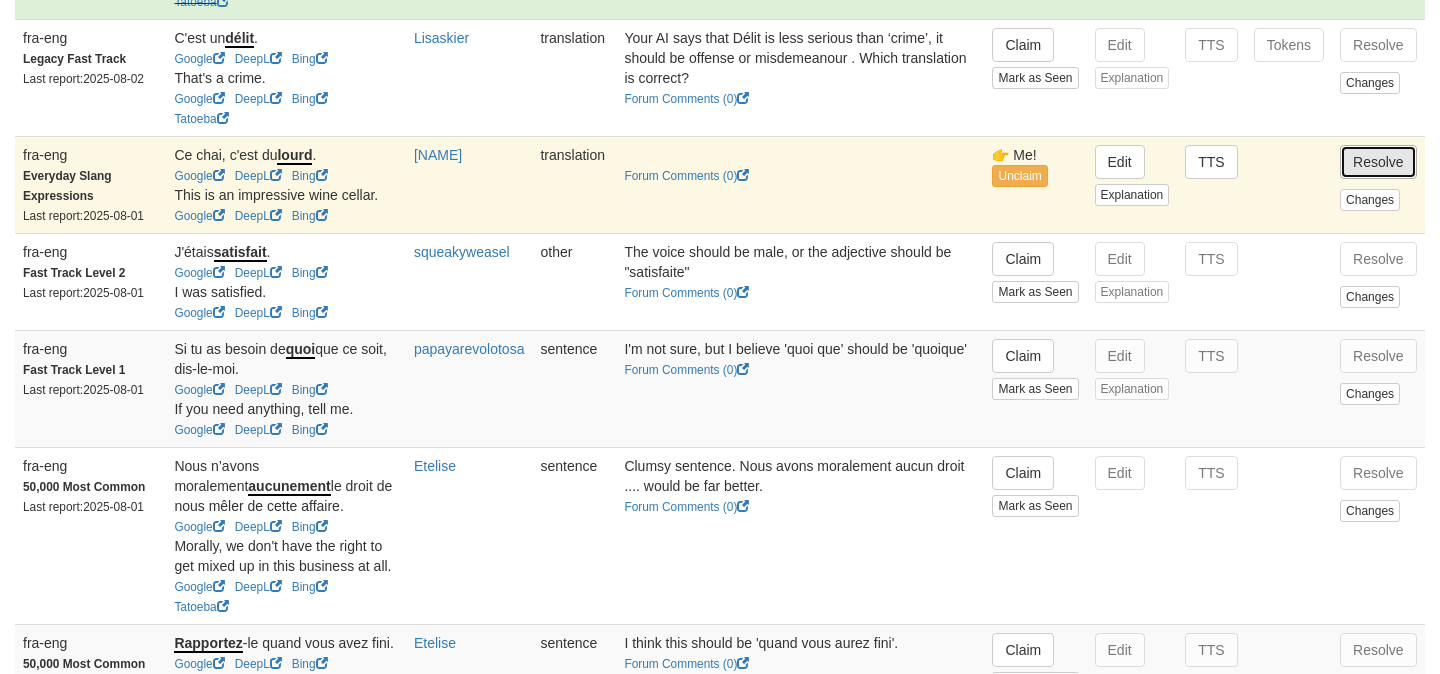 click on "Resolve" at bounding box center (1378, 162) 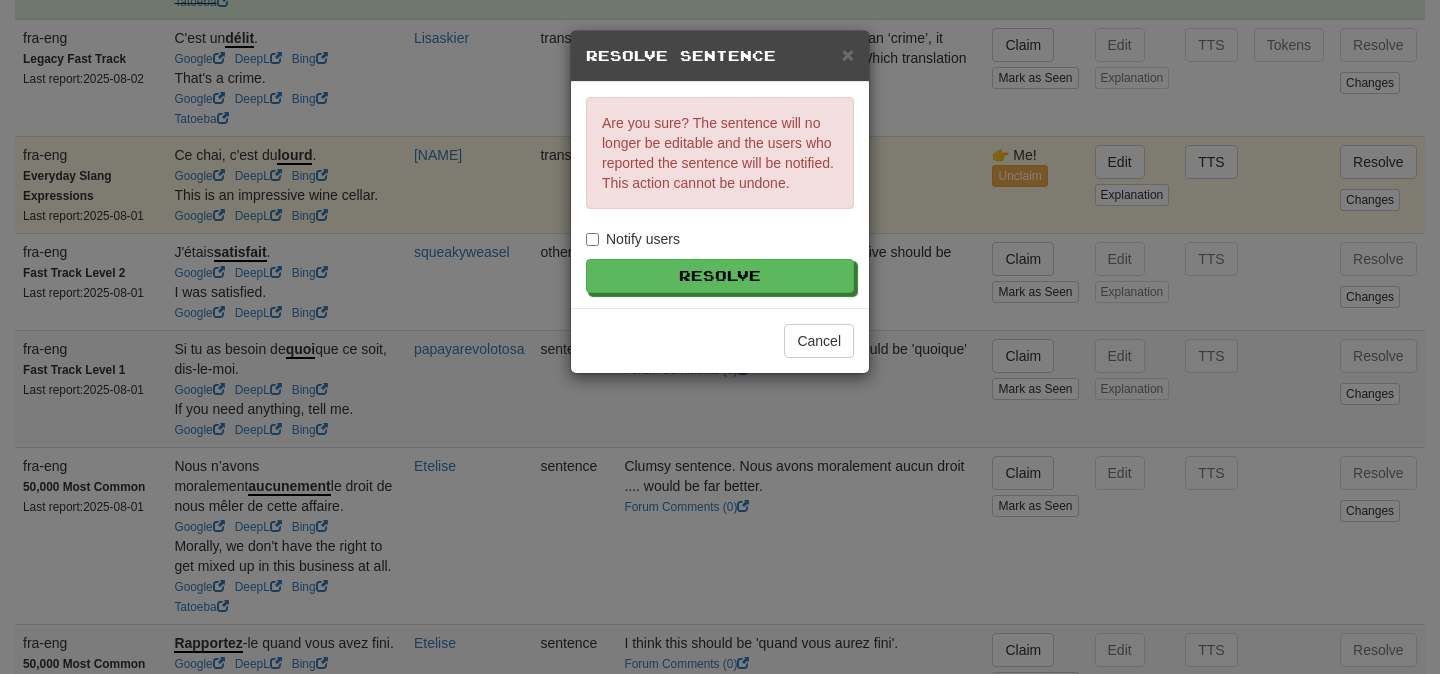 click on "Notify users" at bounding box center [633, 239] 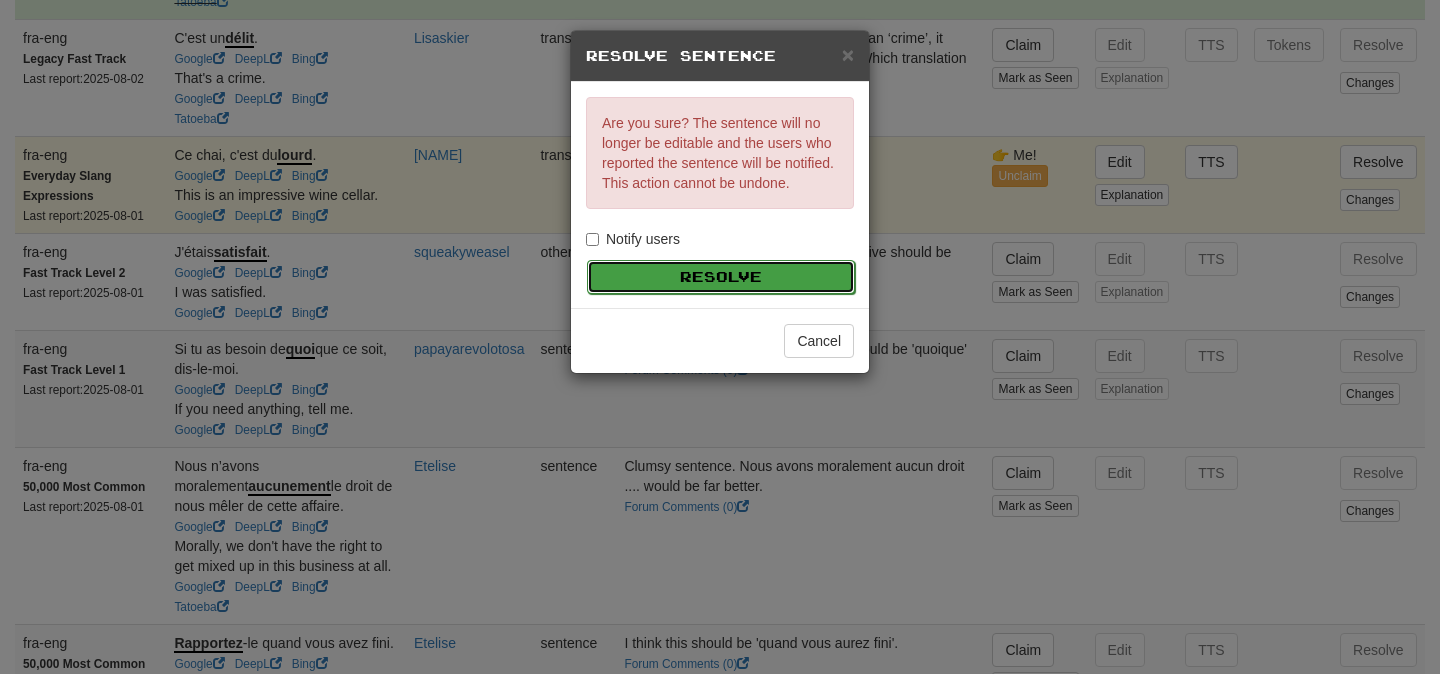 click on "Resolve" at bounding box center (721, 277) 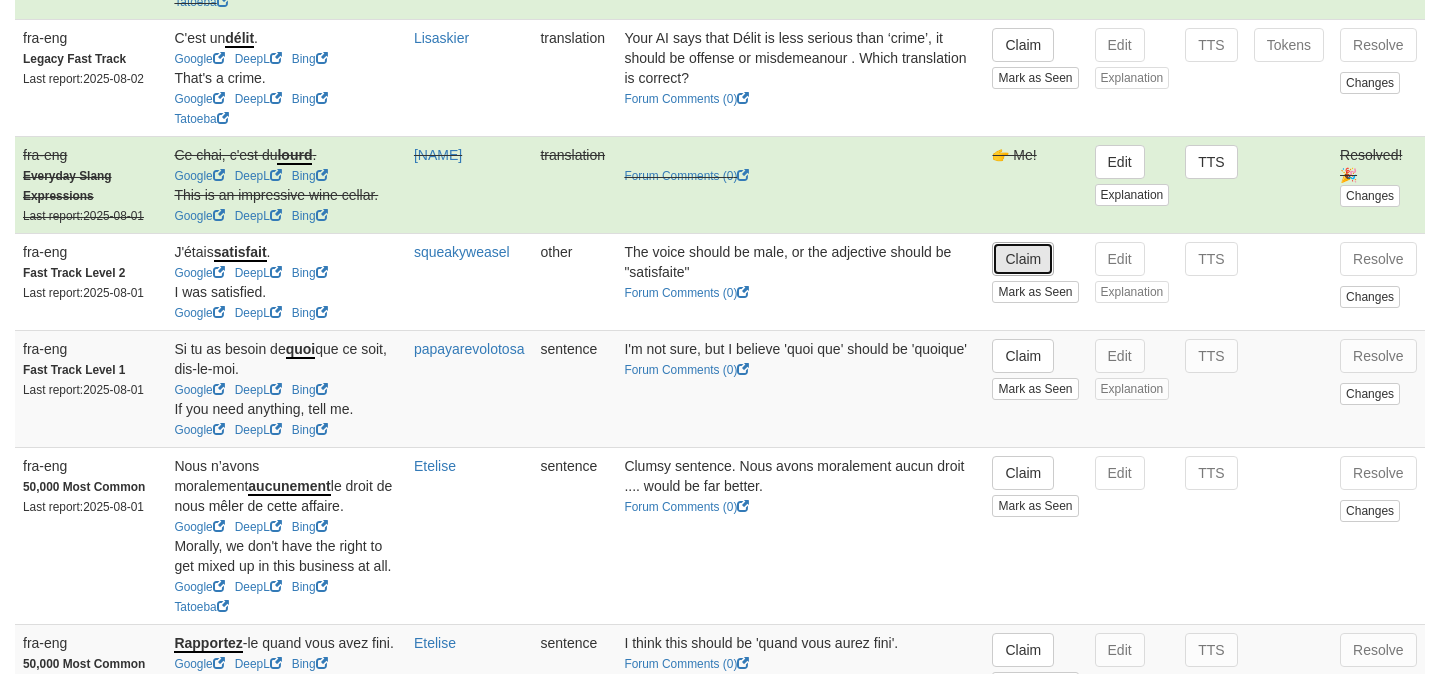 click on "Claim" at bounding box center (1023, 259) 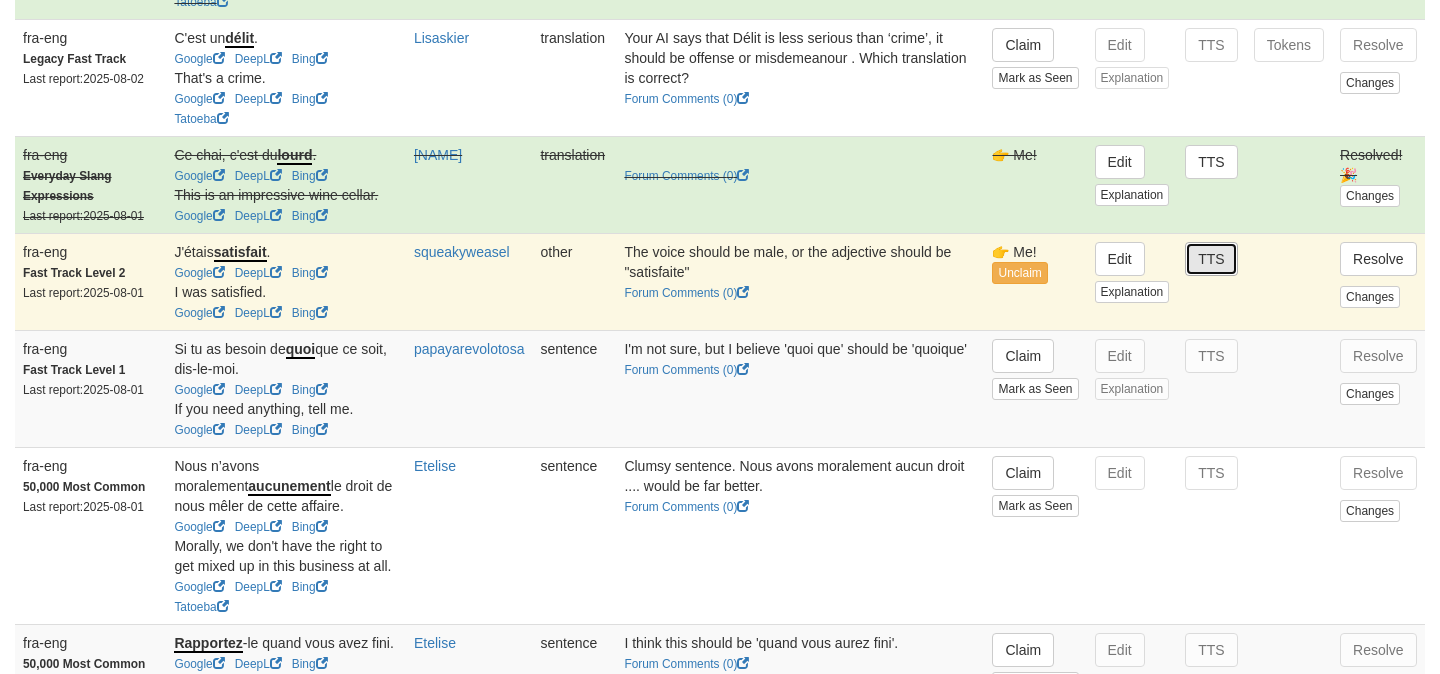 click on "TTS" at bounding box center [1211, 259] 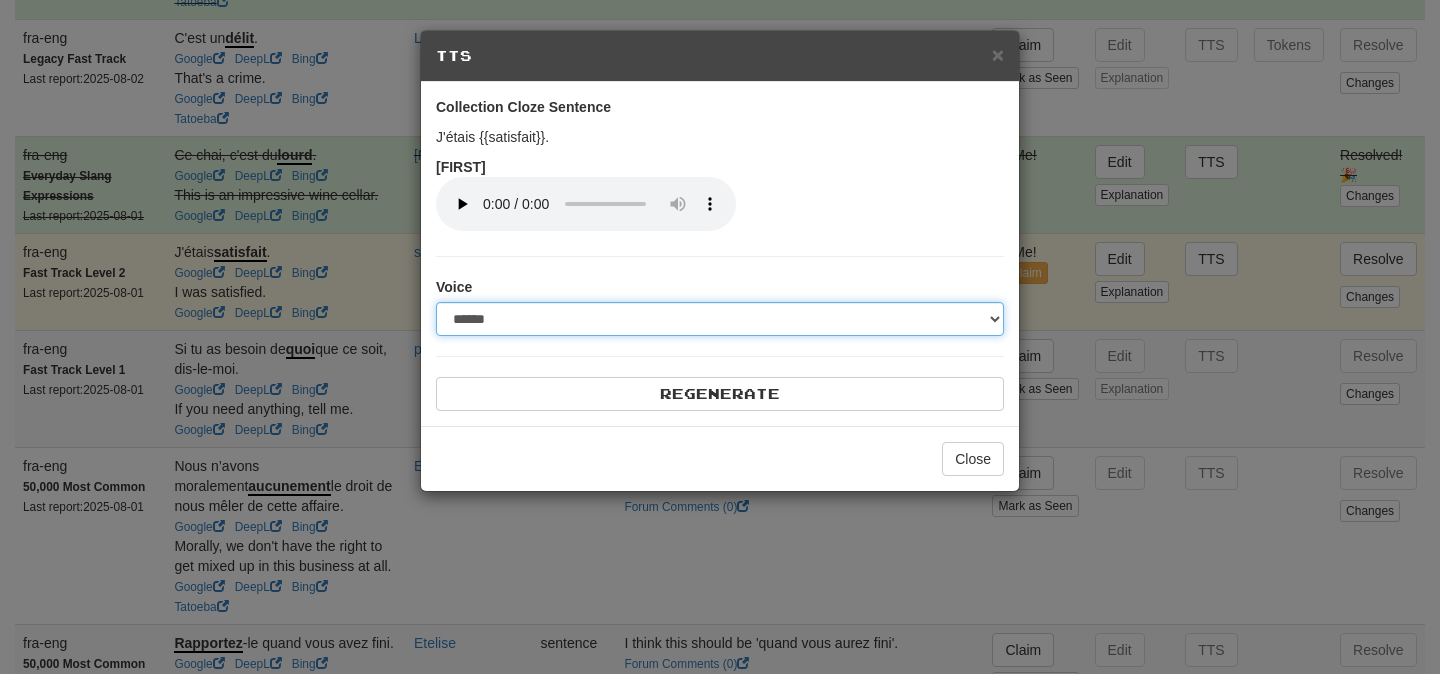 click on "**********" at bounding box center (720, 319) 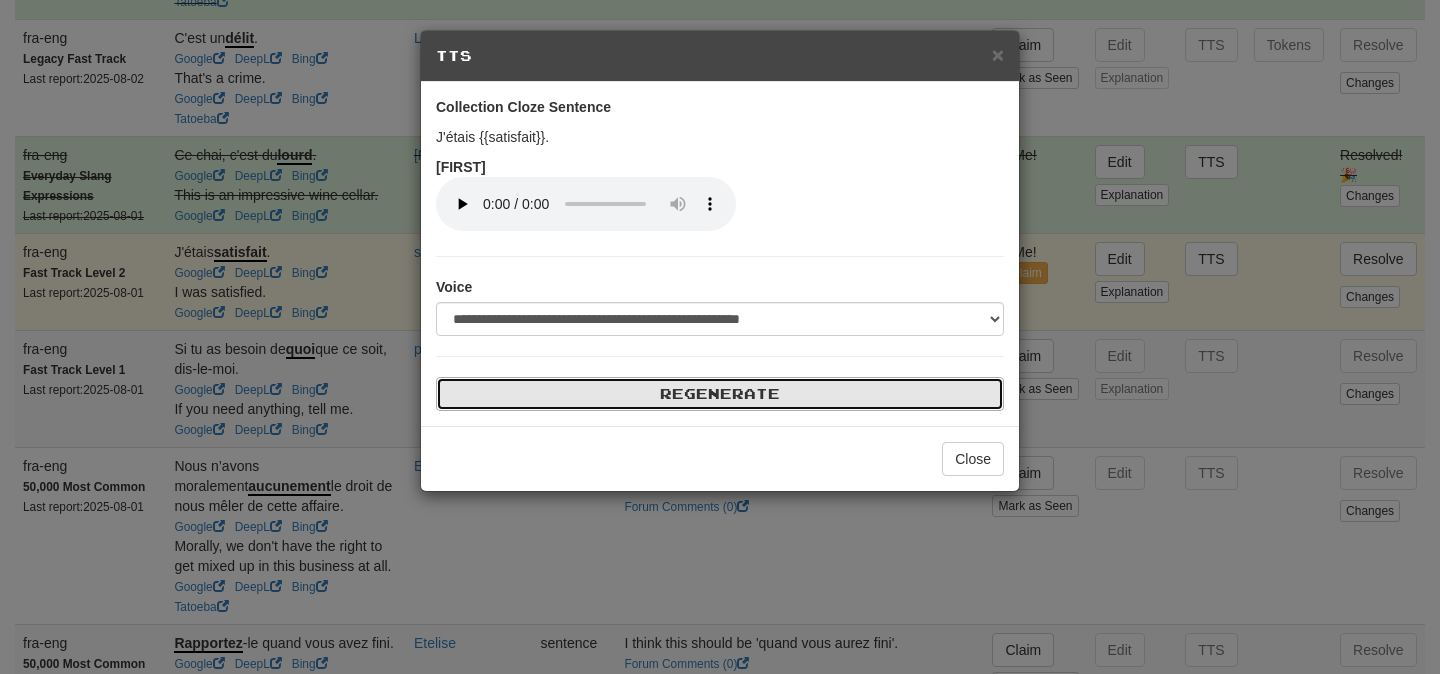 click on "Regenerate" at bounding box center [720, 394] 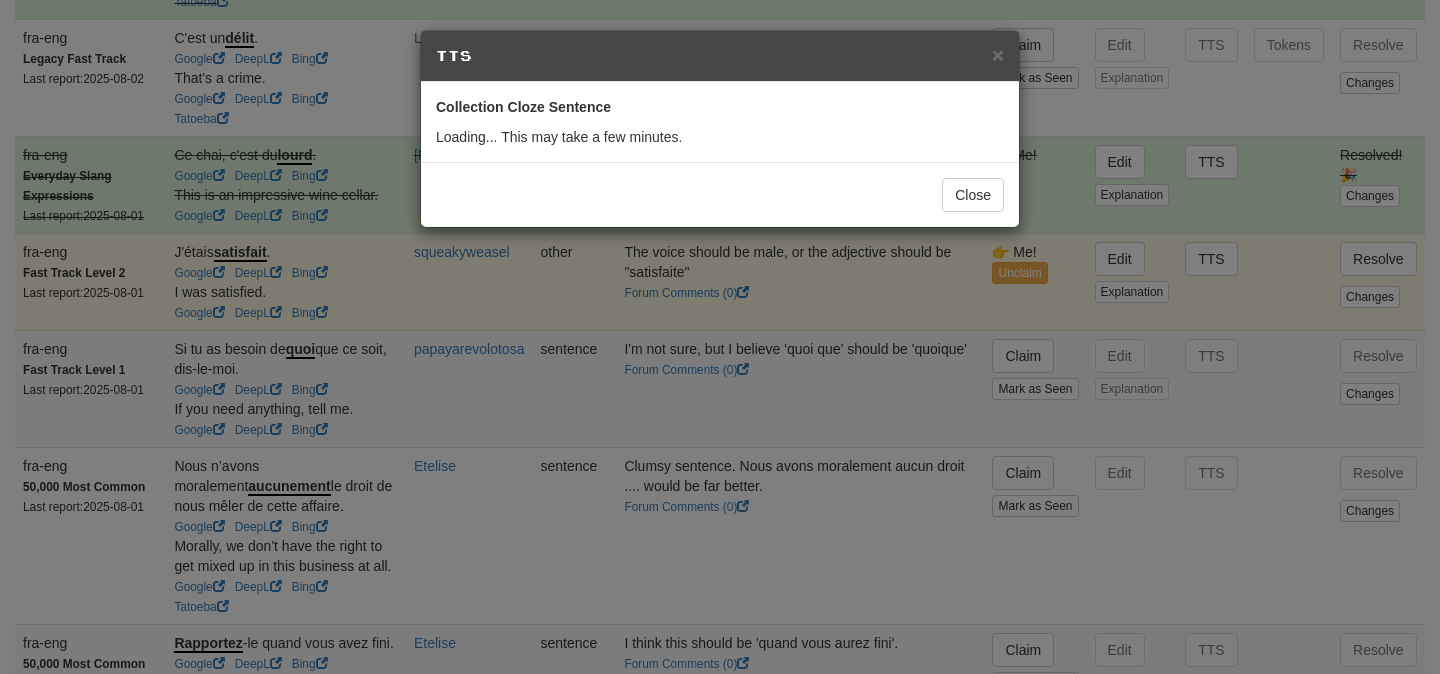 select on "***" 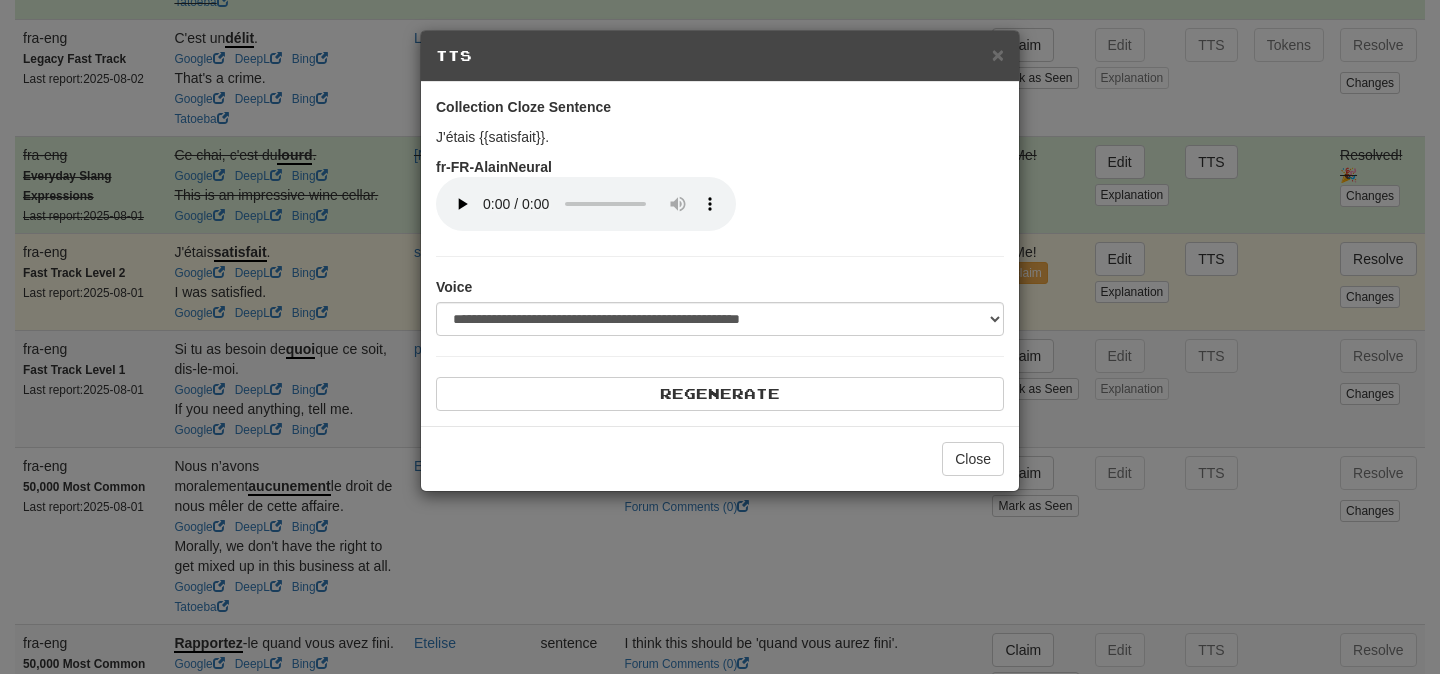 click on "**********" at bounding box center [720, 337] 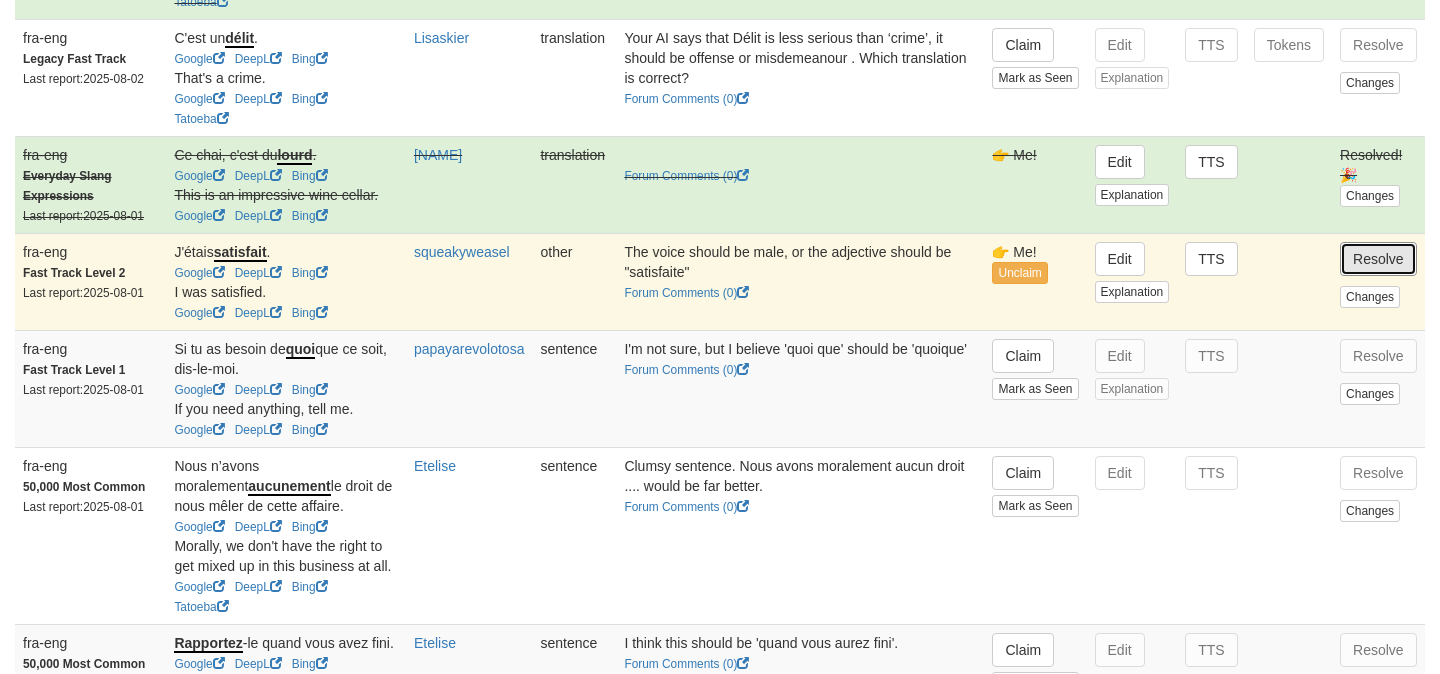 click on "Resolve" at bounding box center [1378, 259] 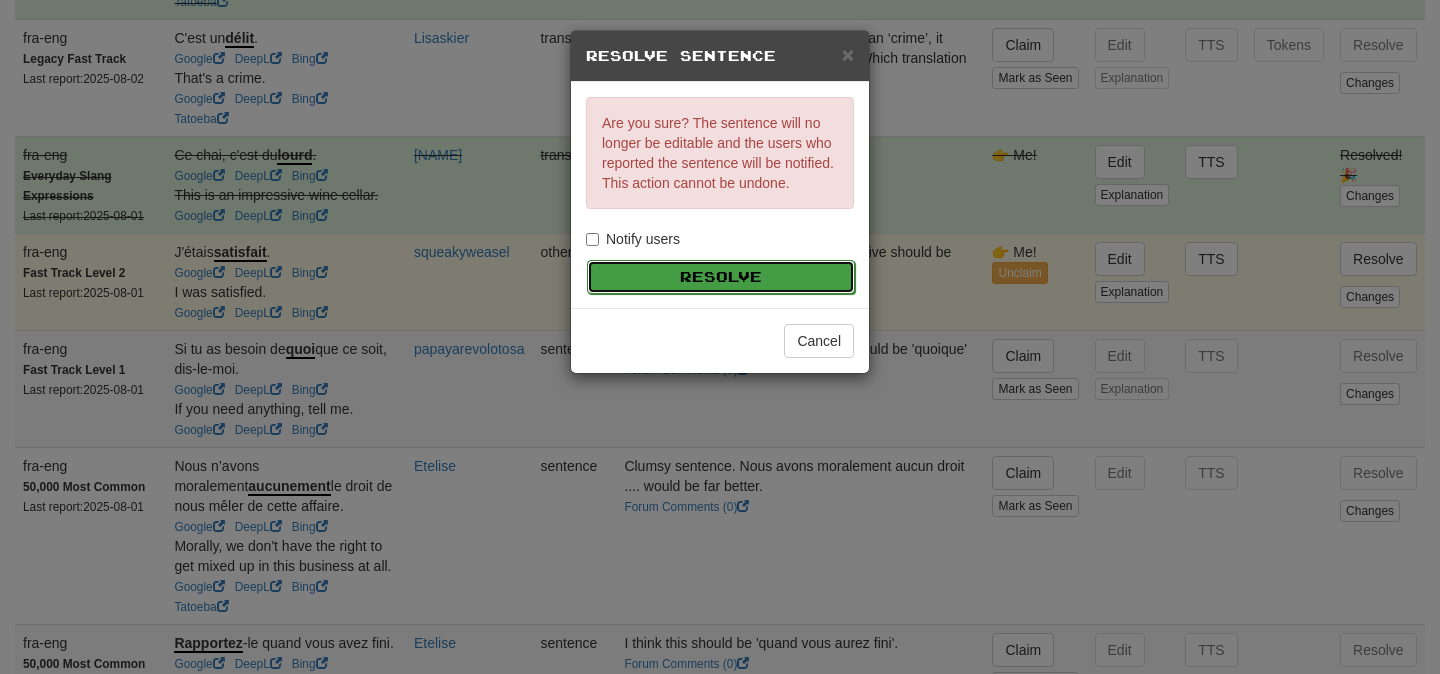 click on "Resolve" at bounding box center [721, 277] 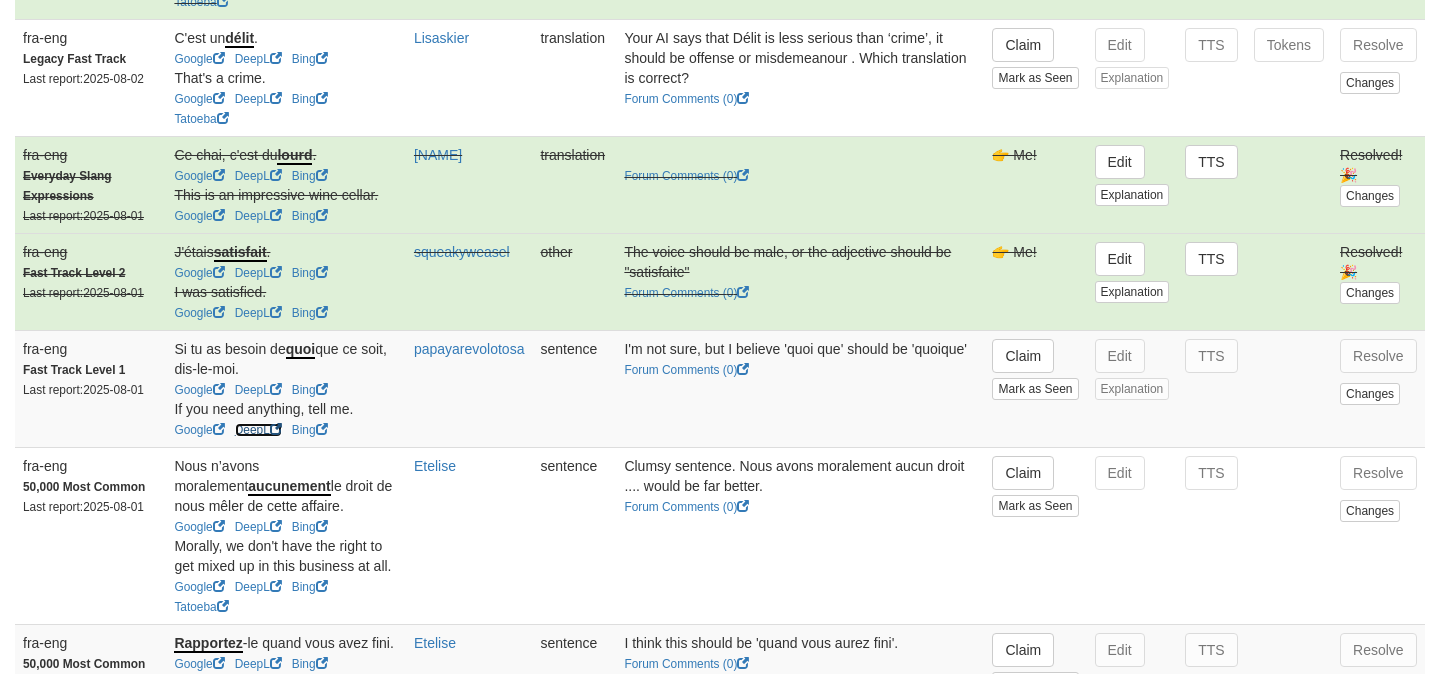 click on "DeepL" at bounding box center [258, 430] 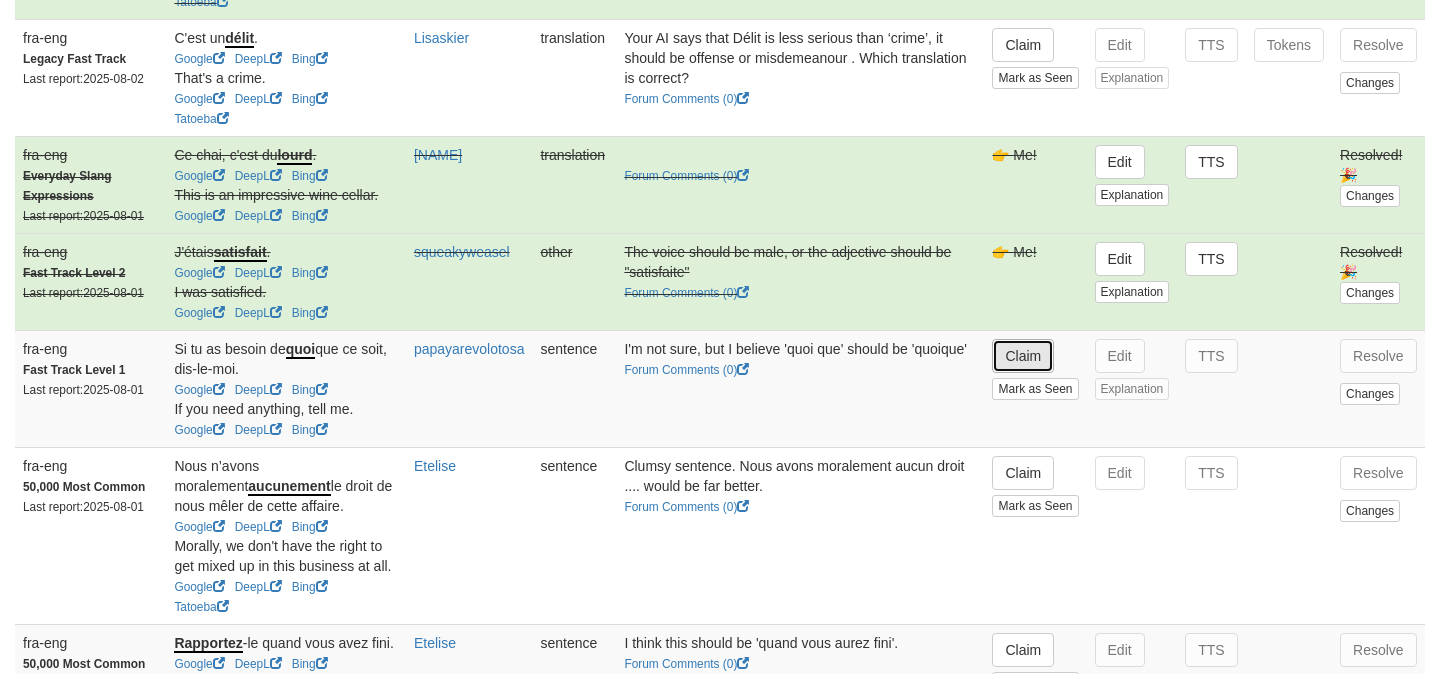 click on "Claim" at bounding box center (1023, 356) 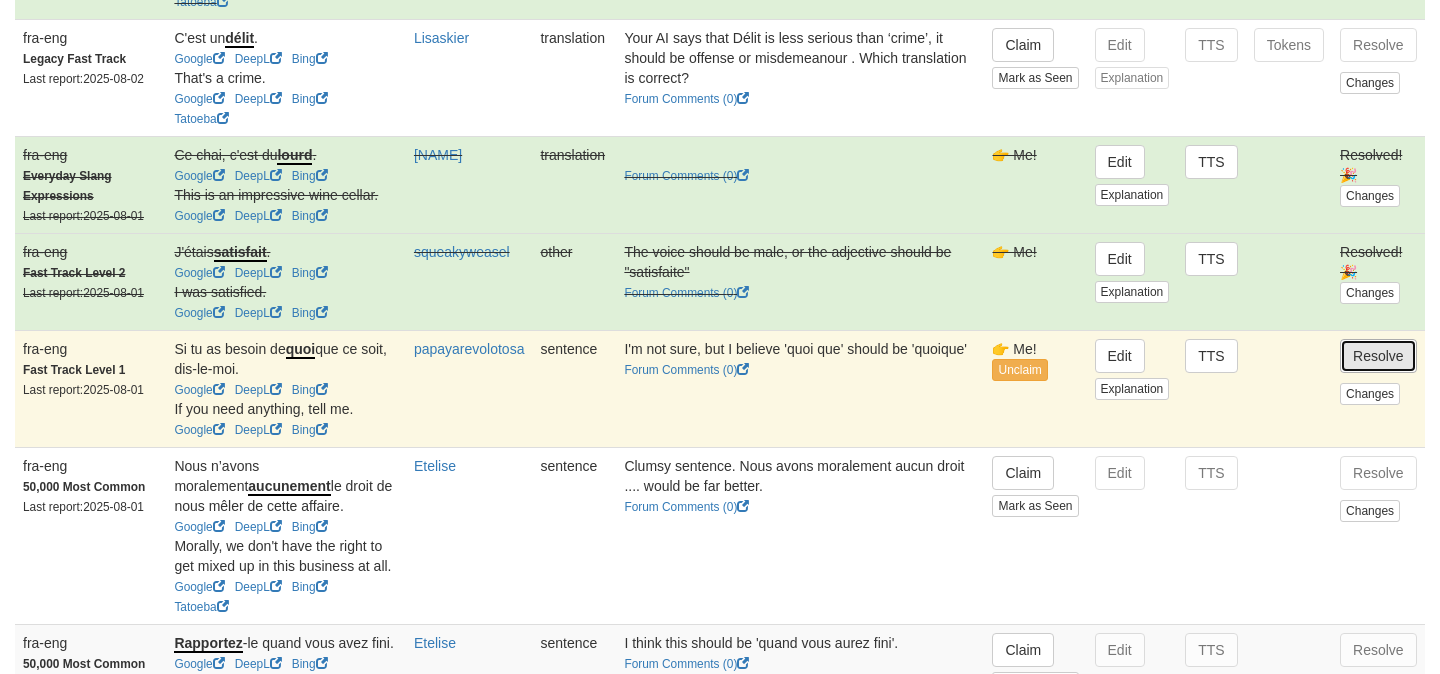 click on "Resolve" at bounding box center [1378, 356] 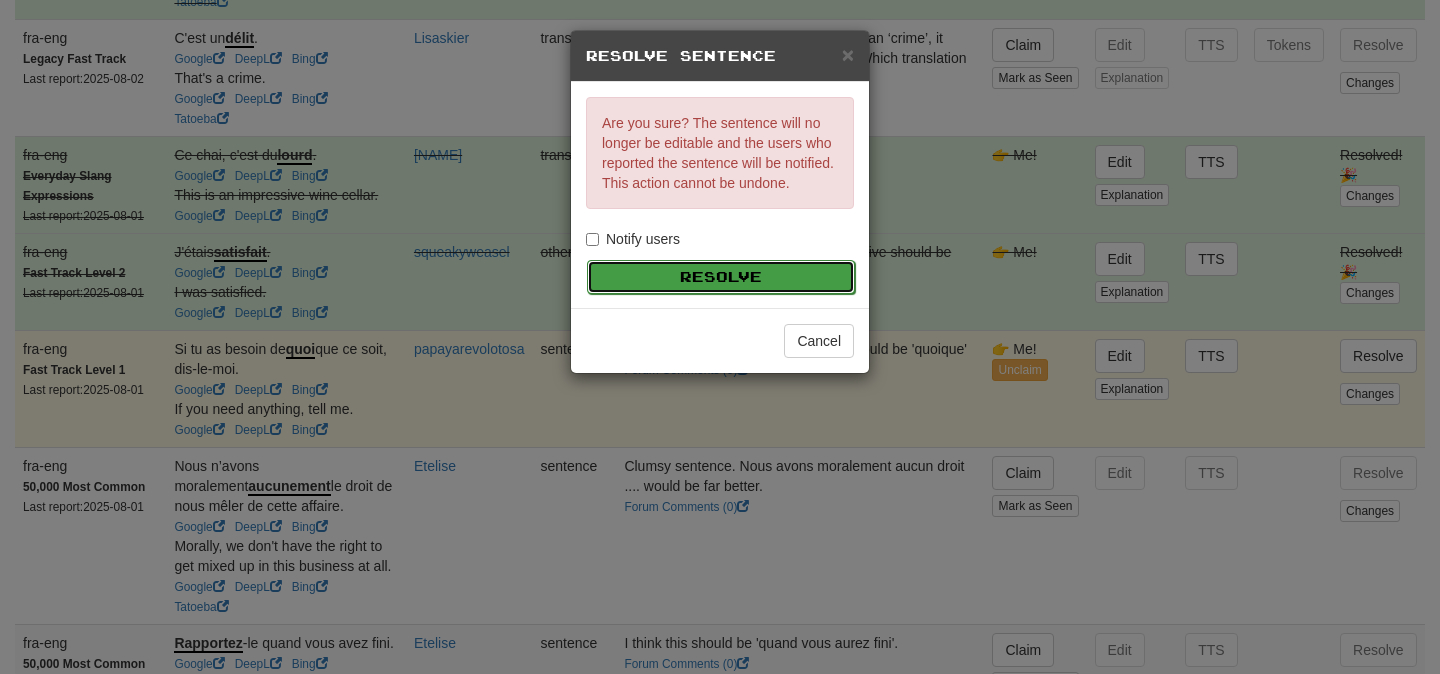 click on "Resolve" at bounding box center [721, 277] 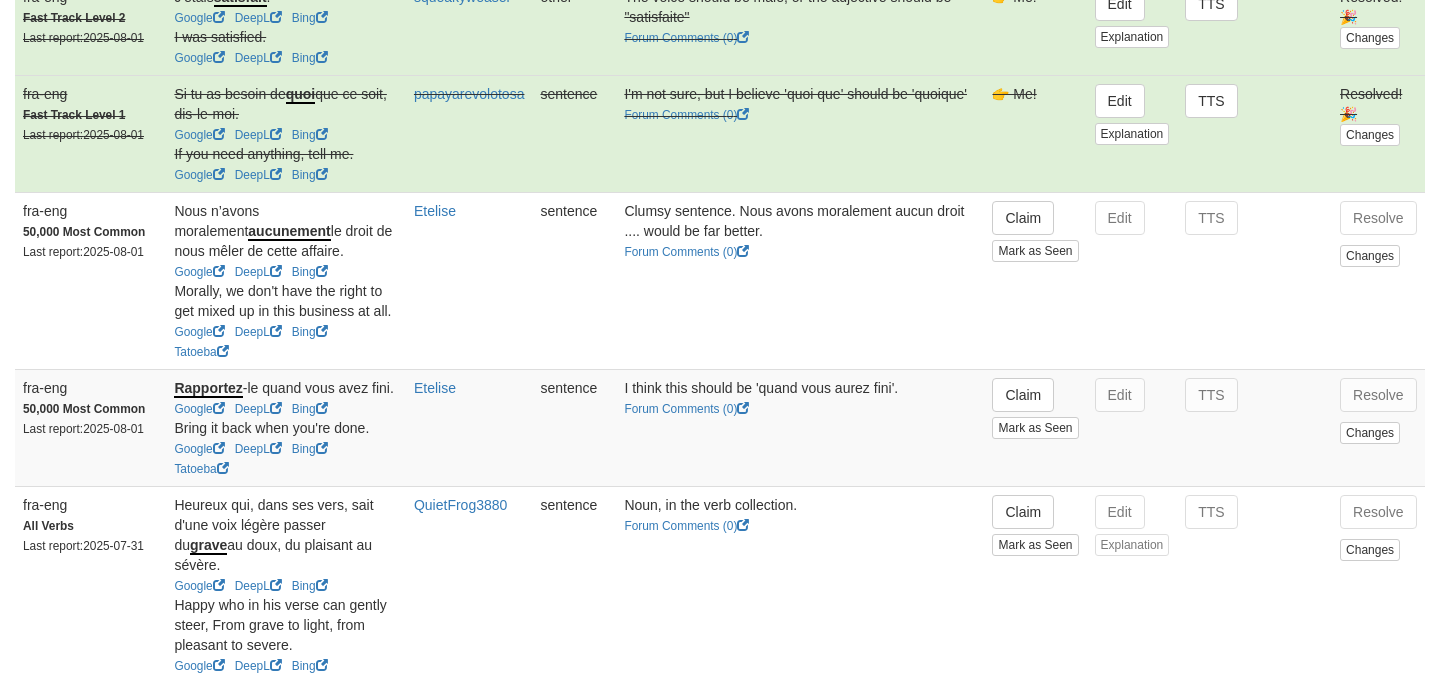 scroll, scrollTop: 2243, scrollLeft: 0, axis: vertical 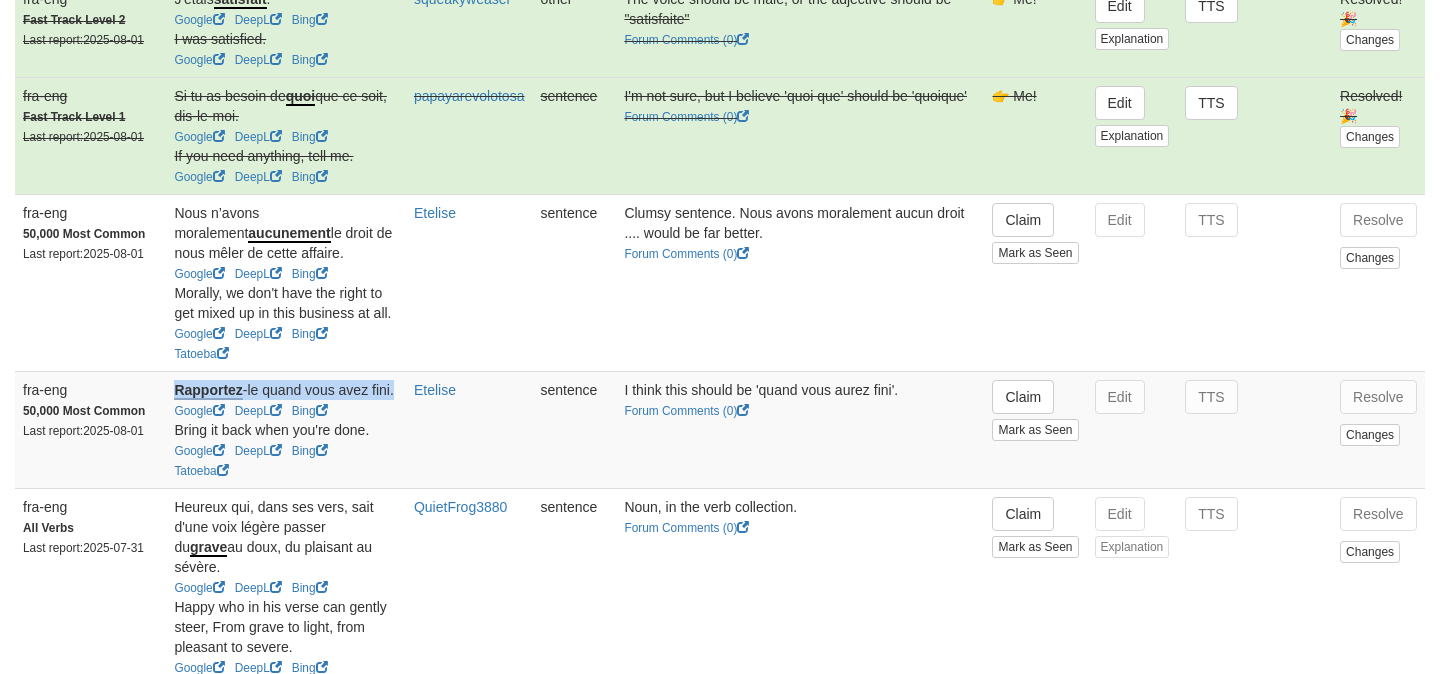 drag, startPoint x: 394, startPoint y: 405, endPoint x: 167, endPoint y: 399, distance: 227.07928 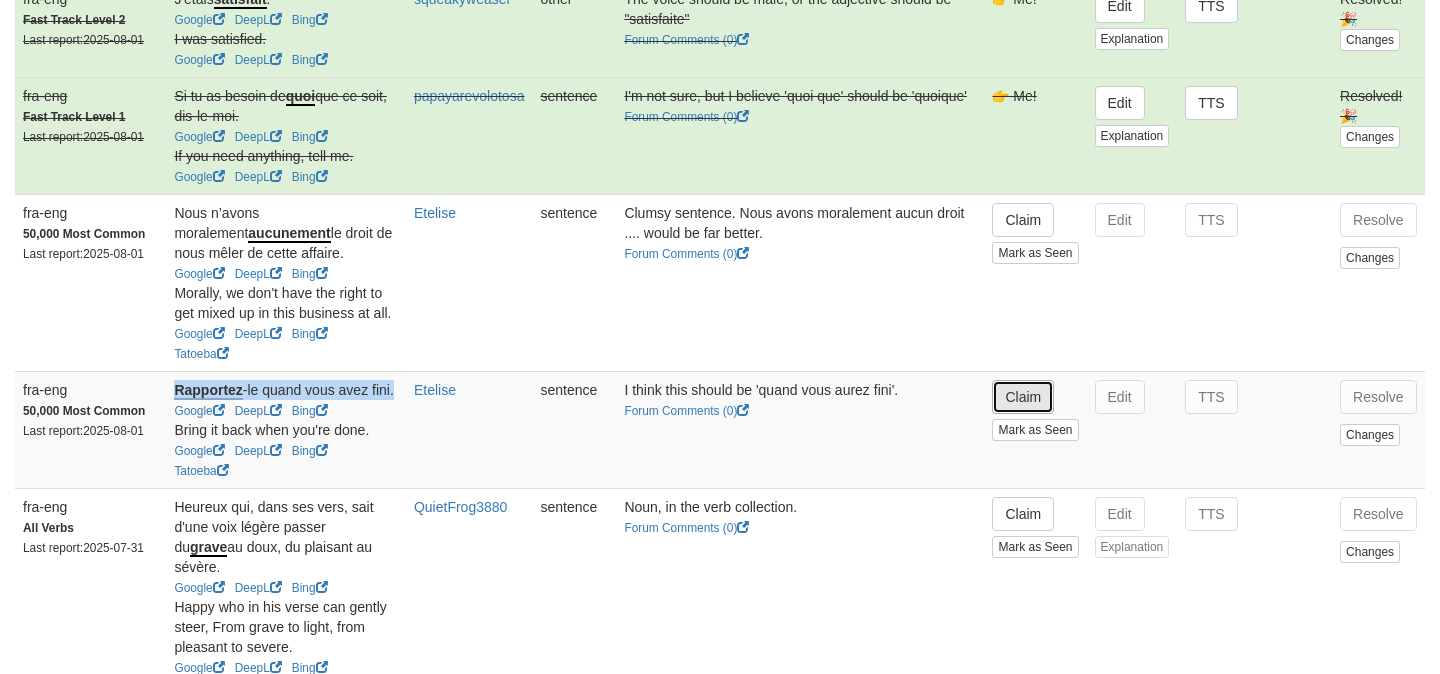 click on "Claim" at bounding box center [1023, 397] 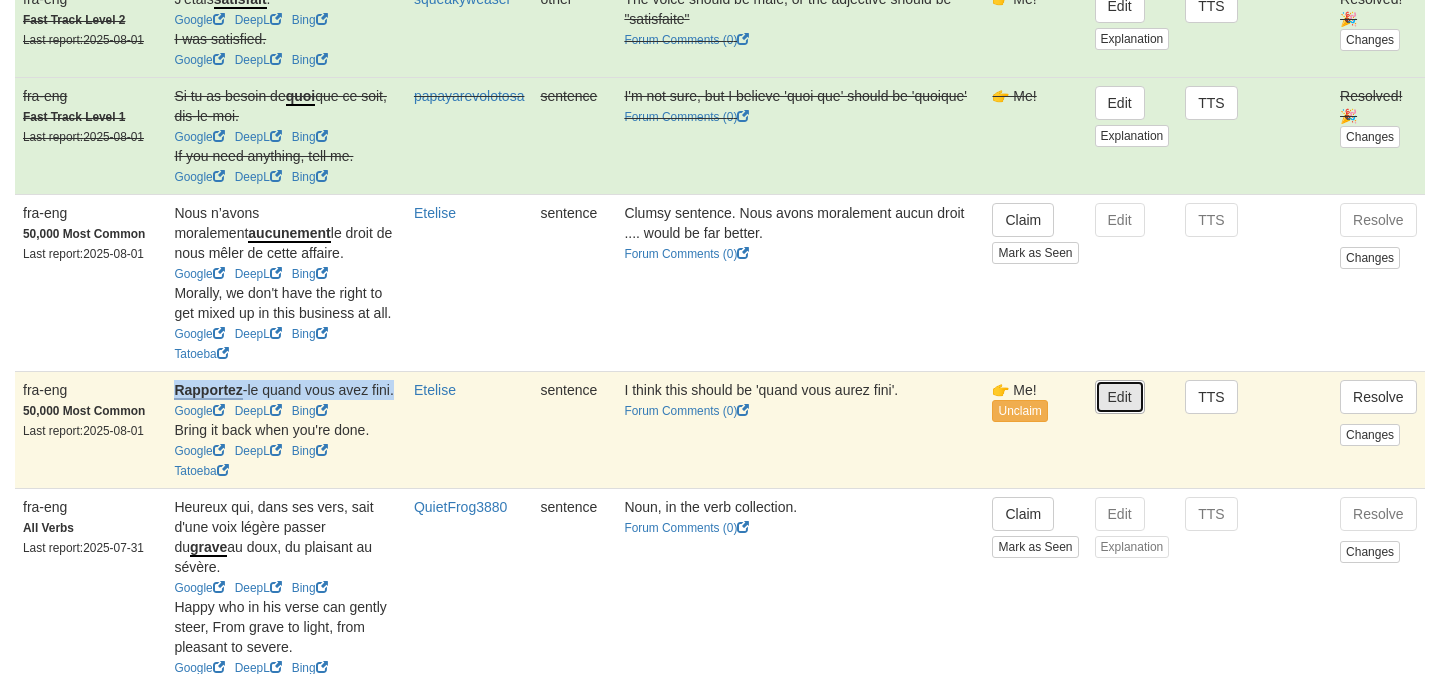 click on "Edit" at bounding box center [1120, 397] 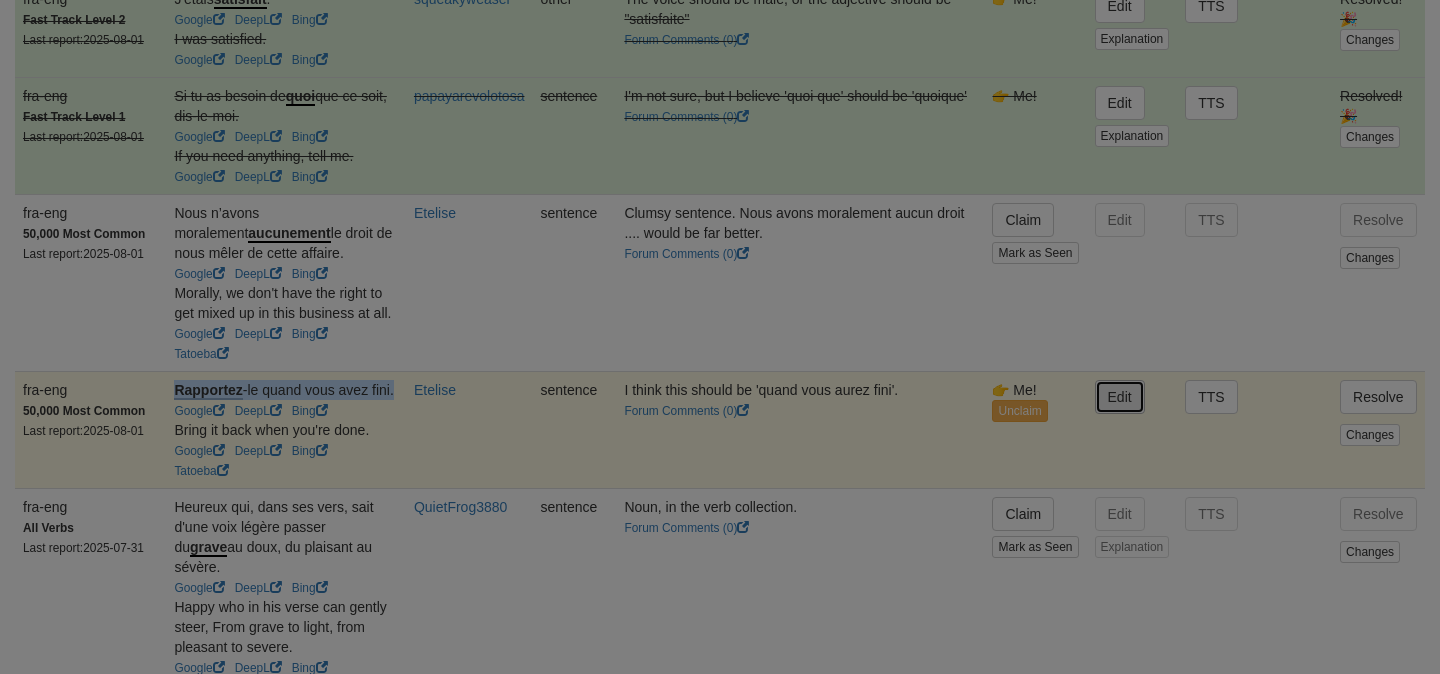 type on "**********" 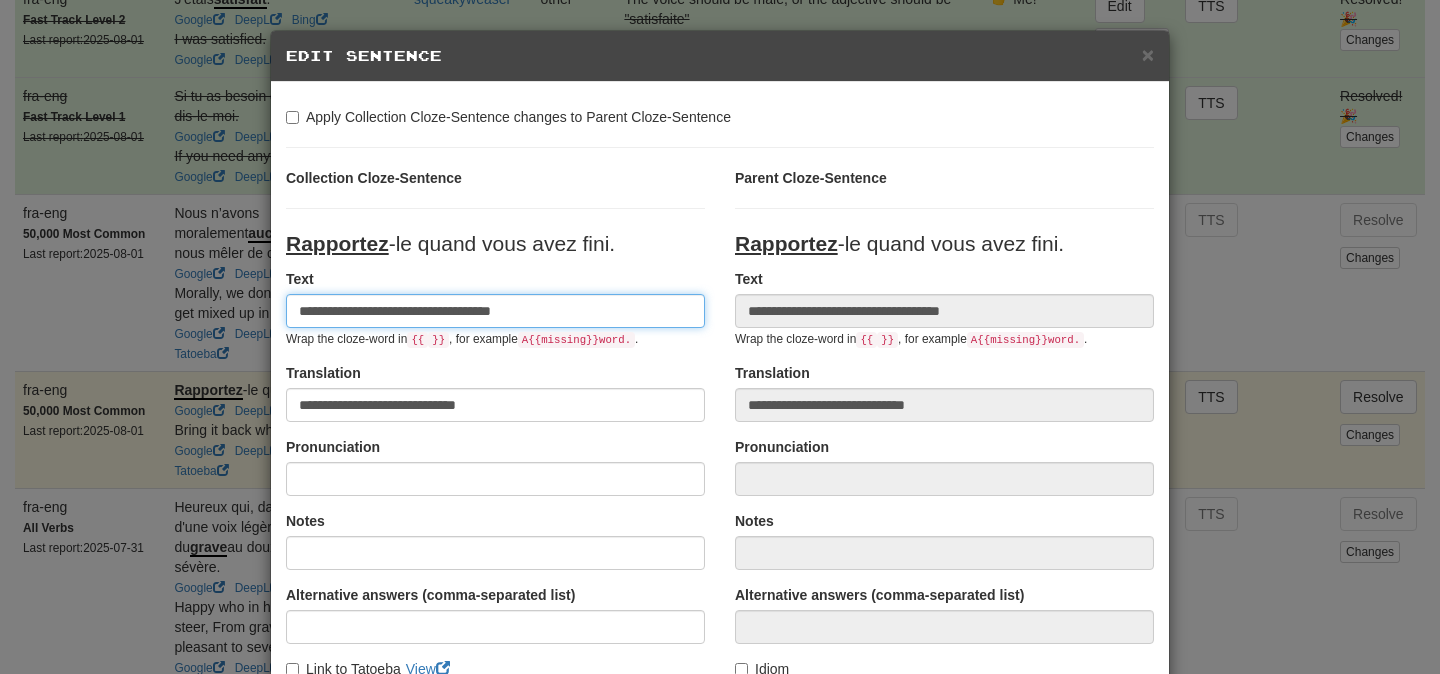 click on "**********" at bounding box center [495, 311] 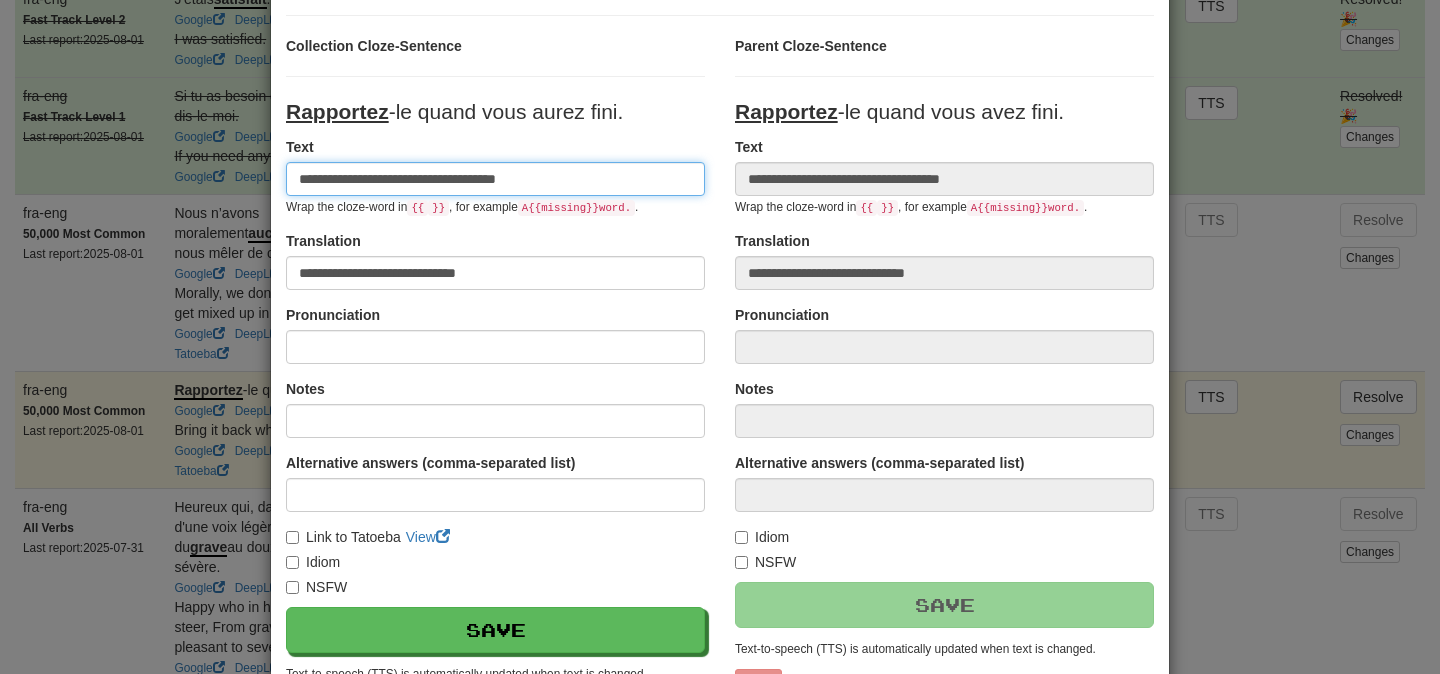 scroll, scrollTop: 133, scrollLeft: 0, axis: vertical 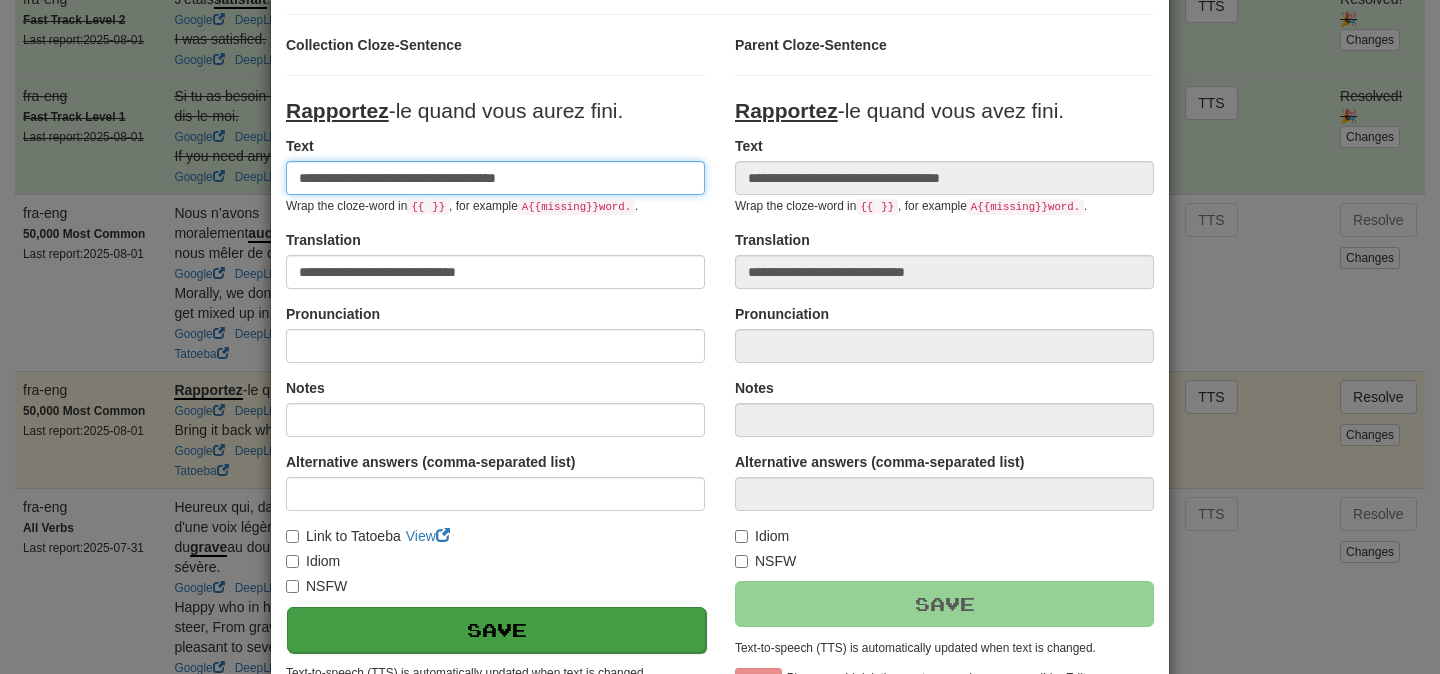 type on "**********" 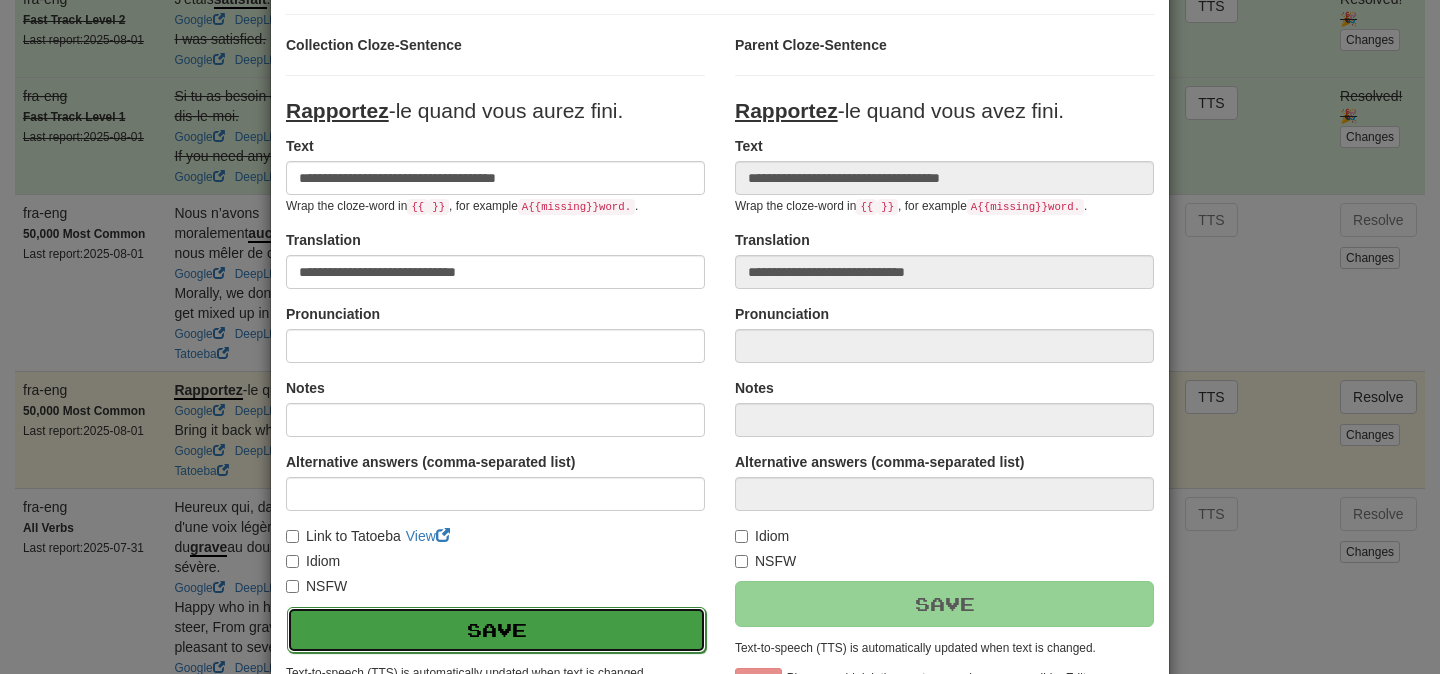 click on "Save" at bounding box center (496, 630) 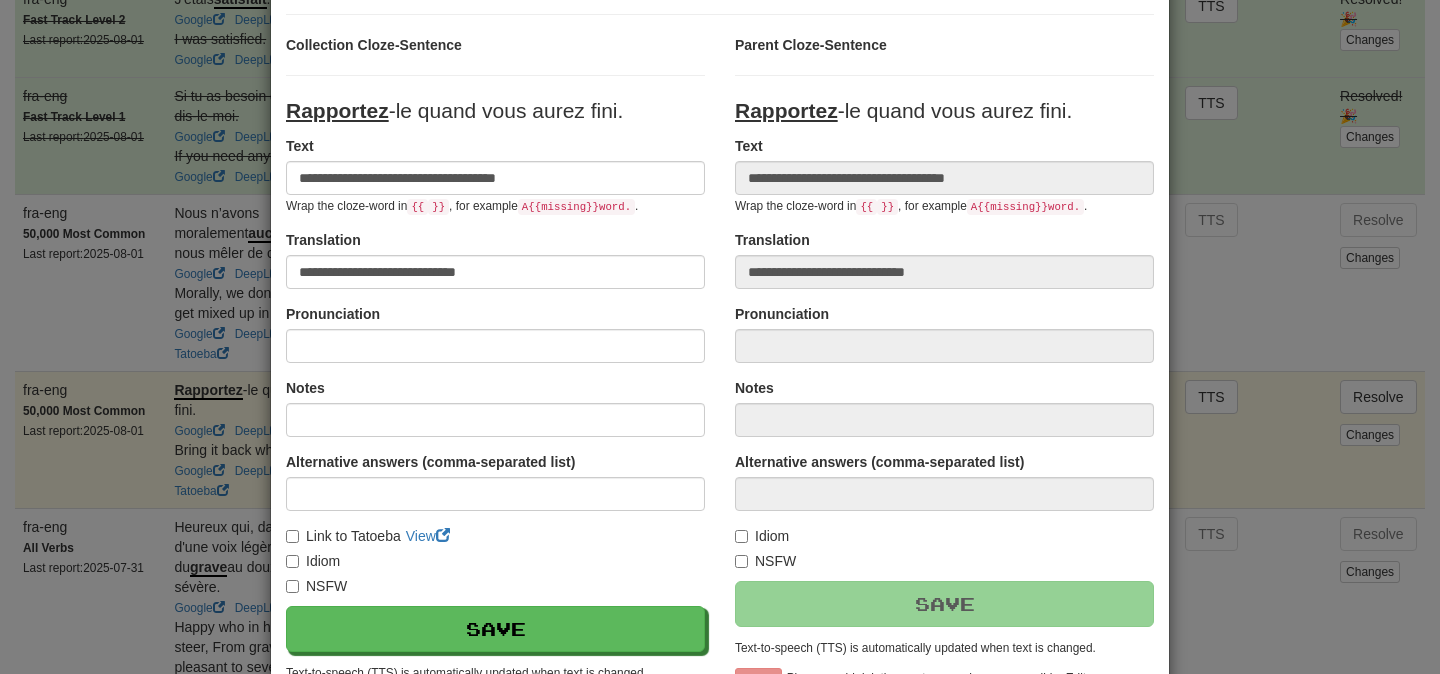 click on "**********" at bounding box center (720, 337) 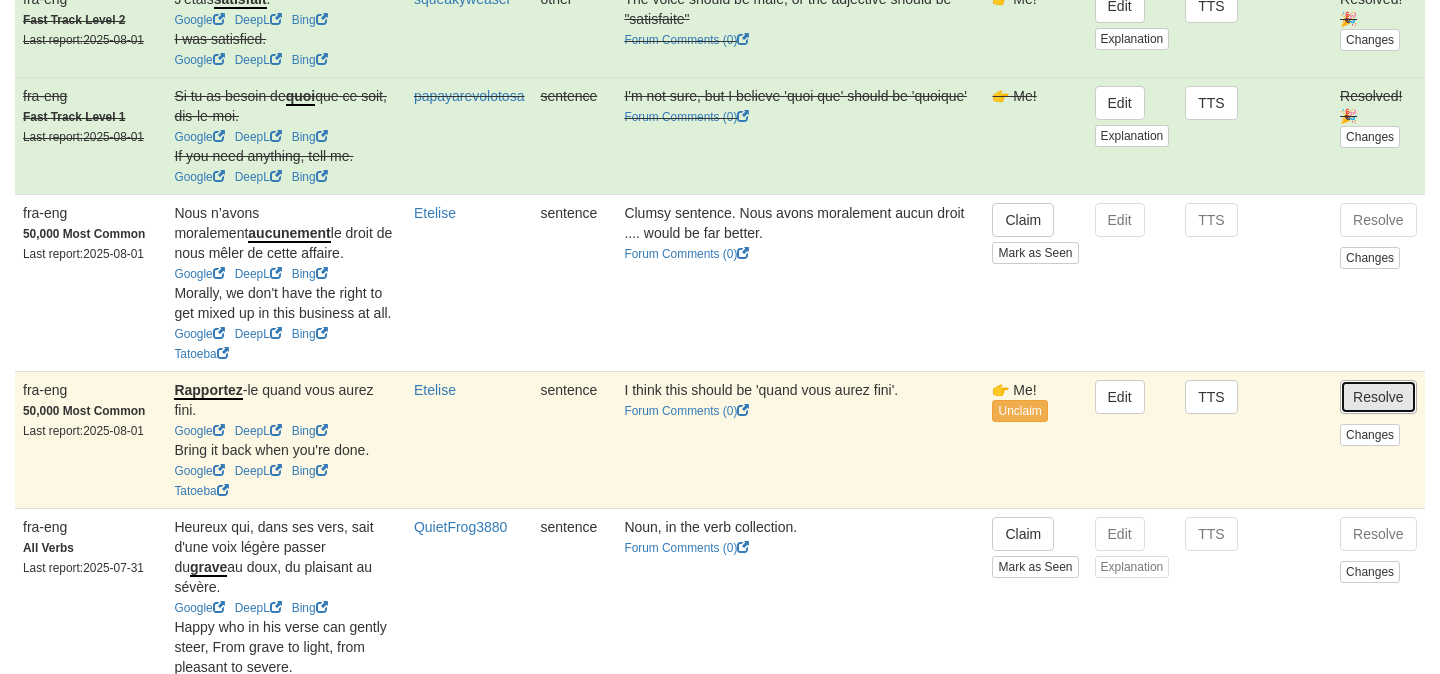 click on "Resolve" at bounding box center [1378, 397] 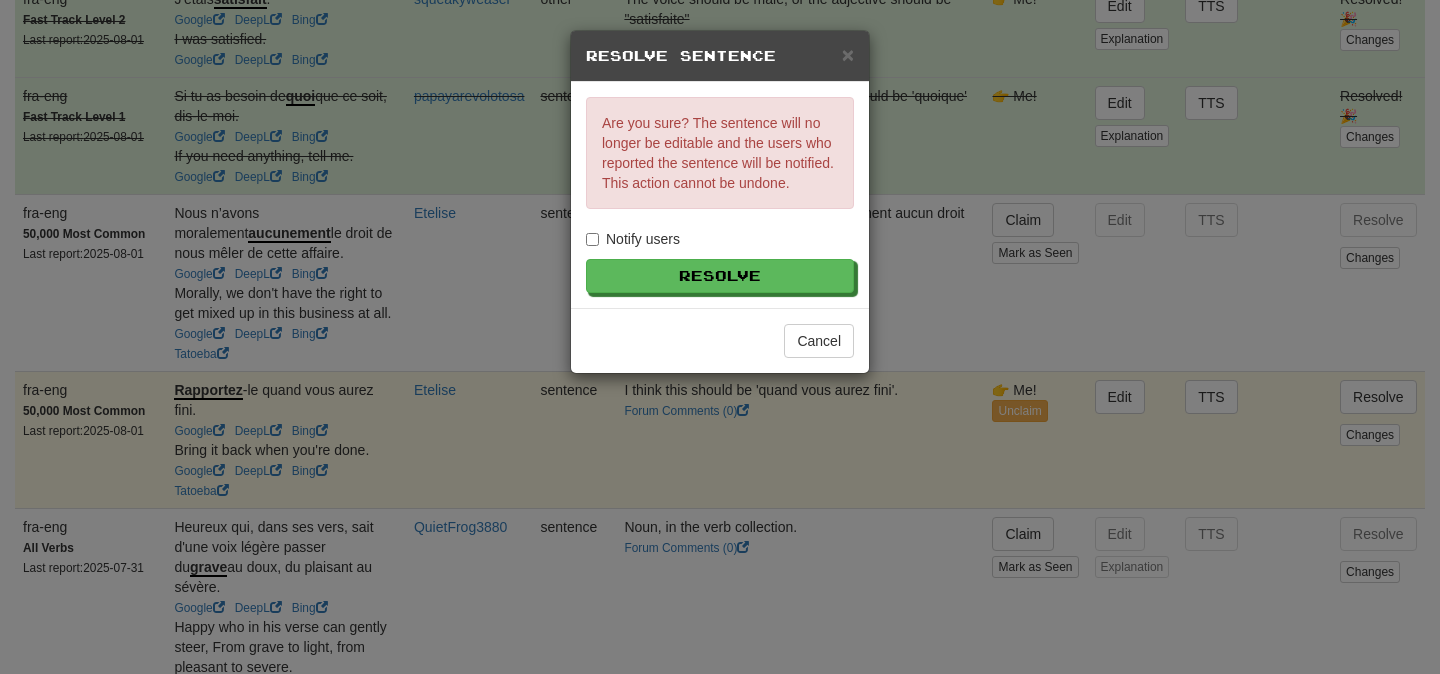 click on "Notify users" at bounding box center [633, 239] 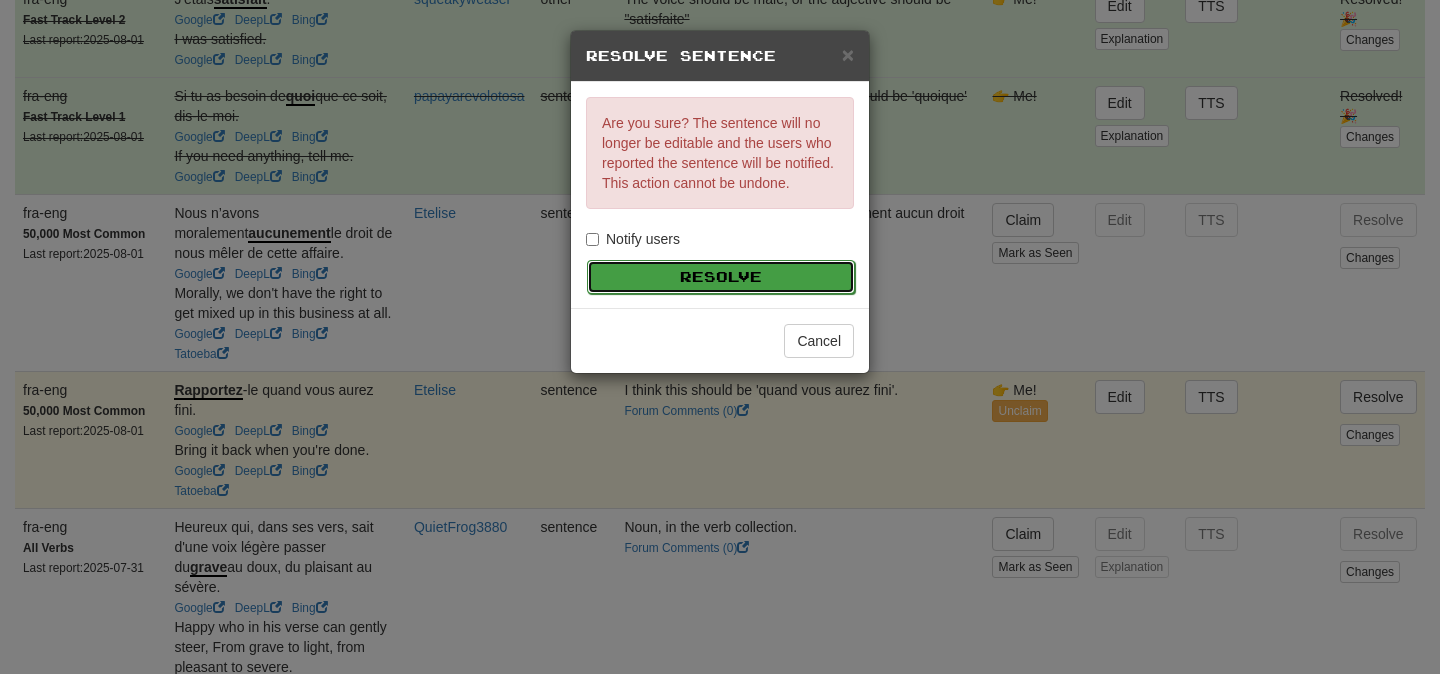 click on "Resolve" at bounding box center (721, 277) 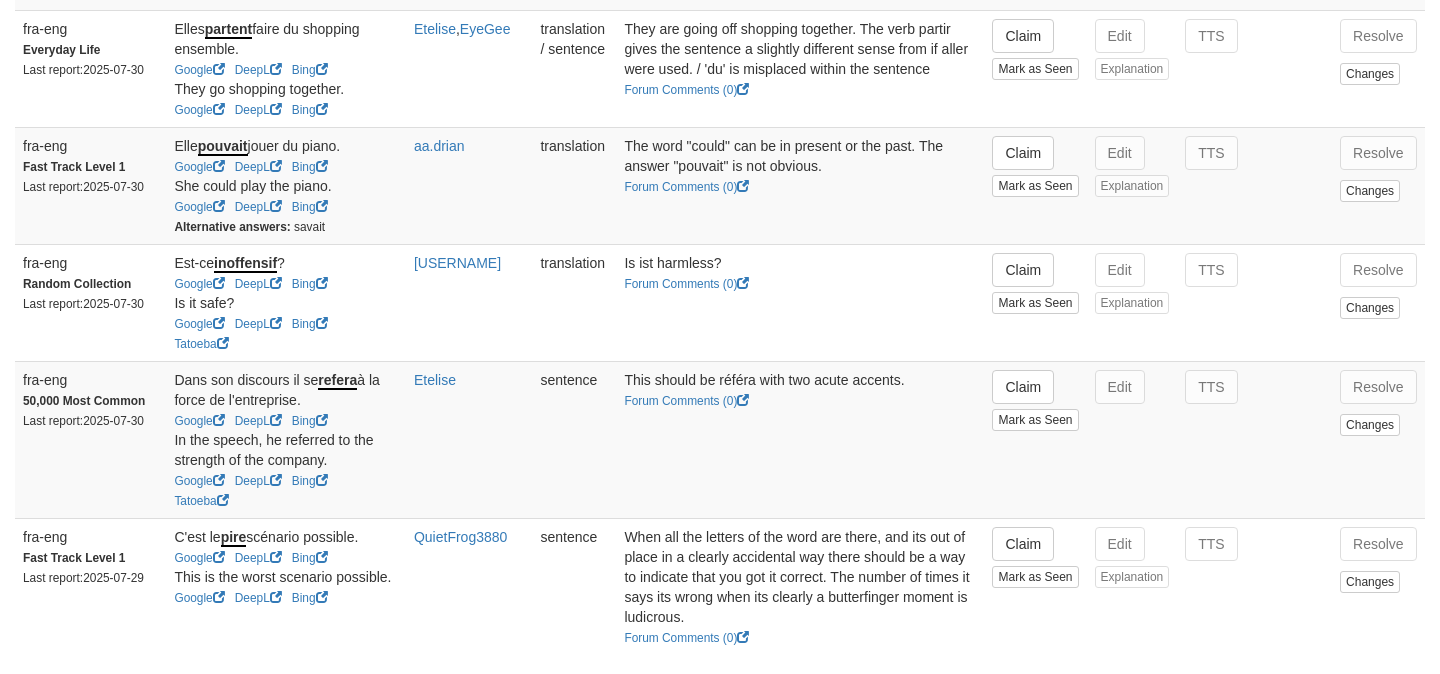 scroll, scrollTop: 3605, scrollLeft: 0, axis: vertical 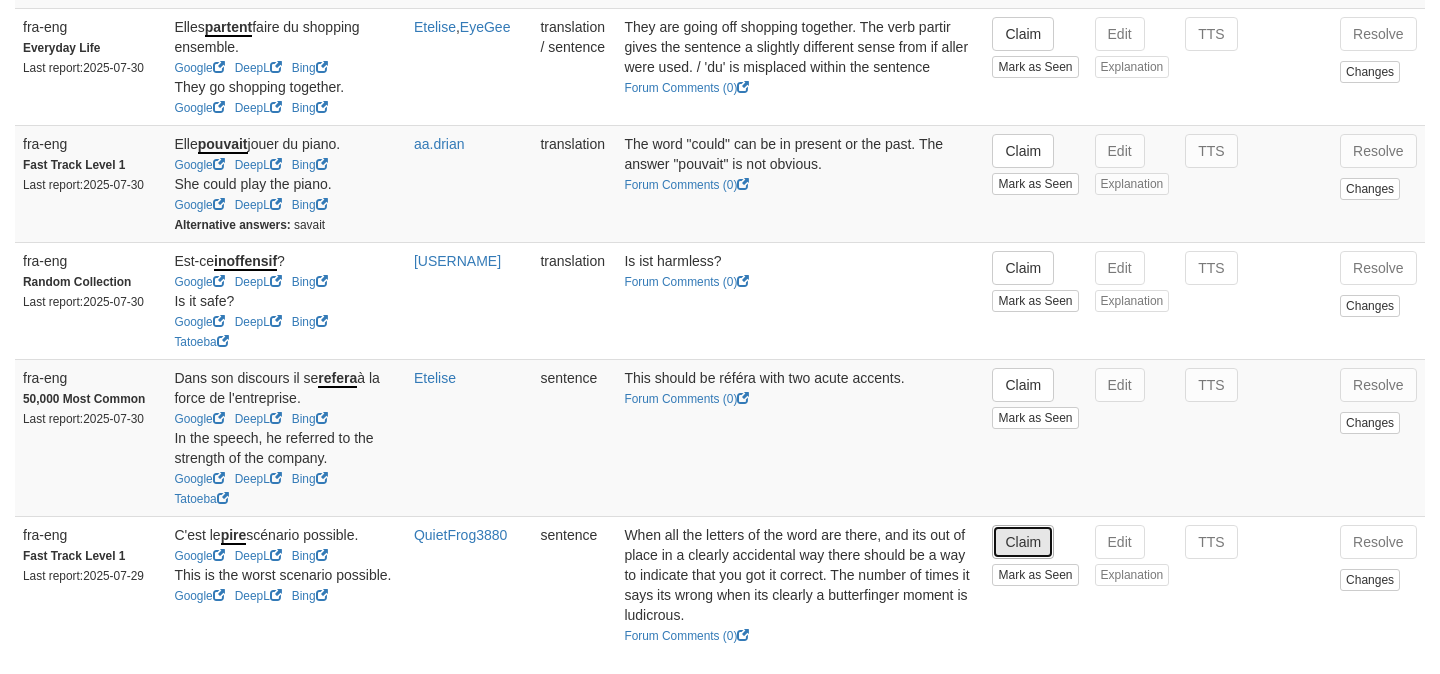 click on "Claim" at bounding box center (1023, 542) 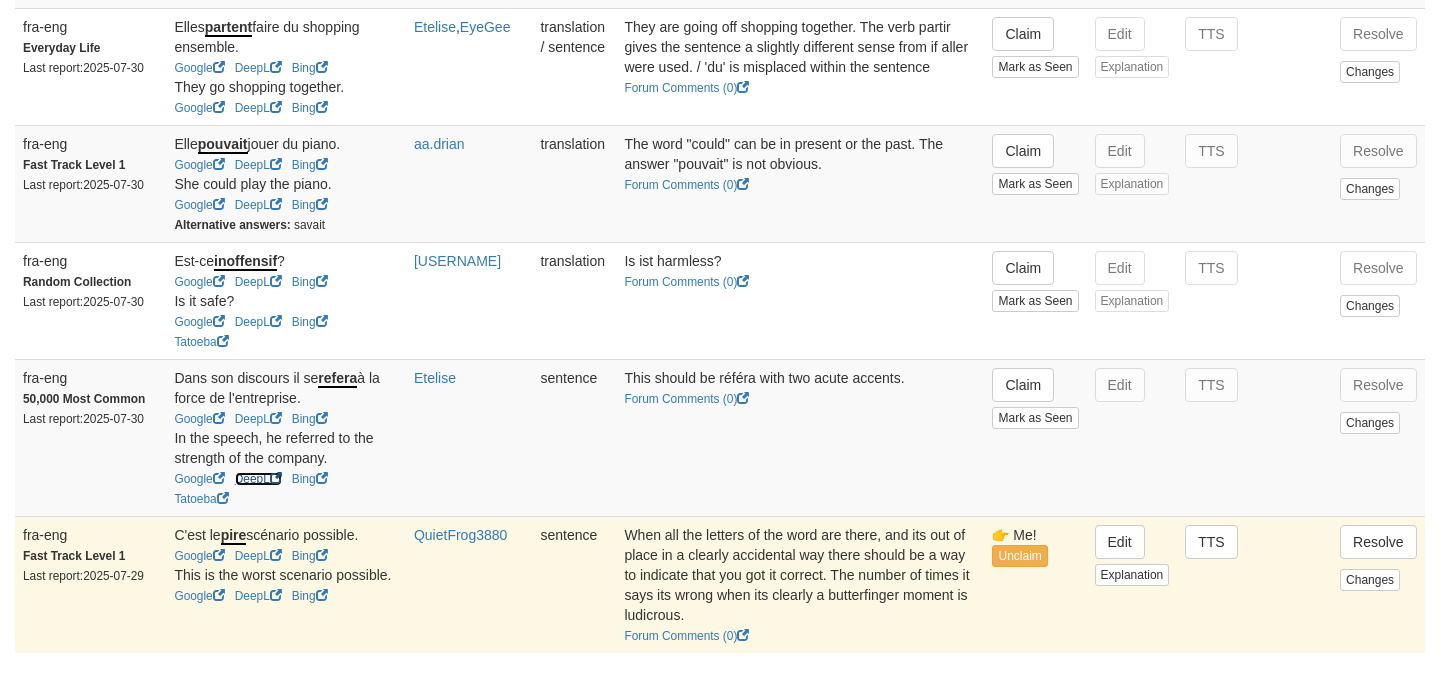 click on "DeepL" at bounding box center [258, 479] 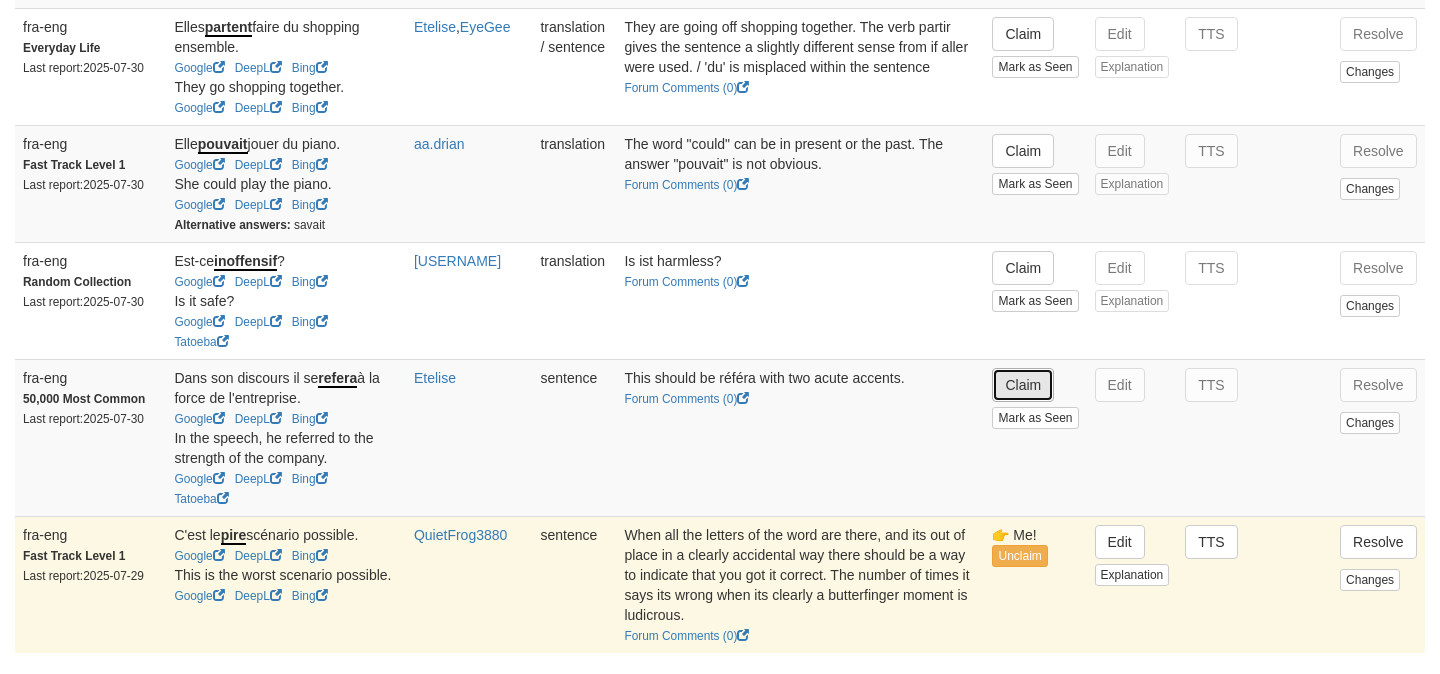 click on "Claim" at bounding box center [1023, 385] 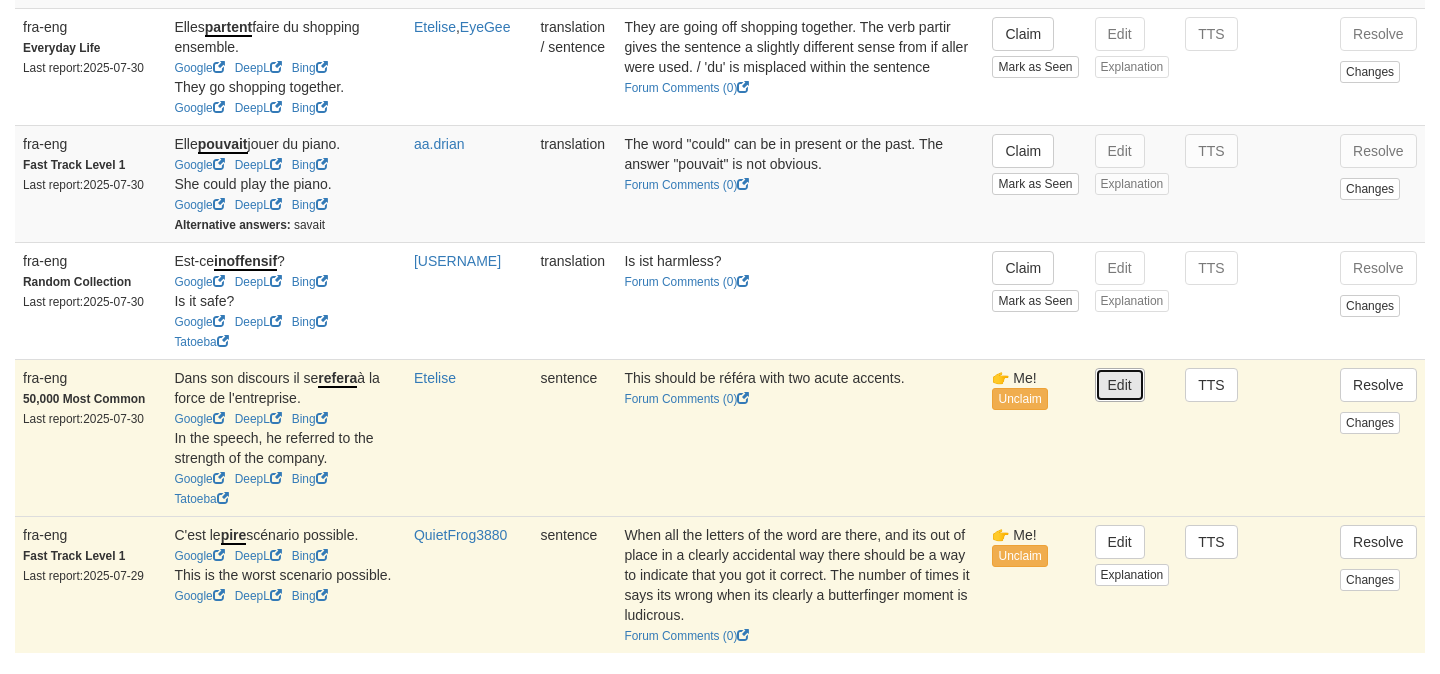 click on "Edit" at bounding box center [1120, 385] 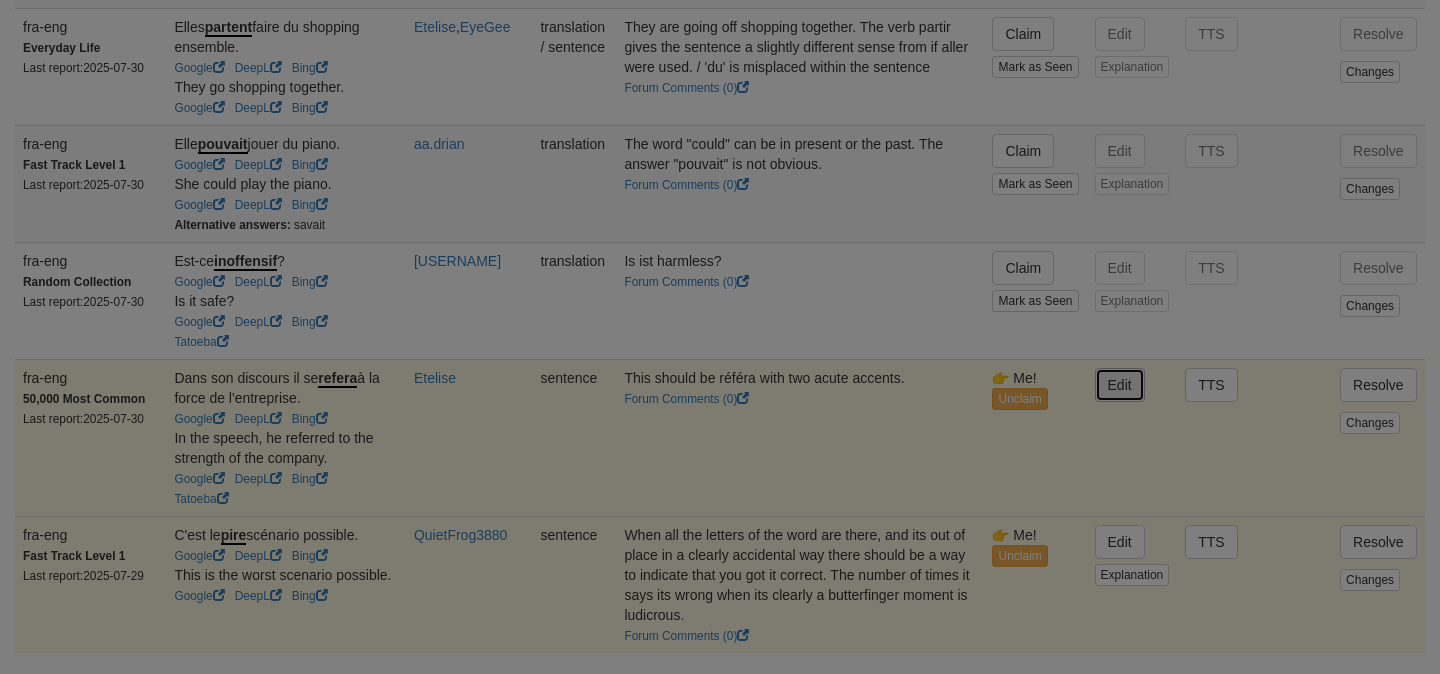 type on "**********" 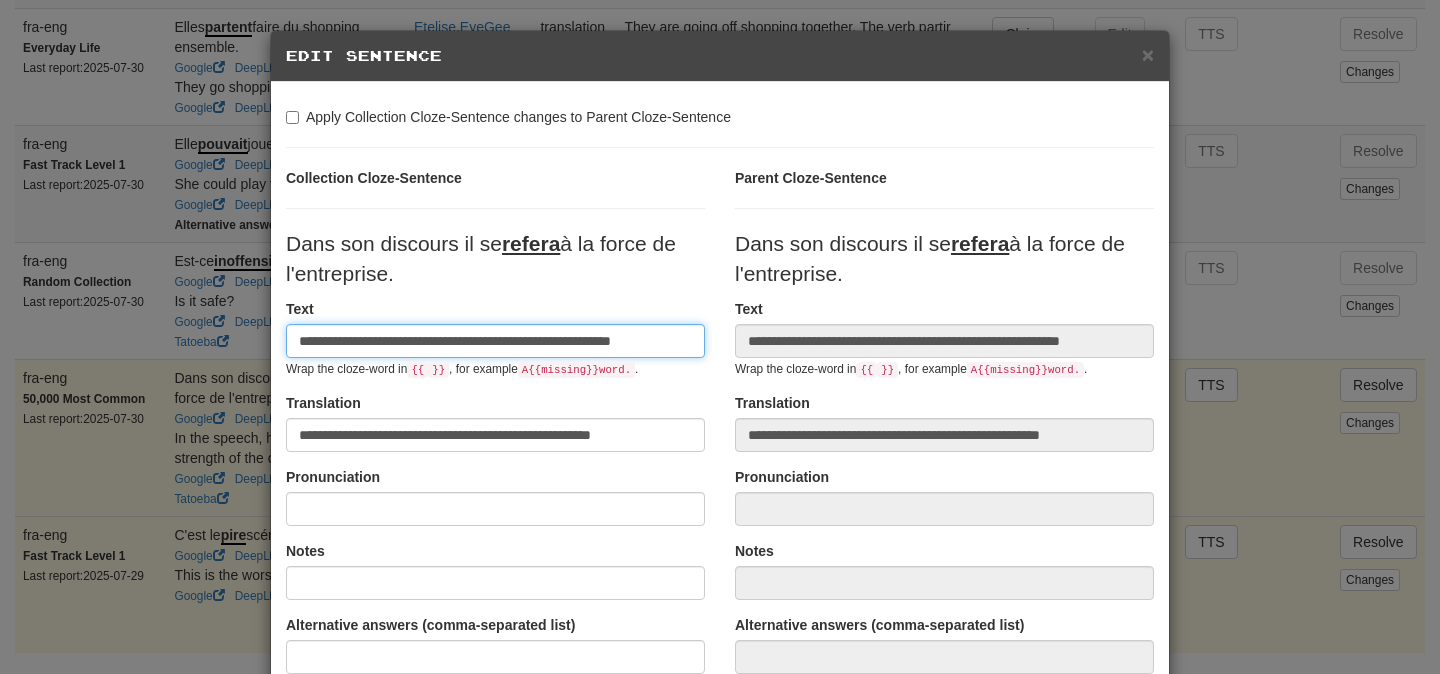 click on "**********" at bounding box center [495, 341] 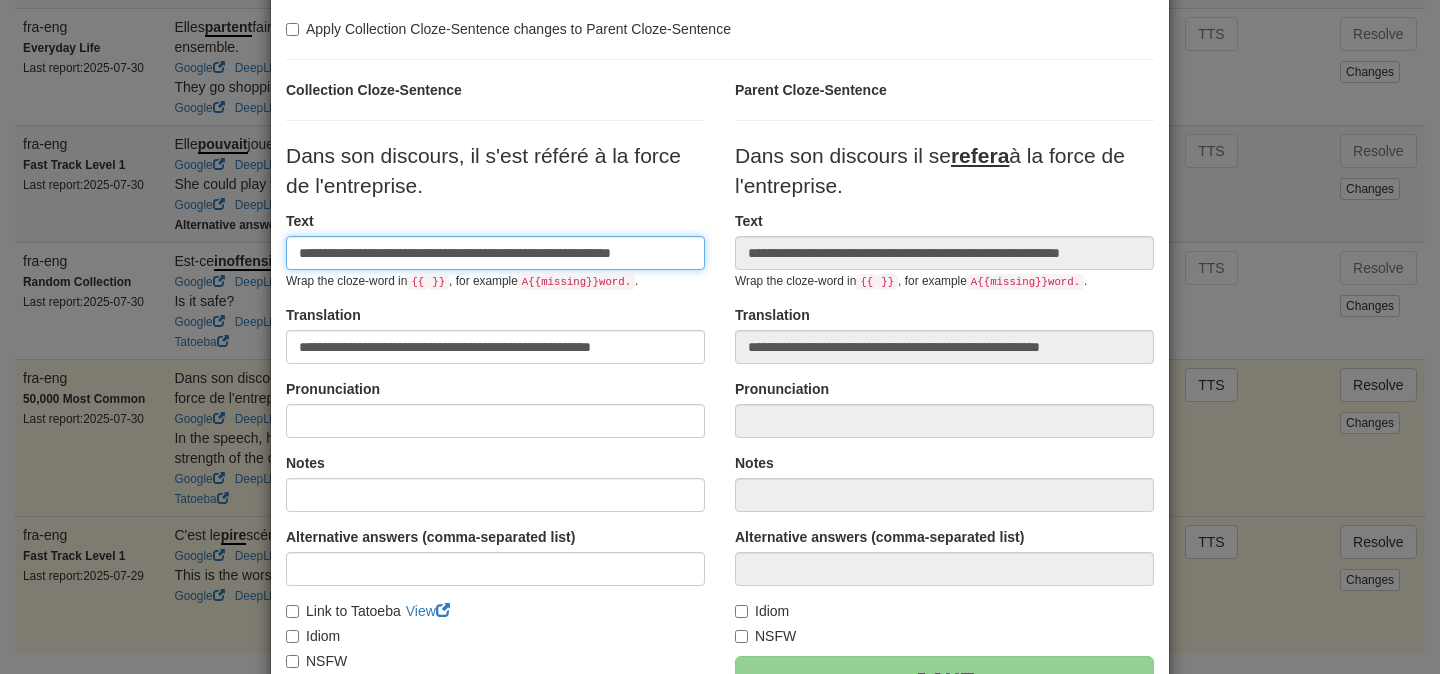 scroll, scrollTop: 53, scrollLeft: 0, axis: vertical 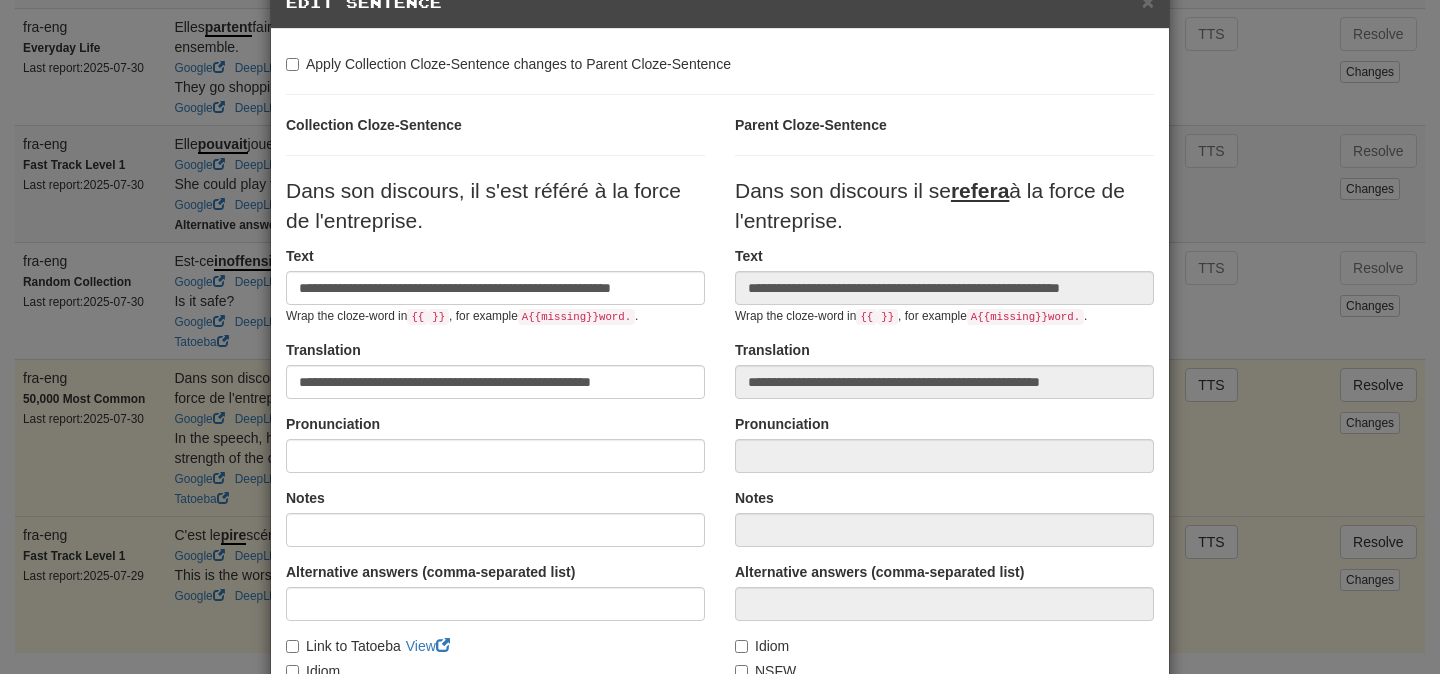click on "Dans son discours, il s'est référé à la force de l'entreprise." at bounding box center (483, 205) 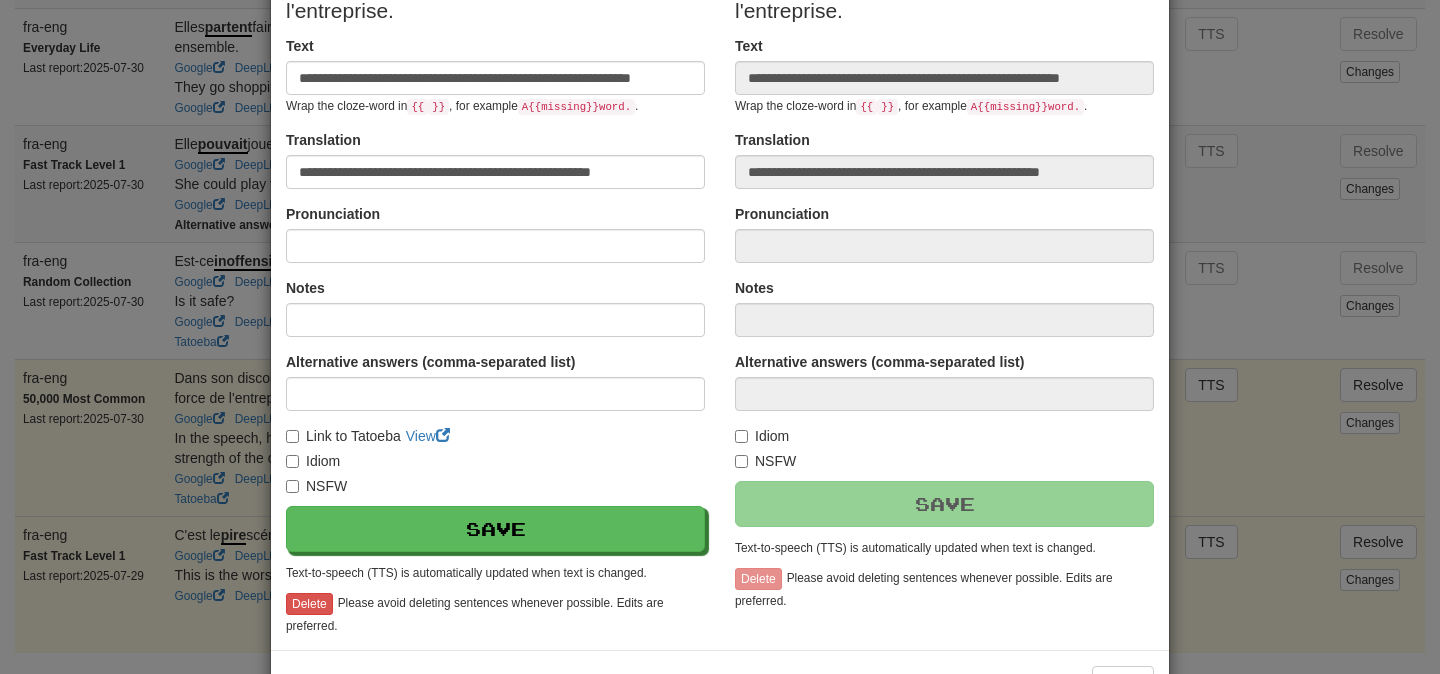 scroll, scrollTop: 267, scrollLeft: 0, axis: vertical 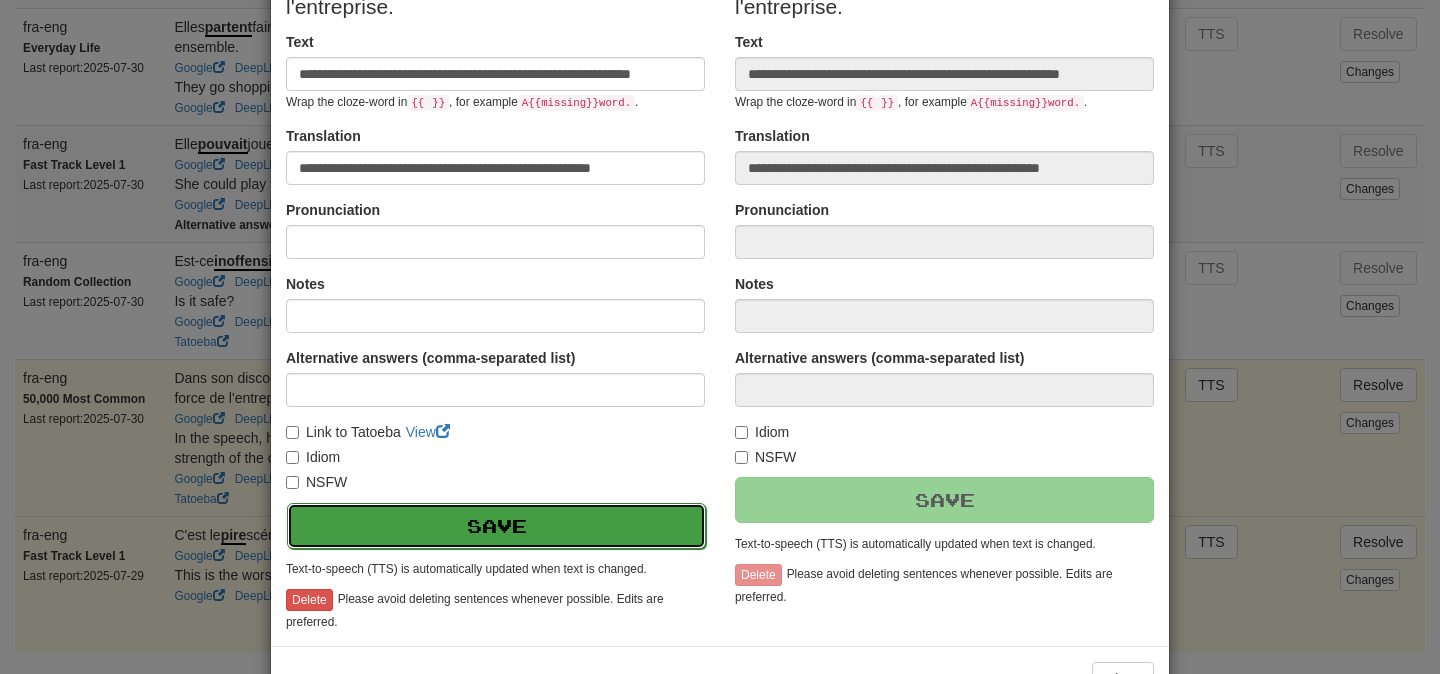 click on "Save" at bounding box center [496, 526] 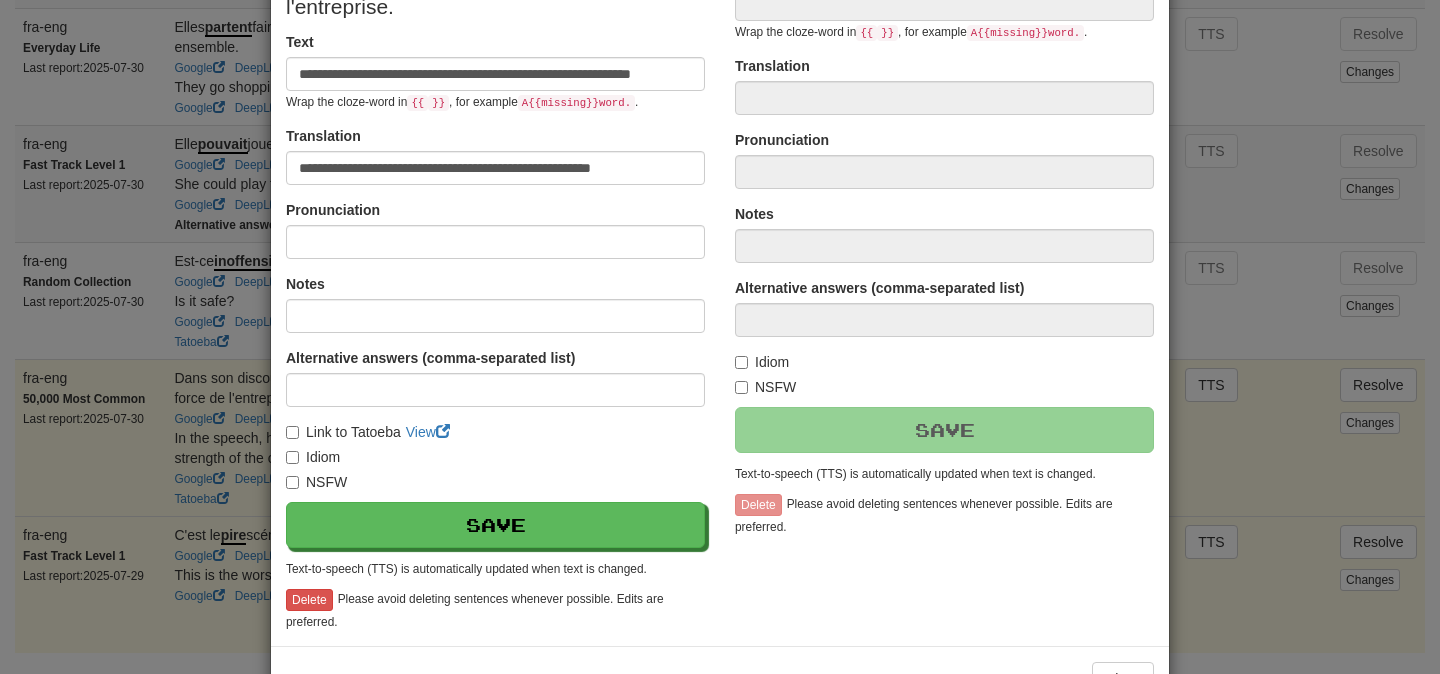 type on "**********" 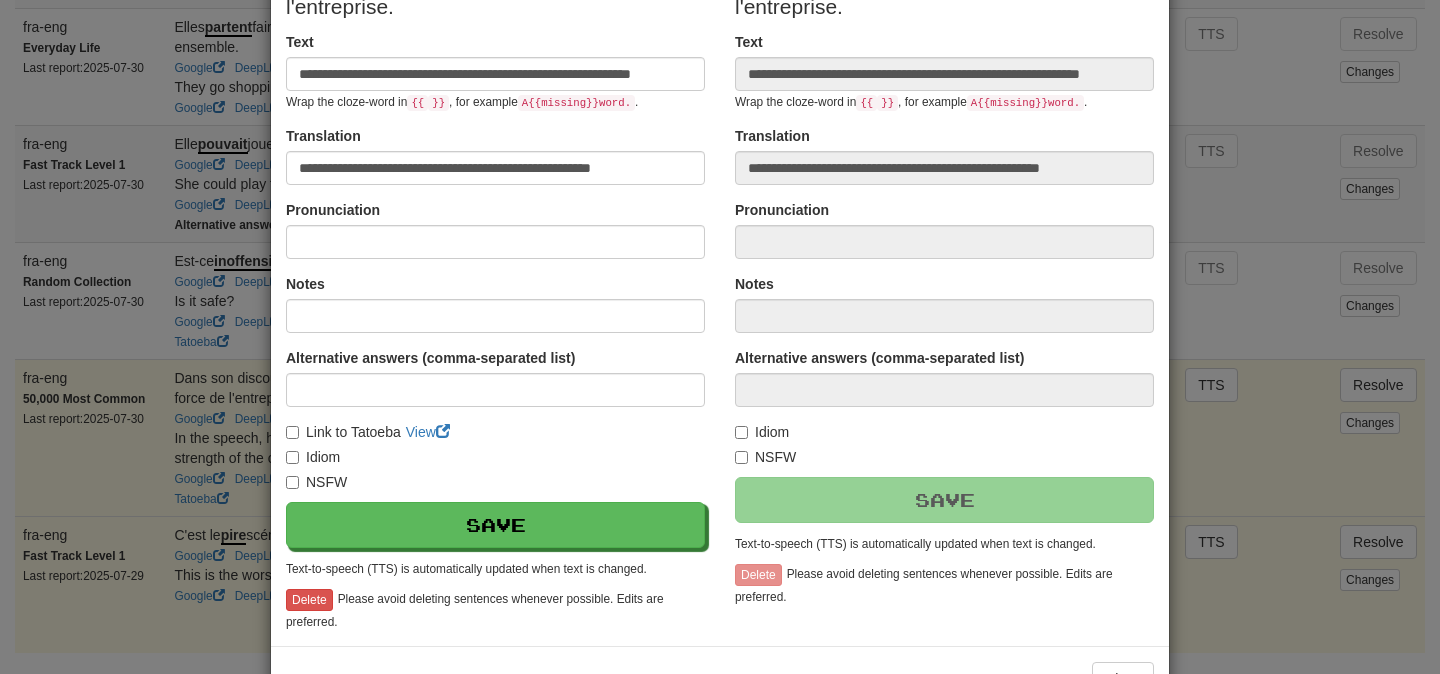 click on "**********" at bounding box center [720, 337] 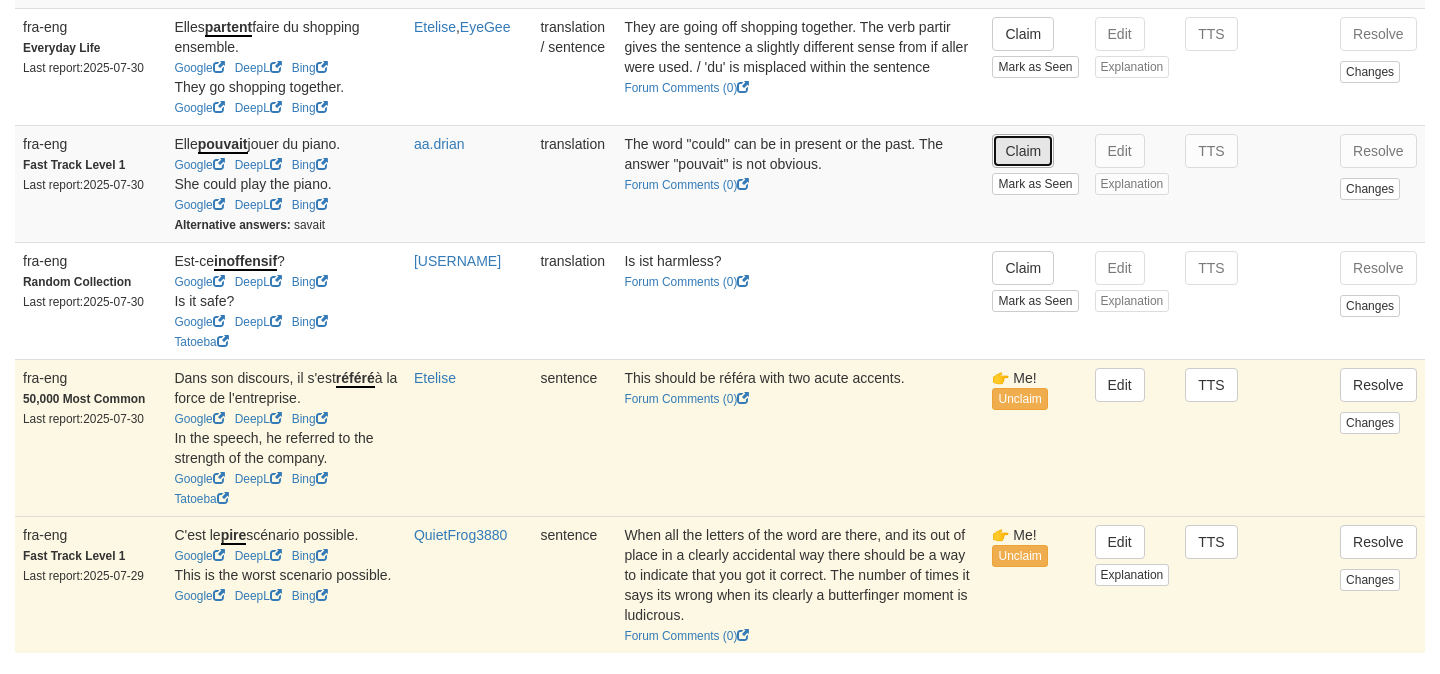 click on "Claim" at bounding box center (1023, 151) 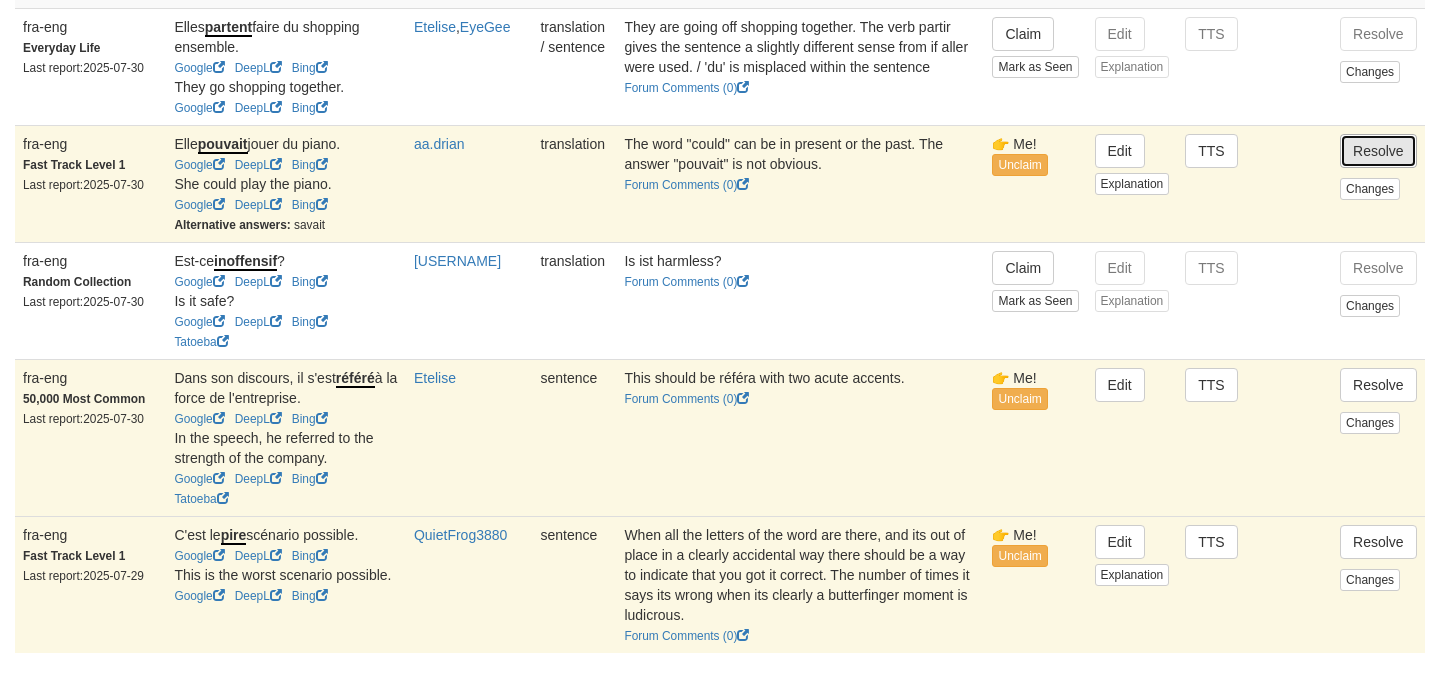 click on "Resolve" at bounding box center [1378, 151] 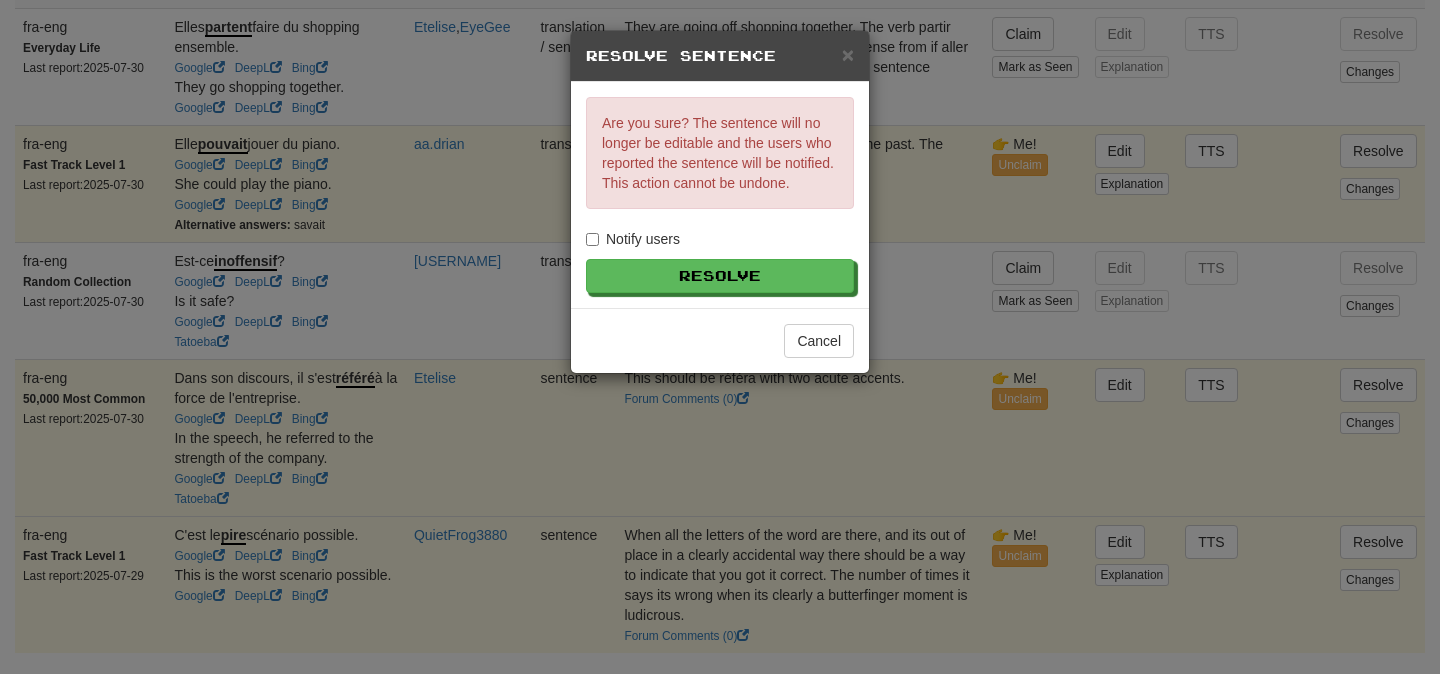 click on "Notify users" at bounding box center (633, 239) 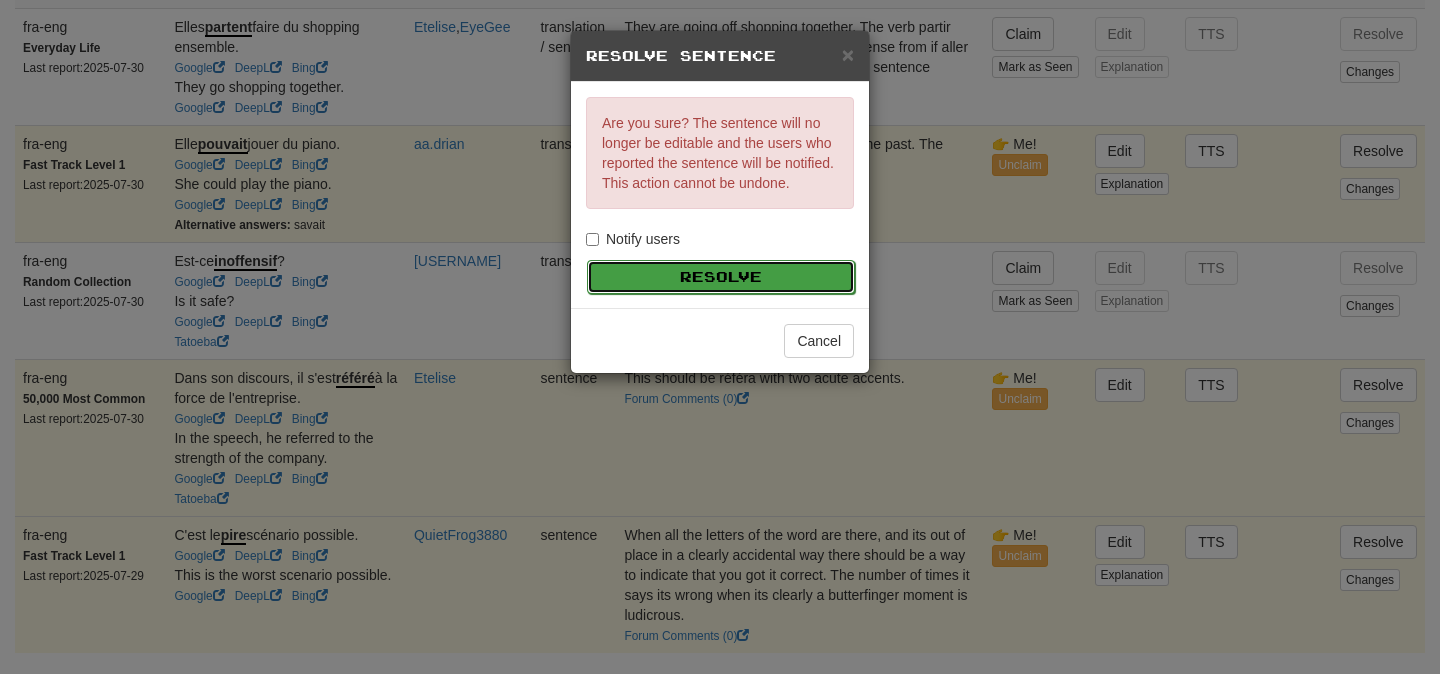 click on "Resolve" at bounding box center (721, 277) 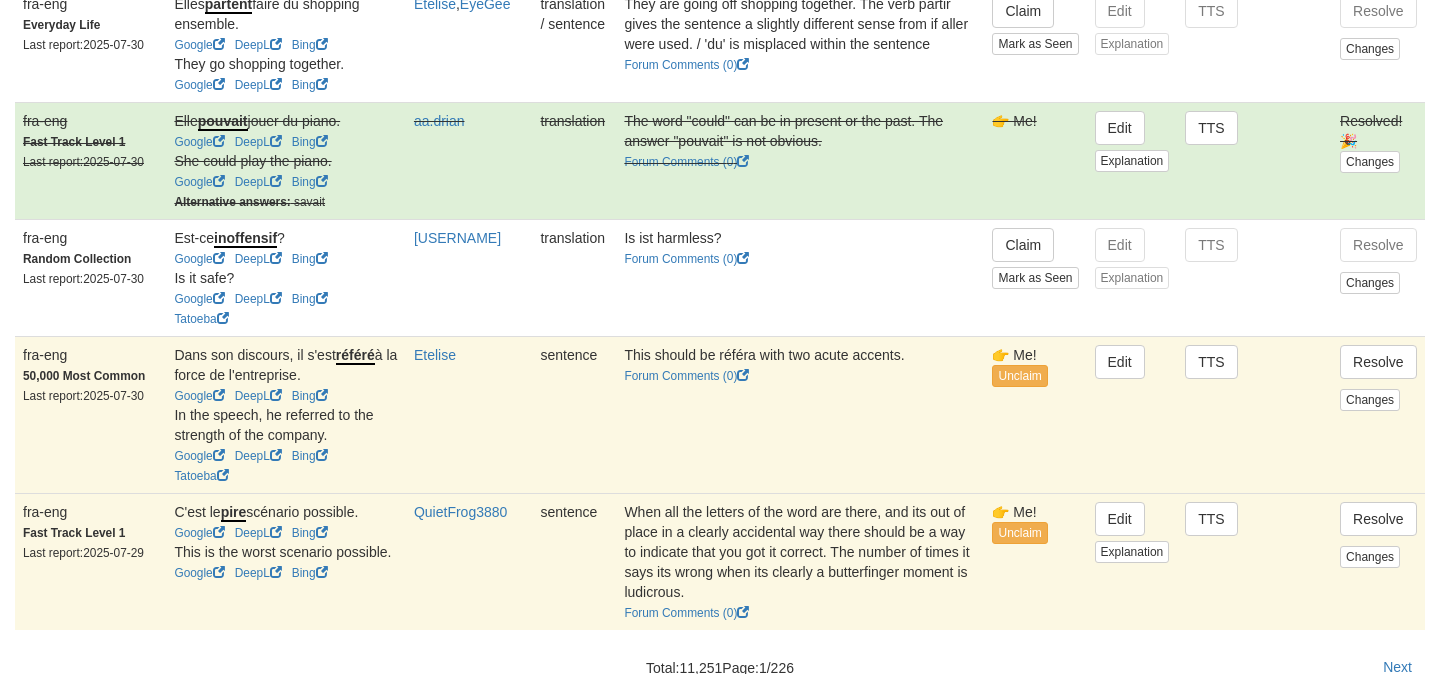 scroll, scrollTop: 3629, scrollLeft: 0, axis: vertical 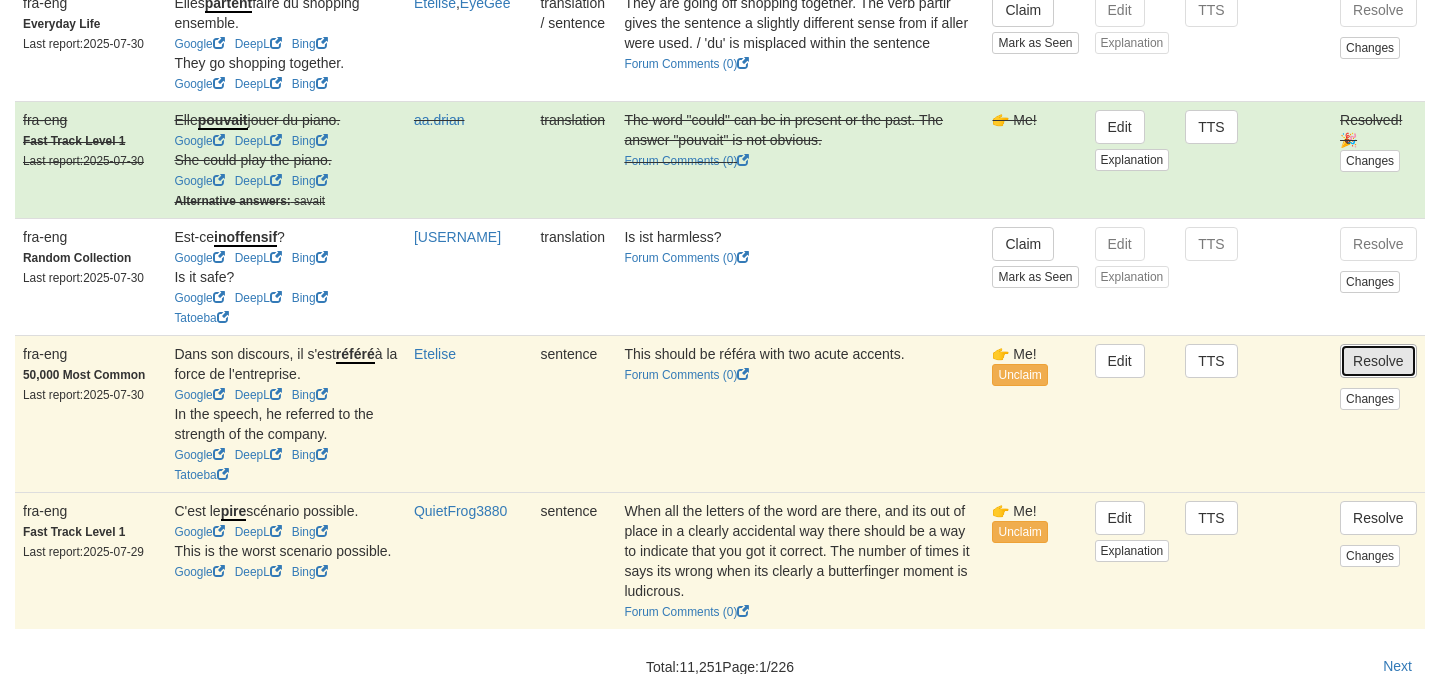 click on "Resolve" at bounding box center [1378, 361] 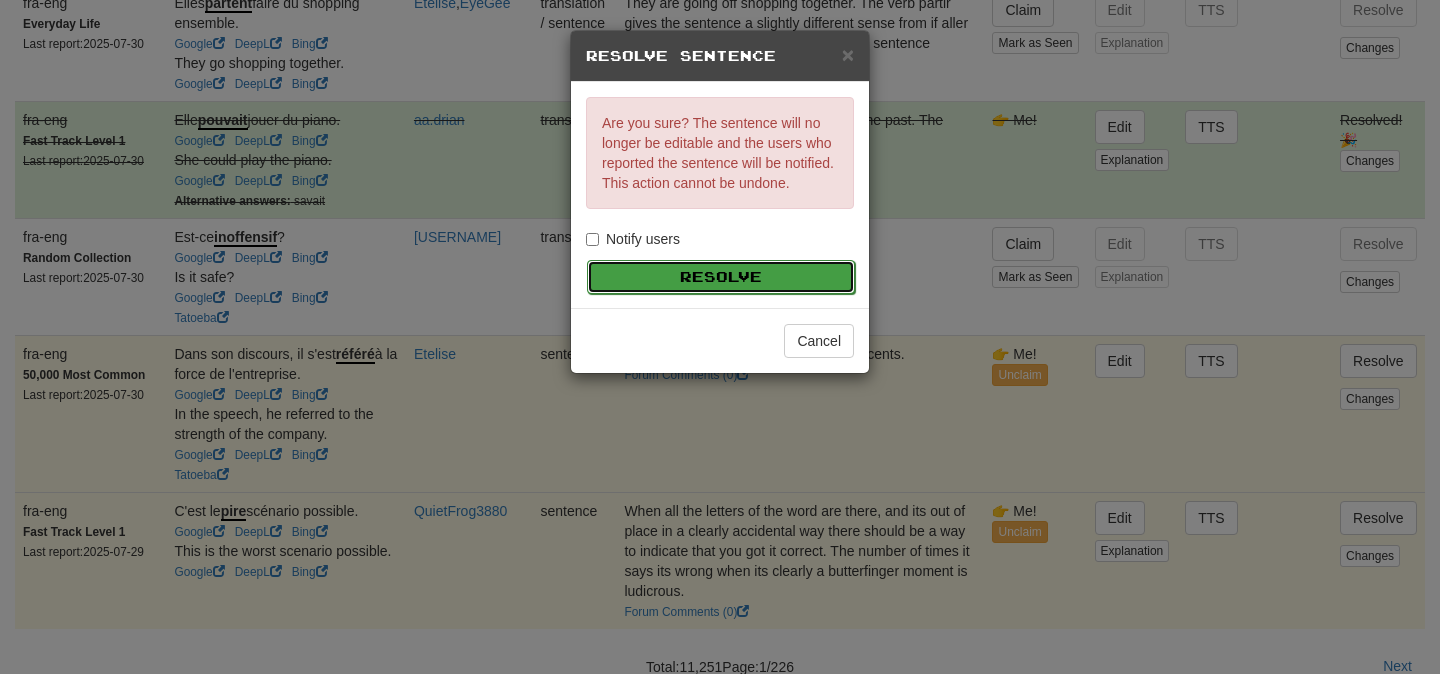 click on "Resolve" at bounding box center (721, 277) 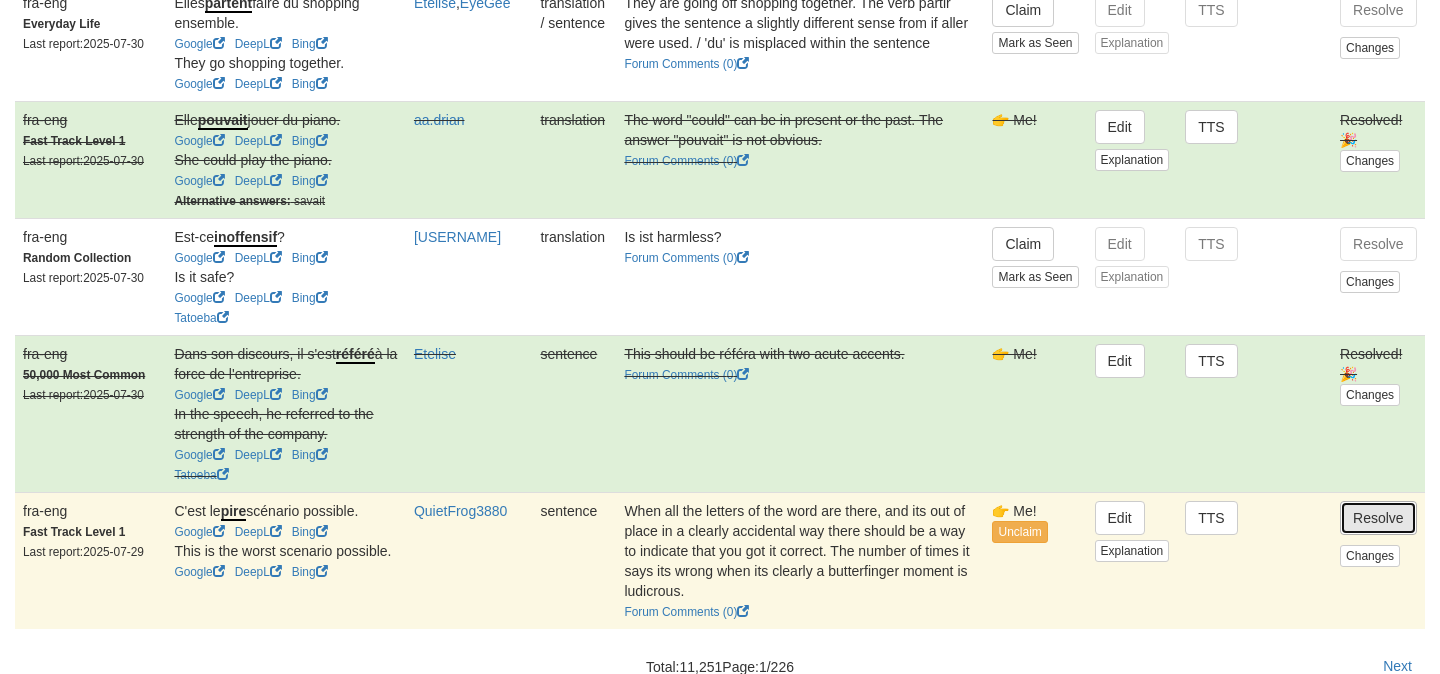 click on "Resolve" at bounding box center [1378, 518] 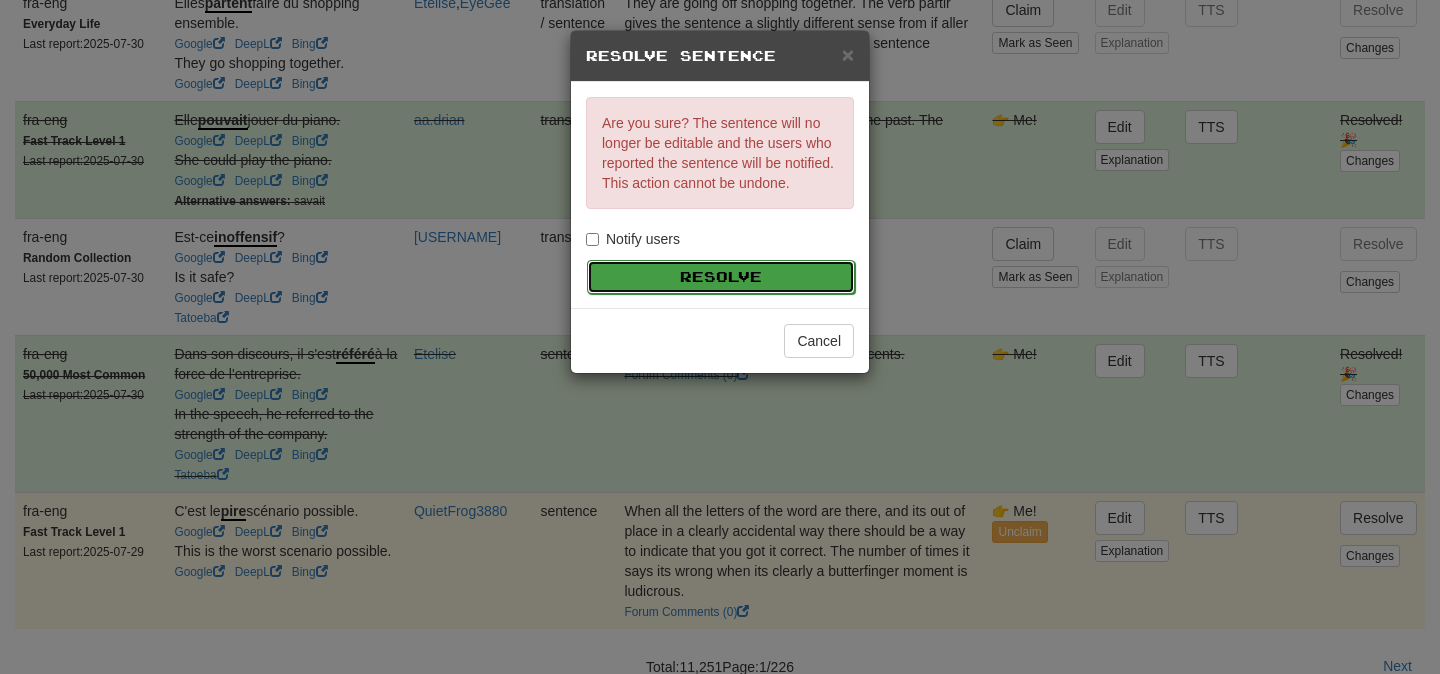 click on "Resolve" at bounding box center [721, 277] 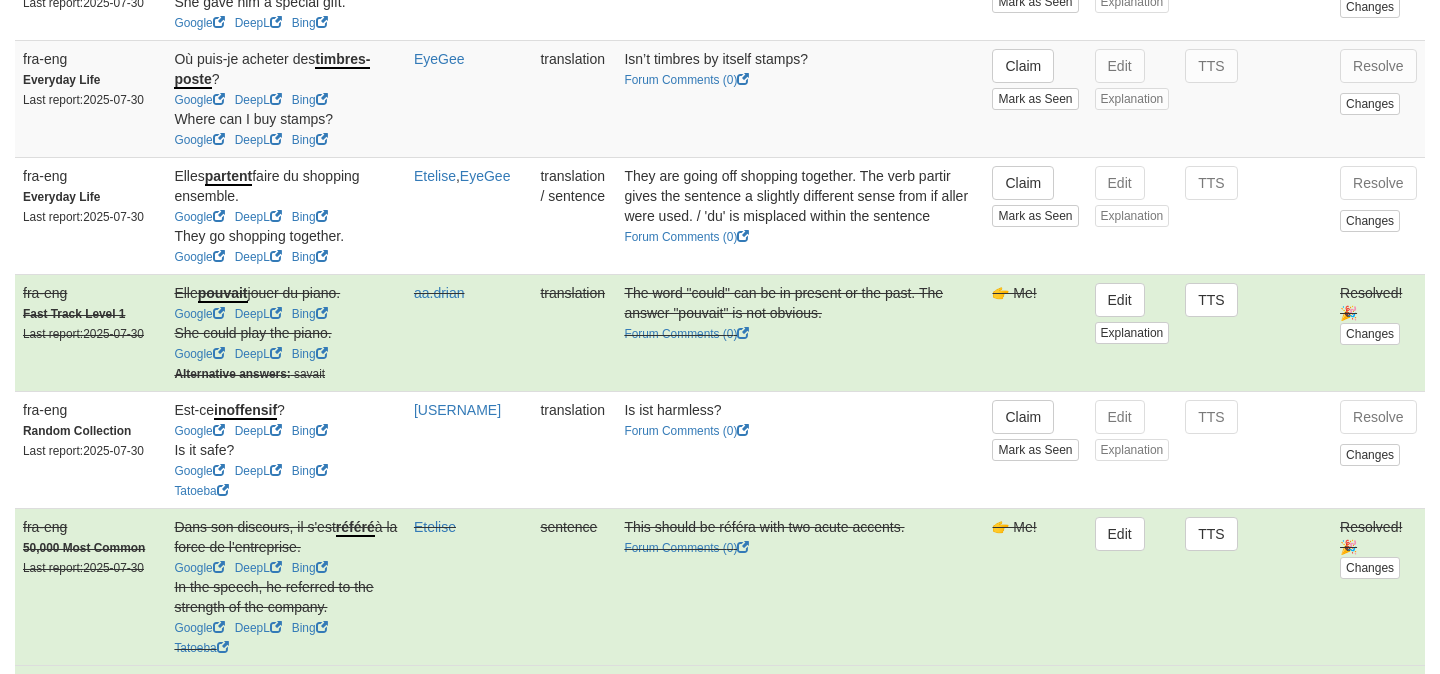 scroll, scrollTop: 3476, scrollLeft: 0, axis: vertical 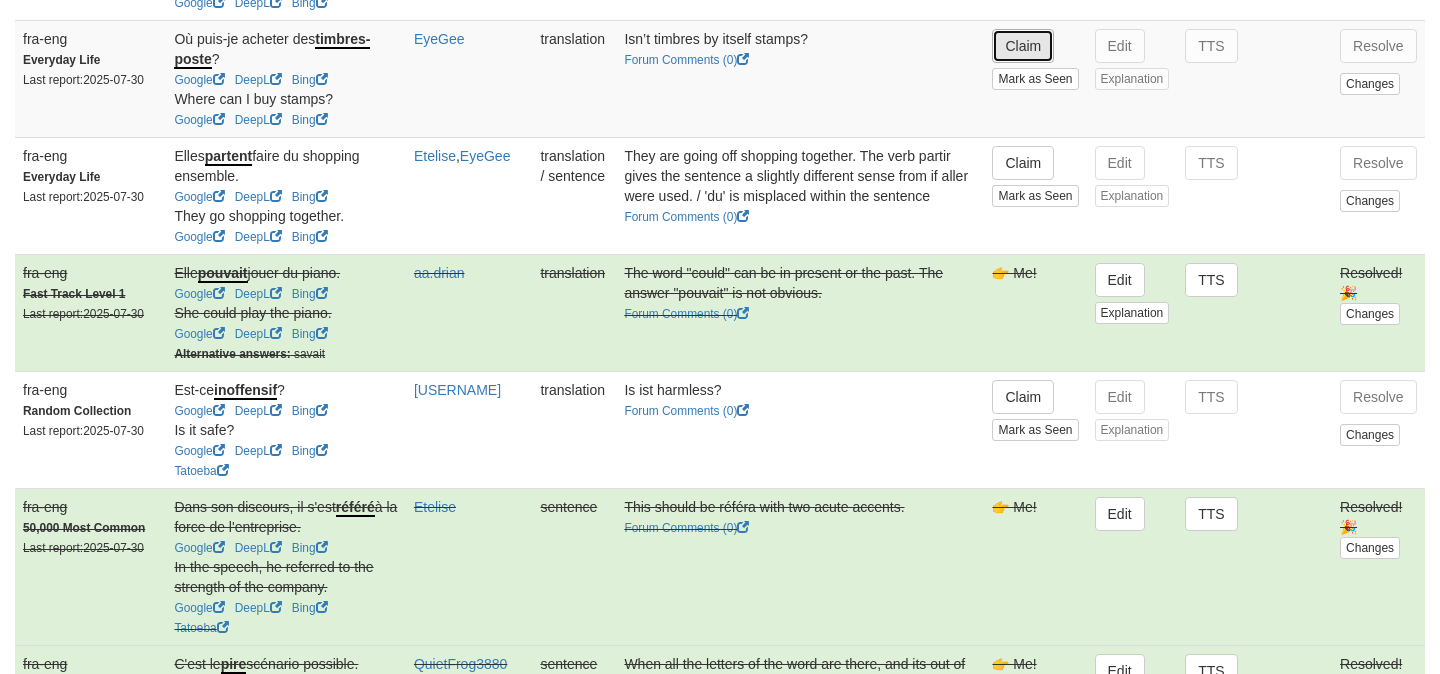 click on "Claim" at bounding box center (1023, 46) 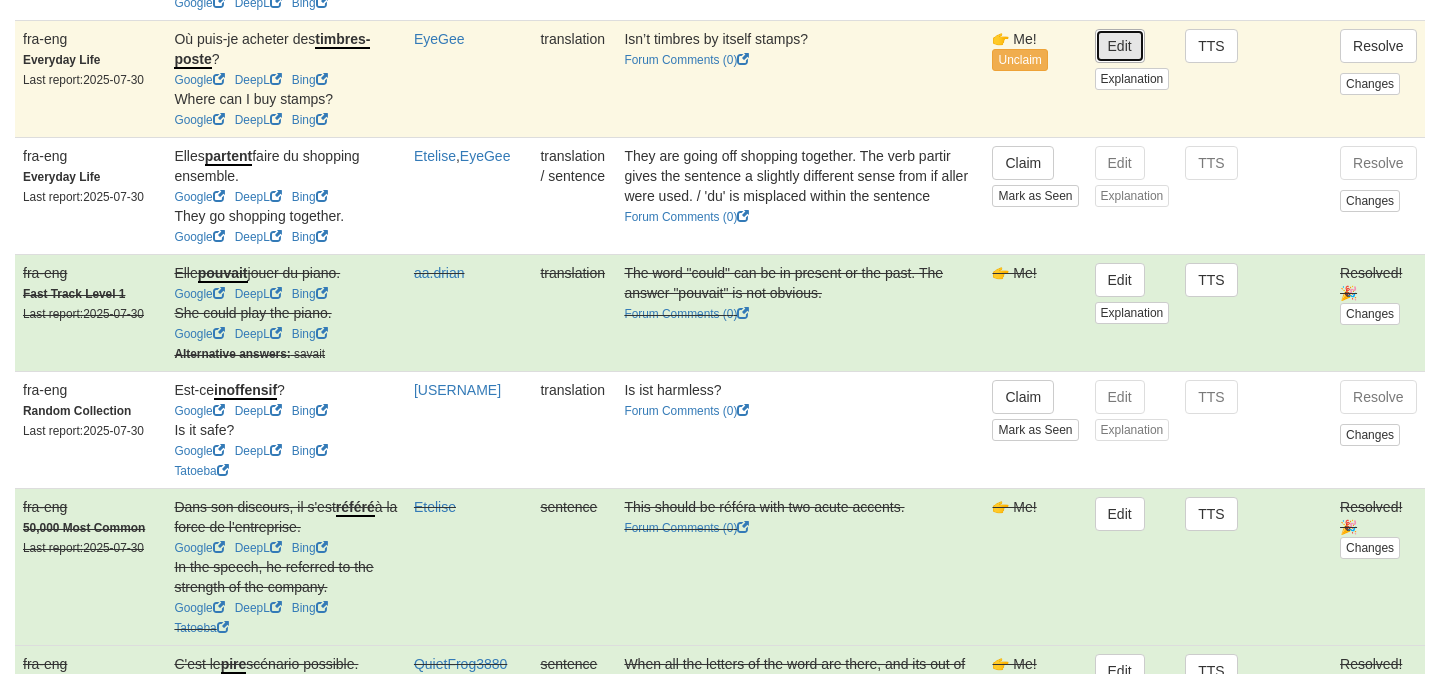 click on "Edit" at bounding box center (1120, 46) 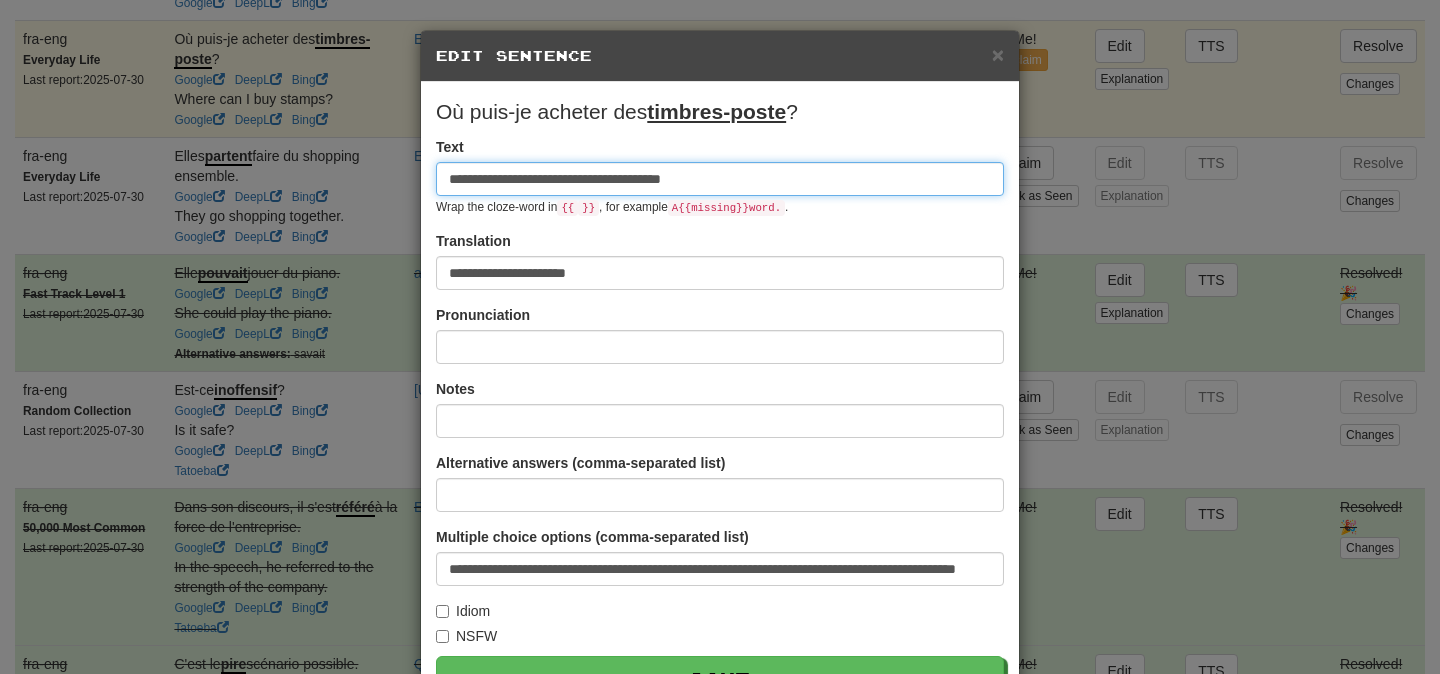 drag, startPoint x: 652, startPoint y: 178, endPoint x: 690, endPoint y: 180, distance: 38.052597 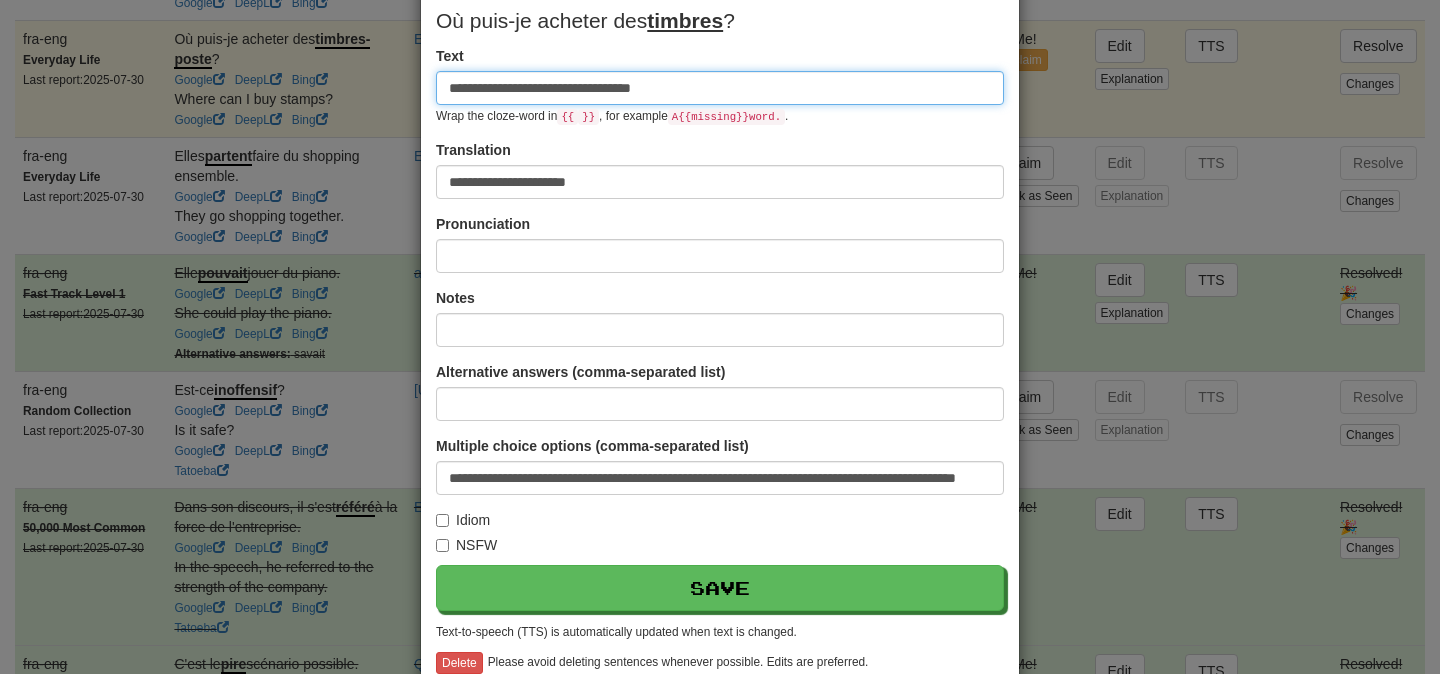 scroll, scrollTop: 87, scrollLeft: 0, axis: vertical 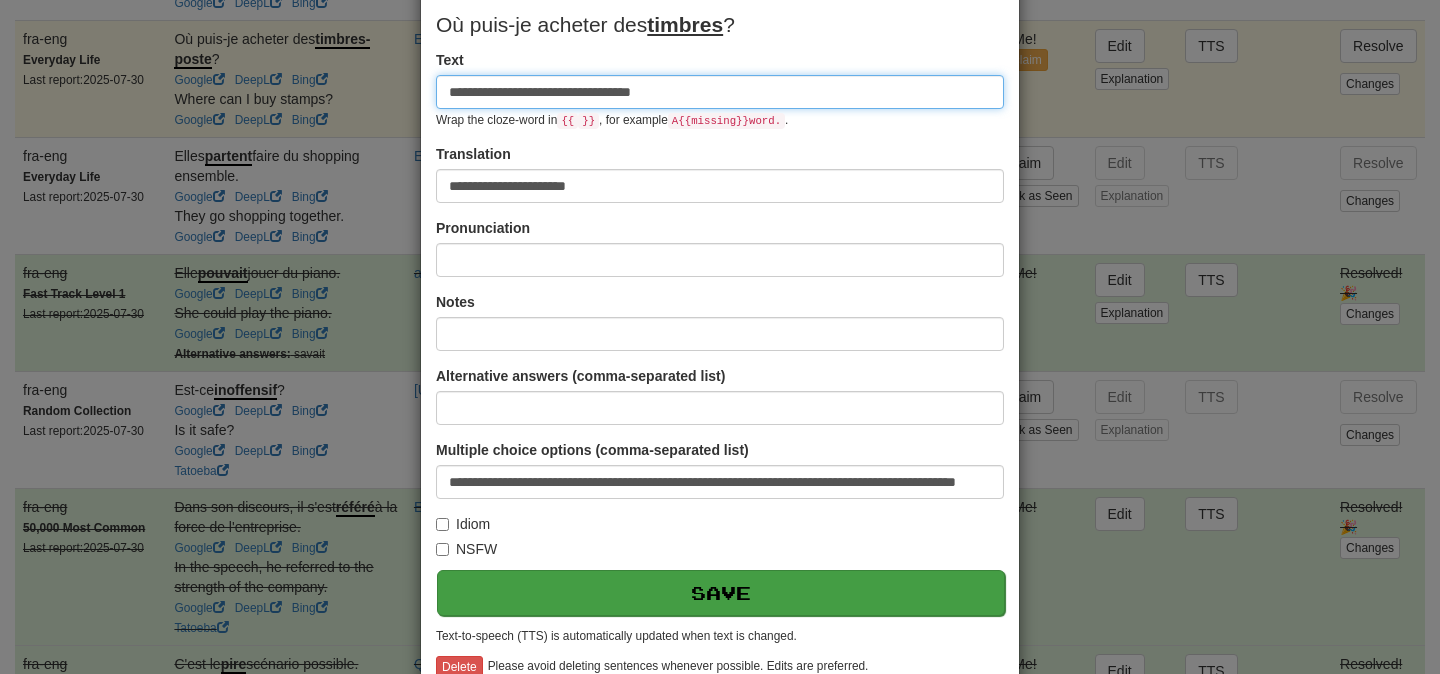 type on "**********" 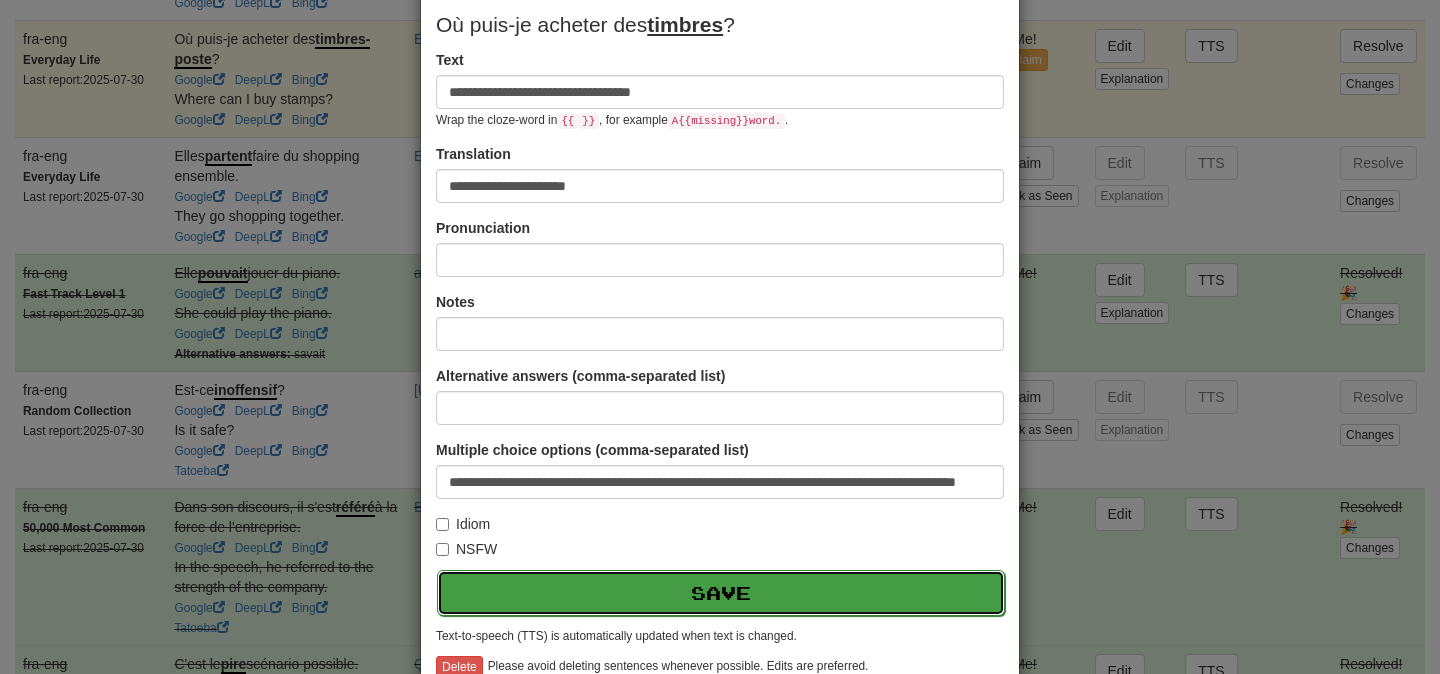click on "Save" at bounding box center (721, 593) 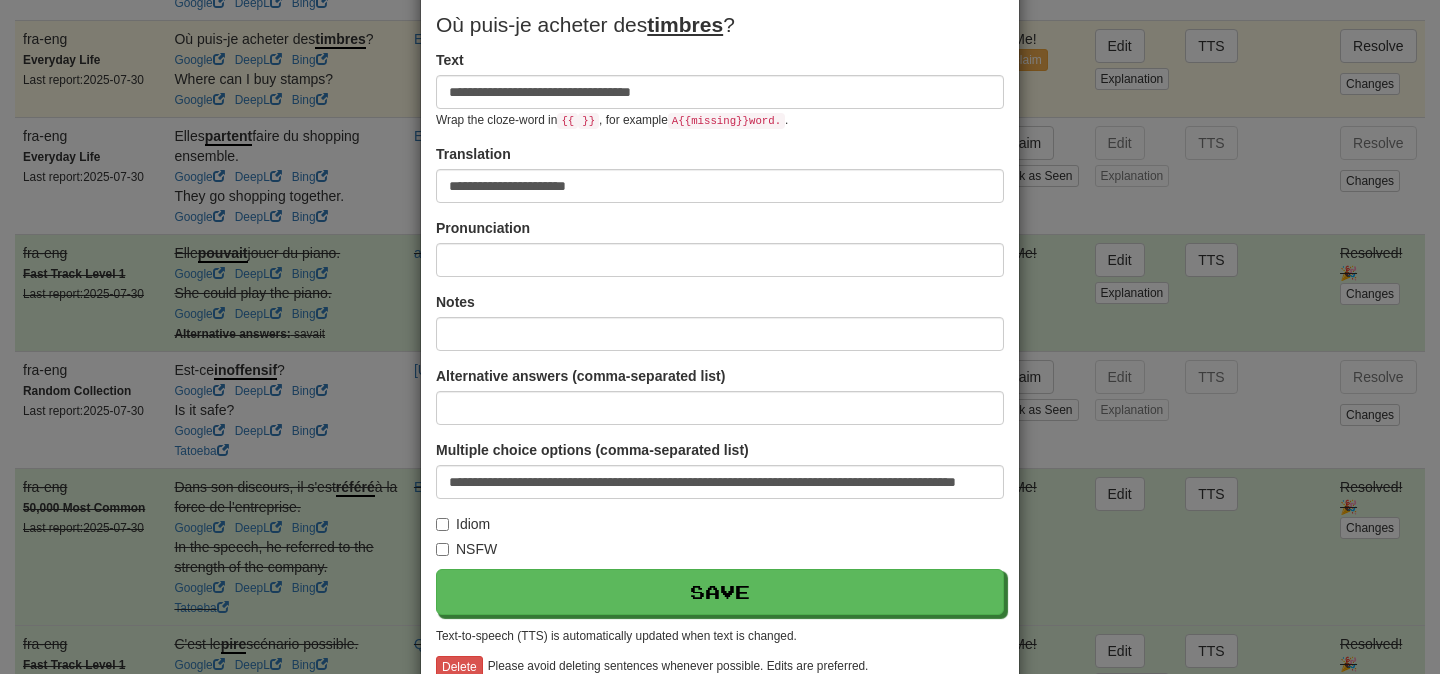 click on "**********" at bounding box center [720, 337] 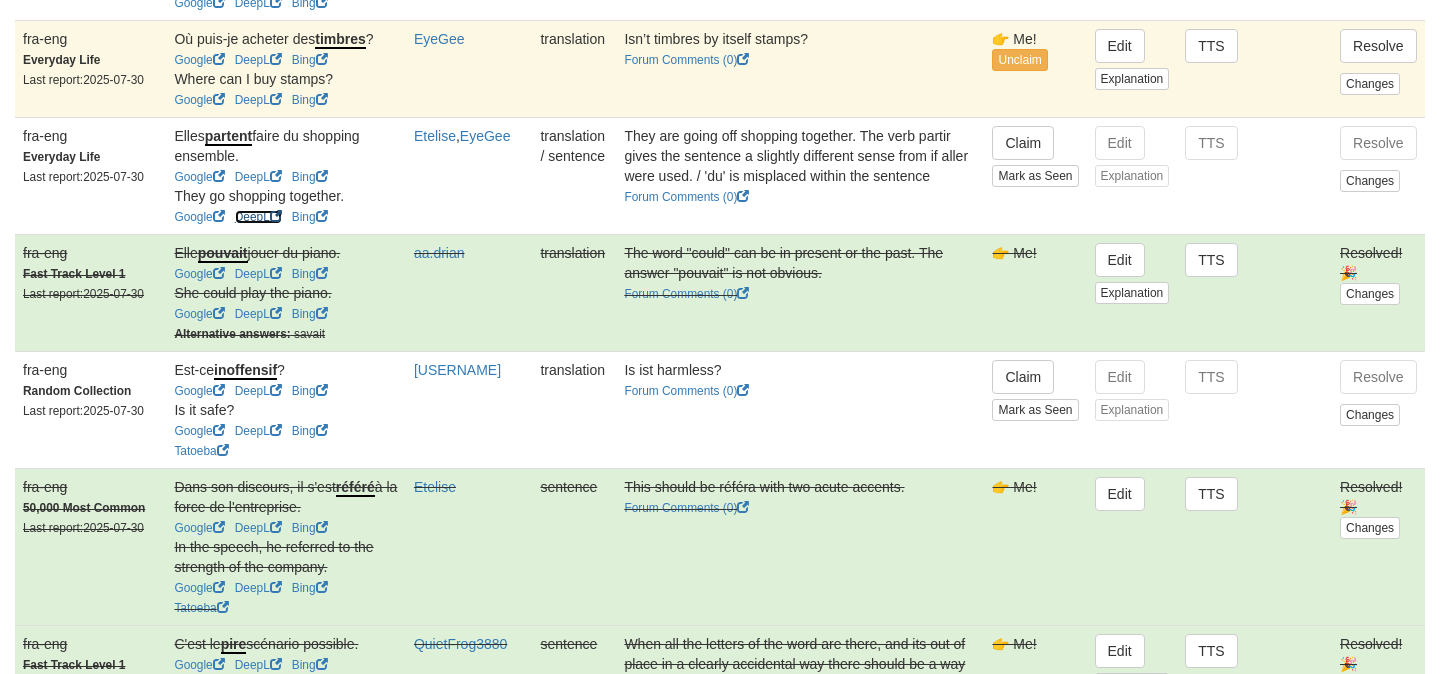 click on "DeepL" at bounding box center [258, 217] 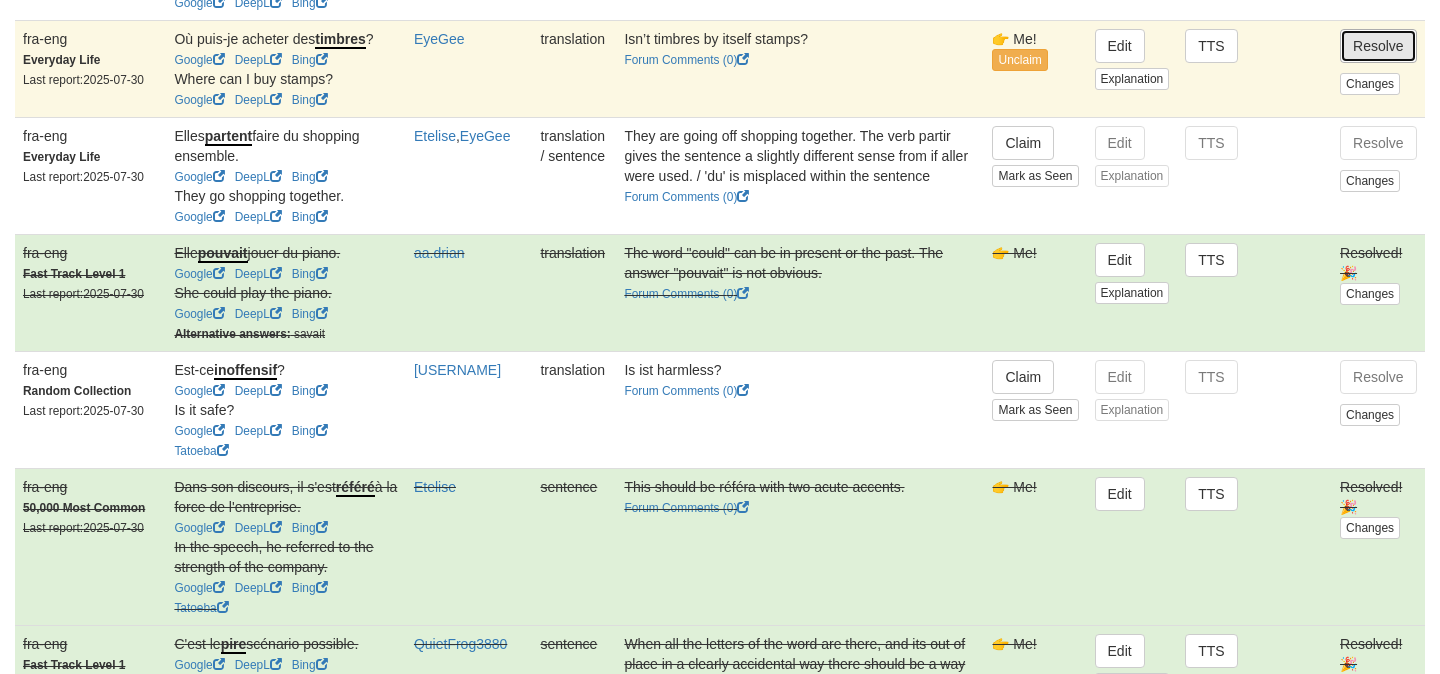 click on "Resolve" at bounding box center [1378, 46] 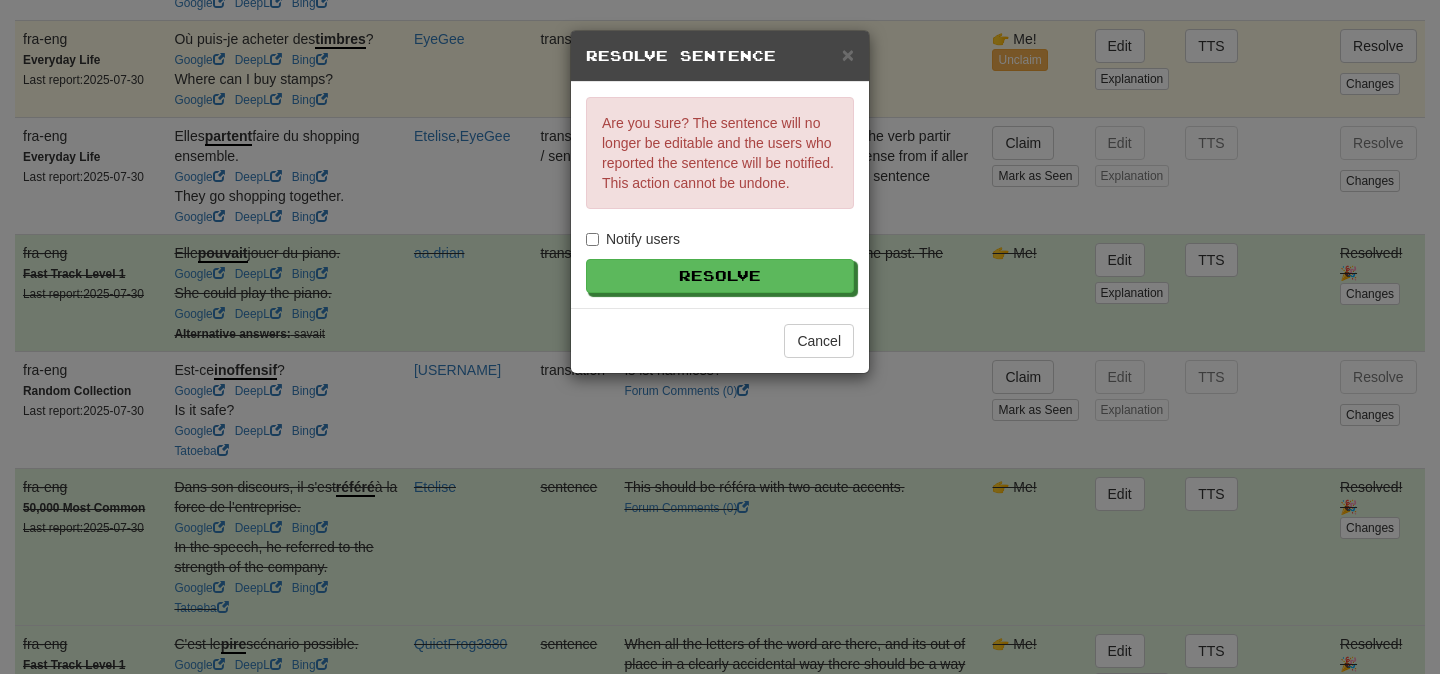 click on "Notify users" at bounding box center [633, 239] 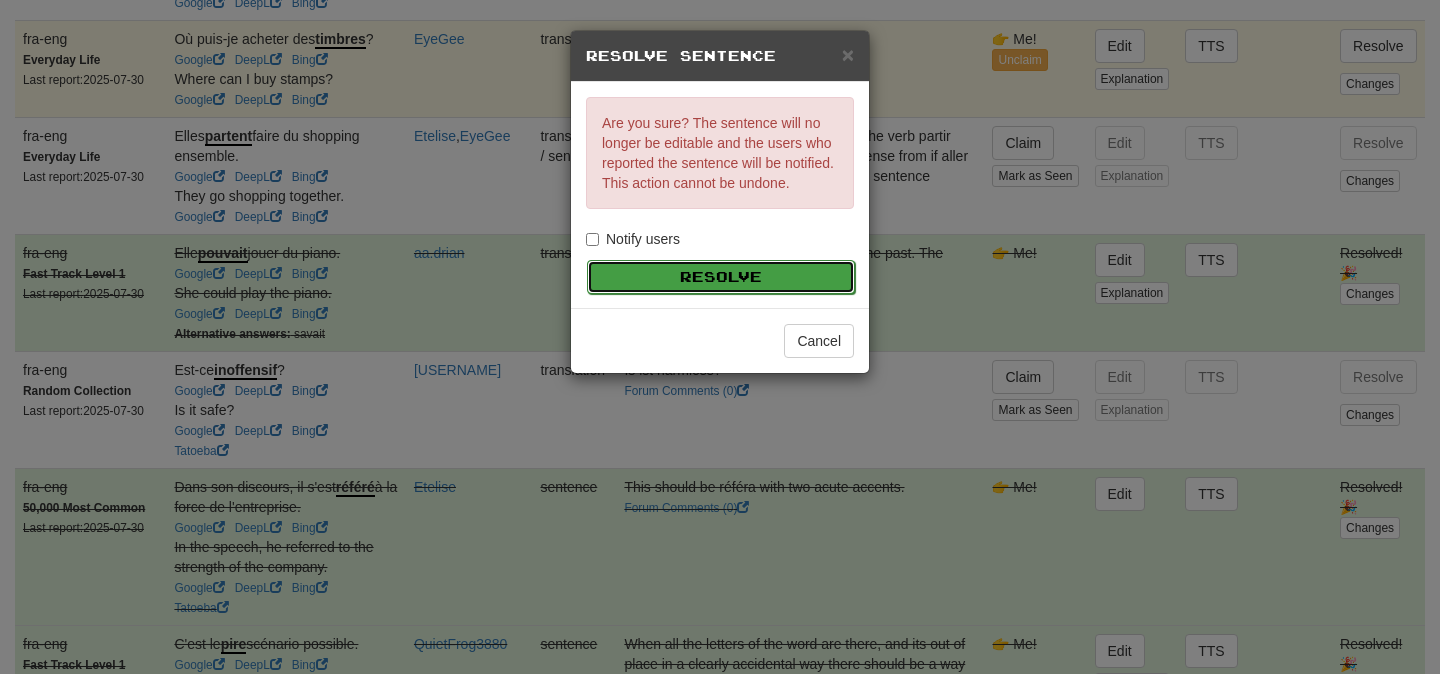 click on "Resolve" at bounding box center (721, 277) 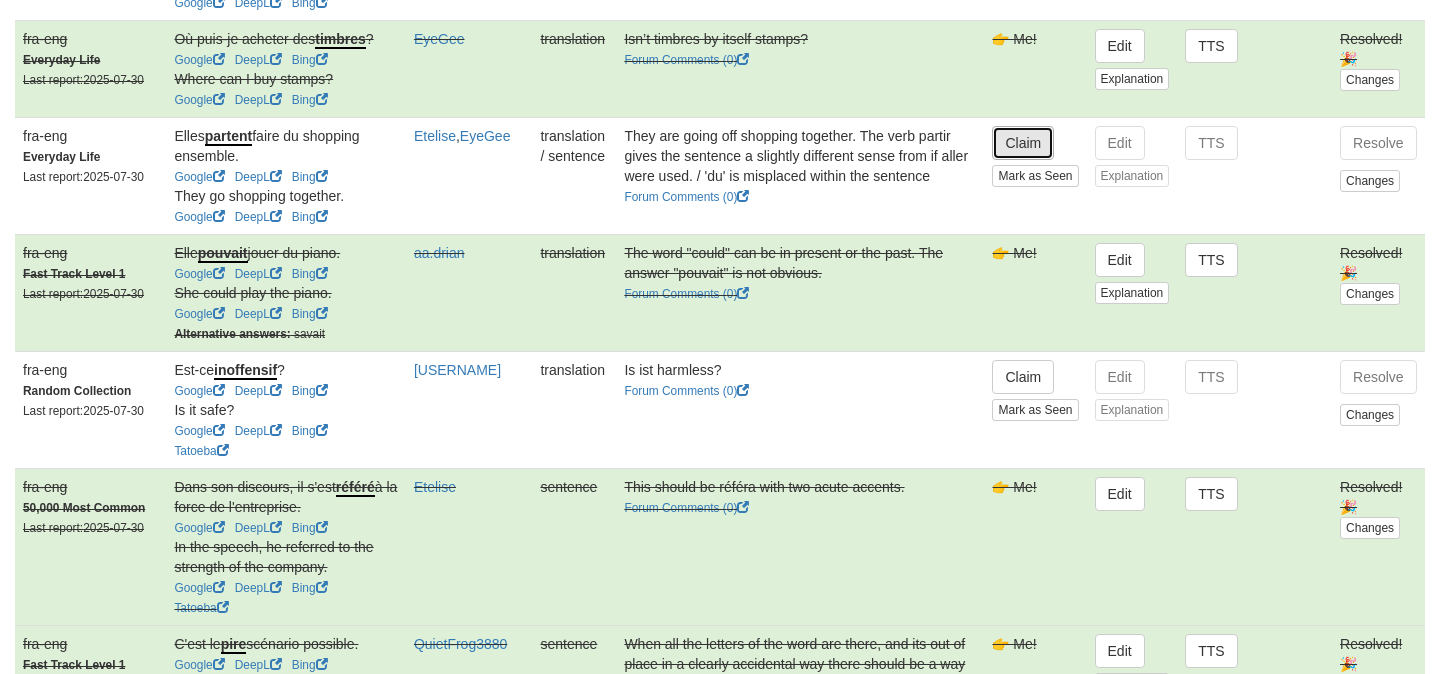 click on "Claim" at bounding box center [1023, 143] 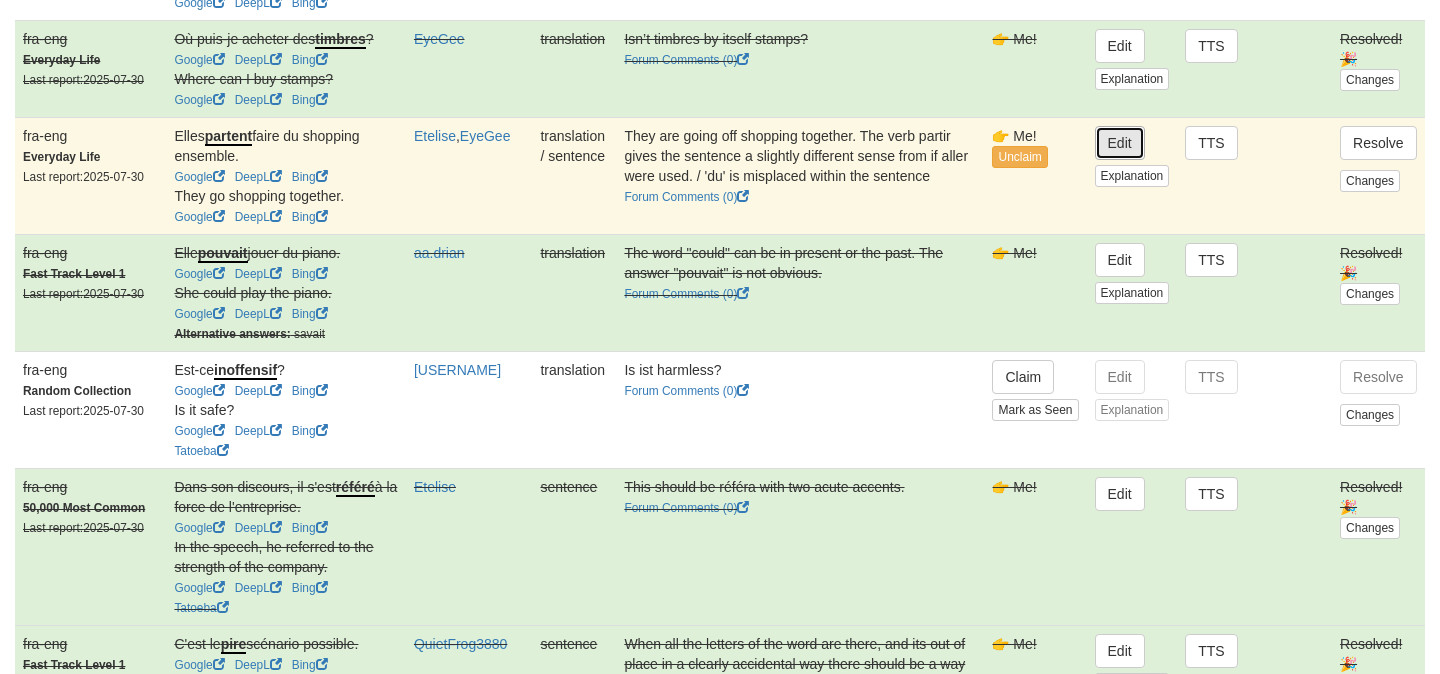 click on "Edit" at bounding box center [1120, 143] 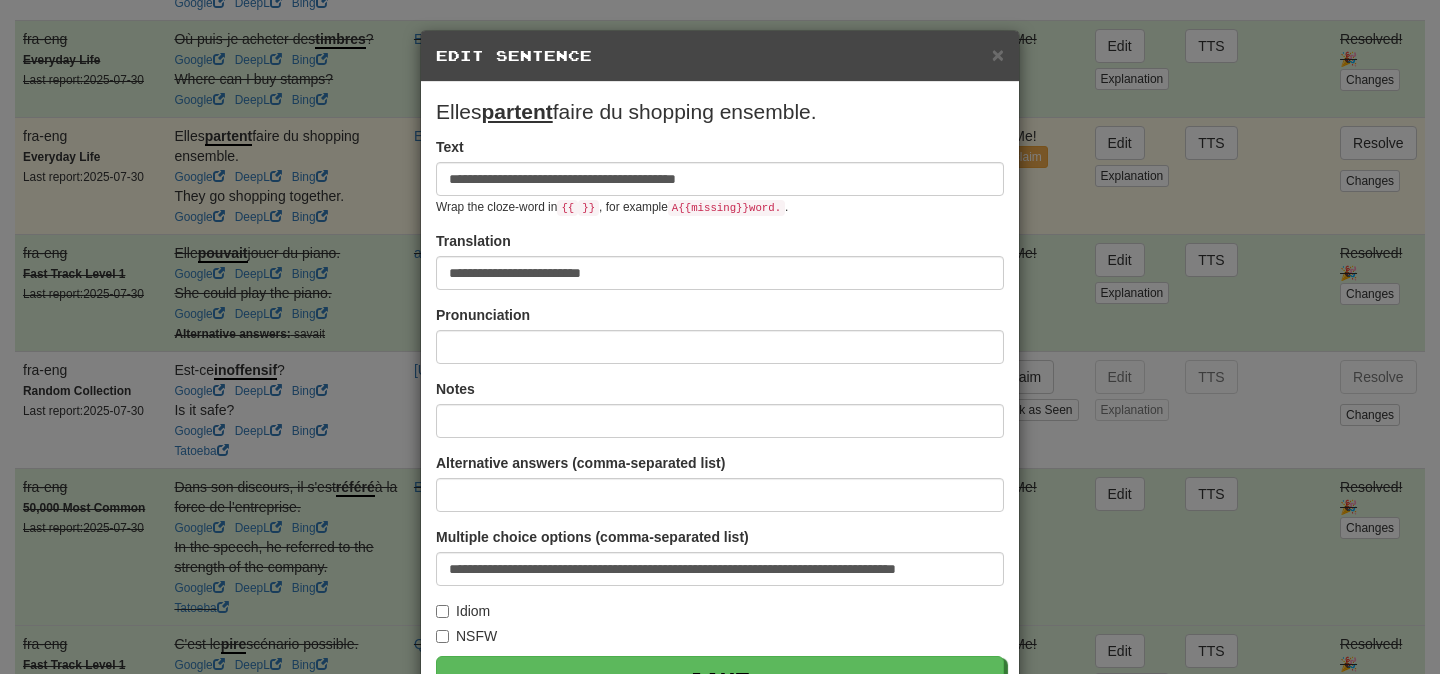 click on "**********" at bounding box center [720, 337] 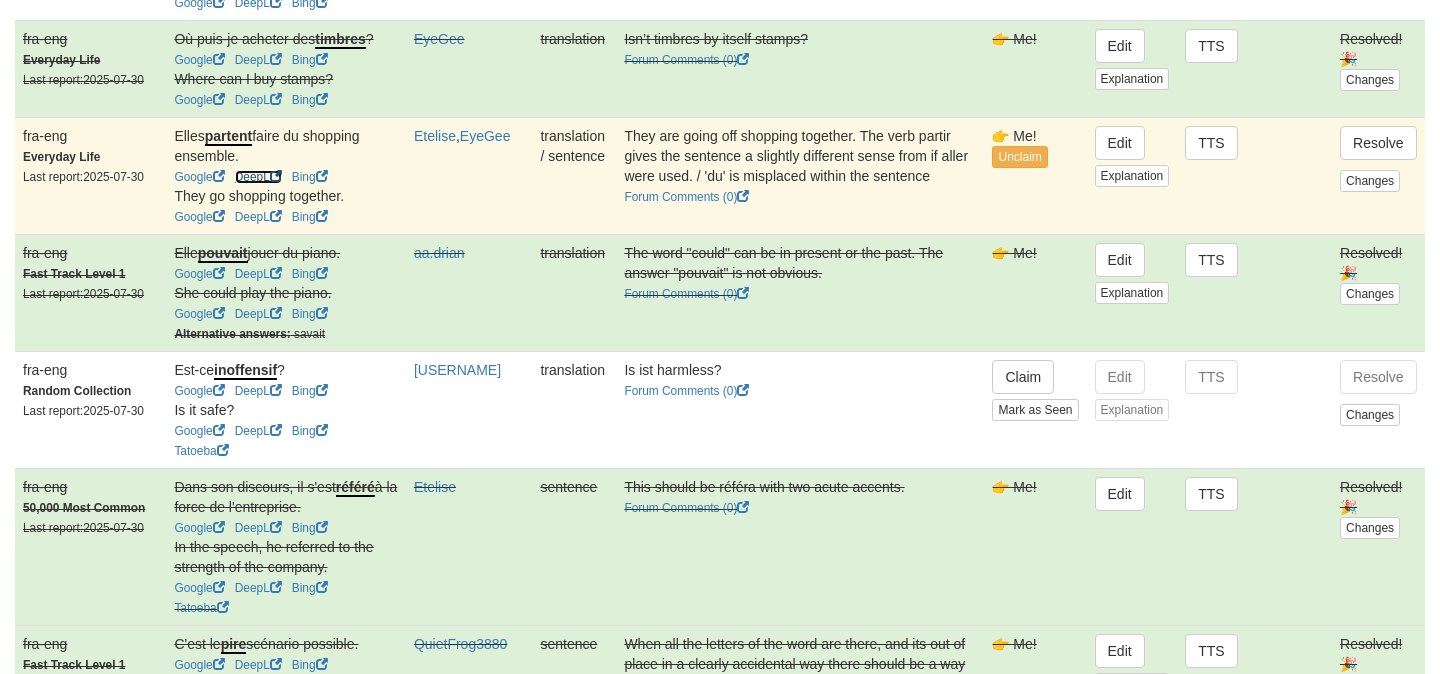 click on "DeepL" at bounding box center [258, 177] 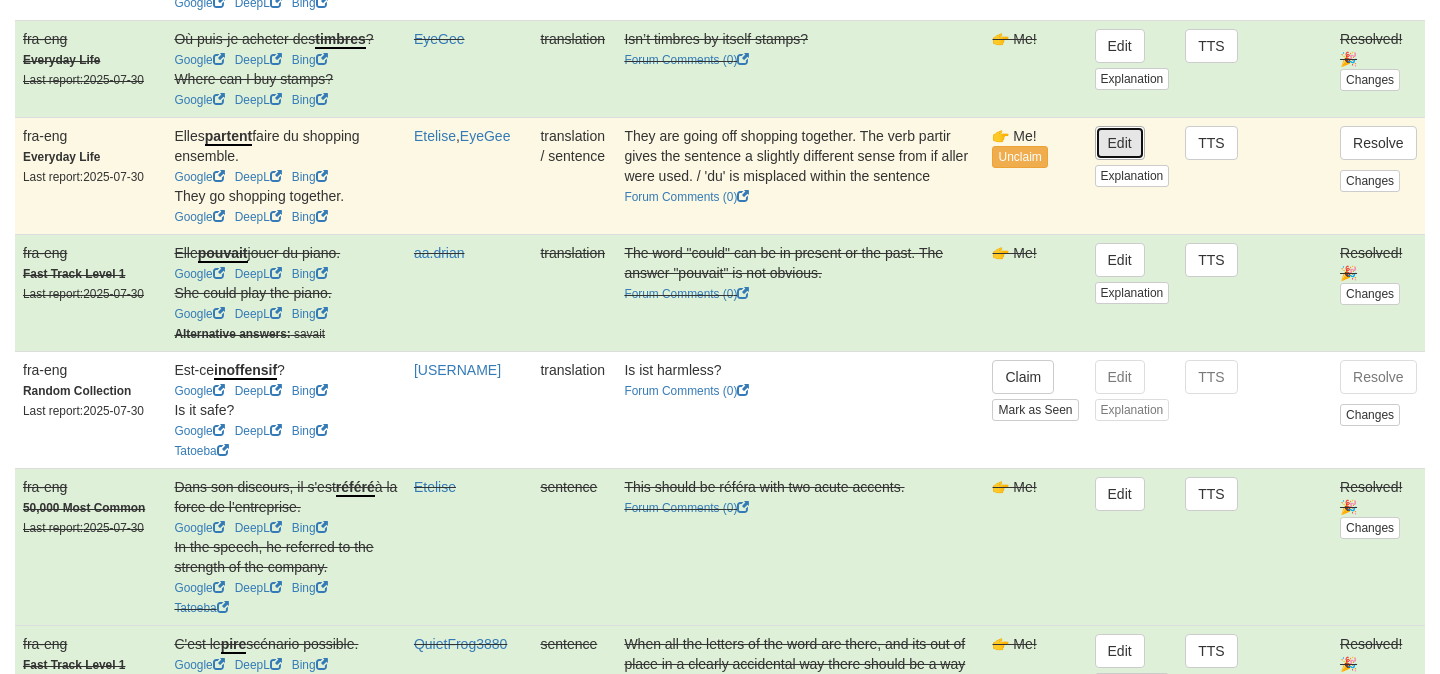 click on "Edit" at bounding box center [1120, 143] 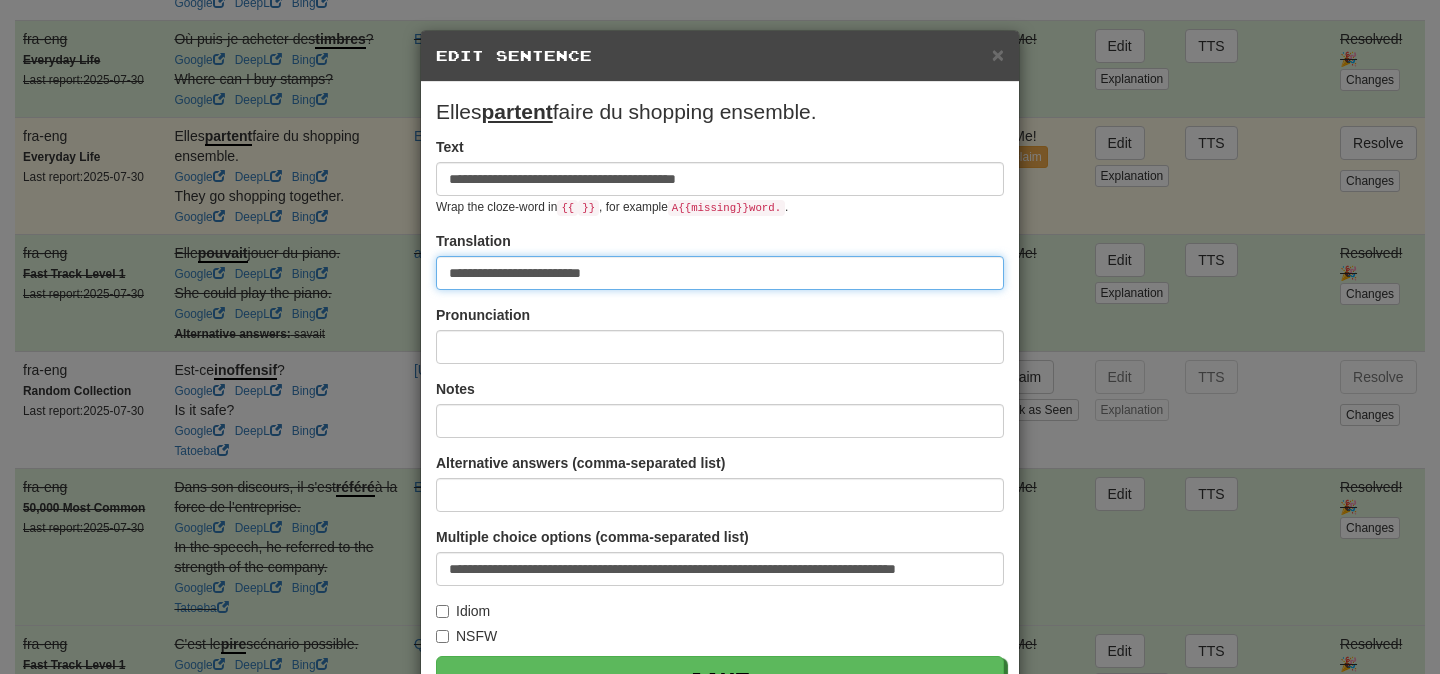 click on "**********" at bounding box center [720, 273] 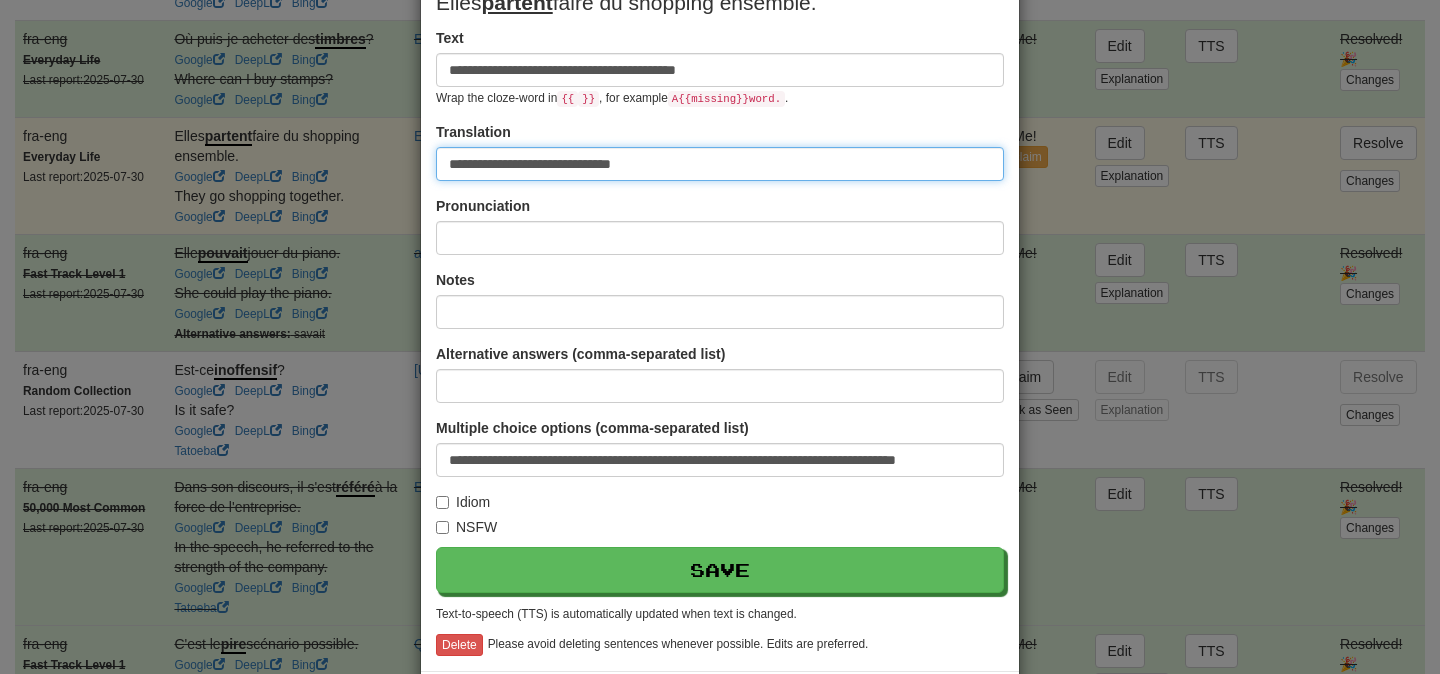 scroll, scrollTop: 120, scrollLeft: 0, axis: vertical 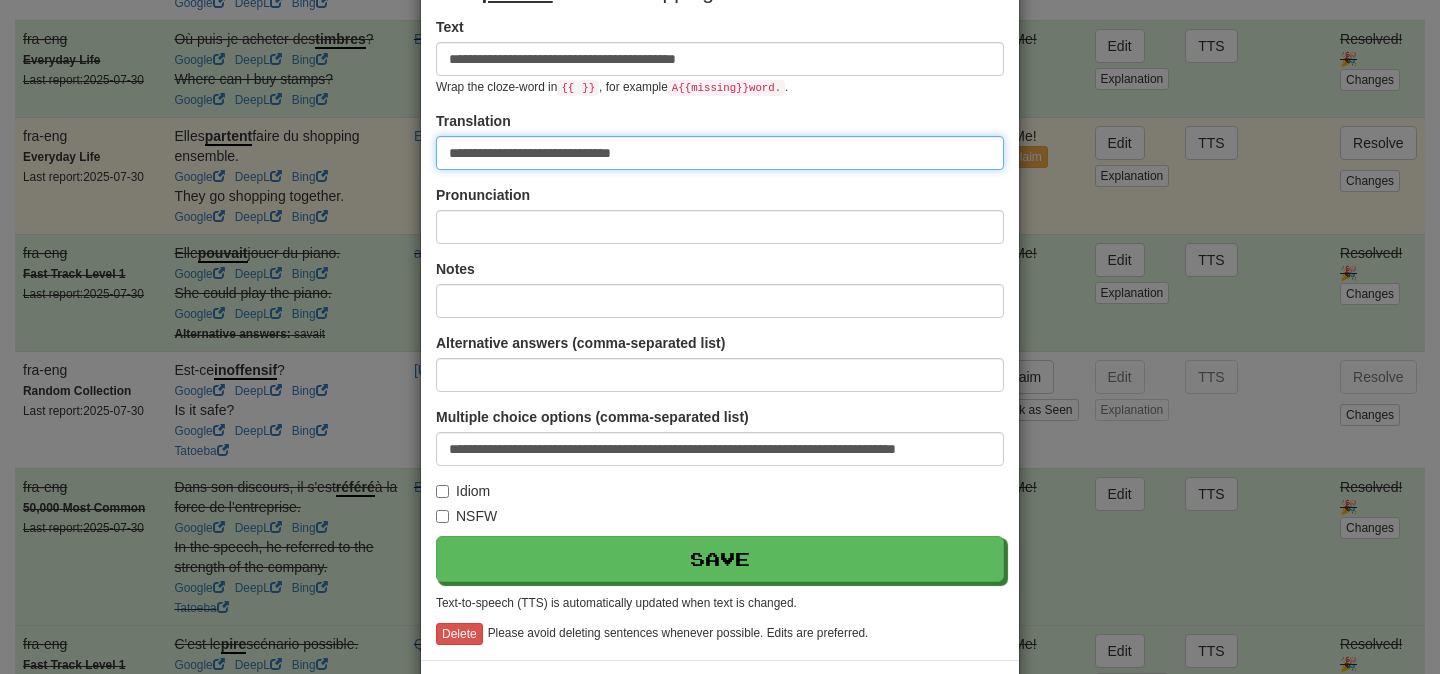 type on "**********" 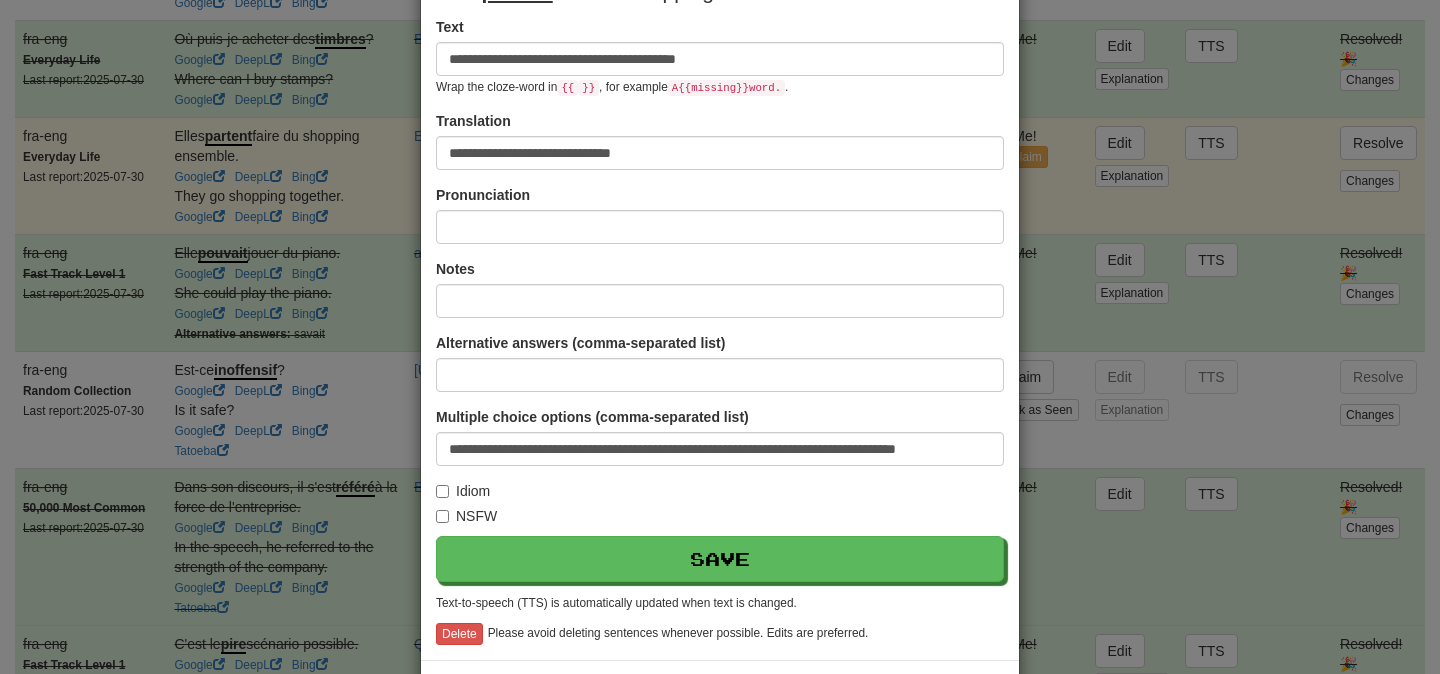 click on "**********" at bounding box center (720, 294) 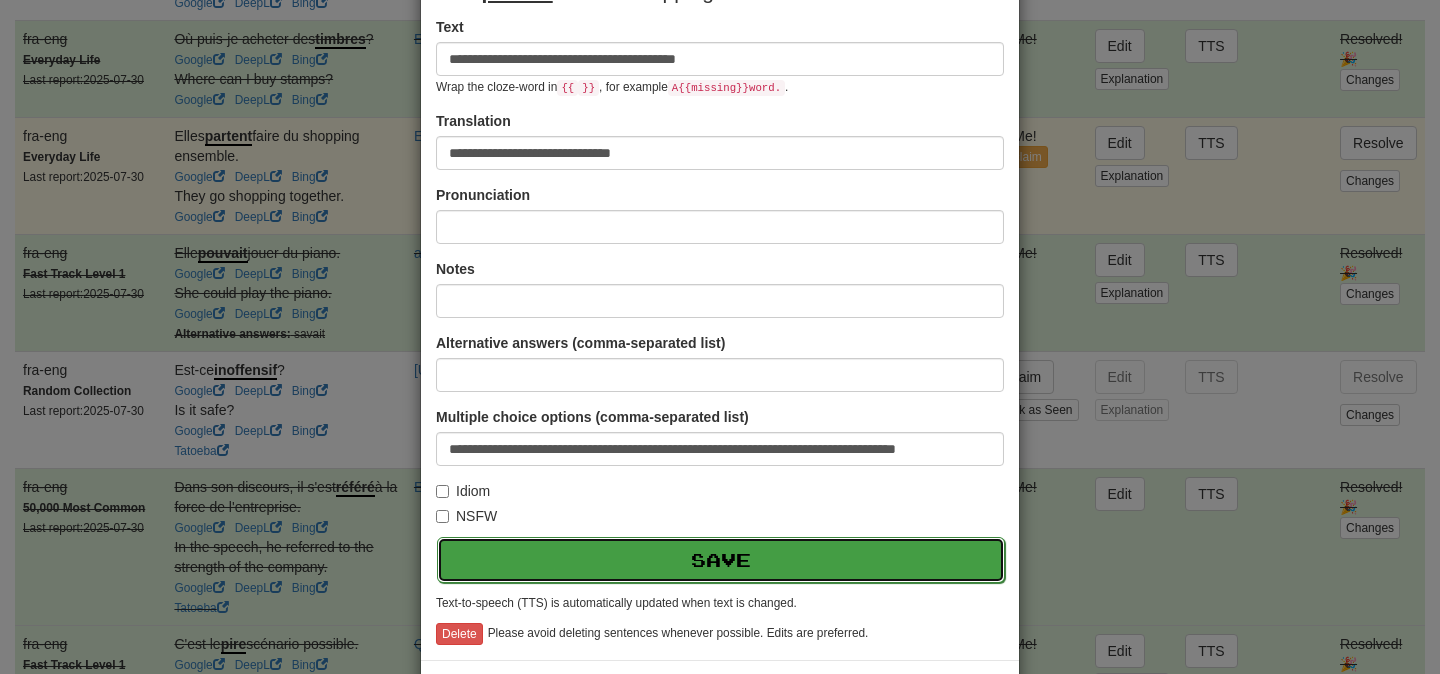 click on "Save" at bounding box center [721, 560] 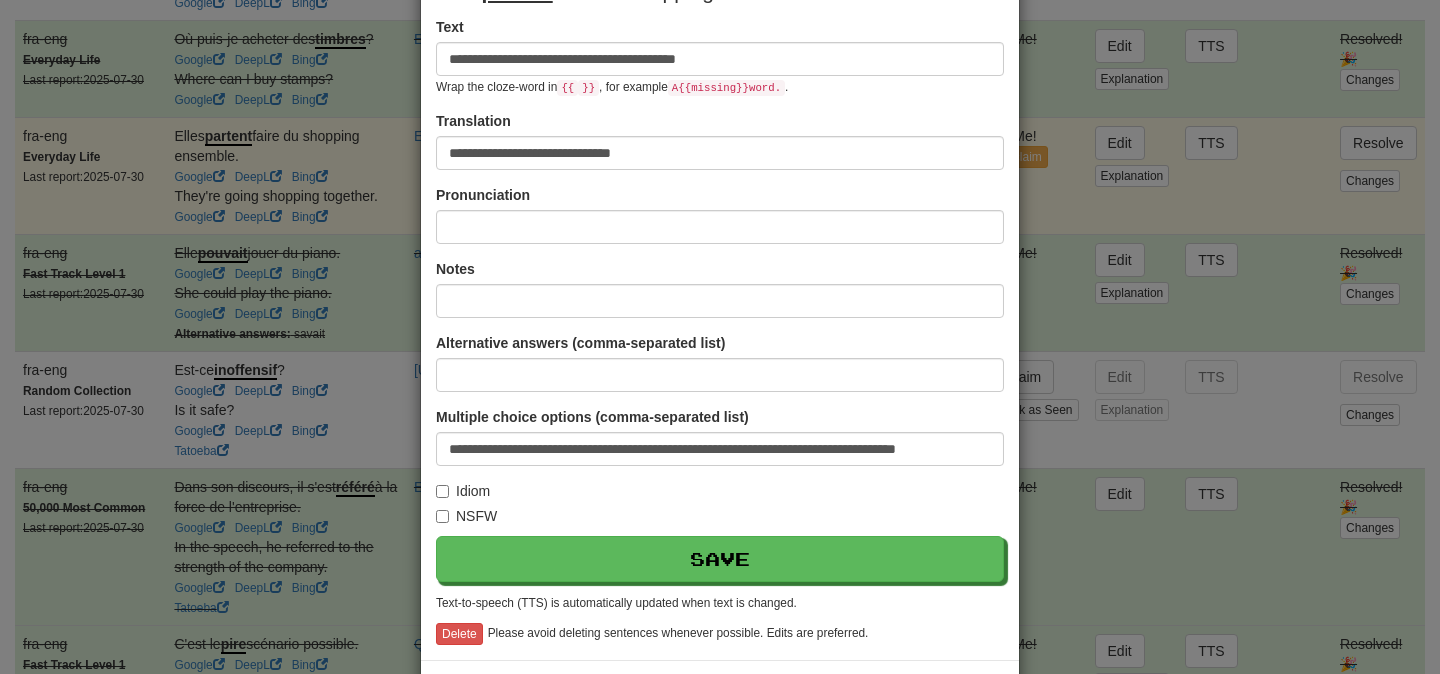 click on "**********" at bounding box center [720, 337] 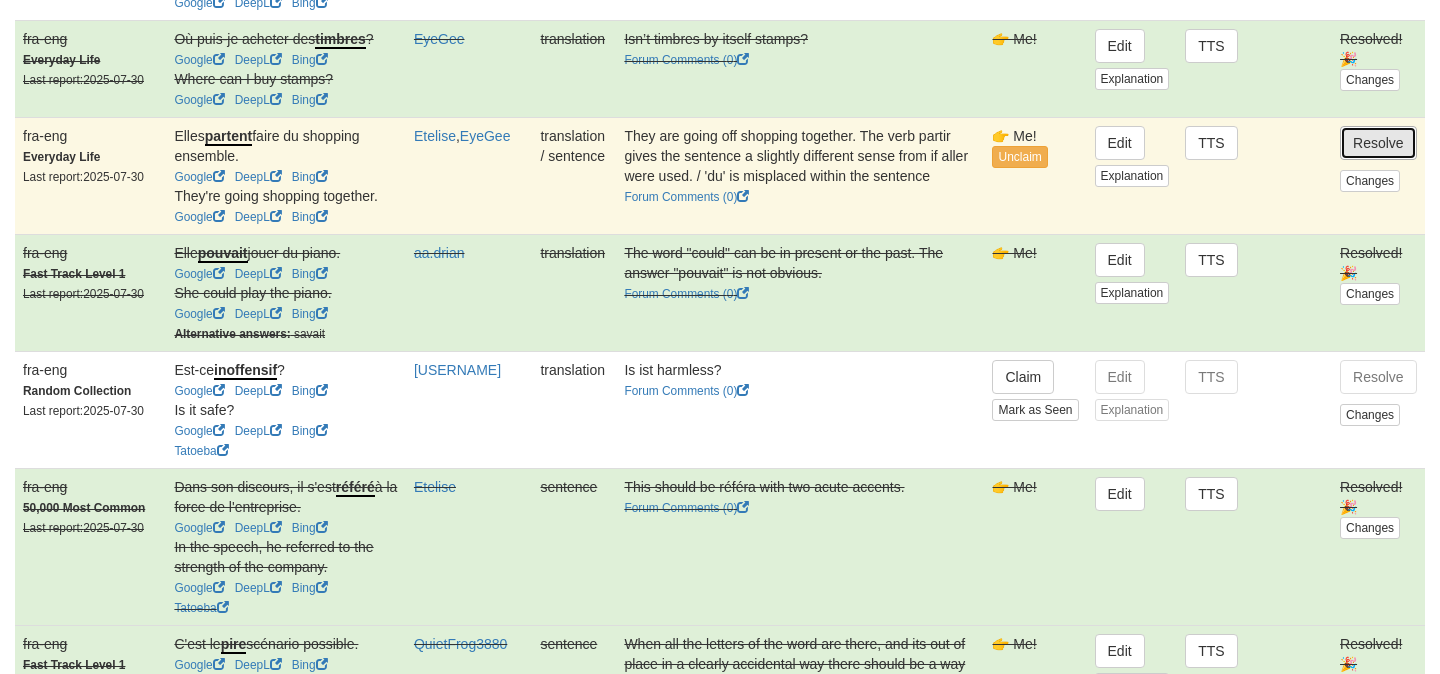 click on "Resolve" at bounding box center [1378, 143] 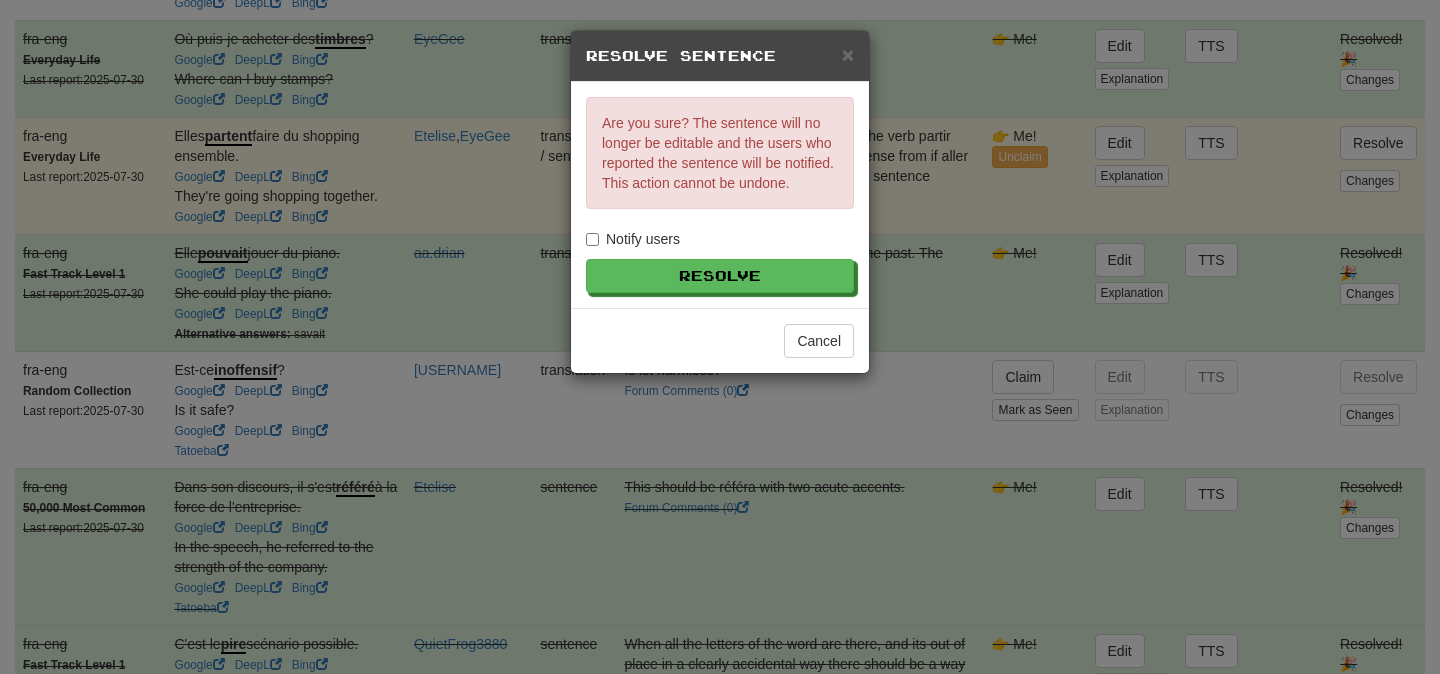 click on "Notify users" at bounding box center [633, 239] 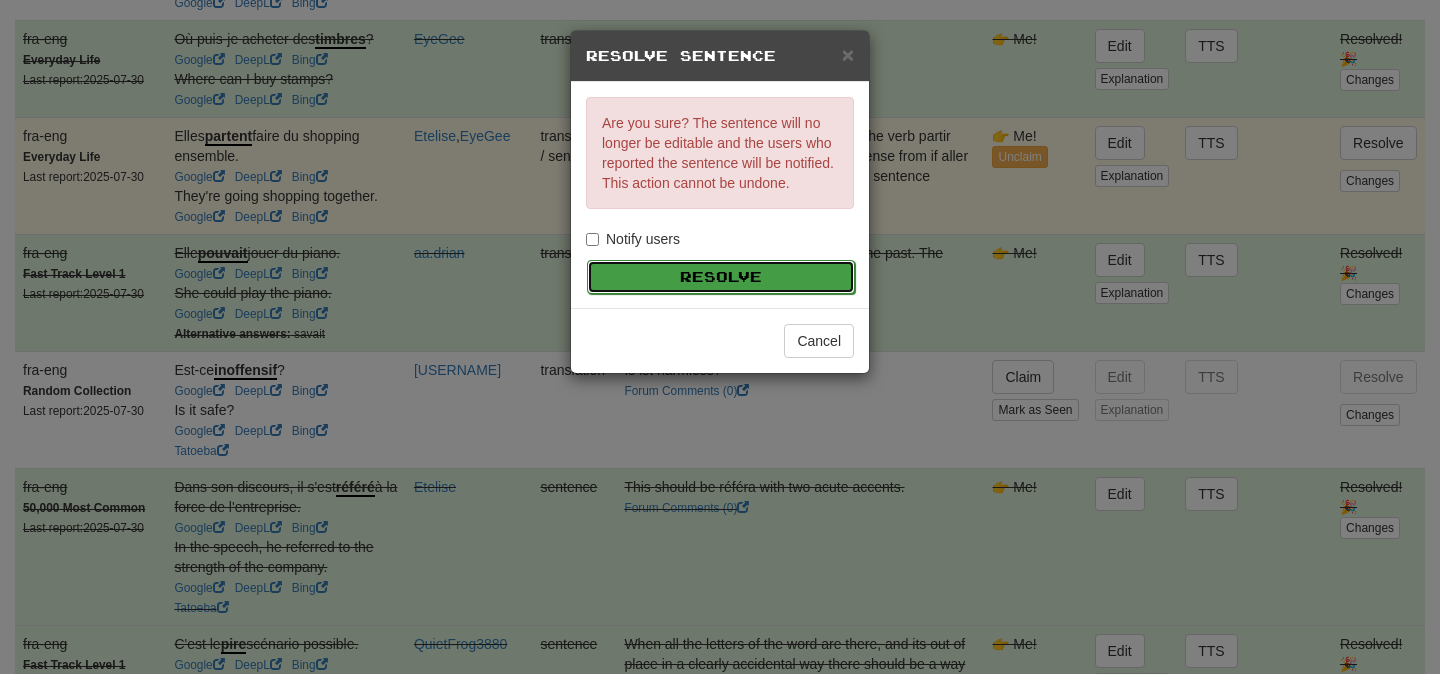 click on "Resolve" at bounding box center [721, 277] 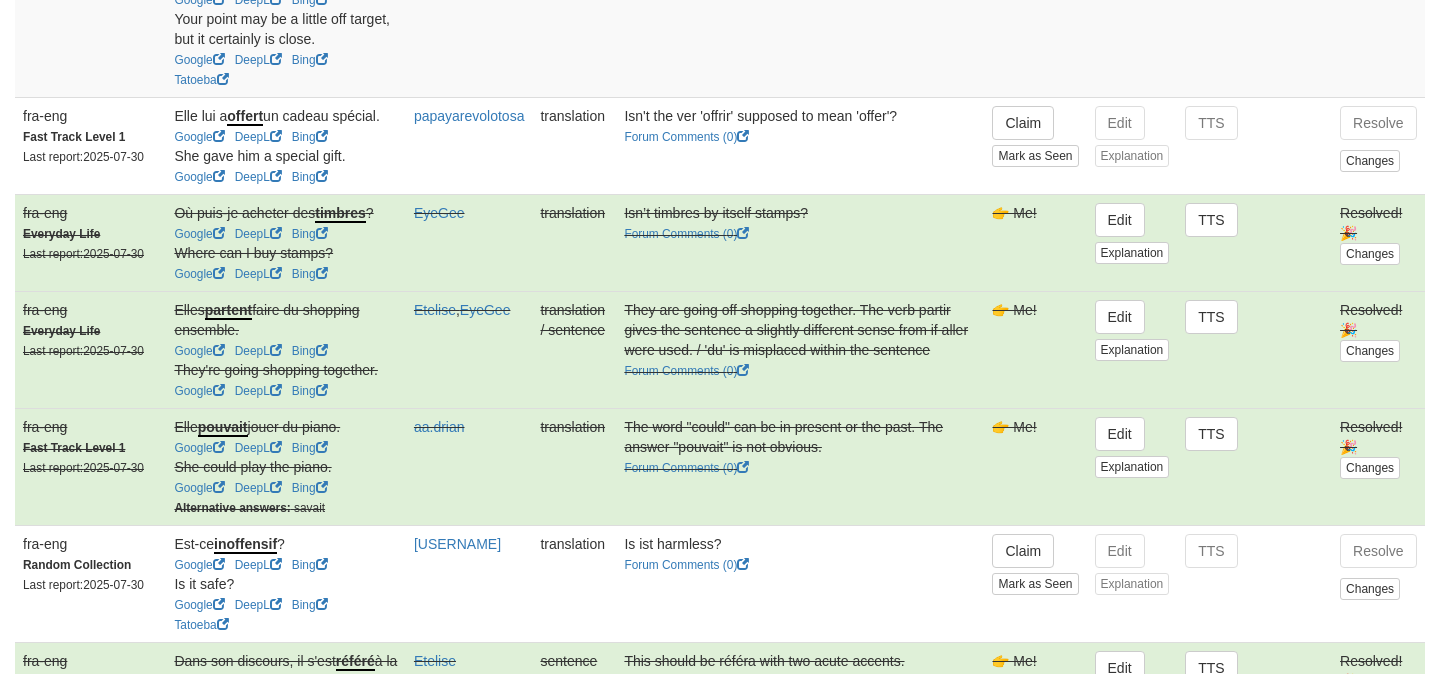 scroll, scrollTop: 3221, scrollLeft: 0, axis: vertical 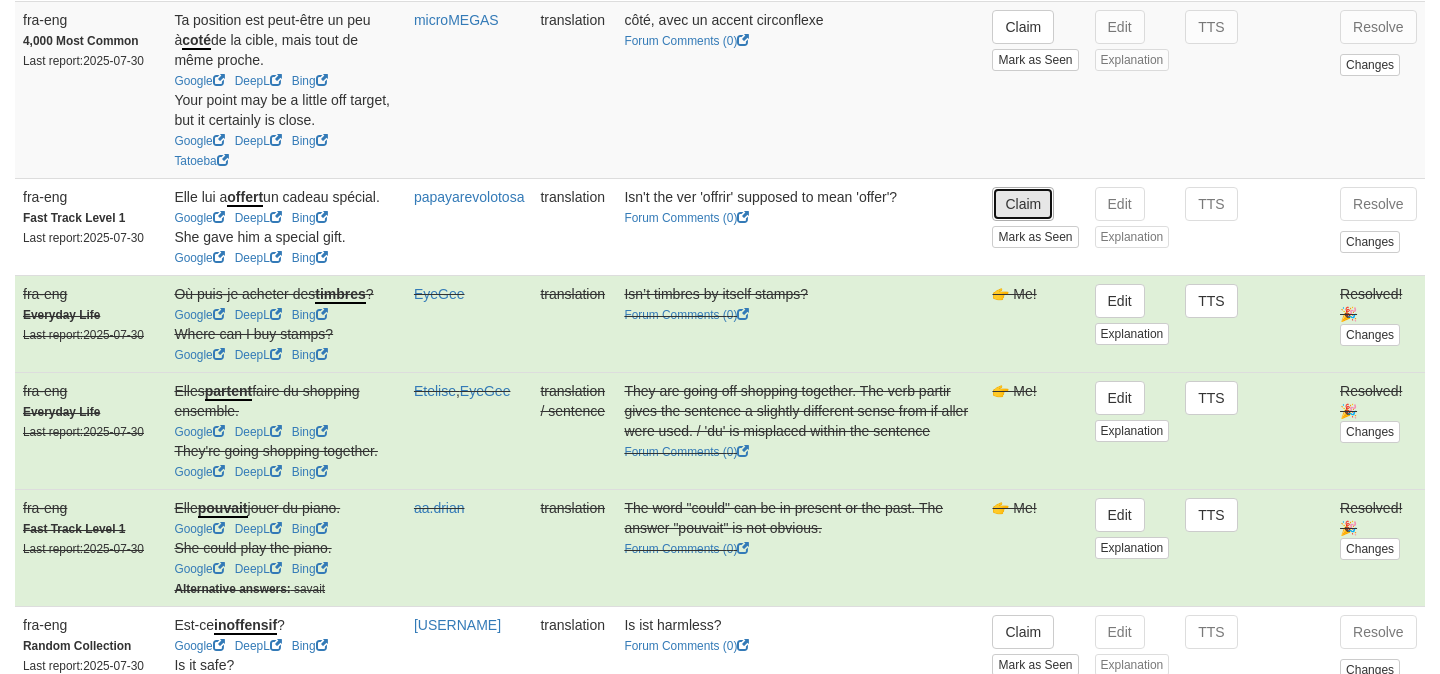 click on "Claim" at bounding box center [1023, 204] 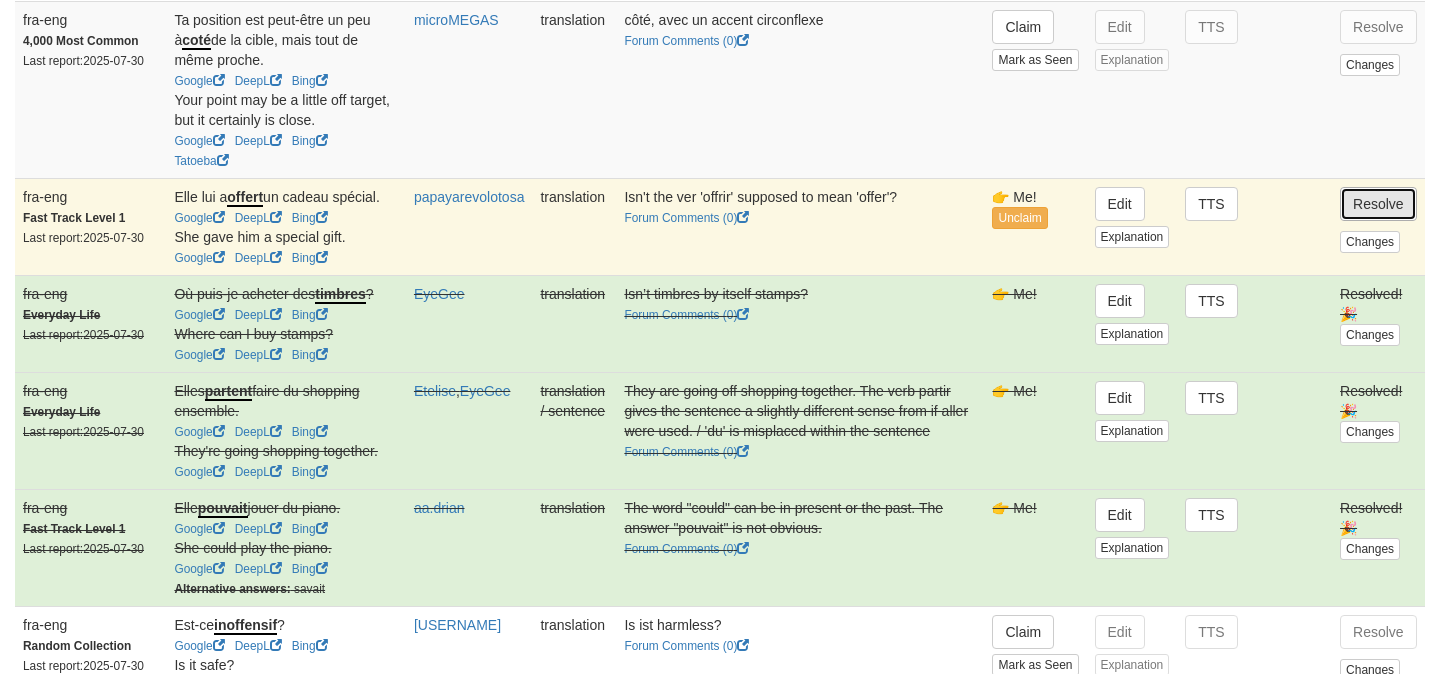 click on "Resolve" at bounding box center [1378, 204] 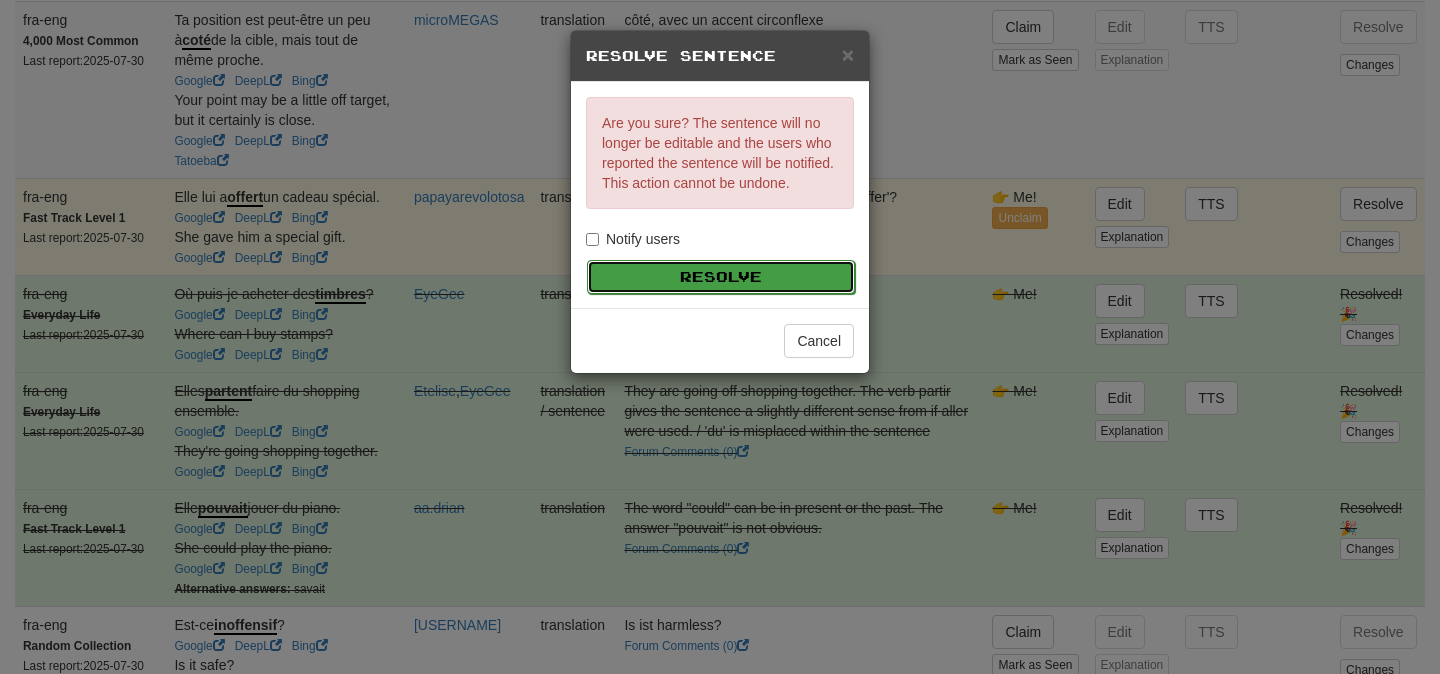 click on "Resolve" at bounding box center [721, 277] 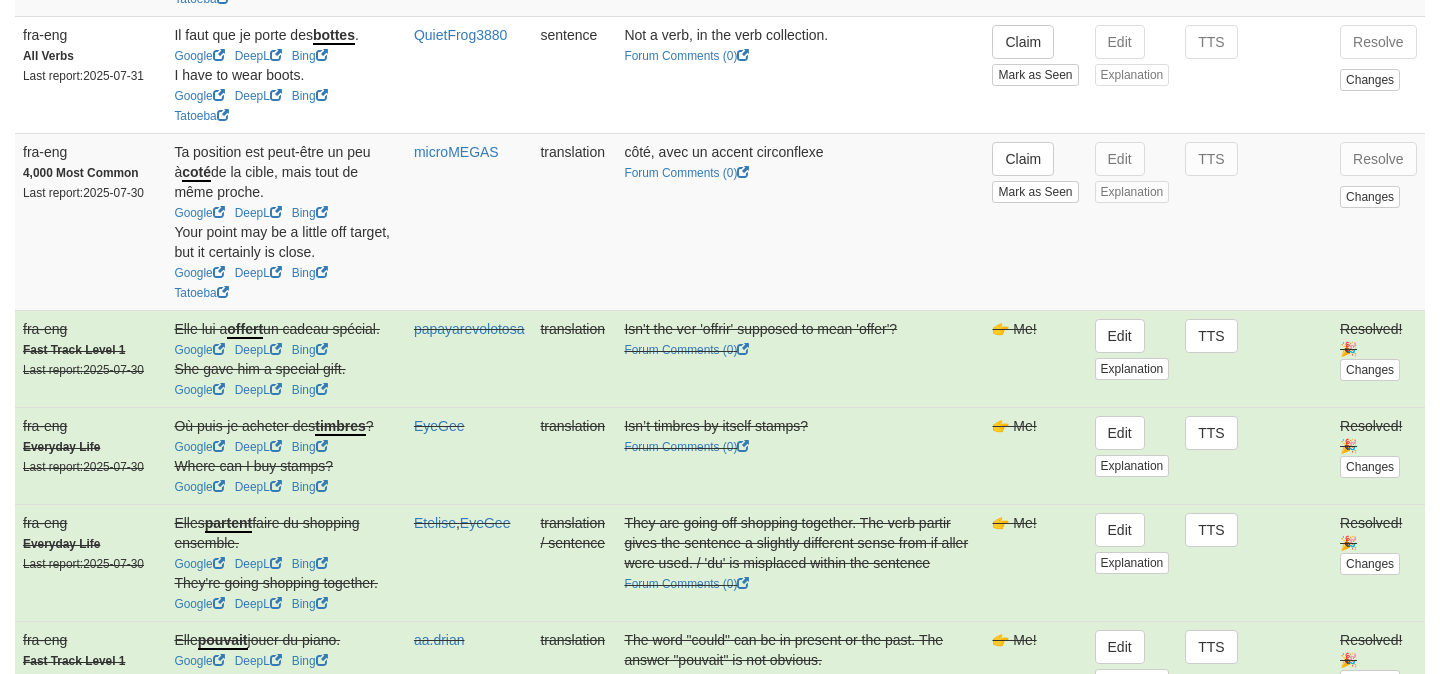scroll, scrollTop: 3068, scrollLeft: 0, axis: vertical 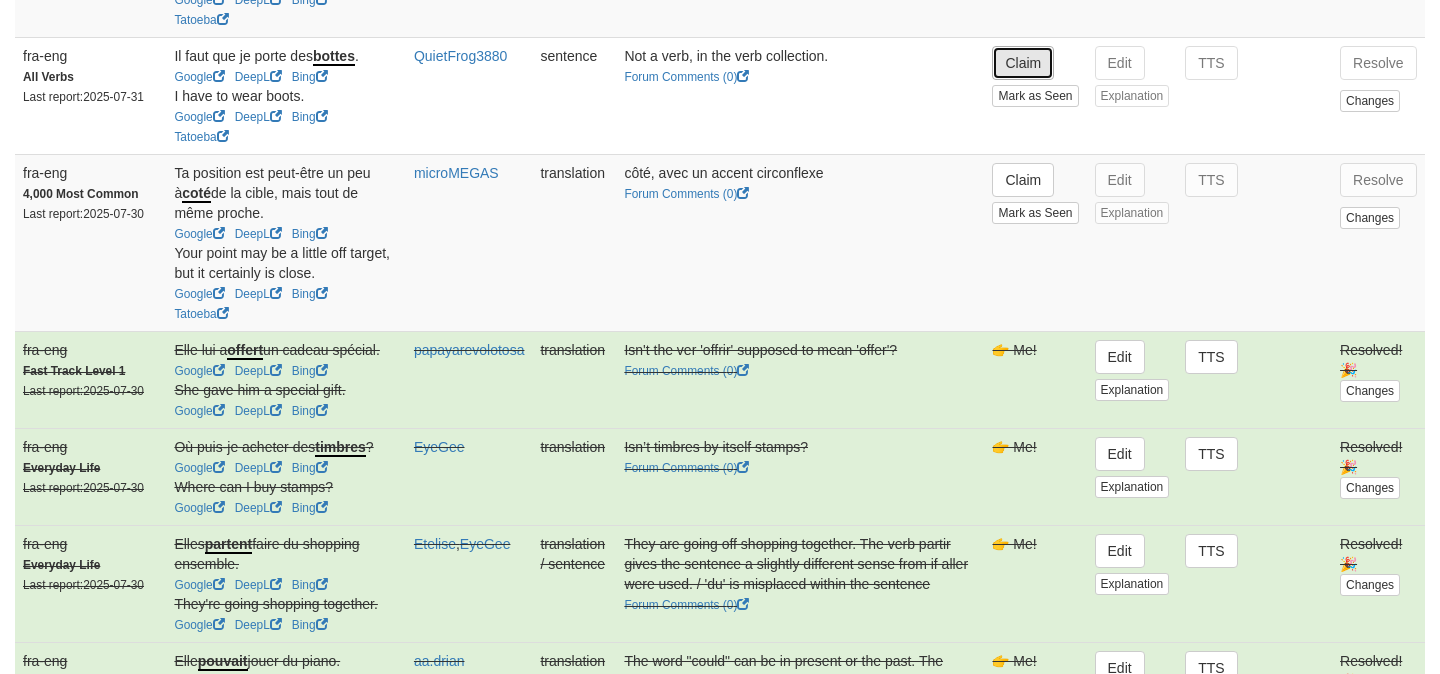 click on "Claim" at bounding box center (1023, 63) 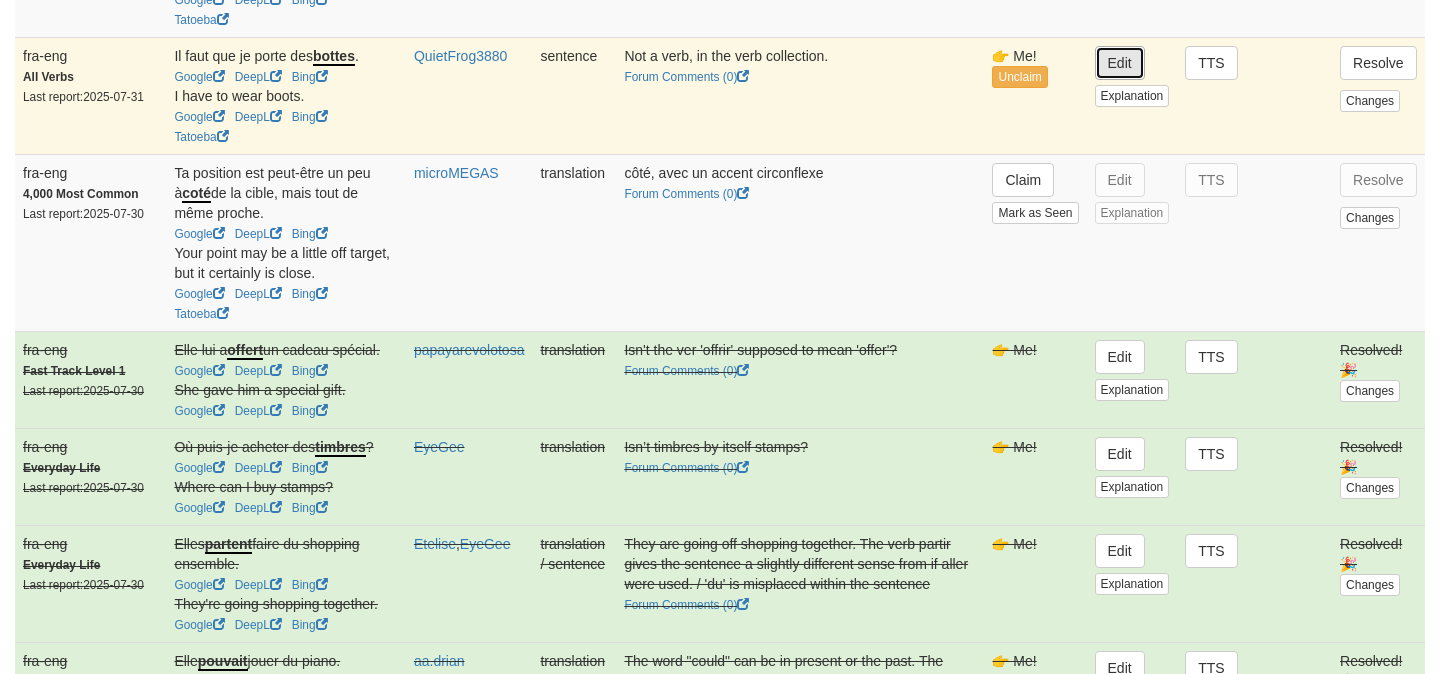 click on "Edit" at bounding box center [1120, 63] 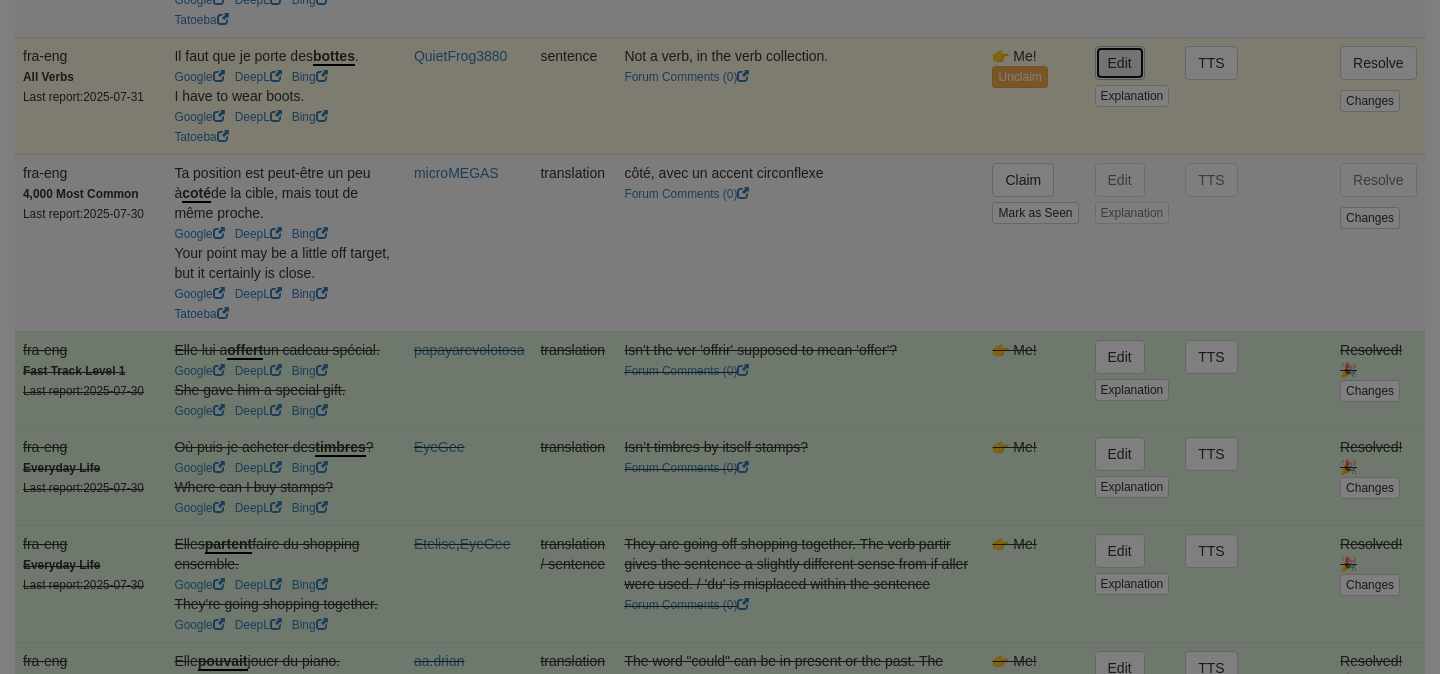 type on "**********" 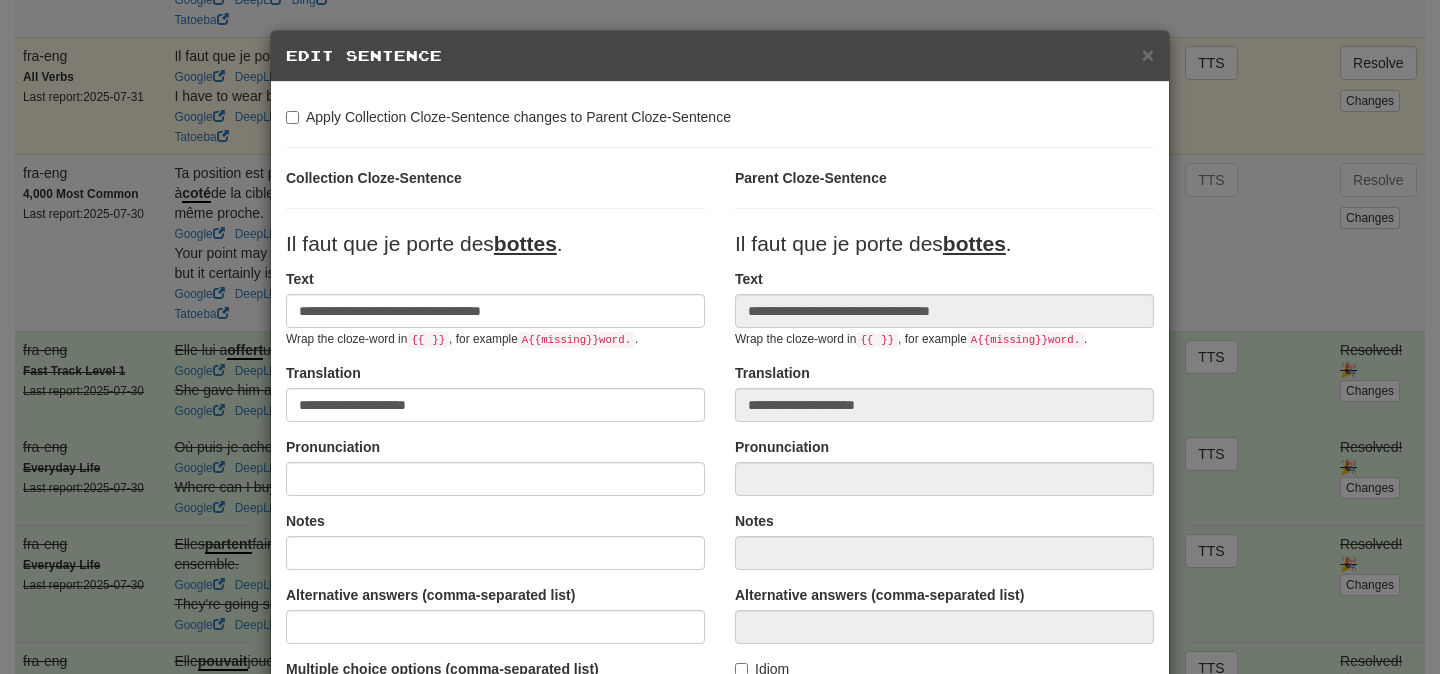 click on "Il faut que je porte des  bottes ." at bounding box center (424, 243) 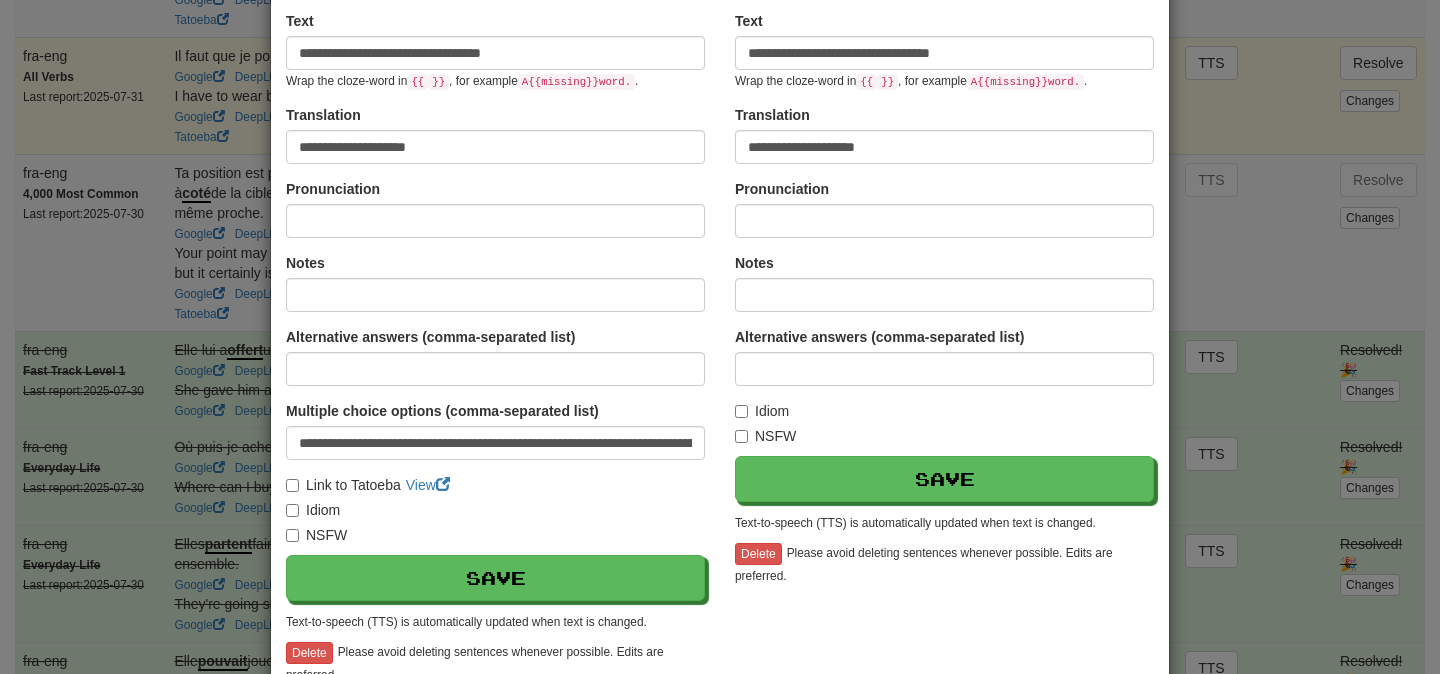scroll, scrollTop: 262, scrollLeft: 0, axis: vertical 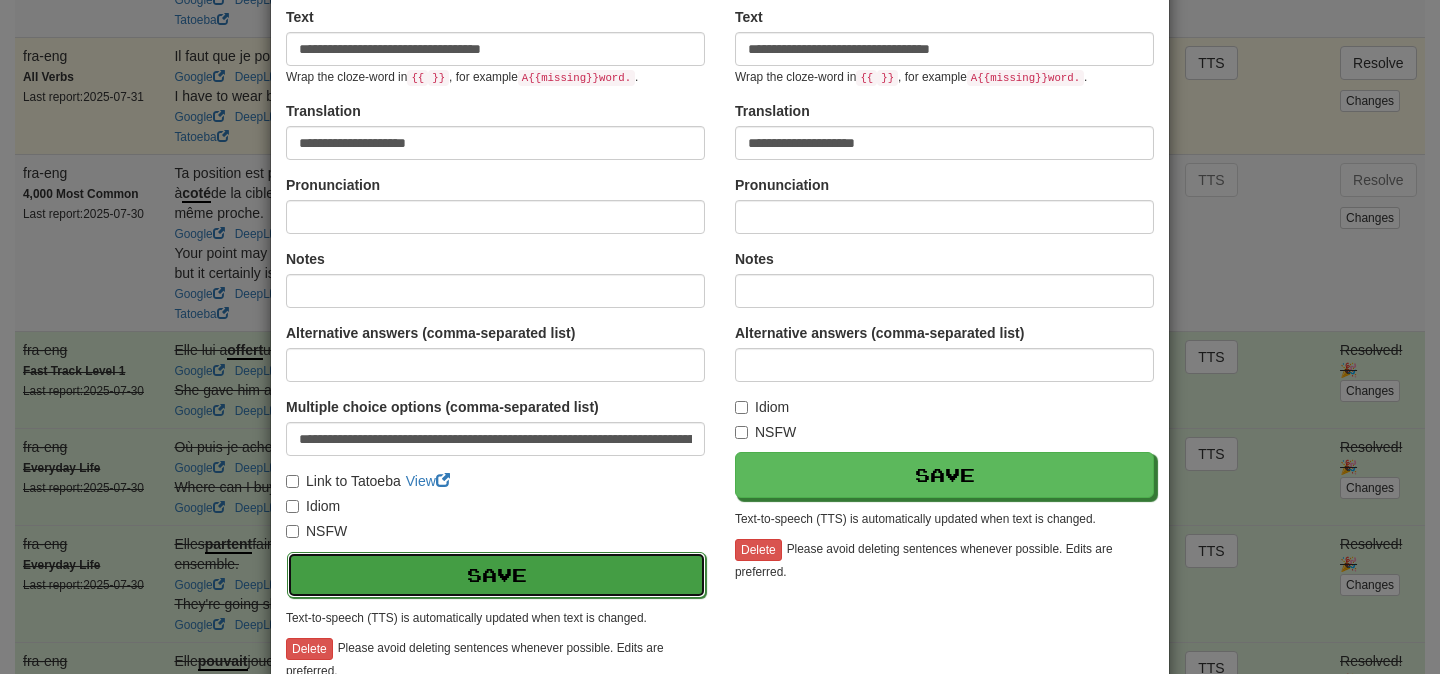 click on "Save" at bounding box center (496, 575) 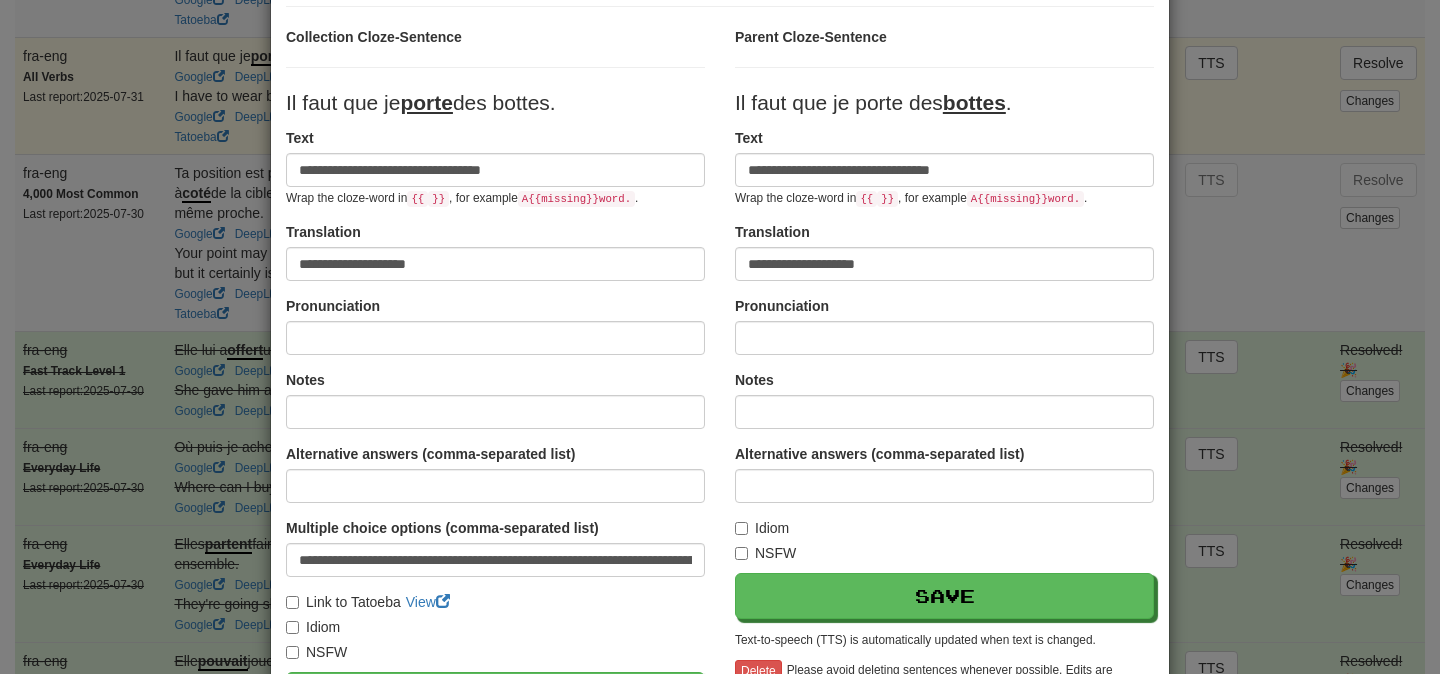 scroll, scrollTop: 142, scrollLeft: 0, axis: vertical 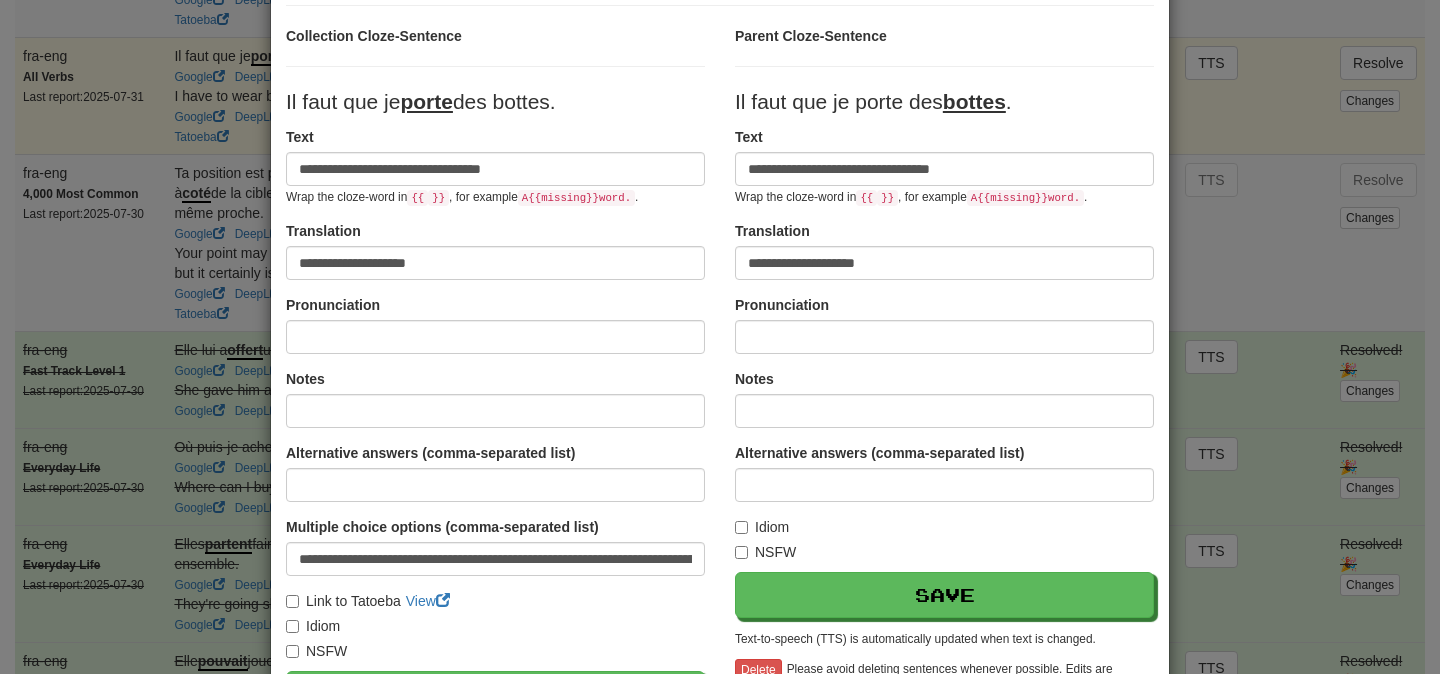 click on "**********" at bounding box center (720, 337) 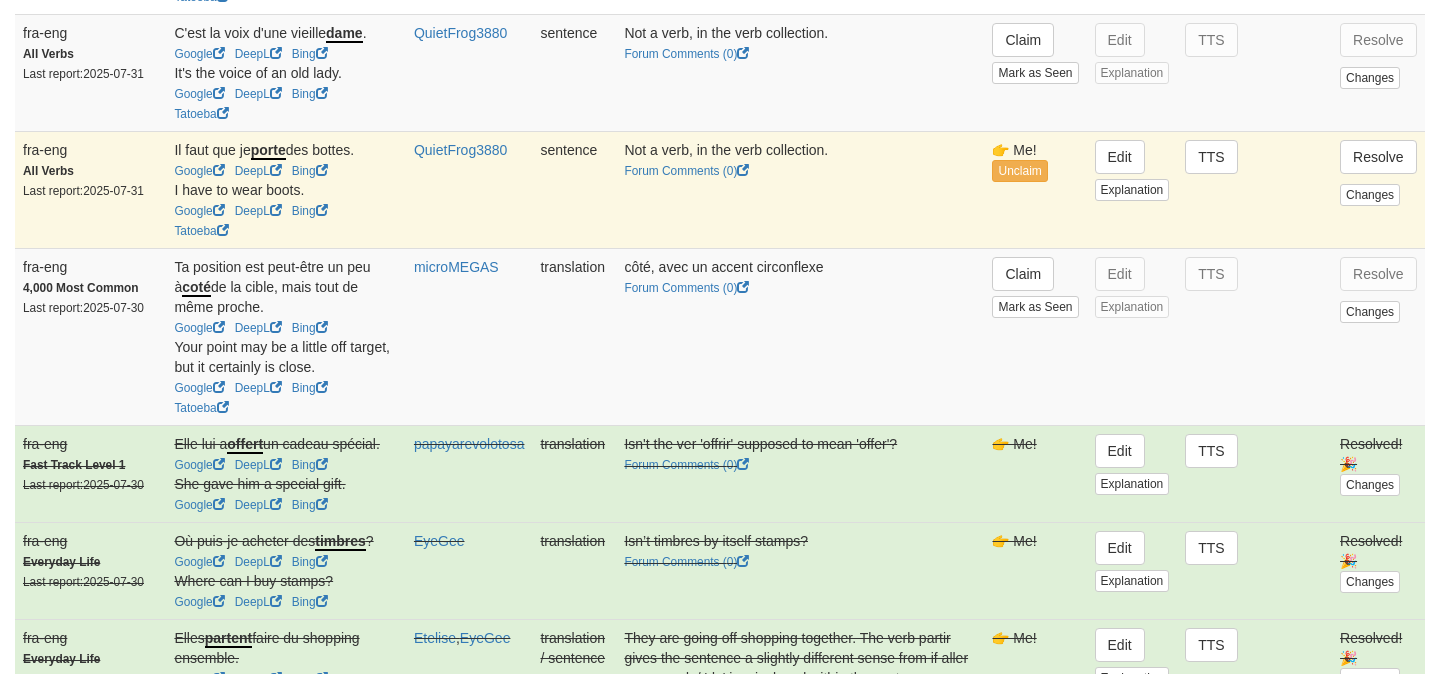 scroll, scrollTop: 2973, scrollLeft: 0, axis: vertical 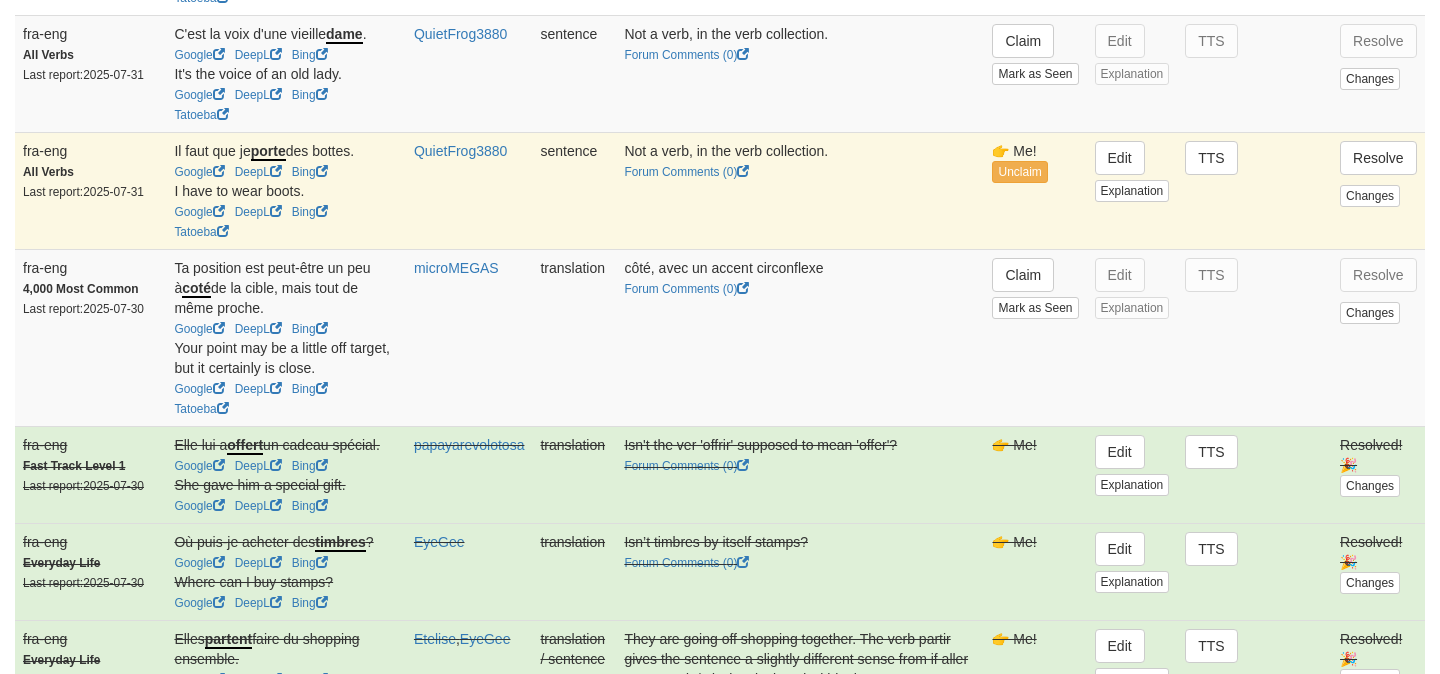 click on "côté, avec un accent circonflexe Forum Comments ( 0 )" at bounding box center [800, 337] 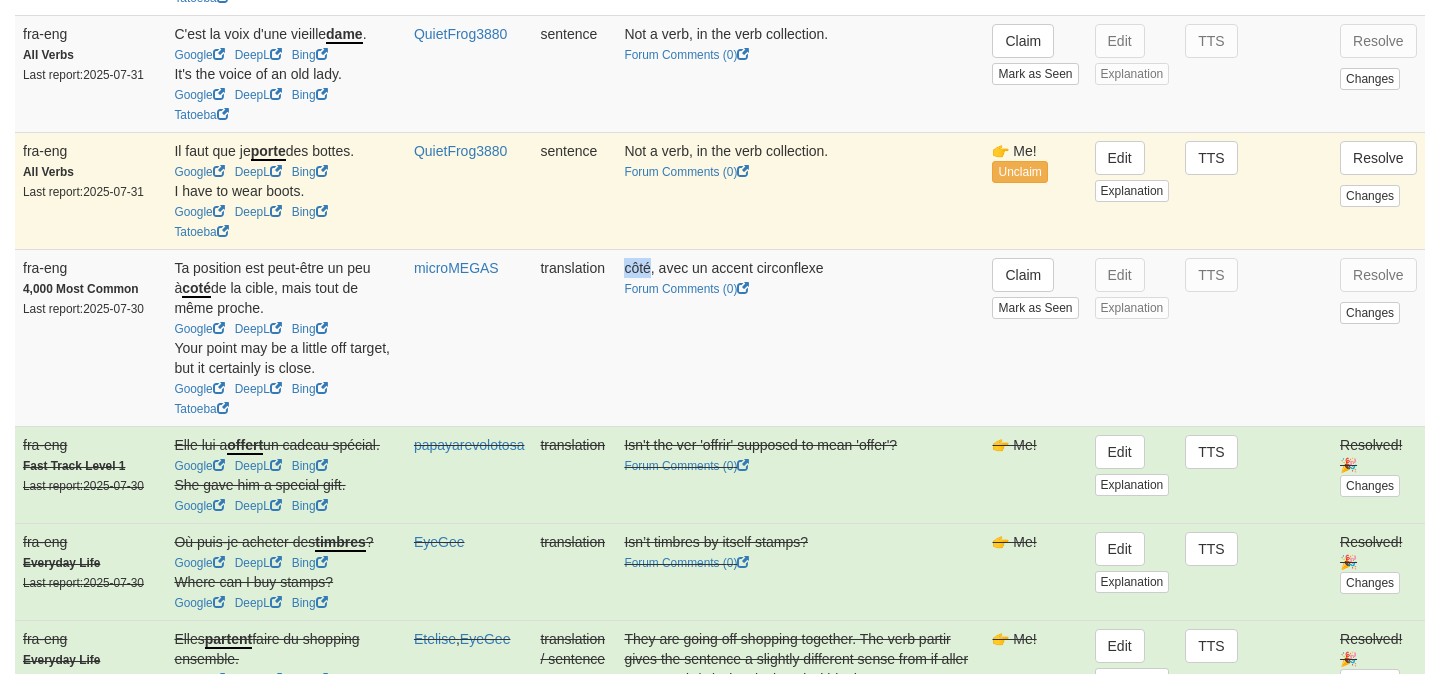 copy on "côté" 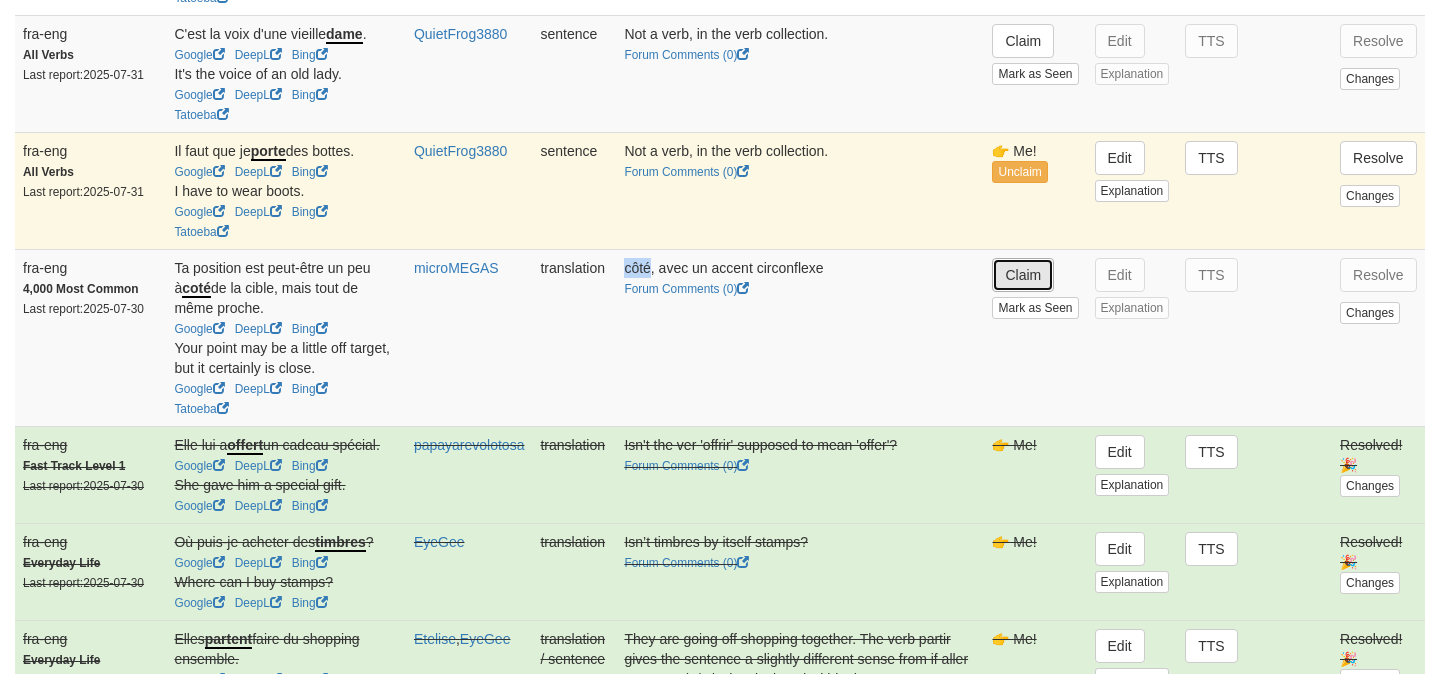 click on "Claim" at bounding box center (1023, 275) 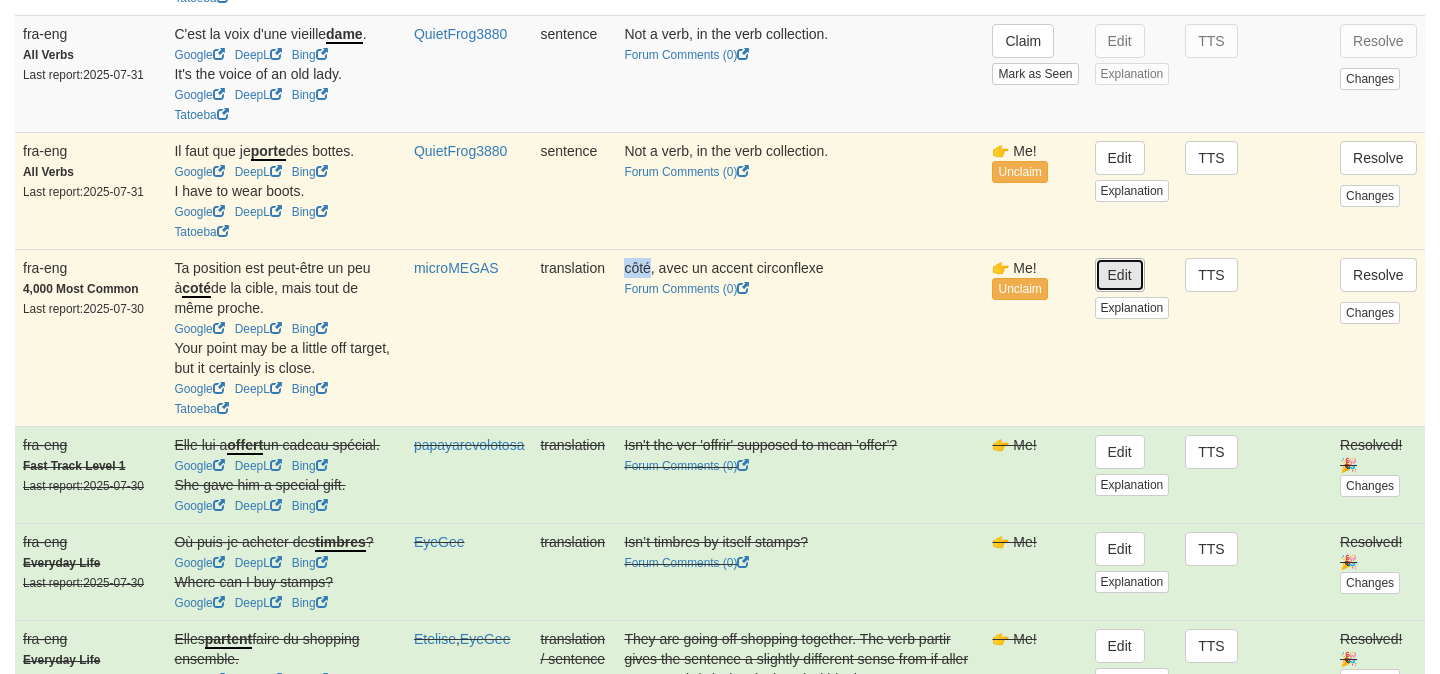 click on "Edit" at bounding box center [1120, 275] 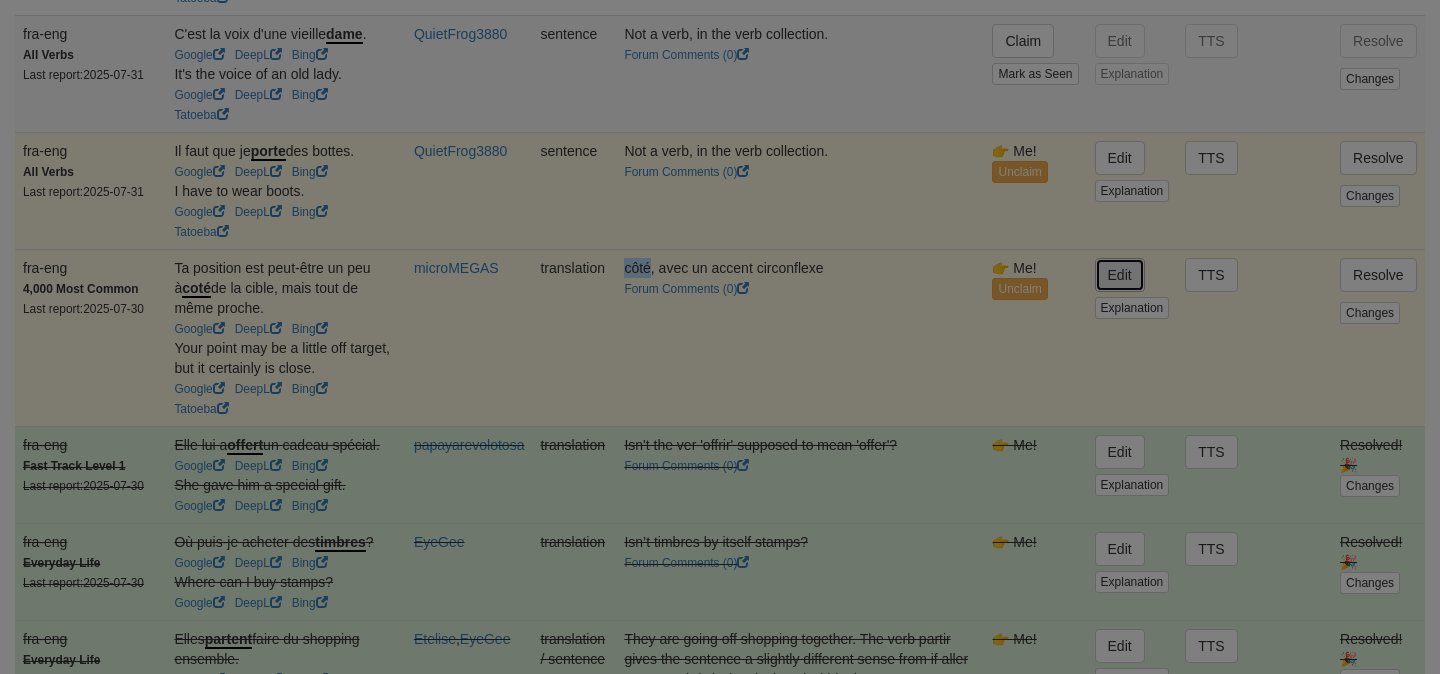 type on "**********" 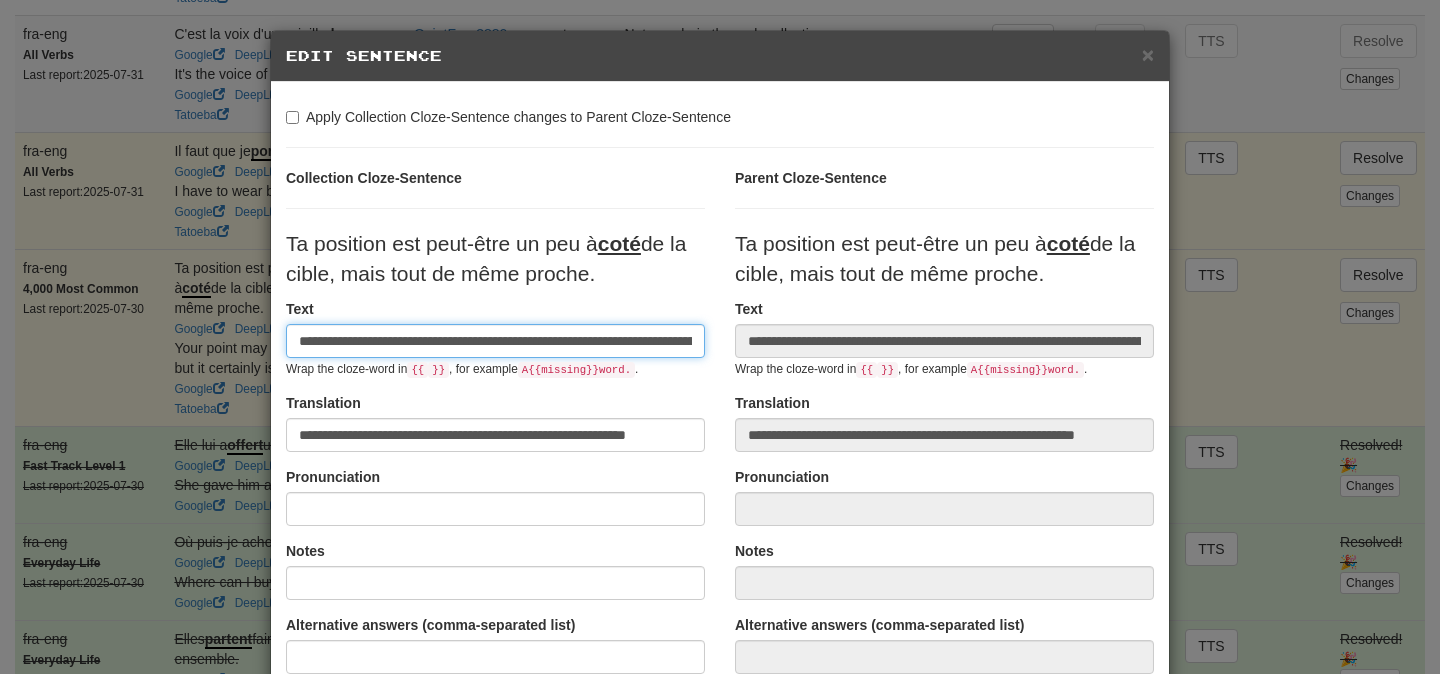 scroll, scrollTop: 0, scrollLeft: 115, axis: horizontal 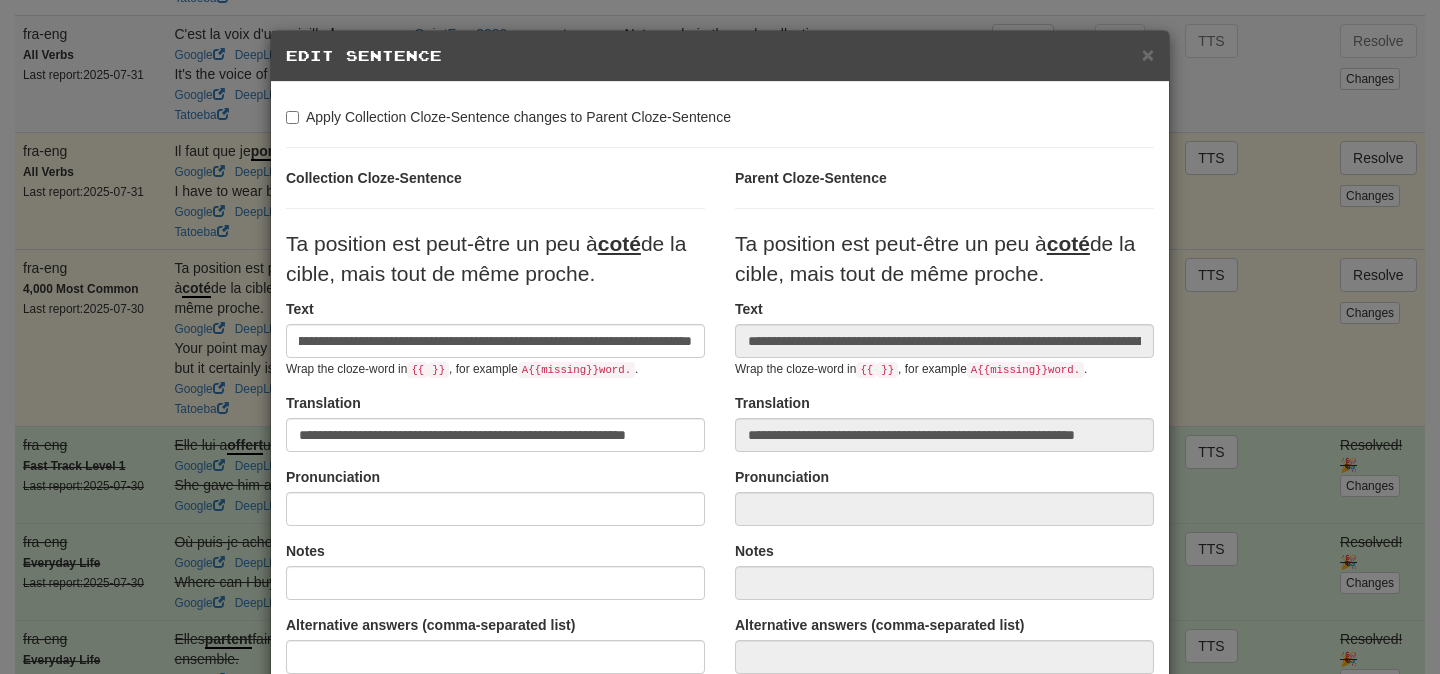 click on "**********" at bounding box center (720, 337) 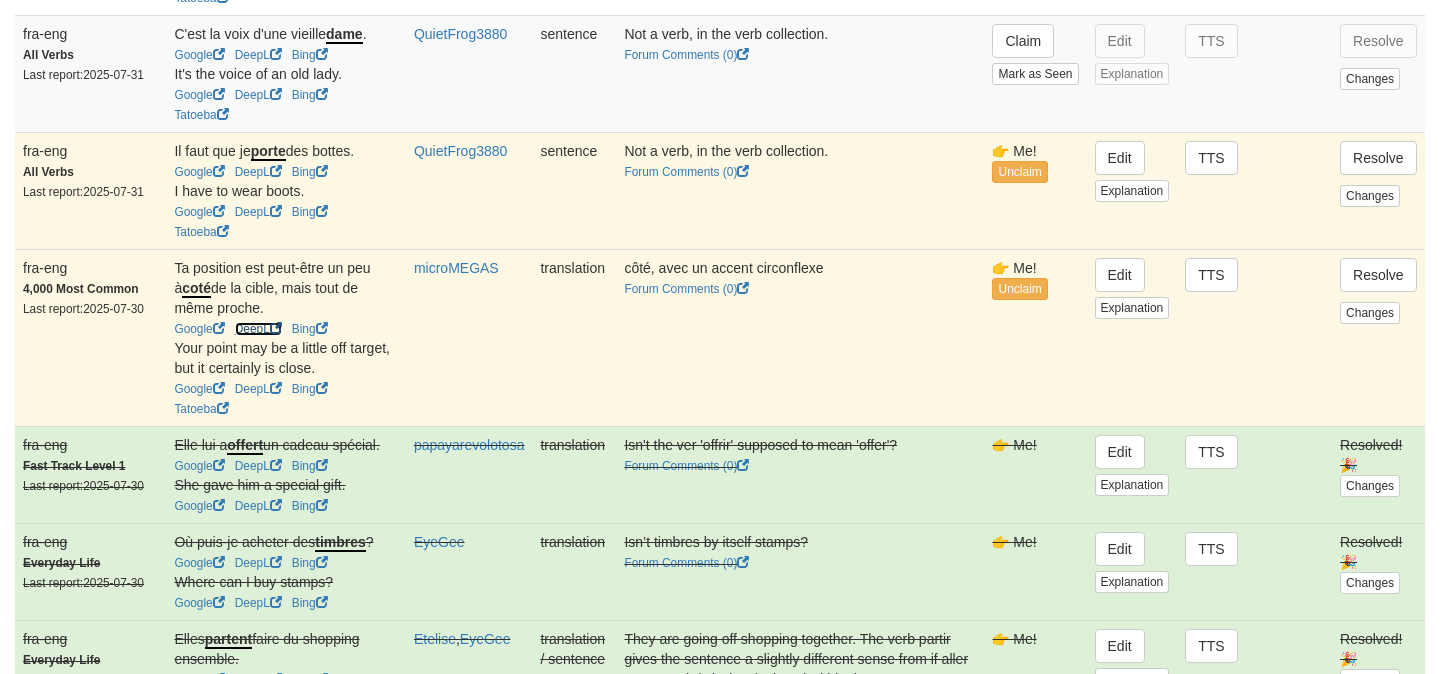 click on "DeepL" at bounding box center [258, 329] 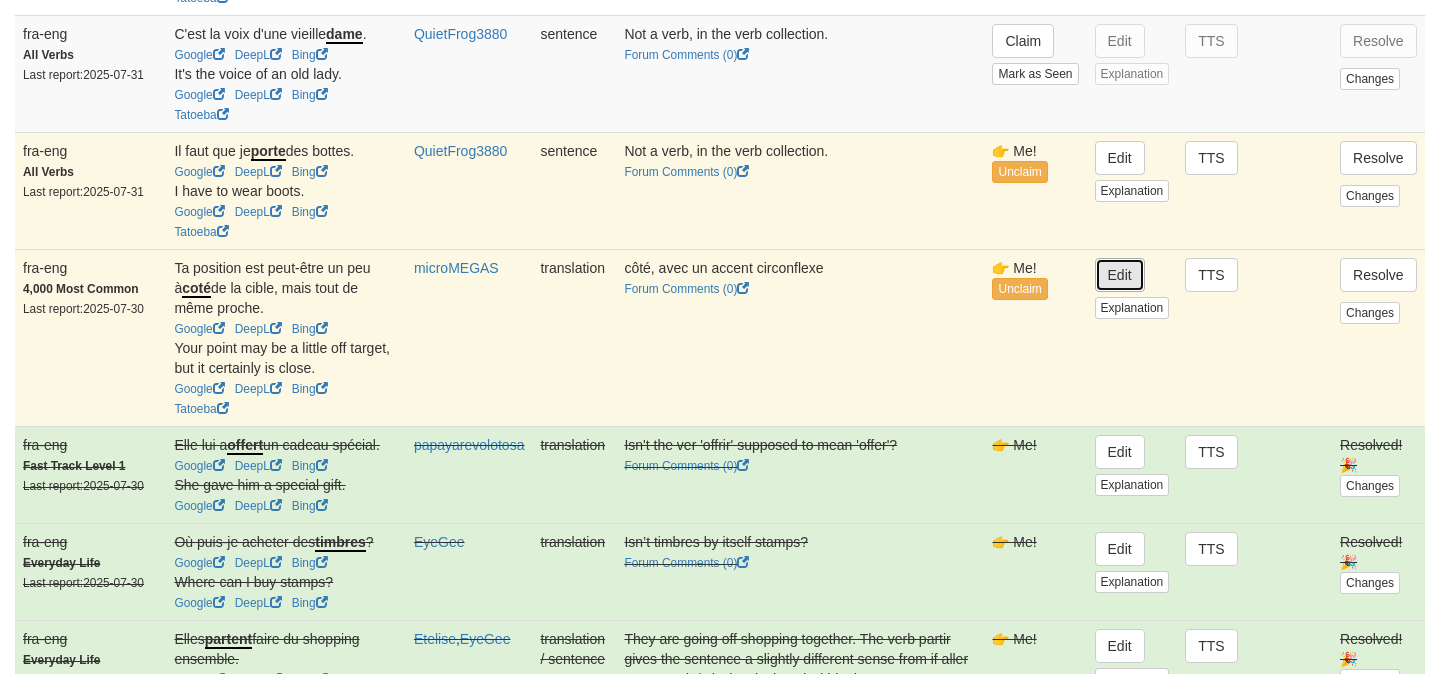 click on "Edit" at bounding box center (1120, 275) 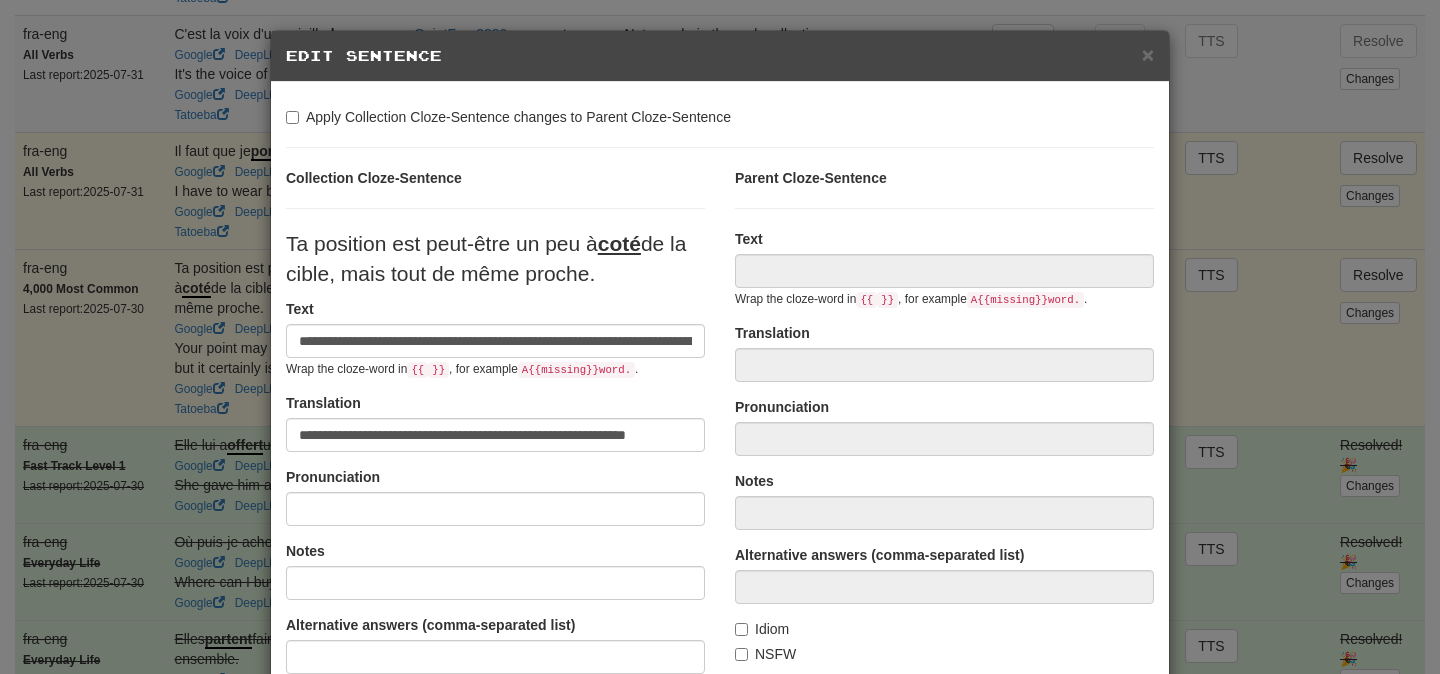 type on "**********" 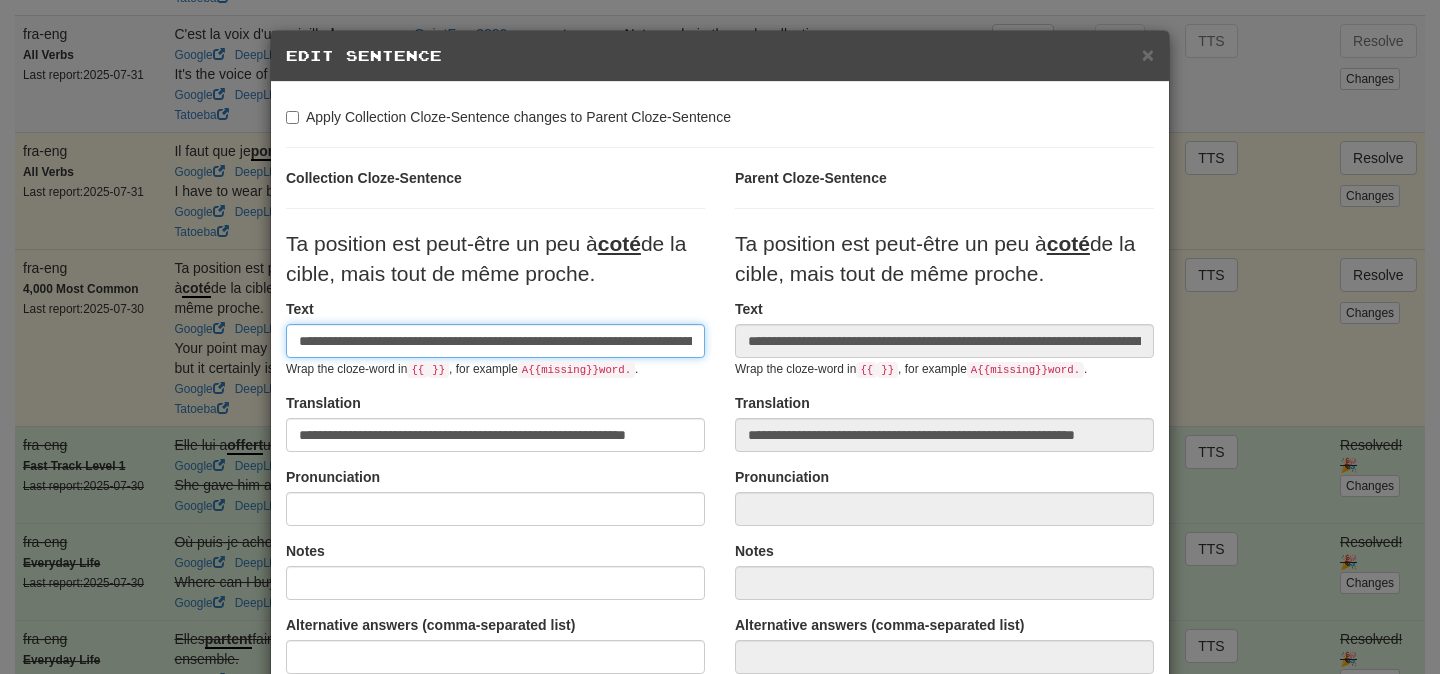 scroll, scrollTop: 0, scrollLeft: 115, axis: horizontal 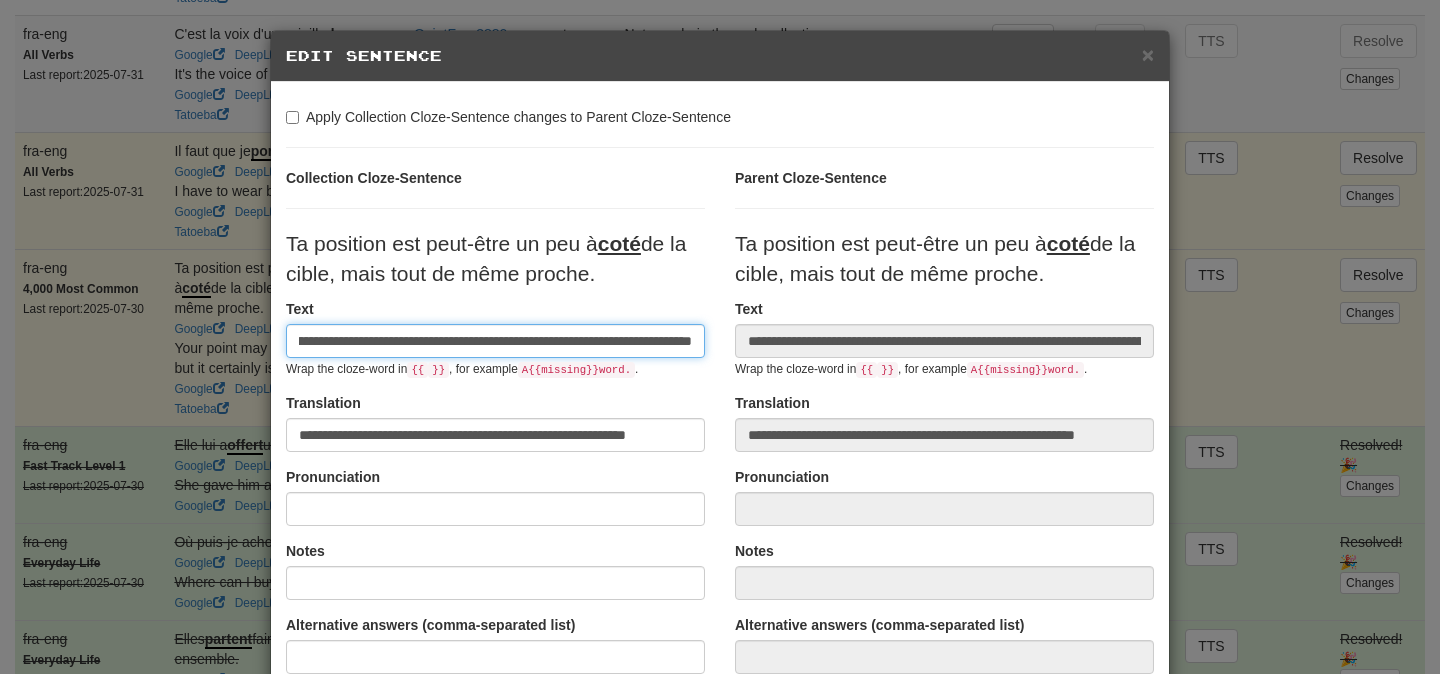 click on "**********" at bounding box center [495, 341] 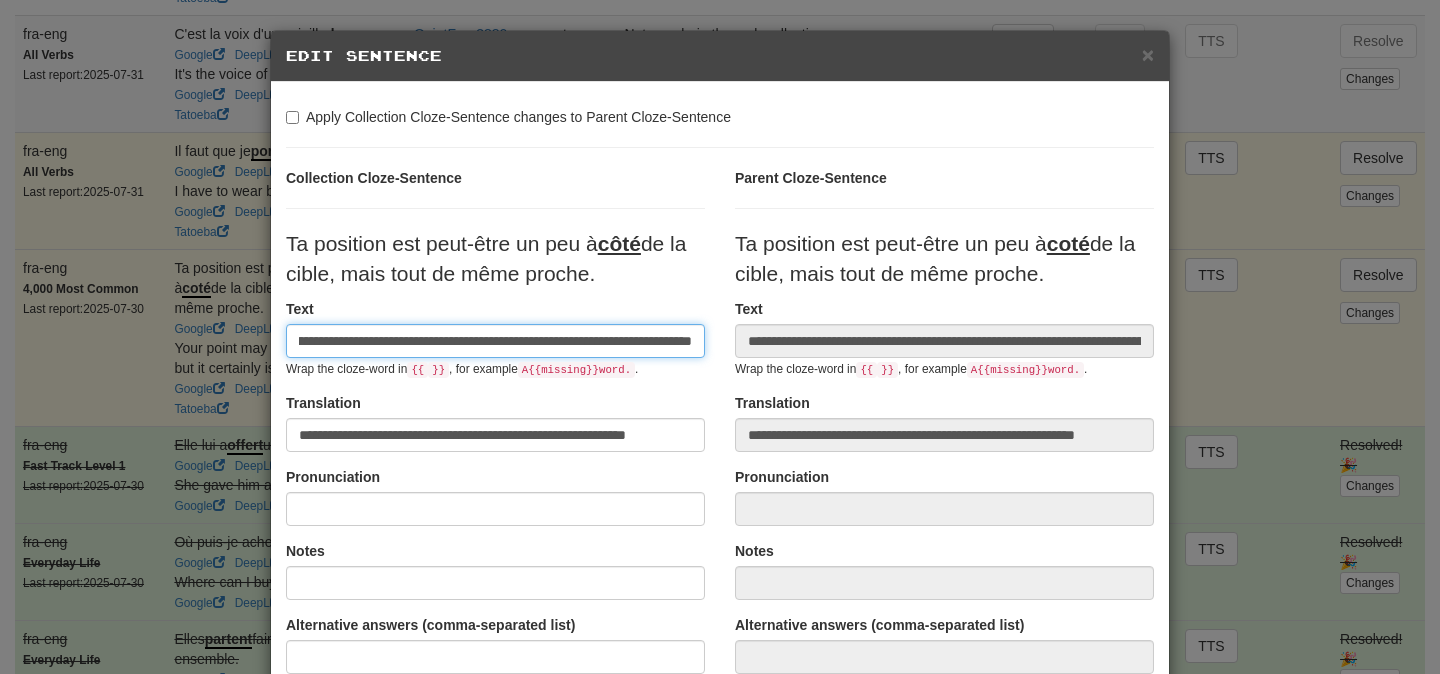 type on "**********" 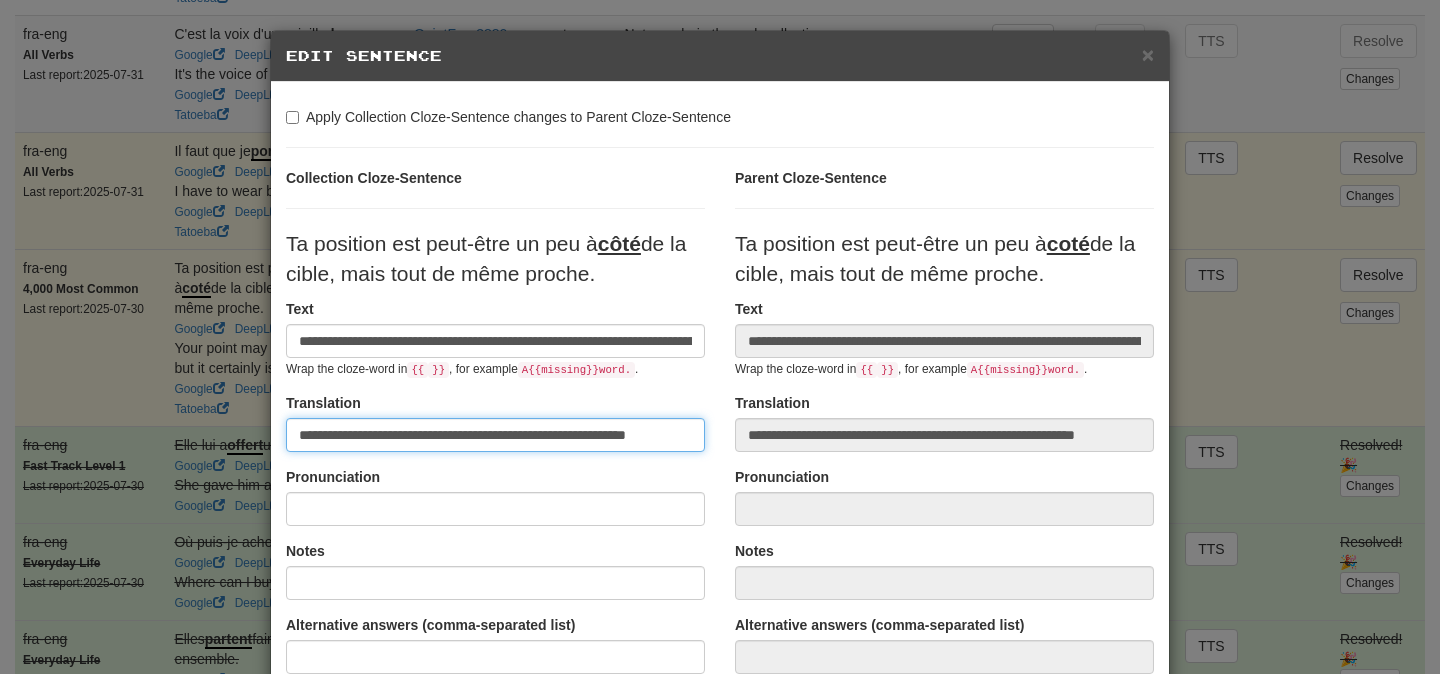 click on "**********" at bounding box center (495, 435) 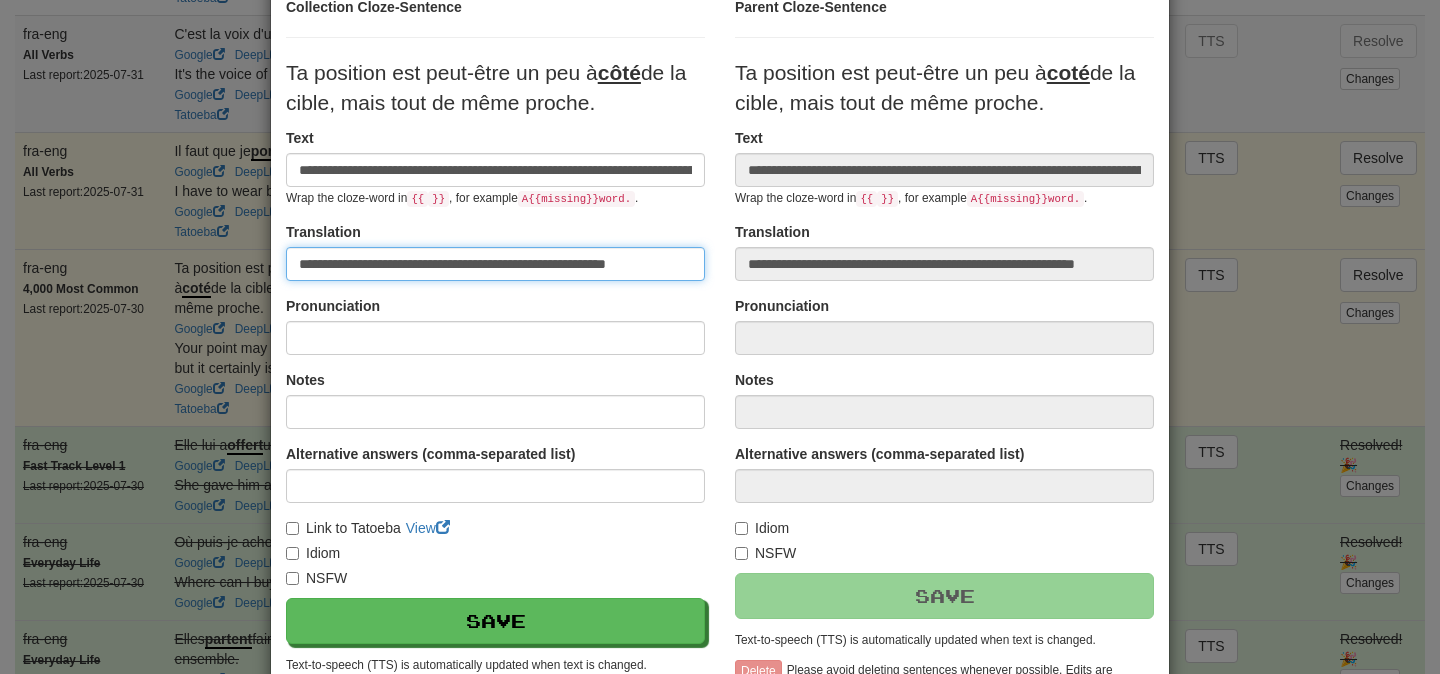 scroll, scrollTop: 180, scrollLeft: 0, axis: vertical 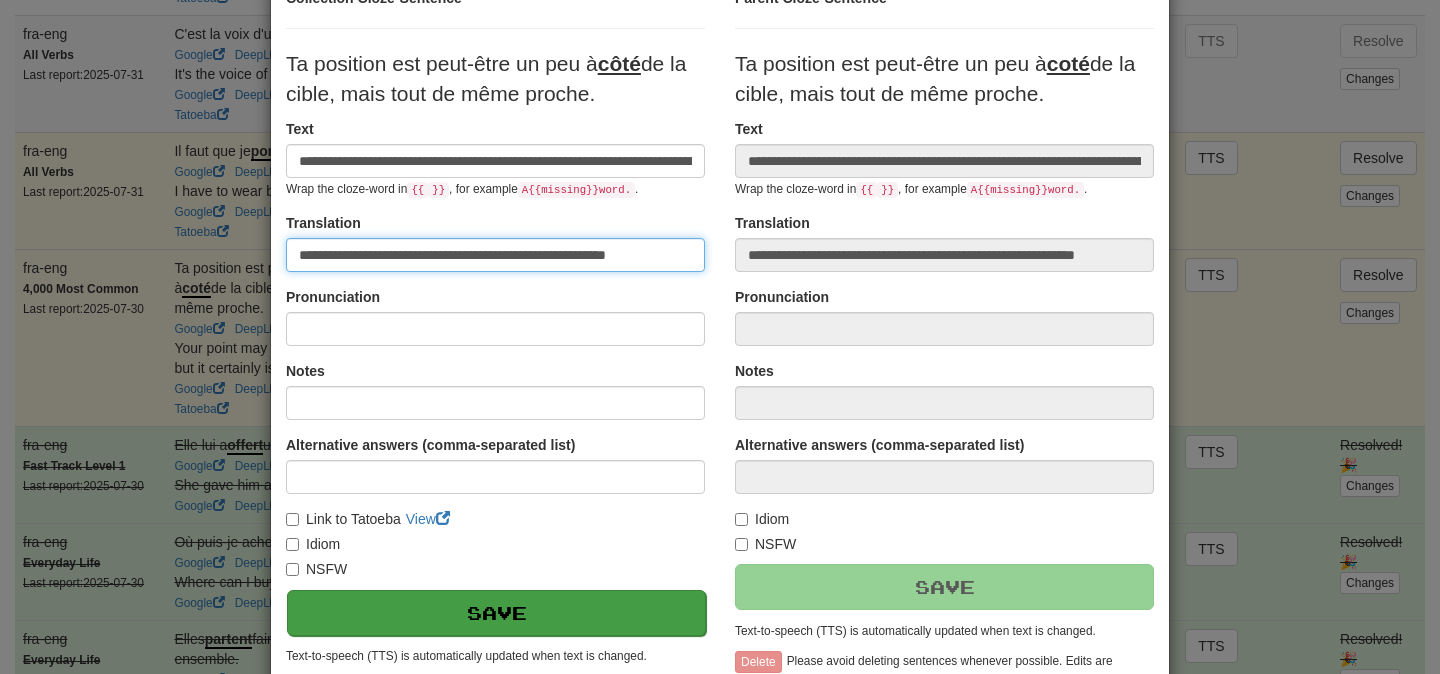 type on "**********" 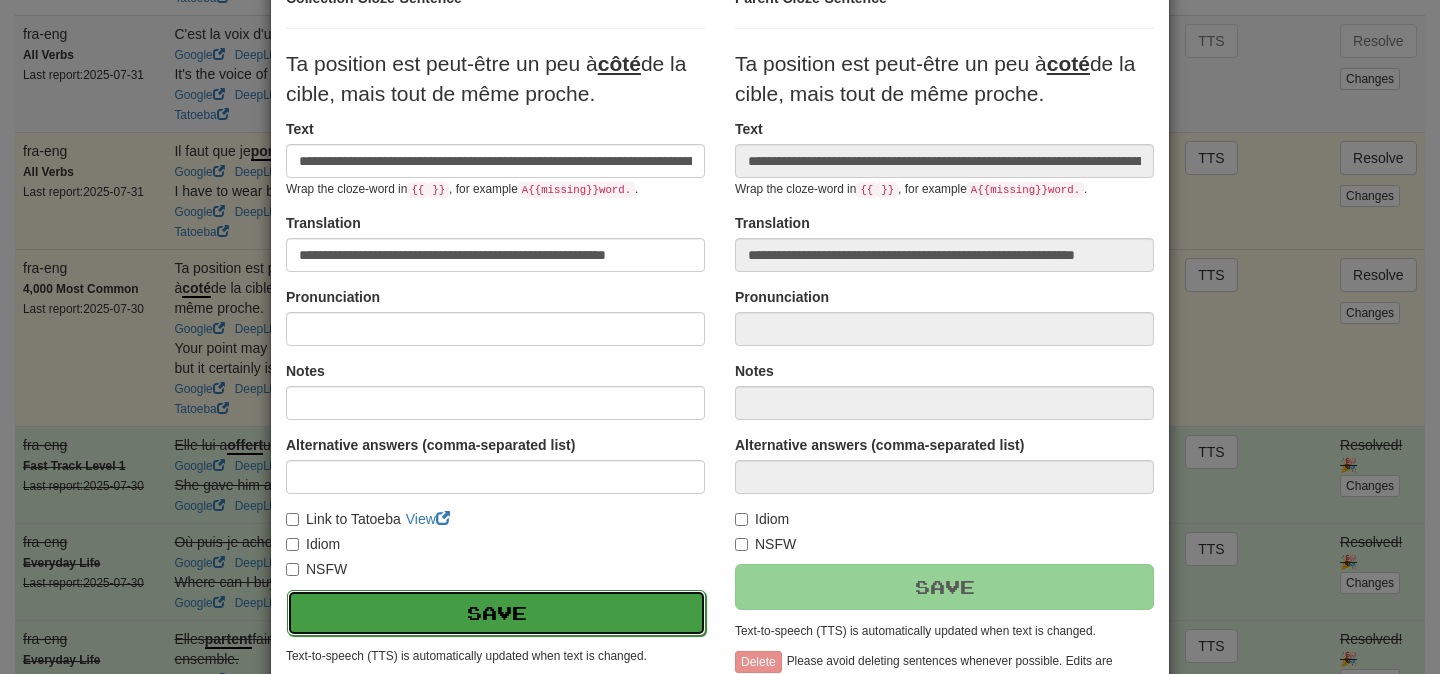 click on "Save" at bounding box center (496, 613) 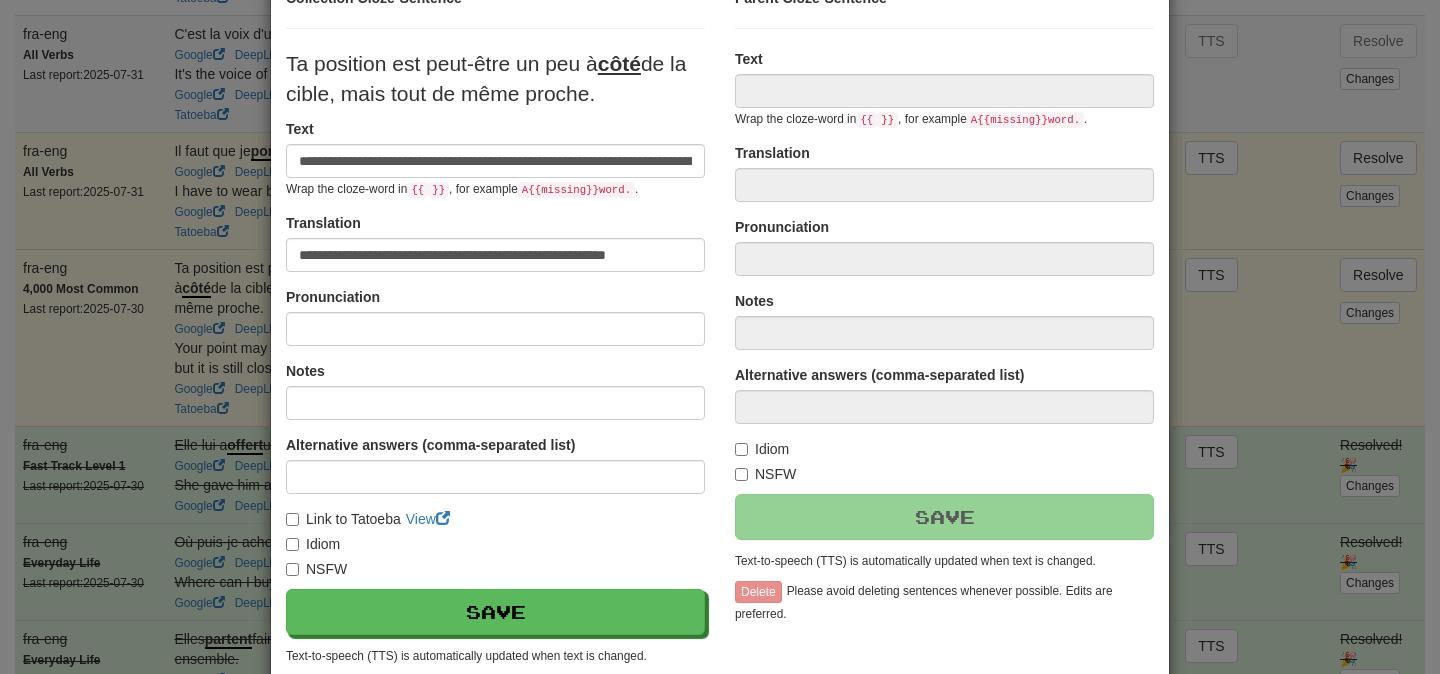 type on "**********" 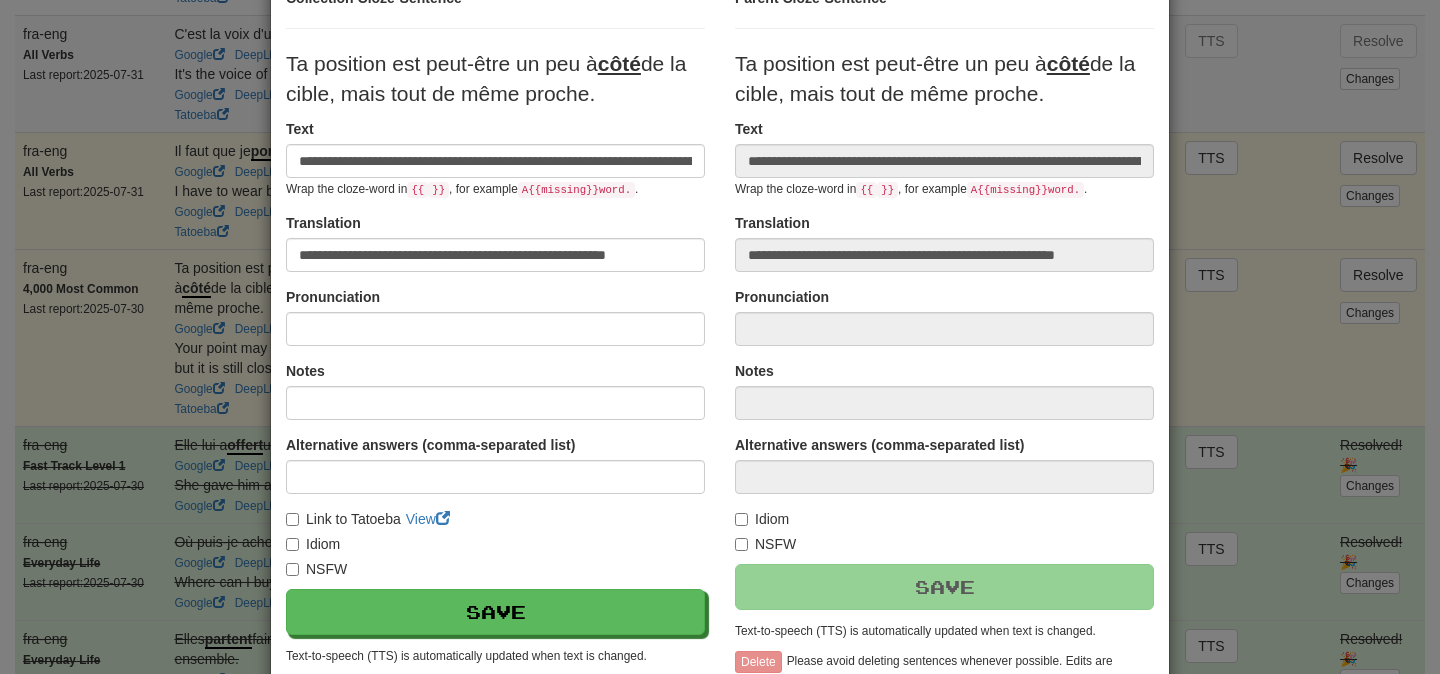 click on "**********" at bounding box center [720, 337] 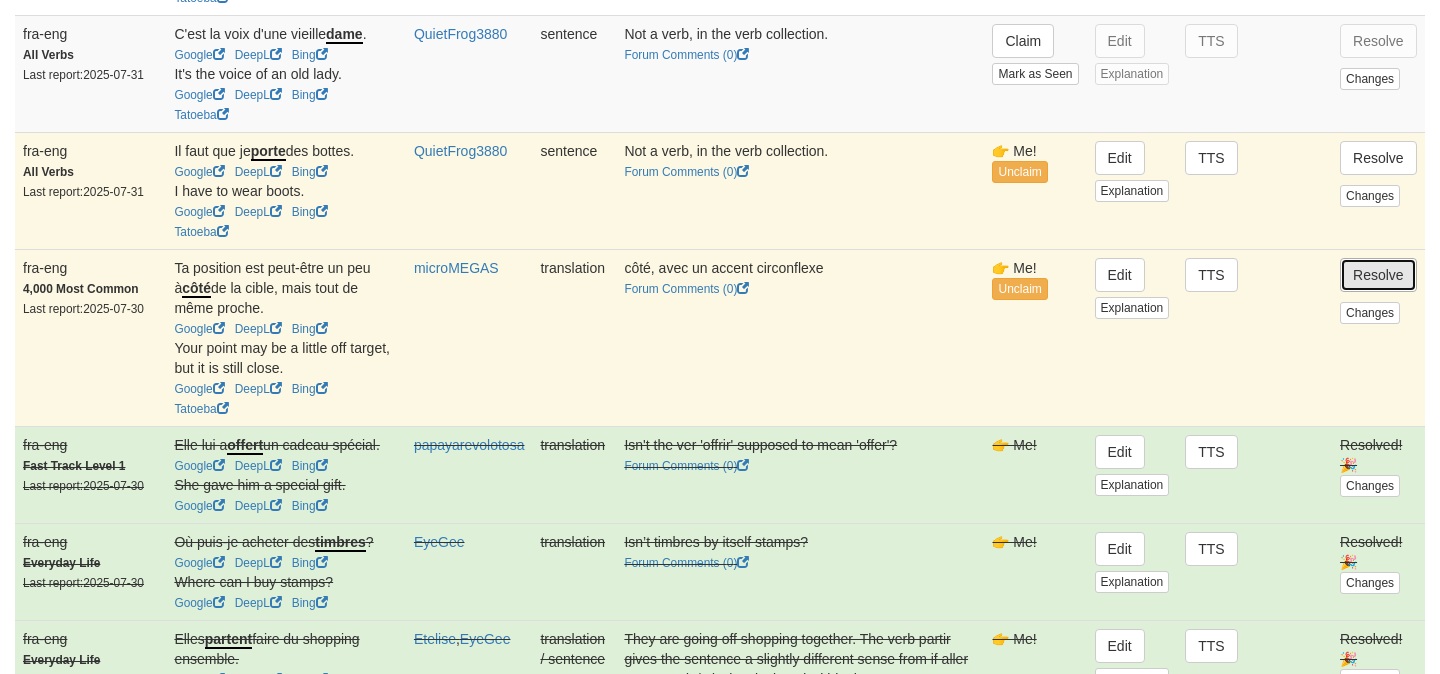 click on "Resolve" at bounding box center (1378, 275) 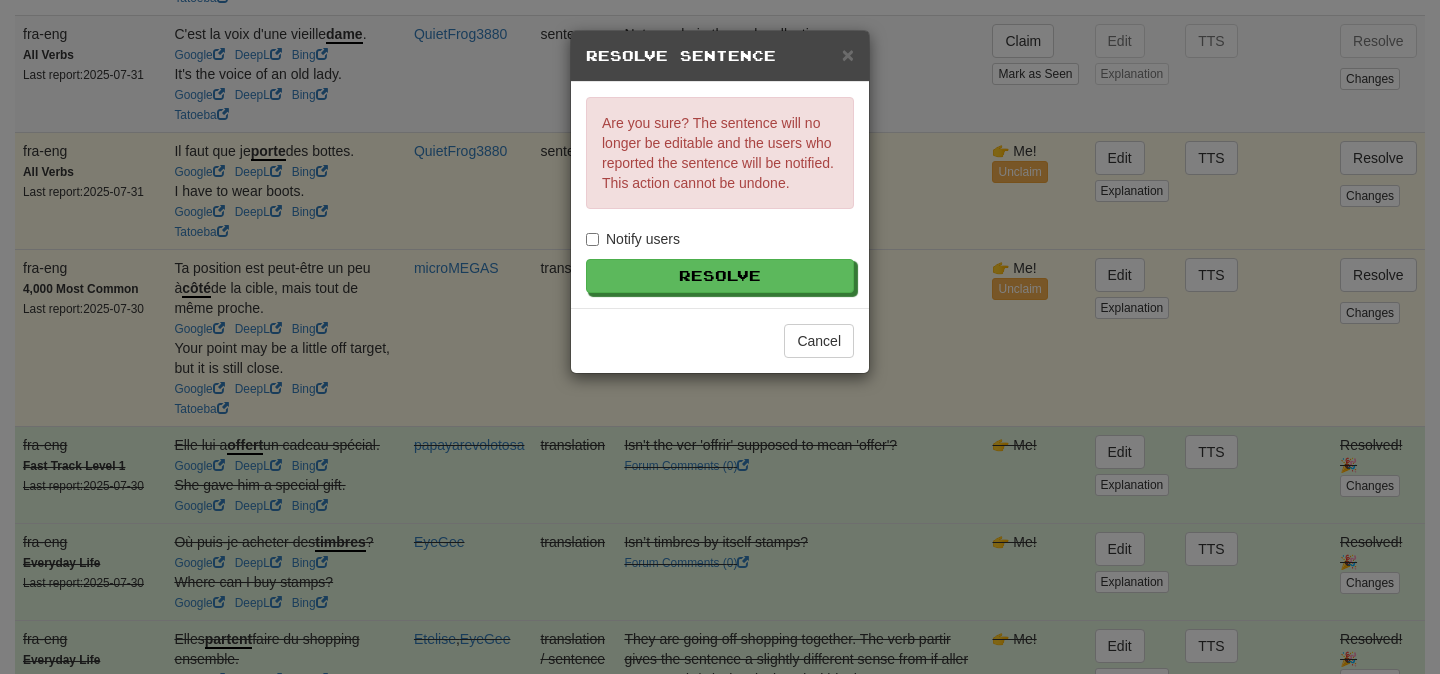 click on "Notify users" at bounding box center (633, 239) 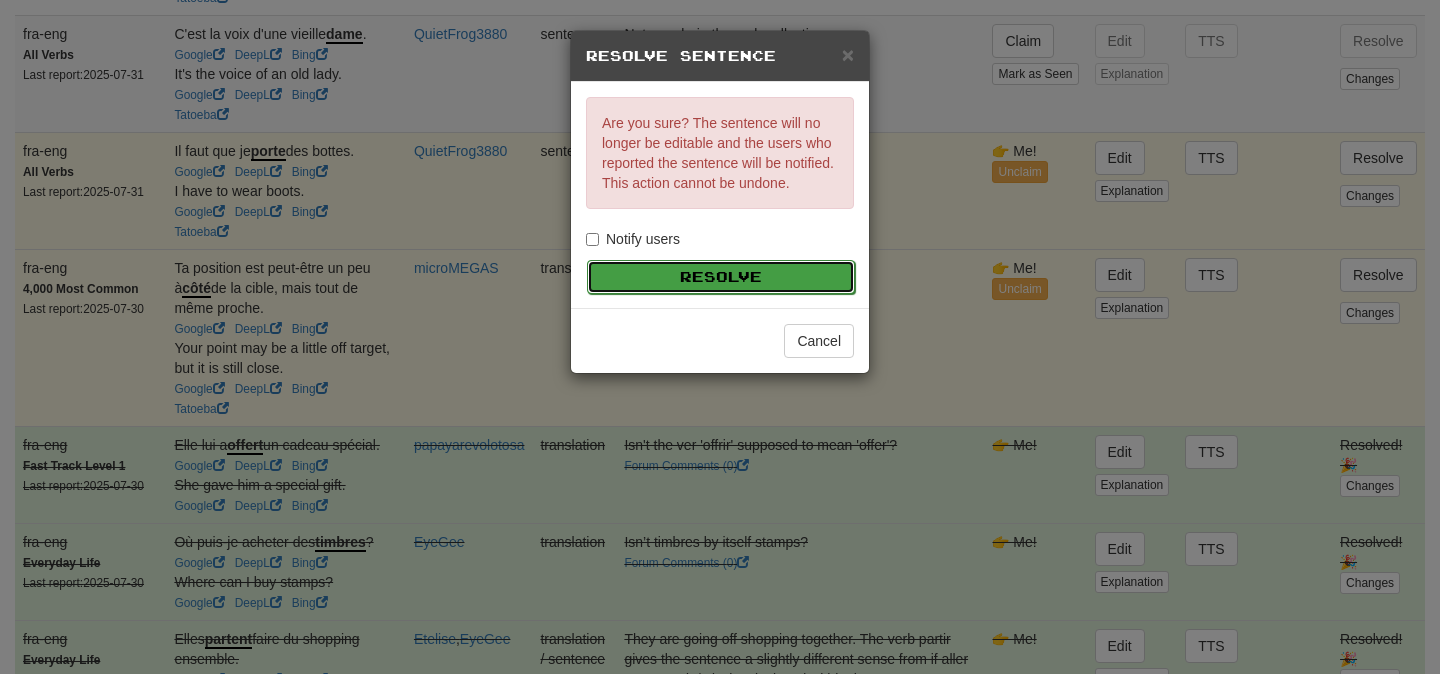 click on "Resolve" at bounding box center (721, 277) 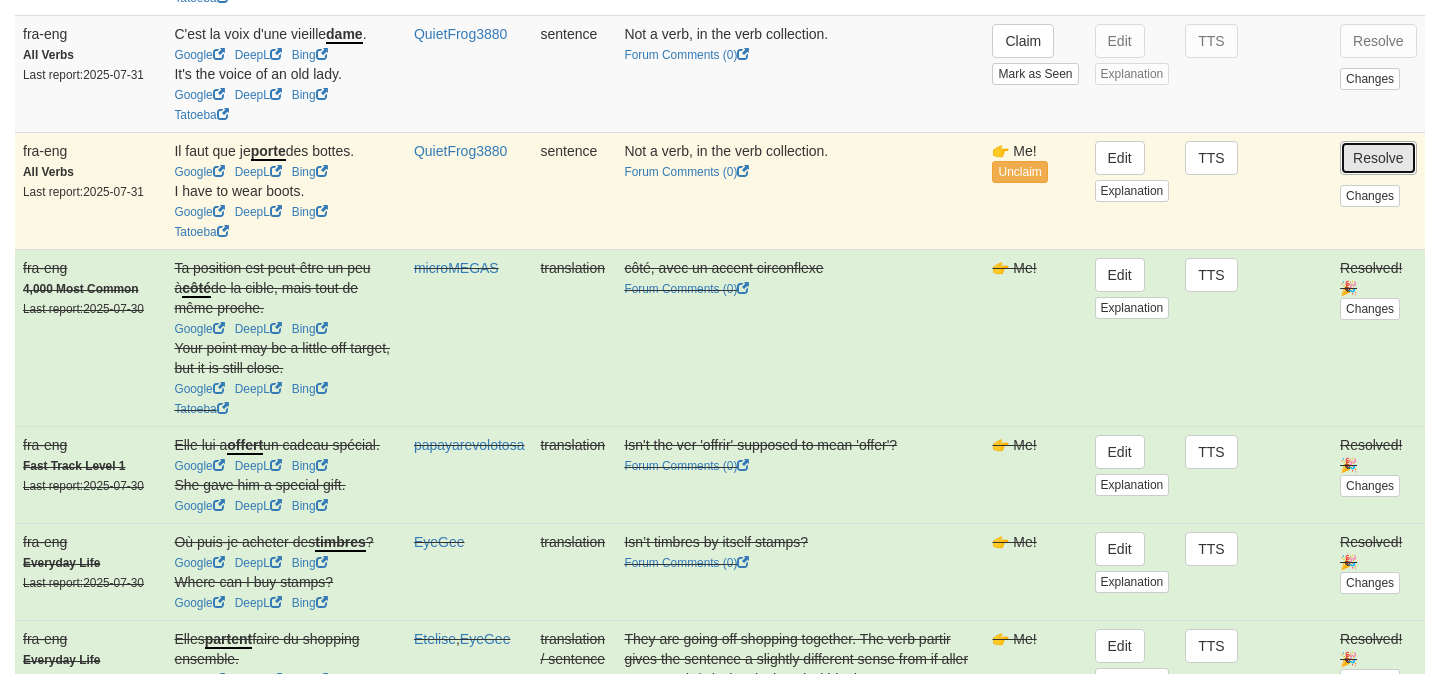 click on "Resolve" at bounding box center [1378, 158] 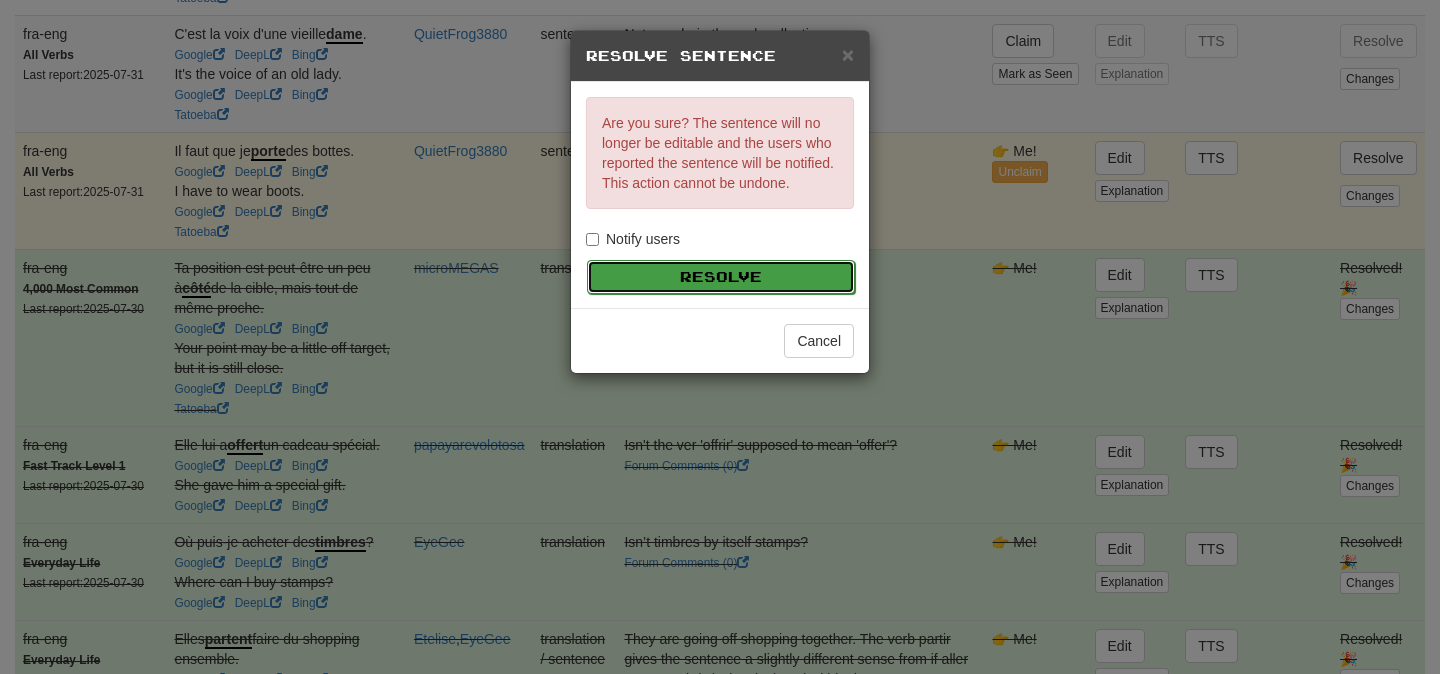 click on "Resolve" at bounding box center (721, 277) 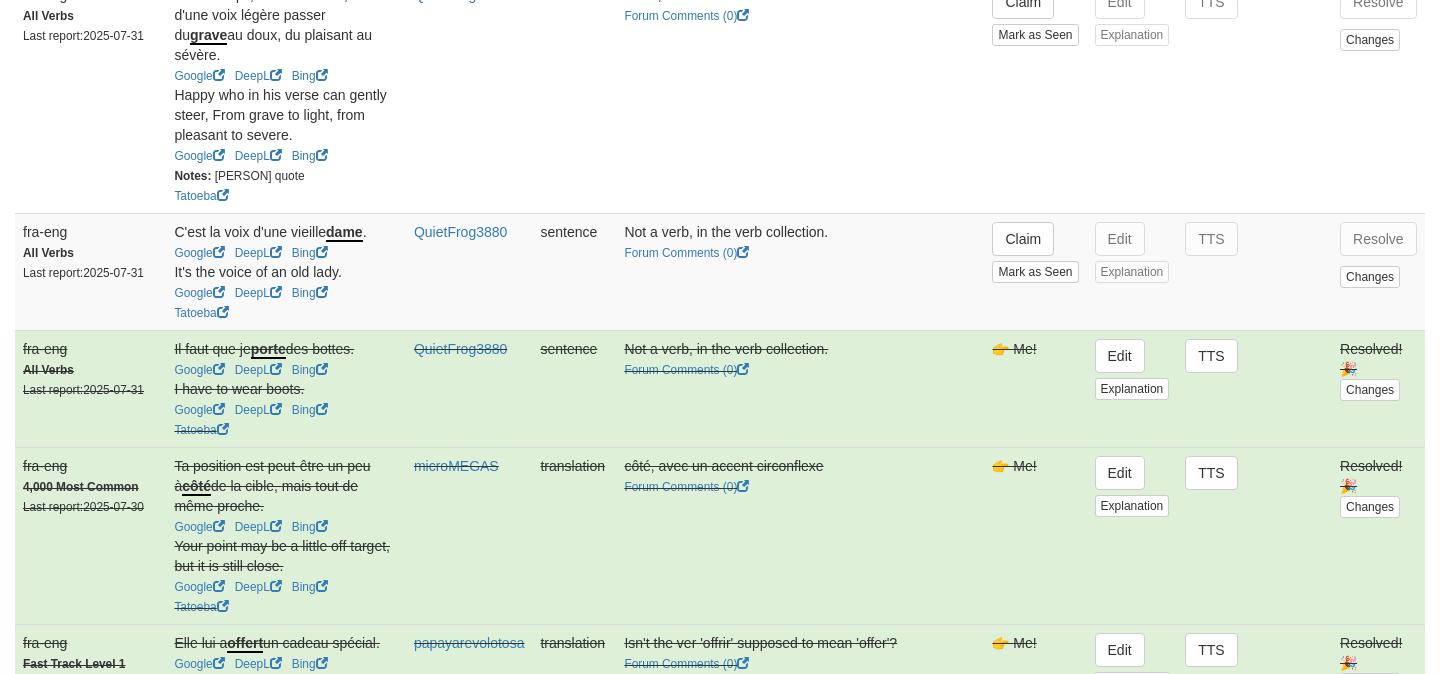 scroll, scrollTop: 2763, scrollLeft: 0, axis: vertical 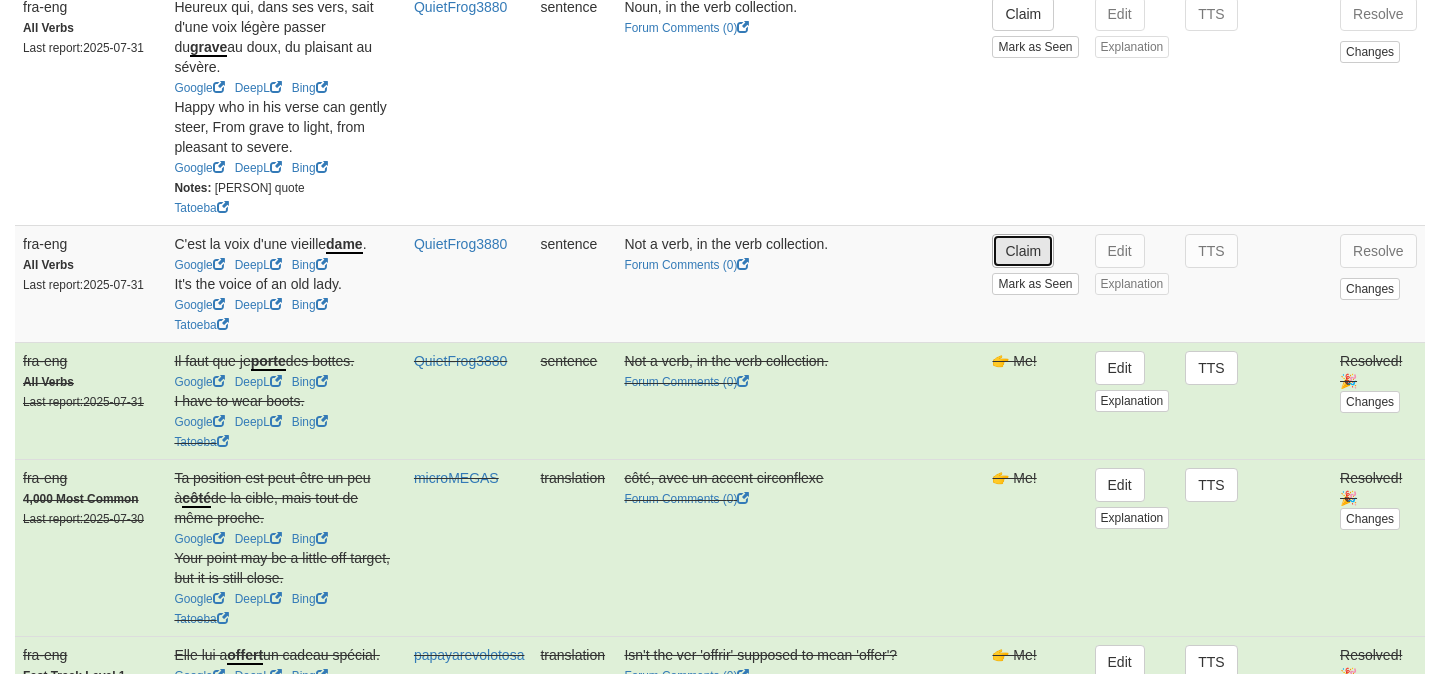 click on "Claim" at bounding box center (1023, 251) 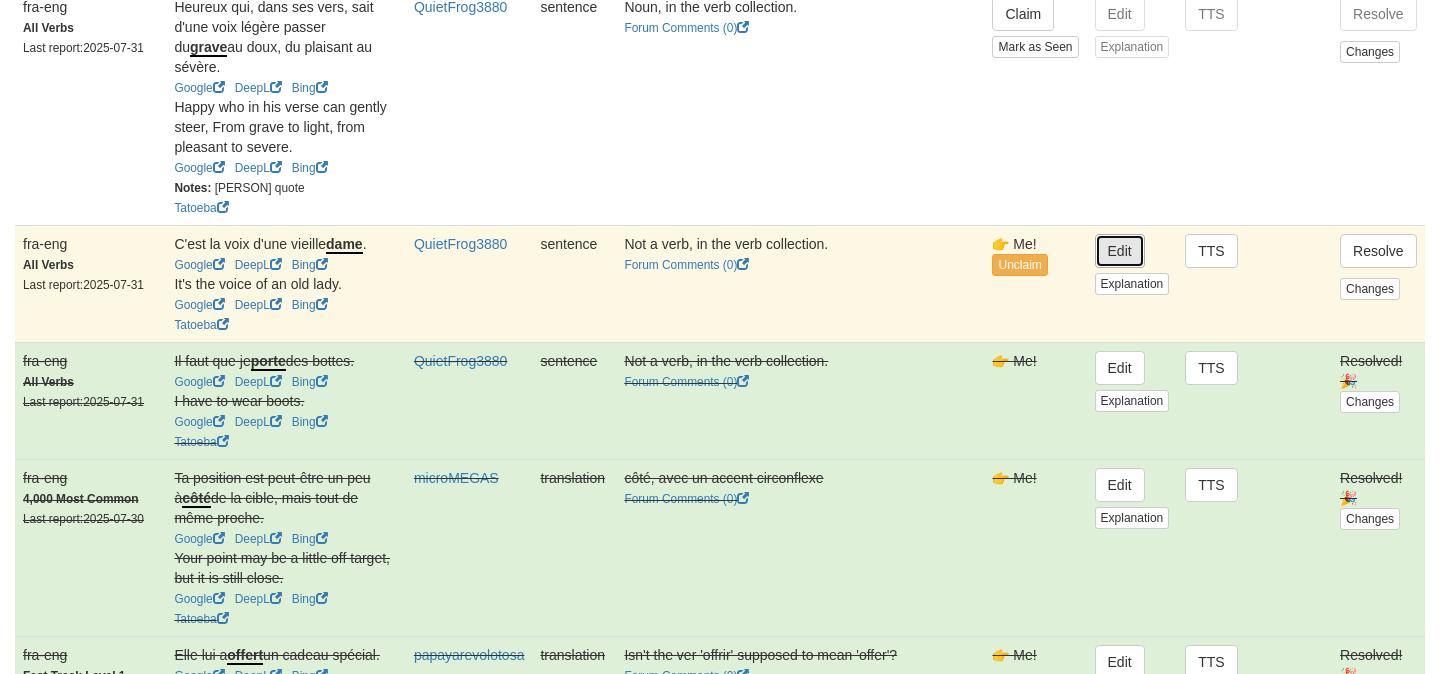 click on "Edit" at bounding box center [1120, 251] 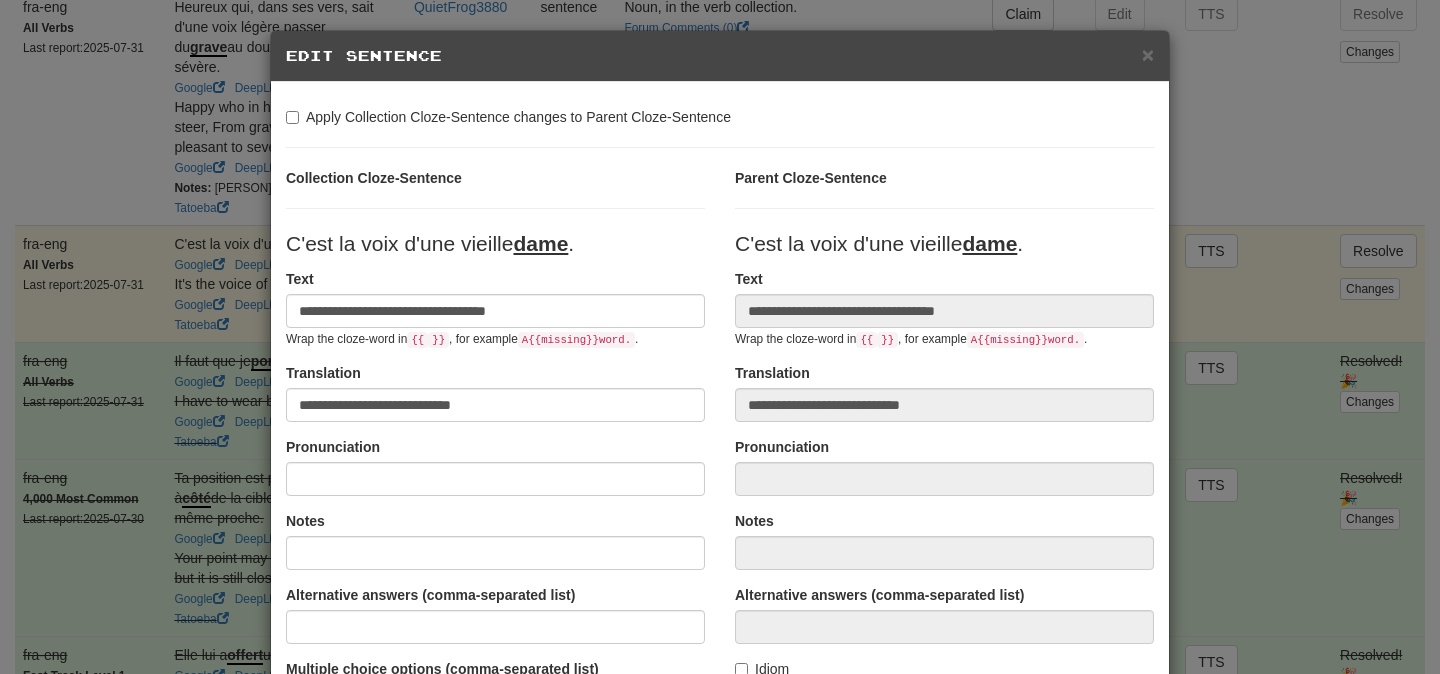 click on "Apply Collection Cloze-Sentence changes to Parent Cloze-Sentence" at bounding box center (508, 117) 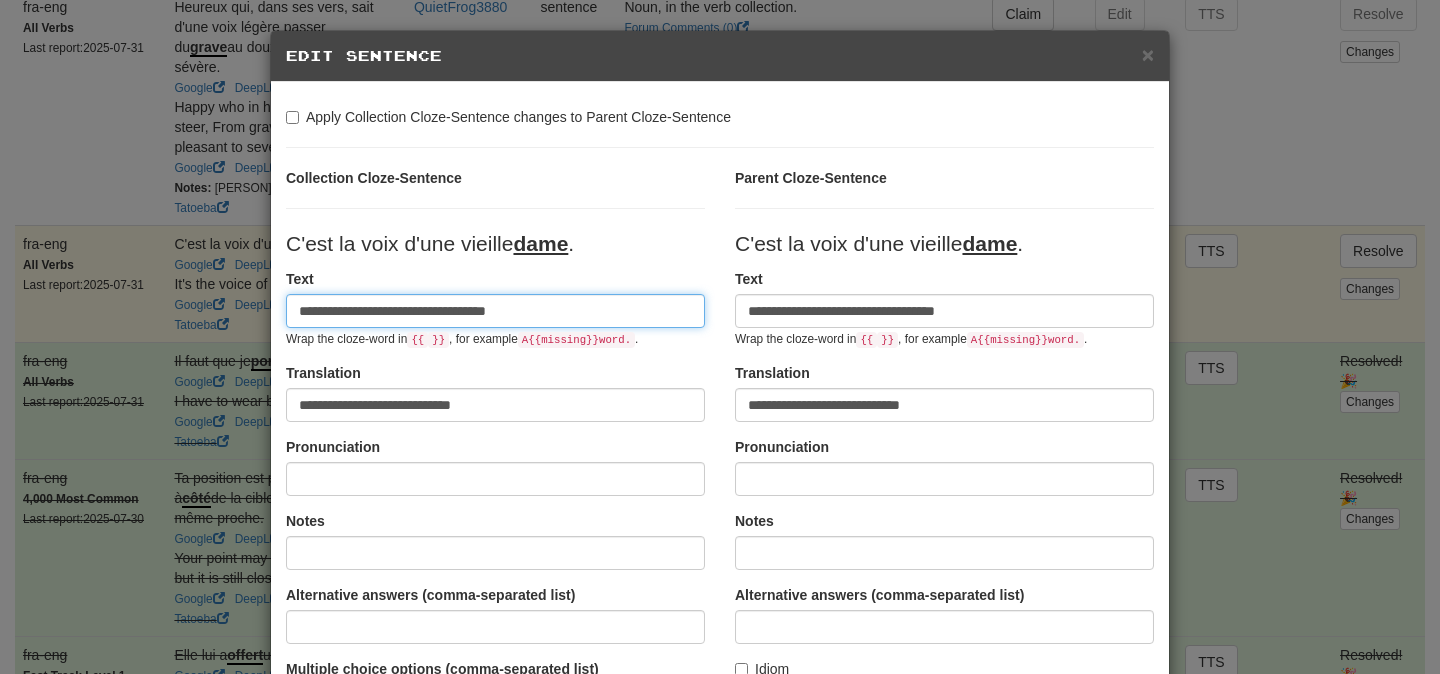 click on "**********" at bounding box center [495, 311] 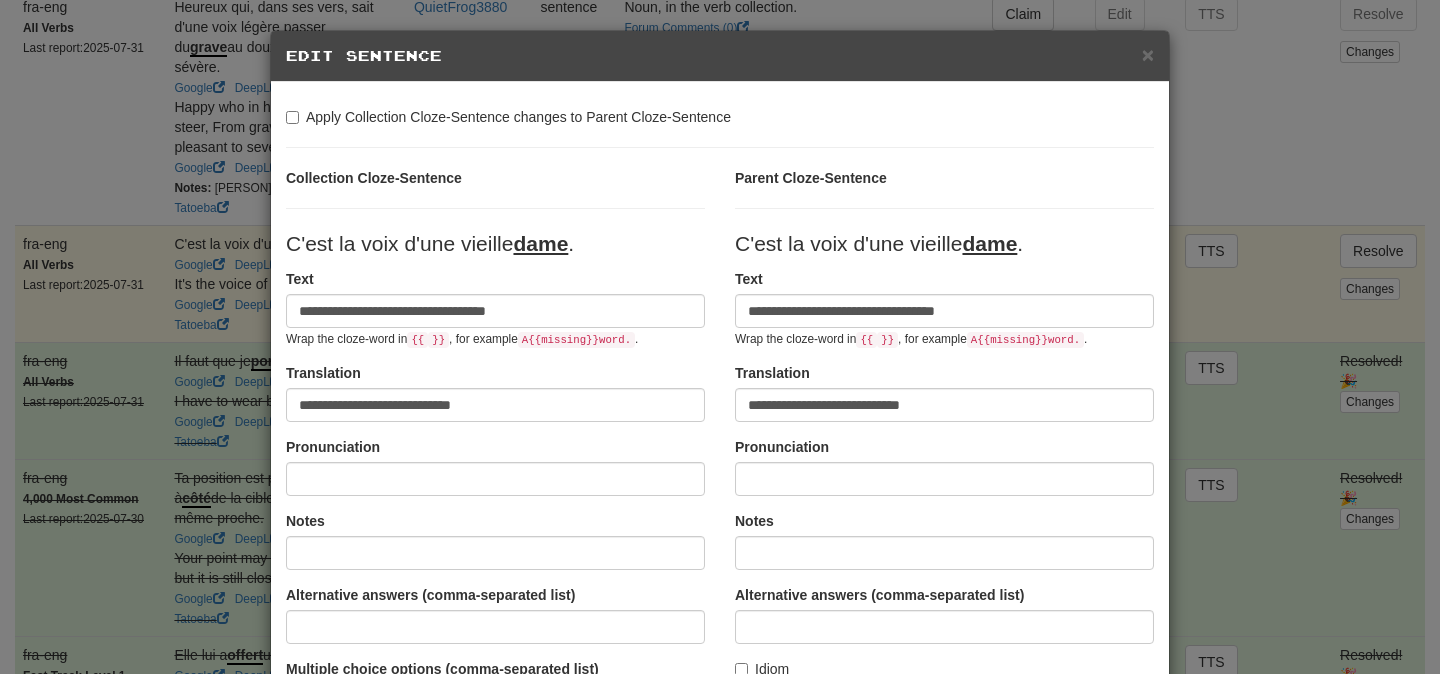 click on "C'est la voix d'une vieille  dame ." at bounding box center (430, 243) 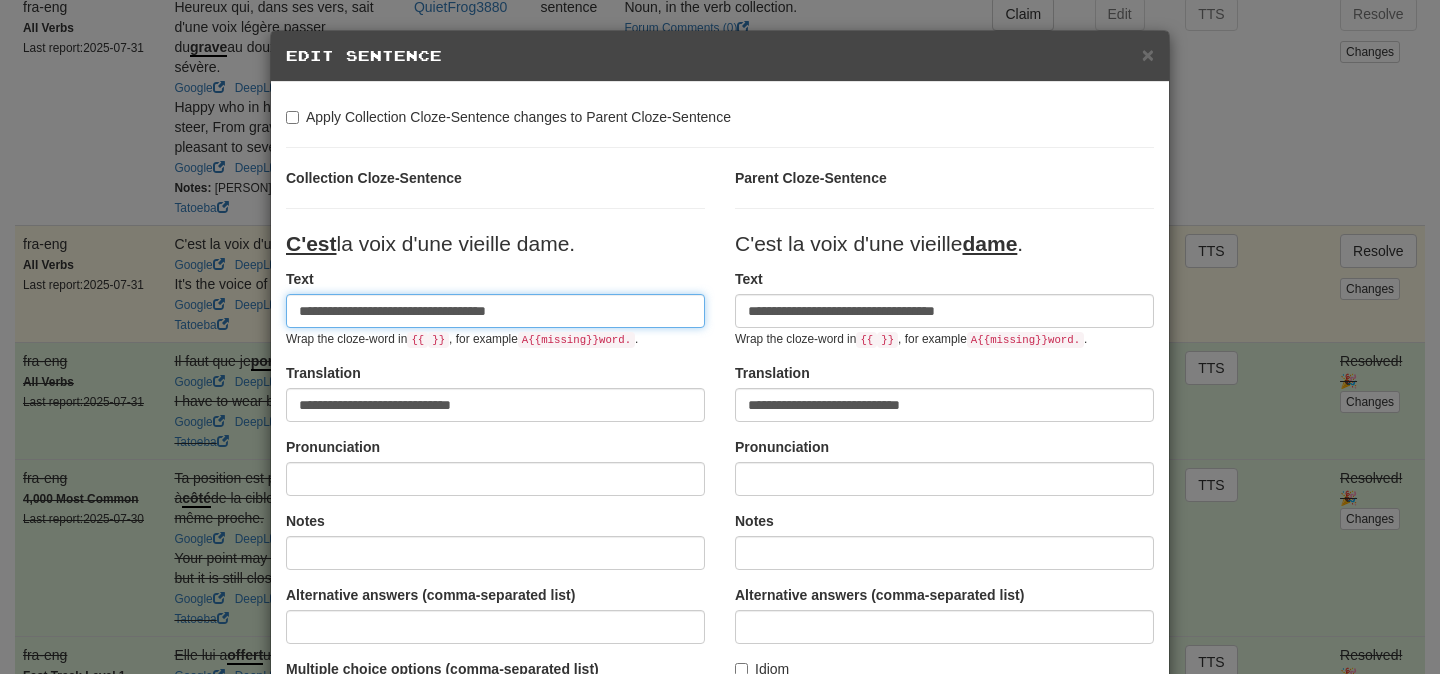 click on "**********" at bounding box center (495, 311) 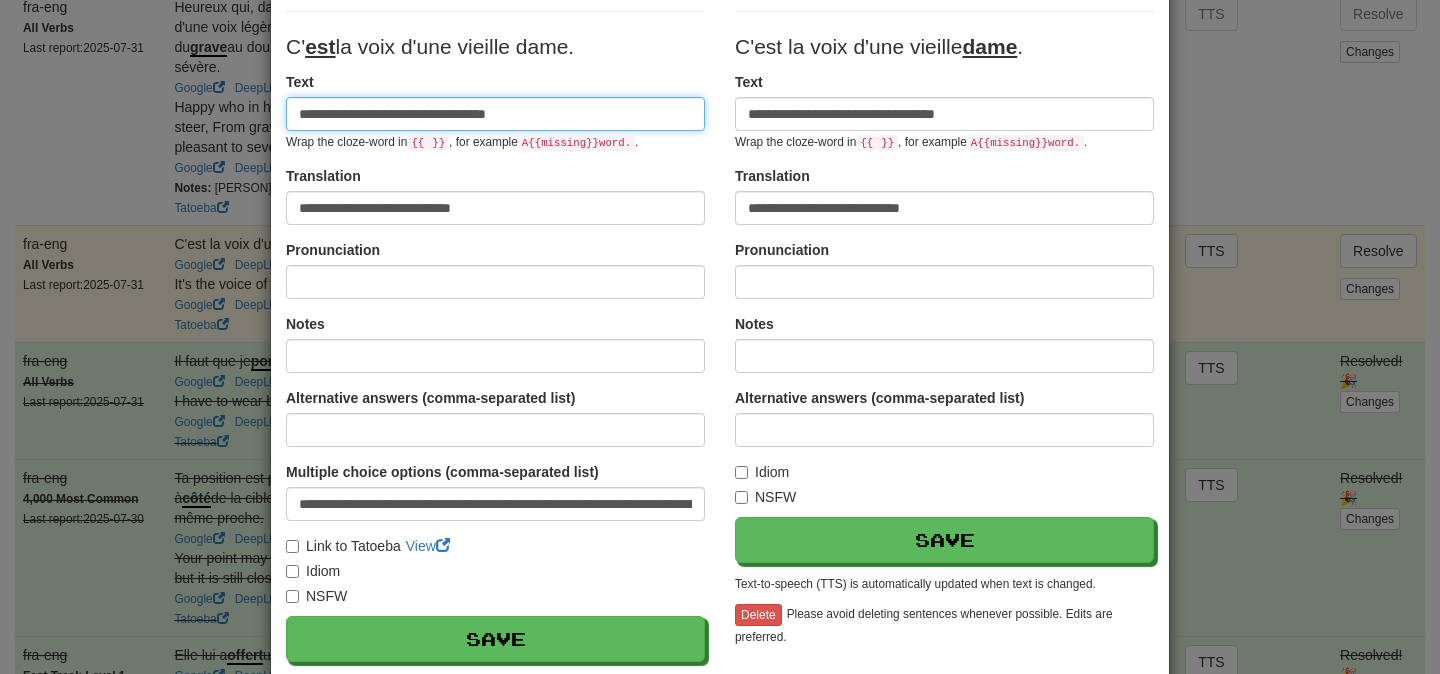 scroll, scrollTop: 196, scrollLeft: 0, axis: vertical 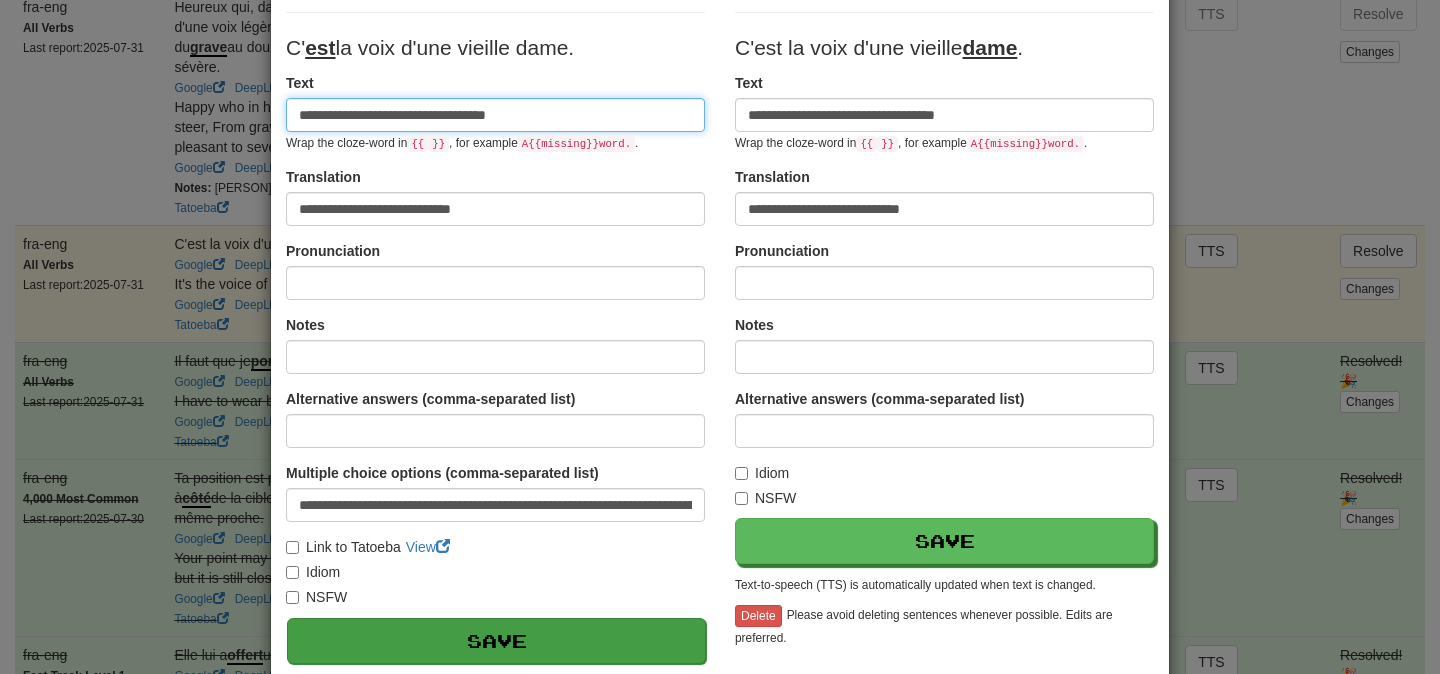 type on "**********" 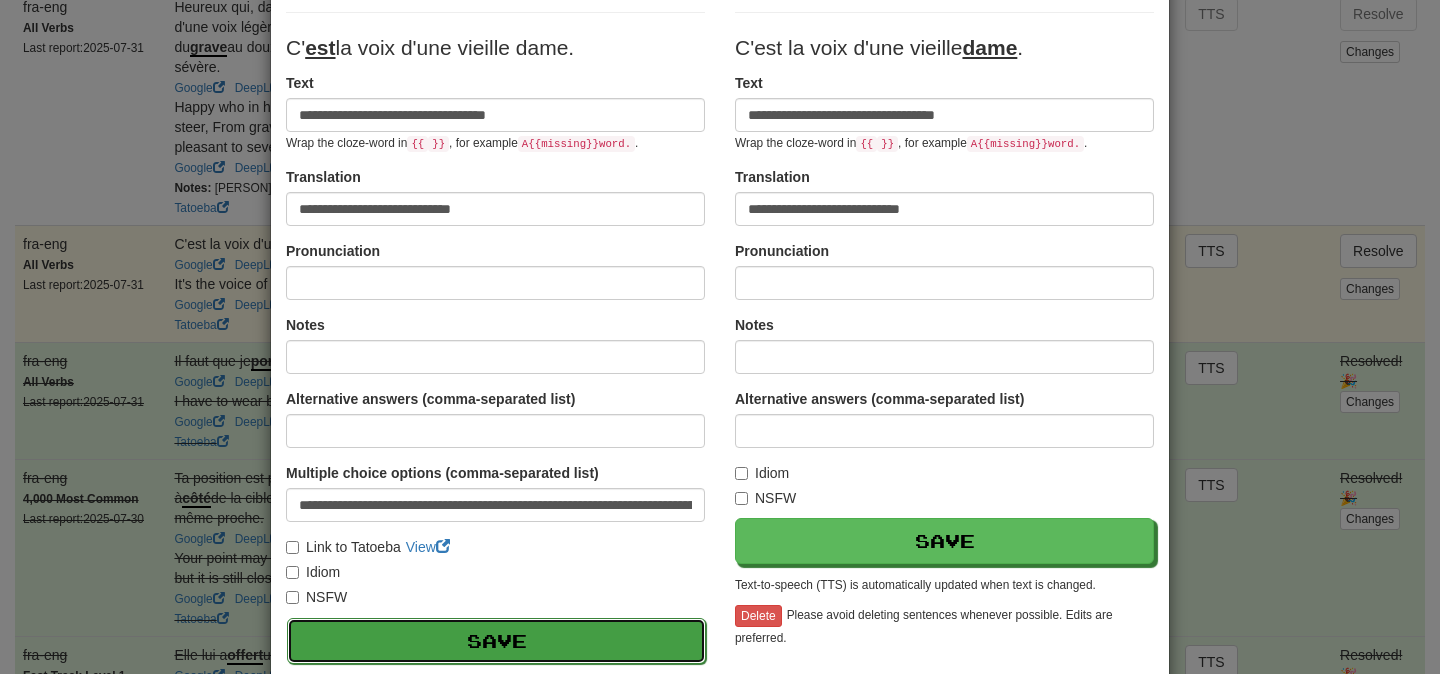 click on "Save" at bounding box center (496, 641) 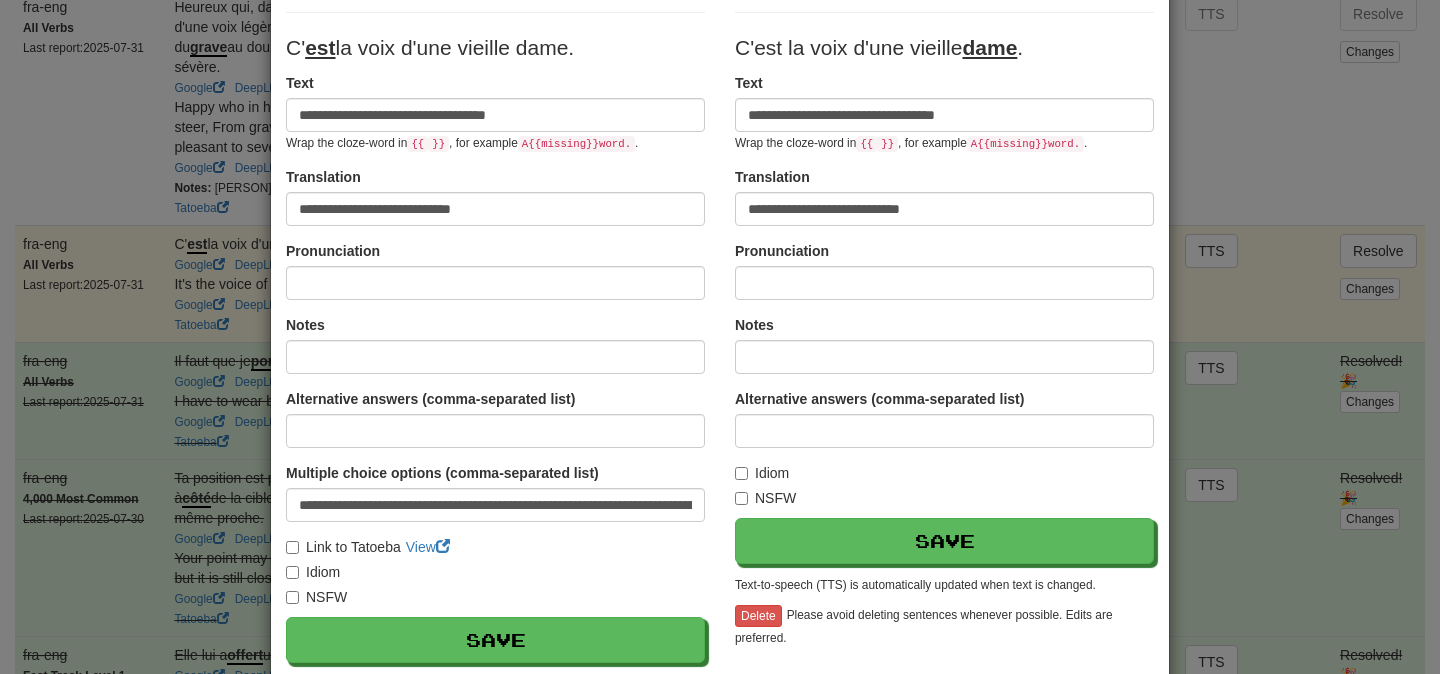 click on "**********" at bounding box center (720, 337) 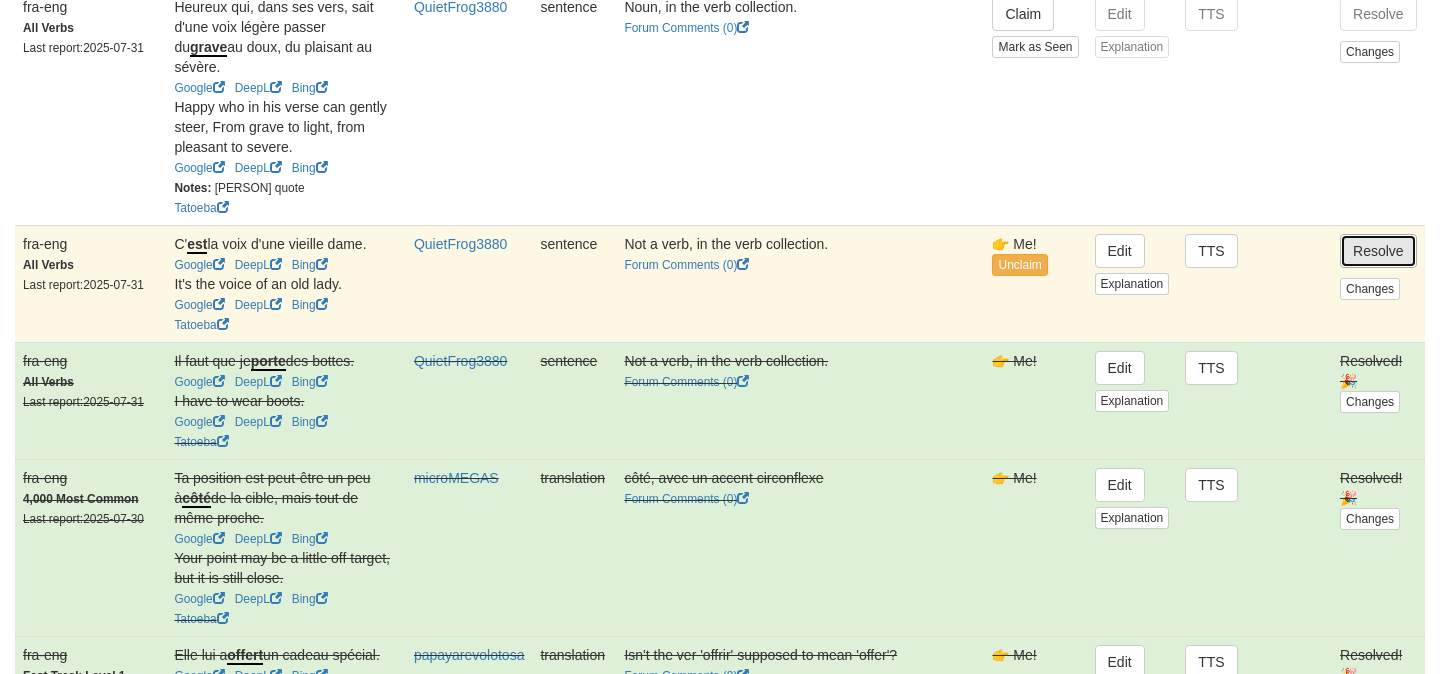 click on "Resolve" at bounding box center [1378, 251] 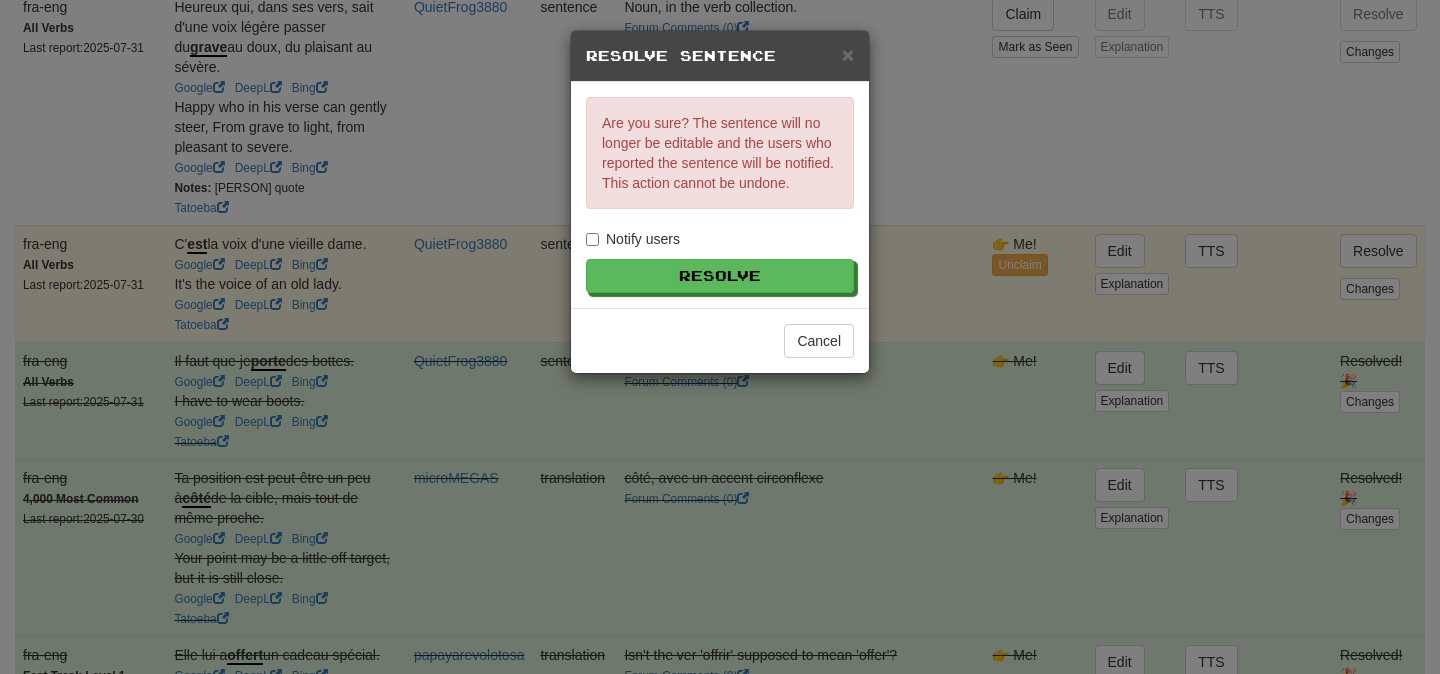 click on "Notify users" at bounding box center (633, 239) 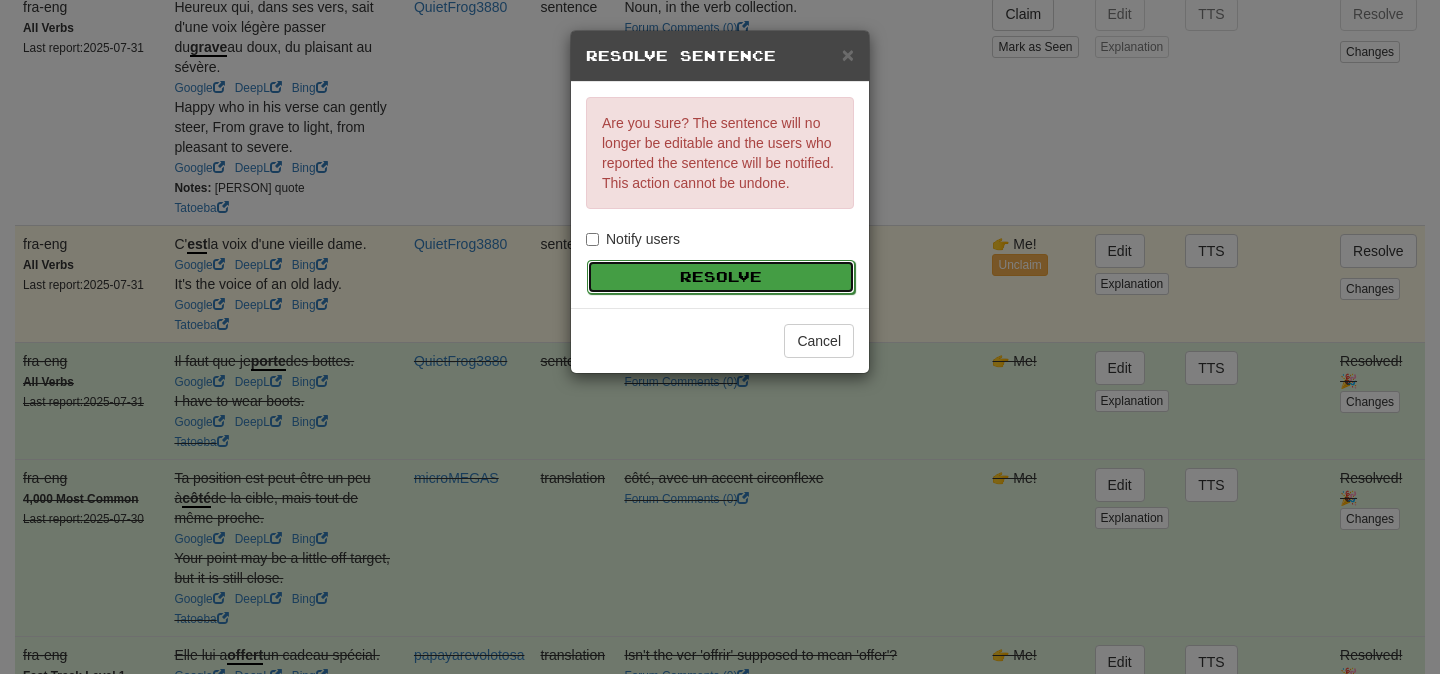 click on "Resolve" at bounding box center [721, 277] 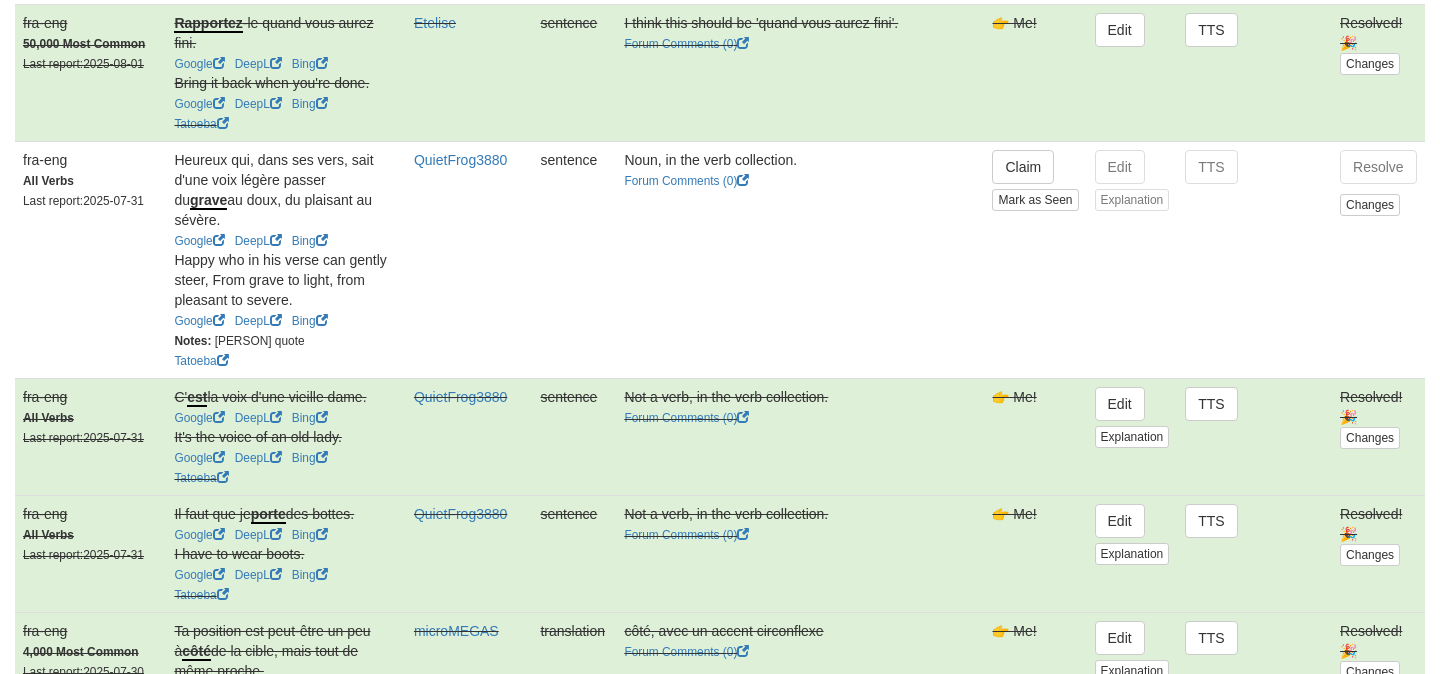 scroll, scrollTop: 2600, scrollLeft: 0, axis: vertical 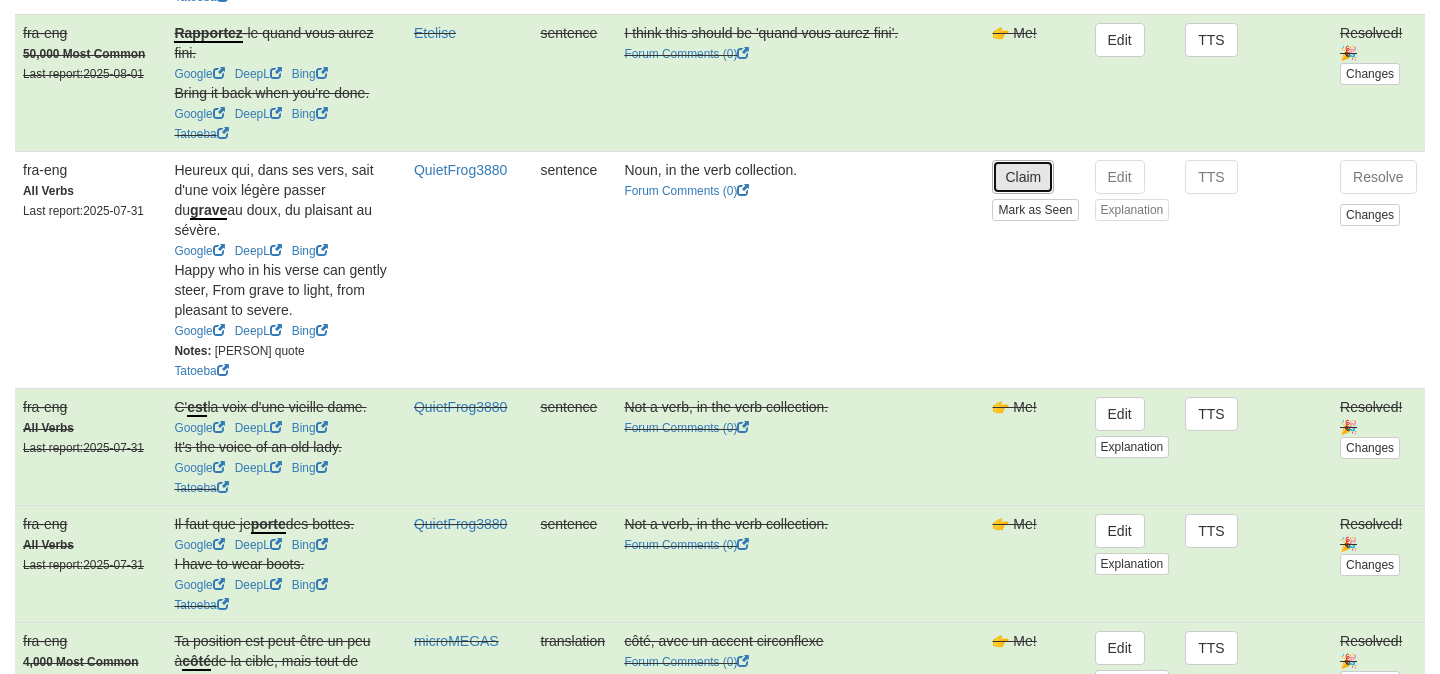 click on "Claim" at bounding box center [1023, 177] 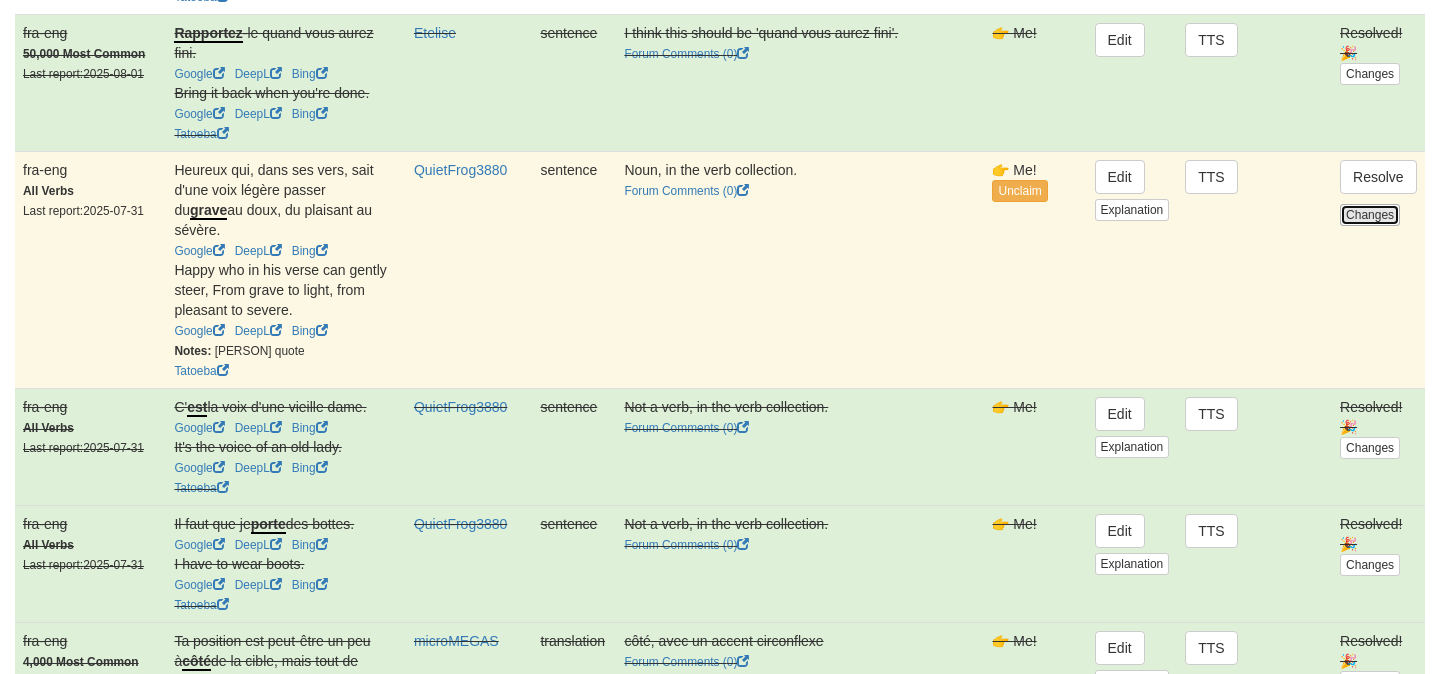 click on "Changes" at bounding box center (1370, 215) 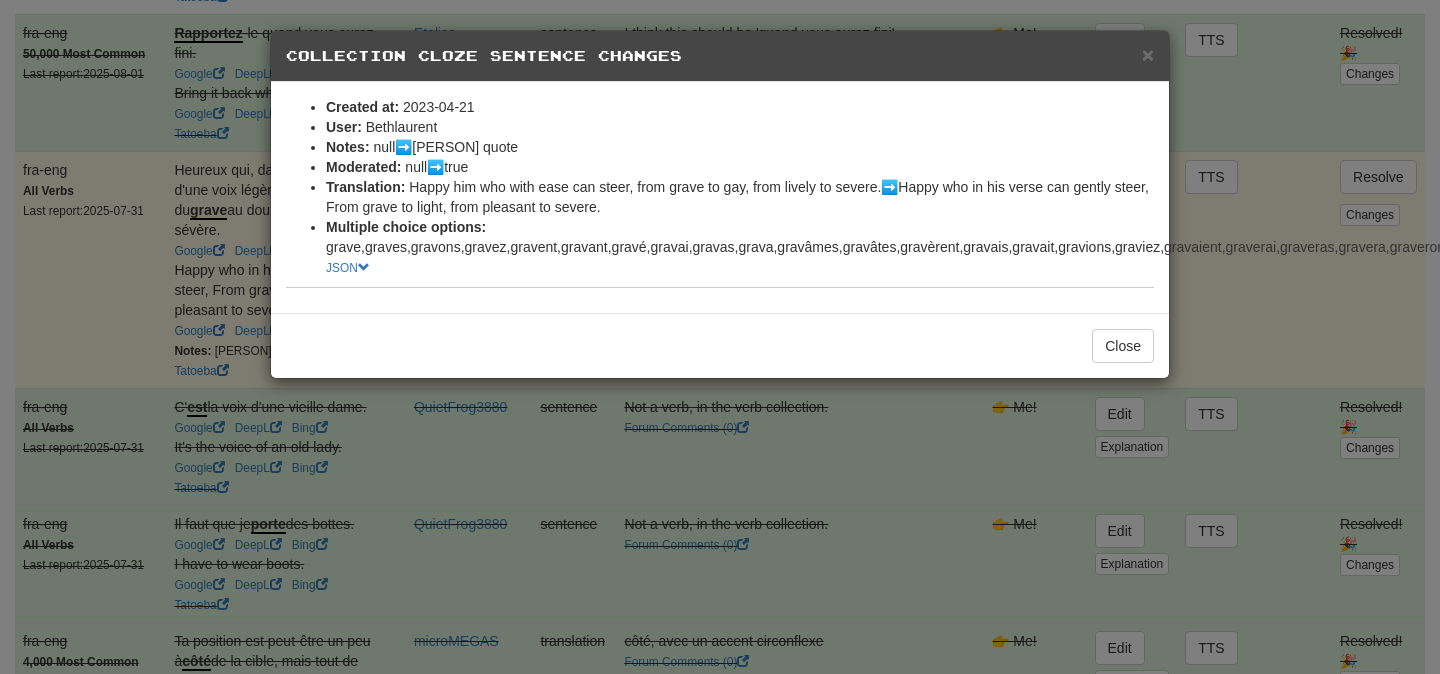click on "Moderated : null ➡️ true Translation : Happy him who with ease can steer, from grave to gay, from lively to severe. ➡️ Happy who in his verse can gently steer, From grave to light, from pleasant to severe. Multiple choice options : grave,graves,gravons,gravez,gravent,gravant,gravé,gravai,gravas,grava,gravâmes,gravâtes,gravèrent,gravais,gravait,gravions,graviez,gravaient,graverai,graveras,gravera,graverons,graverez,graveront,graverais,graverait,graverions,graveriez,graveraient,gravasse,gravasses,gravât,gravassions,gravassiez,gravassent ➡️ JSON Close" at bounding box center (720, 337) 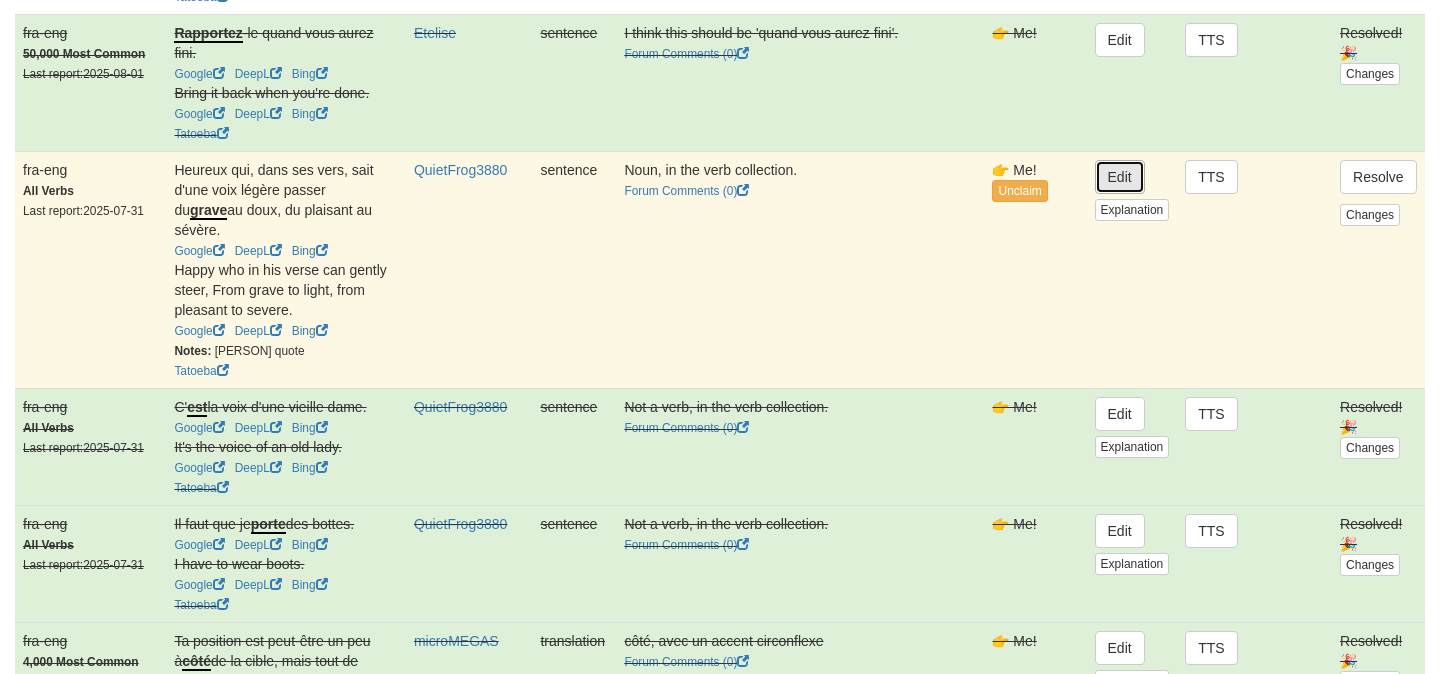 click on "Edit" at bounding box center [1120, 177] 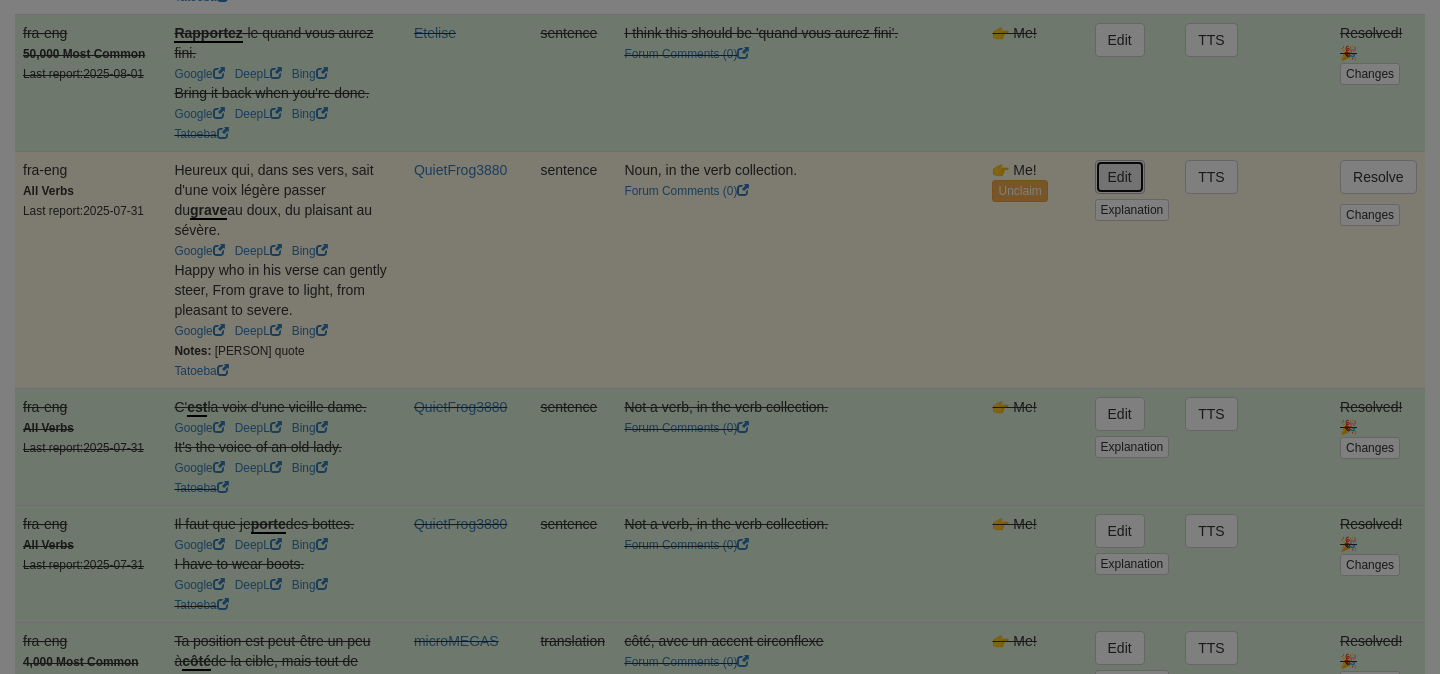 type on "**********" 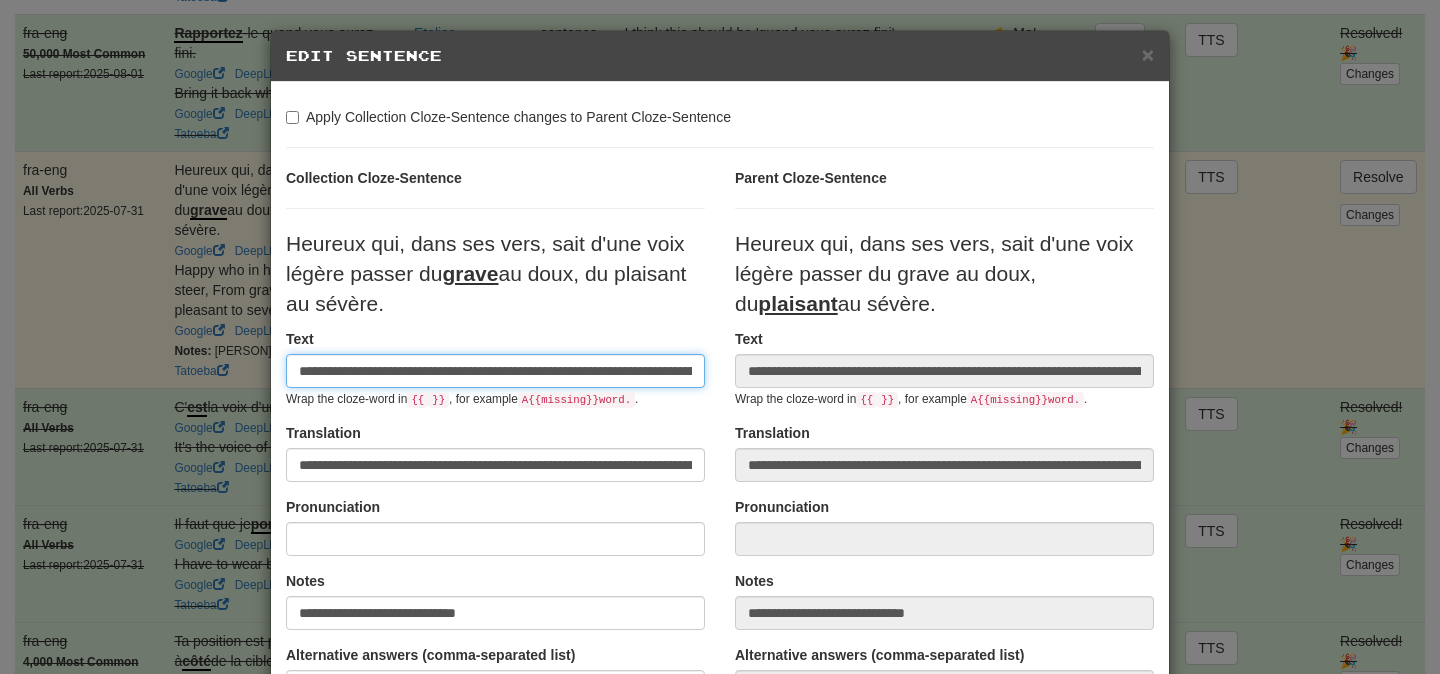 scroll, scrollTop: 0, scrollLeft: 239, axis: horizontal 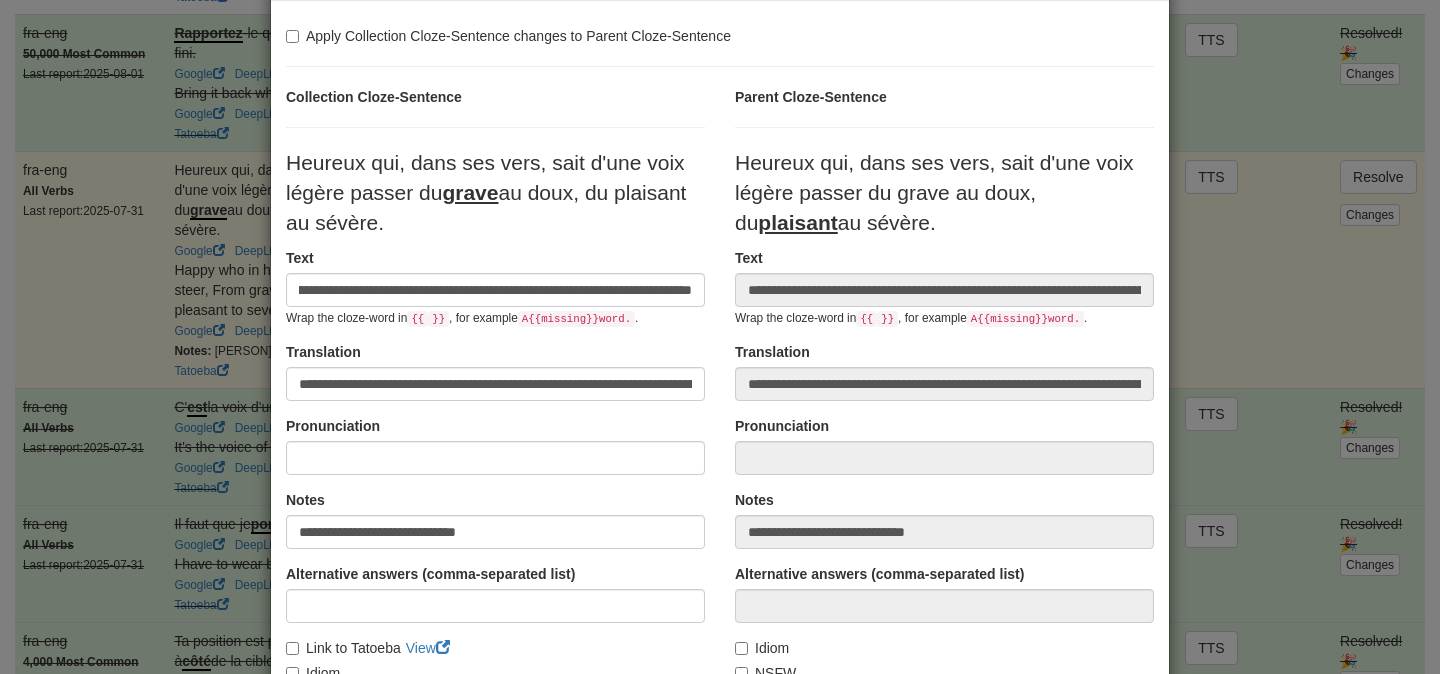 click on "Apply Collection Cloze-Sentence changes to Parent Cloze-Sentence" at bounding box center (508, 36) 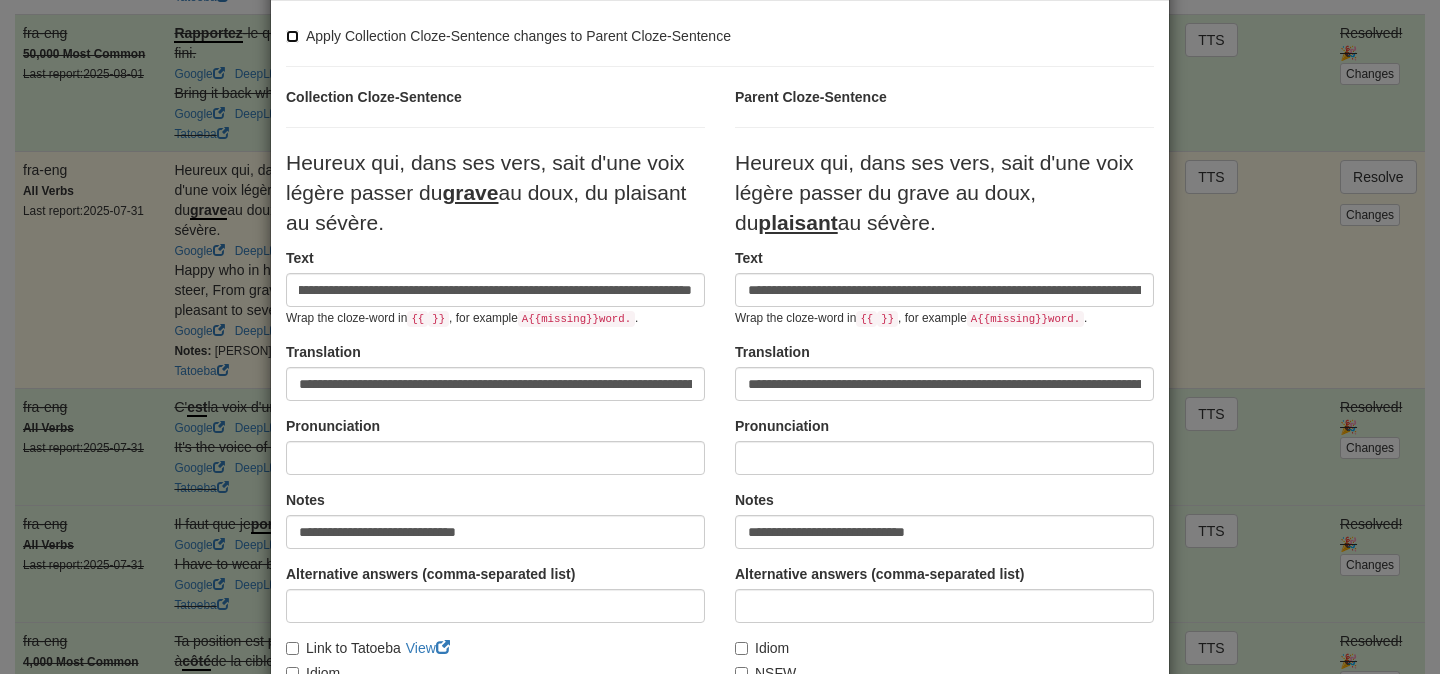 scroll, scrollTop: 0, scrollLeft: 0, axis: both 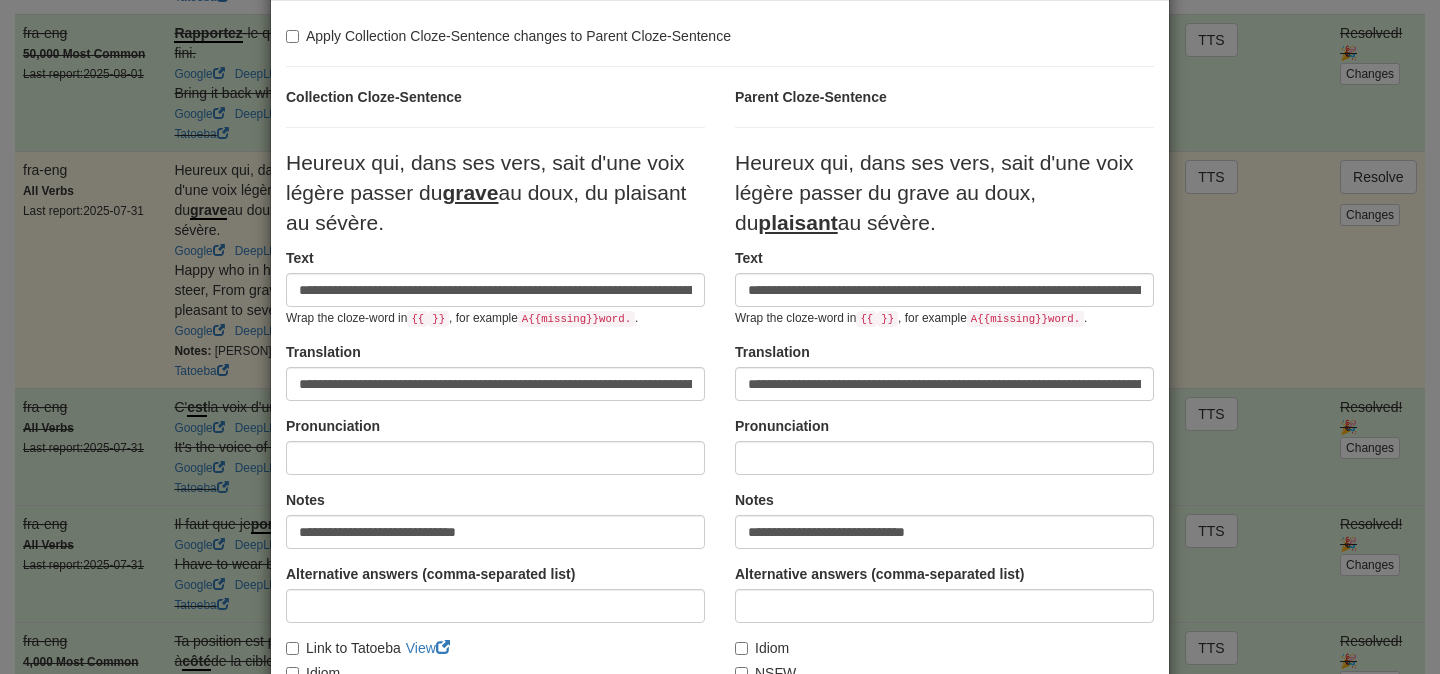 click on "Heureux qui, dans ses vers, sait d'une voix légère passer du  grave  au doux, du plaisant au sévère." at bounding box center (486, 192) 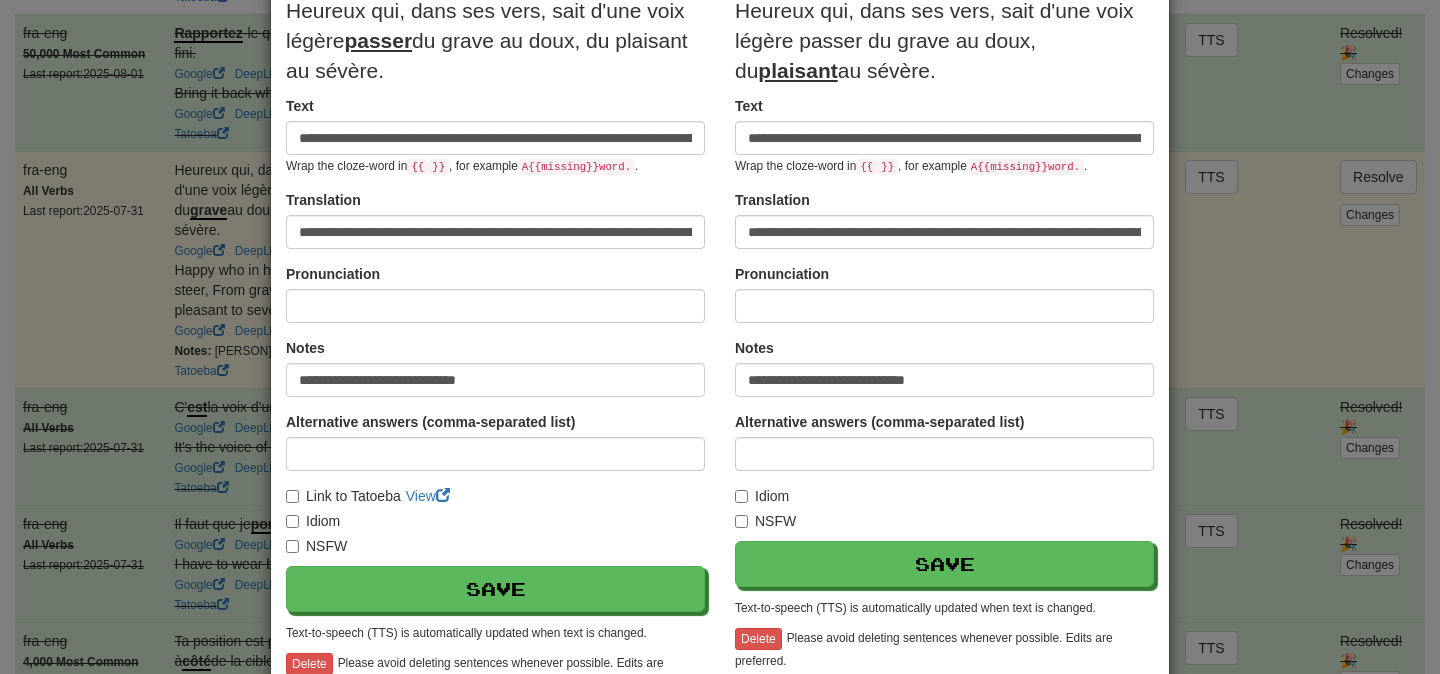 scroll, scrollTop: 240, scrollLeft: 0, axis: vertical 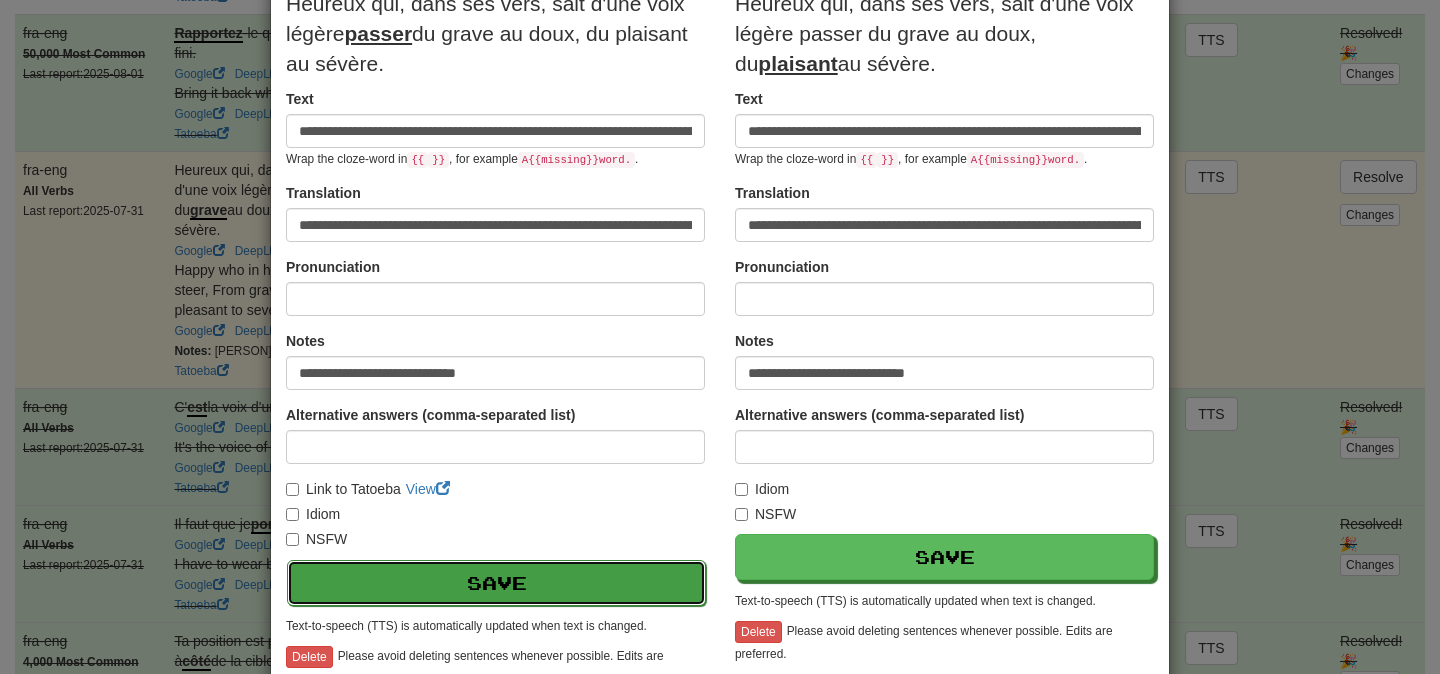 click on "Save" at bounding box center (496, 583) 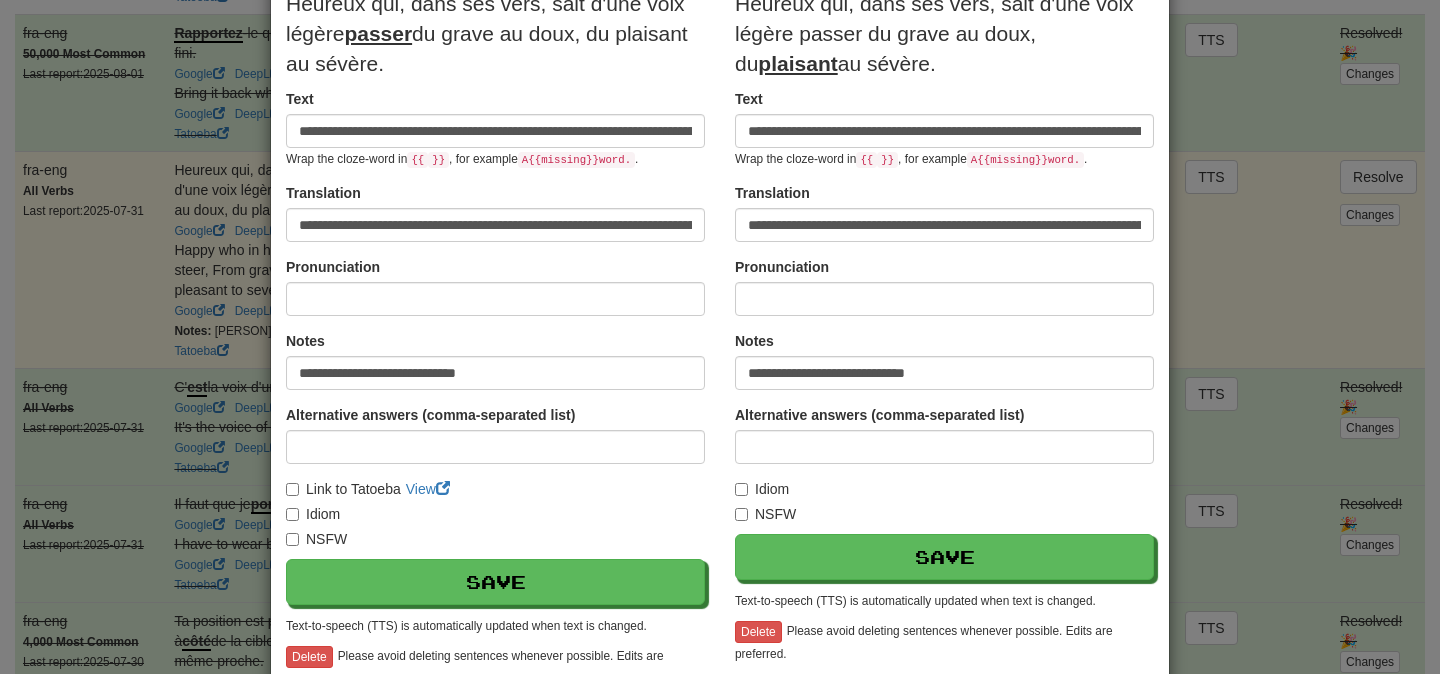click on "**********" at bounding box center [720, 337] 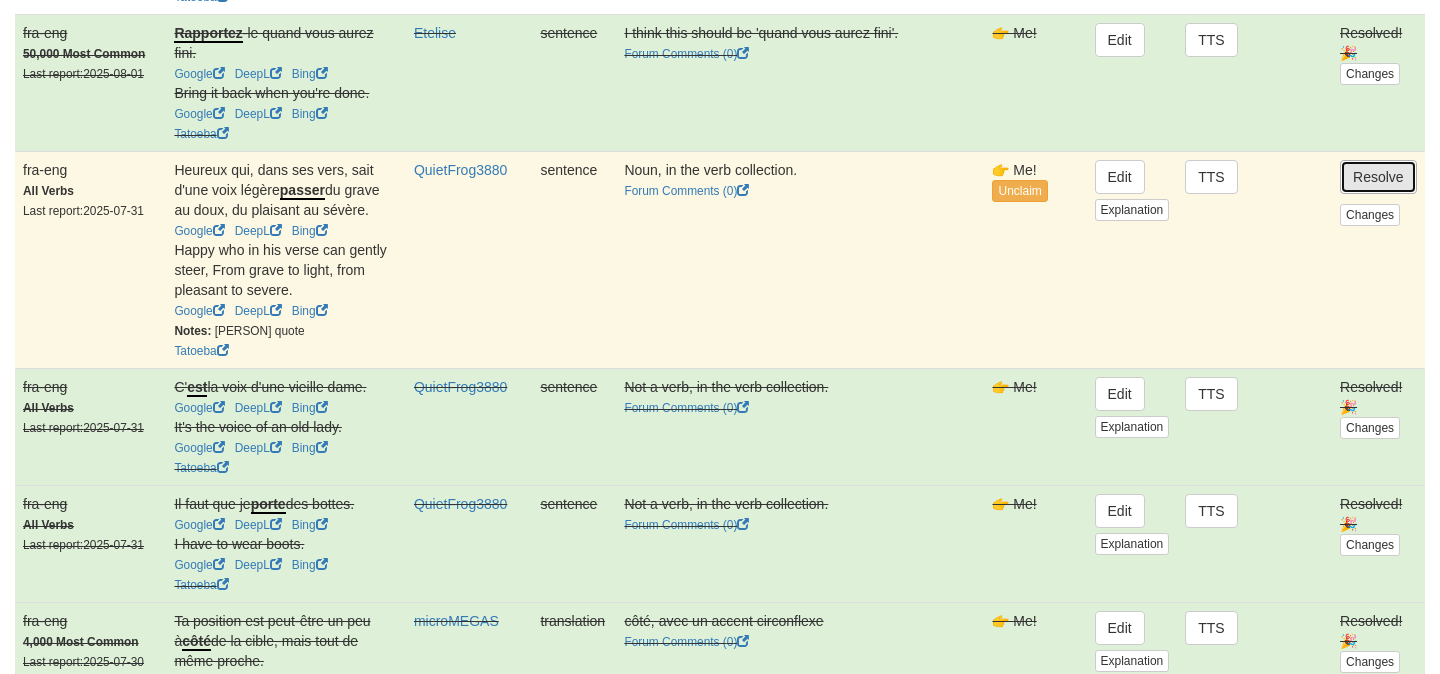 click on "Resolve" at bounding box center (1378, 177) 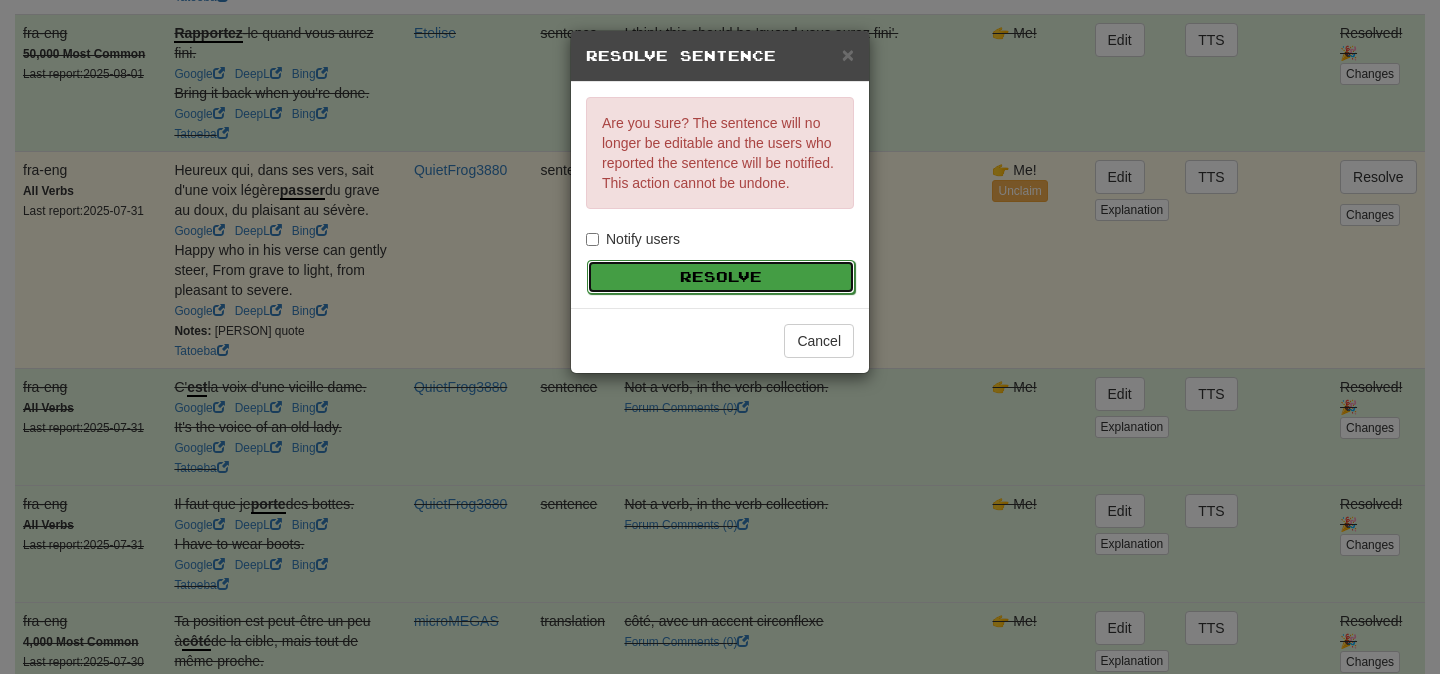 click on "Resolve" at bounding box center (721, 277) 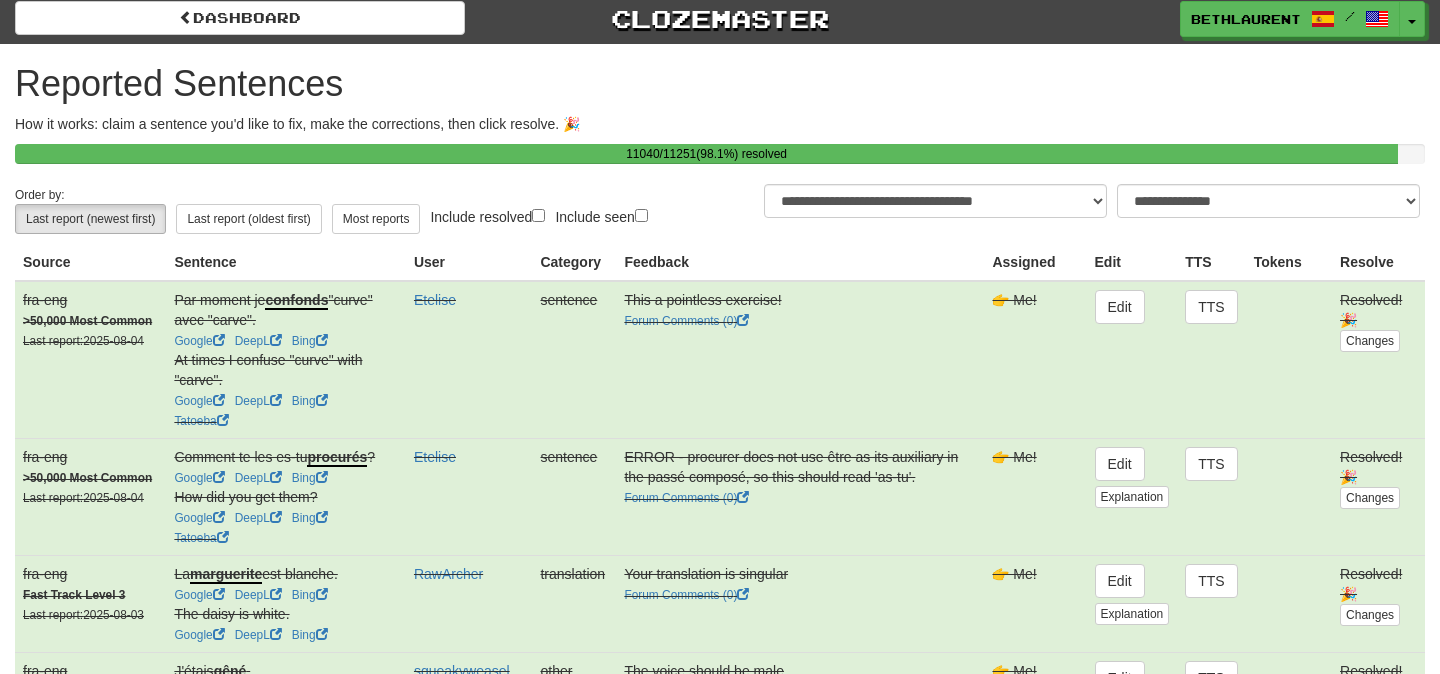 scroll, scrollTop: 0, scrollLeft: 0, axis: both 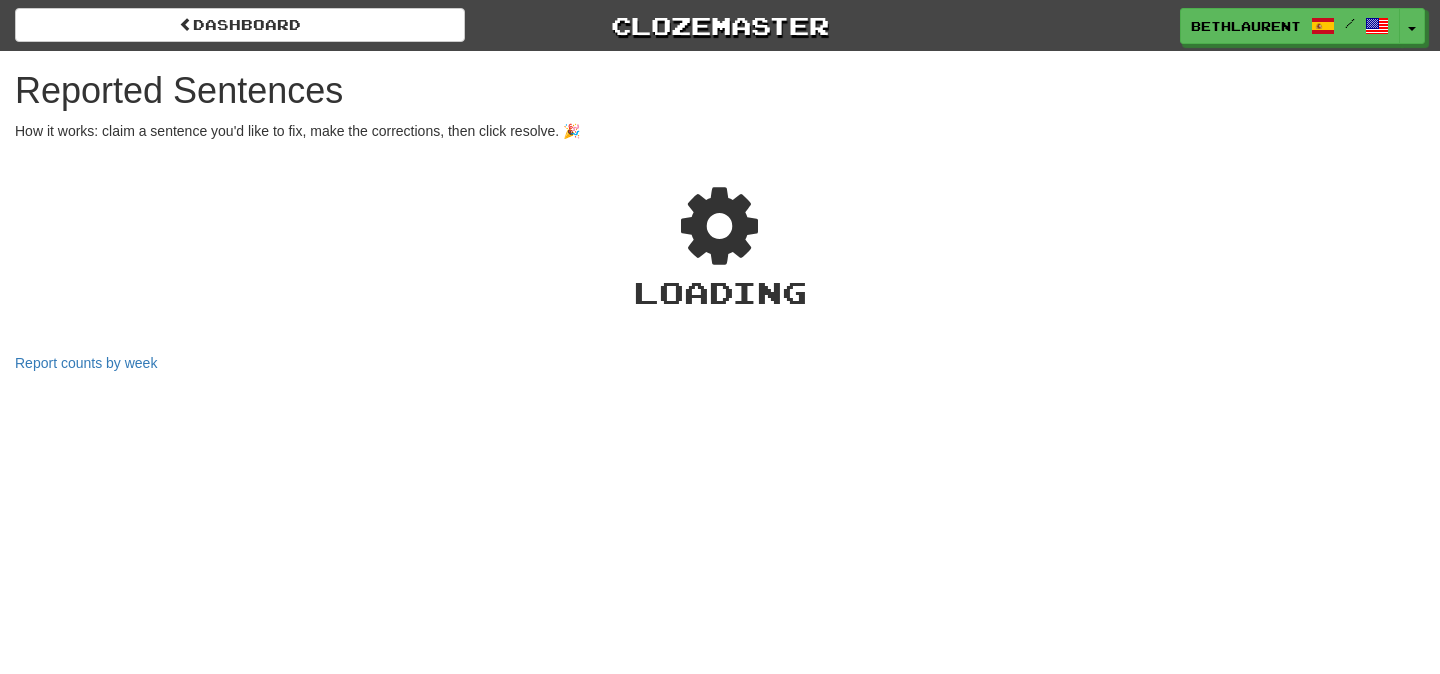 select on "***" 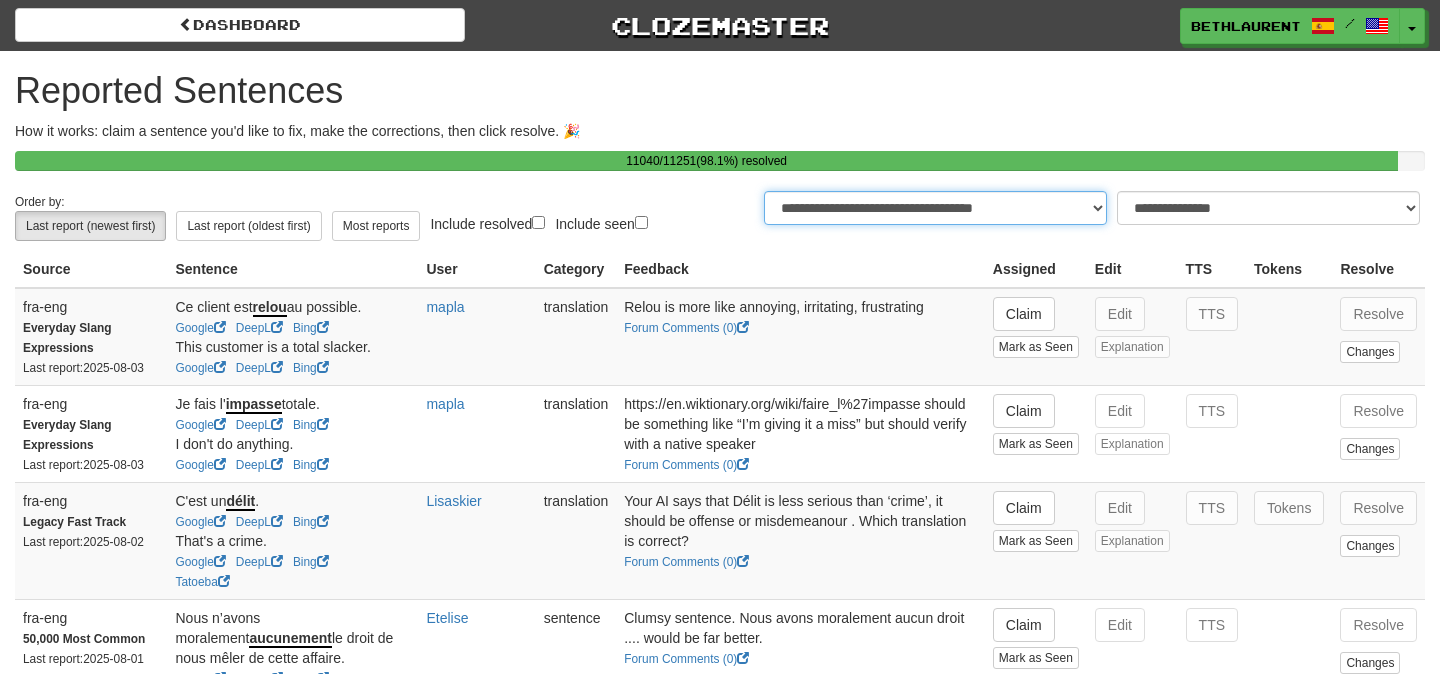 click on "**********" at bounding box center [935, 208] 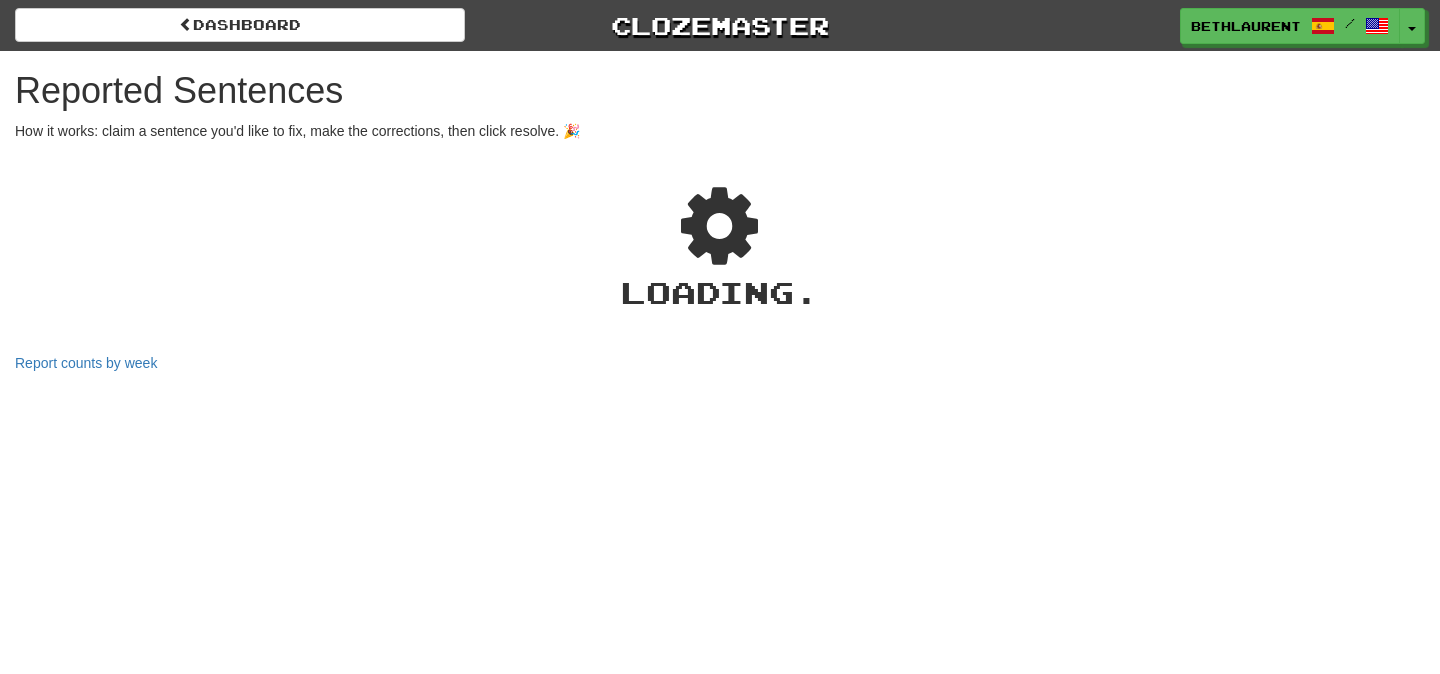 select on "**" 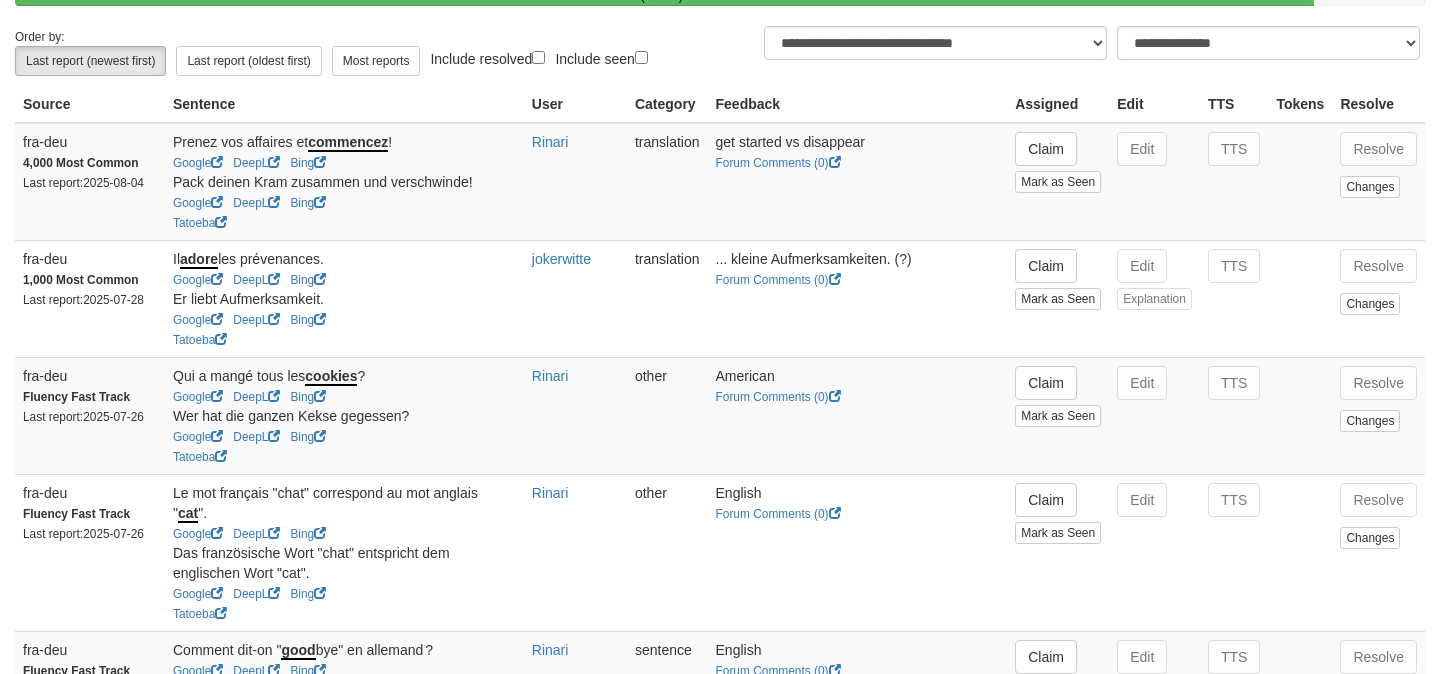 scroll, scrollTop: 172, scrollLeft: 0, axis: vertical 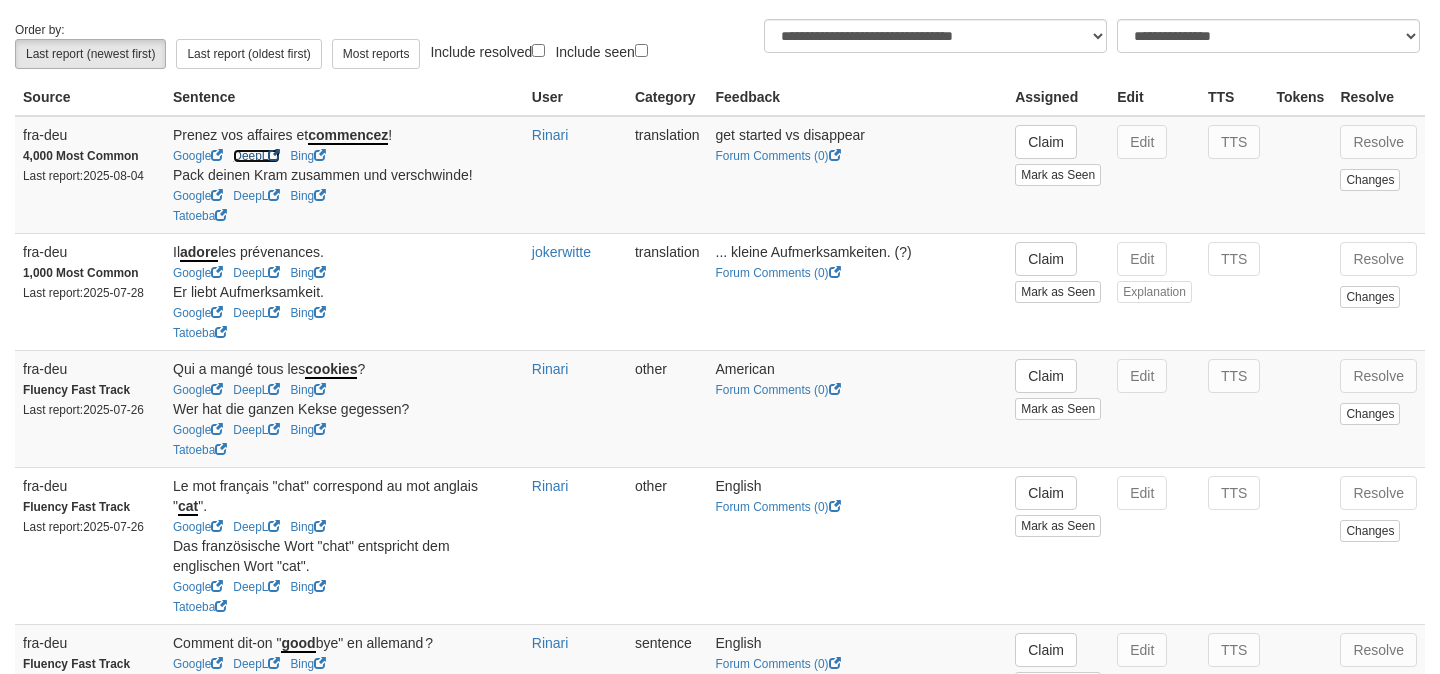 click on "DeepL" at bounding box center (256, 156) 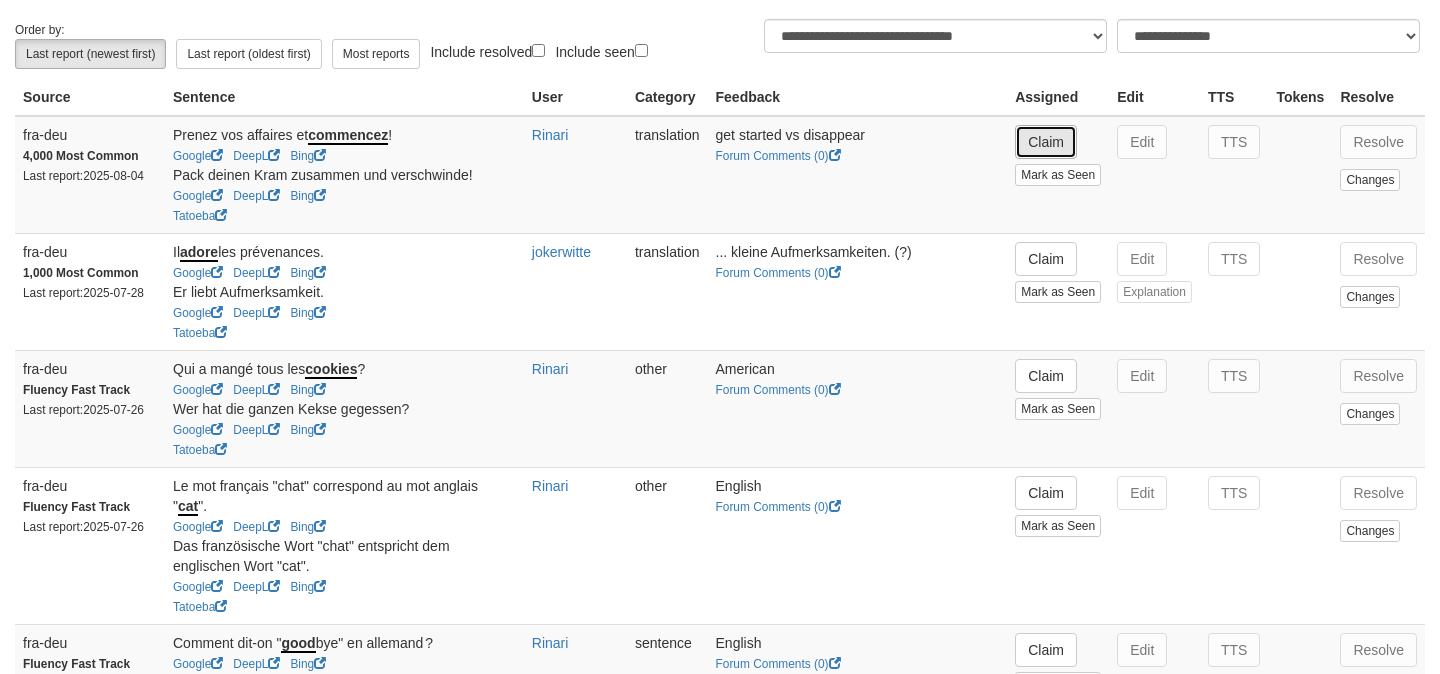 click on "Claim" at bounding box center [1046, 142] 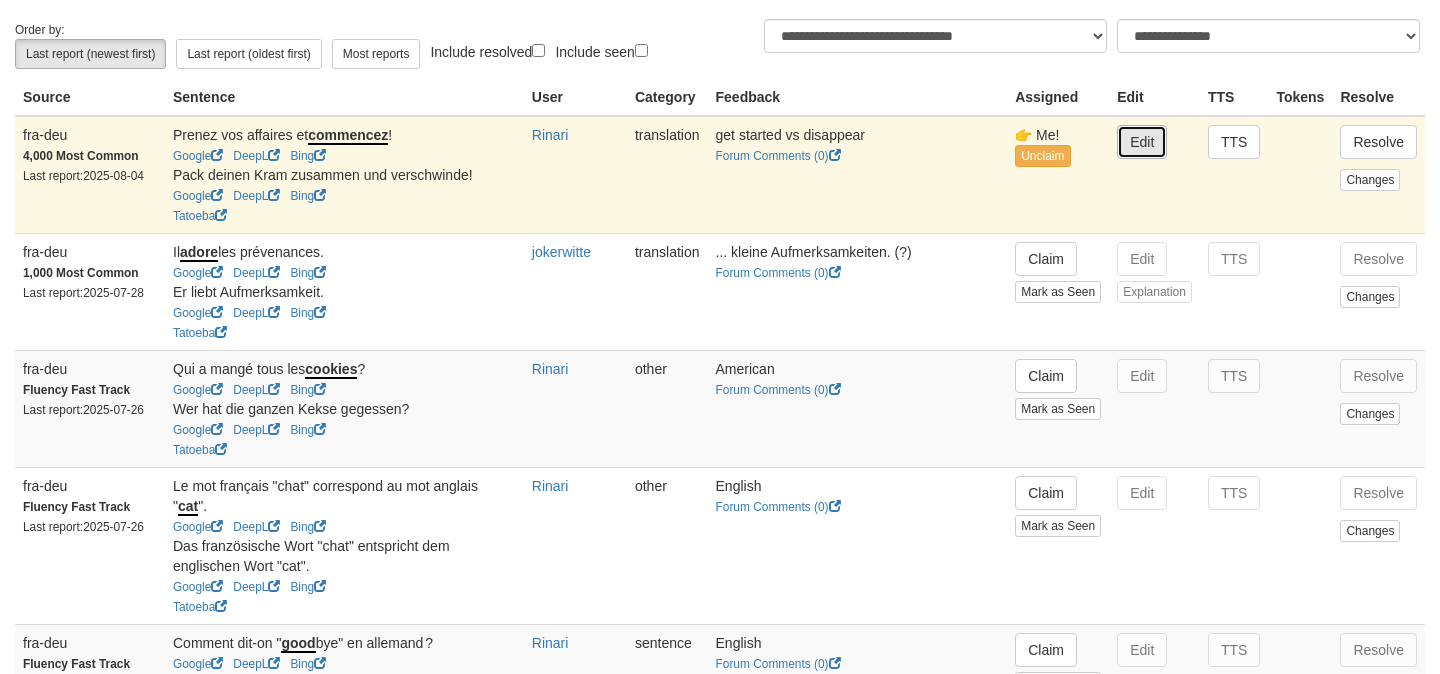 click on "Edit" at bounding box center (1142, 142) 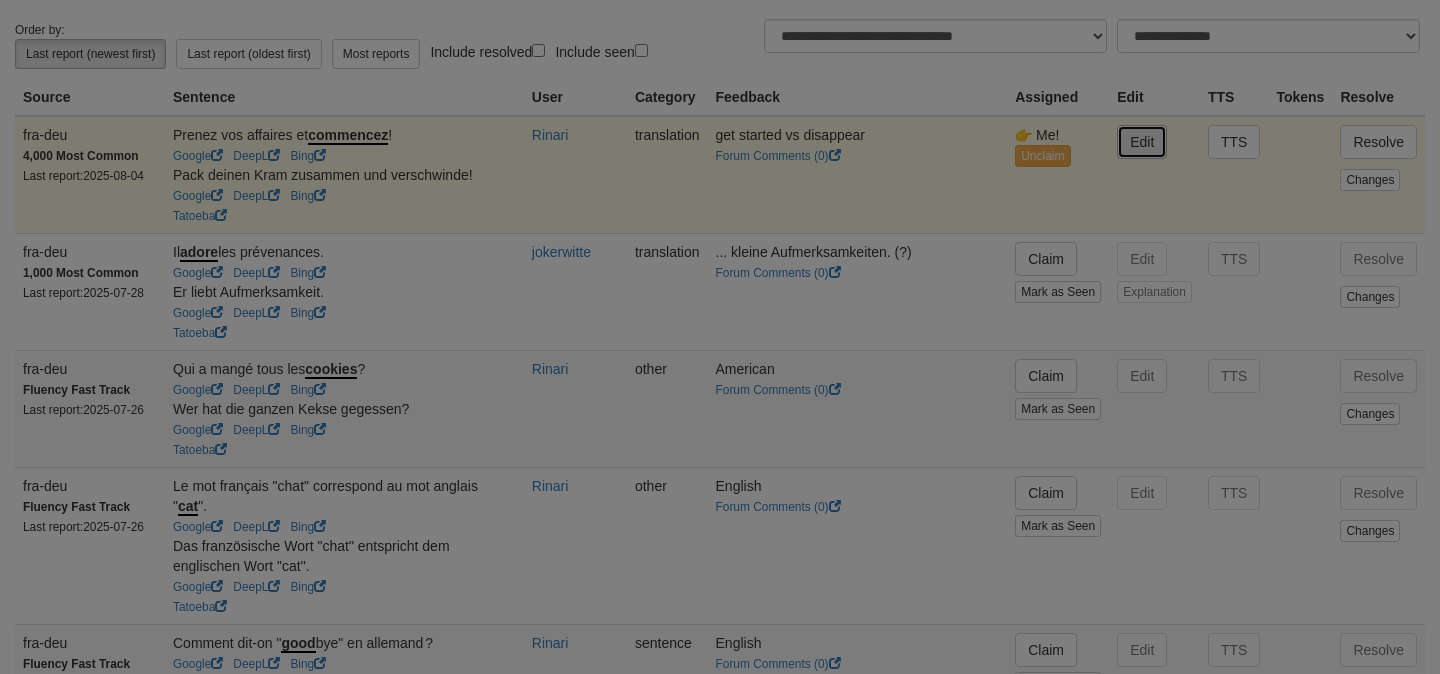 type on "**********" 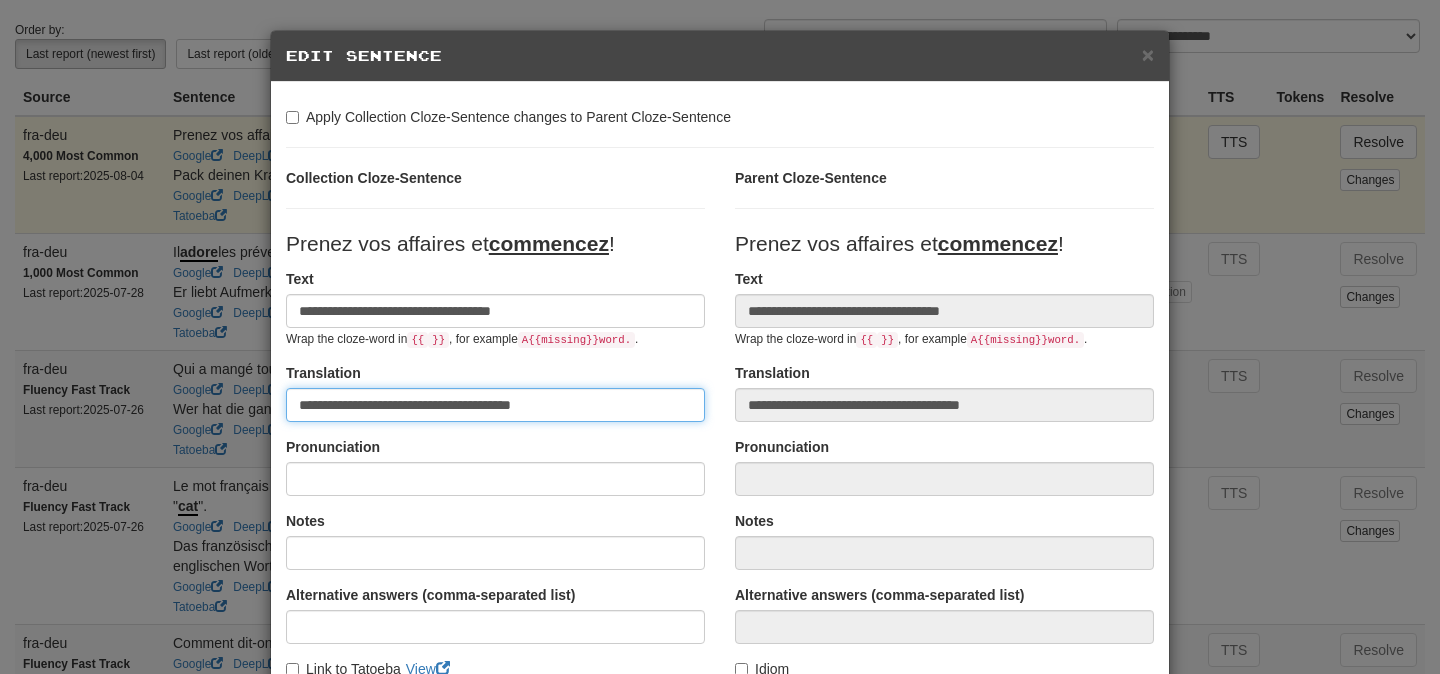 click on "**********" at bounding box center (495, 405) 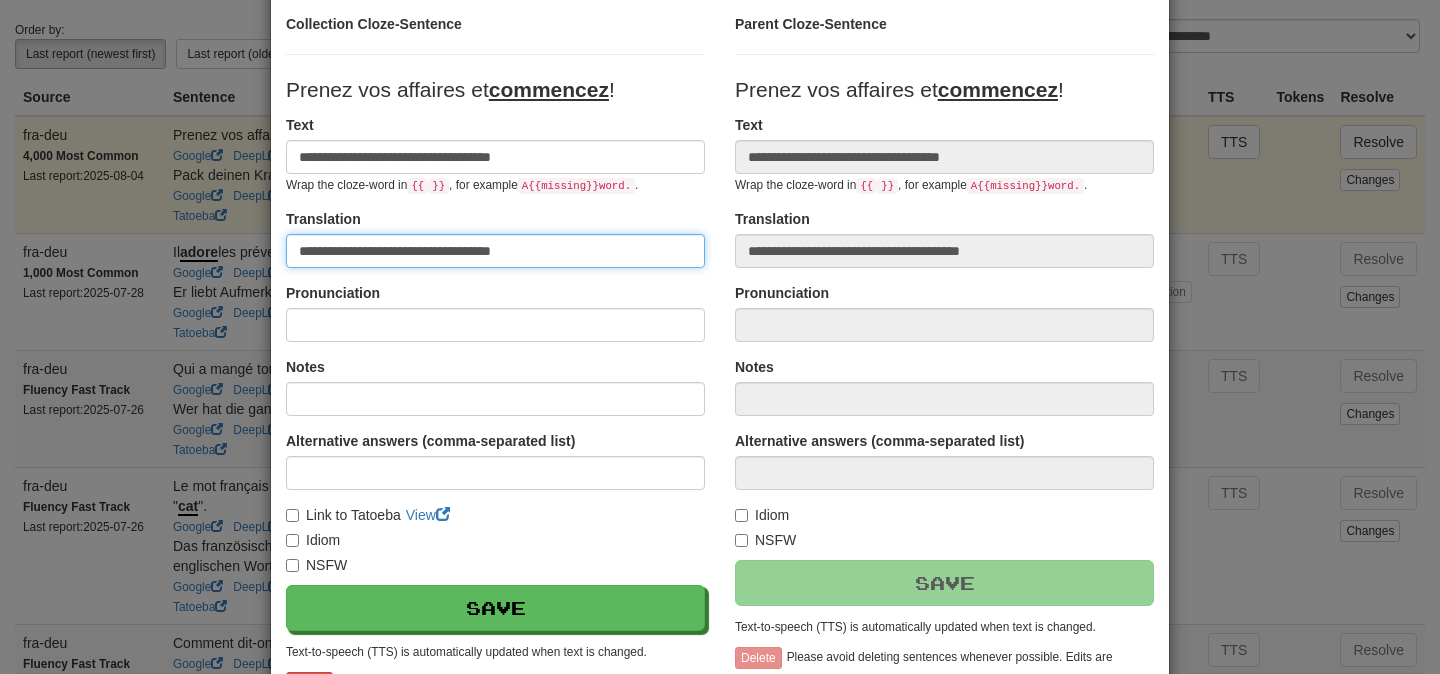 scroll, scrollTop: 159, scrollLeft: 0, axis: vertical 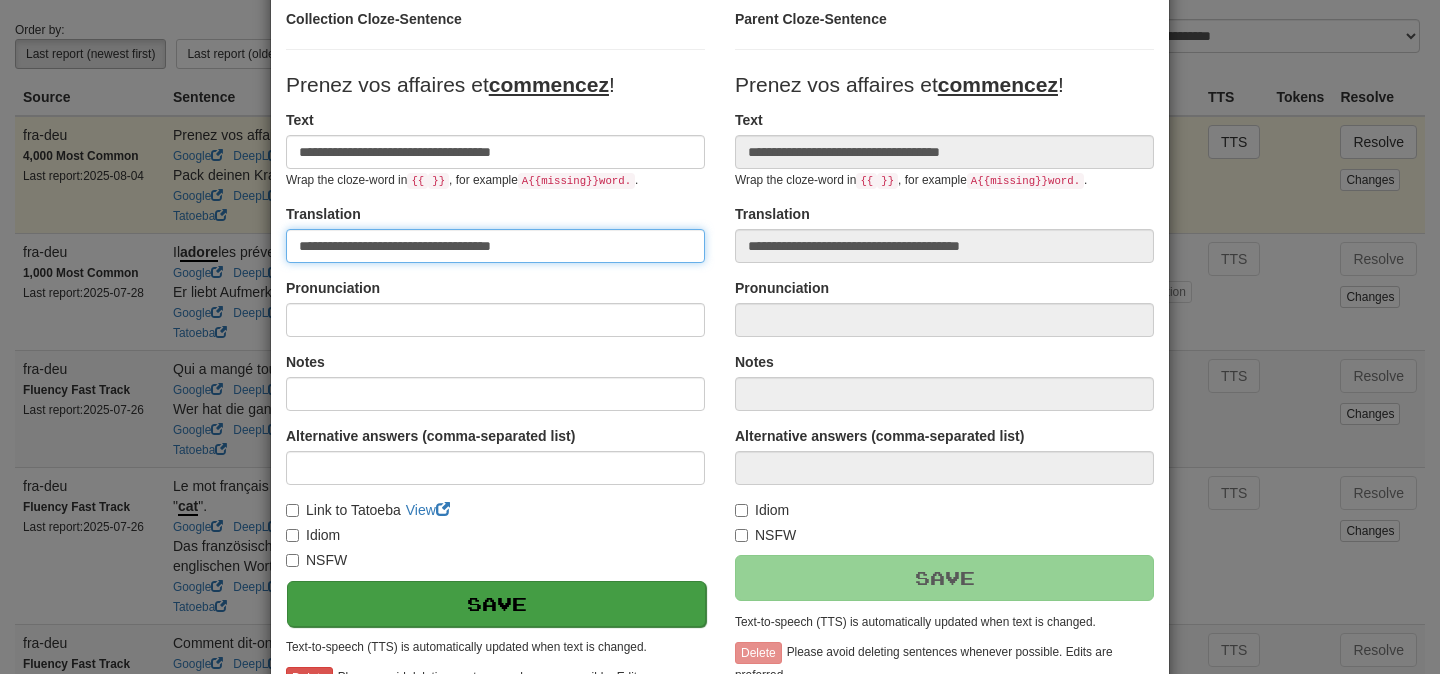 type on "**********" 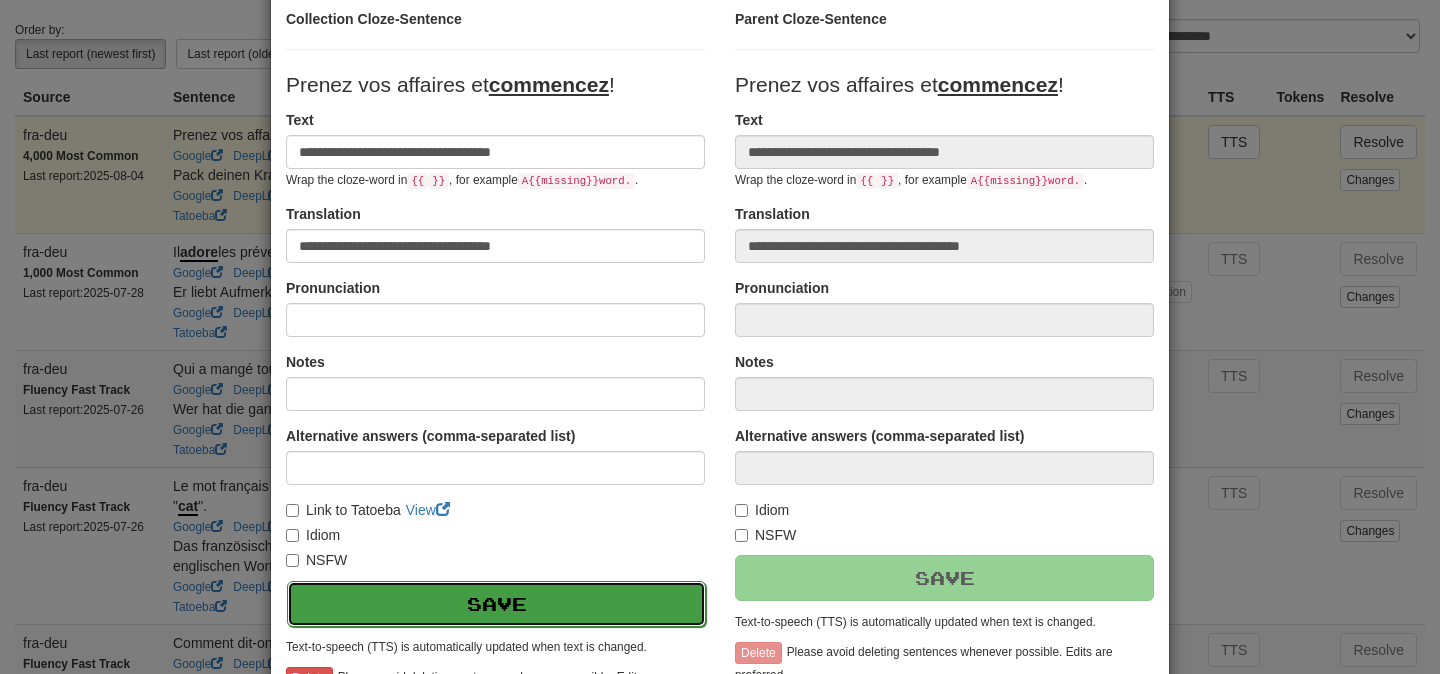 click on "Save" at bounding box center (496, 604) 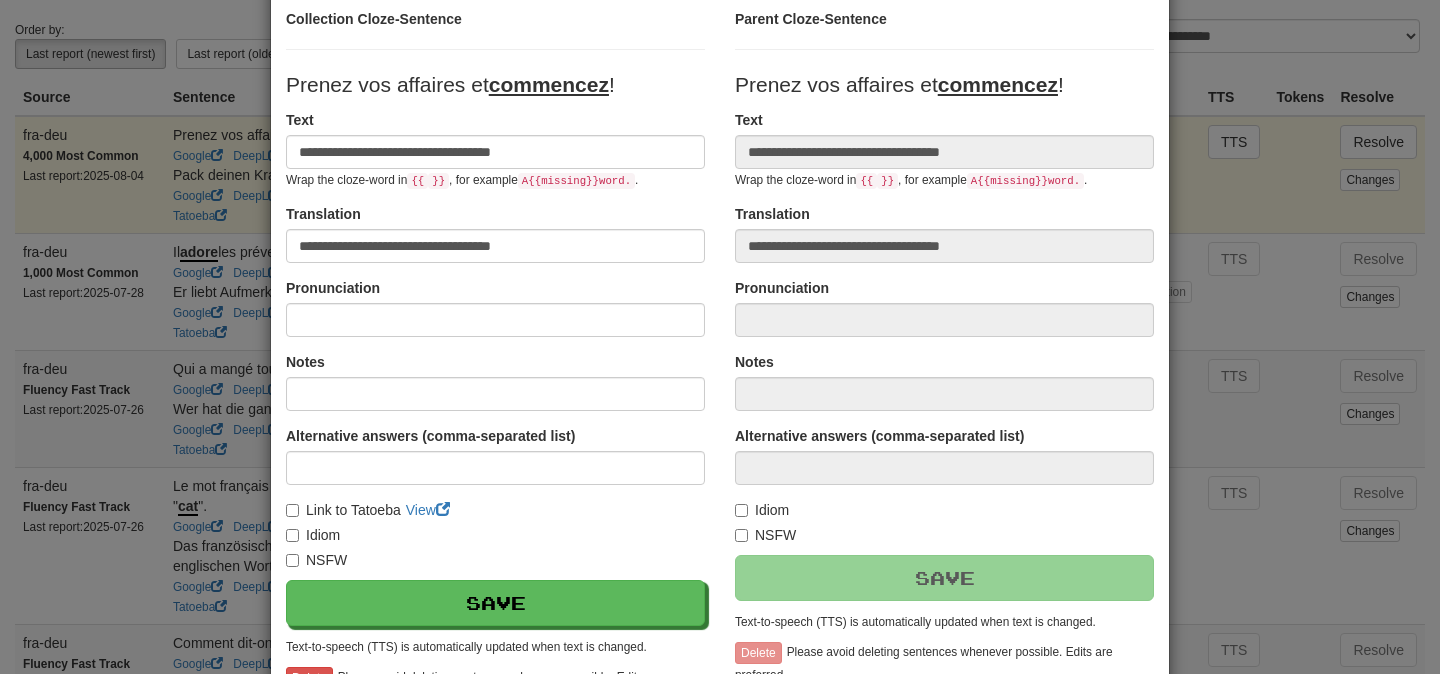 click on "**********" at bounding box center [720, 337] 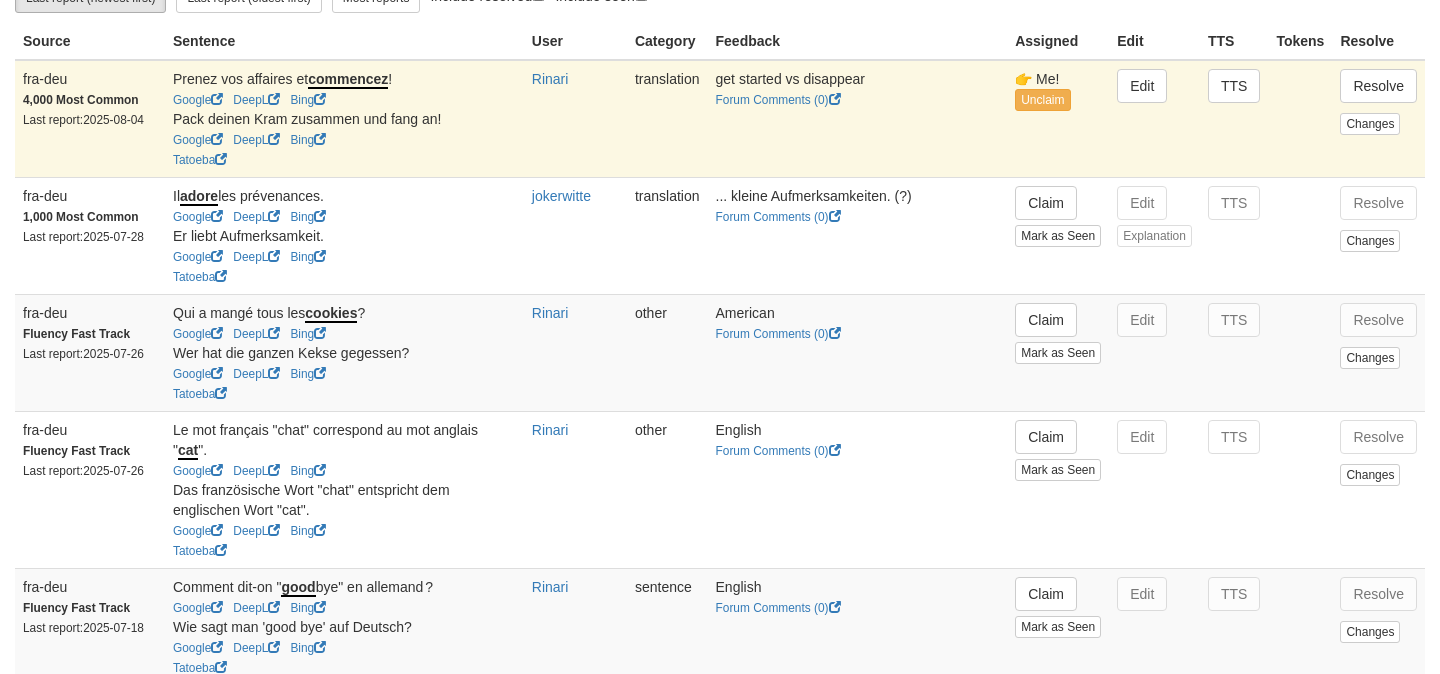 scroll, scrollTop: 229, scrollLeft: 0, axis: vertical 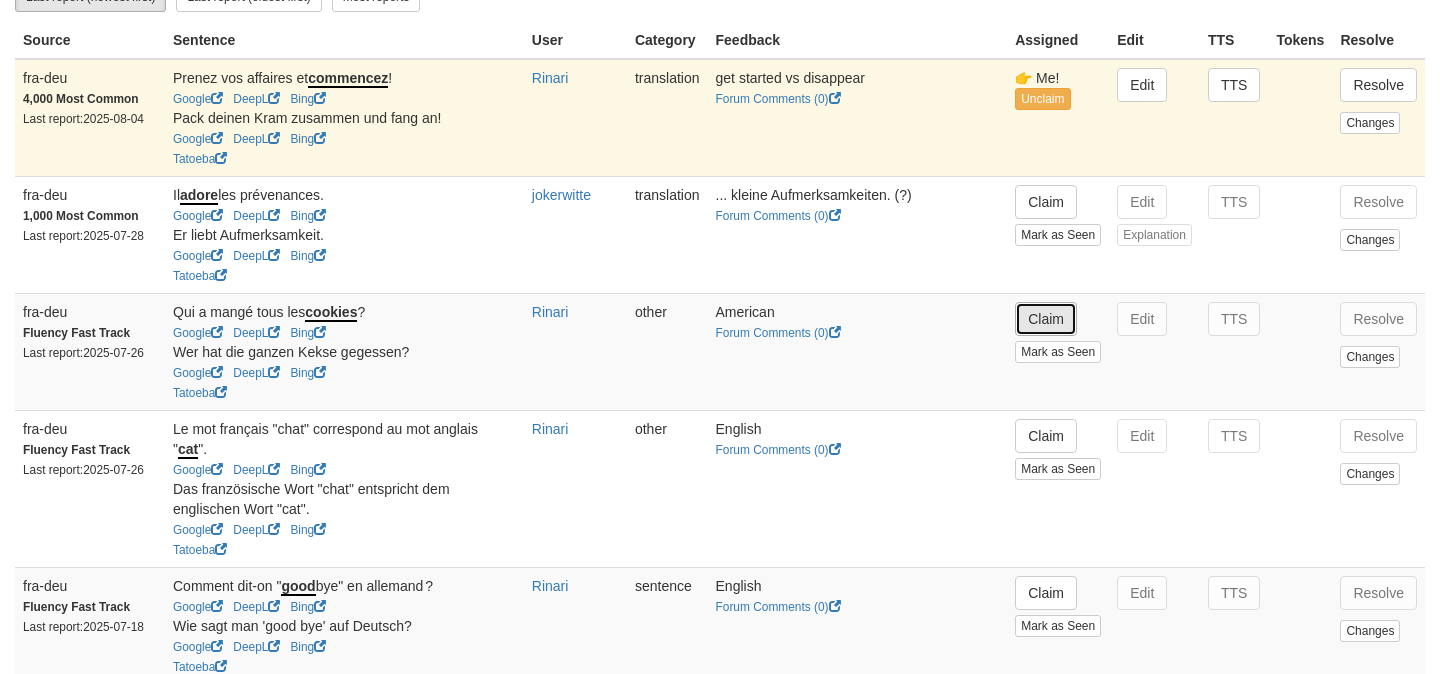 click on "Claim" at bounding box center [1046, 319] 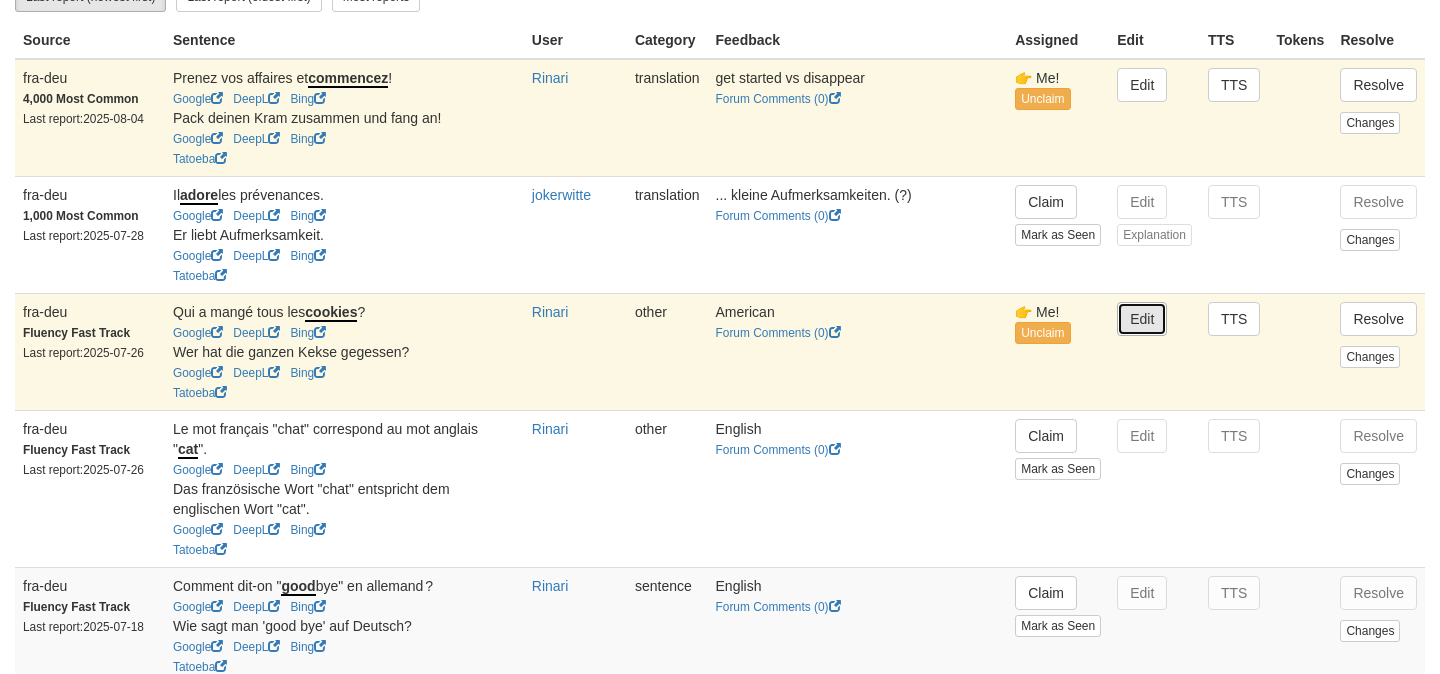 click on "Edit" at bounding box center (1142, 319) 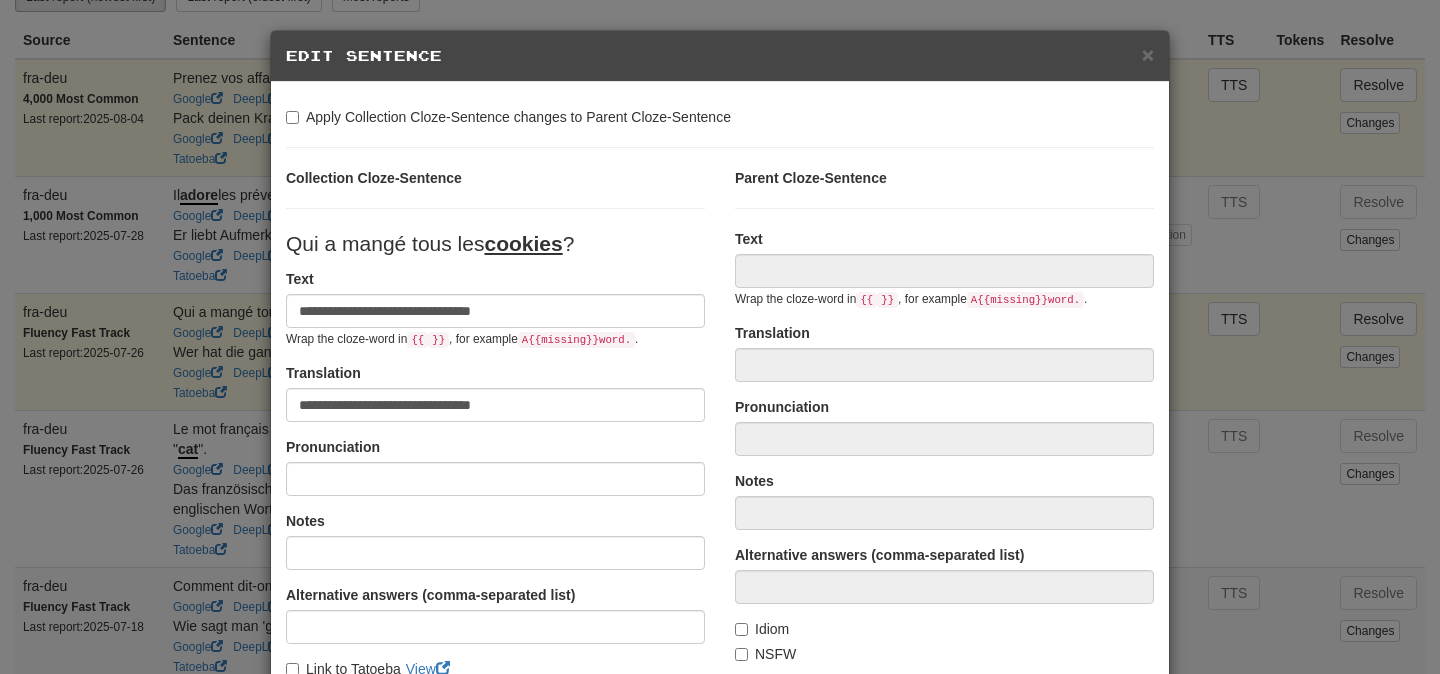 type on "**********" 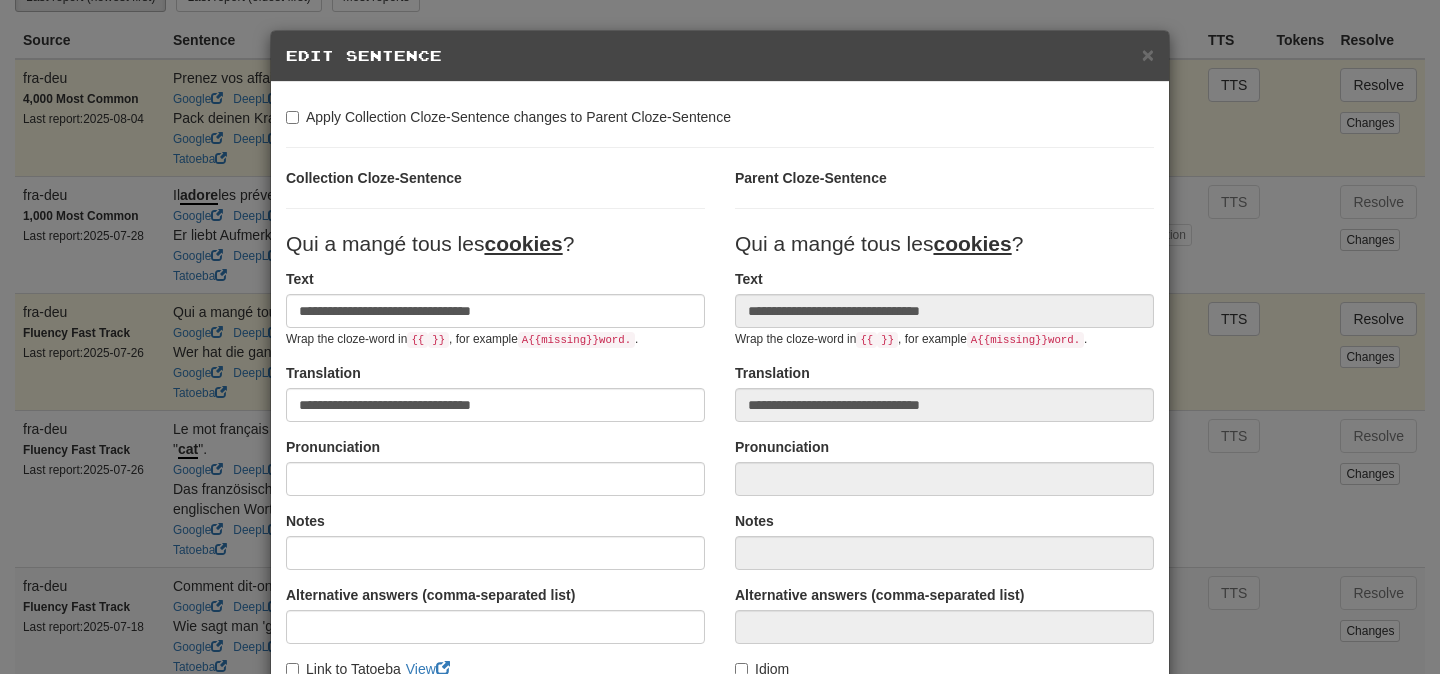 click on "Qui a mangé tous les  cookies  ?" at bounding box center [430, 243] 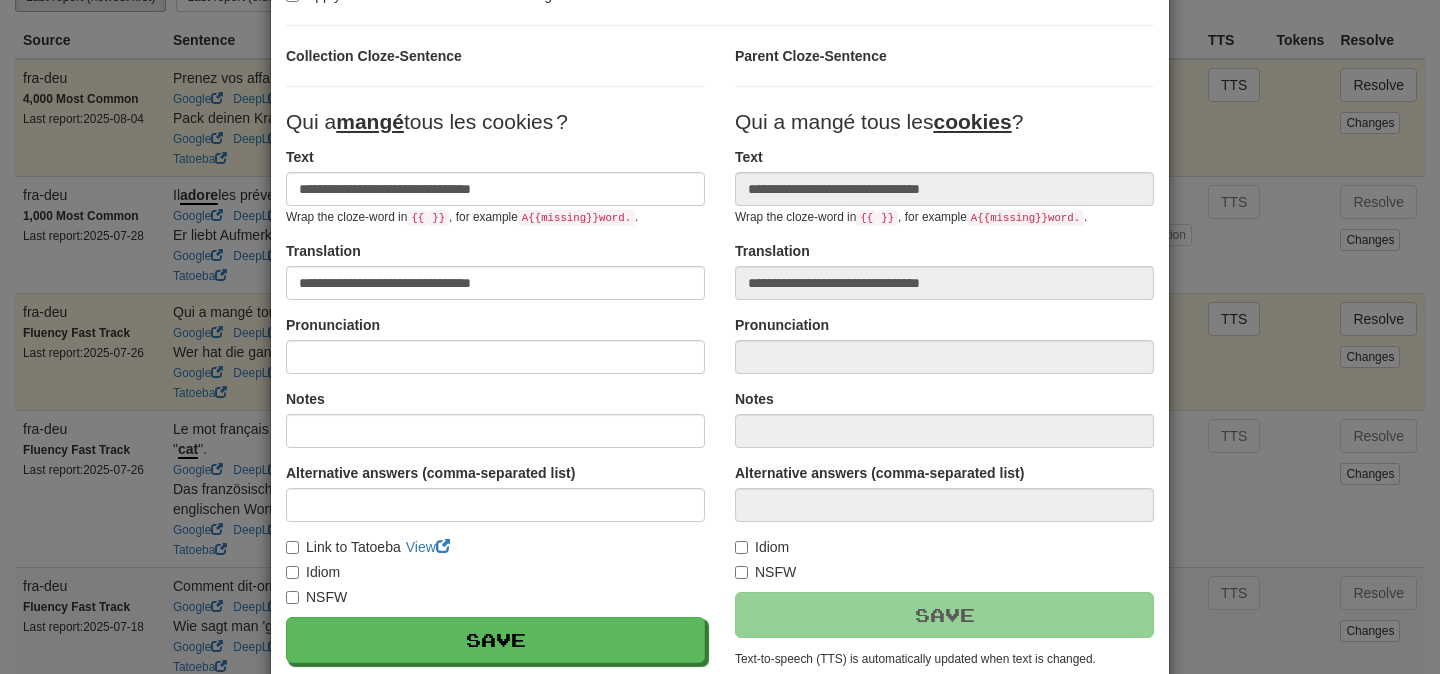 scroll, scrollTop: 127, scrollLeft: 0, axis: vertical 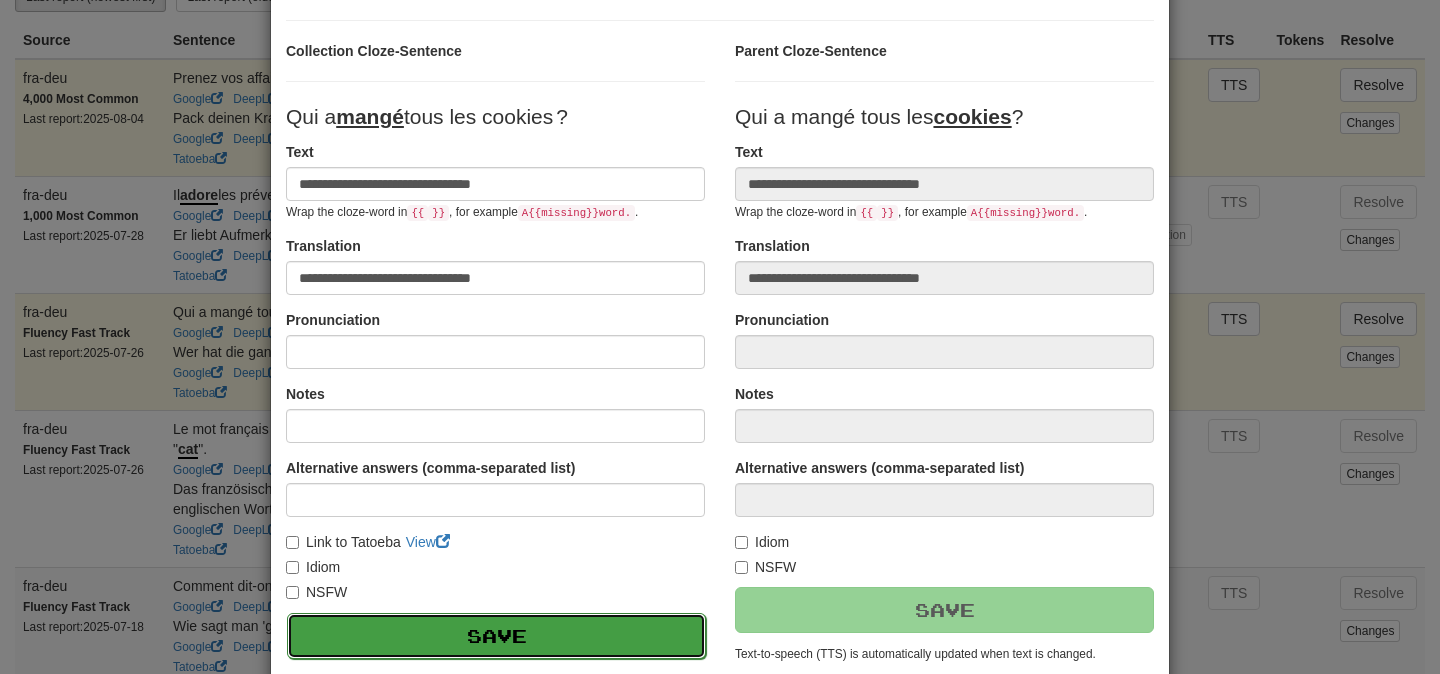 click on "Save" at bounding box center [496, 636] 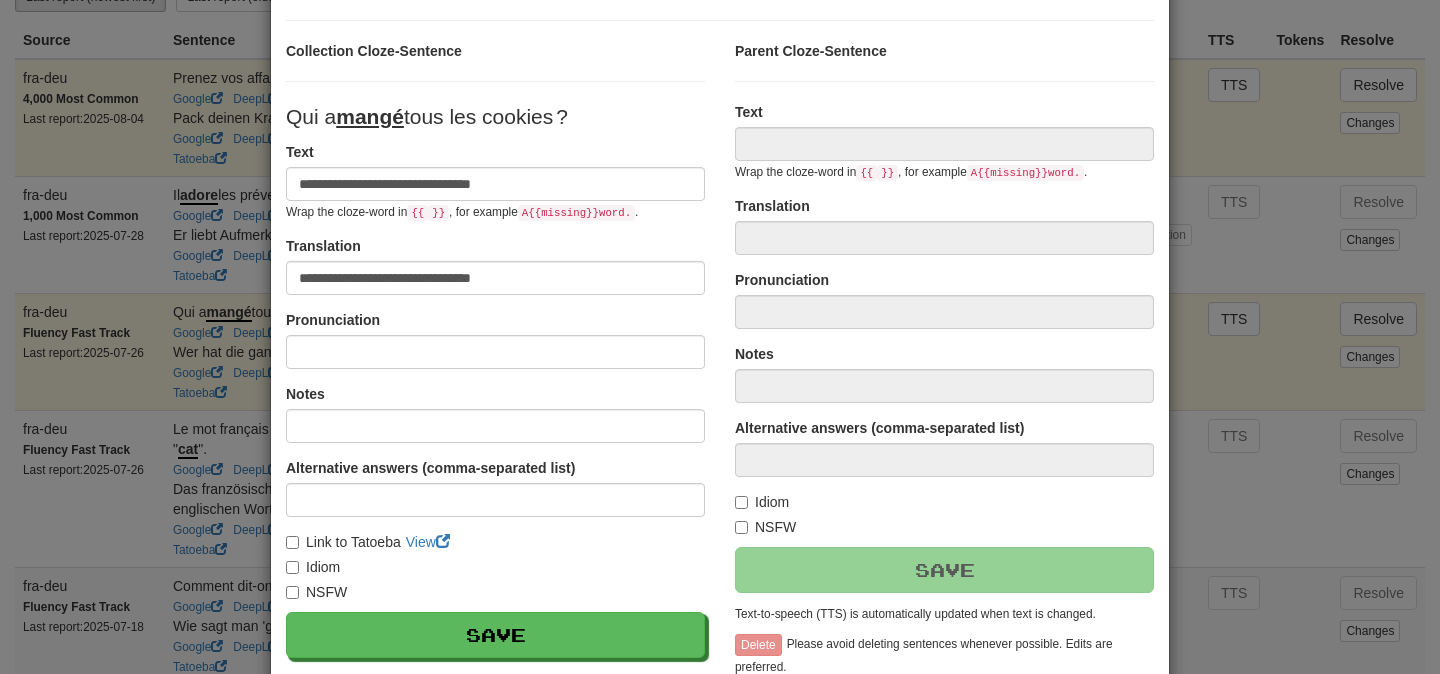 type on "**********" 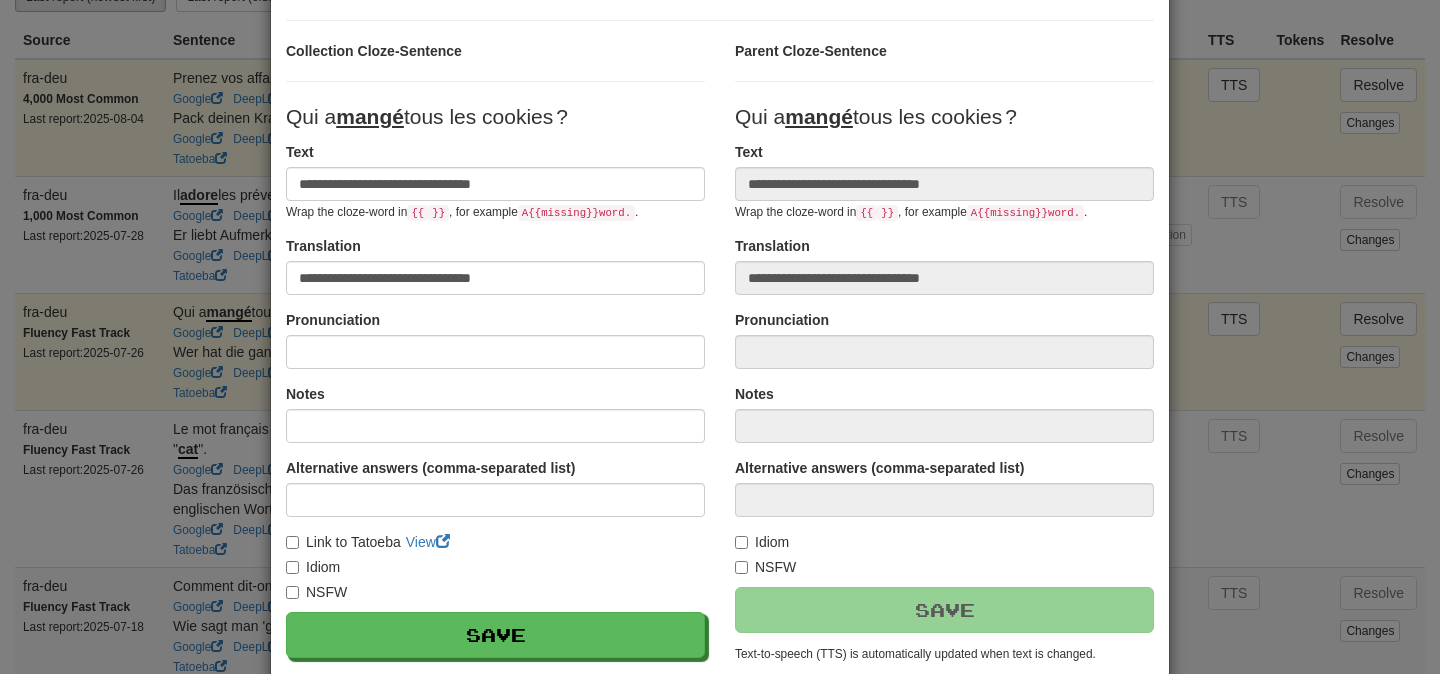 click on "**********" at bounding box center [720, 337] 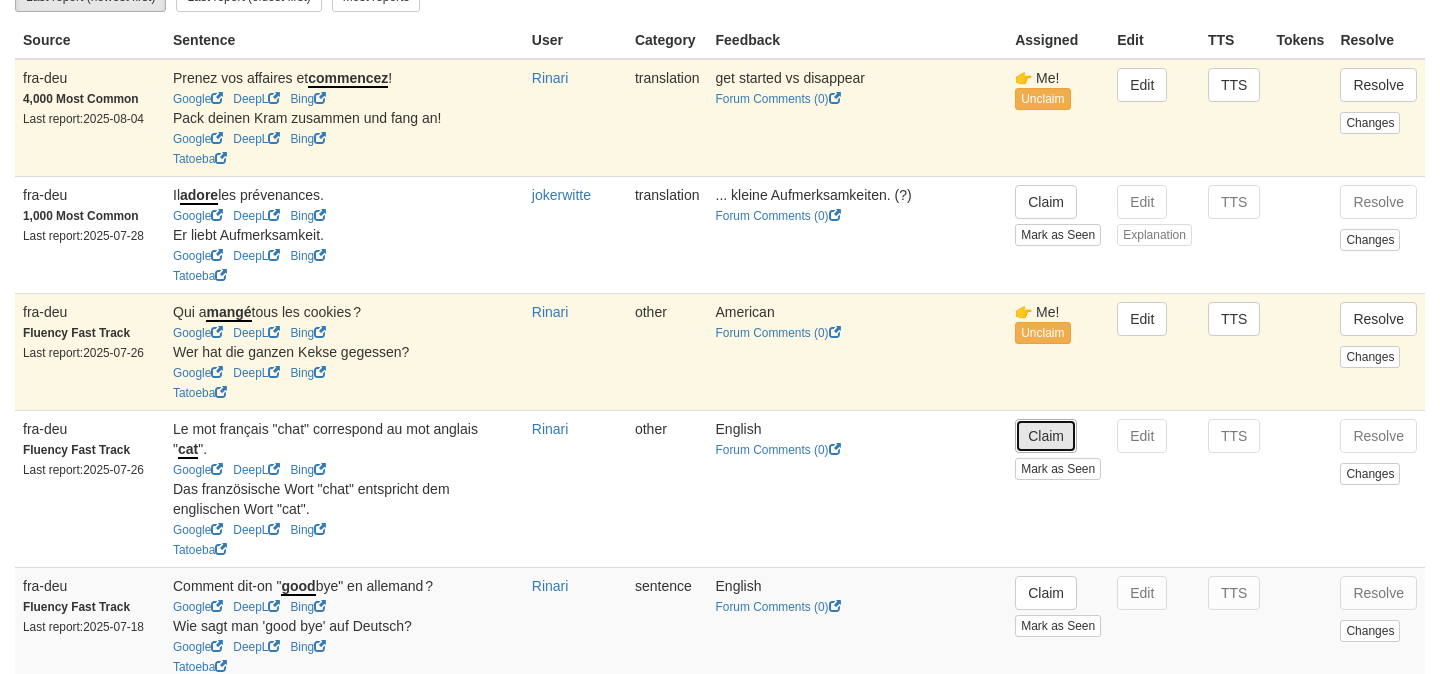 click on "Claim" at bounding box center (1046, 436) 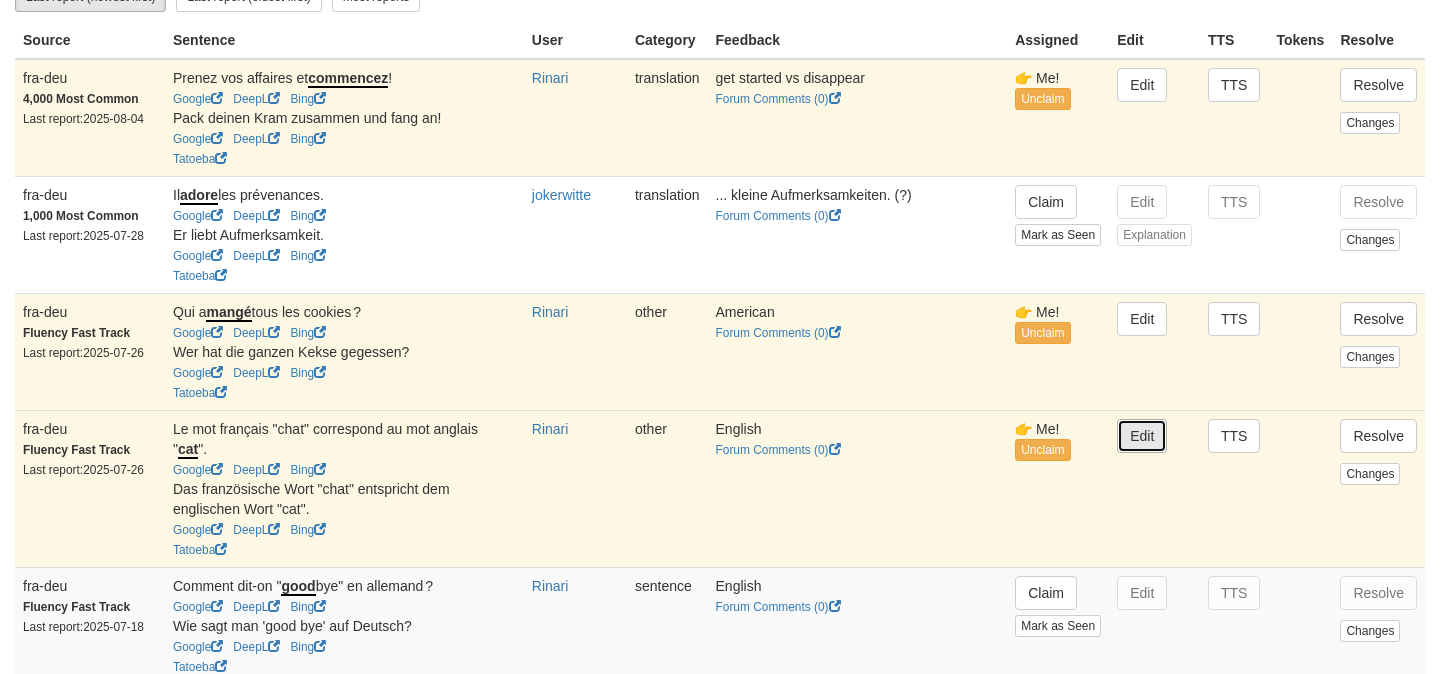 click on "Edit" at bounding box center (1142, 436) 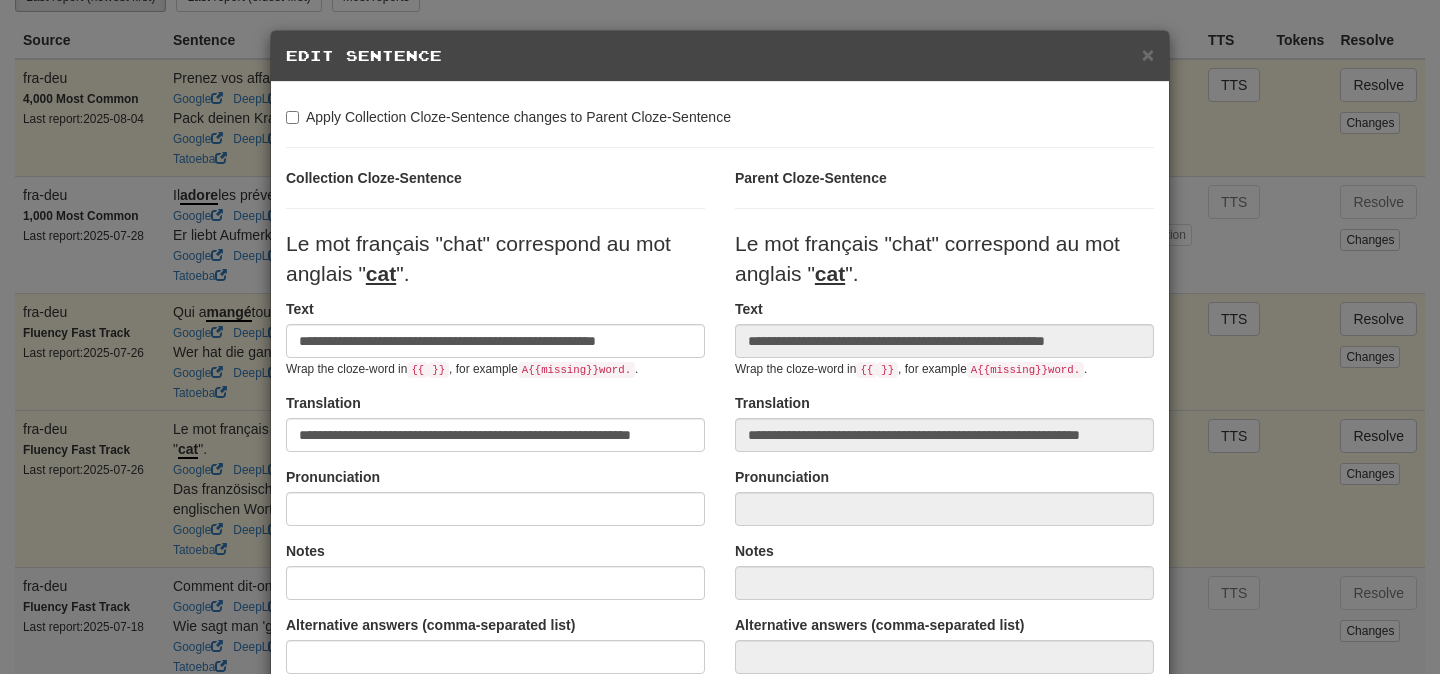 click on "Le mot français "chat" correspond au mot anglais " cat "." at bounding box center [478, 258] 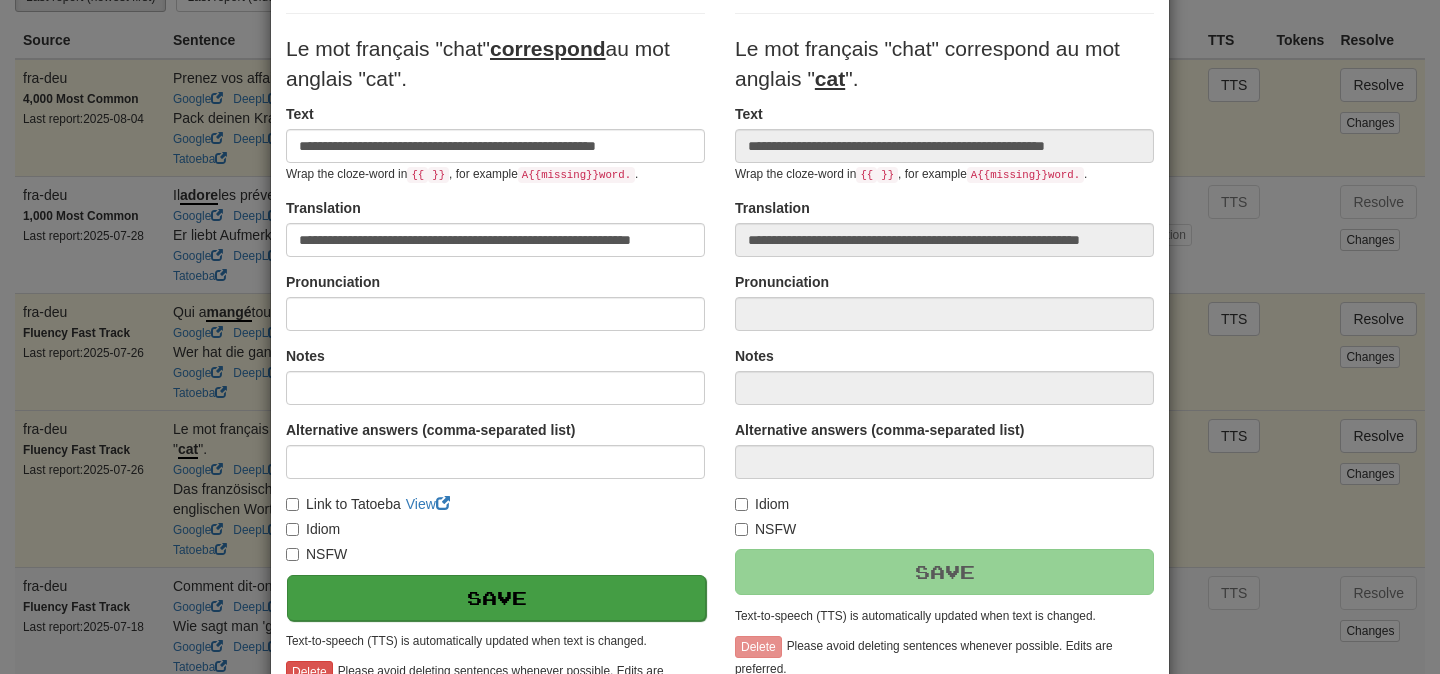 scroll, scrollTop: 154, scrollLeft: 0, axis: vertical 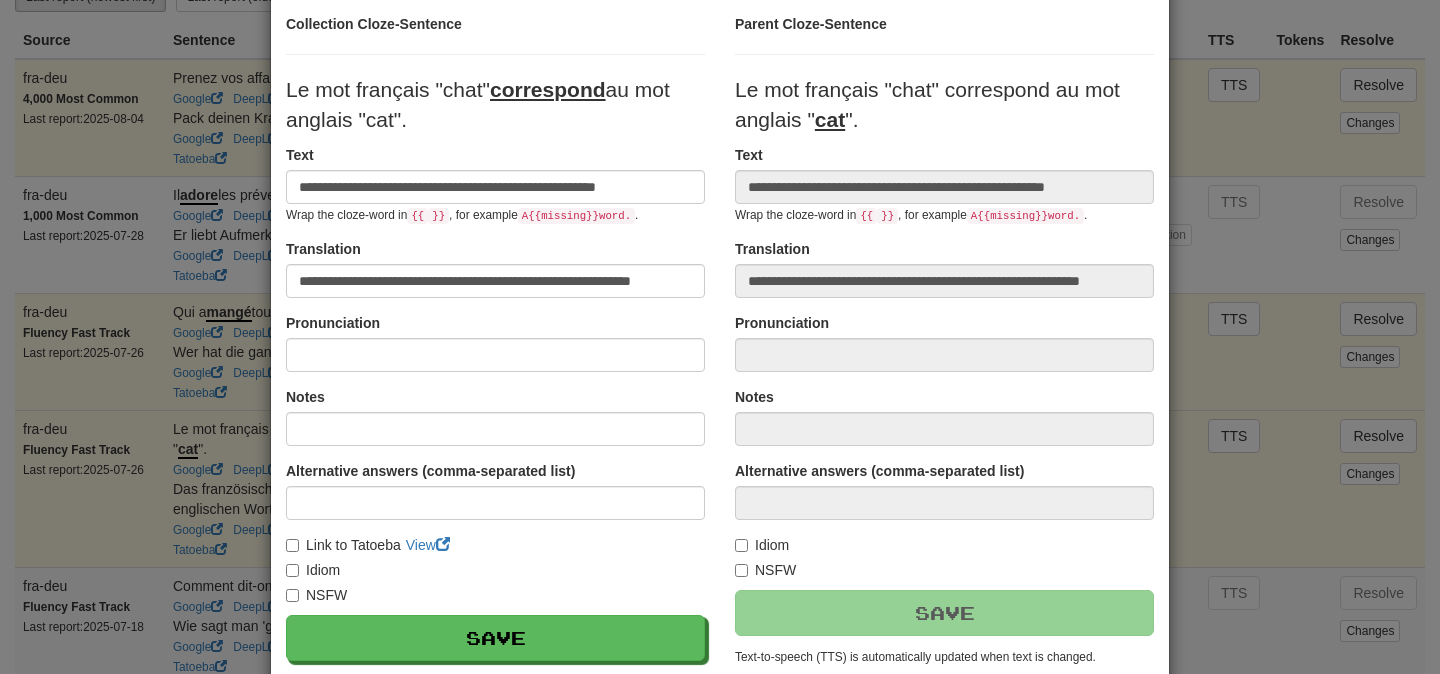click on "Le mot français "chat"  correspond  au mot anglais "cat"." at bounding box center [478, 104] 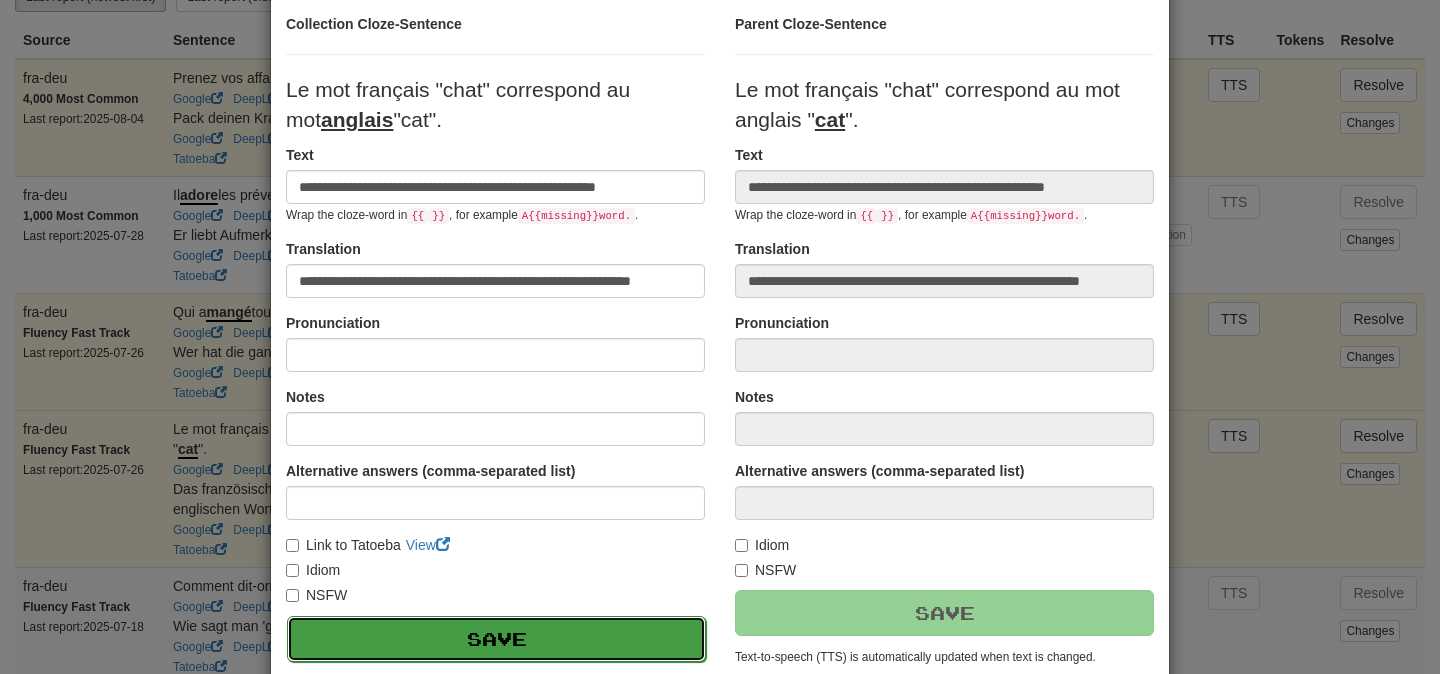 click on "Save" at bounding box center [496, 639] 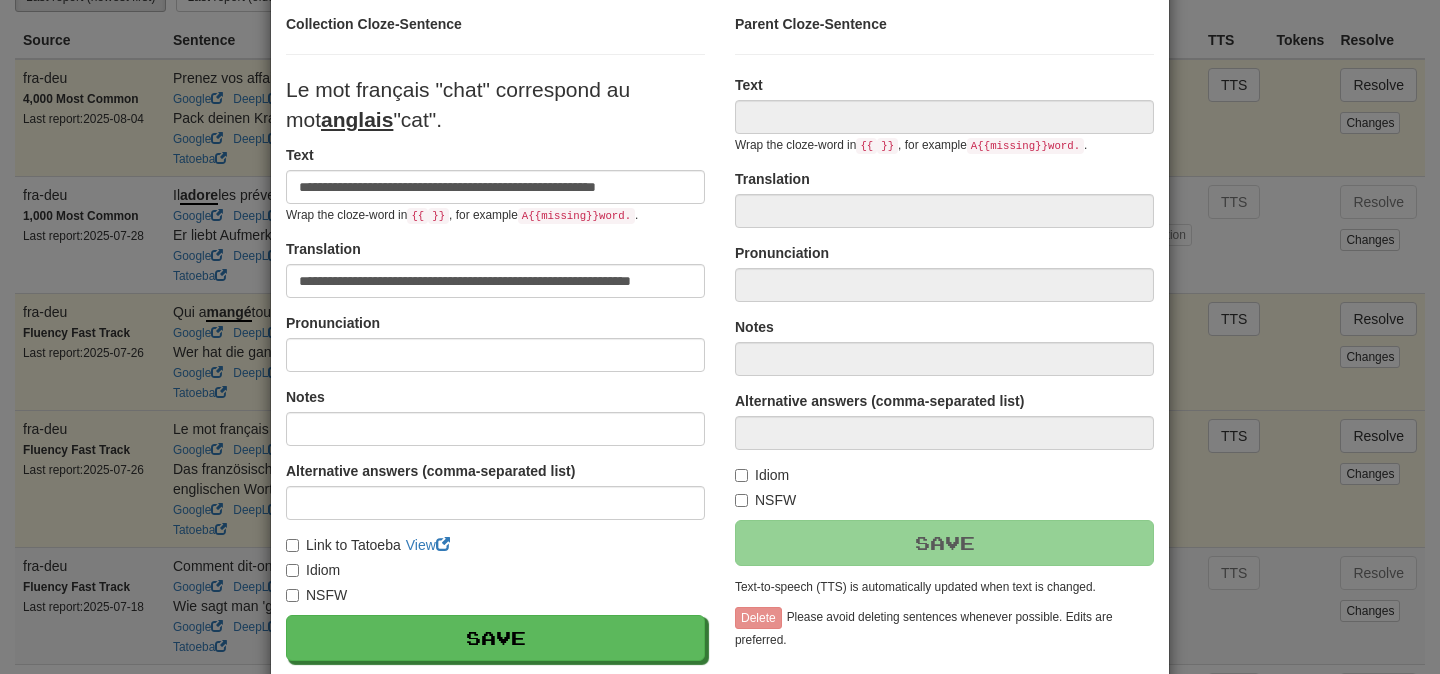 type on "**********" 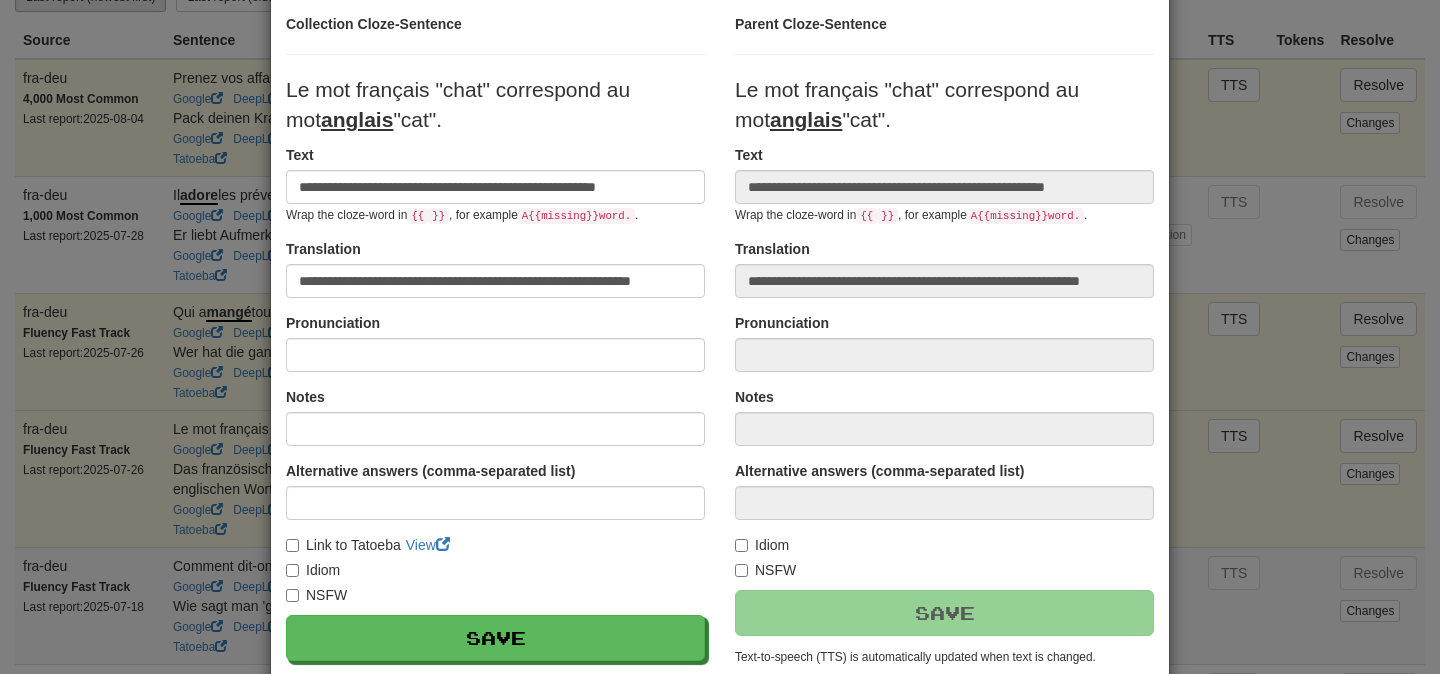 click on "**********" at bounding box center (720, 337) 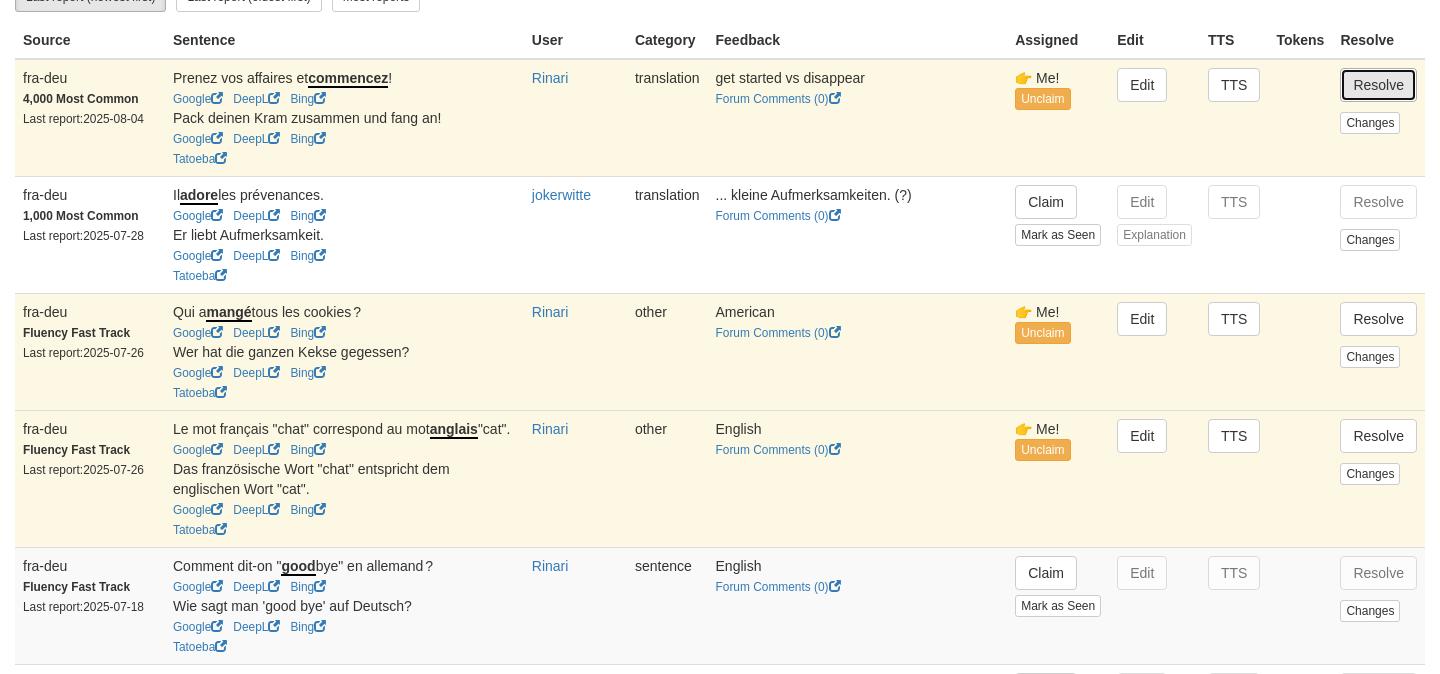 click on "Resolve" at bounding box center (1378, 85) 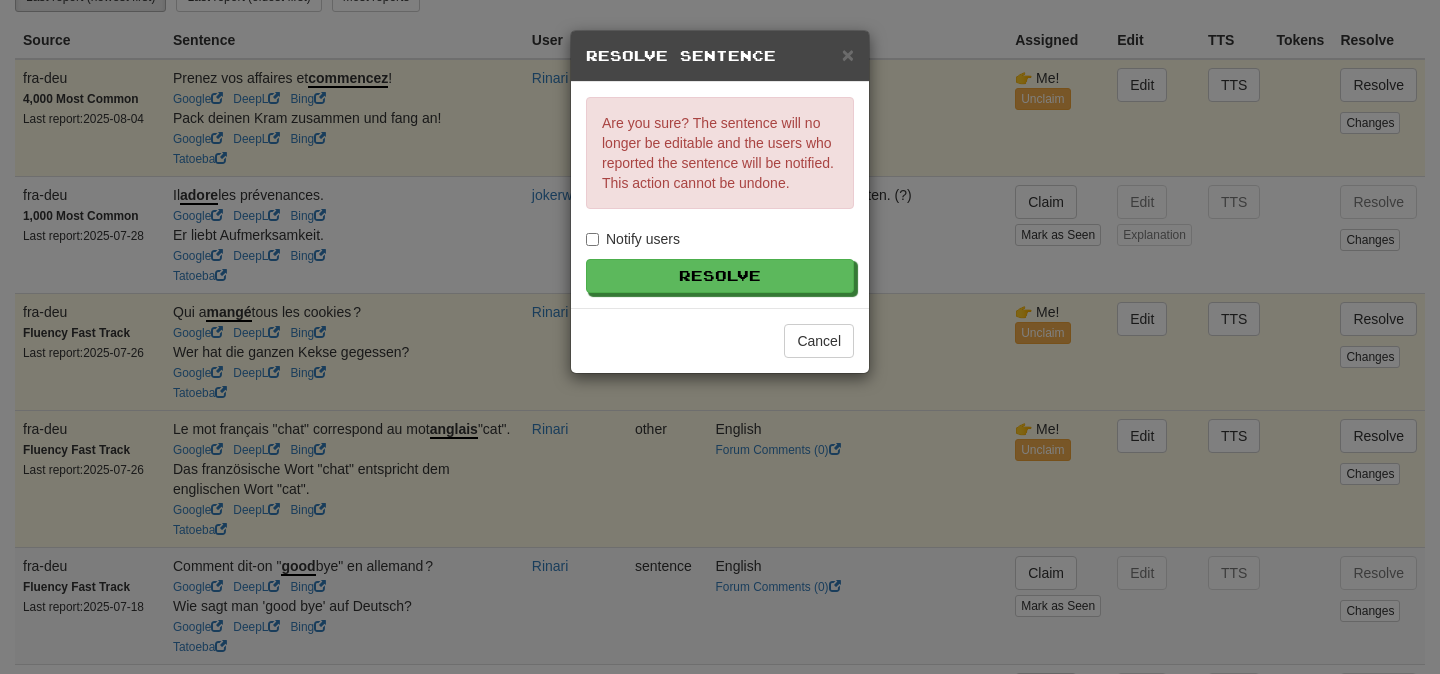 click on "Notify users" at bounding box center (633, 239) 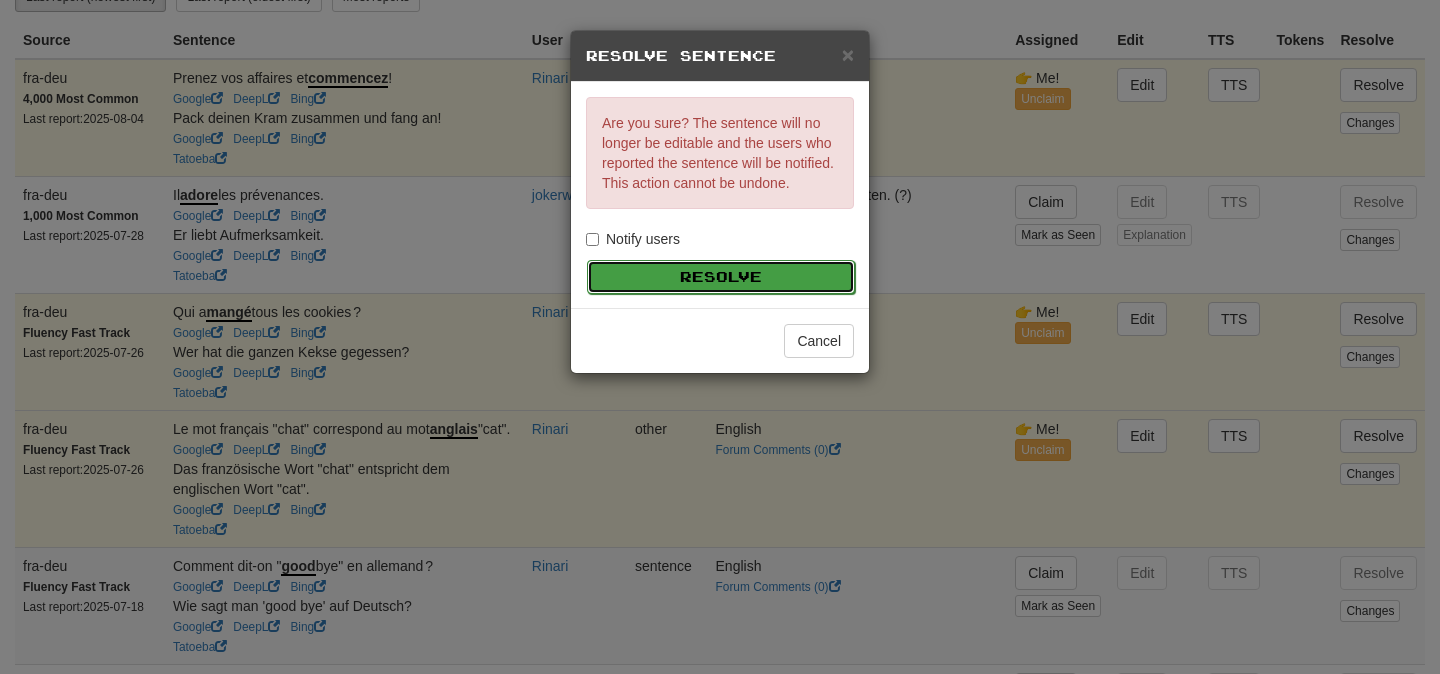 click on "Resolve" at bounding box center [721, 277] 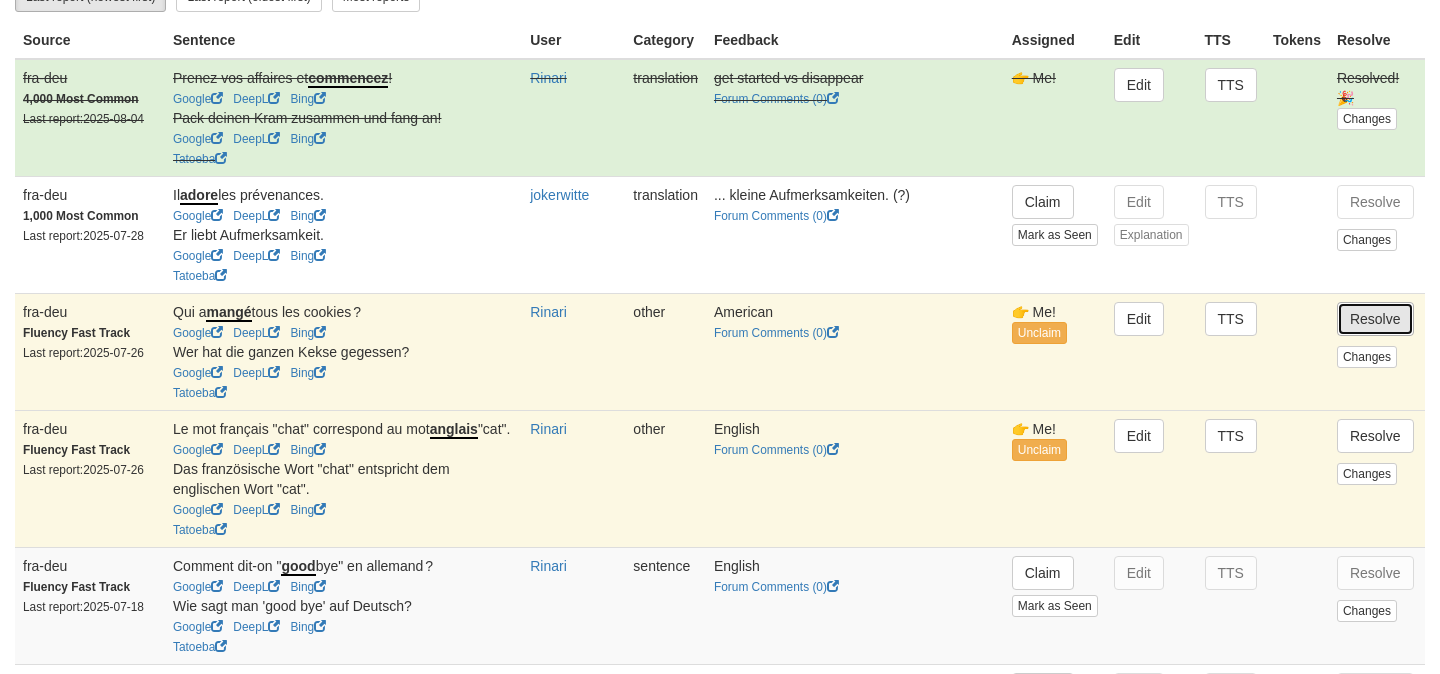 click on "Resolve" at bounding box center [1375, 319] 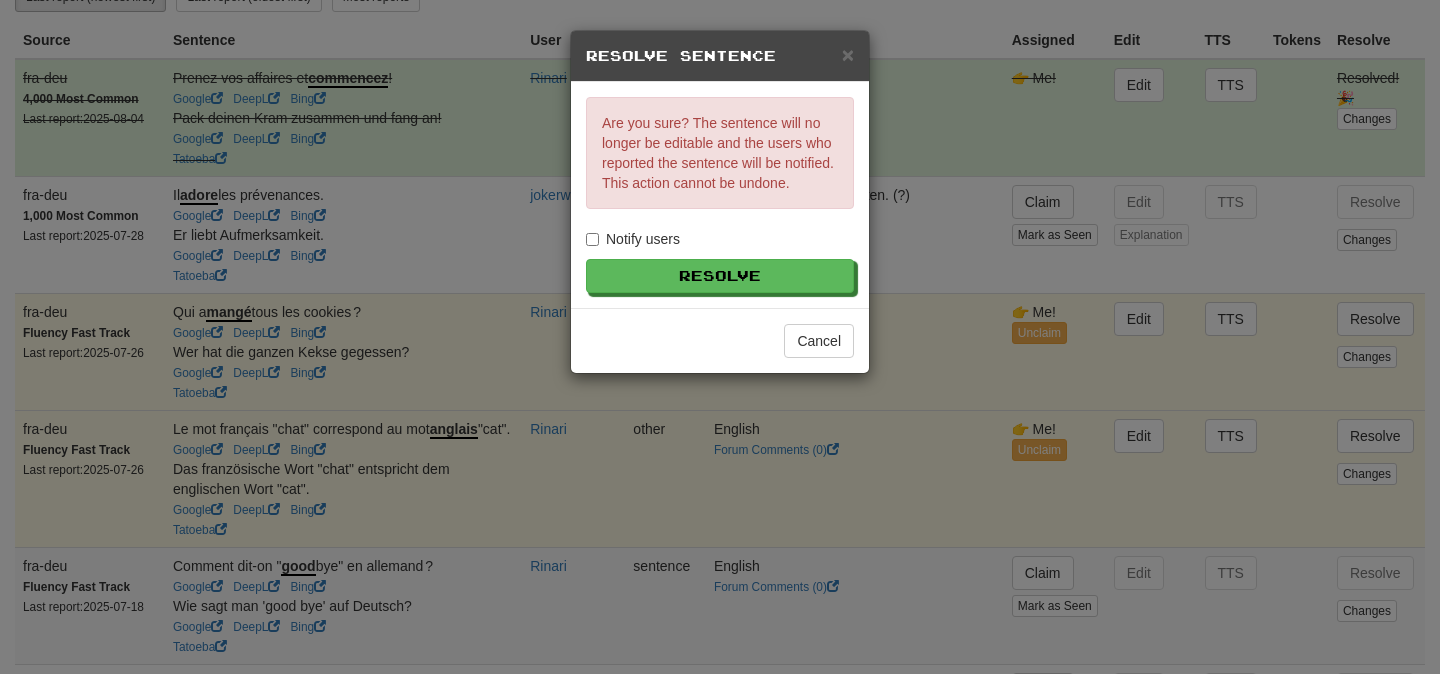 click on "Notify users" at bounding box center [633, 239] 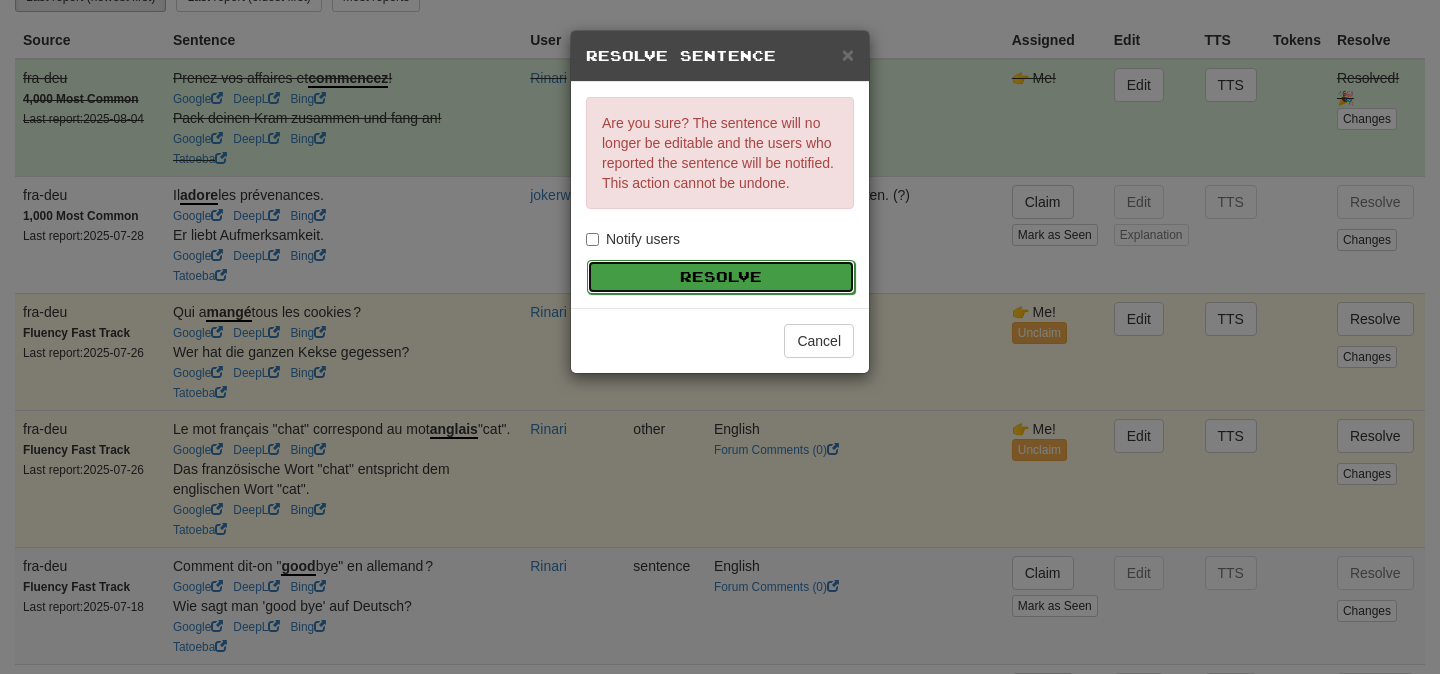 click on "Resolve" at bounding box center [721, 277] 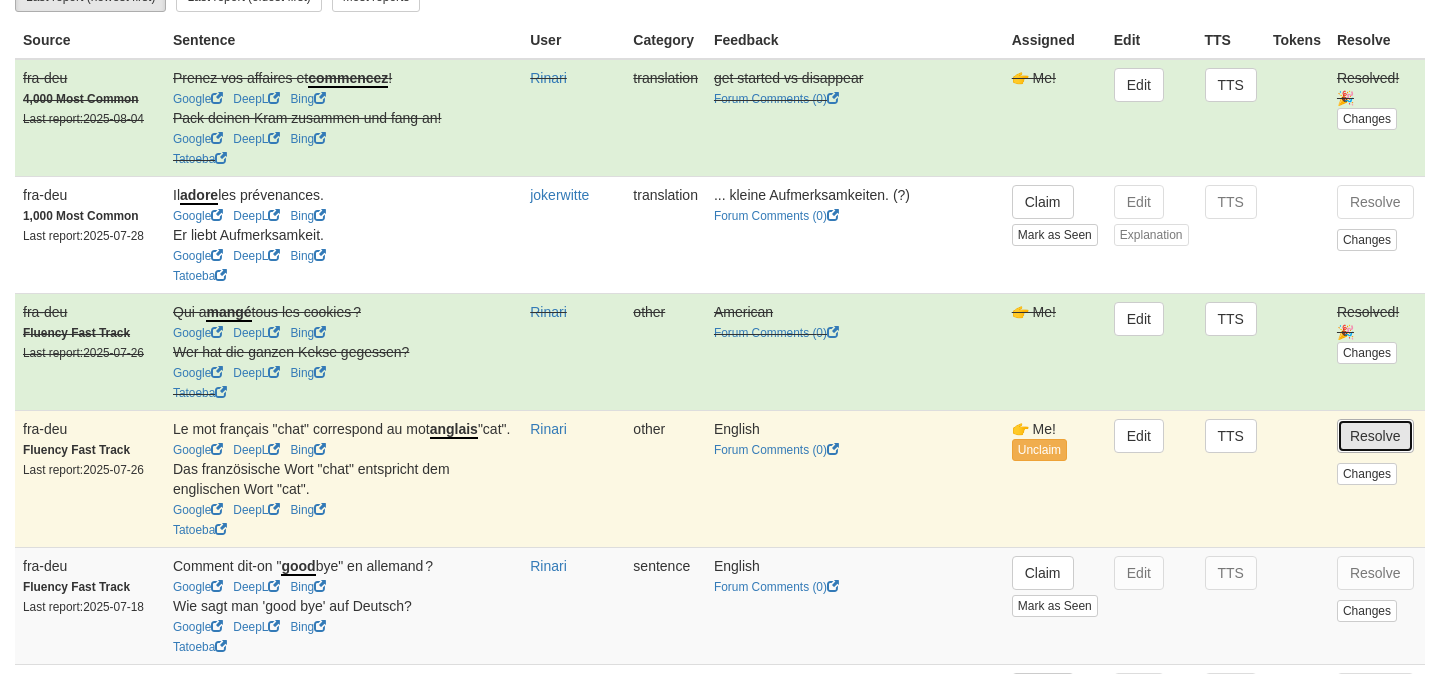 click on "Resolve" at bounding box center (1375, 436) 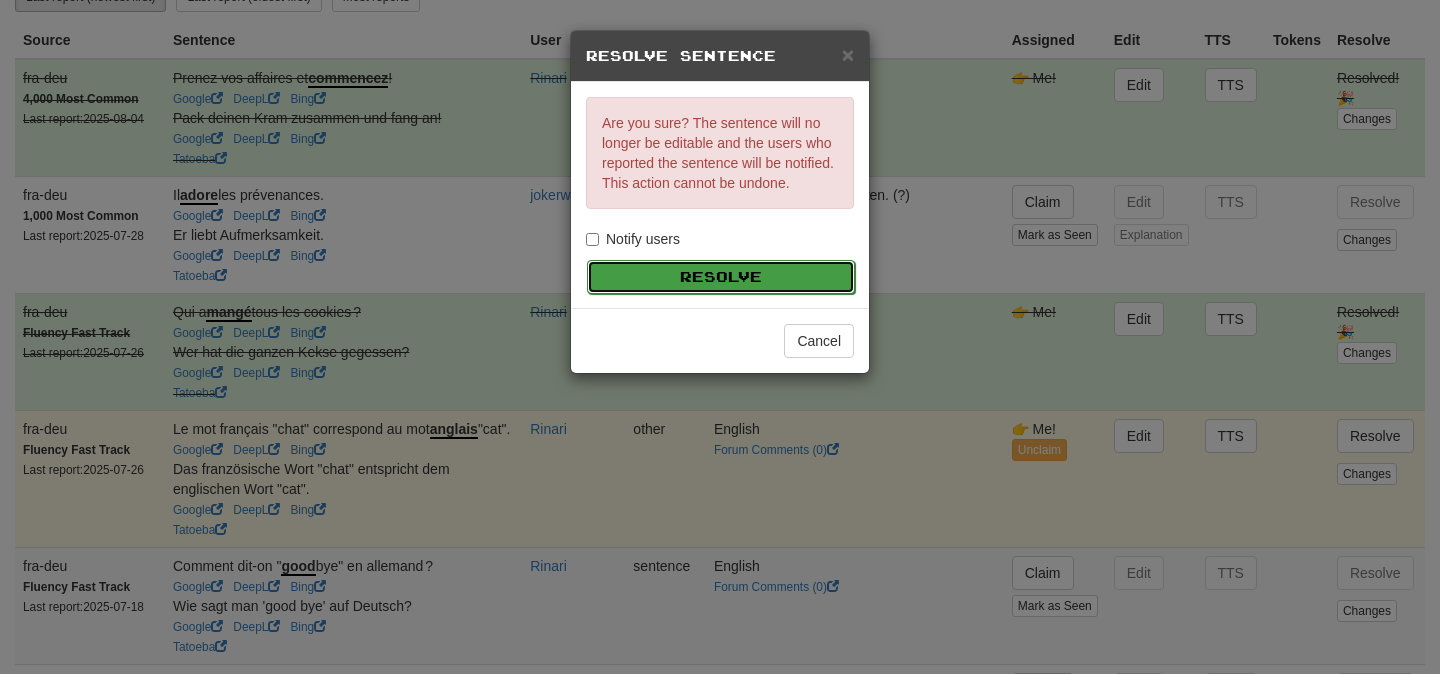 click on "Resolve" at bounding box center (721, 277) 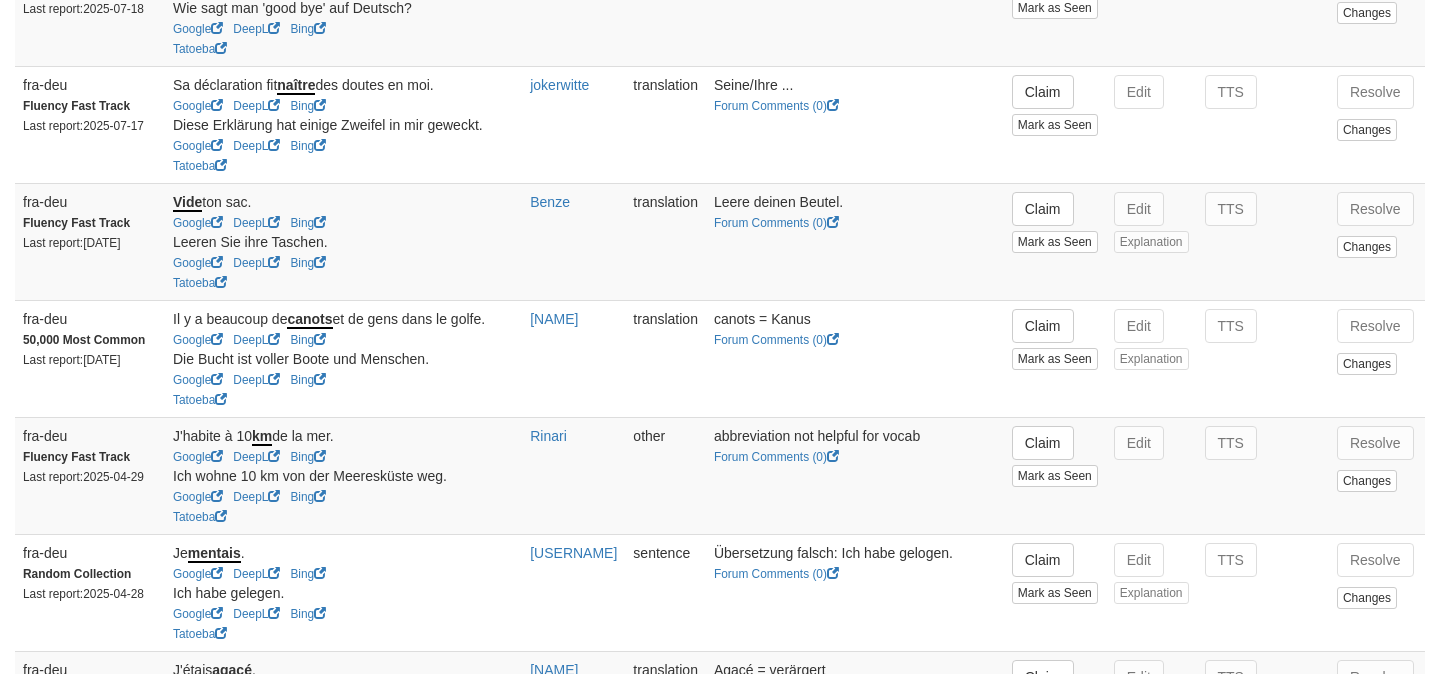 scroll, scrollTop: 810, scrollLeft: 0, axis: vertical 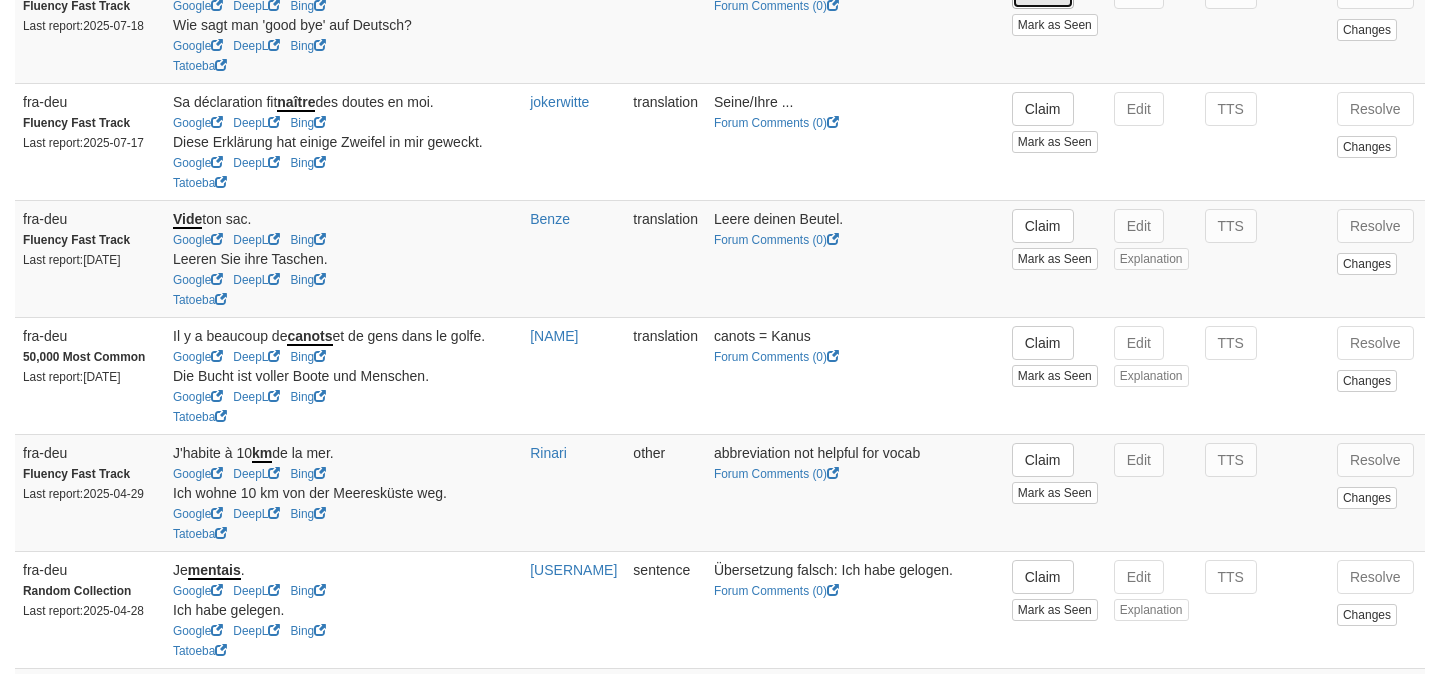 click on "Claim" at bounding box center (1043, -8) 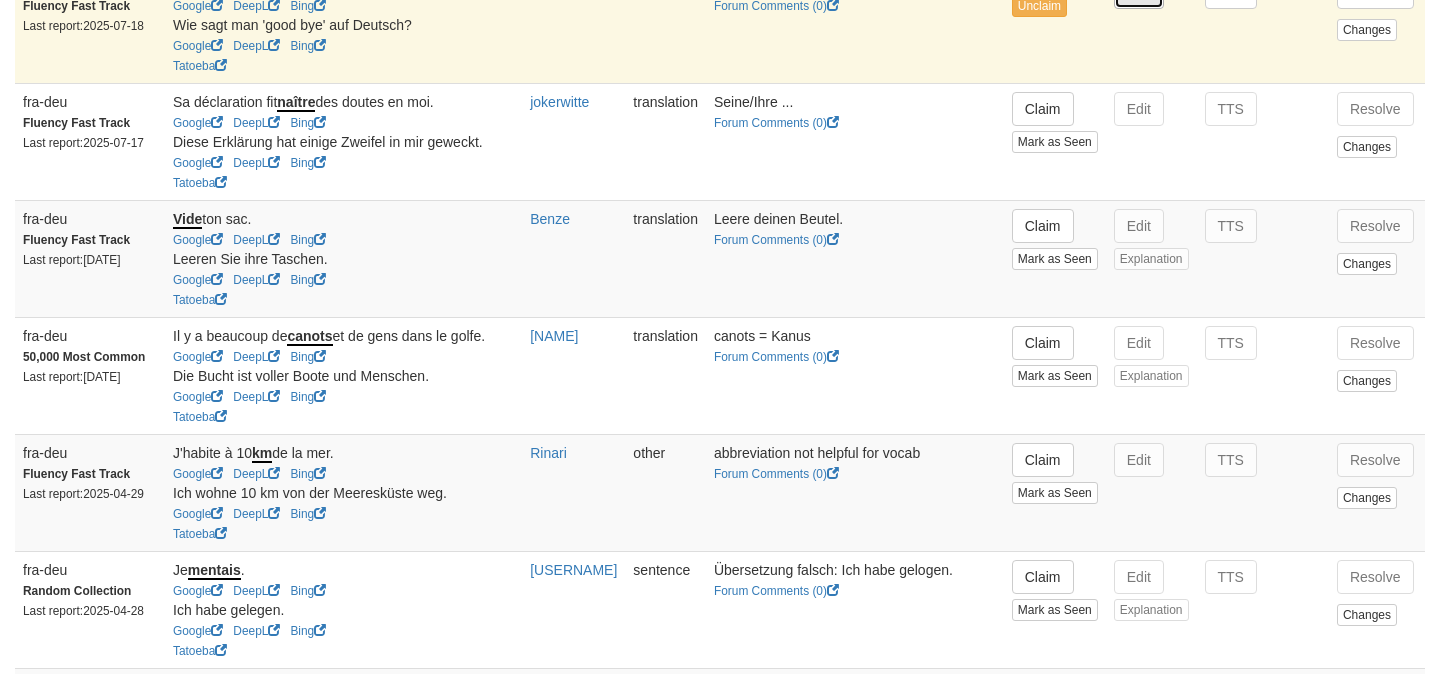 click on "Edit" at bounding box center [1139, -8] 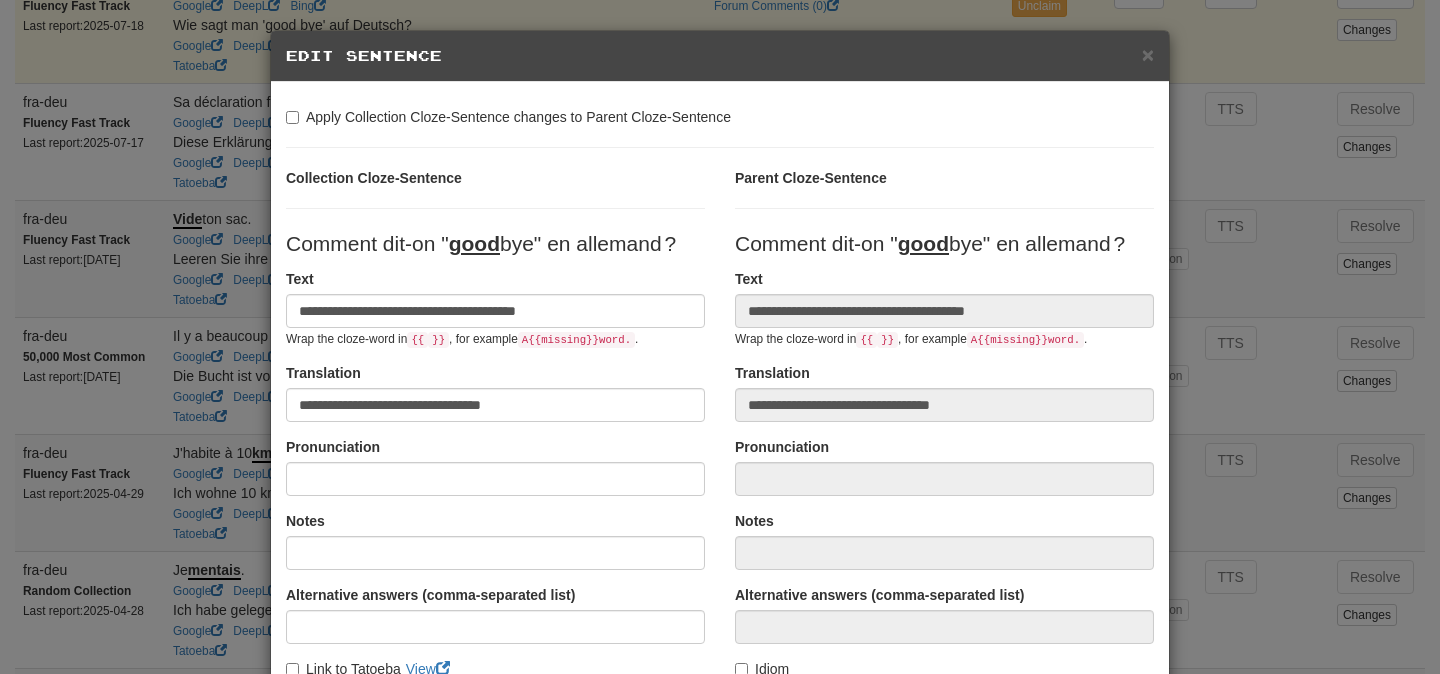 click on "Comment dit-on " good bye" en [LANGUAGE] ?" at bounding box center (495, 244) 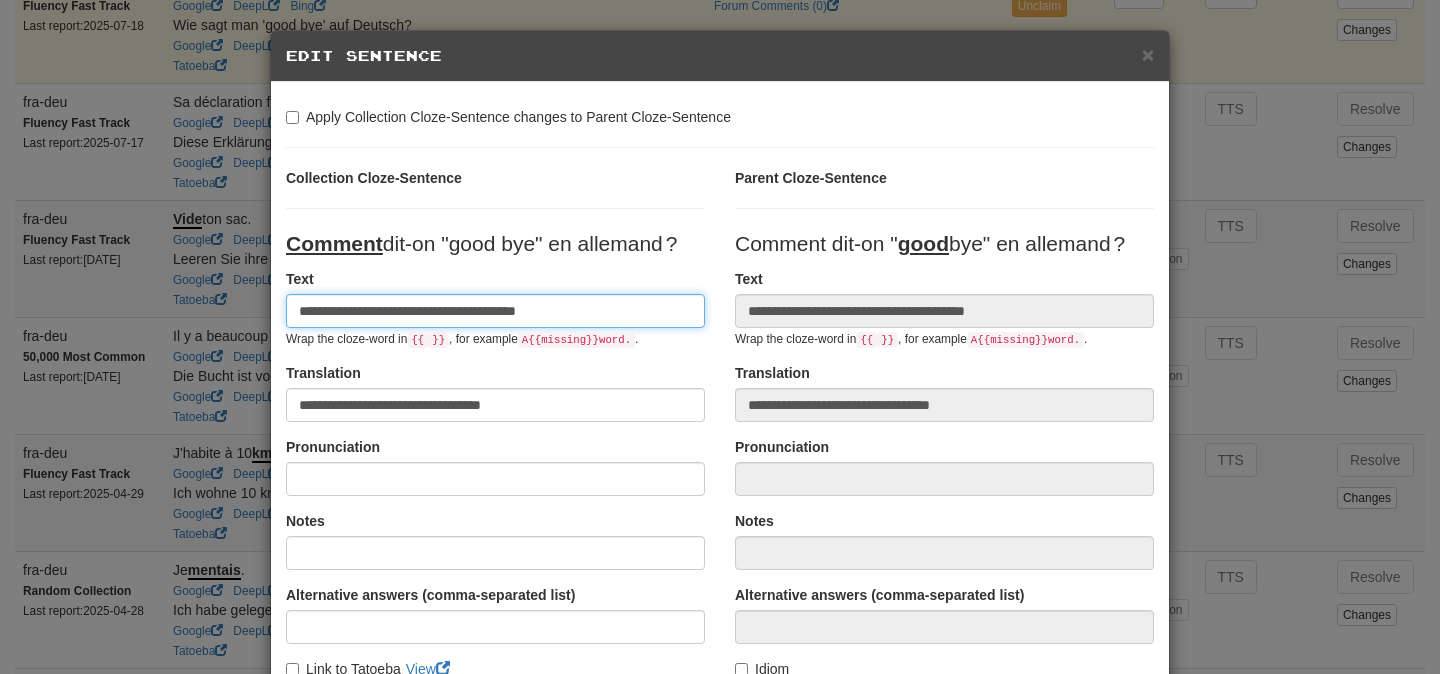 click on "**********" at bounding box center (495, 311) 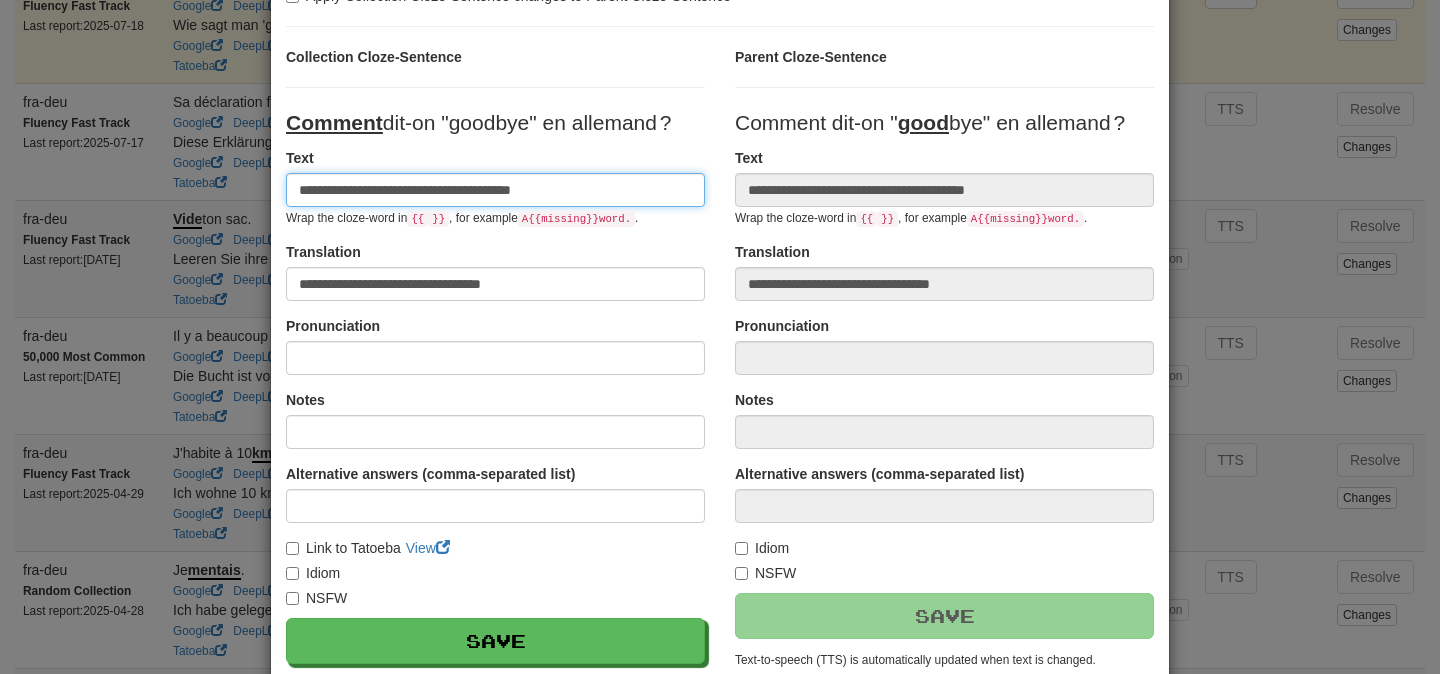 scroll, scrollTop: 122, scrollLeft: 0, axis: vertical 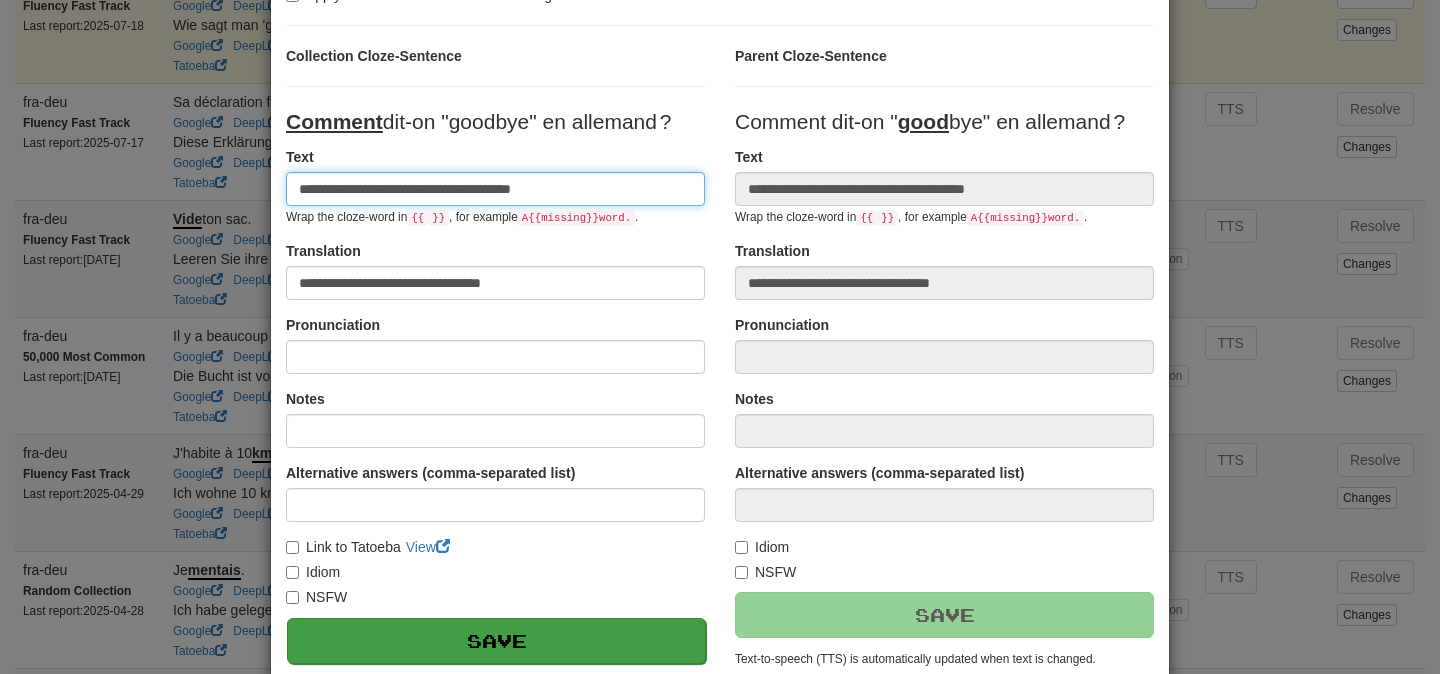 type on "**********" 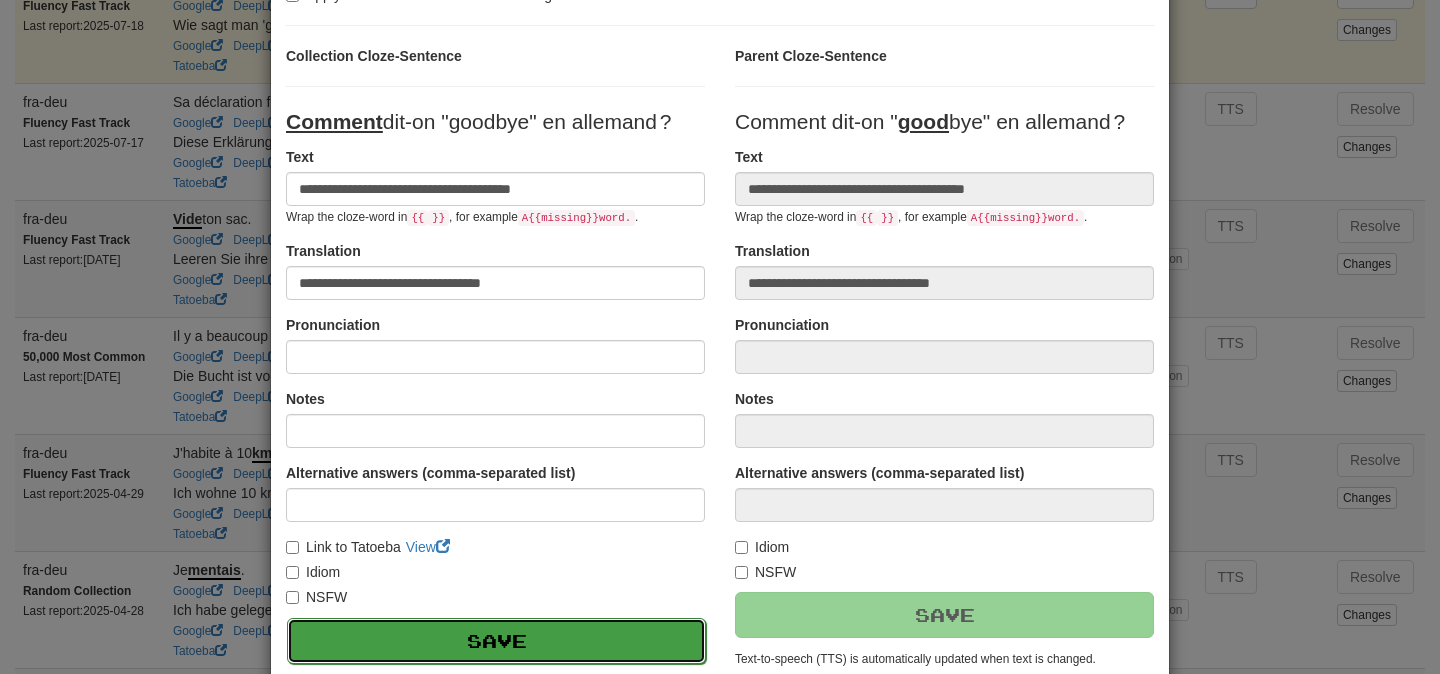 click on "Save" at bounding box center [496, 641] 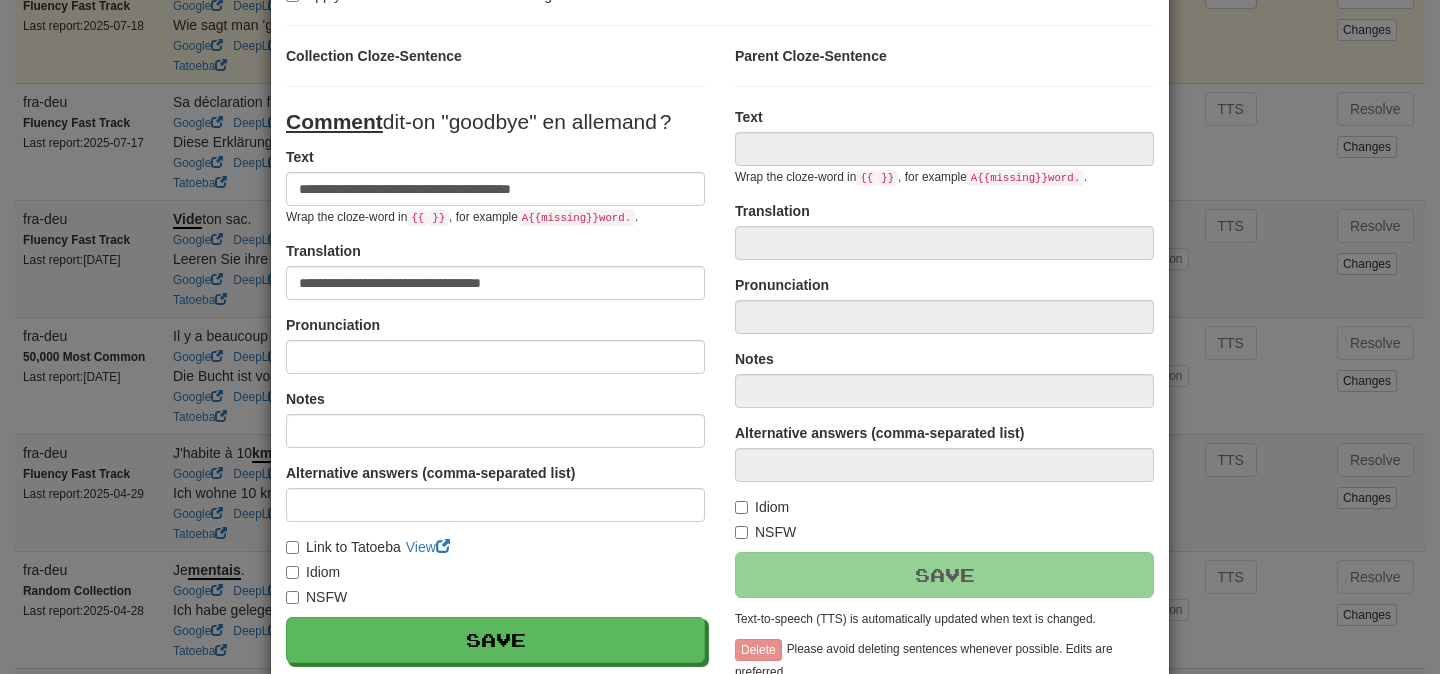 type on "**********" 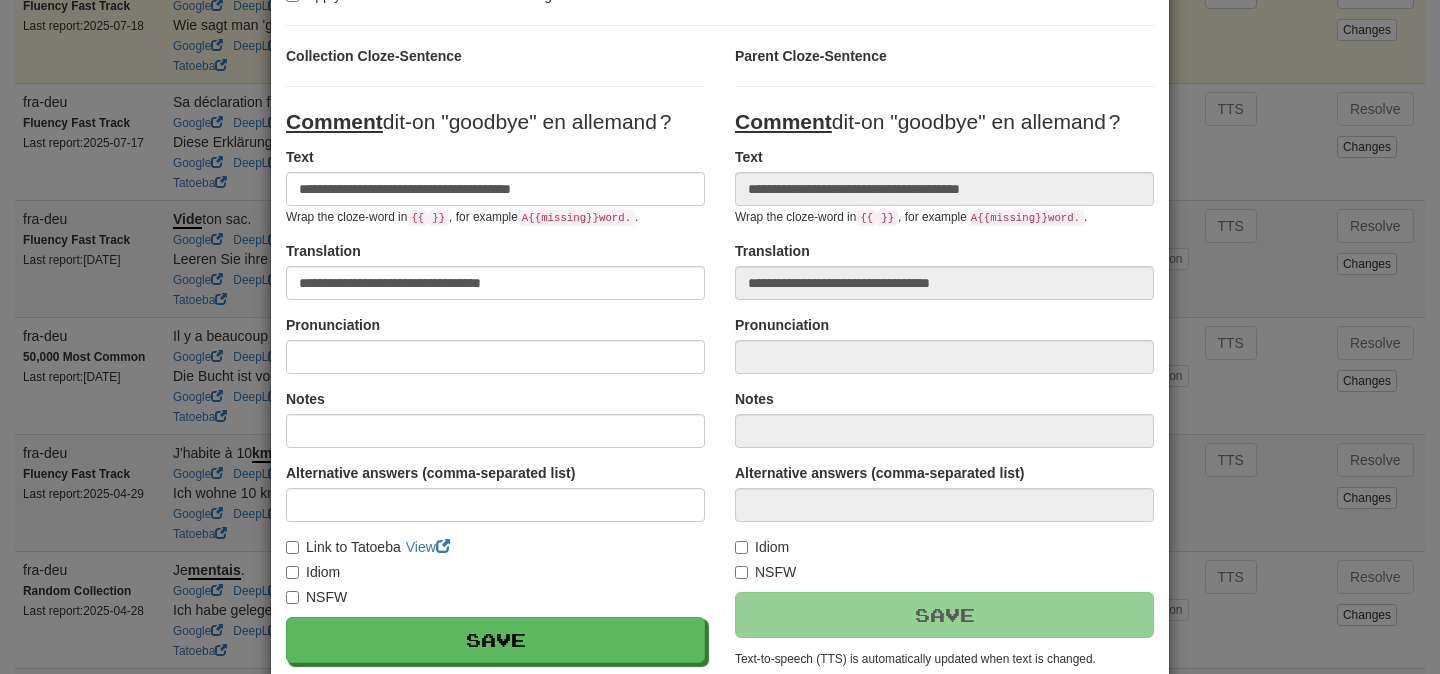 click on "**********" at bounding box center [720, 337] 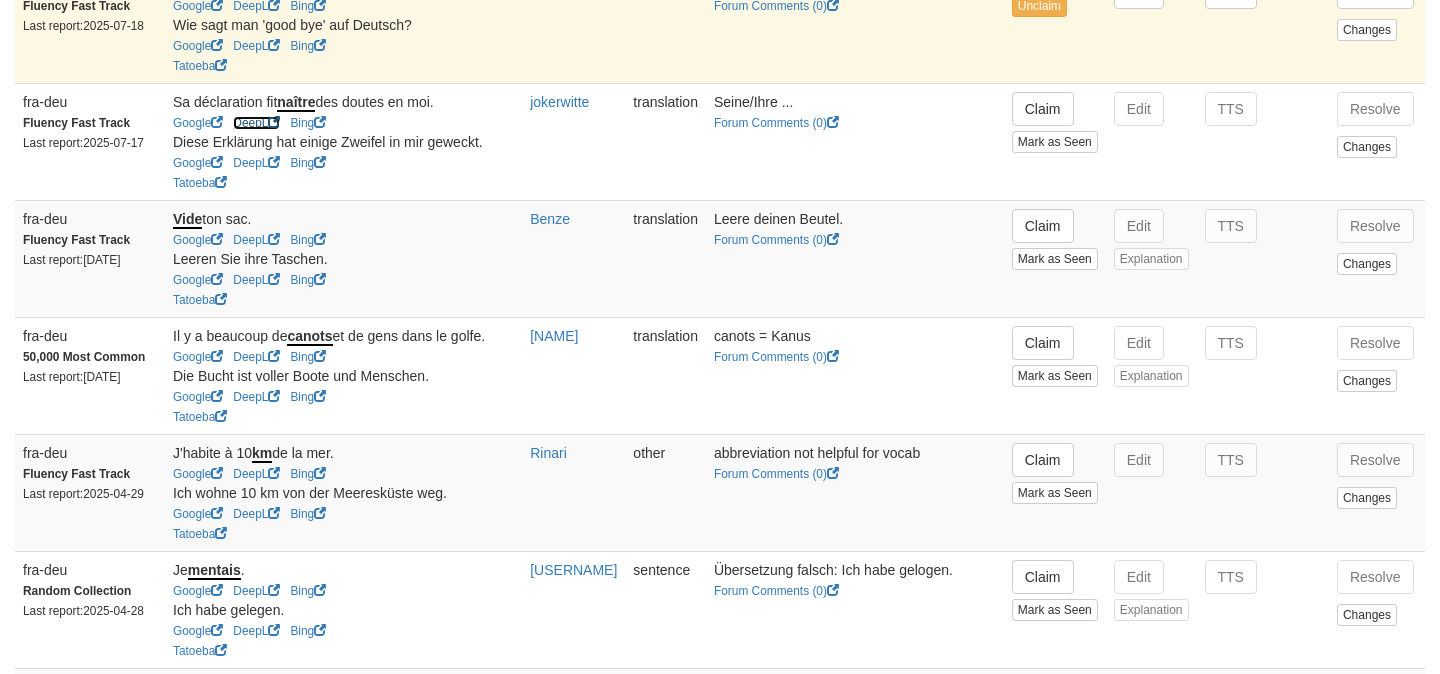 click on "DeepL" at bounding box center (256, 123) 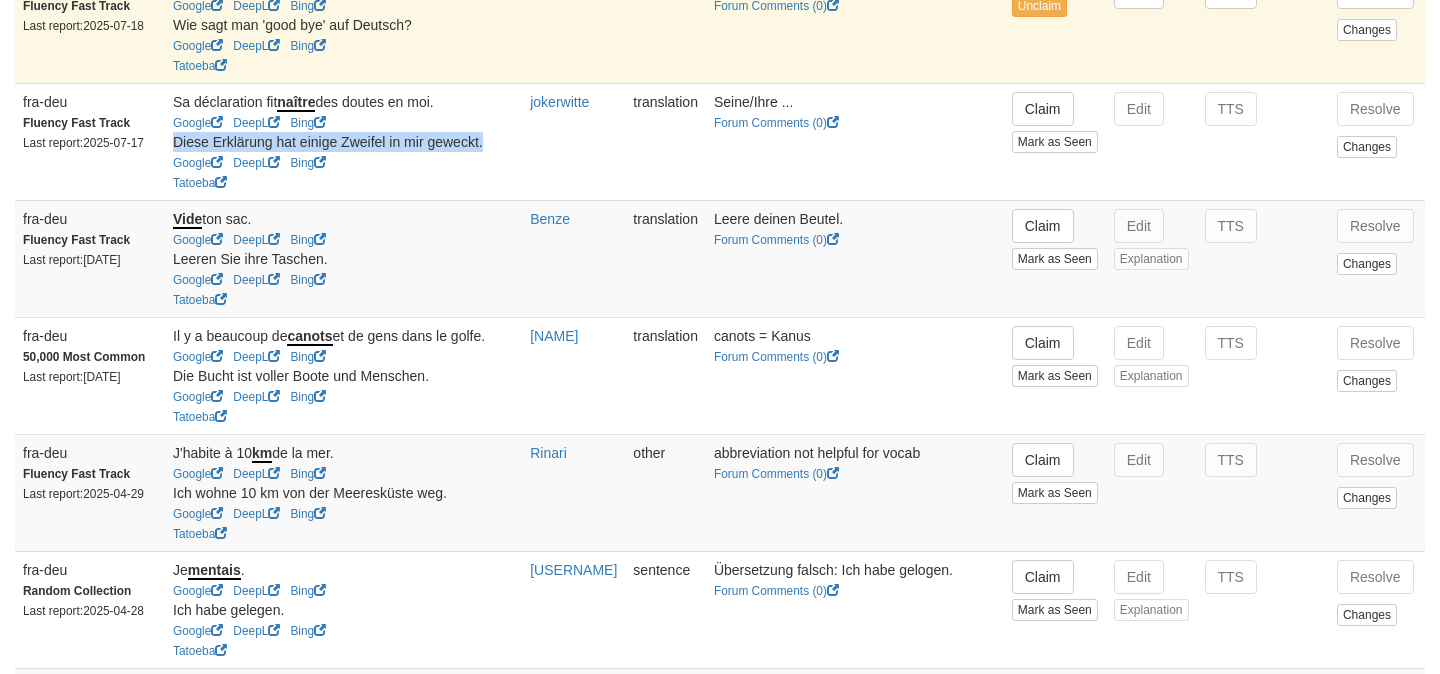 drag, startPoint x: 168, startPoint y: 180, endPoint x: 505, endPoint y: 174, distance: 337.0534 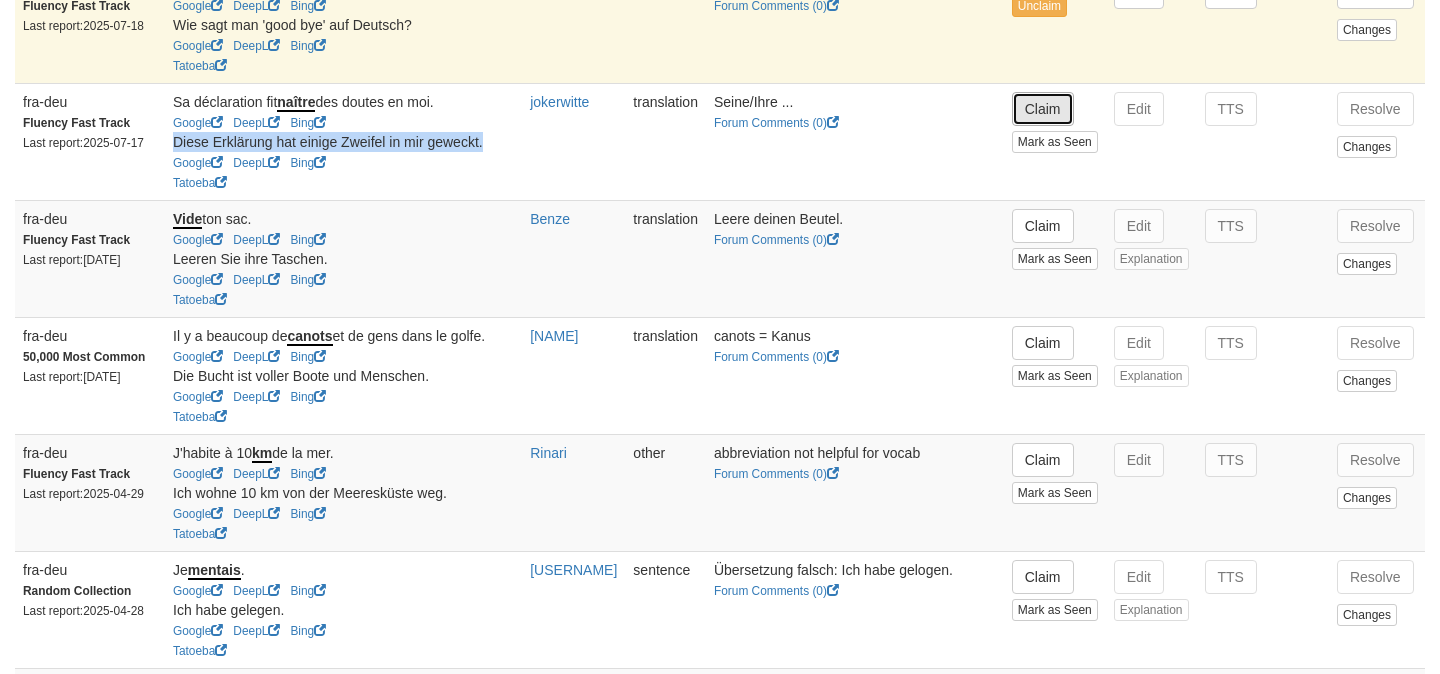 click on "Claim" at bounding box center [1043, 109] 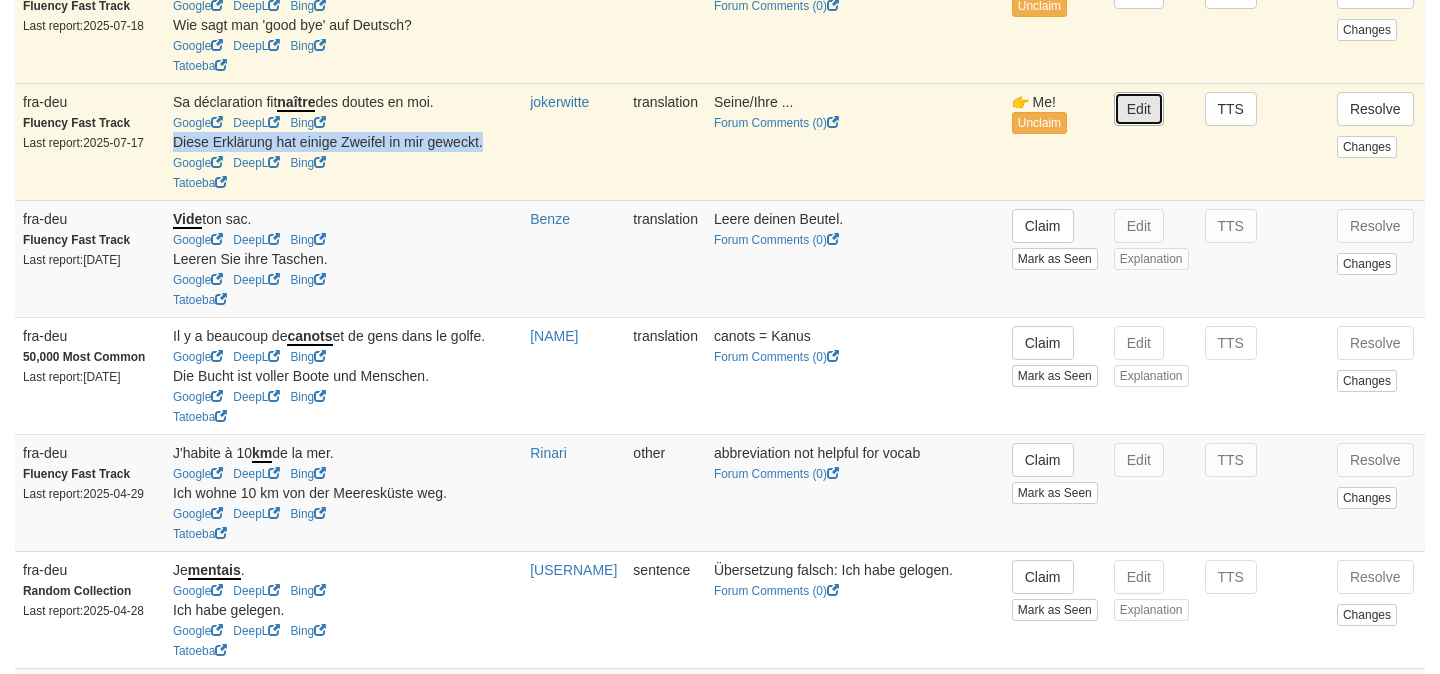 click on "Edit" at bounding box center (1139, 109) 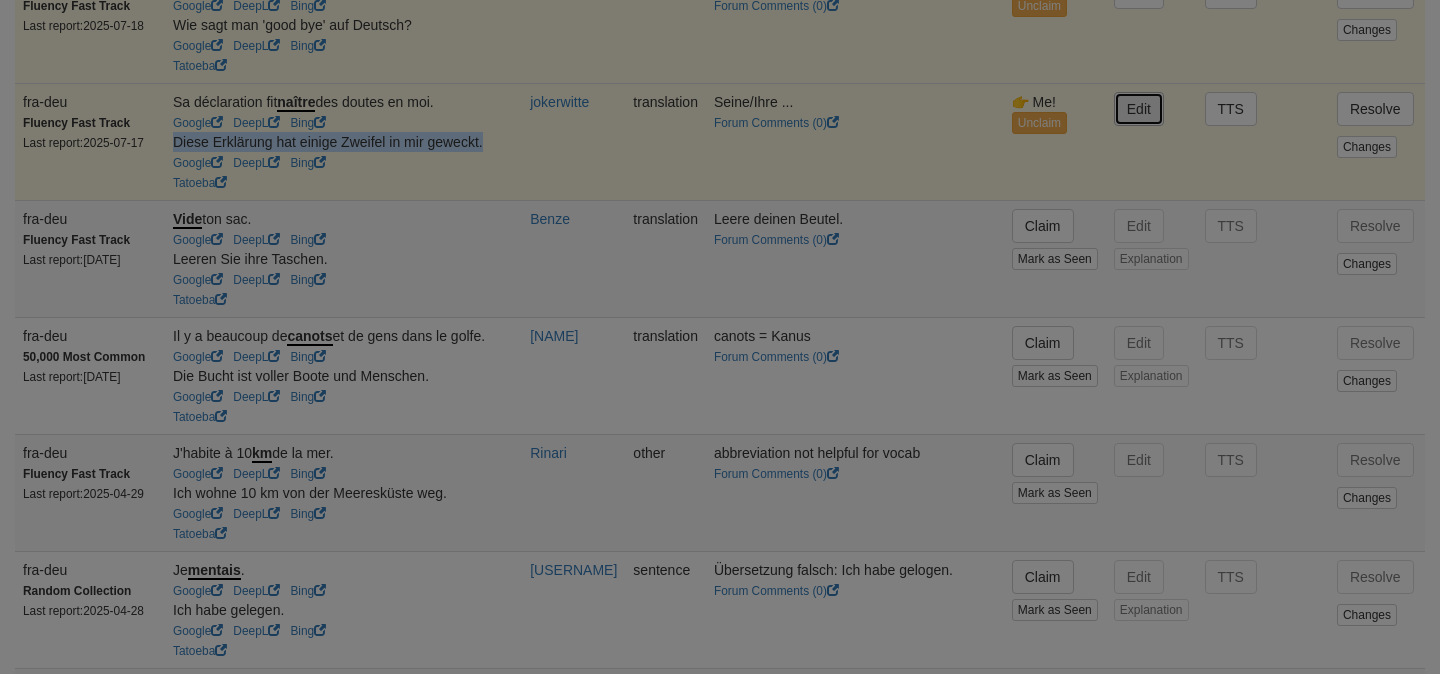 type on "**********" 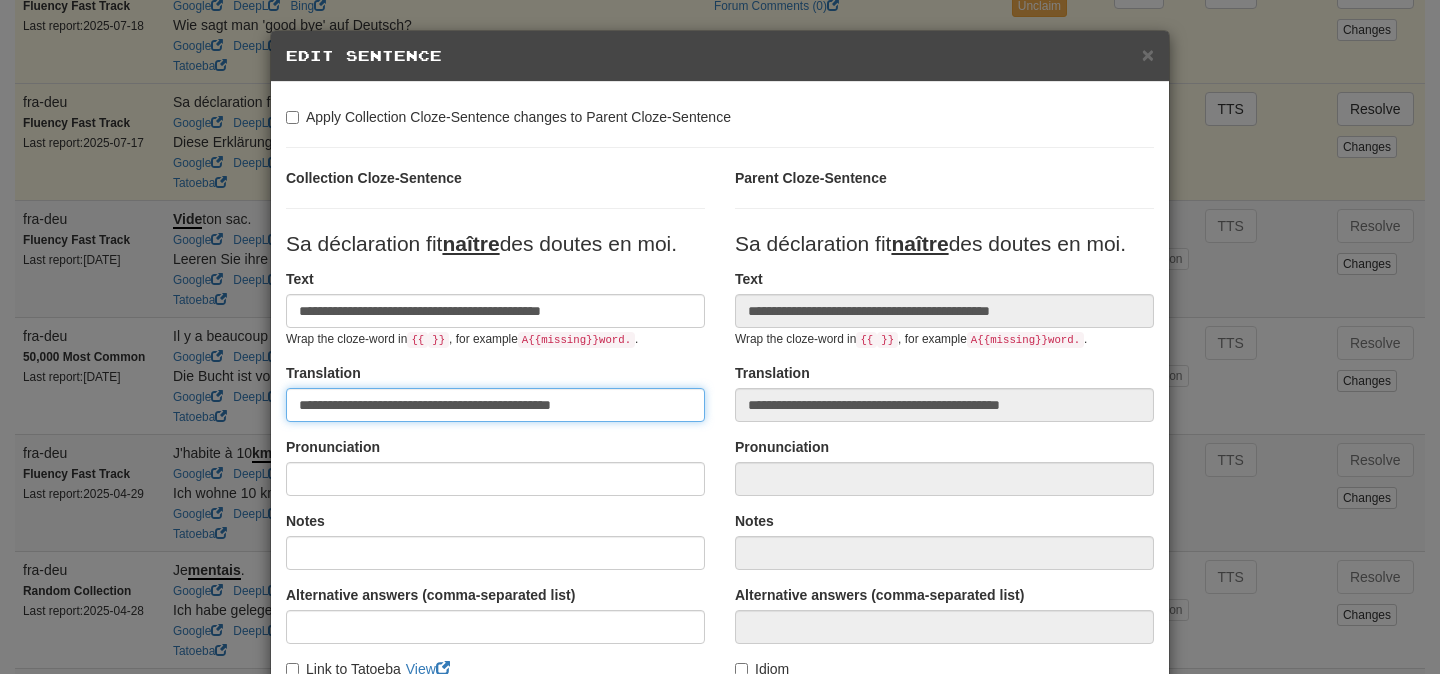 click on "**********" at bounding box center (495, 405) 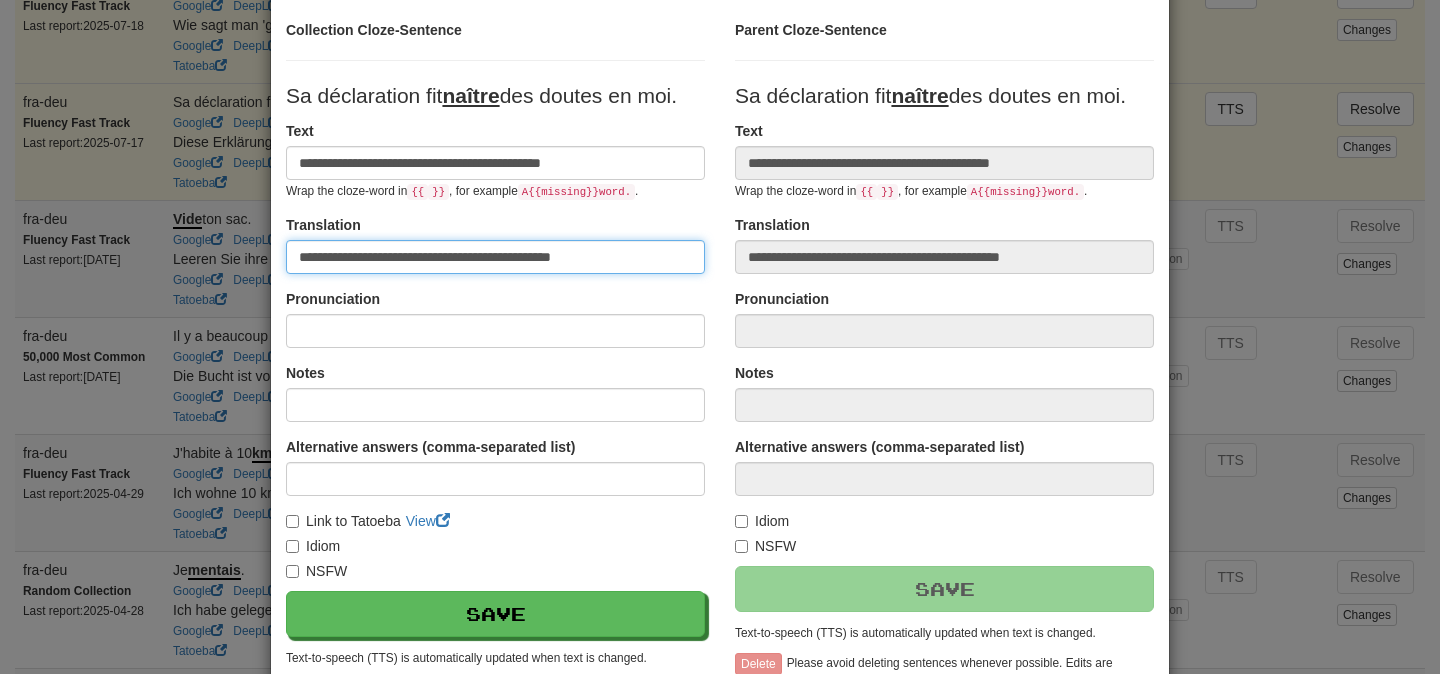 scroll, scrollTop: 153, scrollLeft: 0, axis: vertical 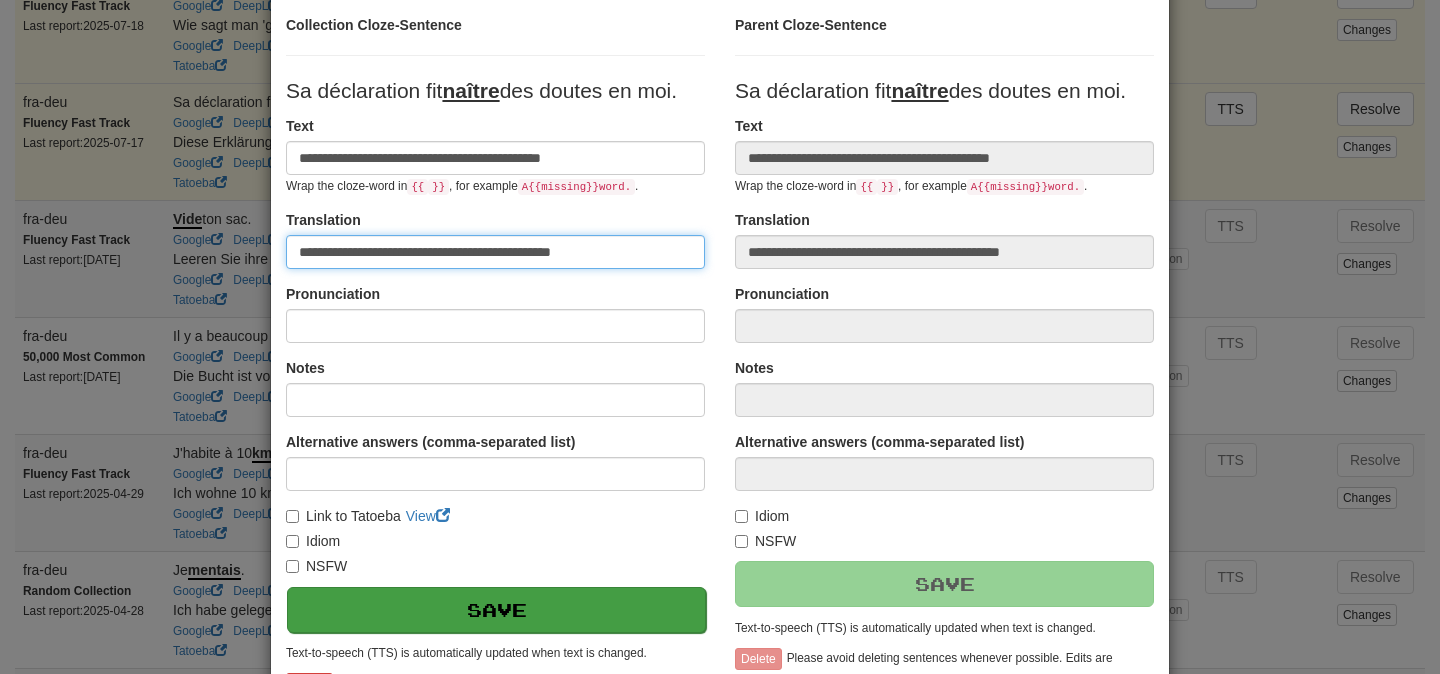 type on "**********" 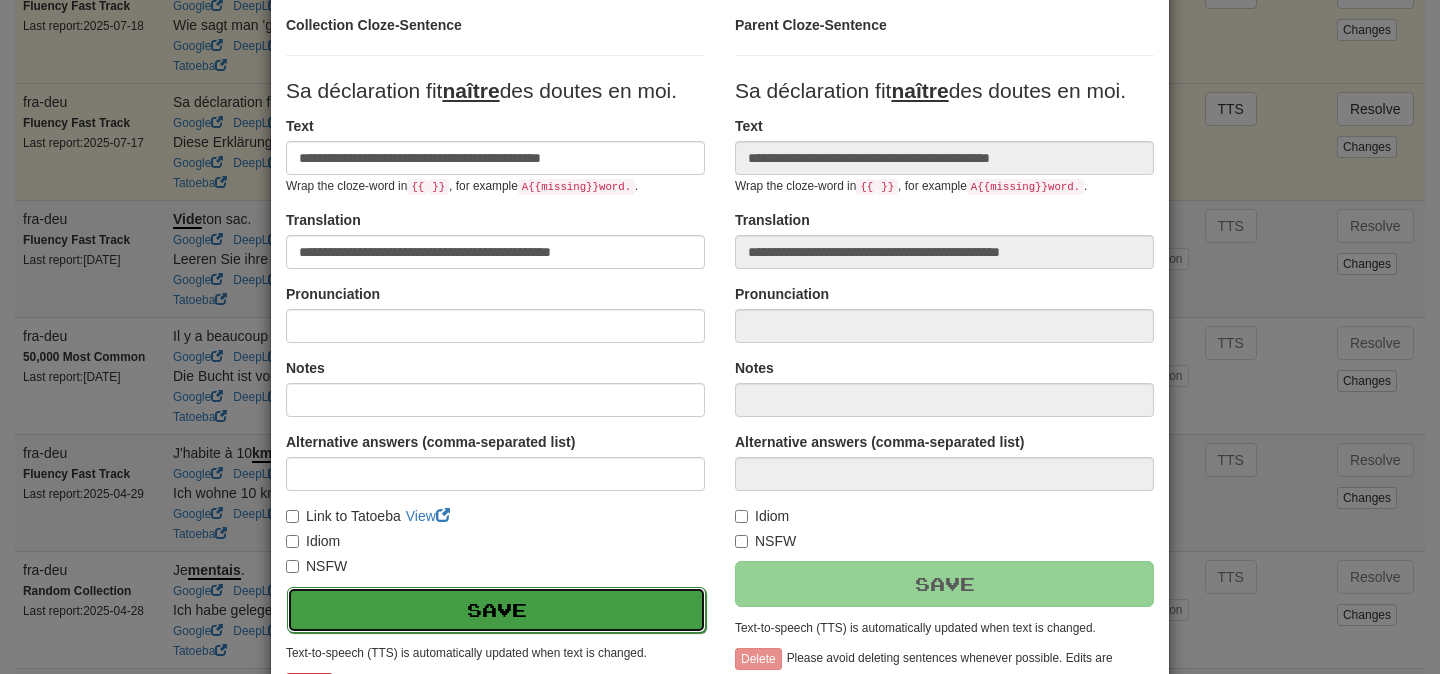 click on "Save" at bounding box center [496, 610] 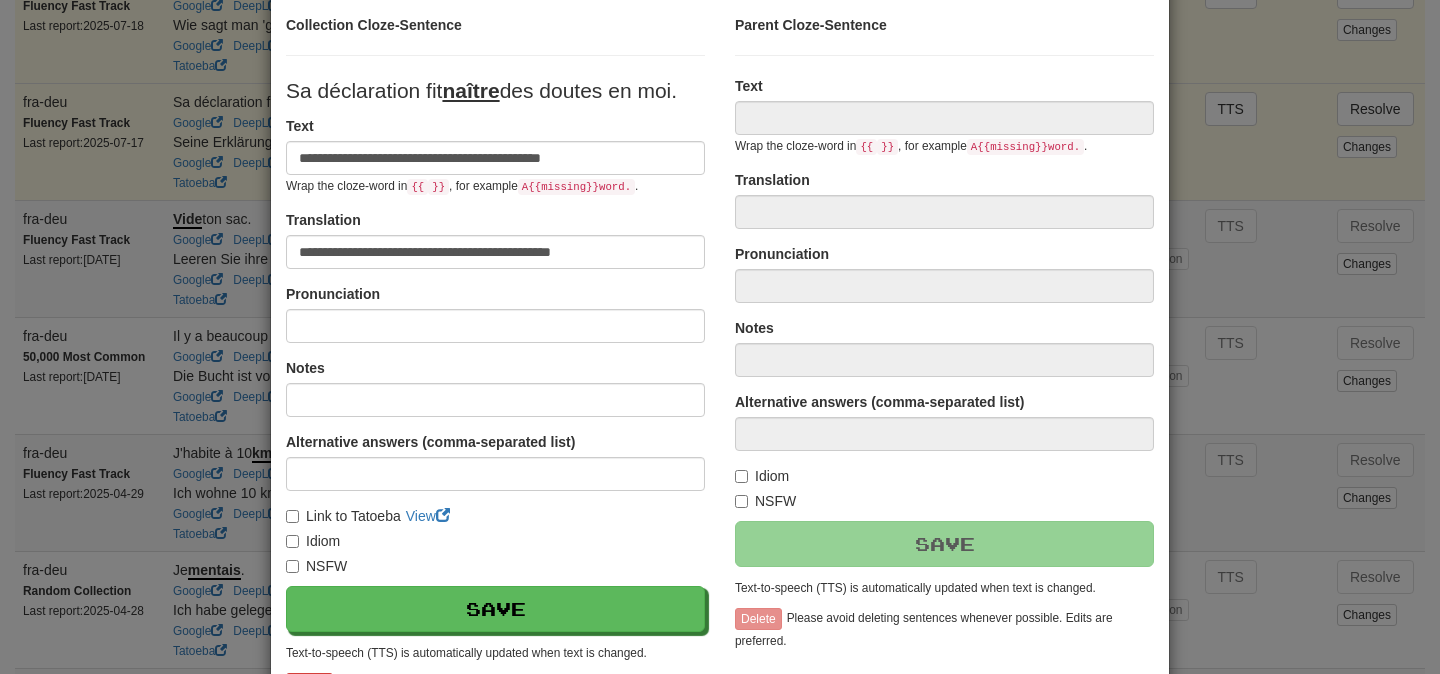 type on "**********" 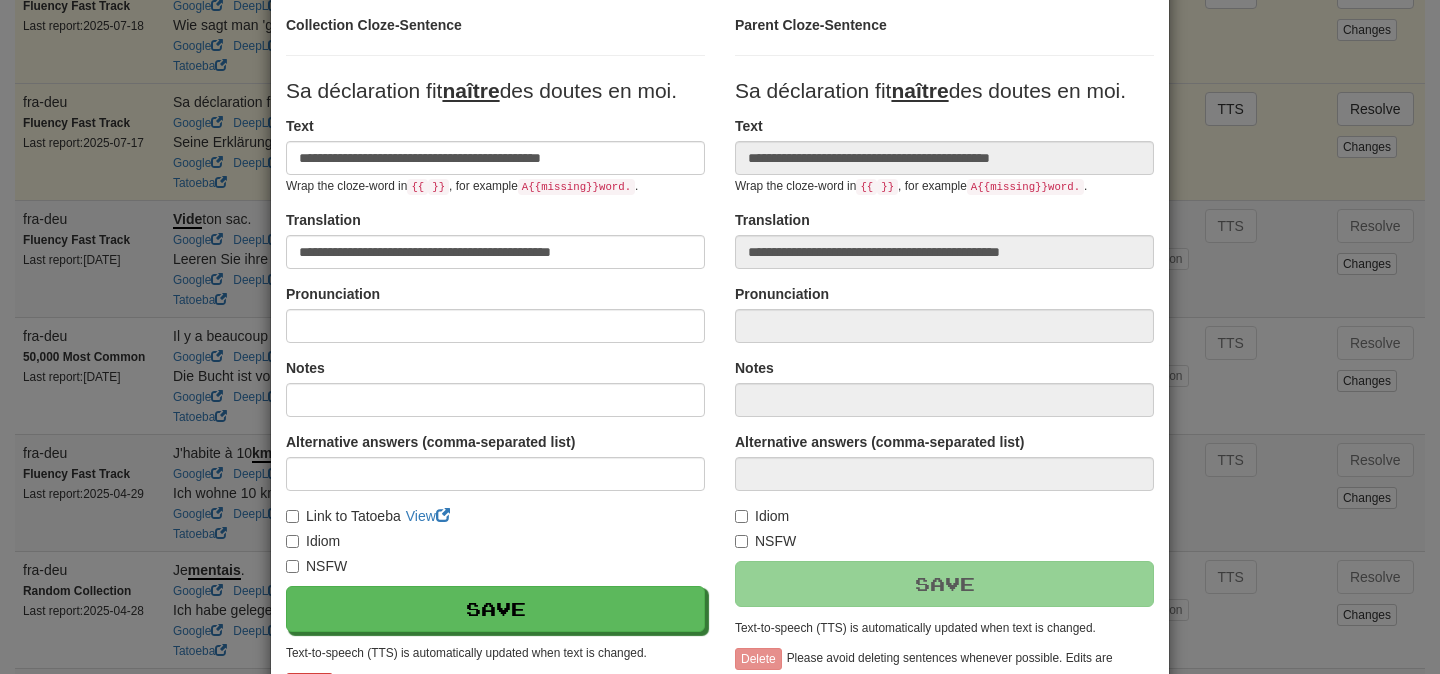 click on "**********" at bounding box center (720, 337) 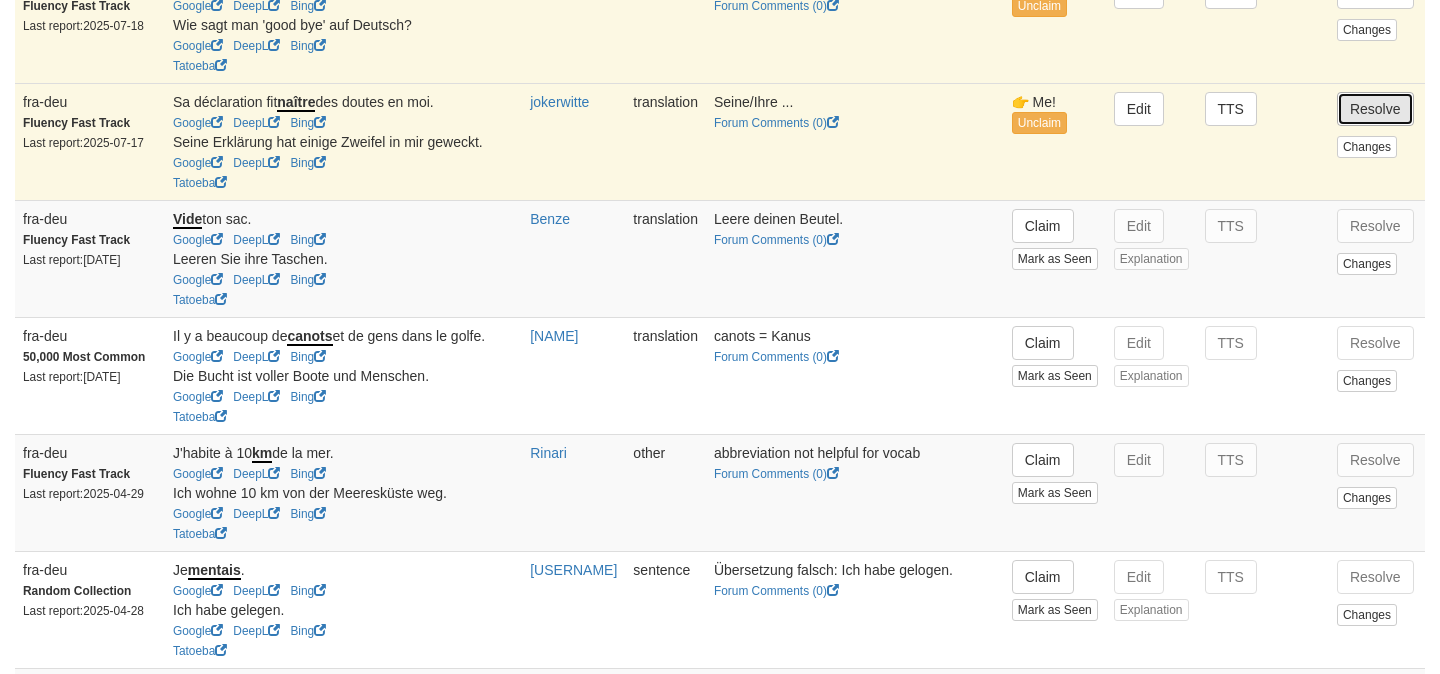 click on "Resolve" at bounding box center (1375, 109) 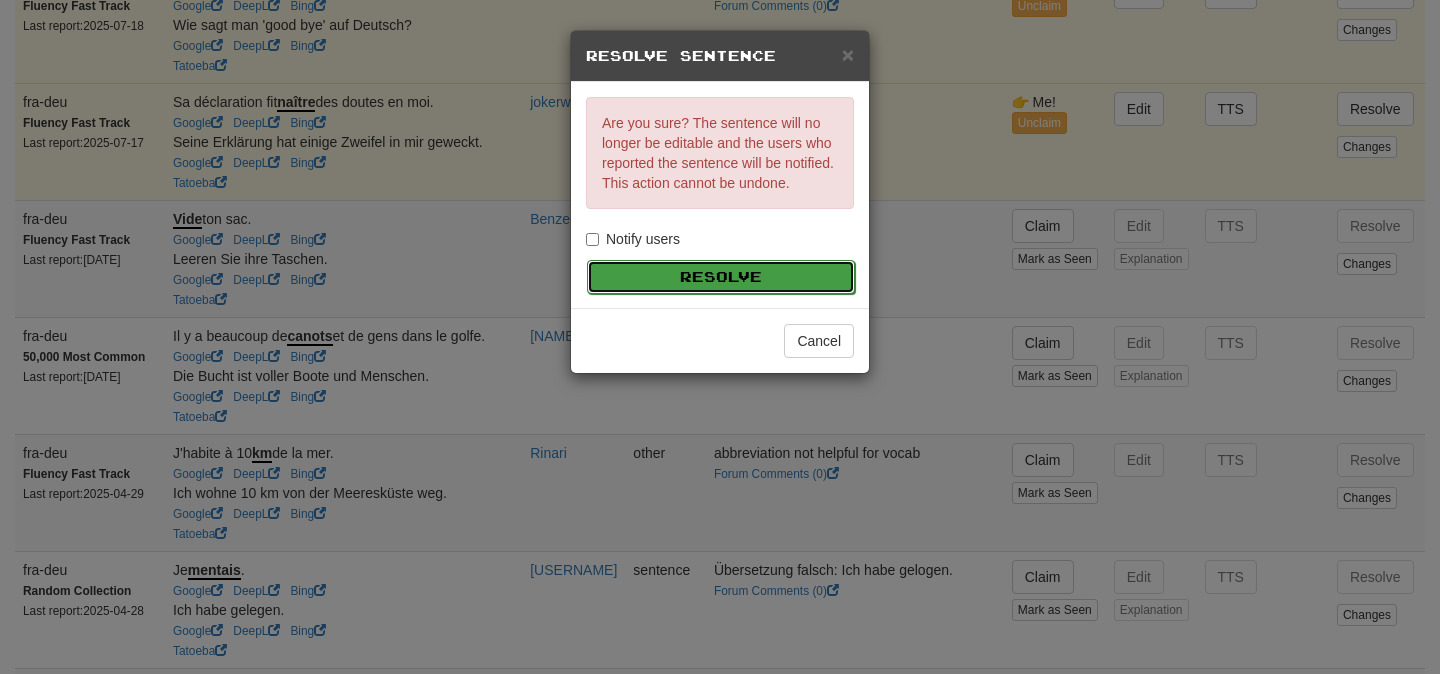click on "Resolve" at bounding box center (721, 277) 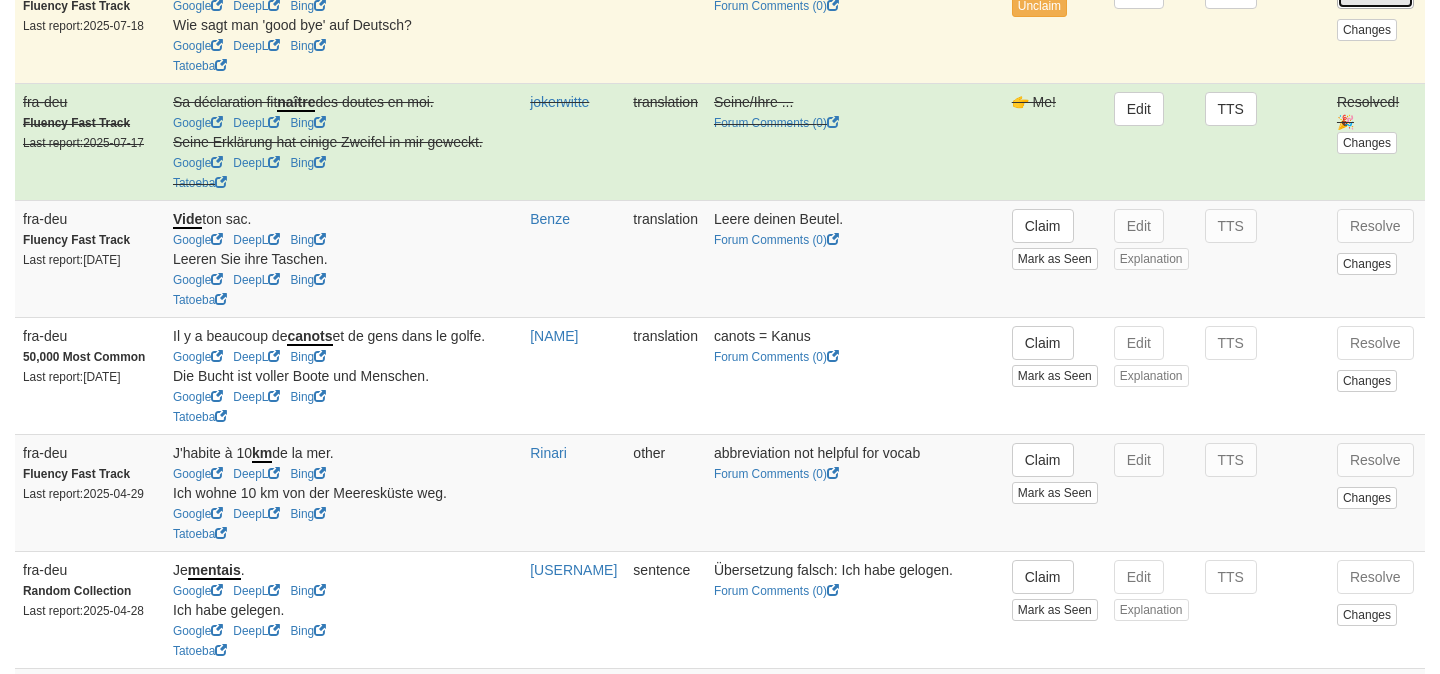 click on "Resolve" at bounding box center (1375, -8) 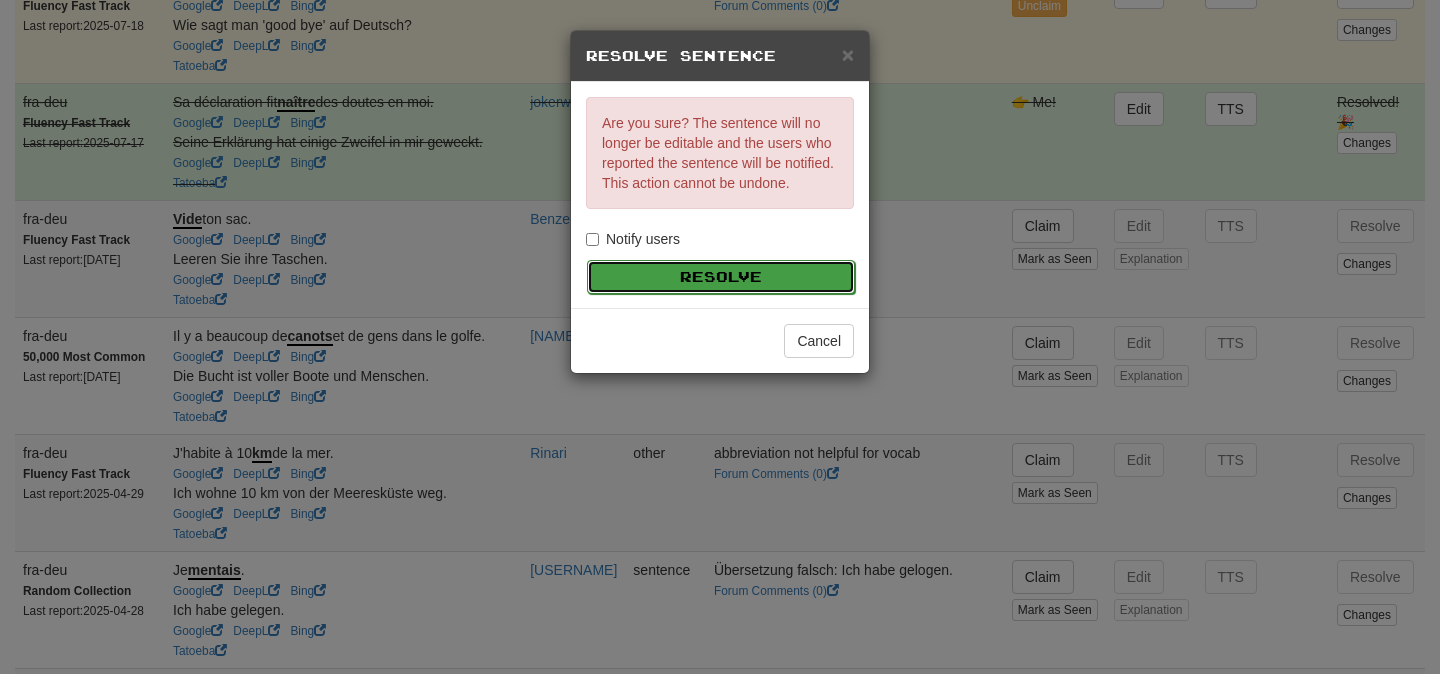 click on "Resolve" at bounding box center [721, 277] 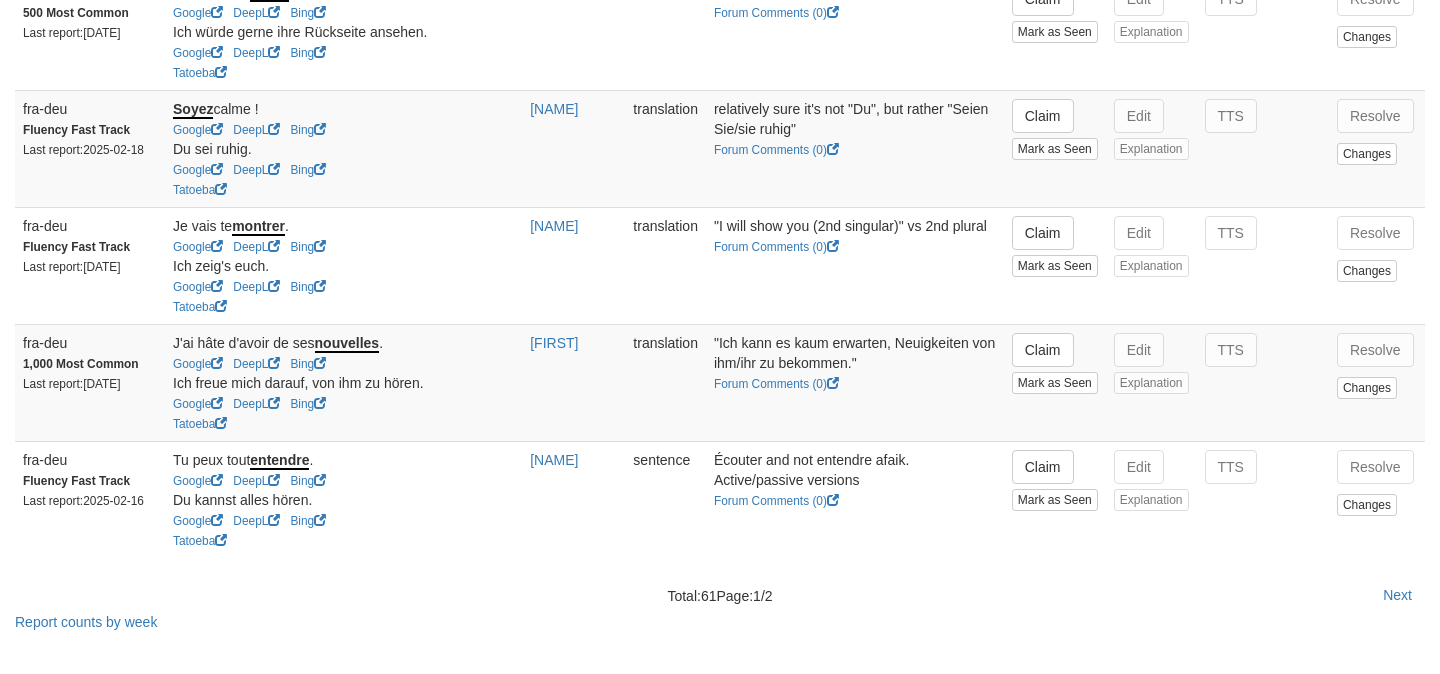 scroll, scrollTop: 3356, scrollLeft: 0, axis: vertical 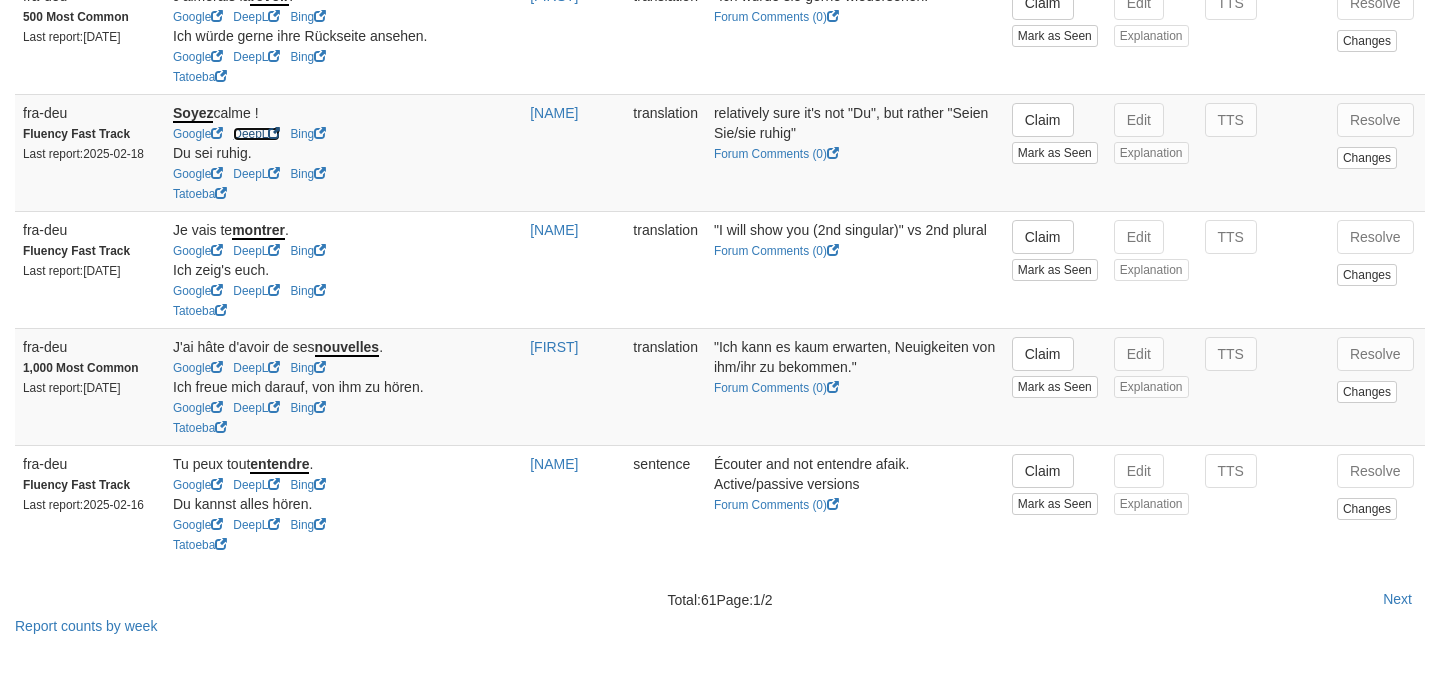 click on "DeepL" at bounding box center [256, 134] 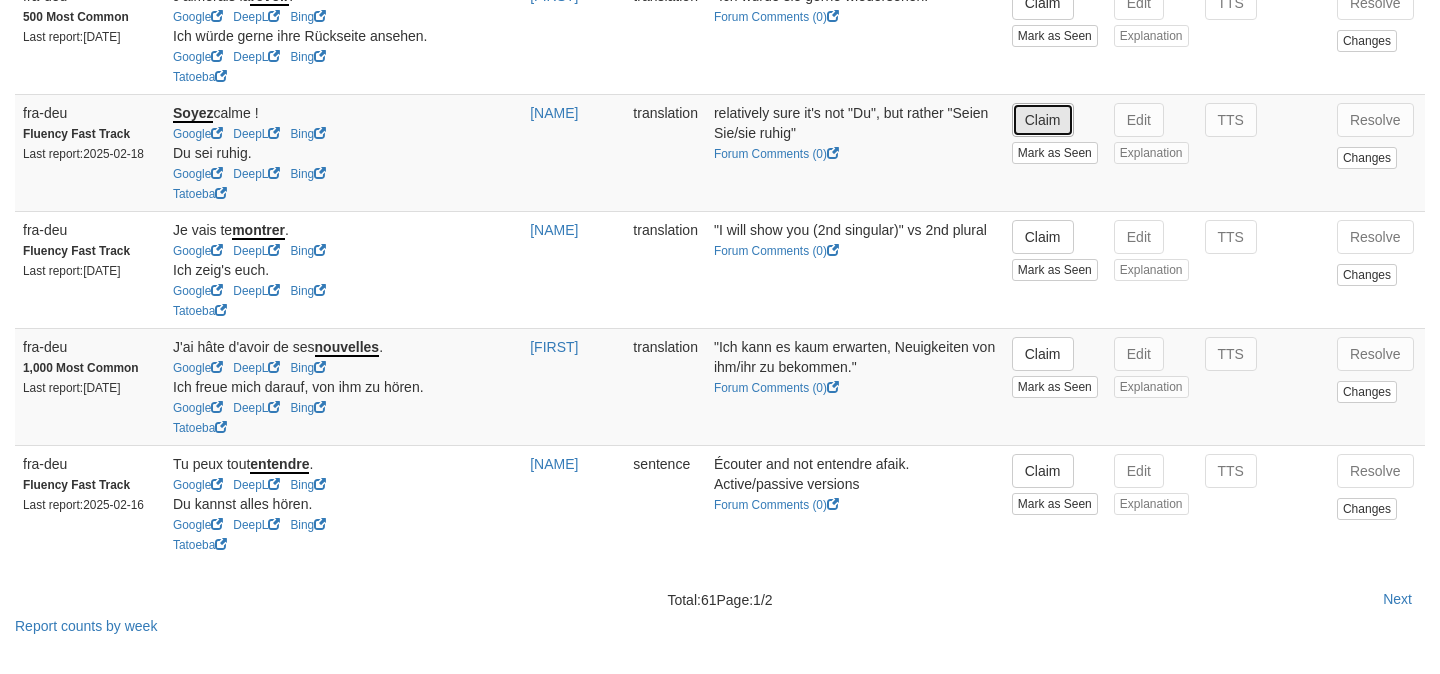 click on "Claim" at bounding box center (1043, 120) 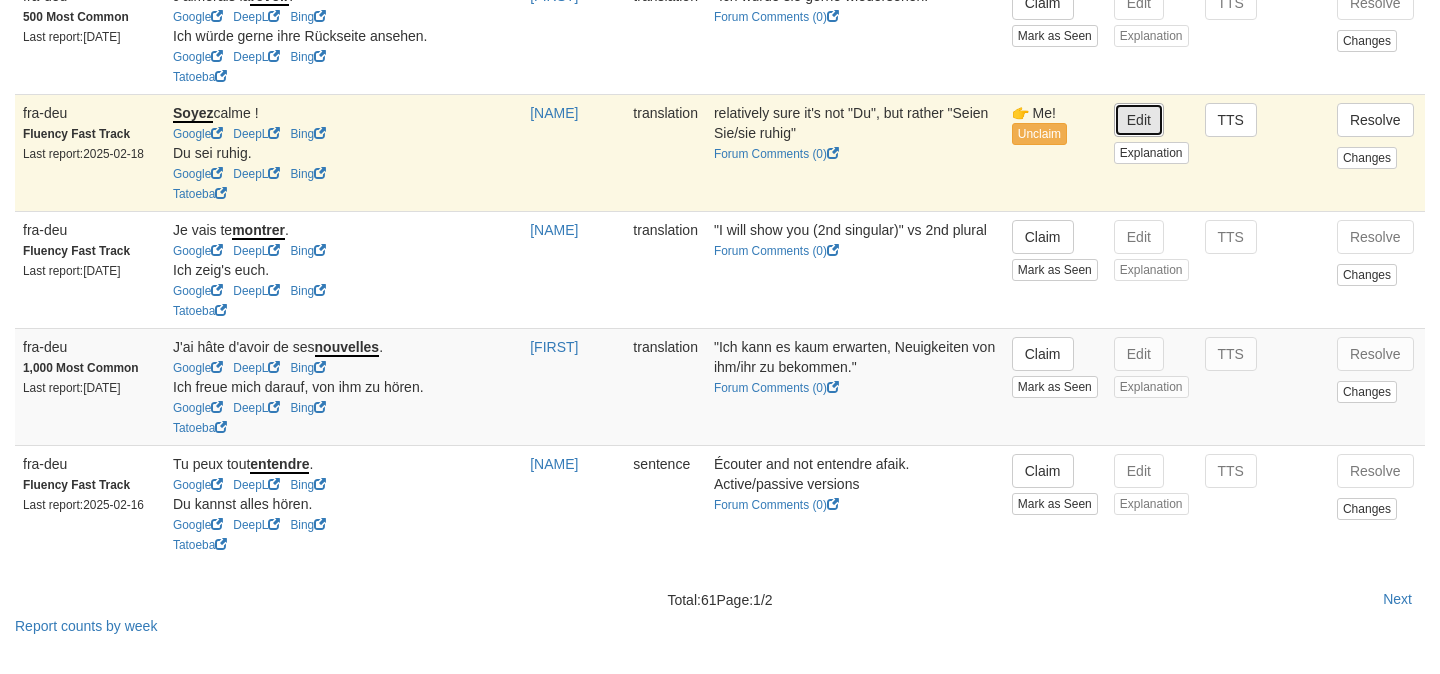 click on "Edit" at bounding box center (1139, 120) 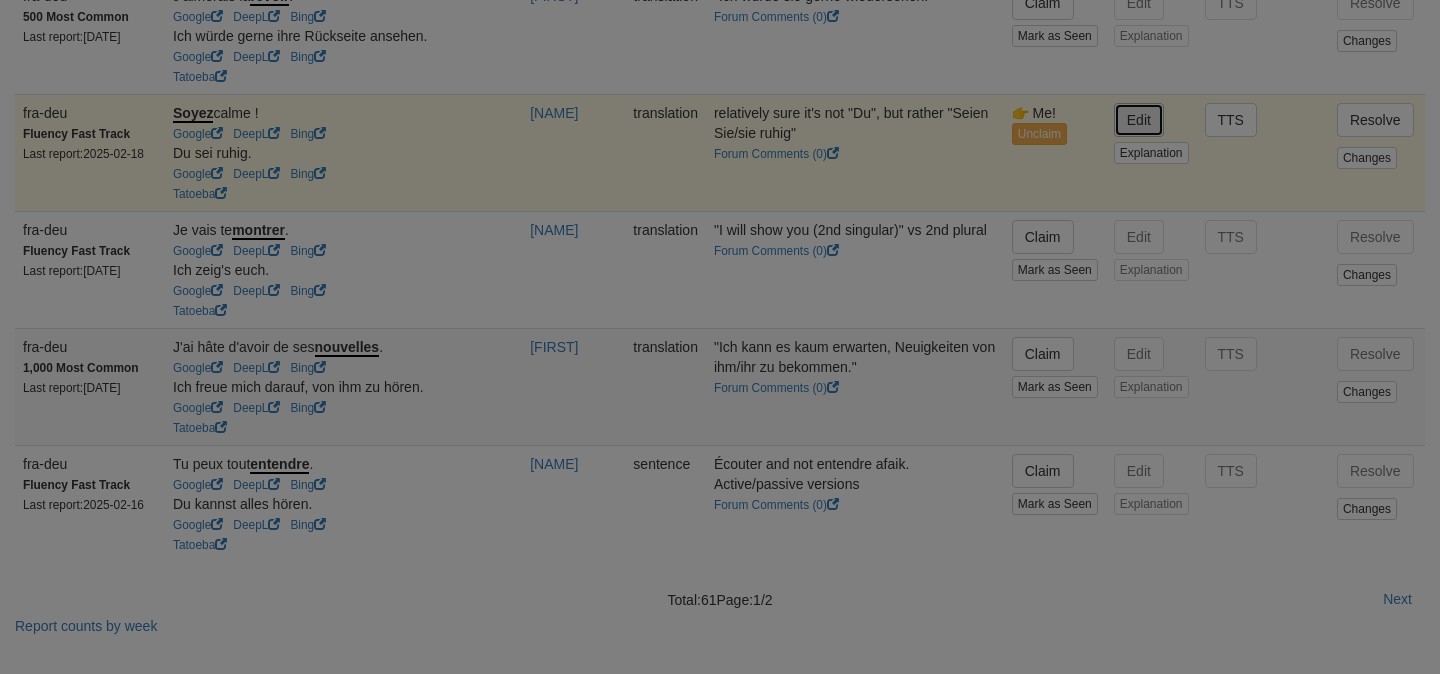 type on "**********" 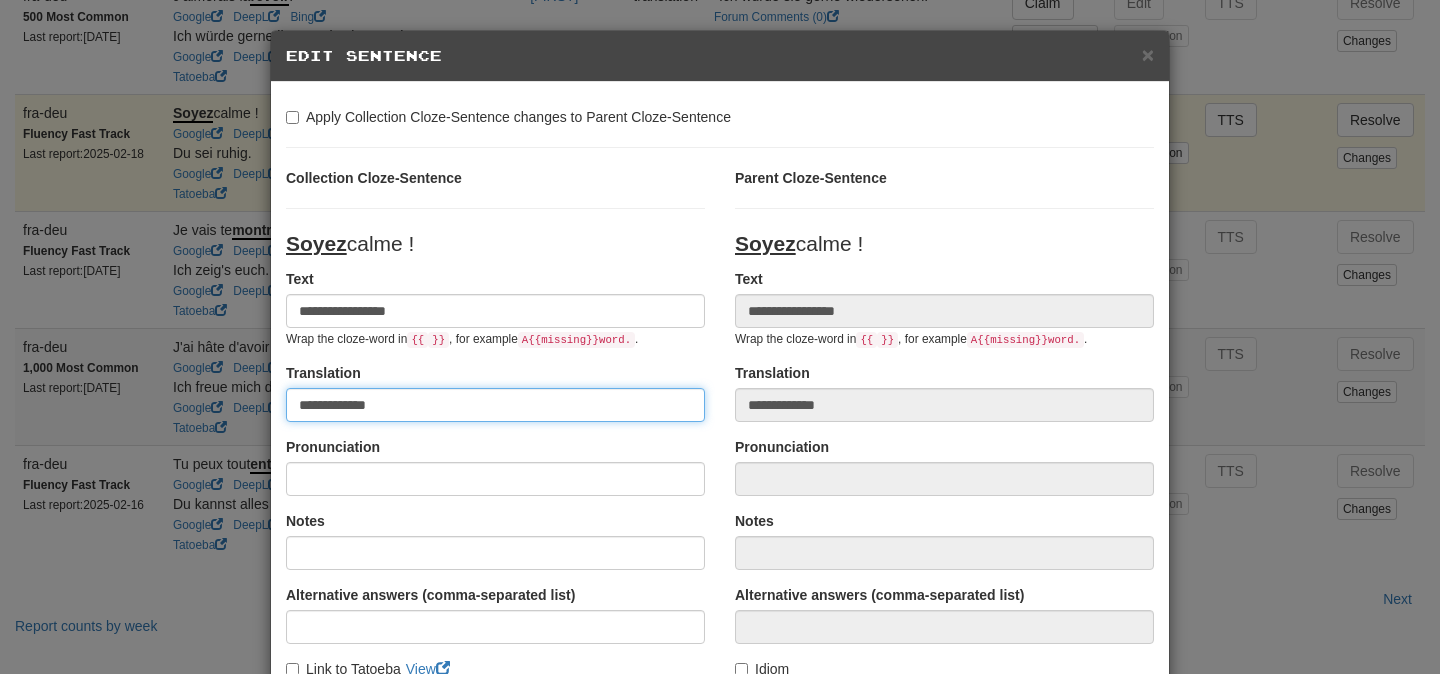 click on "**********" at bounding box center [495, 405] 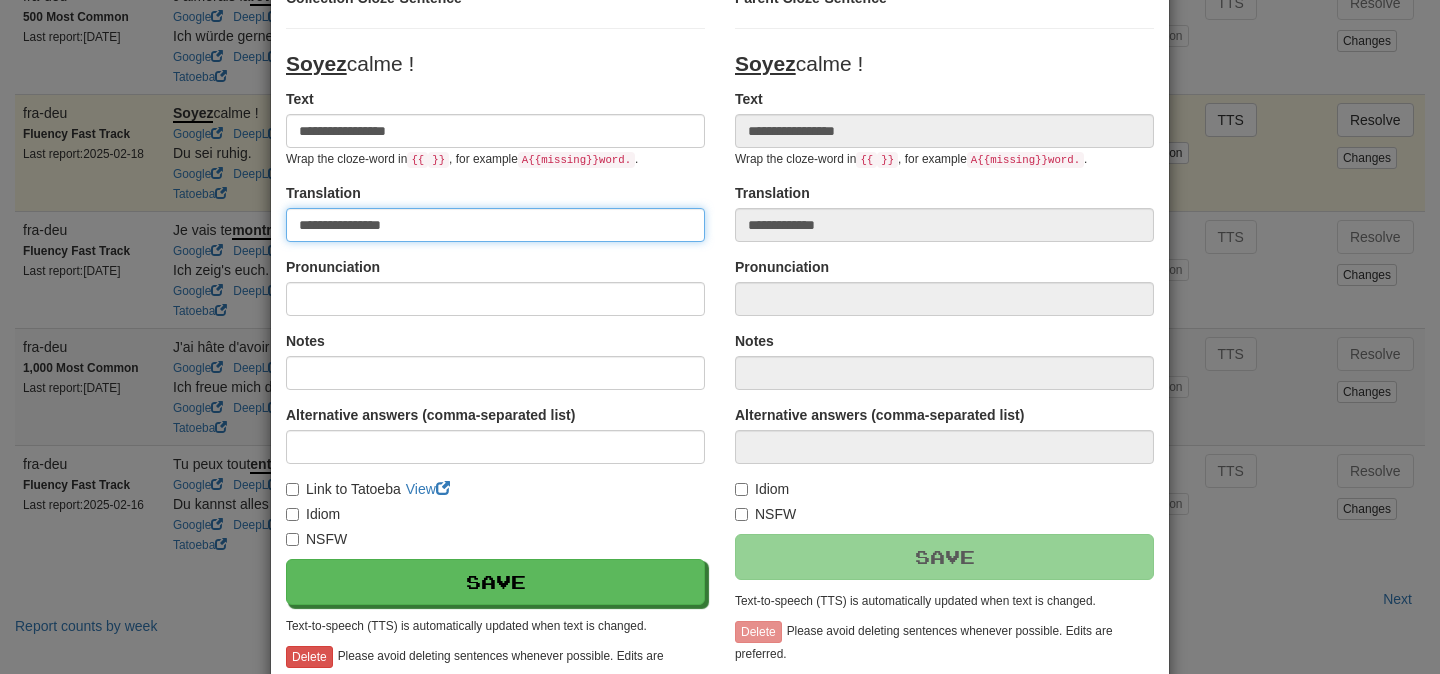 scroll, scrollTop: 181, scrollLeft: 0, axis: vertical 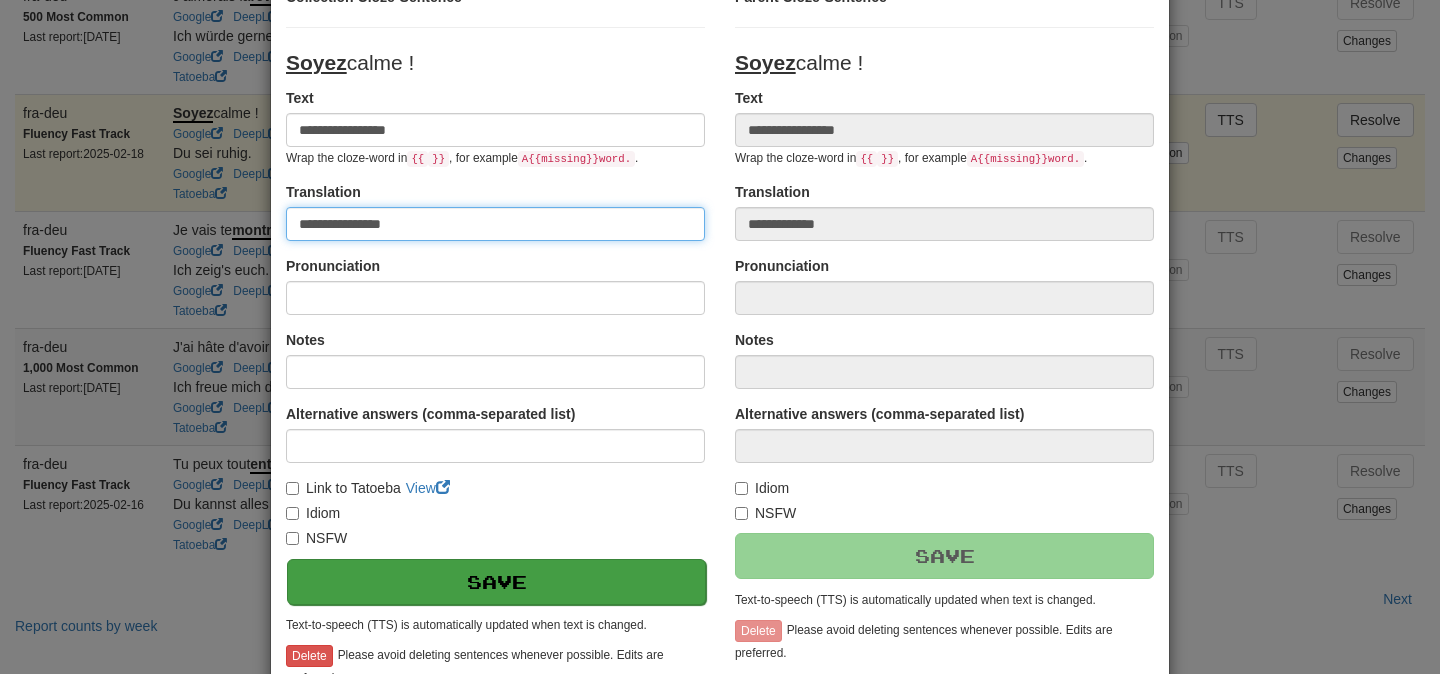 type on "**********" 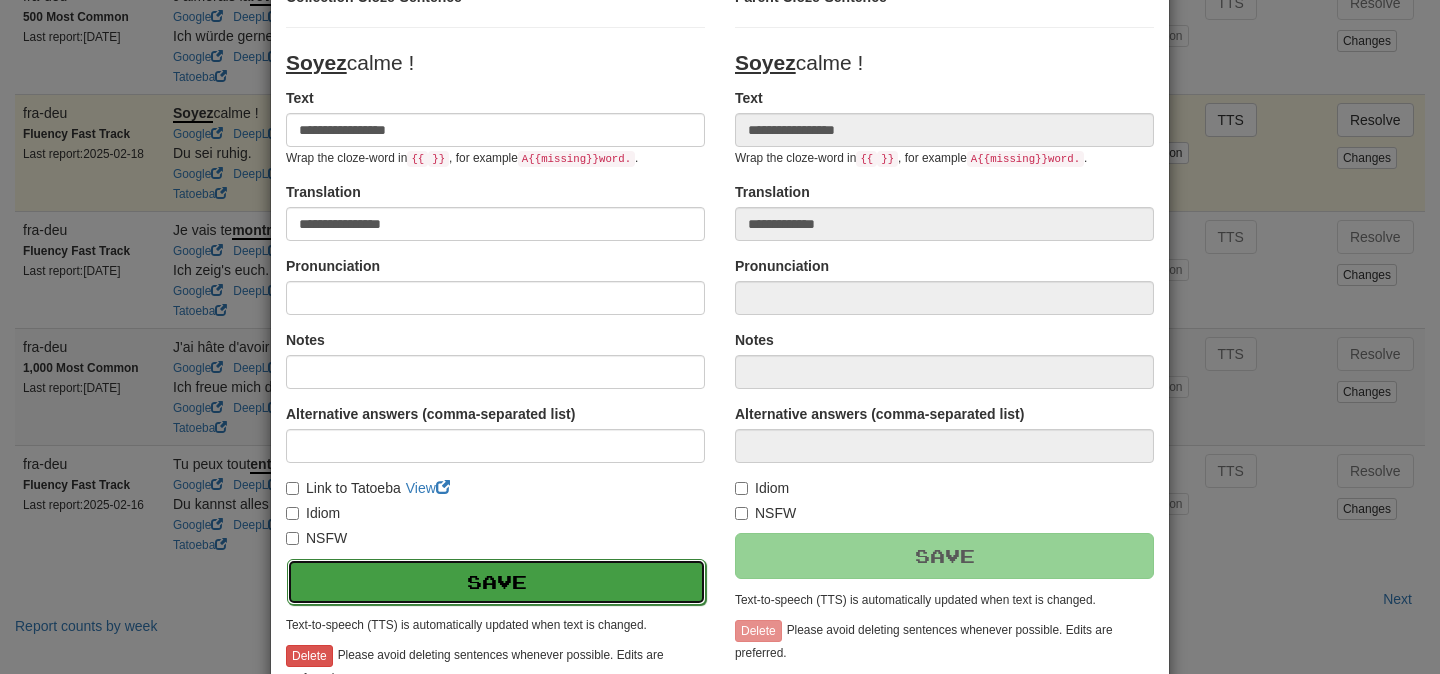 click on "Save" at bounding box center (496, 582) 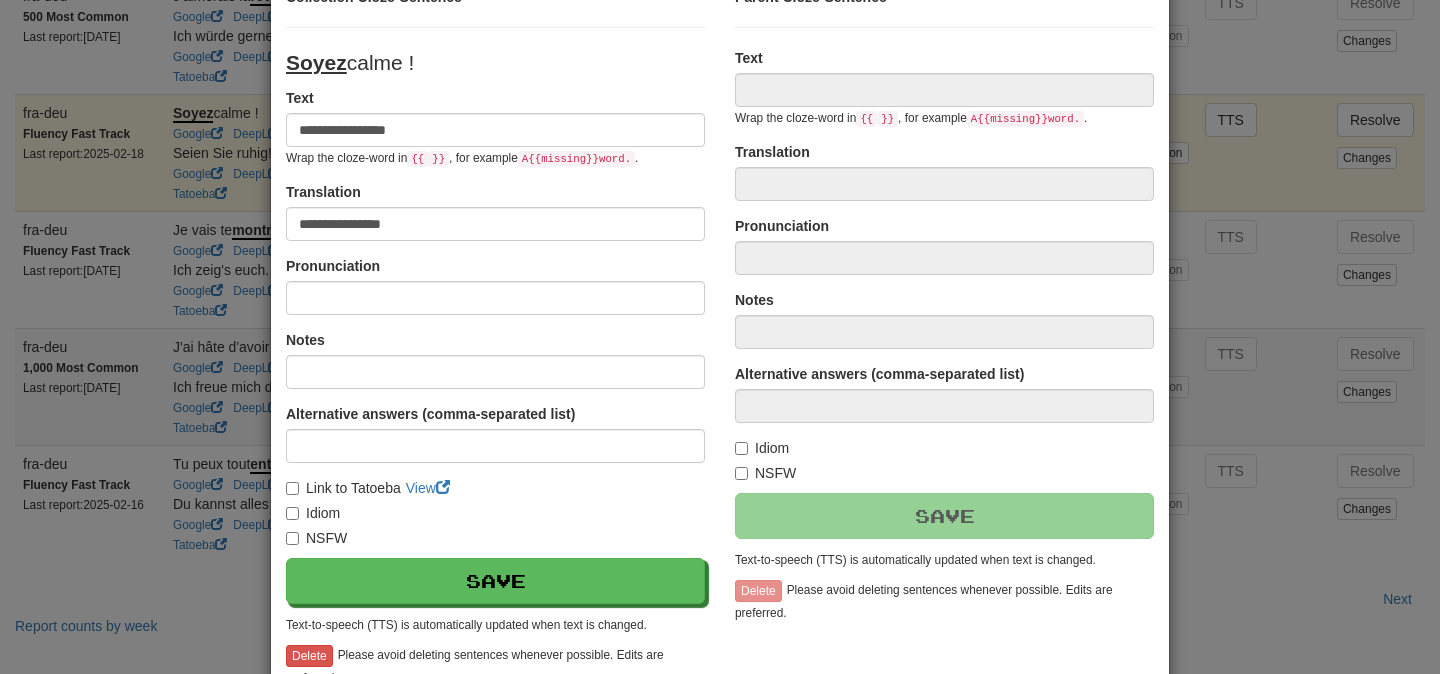 type on "**********" 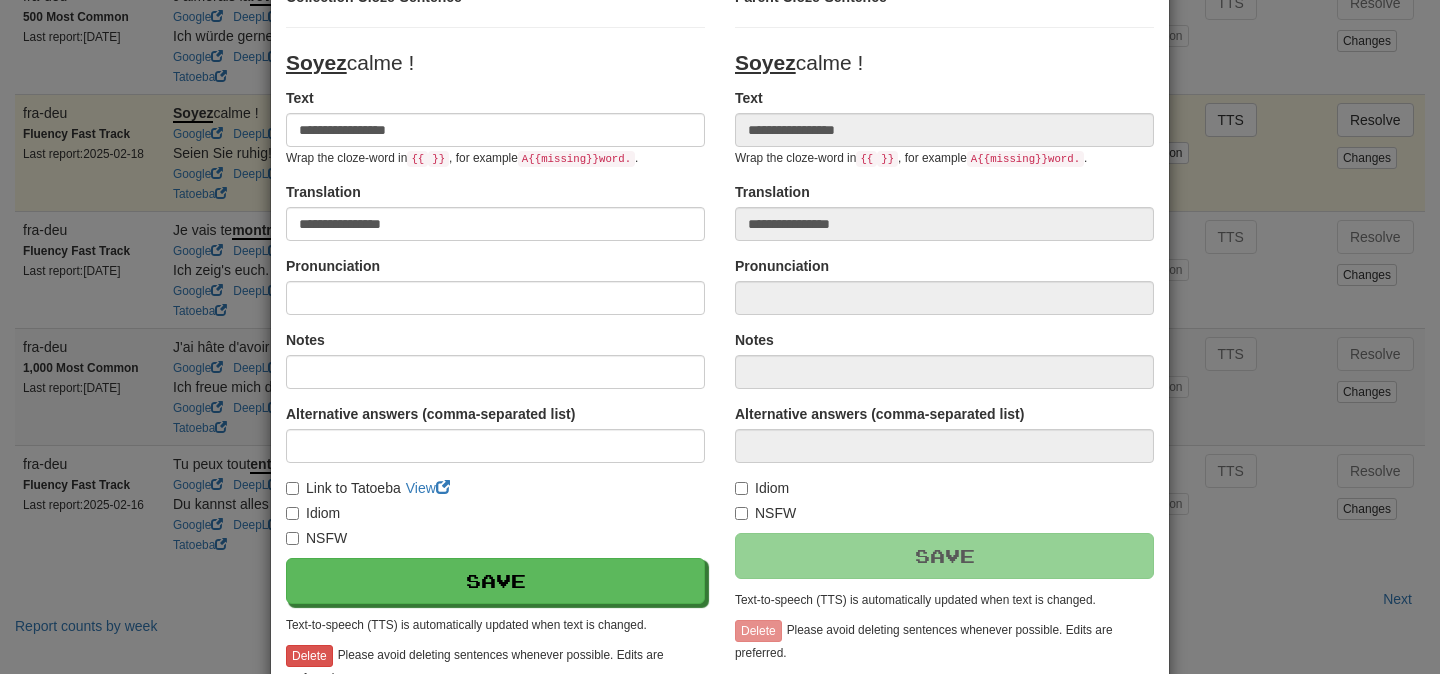 click on "**********" at bounding box center (720, 337) 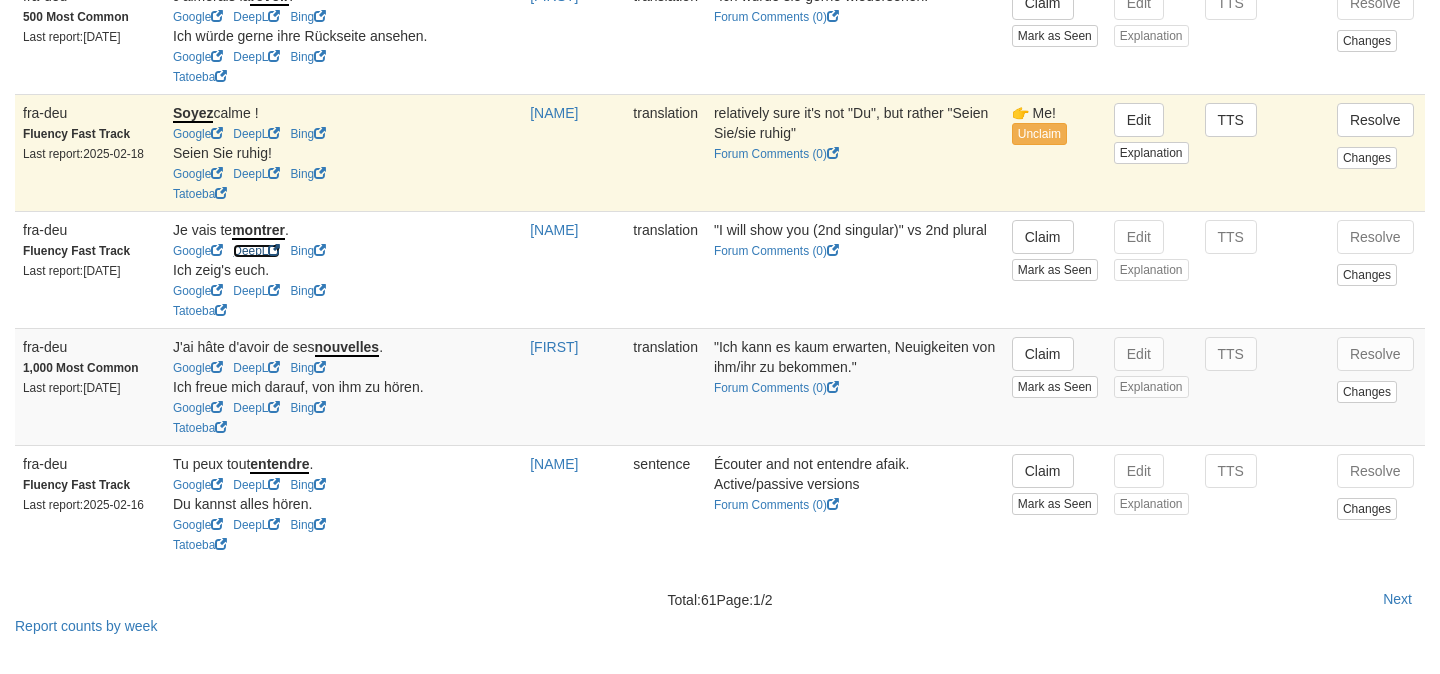 click on "DeepL" at bounding box center (256, 251) 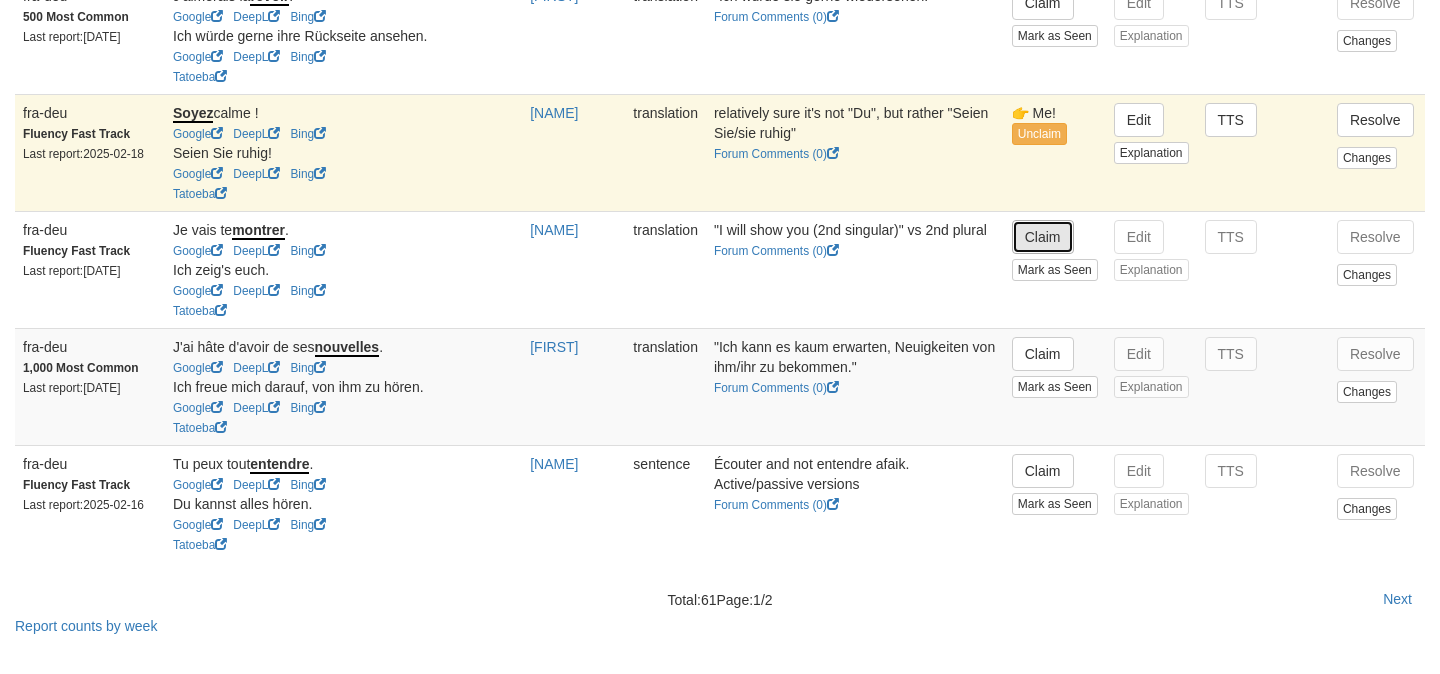 click on "Claim" at bounding box center (1043, 237) 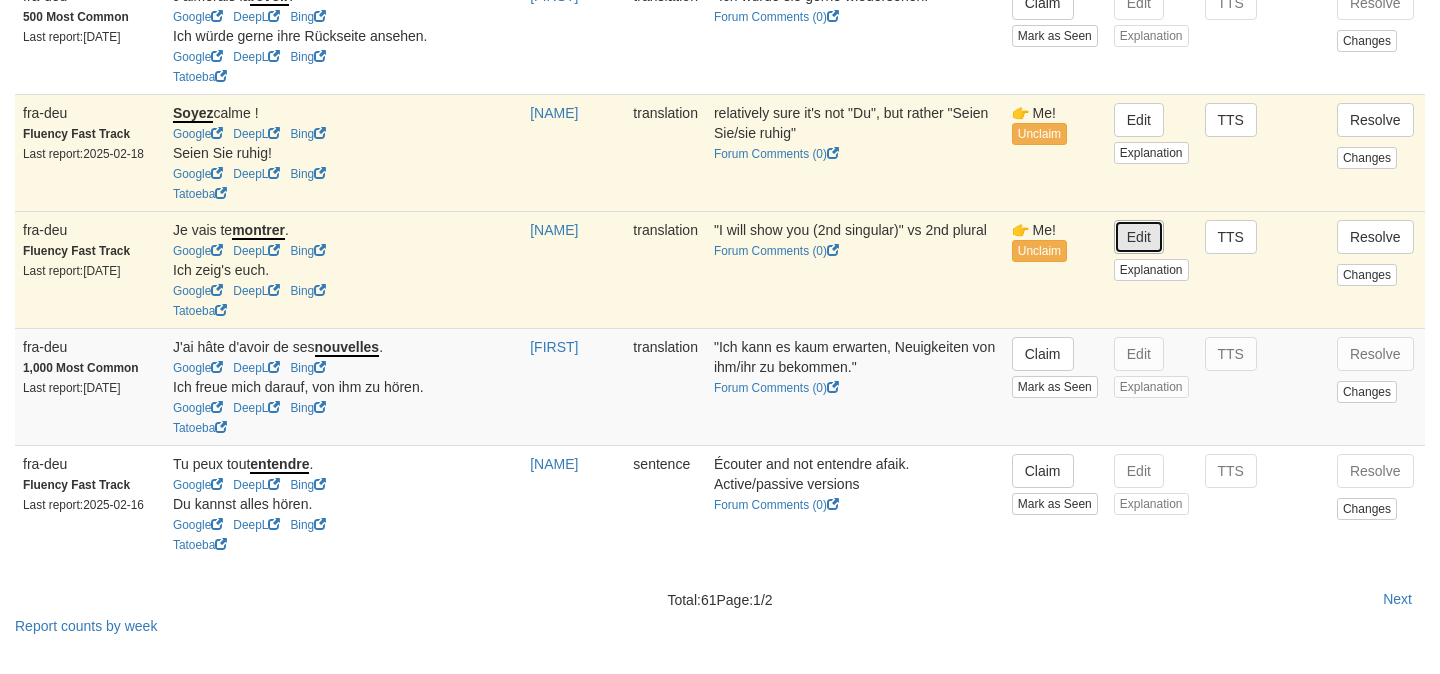 click on "Edit" at bounding box center (1139, 237) 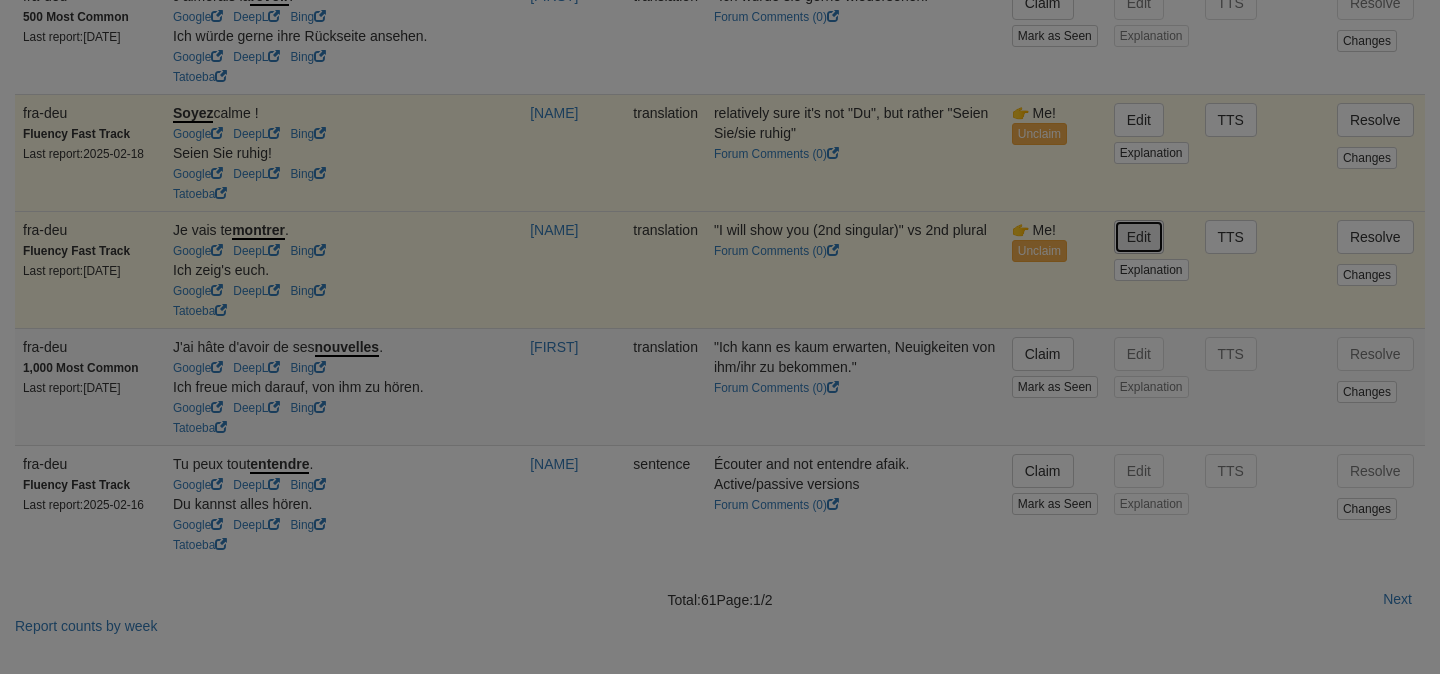 type on "**********" 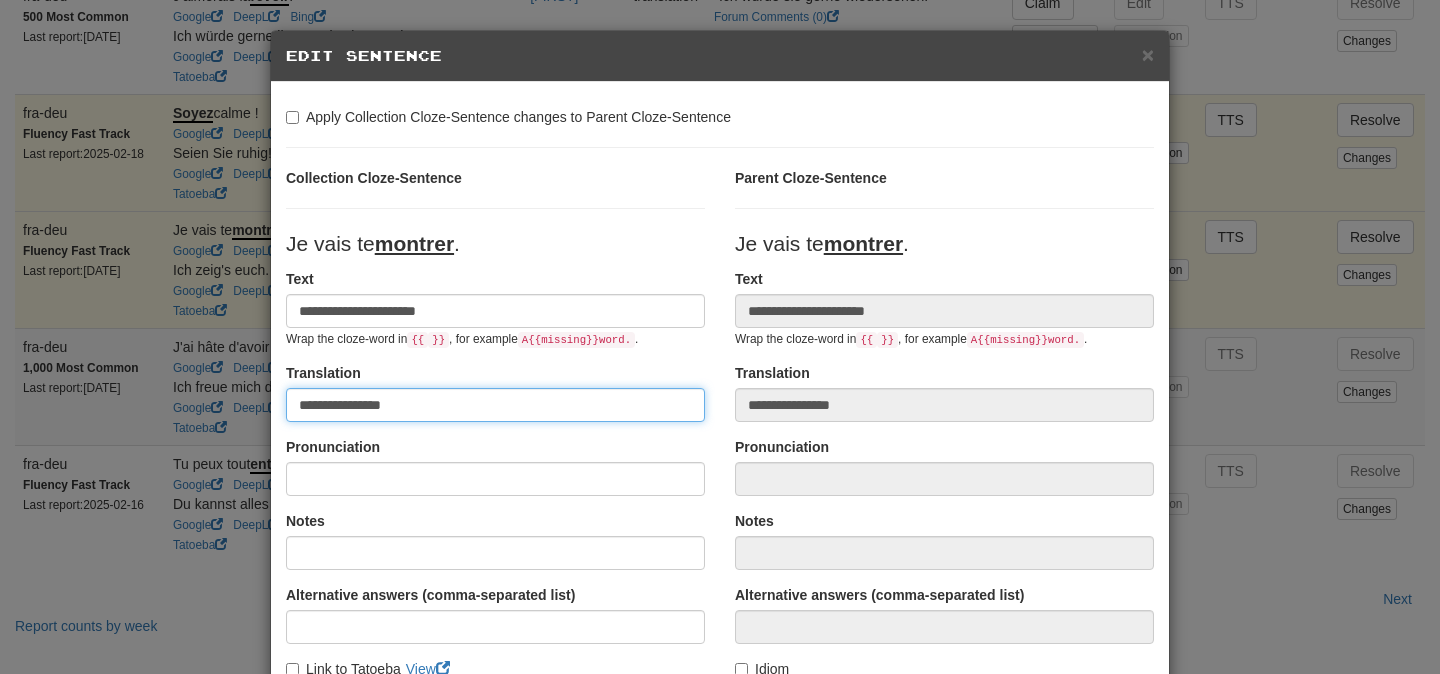 click on "**********" at bounding box center [495, 405] 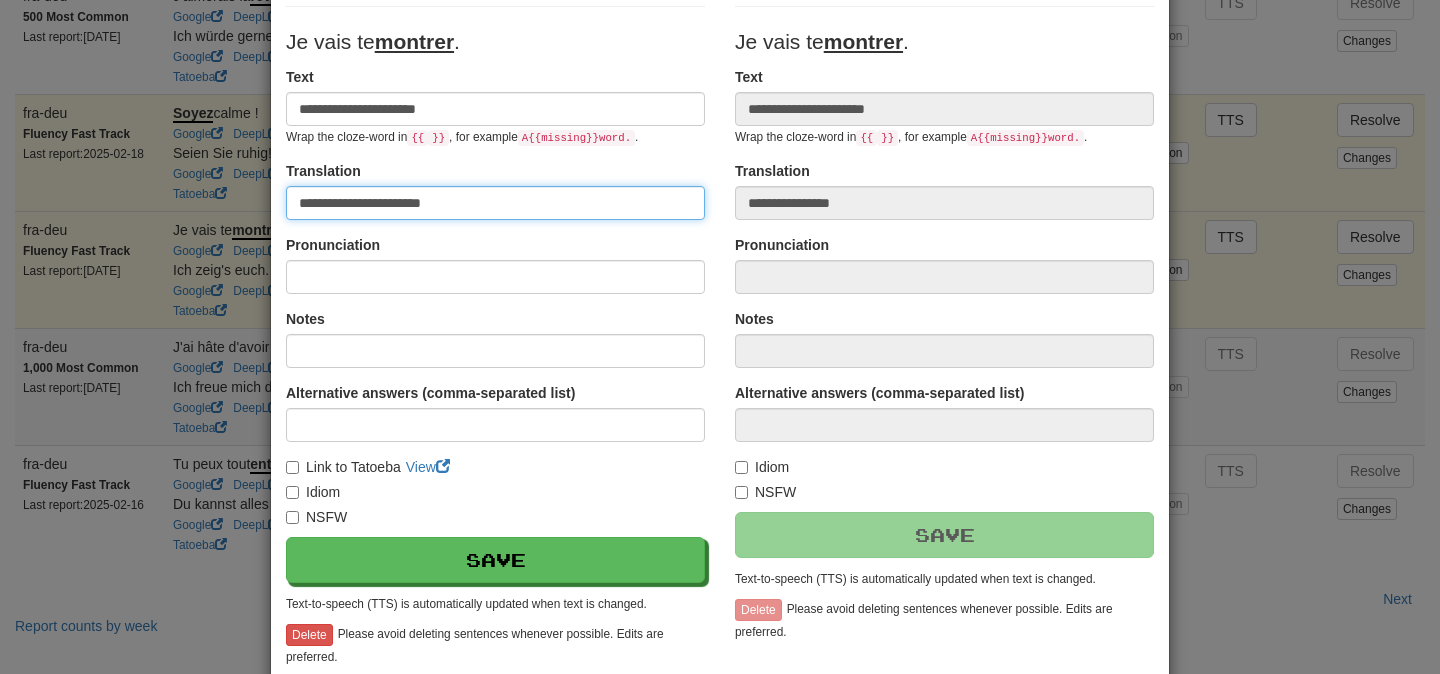 scroll, scrollTop: 213, scrollLeft: 0, axis: vertical 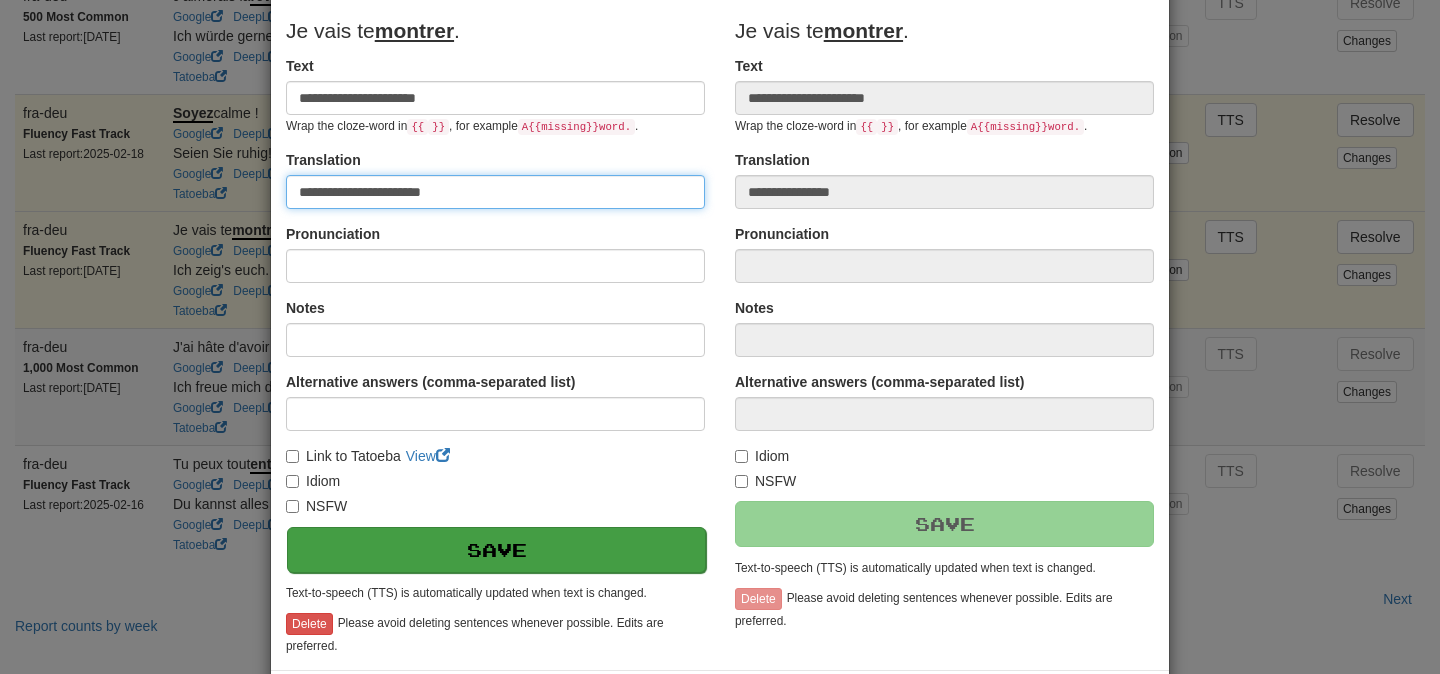 type on "**********" 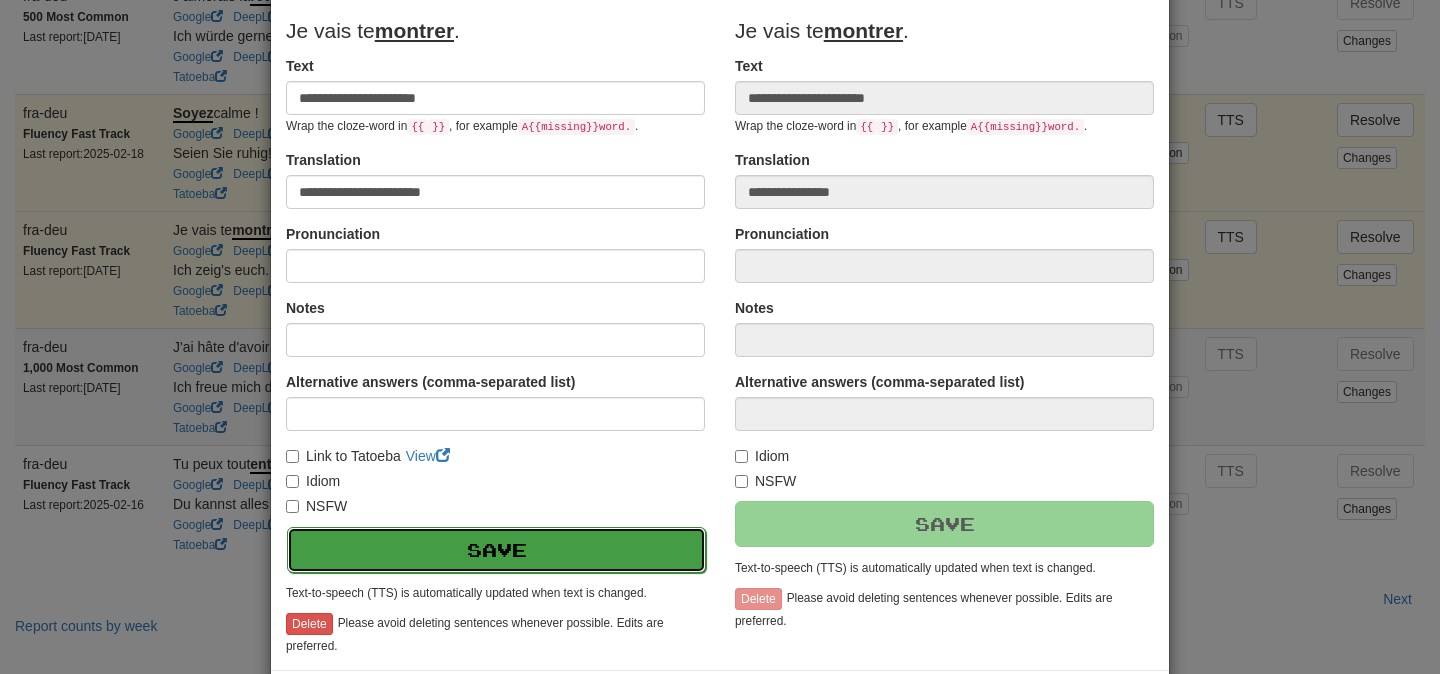 click on "Save" at bounding box center [496, 550] 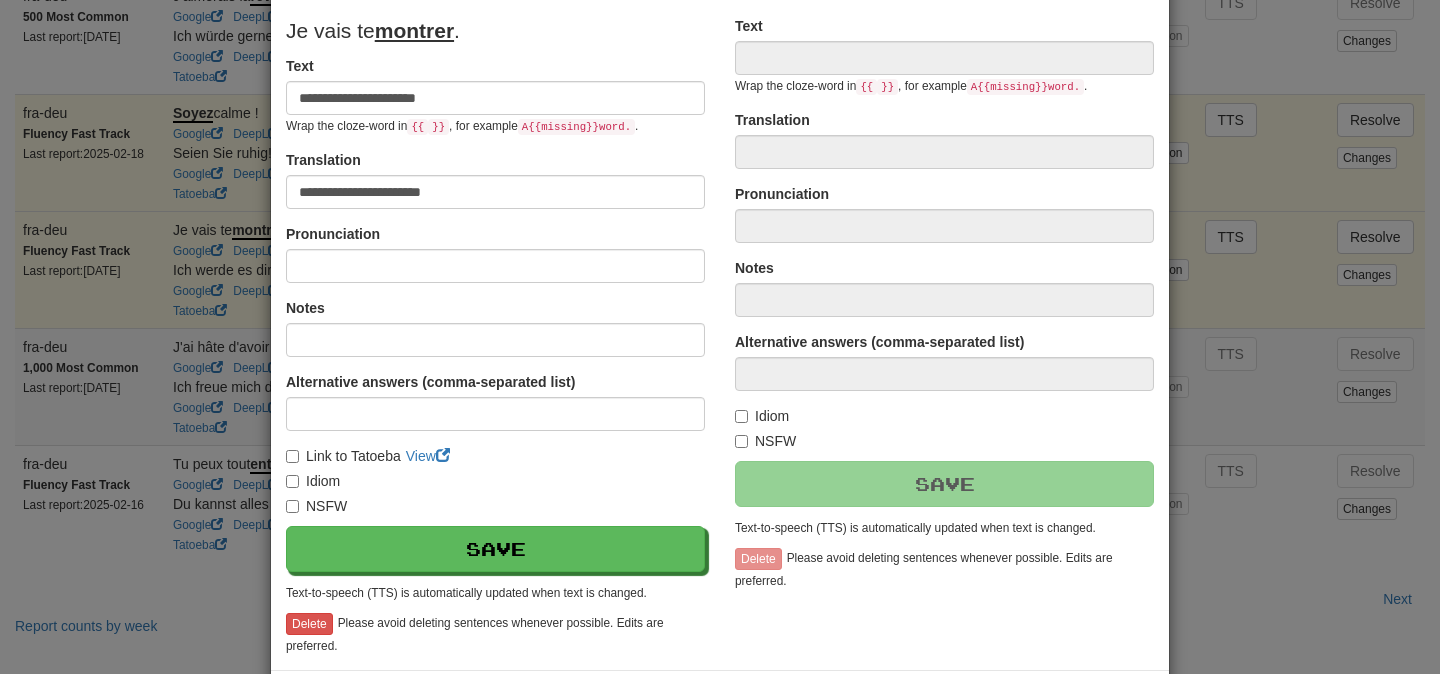 type on "**********" 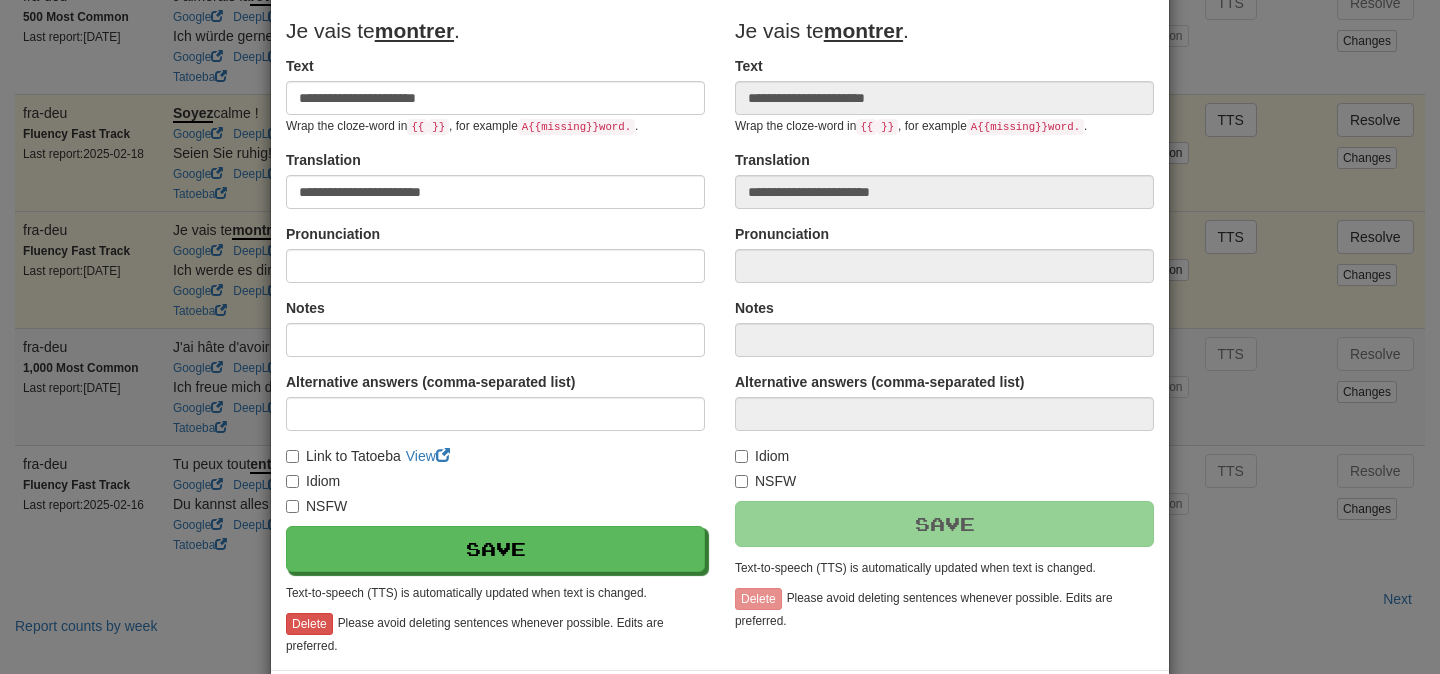 click on "**********" at bounding box center (720, 337) 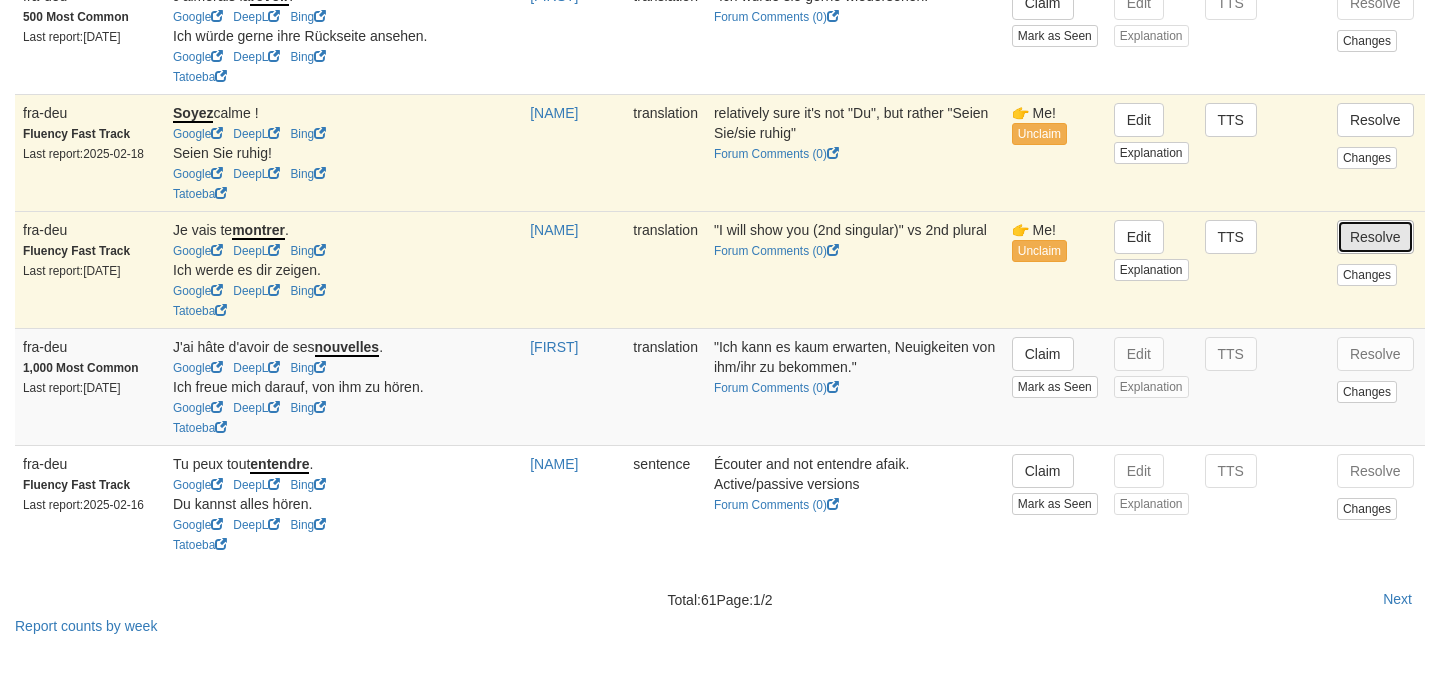 click on "Resolve" at bounding box center [1375, 237] 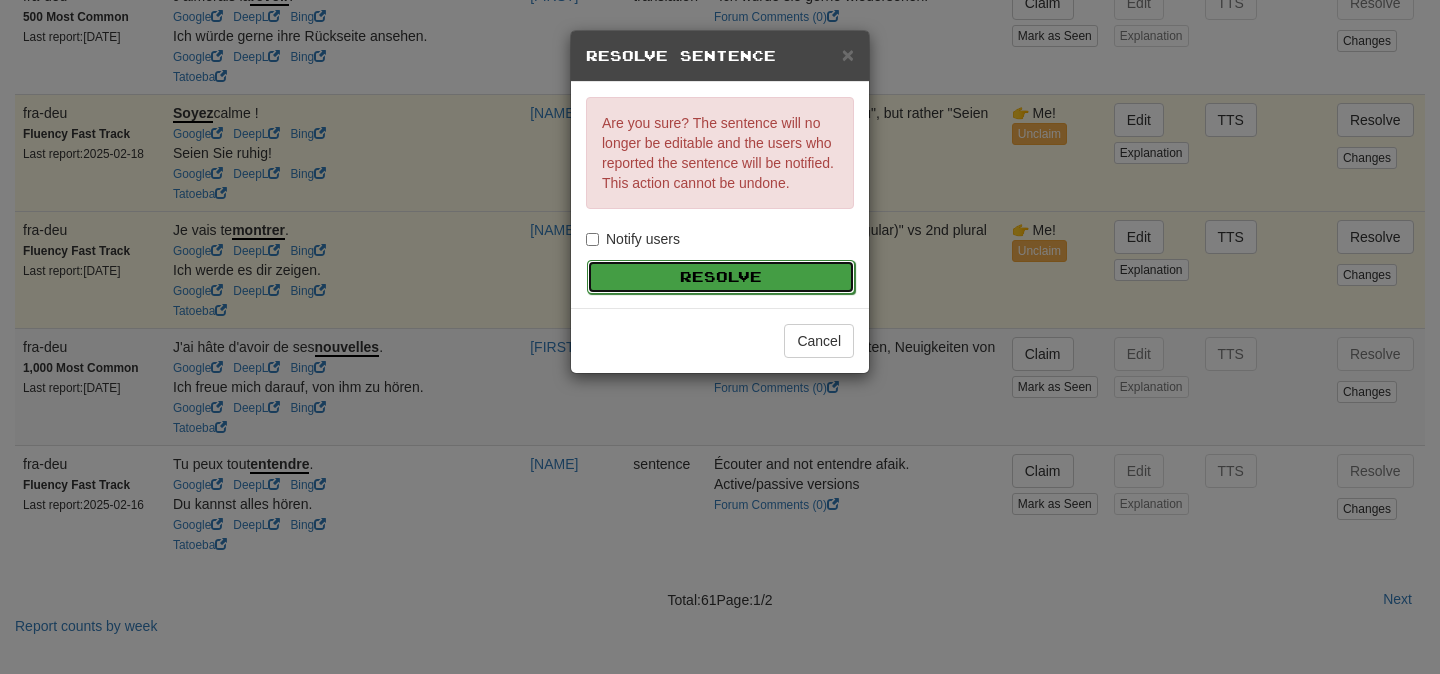click on "Resolve" at bounding box center (721, 277) 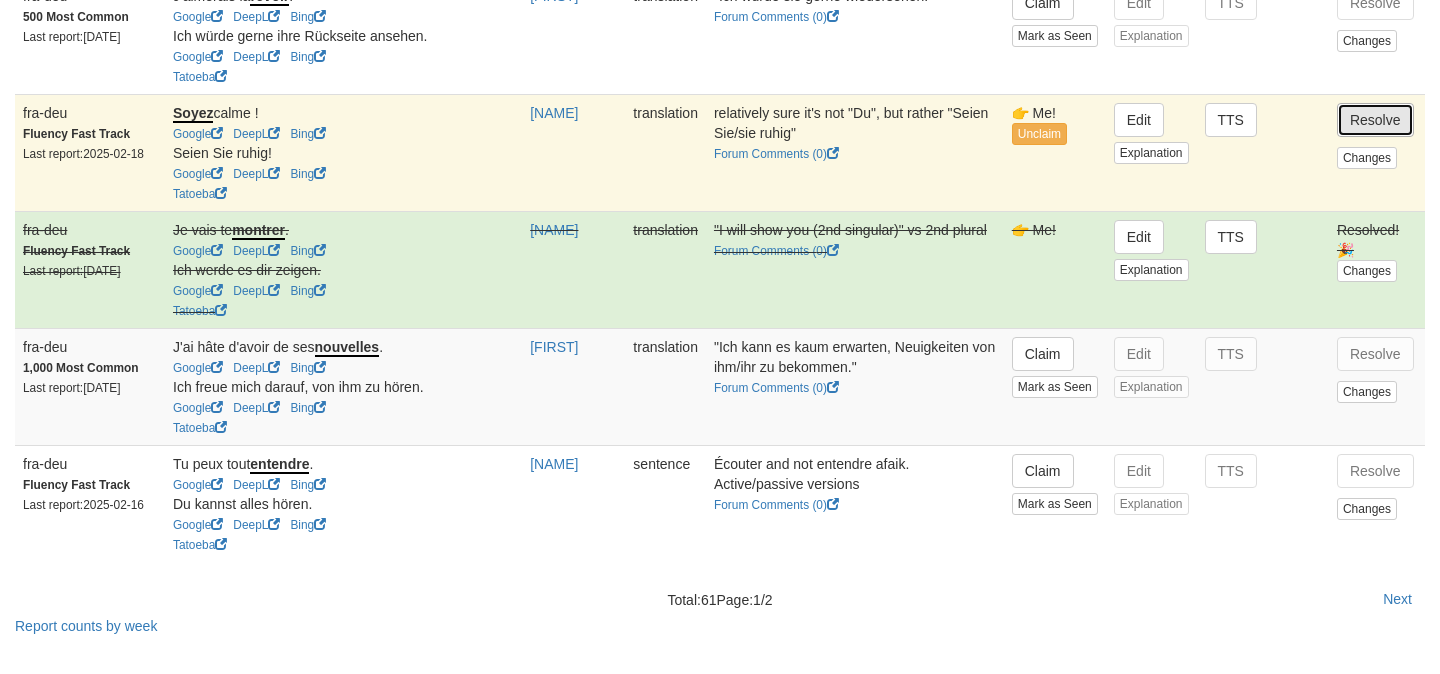 click on "Resolve" at bounding box center [1375, 120] 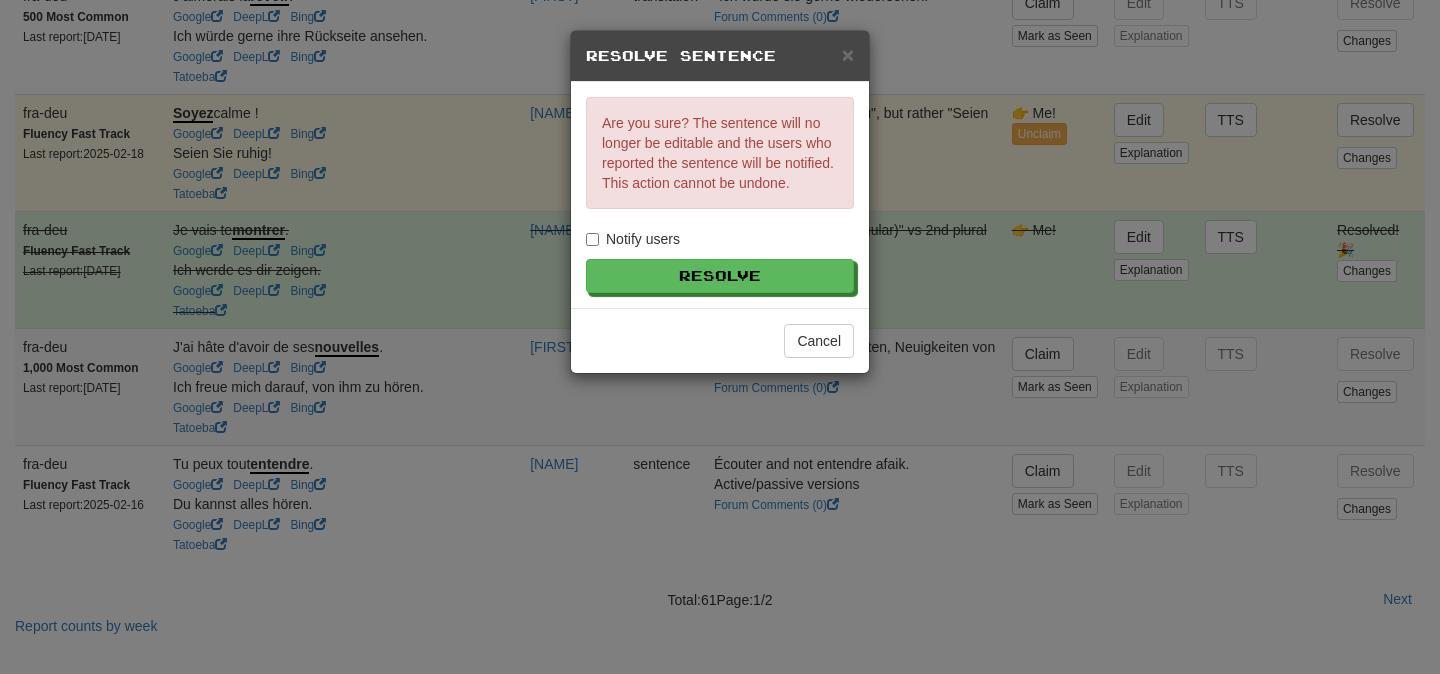 click on "Notify users" at bounding box center [633, 239] 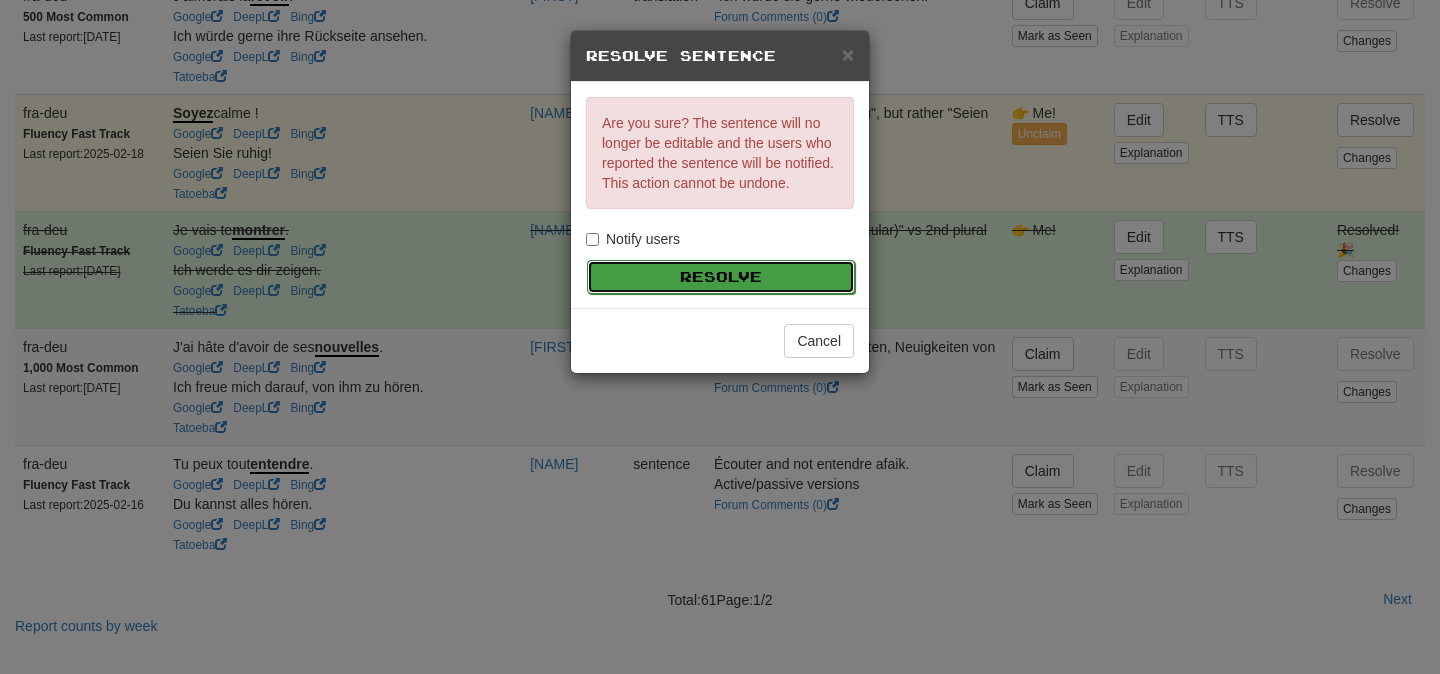 click on "Resolve" at bounding box center [721, 277] 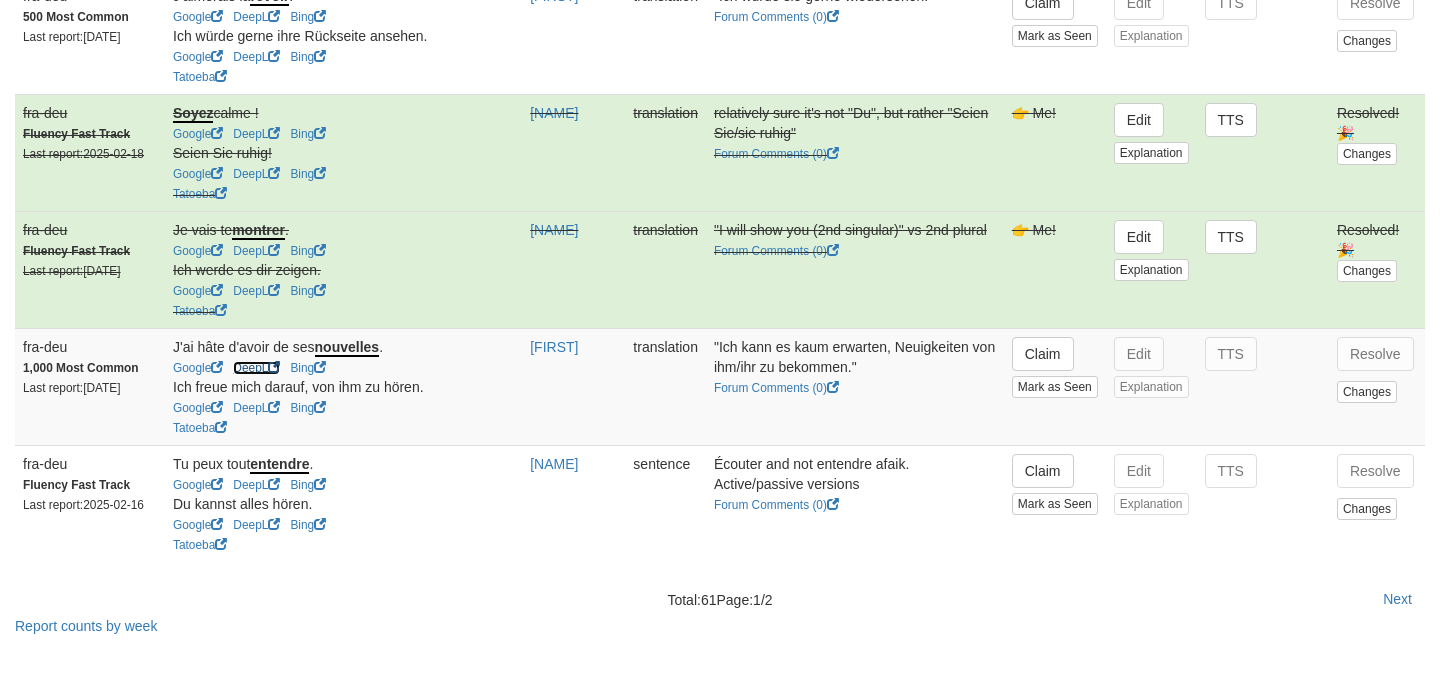 click on "DeepL" at bounding box center [256, 368] 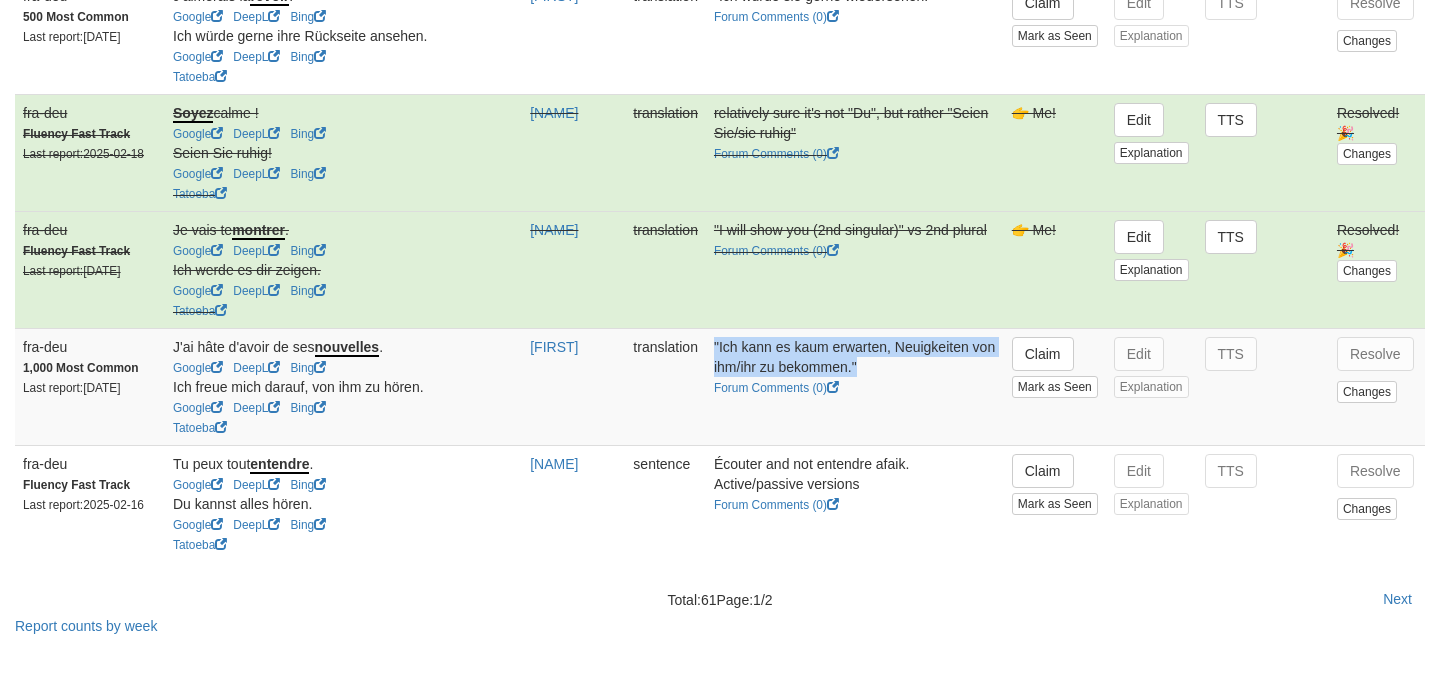 drag, startPoint x: 872, startPoint y: 397, endPoint x: 708, endPoint y: 381, distance: 164.77864 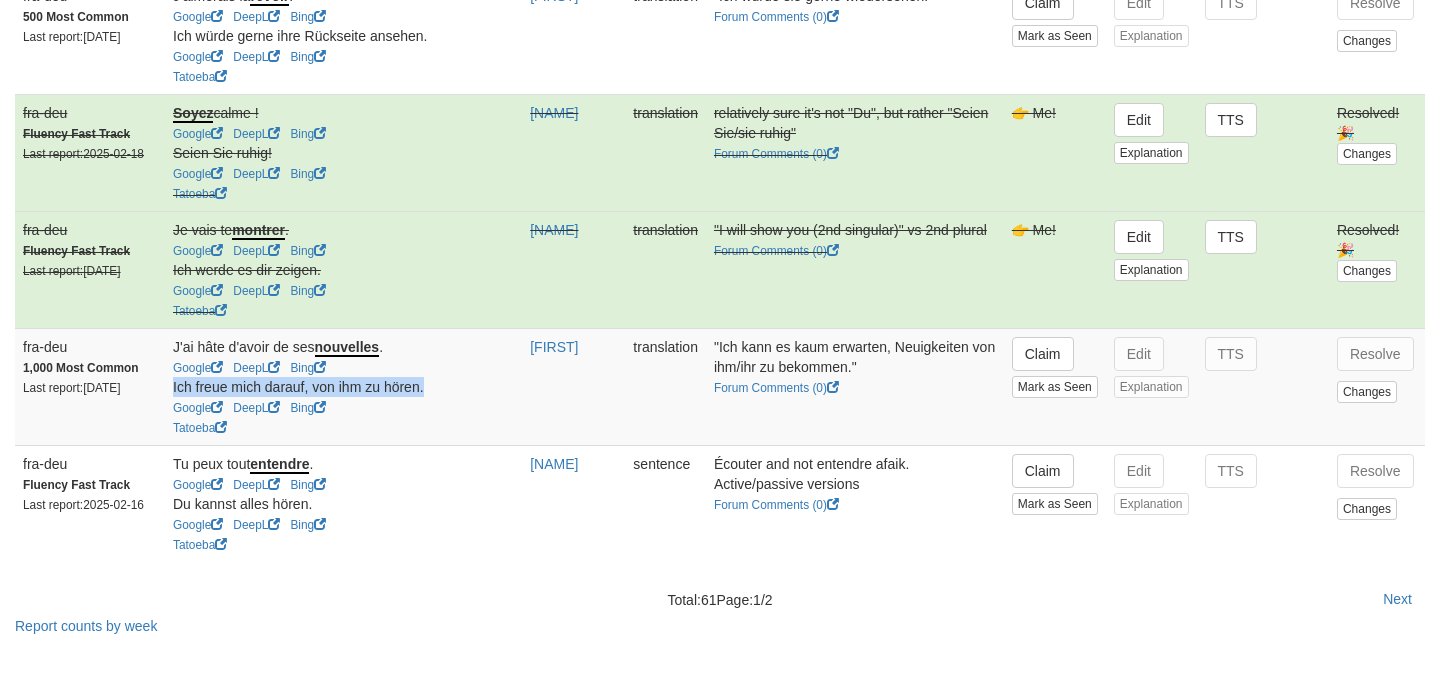 drag, startPoint x: 165, startPoint y: 423, endPoint x: 455, endPoint y: 419, distance: 290.0276 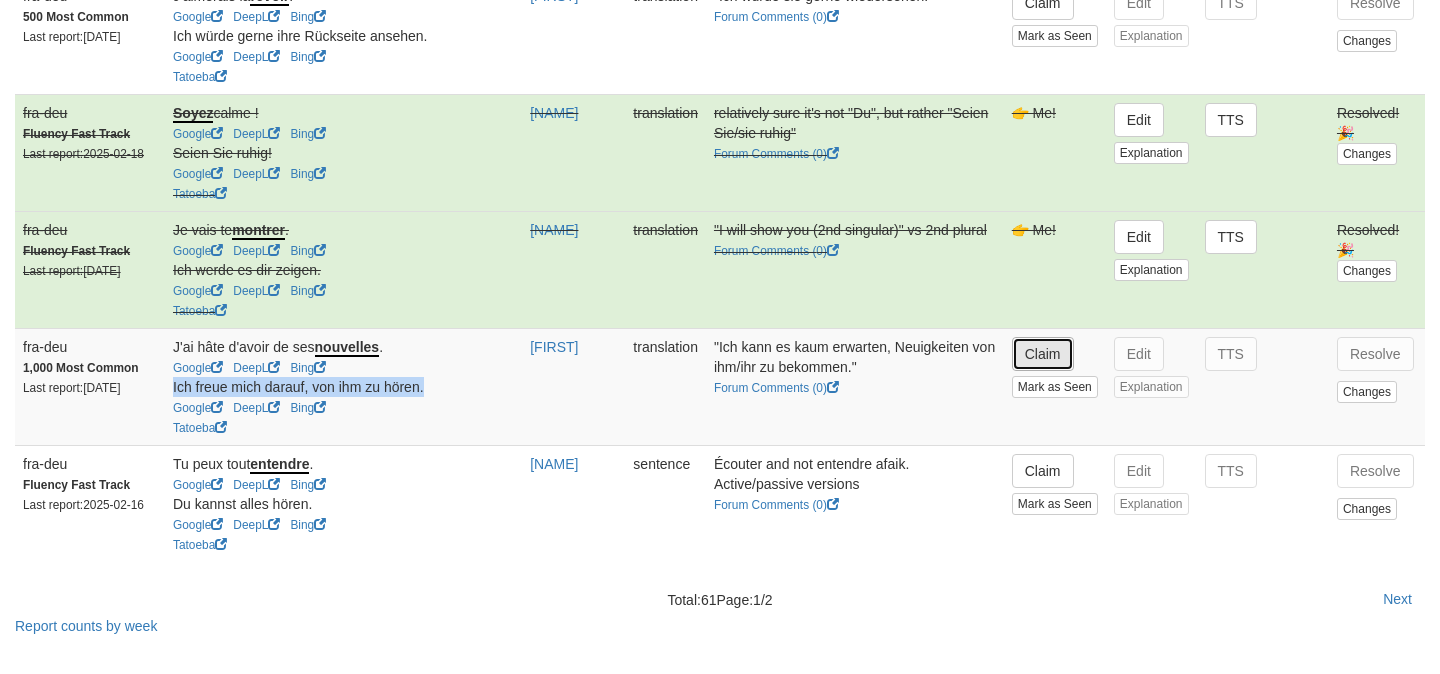 click on "Claim" at bounding box center [1043, 354] 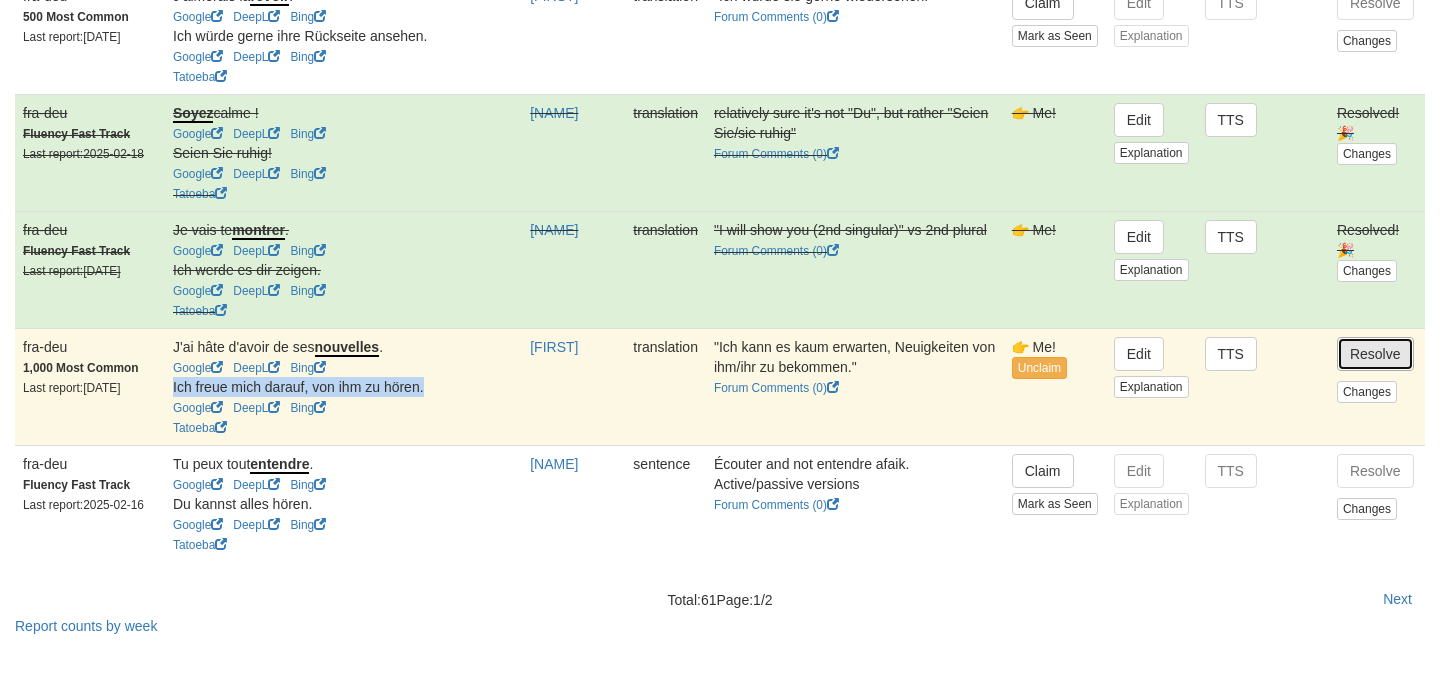 click on "Resolve" at bounding box center [1375, 354] 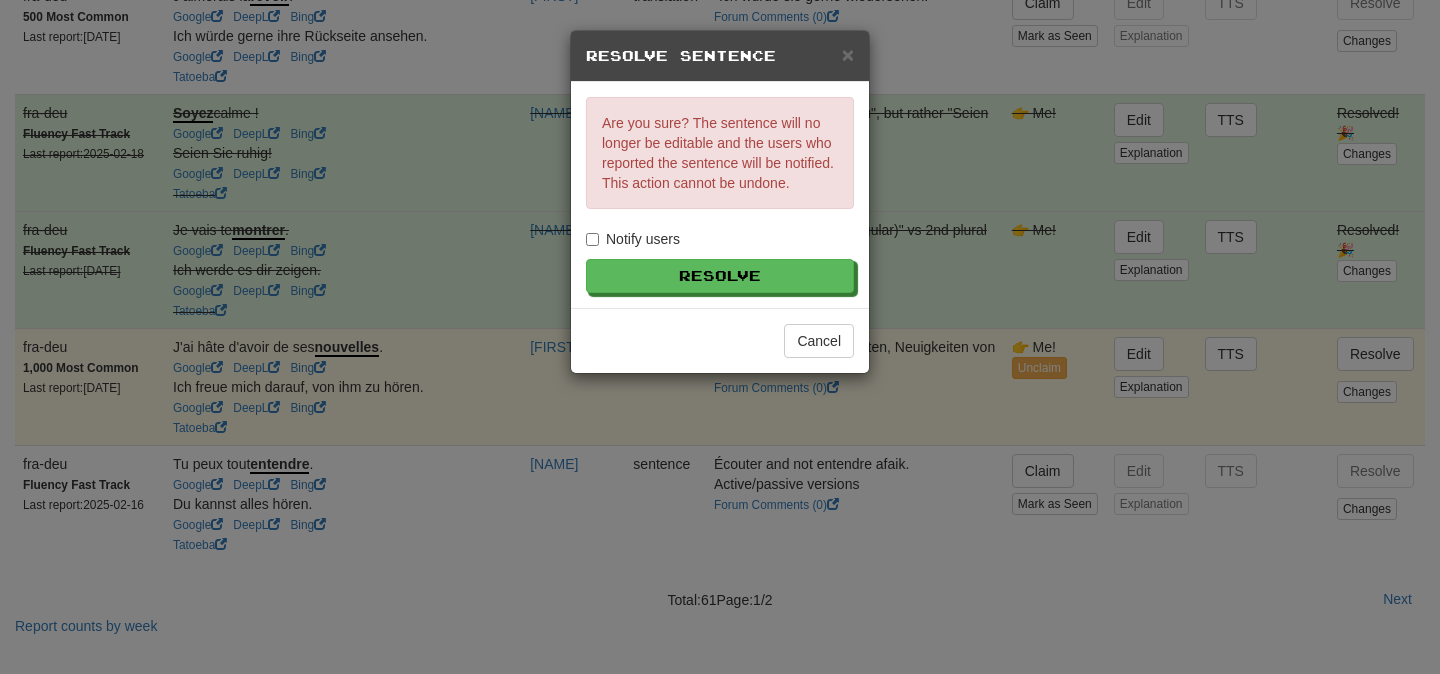 click on "Notify users" at bounding box center (633, 239) 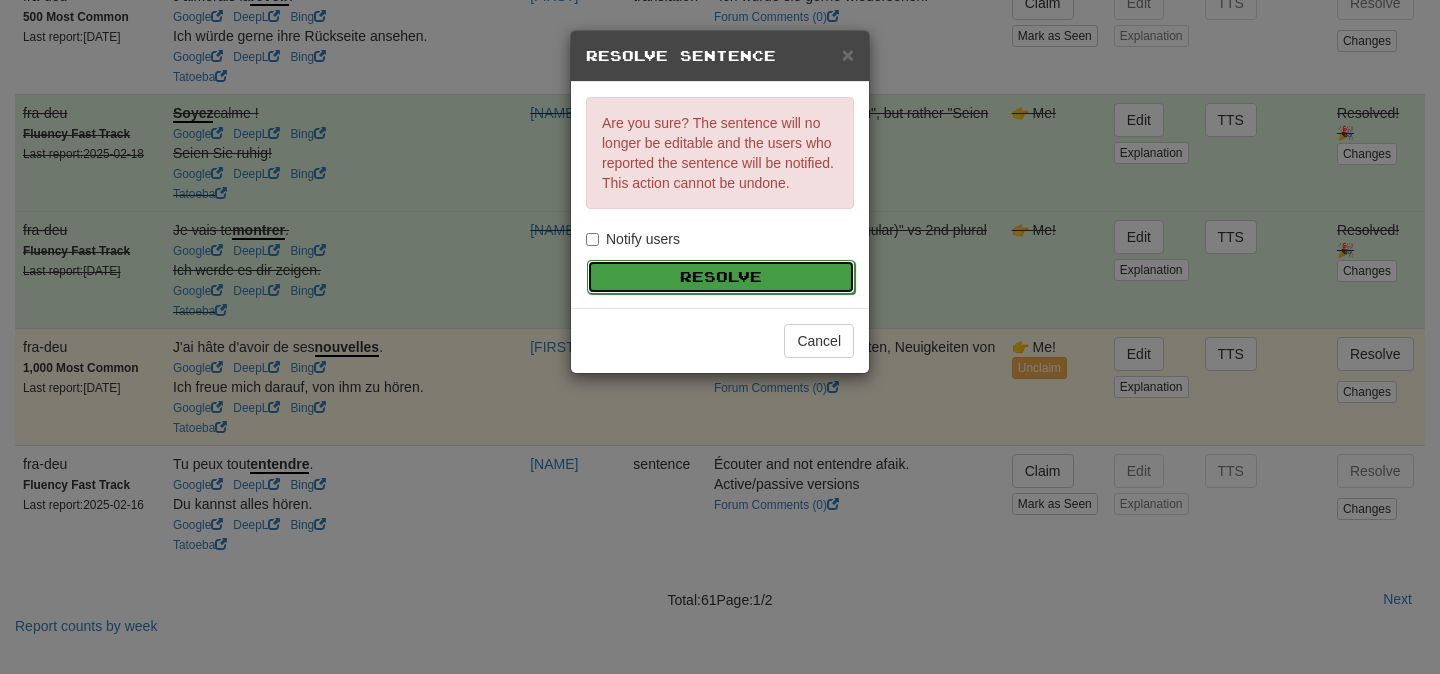 click on "Resolve" at bounding box center [721, 277] 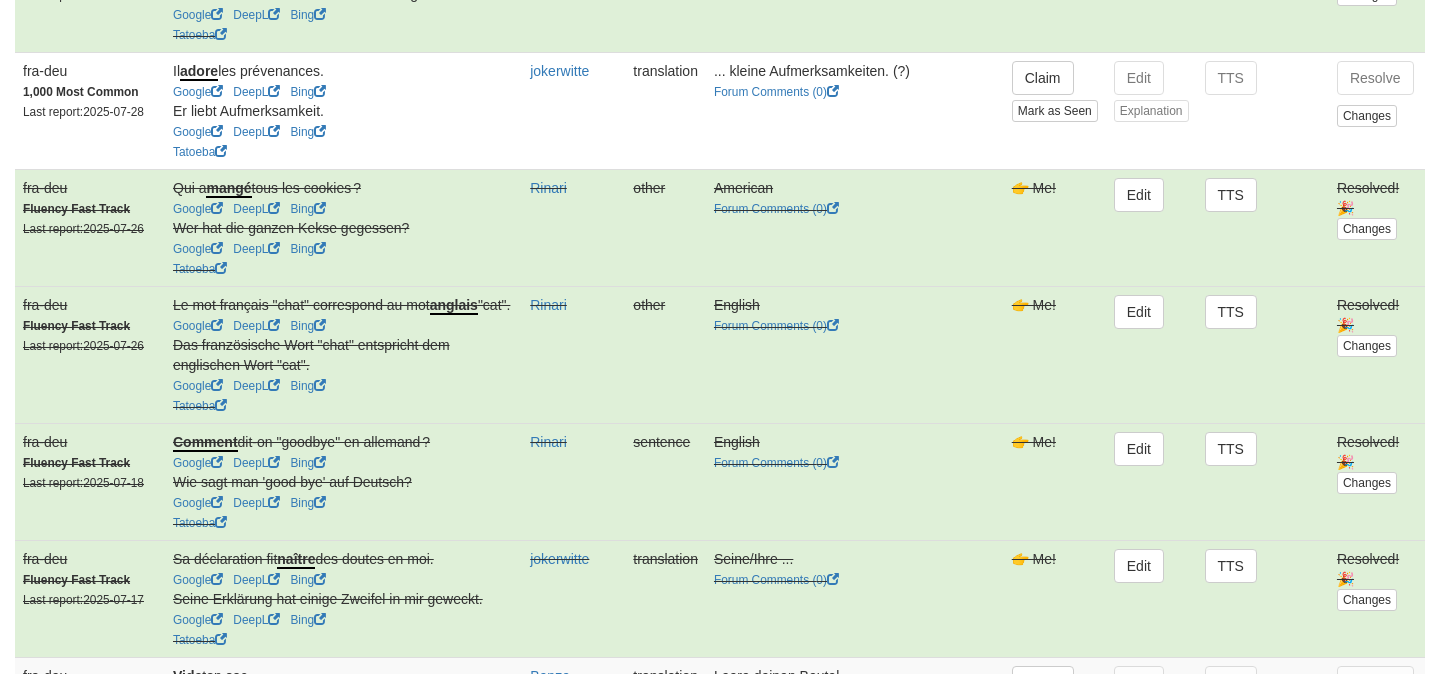 scroll, scrollTop: 0, scrollLeft: 0, axis: both 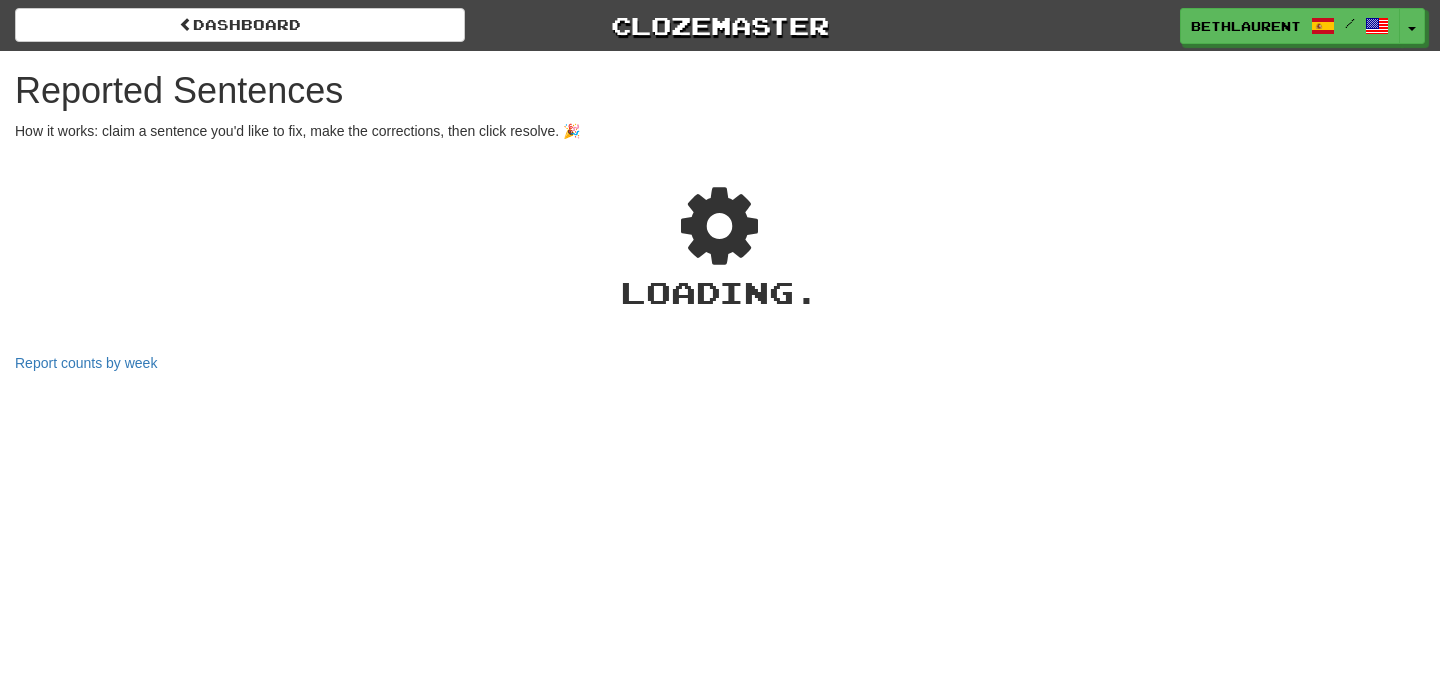 select on "**" 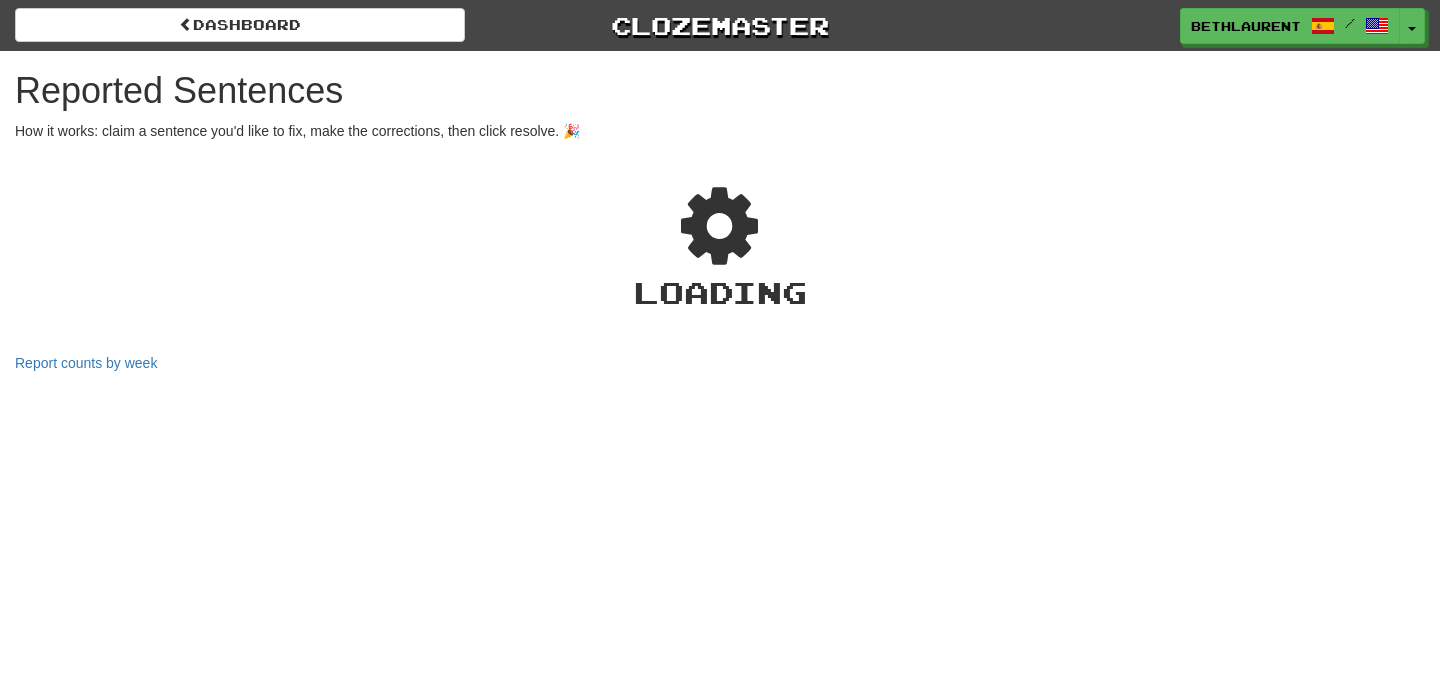 select on "**" 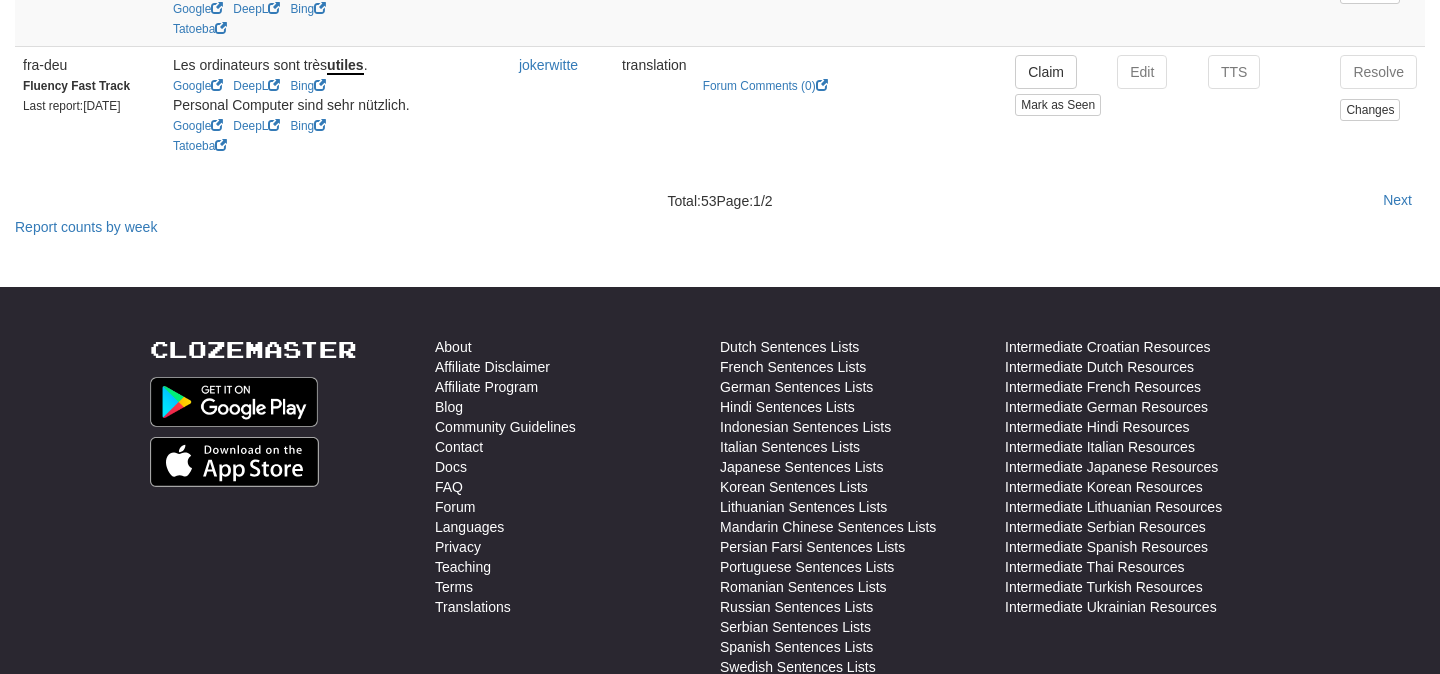scroll, scrollTop: 3760, scrollLeft: 0, axis: vertical 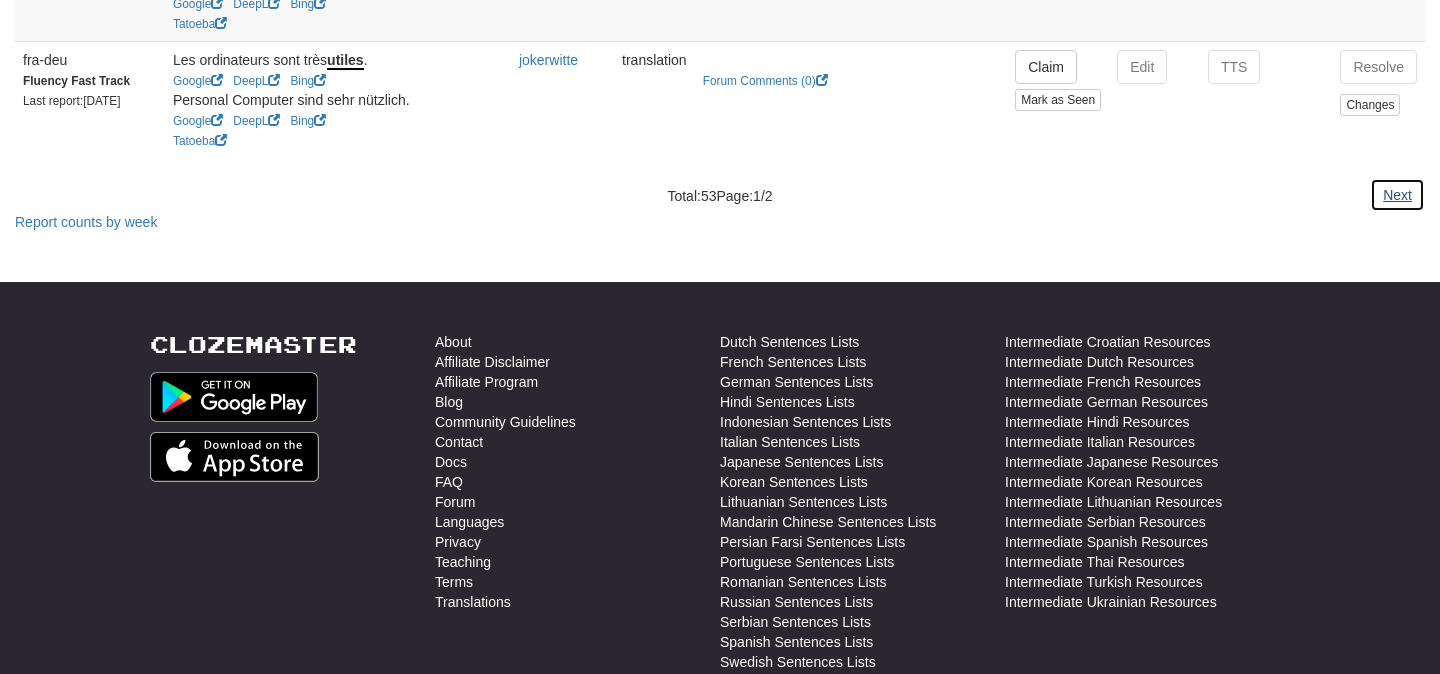 click on "Next" at bounding box center [1397, 195] 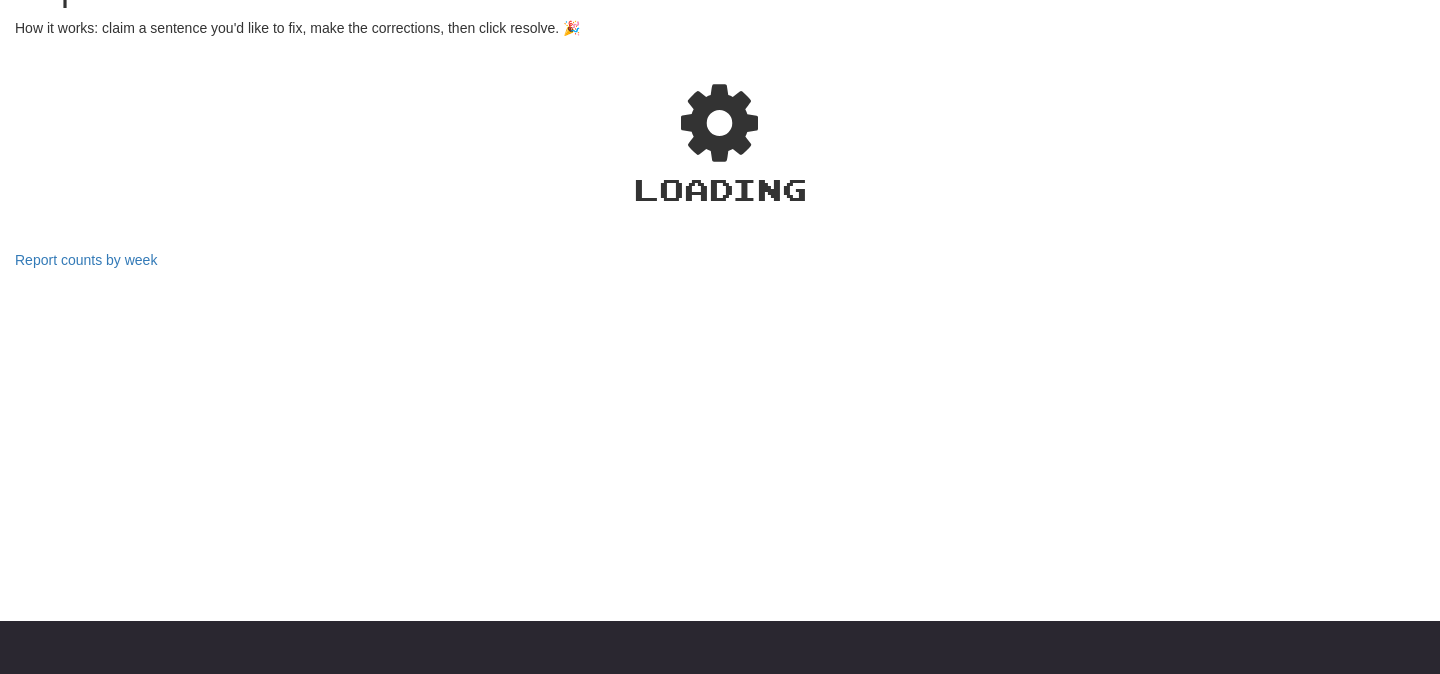 select on "**" 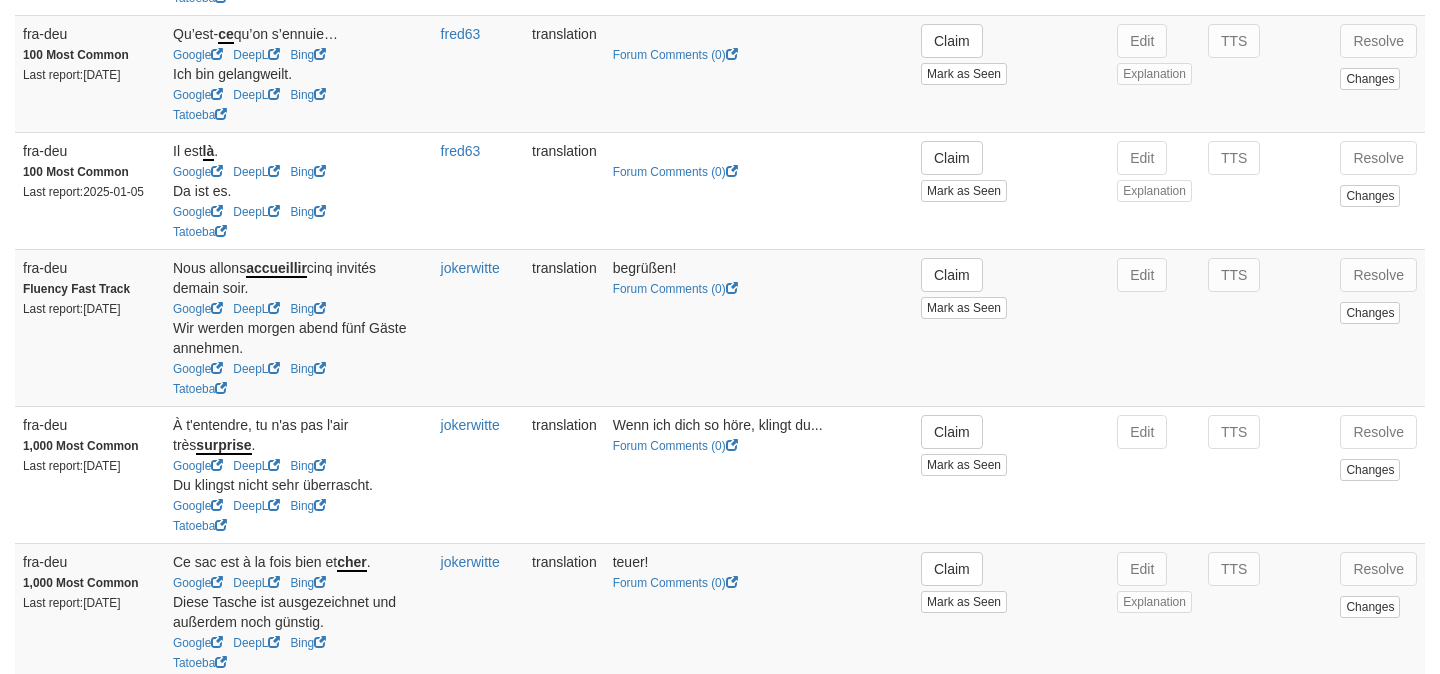 scroll, scrollTop: 1545, scrollLeft: 0, axis: vertical 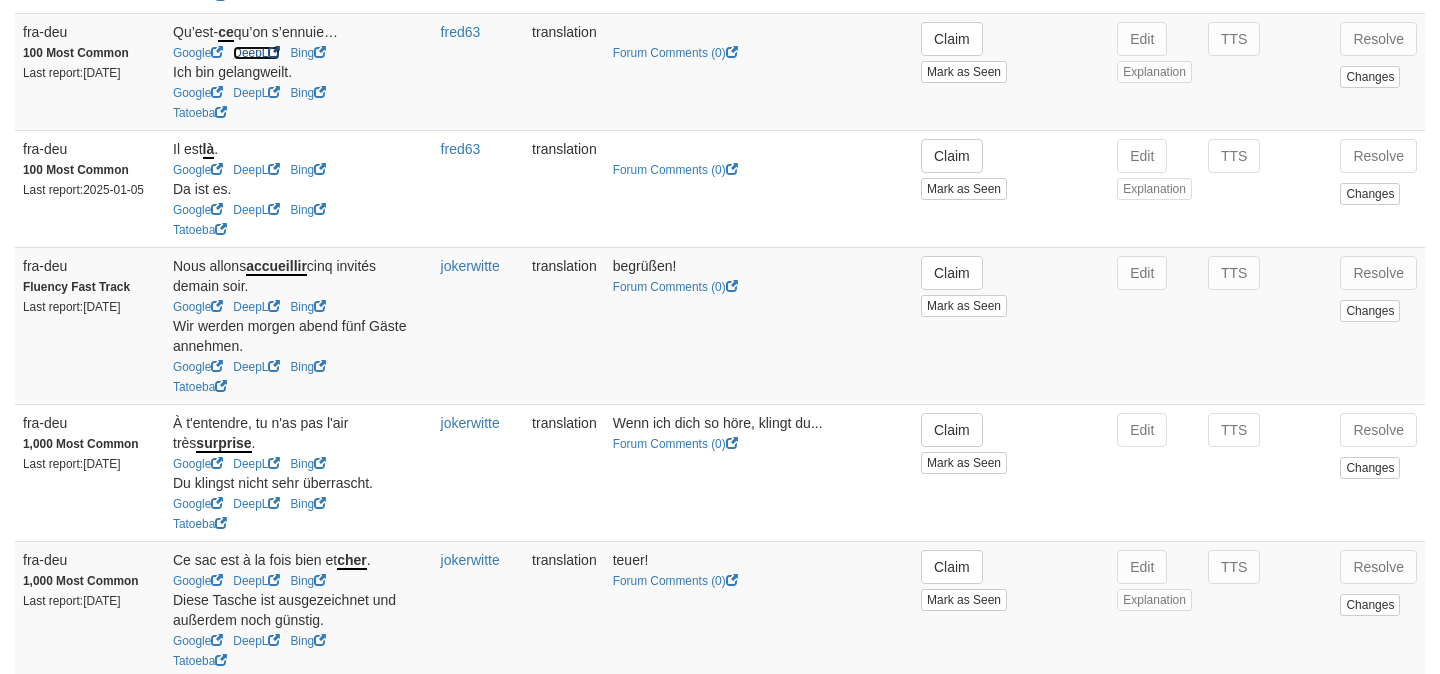 click on "DeepL" at bounding box center [256, 53] 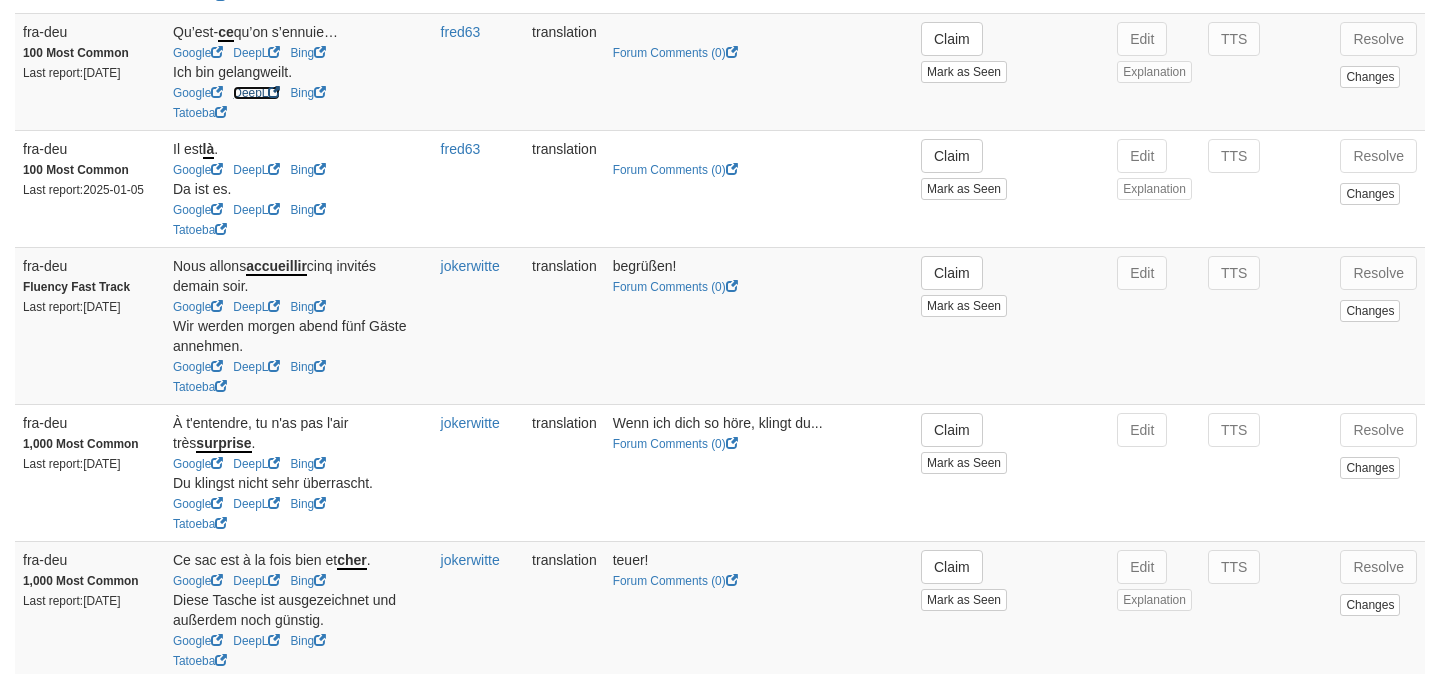 click on "DeepL" at bounding box center (256, 93) 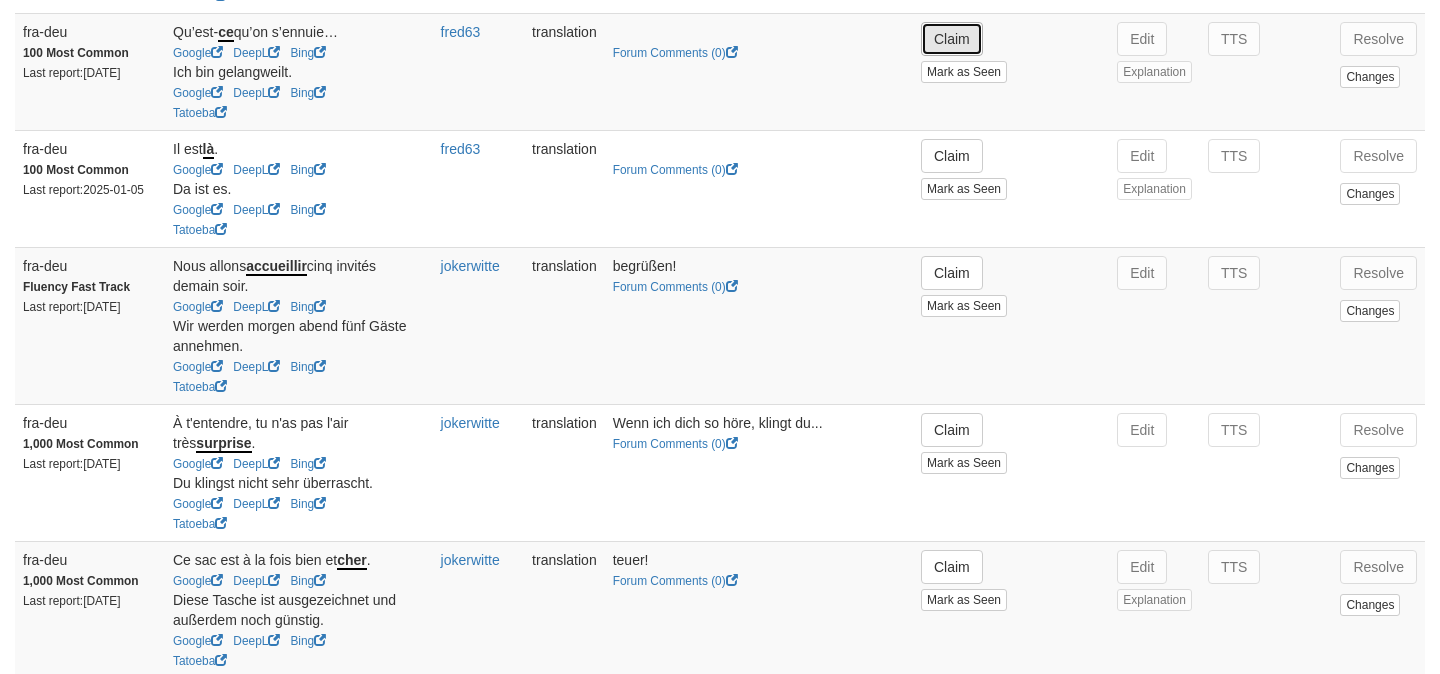 click on "Claim" at bounding box center [952, 39] 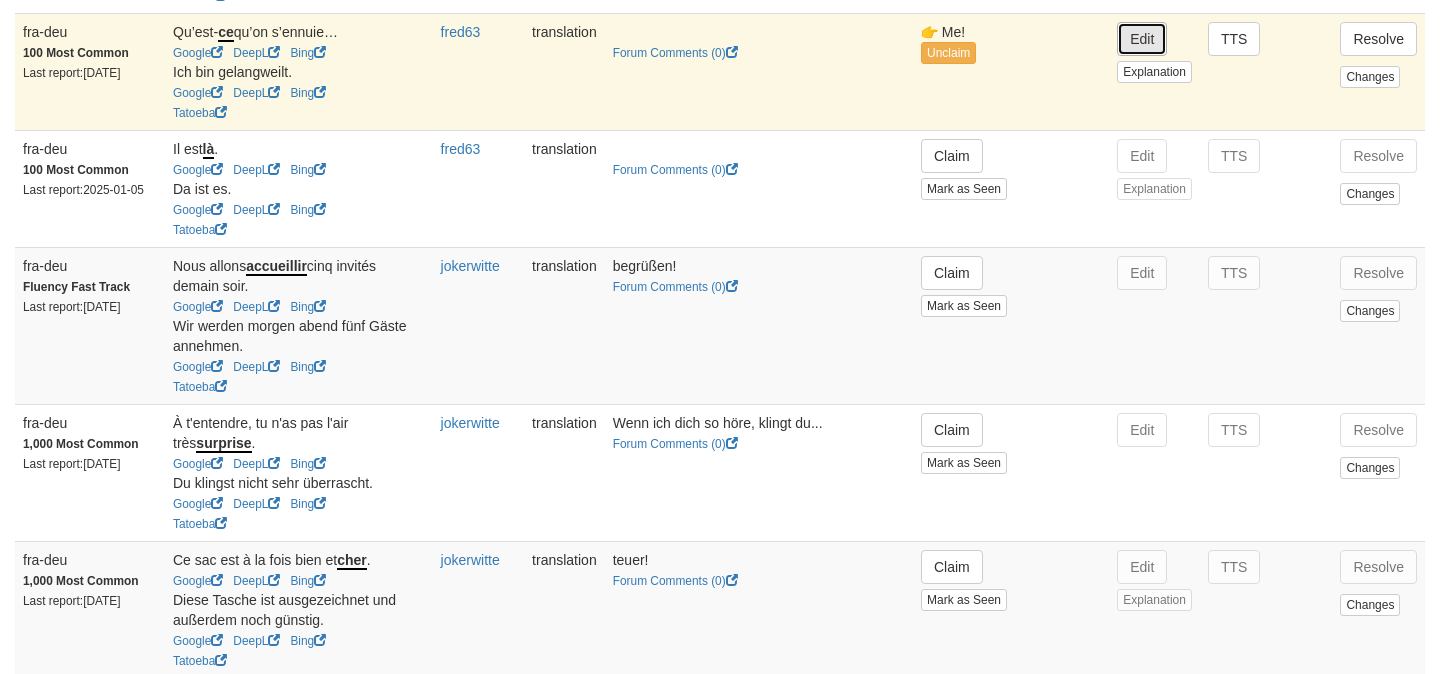 click on "Edit" at bounding box center [1142, 39] 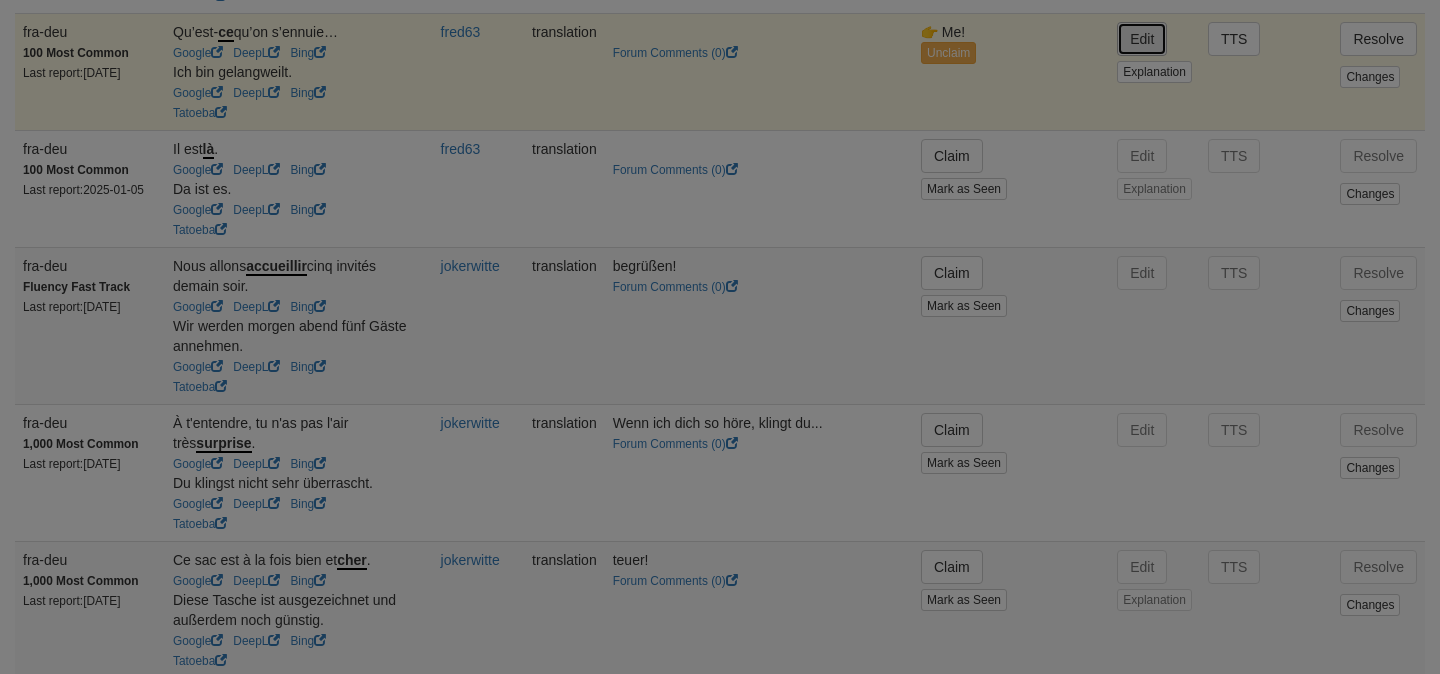type on "**********" 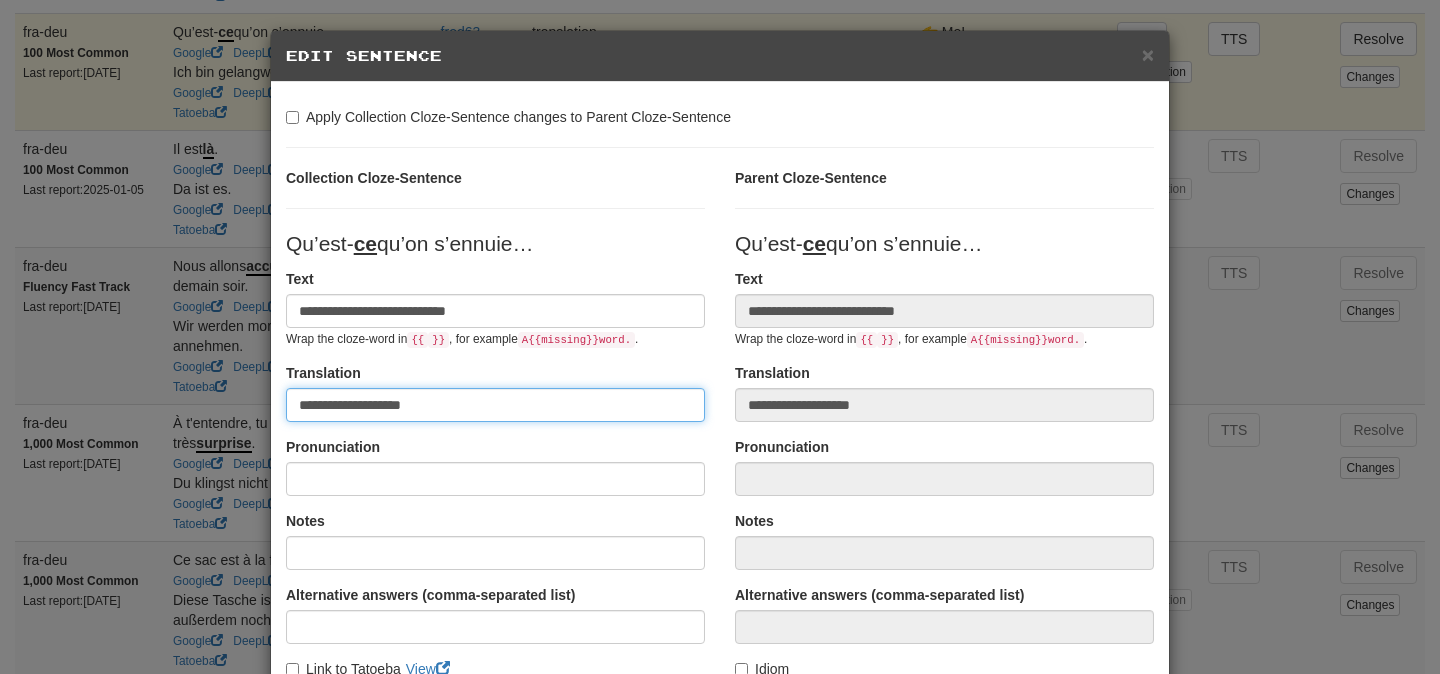 click on "**********" at bounding box center (495, 405) 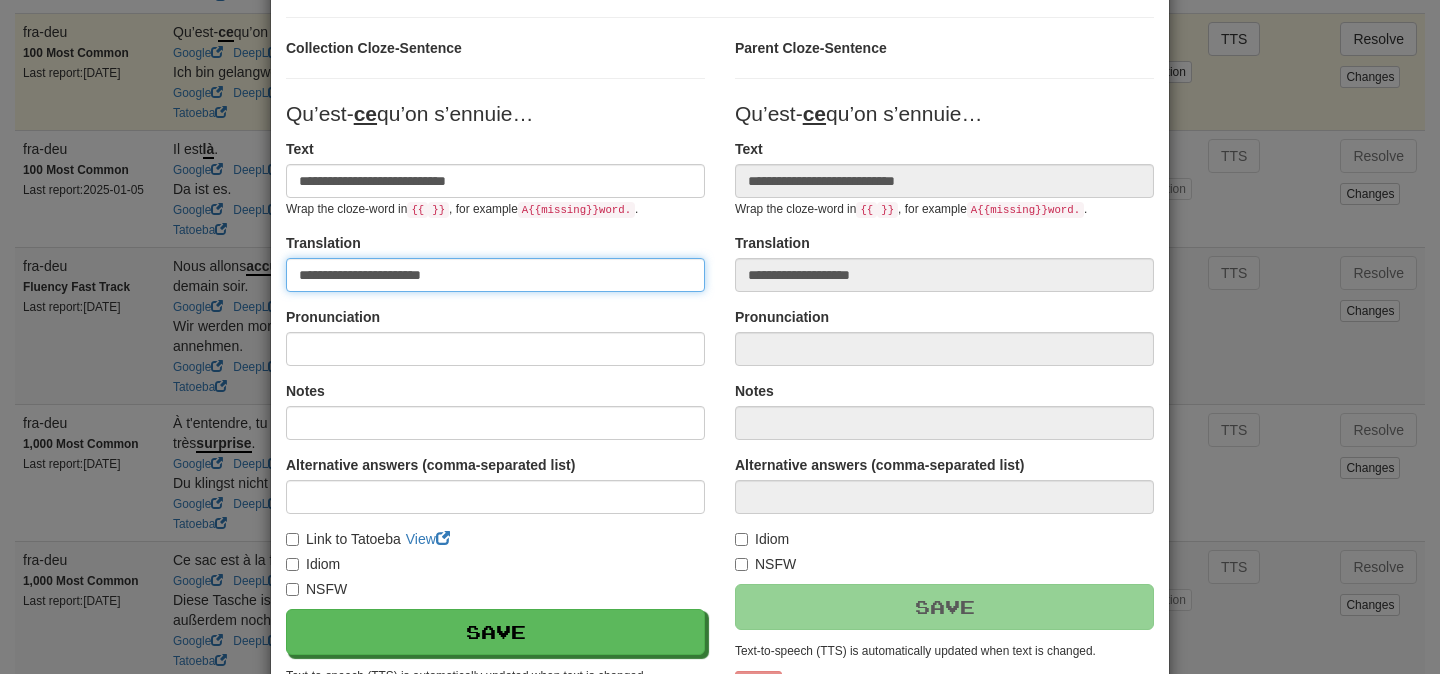scroll, scrollTop: 127, scrollLeft: 0, axis: vertical 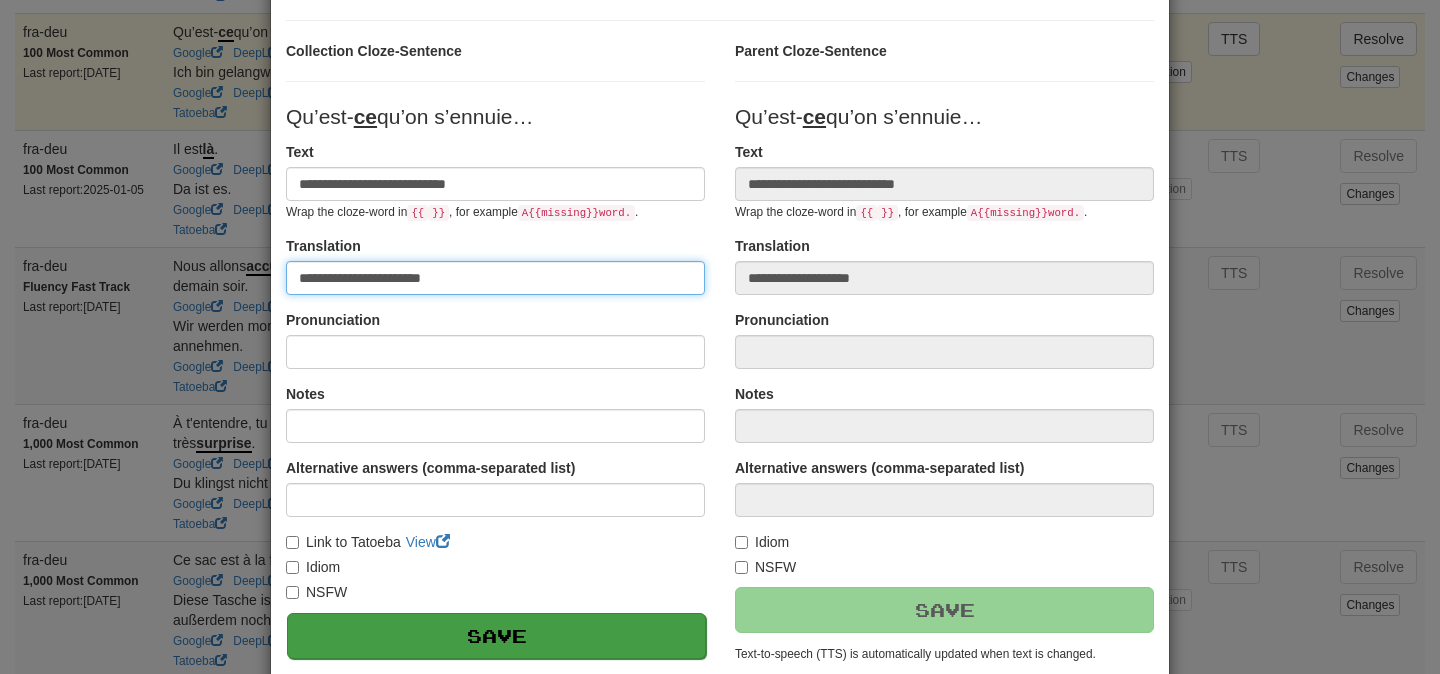 type on "**********" 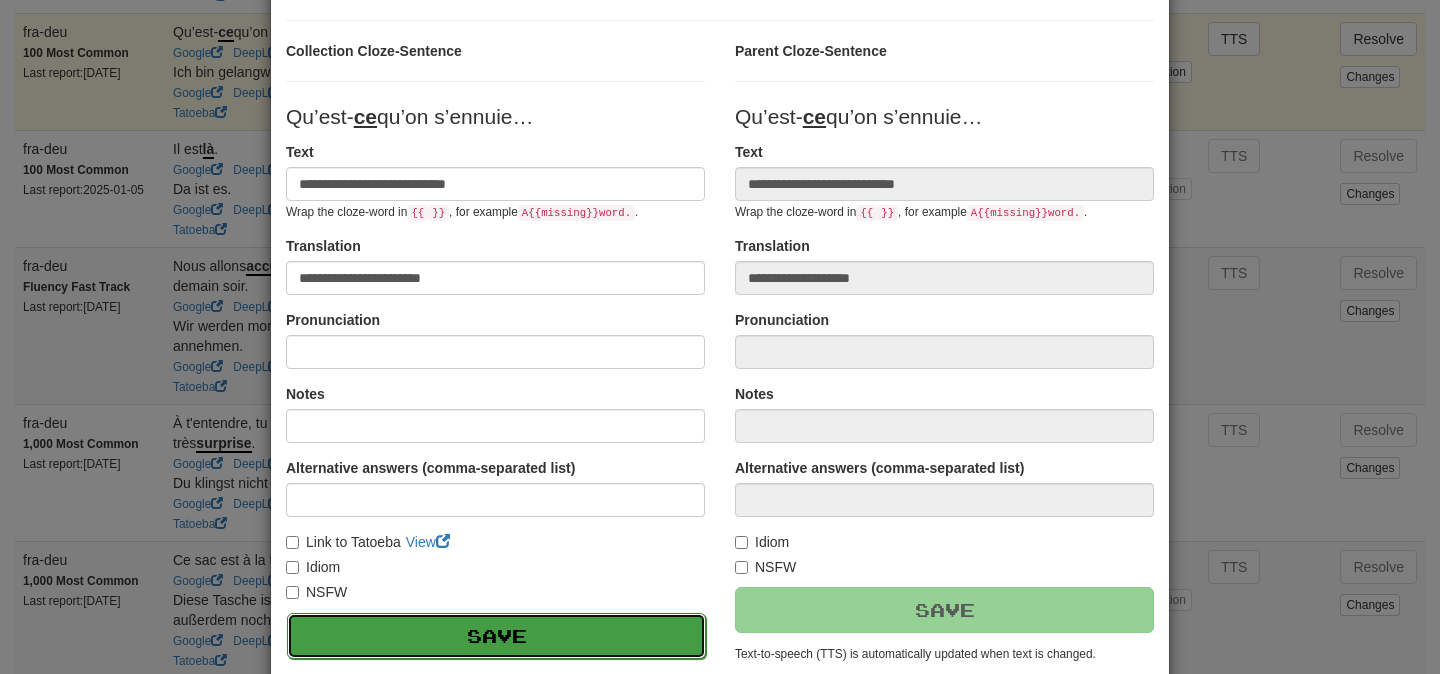 click on "Save" at bounding box center [496, 636] 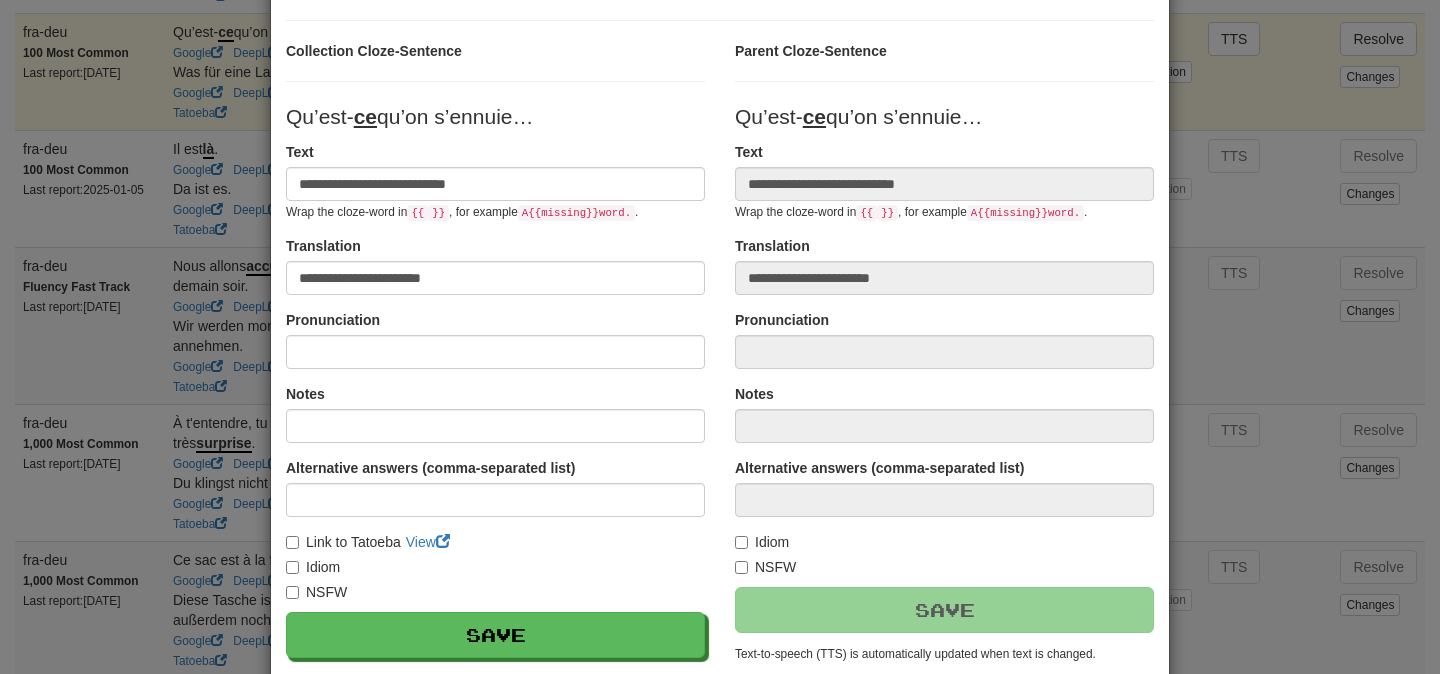 click on "**********" at bounding box center (720, 337) 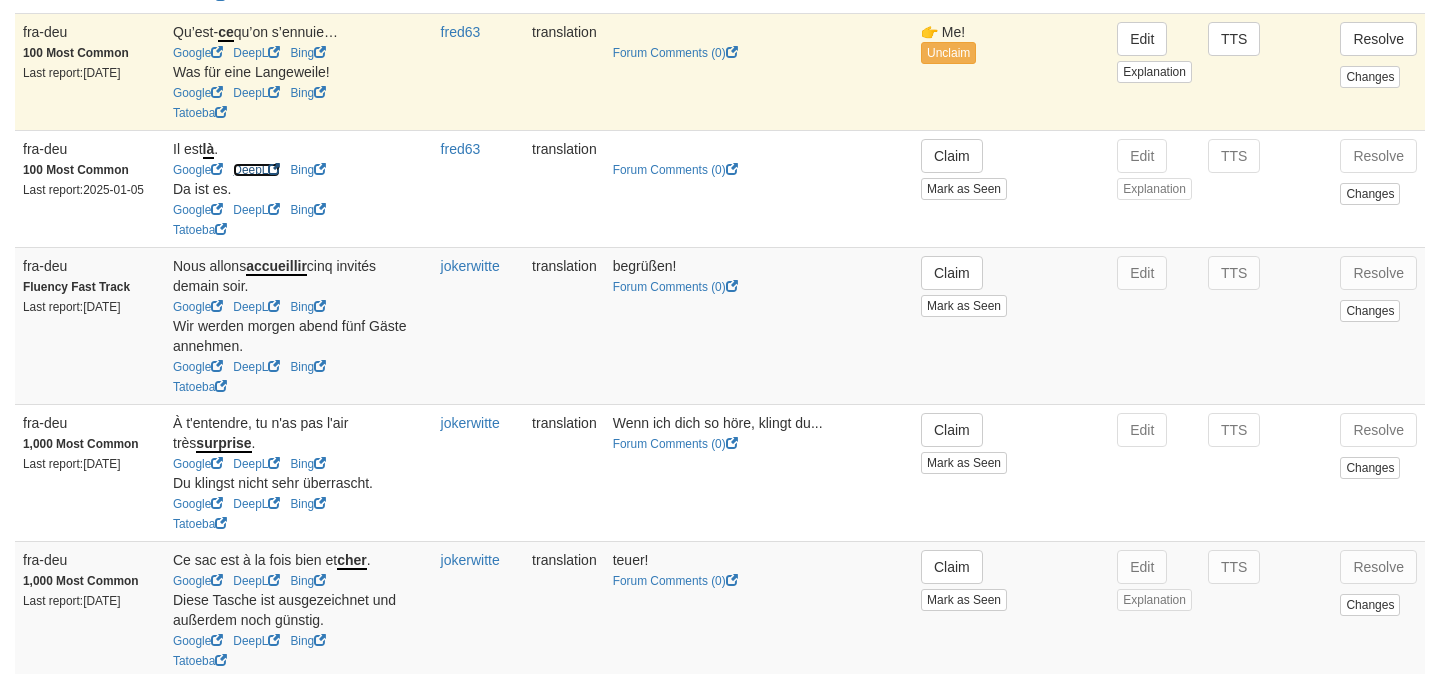 click on "DeepL" at bounding box center [256, 170] 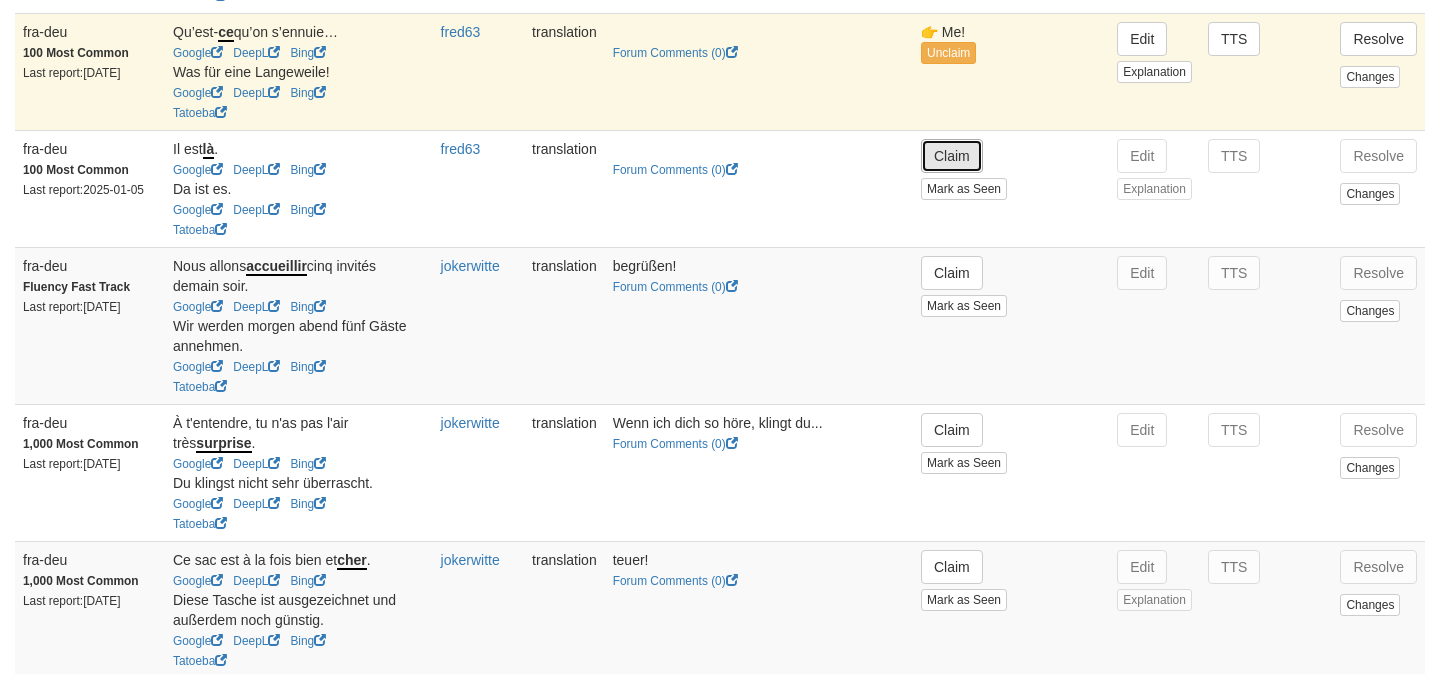 click on "Claim" at bounding box center [952, 156] 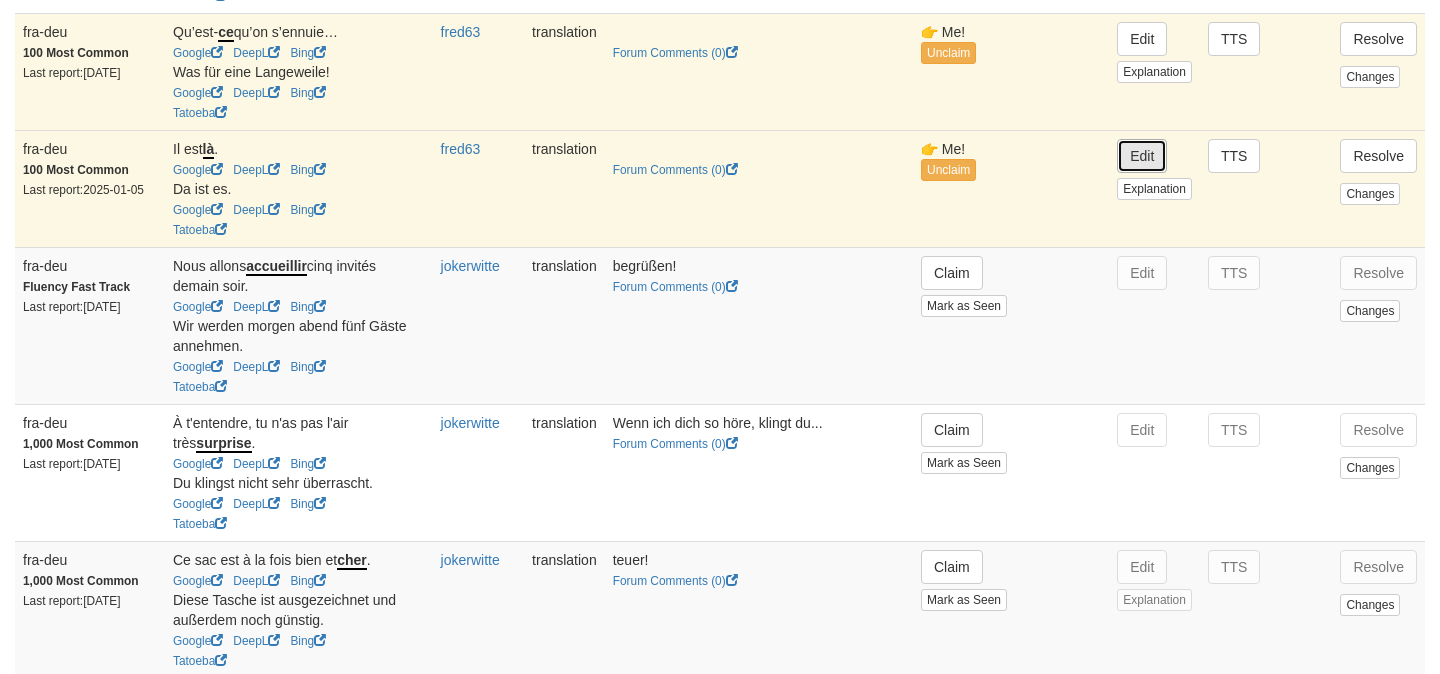 click on "Edit" at bounding box center [1142, 156] 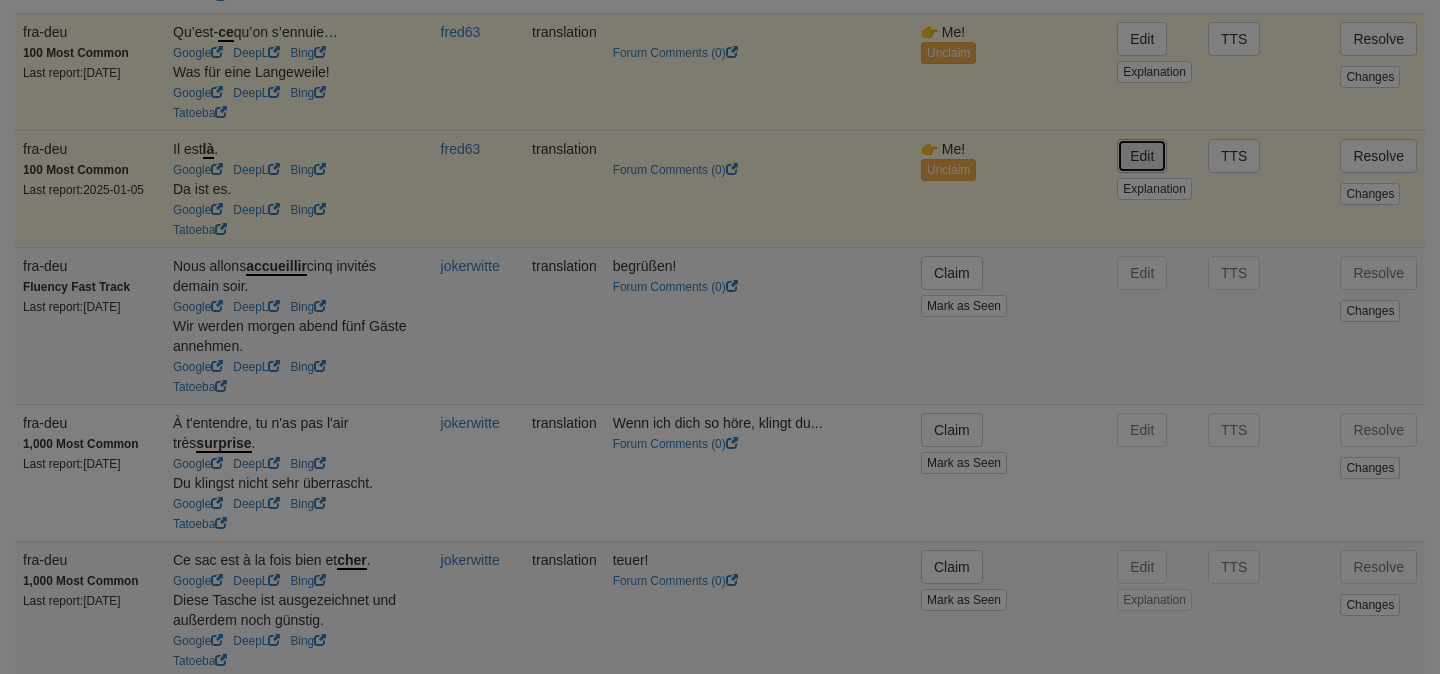 type on "**********" 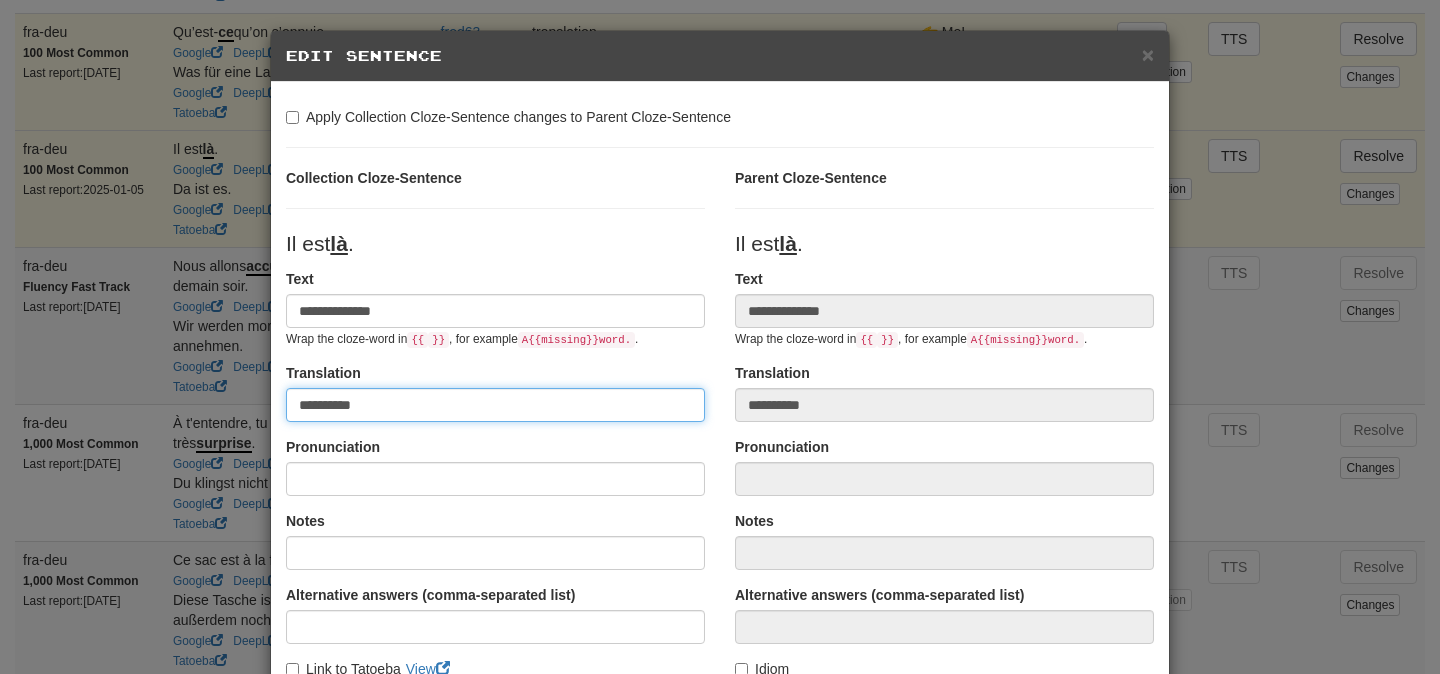 click on "**********" at bounding box center (495, 405) 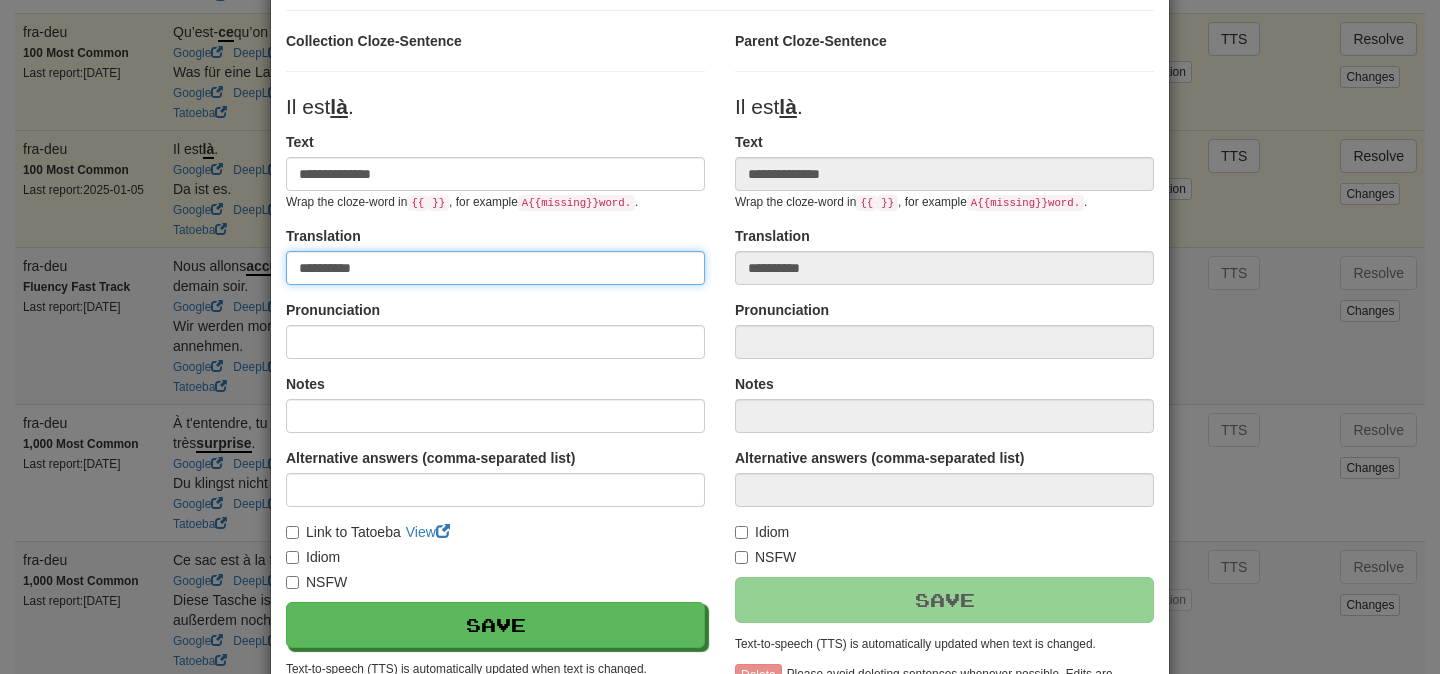 scroll, scrollTop: 144, scrollLeft: 0, axis: vertical 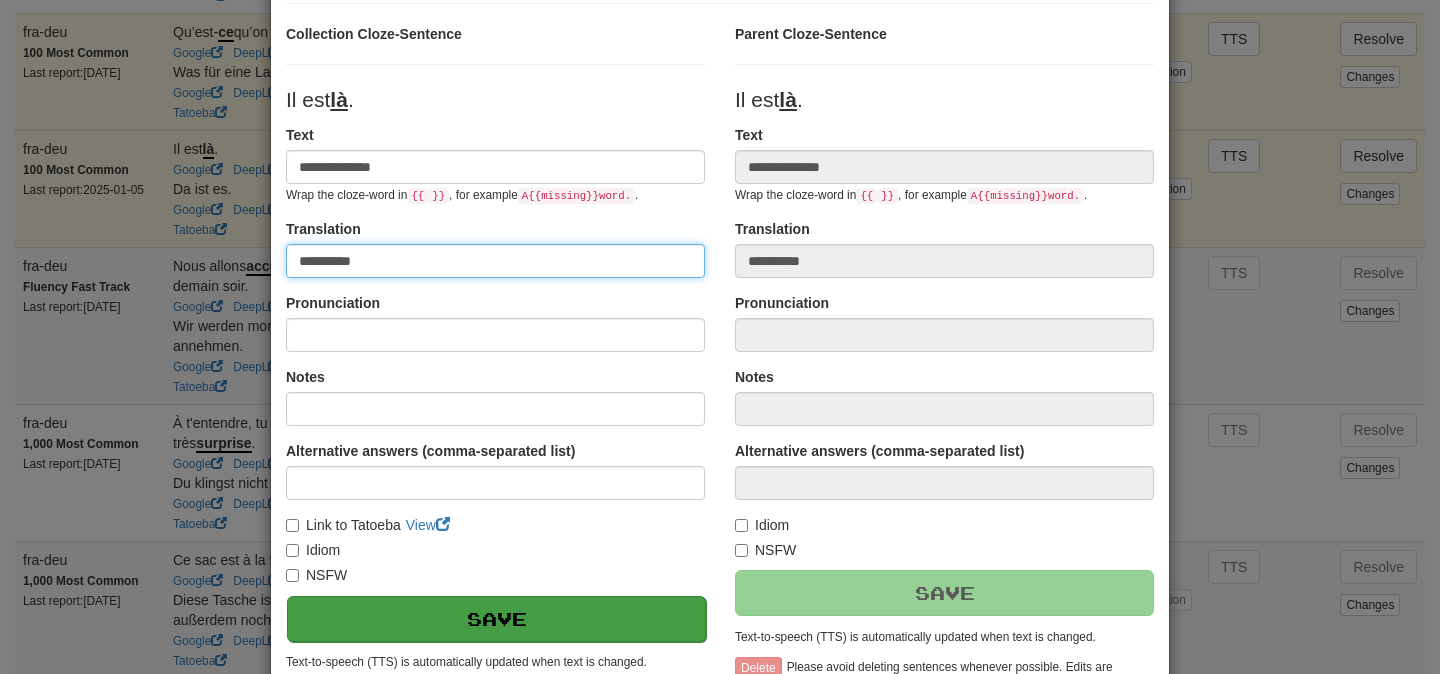 type on "**********" 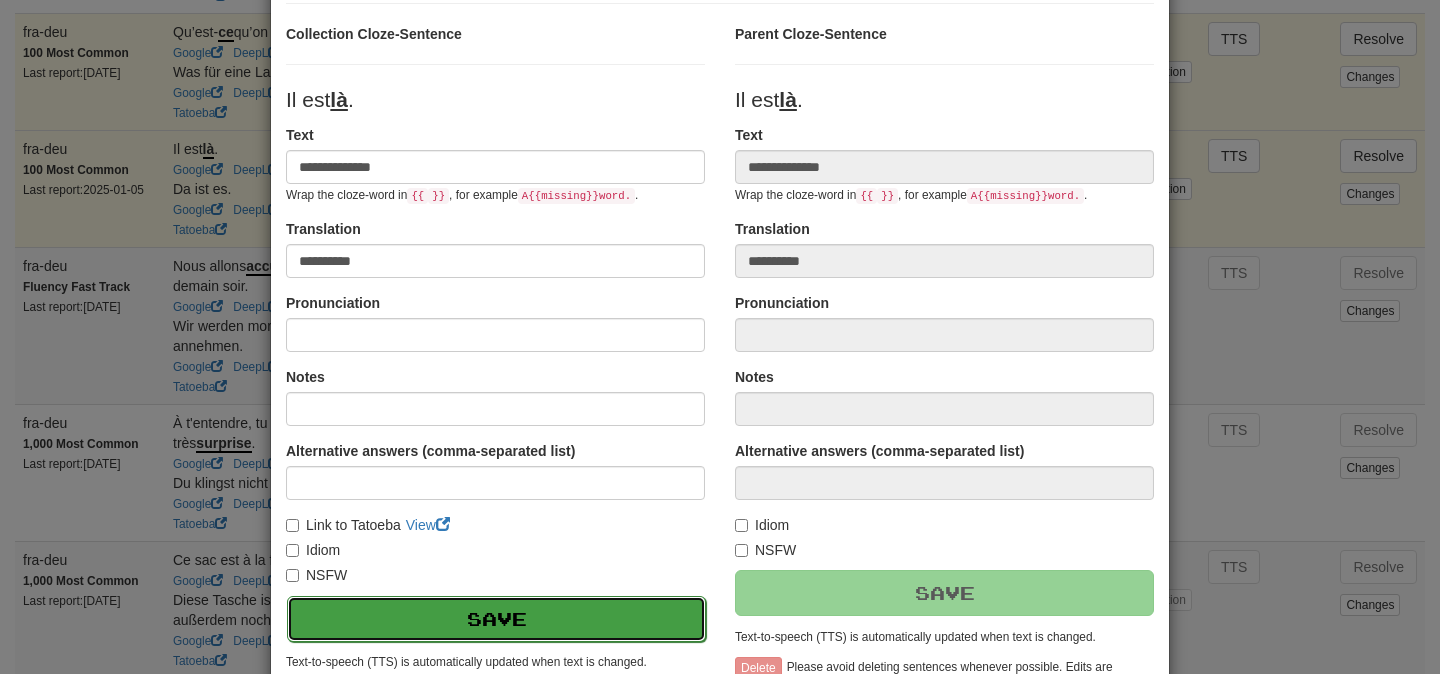 click on "Save" at bounding box center [496, 619] 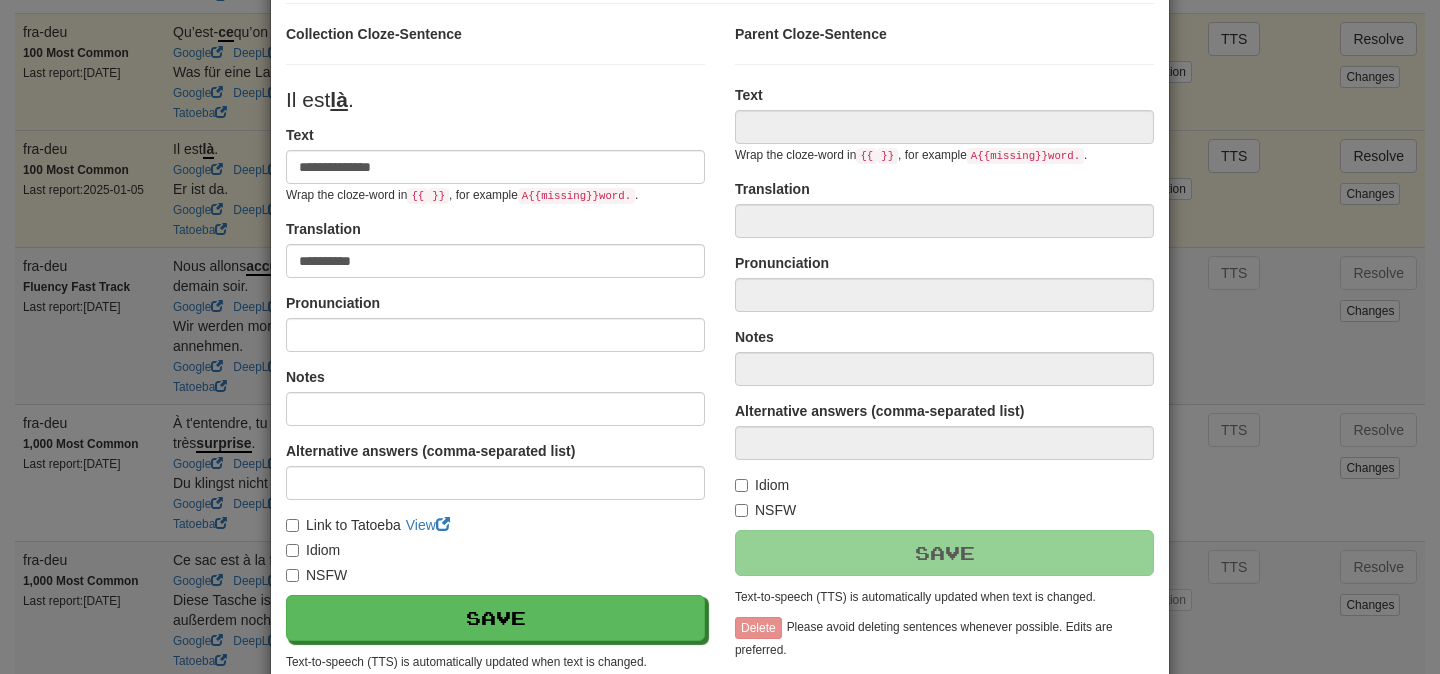 type on "**********" 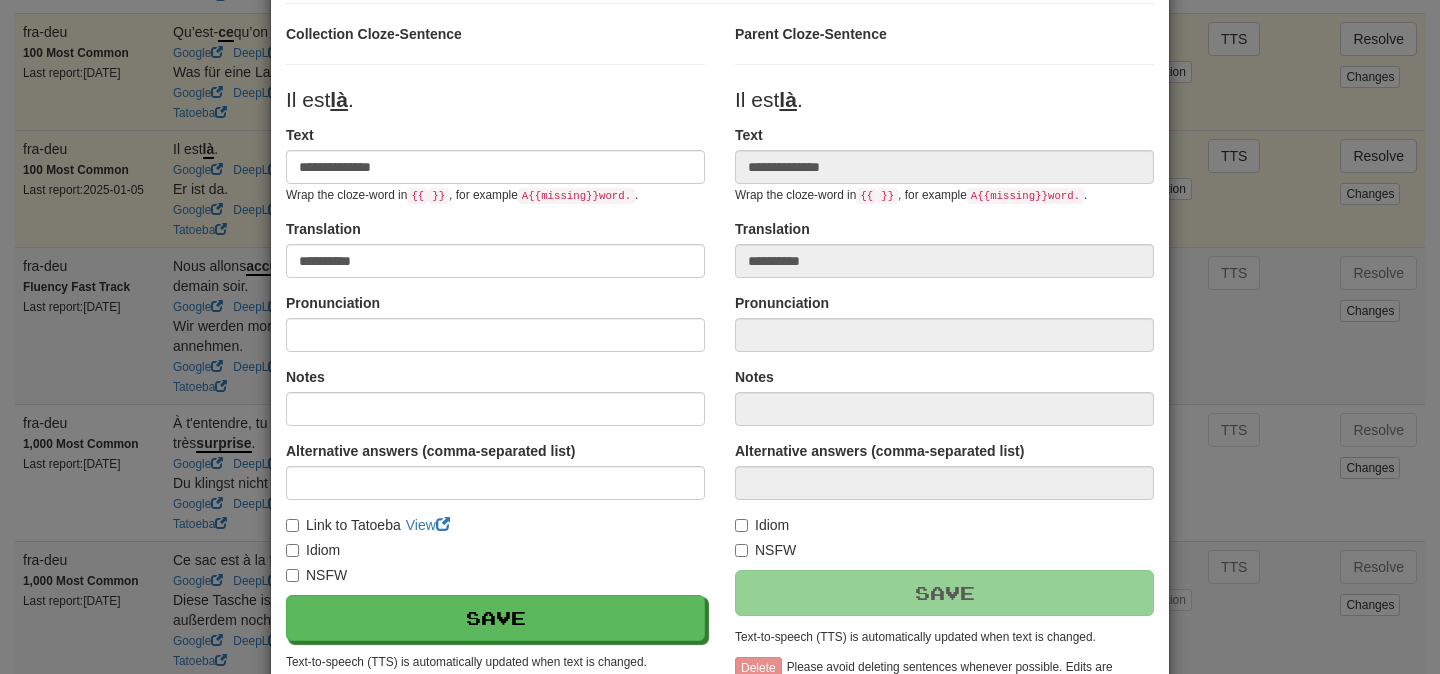 click on "**********" at bounding box center (720, 337) 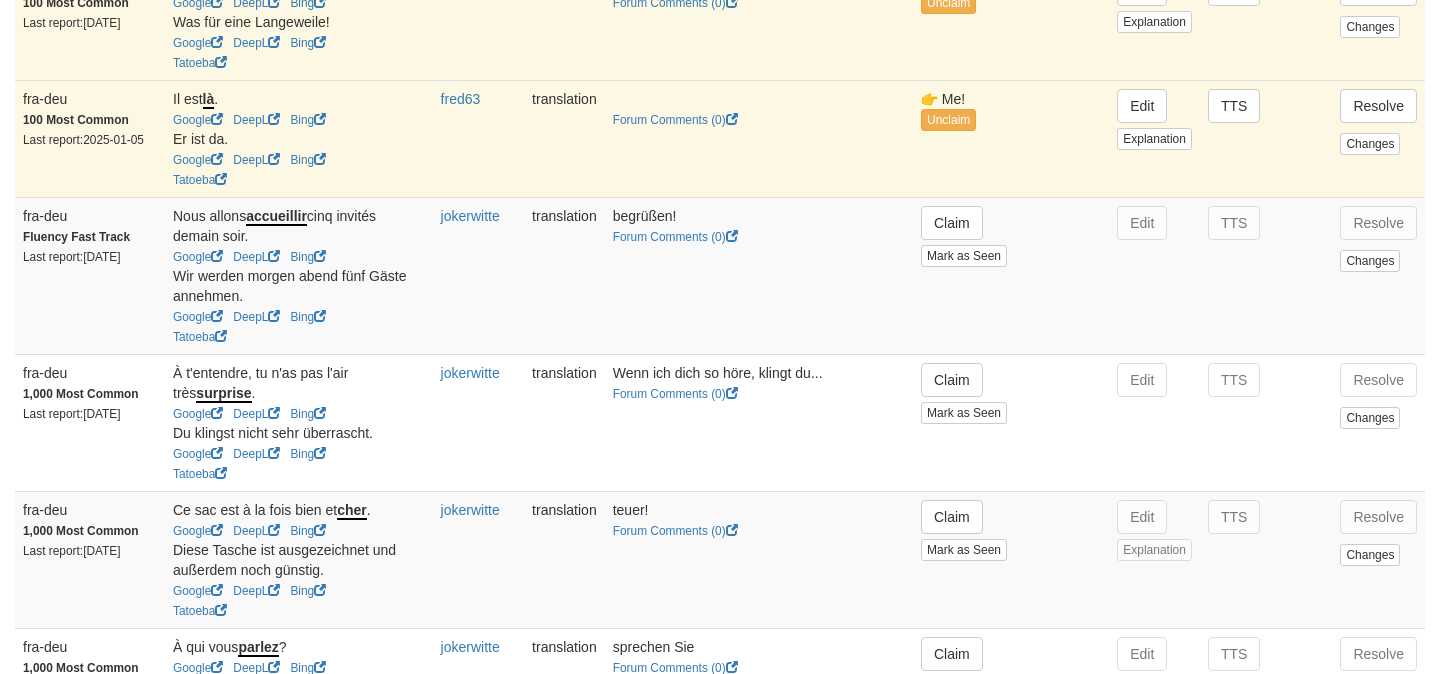 scroll, scrollTop: 1597, scrollLeft: 0, axis: vertical 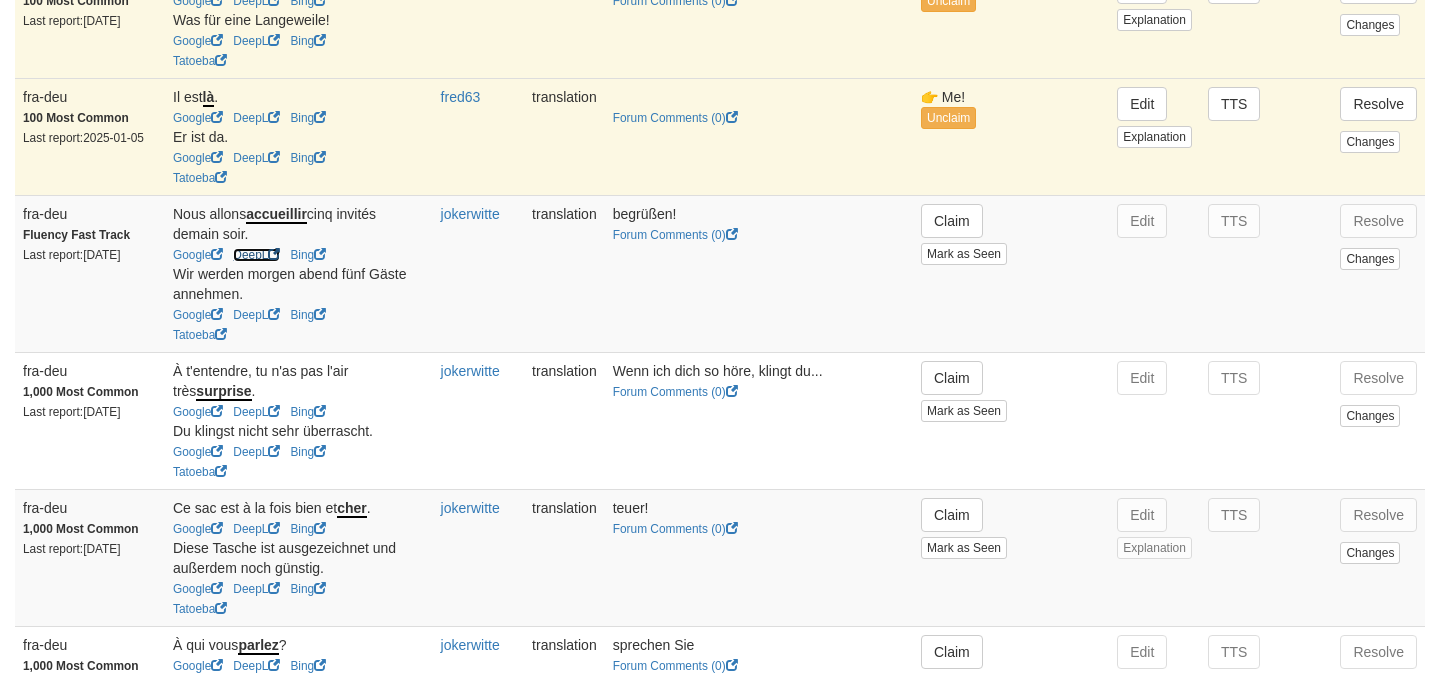 click on "DeepL" at bounding box center (256, 255) 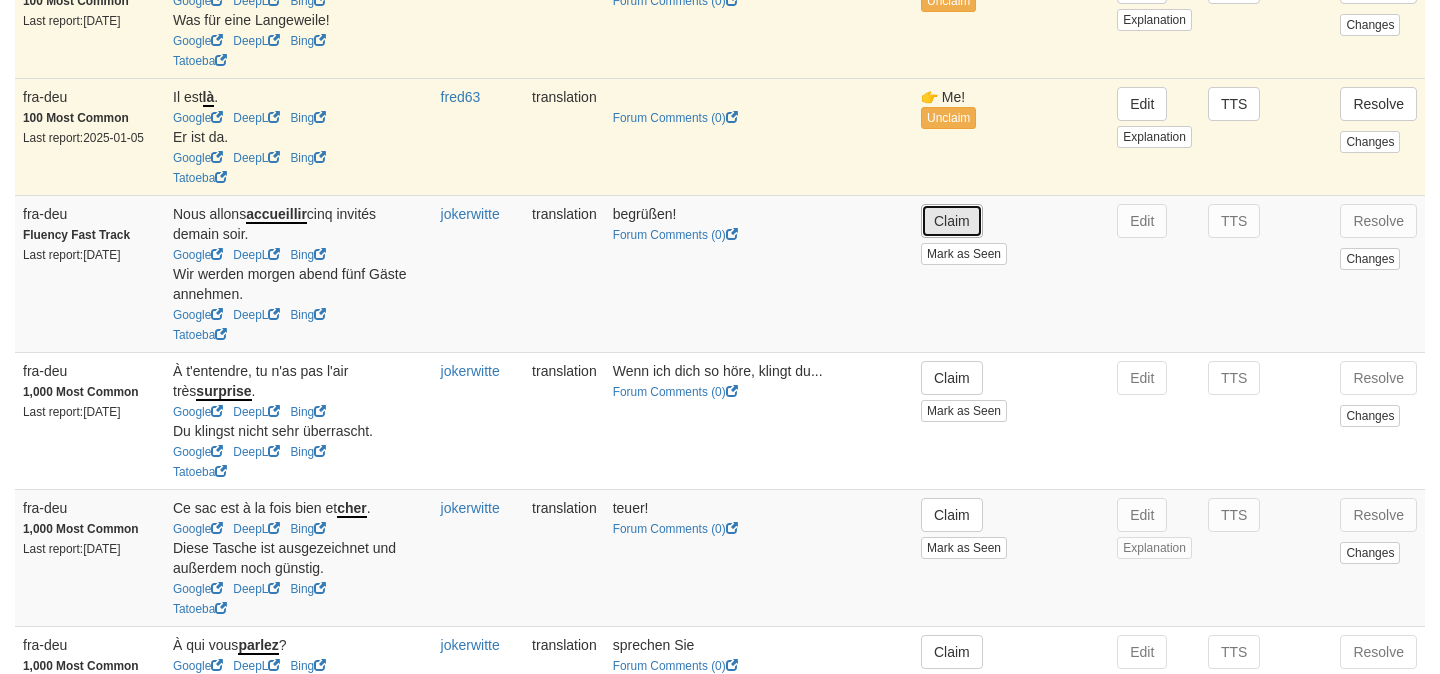 click on "Claim" at bounding box center (952, 221) 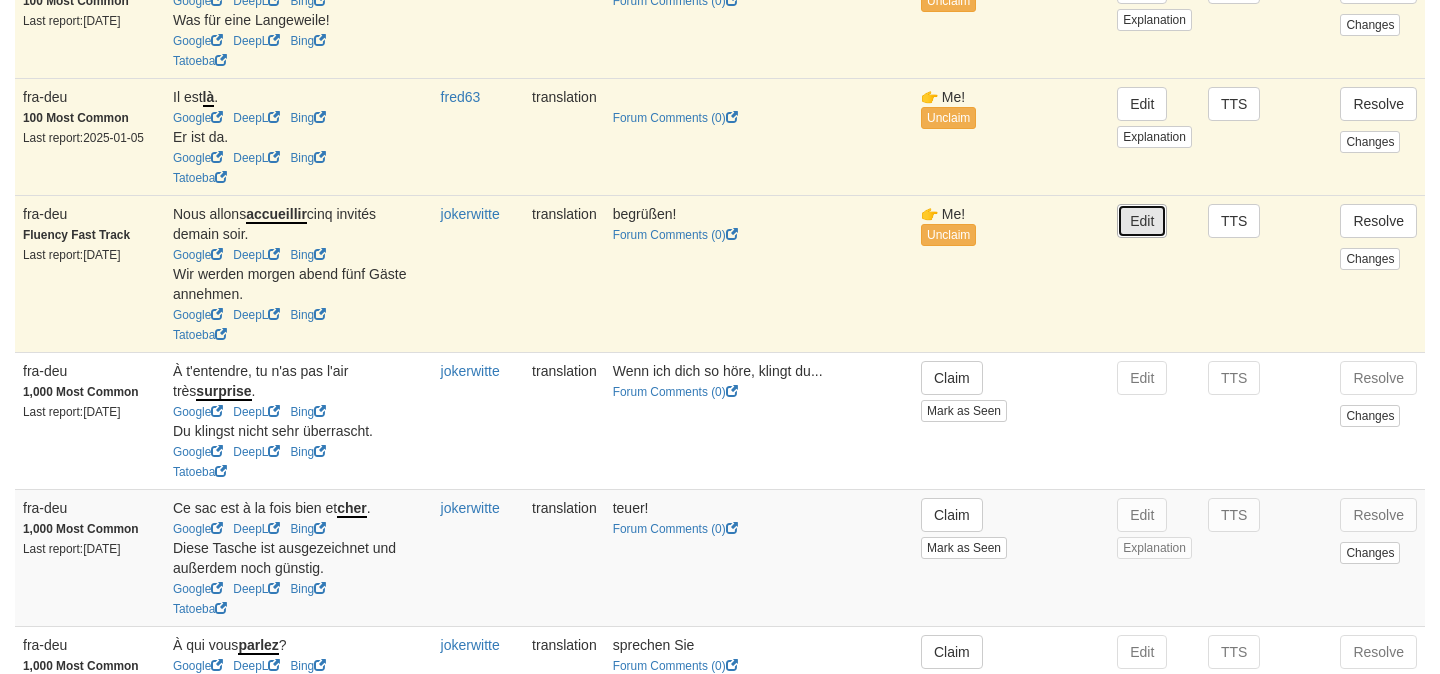 click on "Edit" at bounding box center (1142, 221) 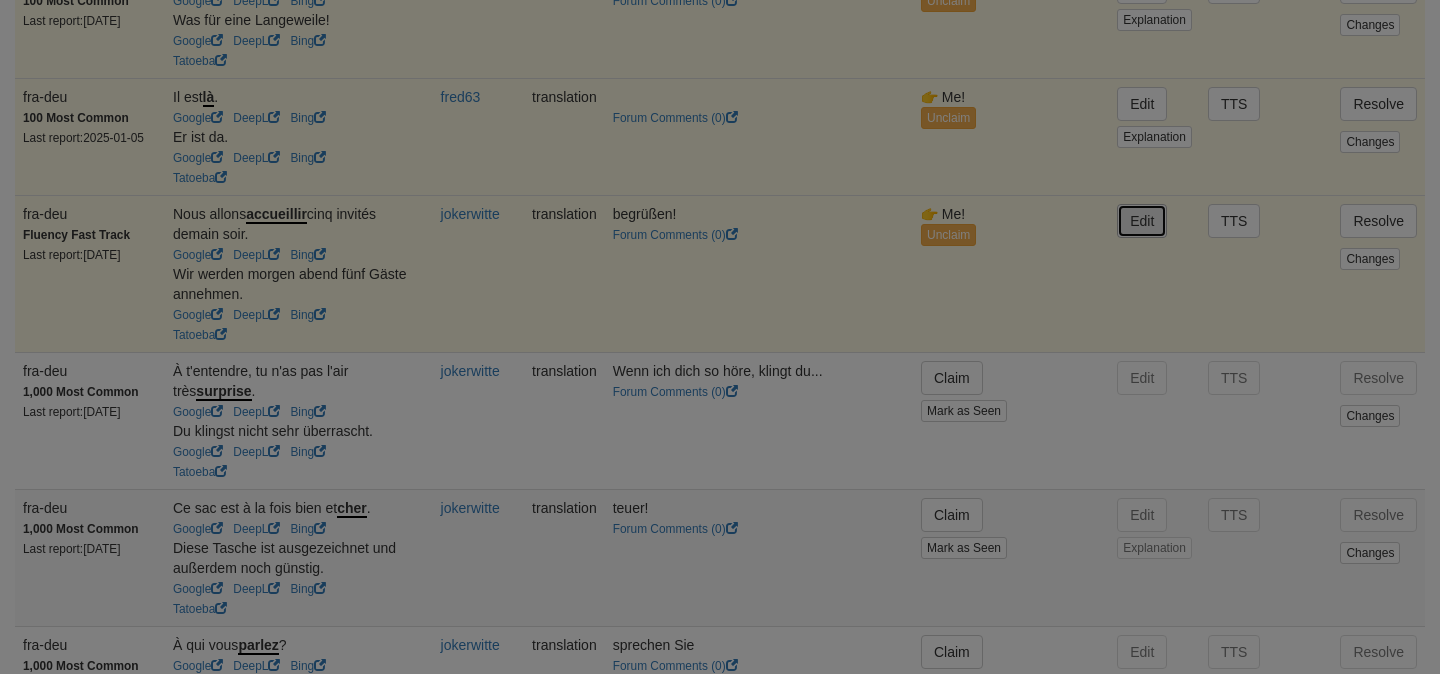 type on "**********" 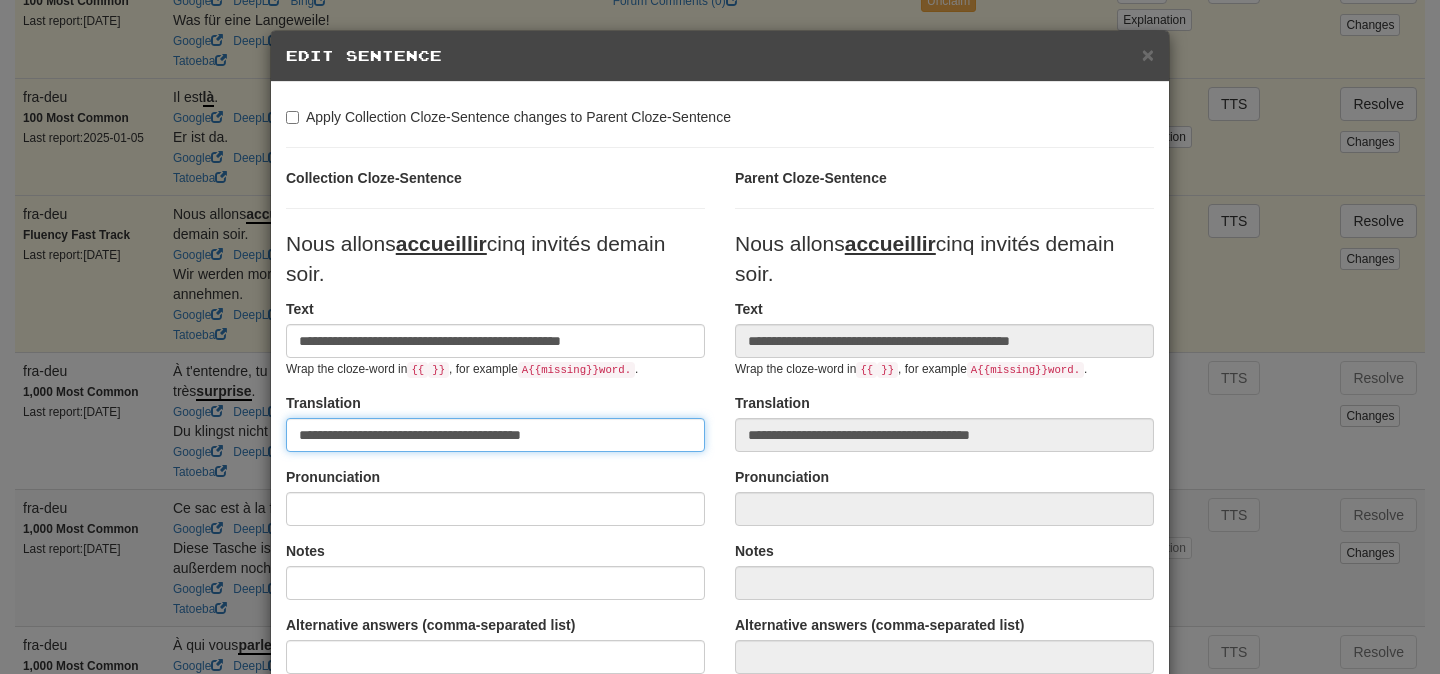 click on "**********" at bounding box center [495, 435] 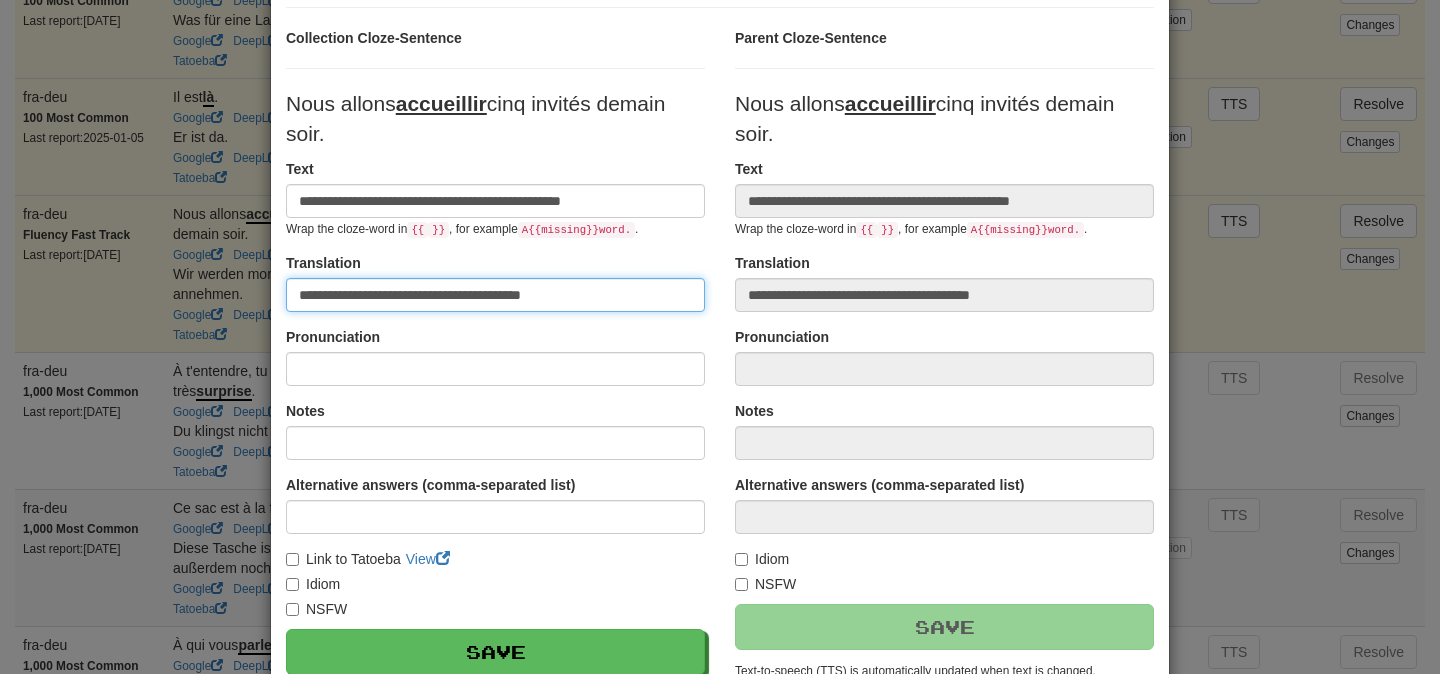 scroll, scrollTop: 145, scrollLeft: 0, axis: vertical 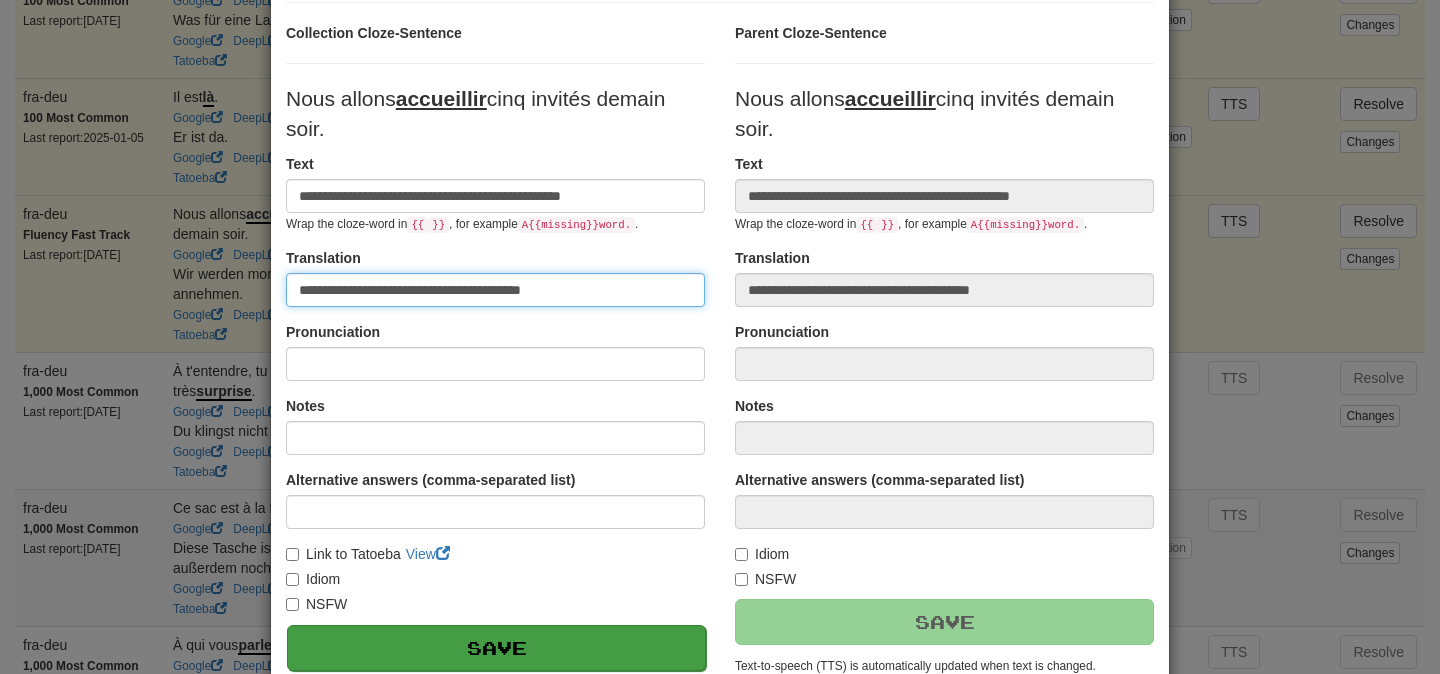 type on "**********" 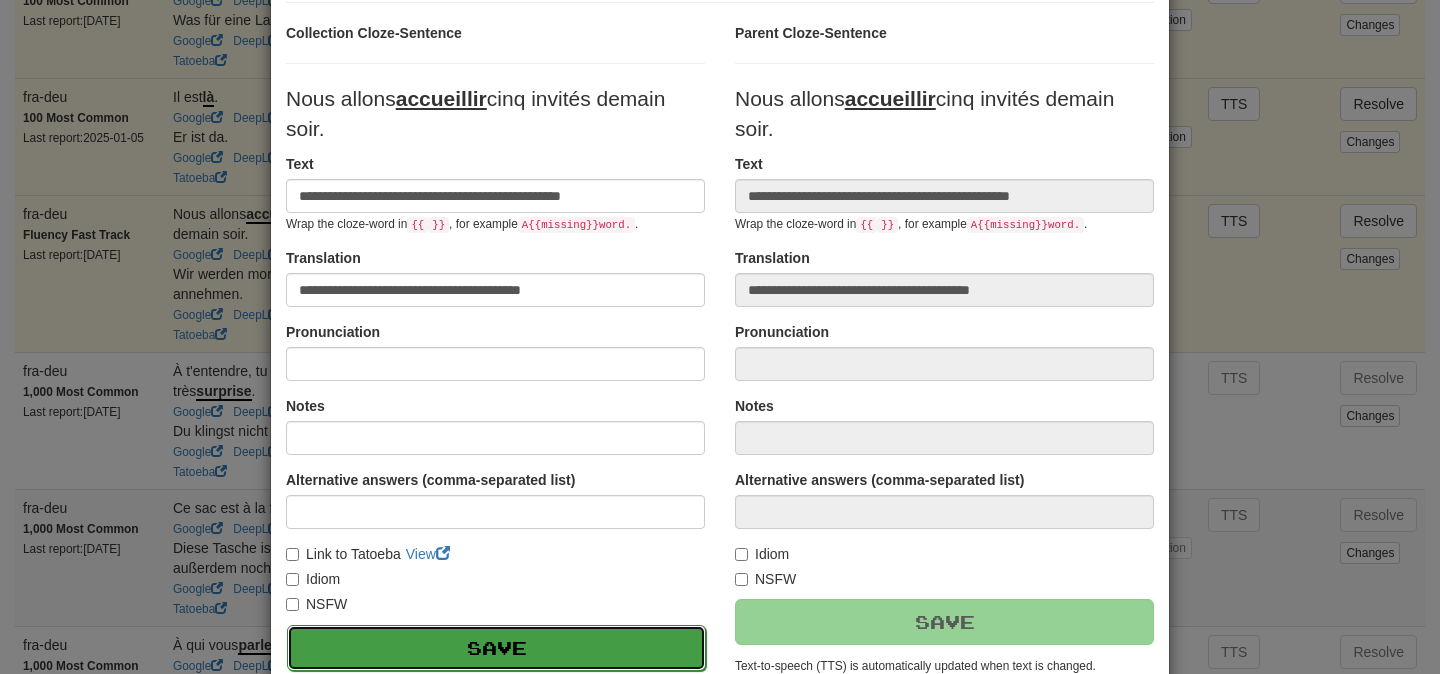 click on "Save" at bounding box center [496, 648] 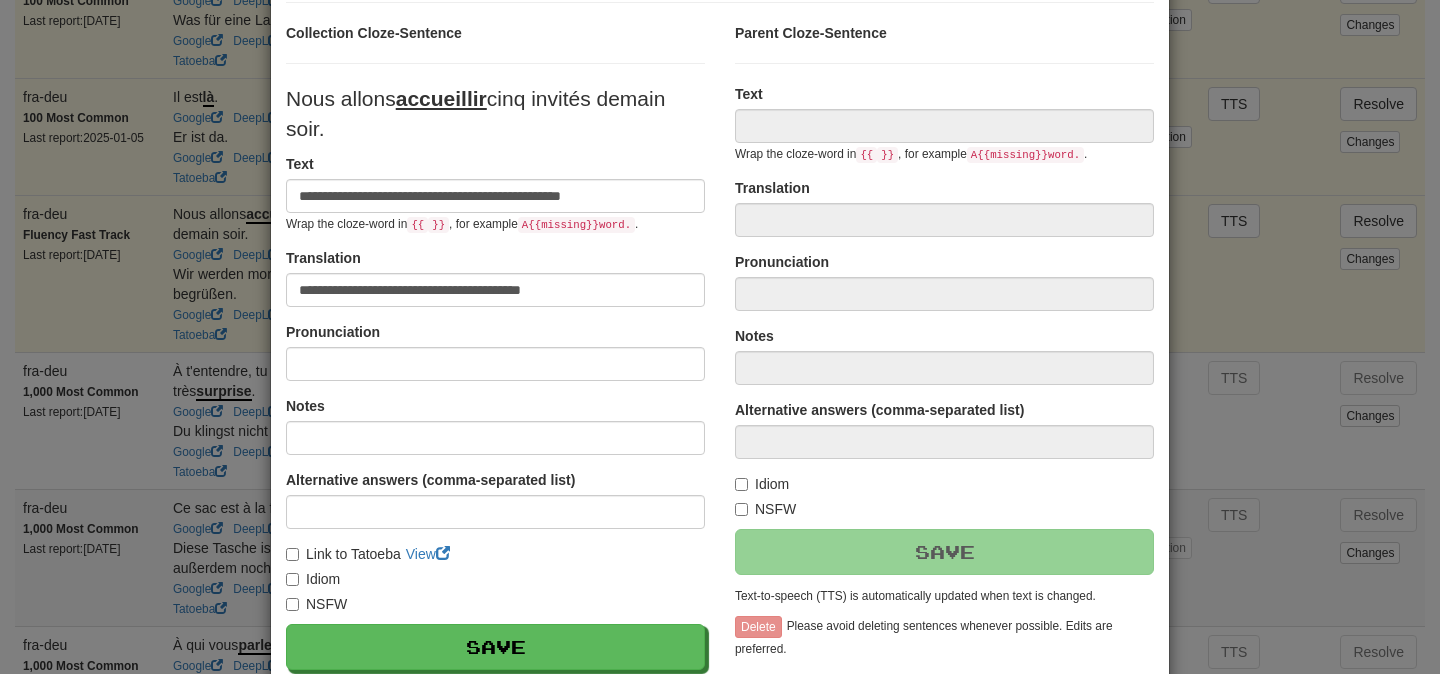 type on "**********" 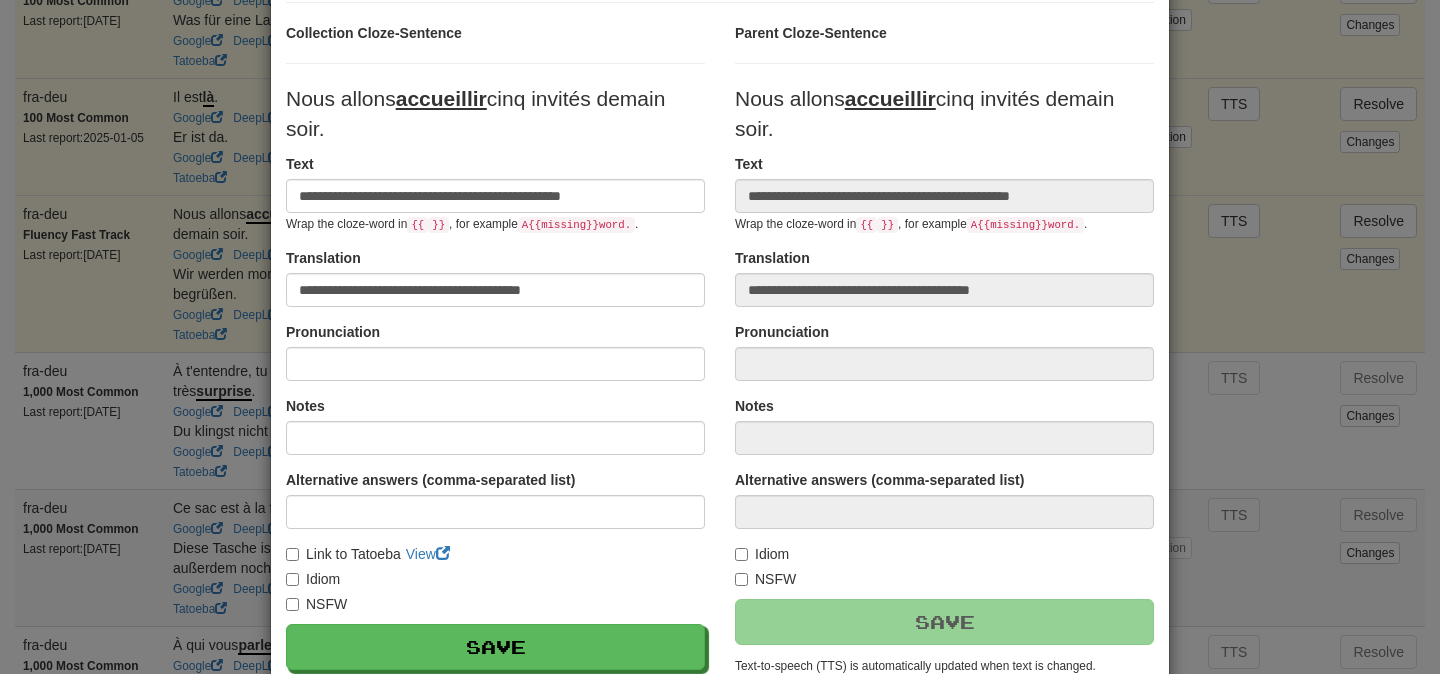 click on "**********" at bounding box center [720, 337] 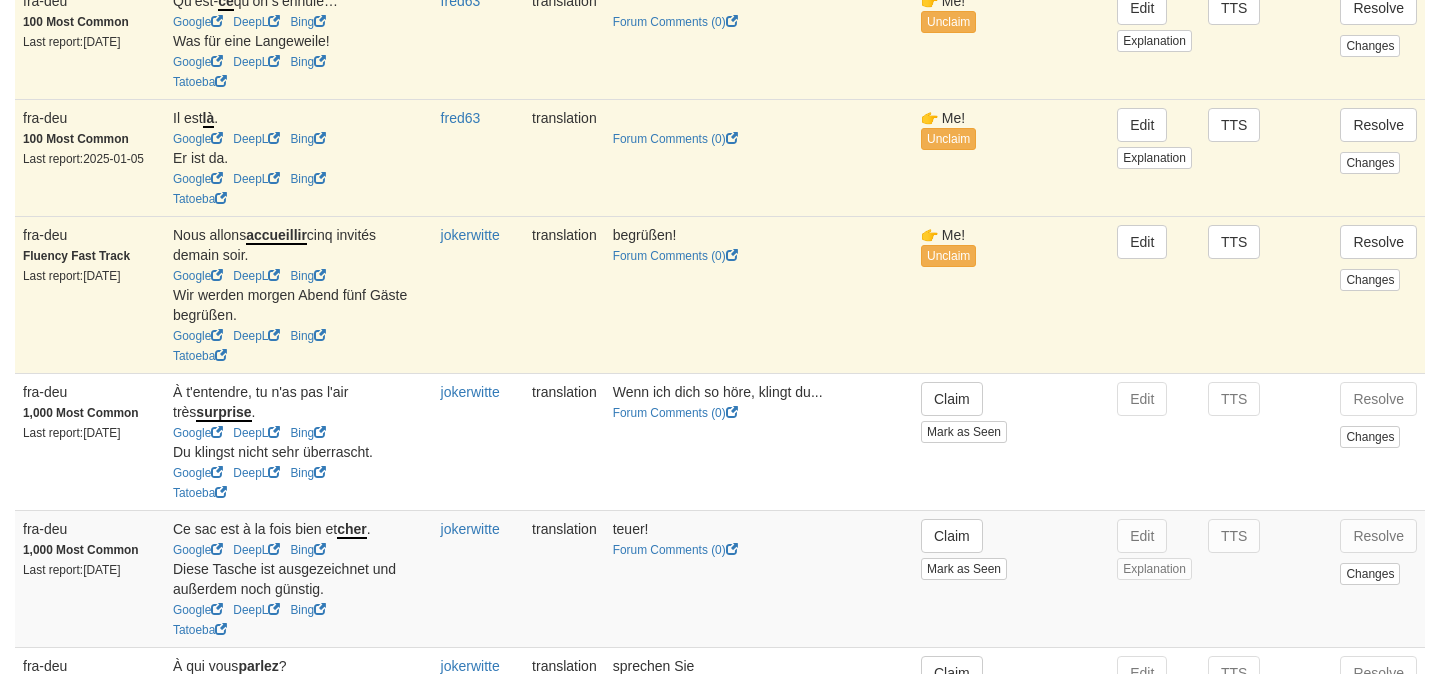 scroll, scrollTop: 1566, scrollLeft: 0, axis: vertical 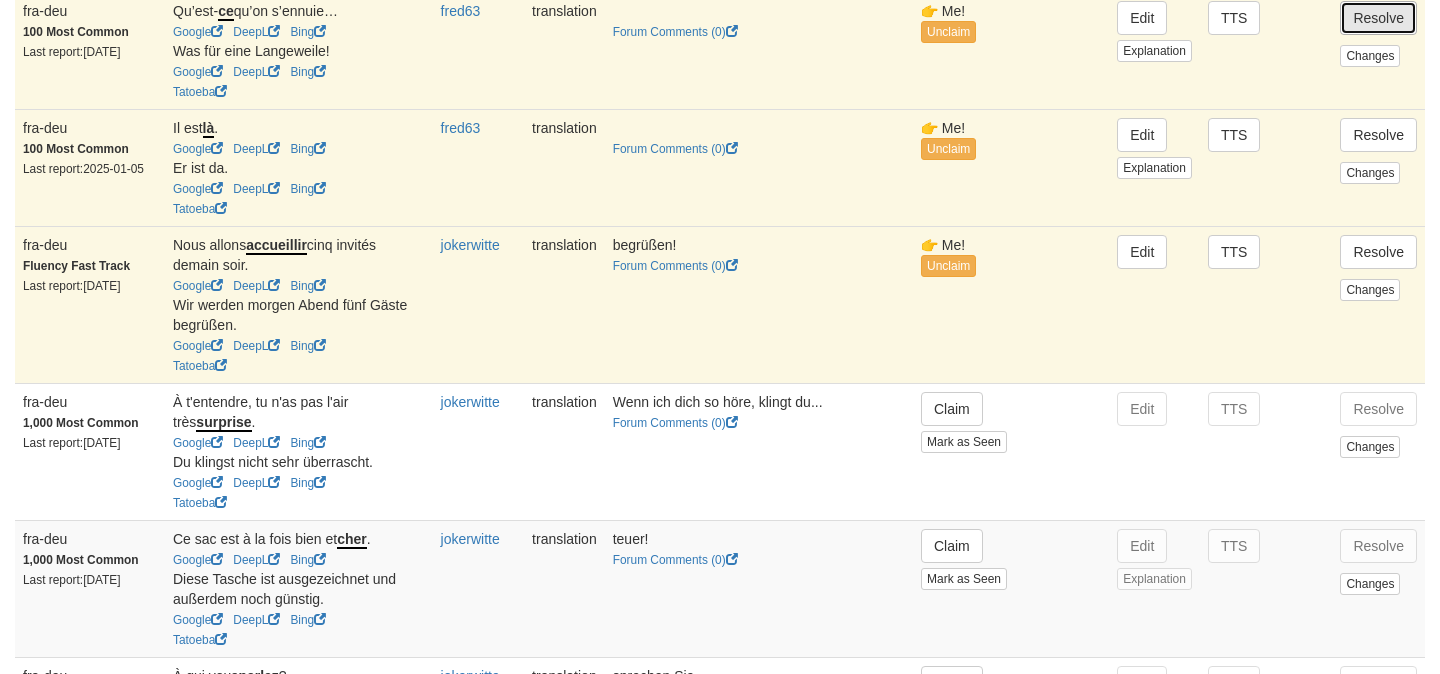 click on "Resolve" at bounding box center [1378, 18] 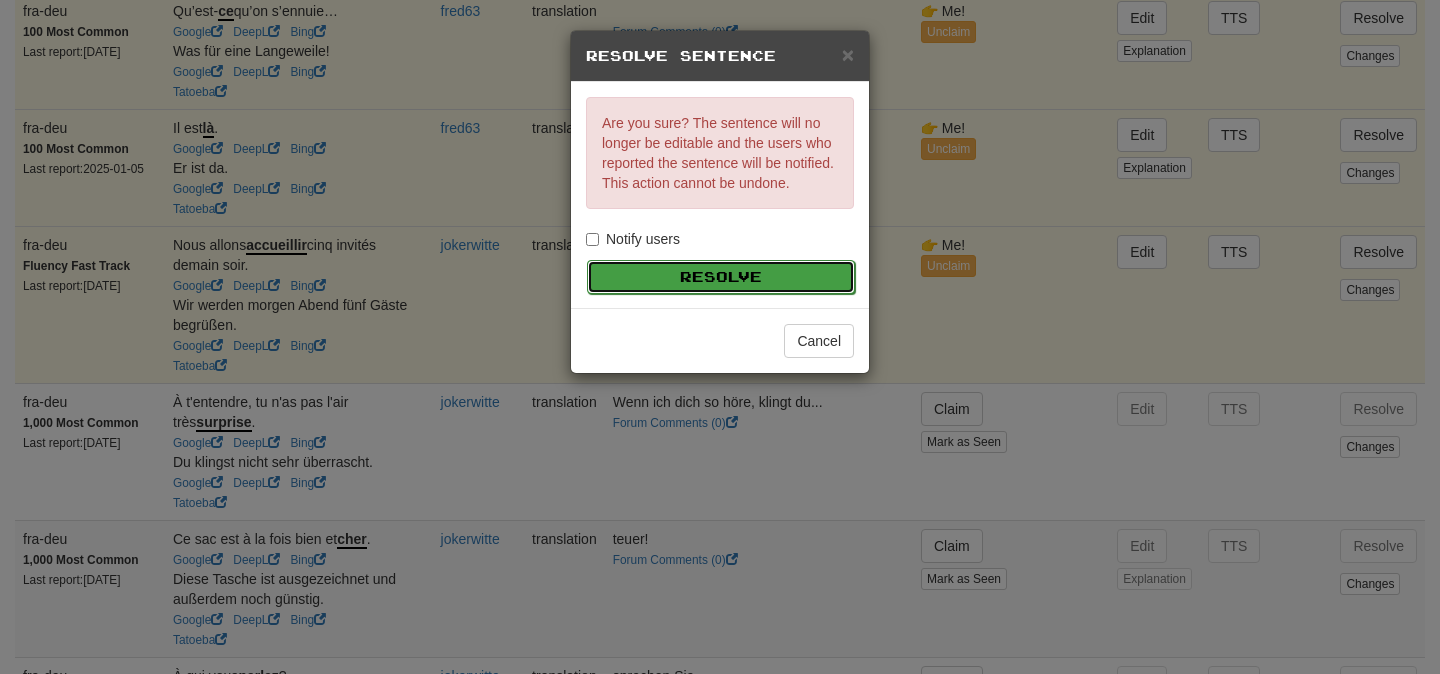 click on "Resolve" at bounding box center [721, 277] 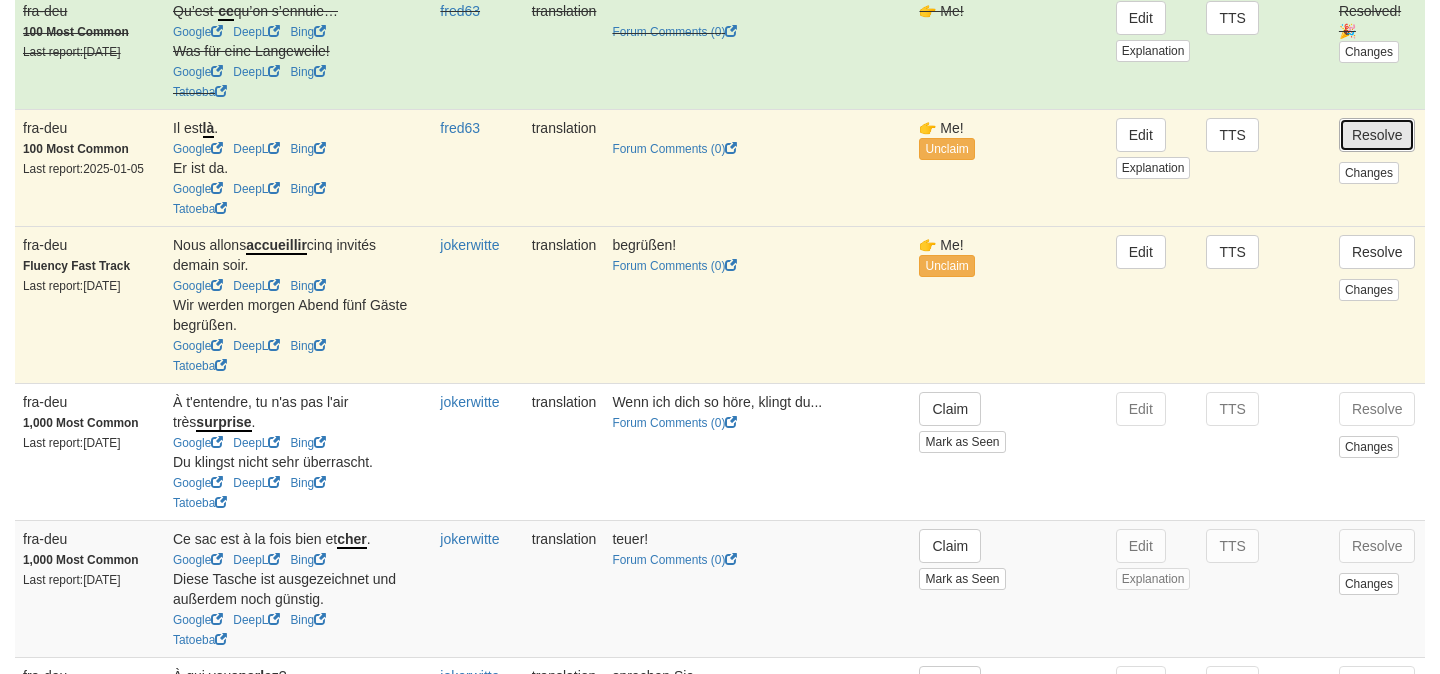 click on "Resolve" at bounding box center [1377, 135] 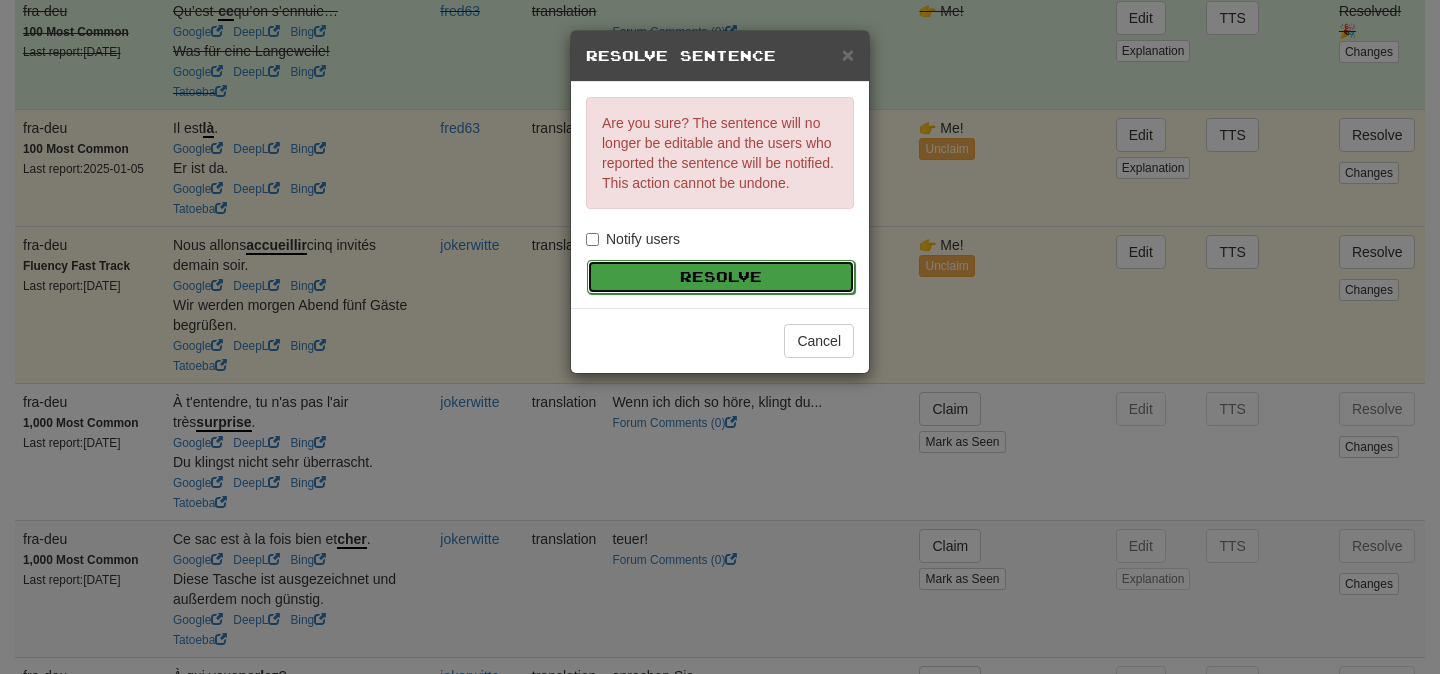 click on "Resolve" at bounding box center (721, 277) 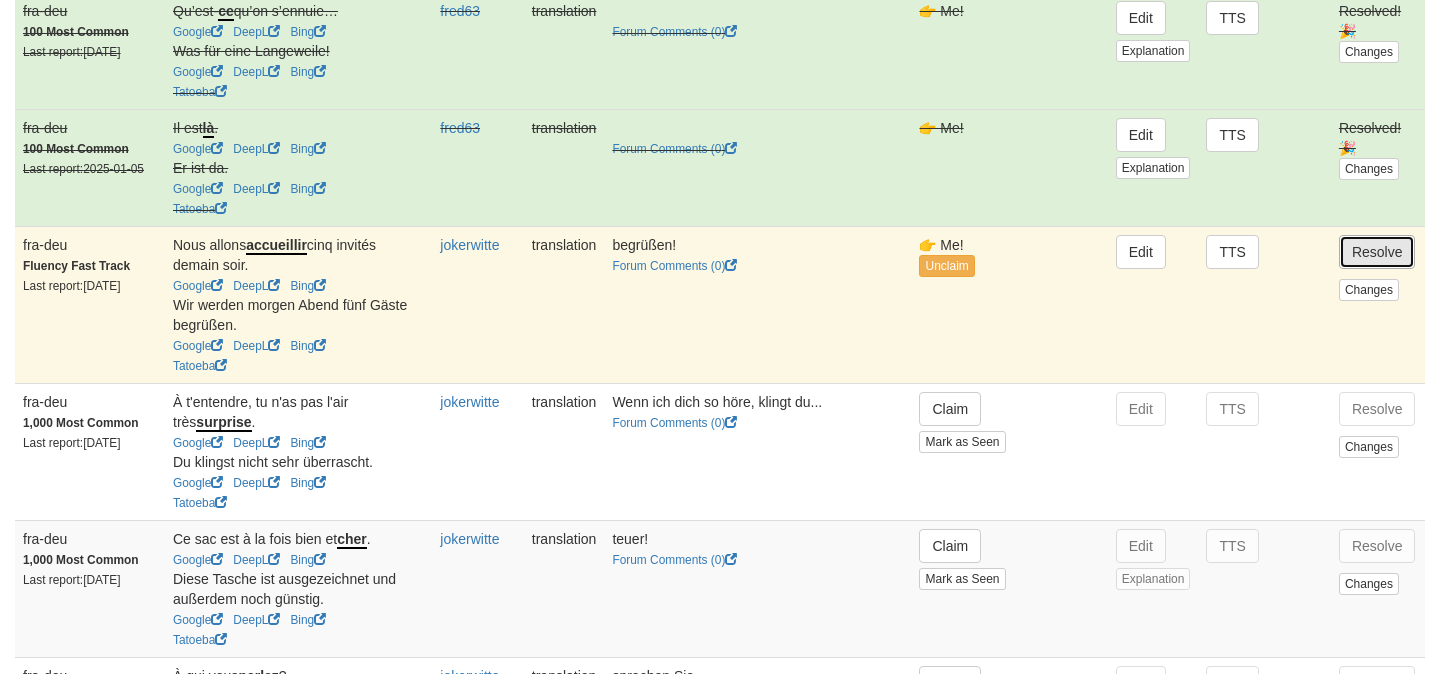 click on "Resolve" at bounding box center (1377, 252) 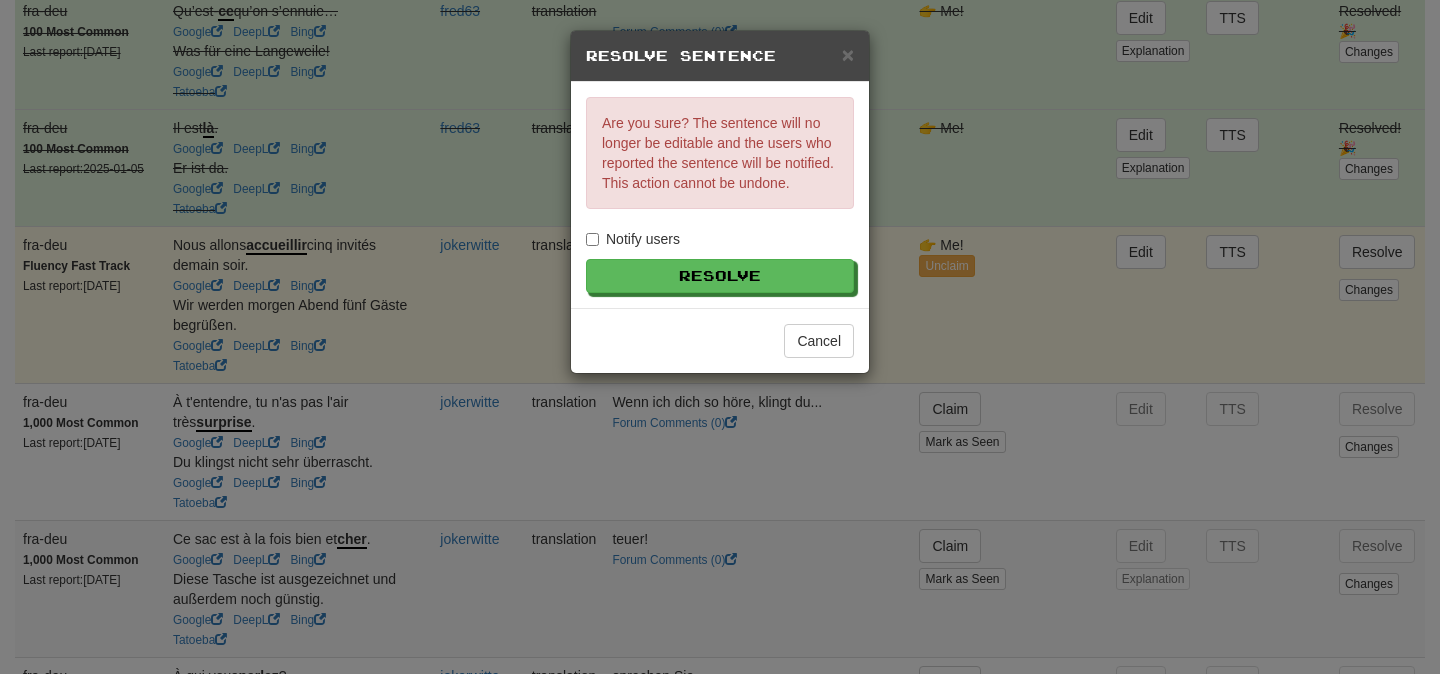 click on "Notify users" at bounding box center [633, 239] 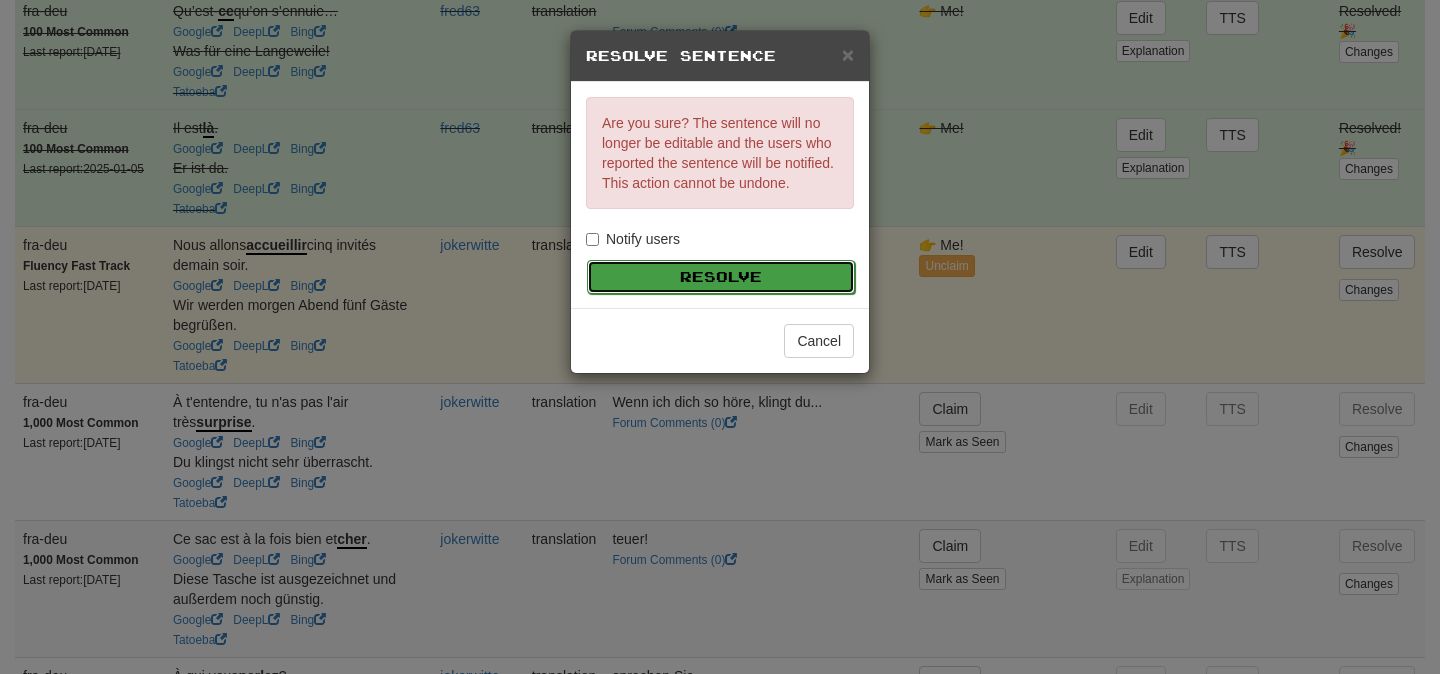click on "Resolve" at bounding box center (721, 277) 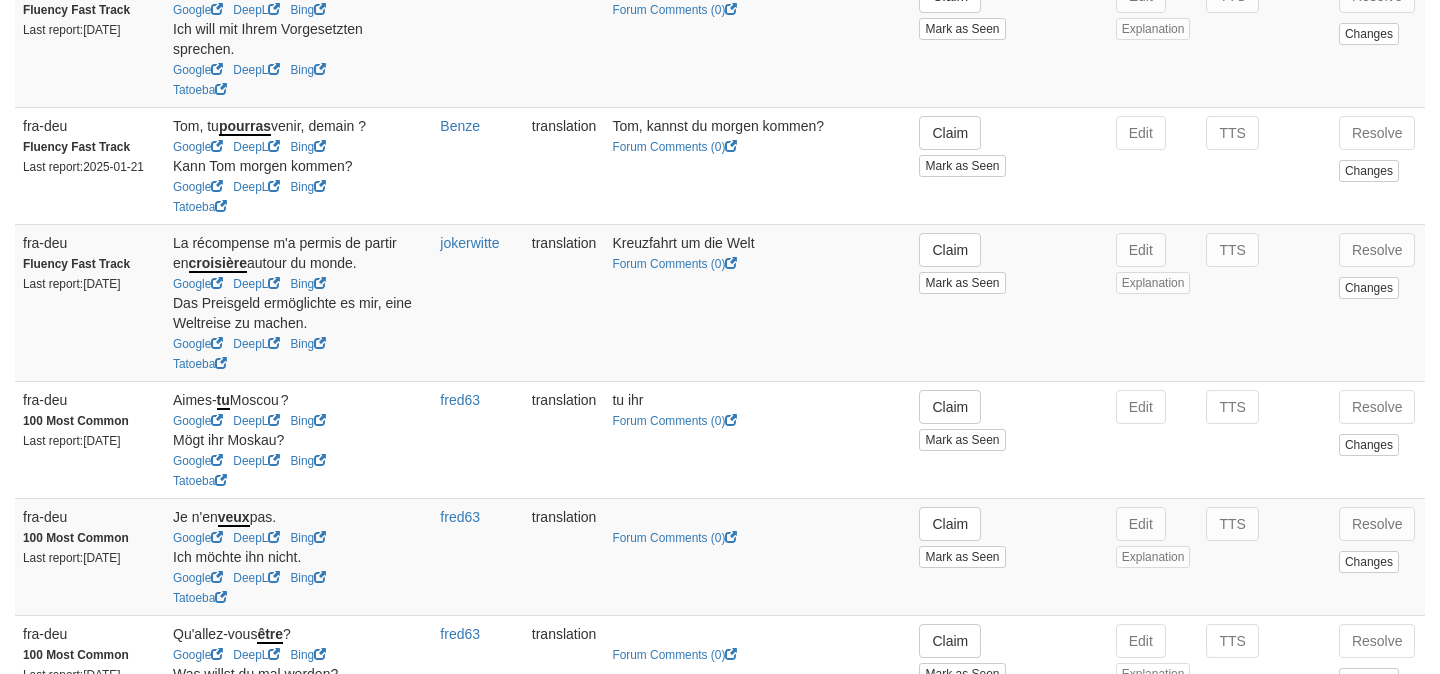 scroll, scrollTop: 0, scrollLeft: 0, axis: both 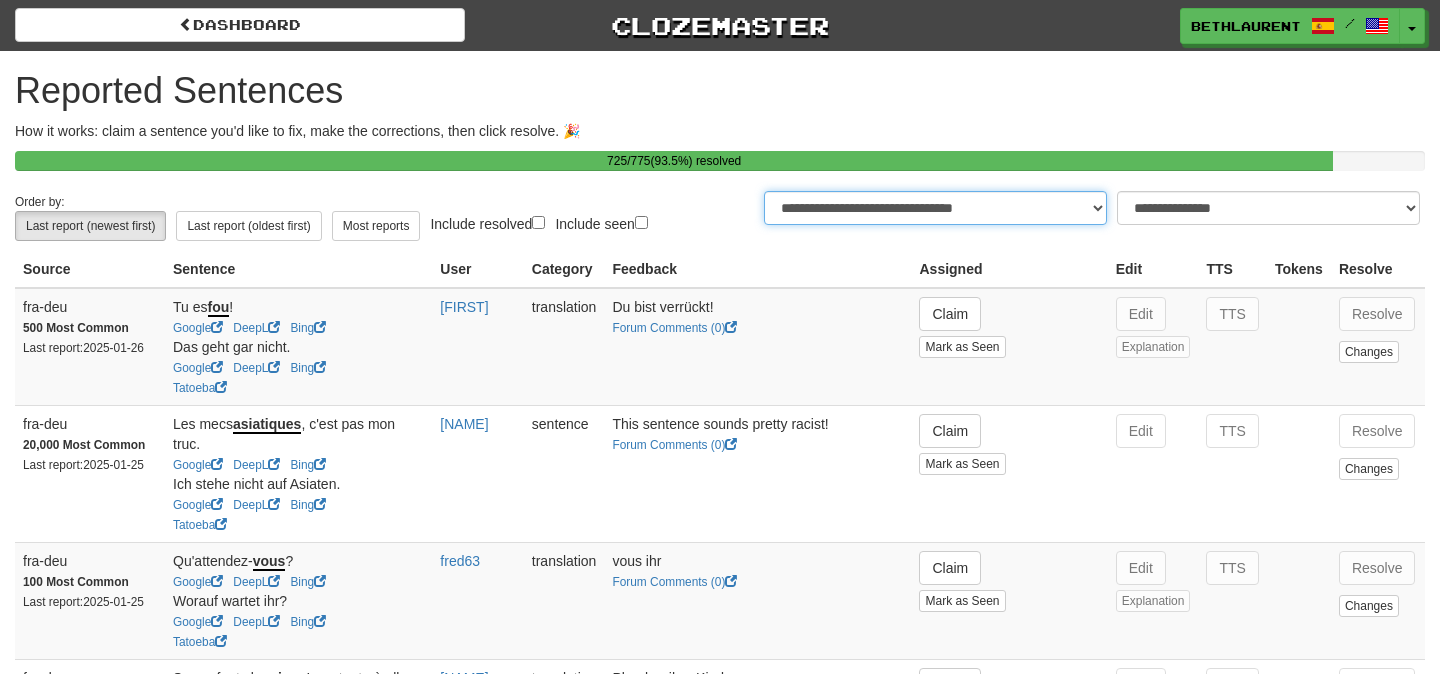 click on "**********" at bounding box center [935, 208] 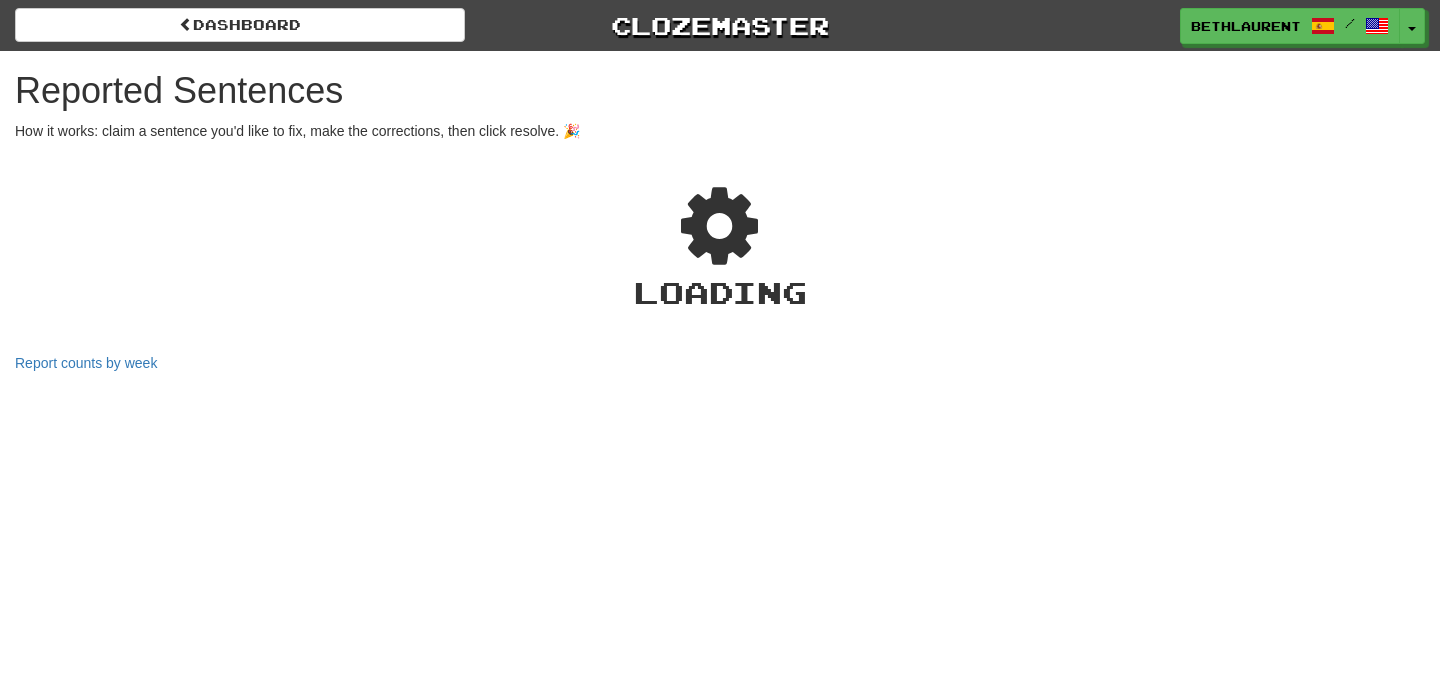 select on "***" 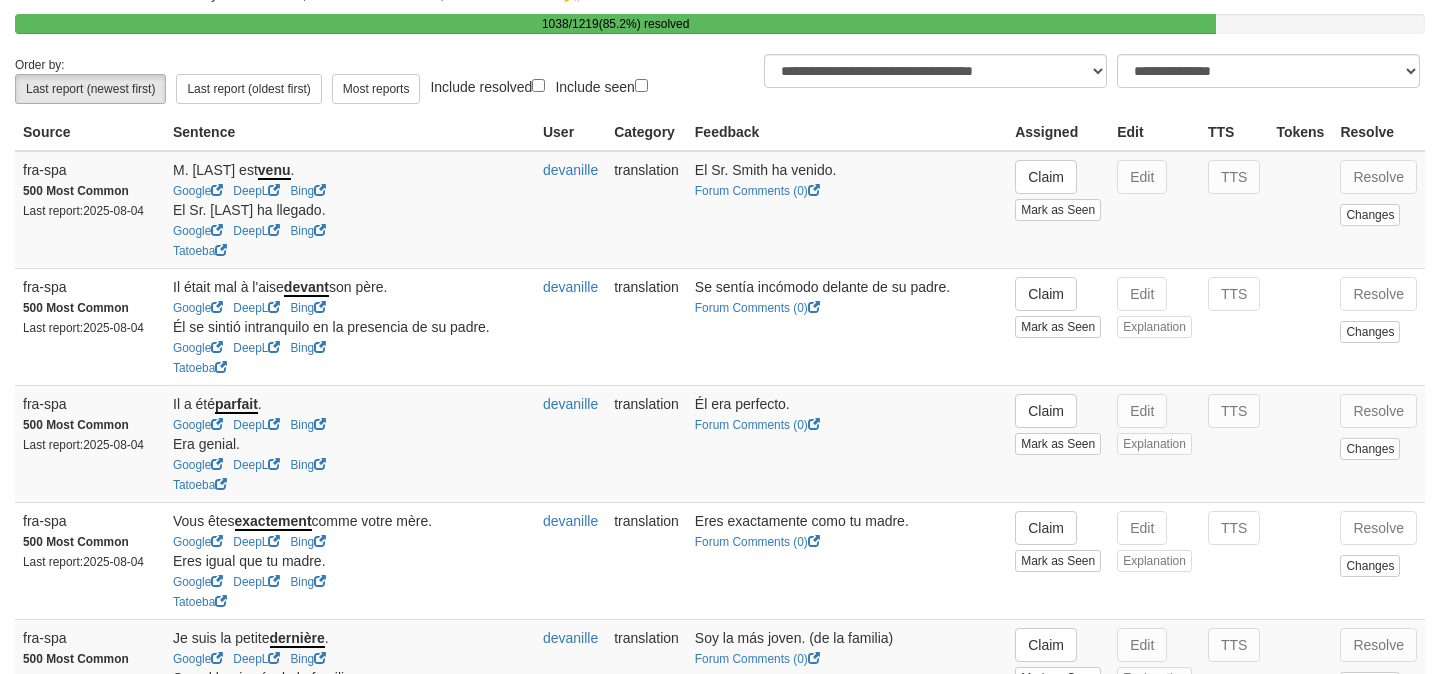 scroll, scrollTop: 145, scrollLeft: 0, axis: vertical 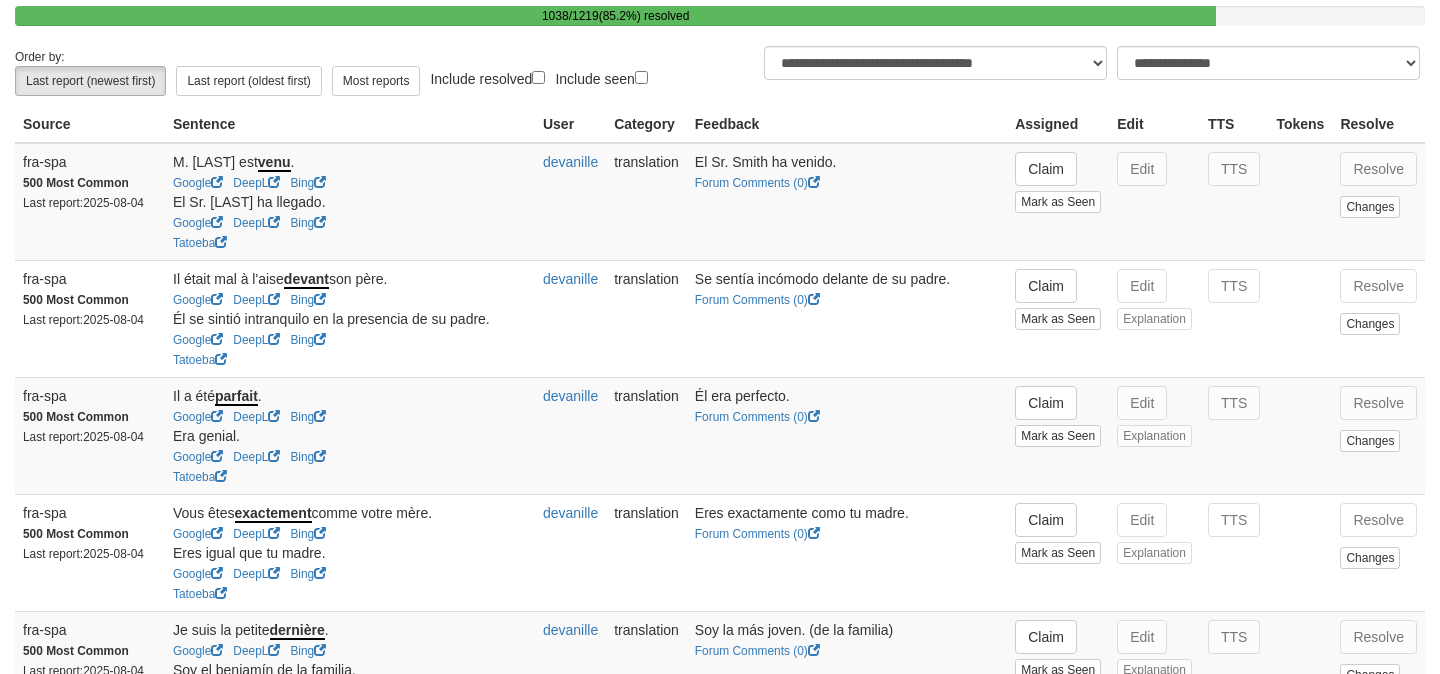 click on "El Sr. Smith ha venido. Forum Comments ( 0 )" at bounding box center (847, 202) 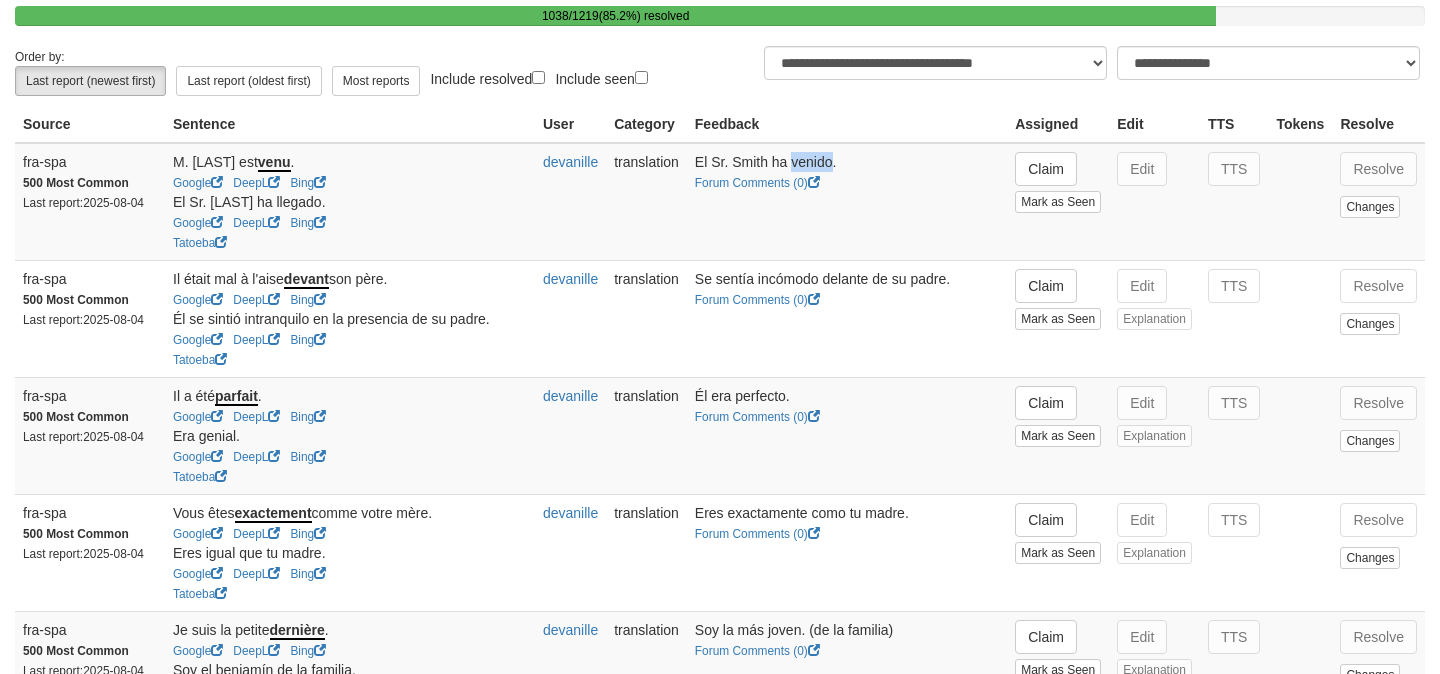 copy on "venido" 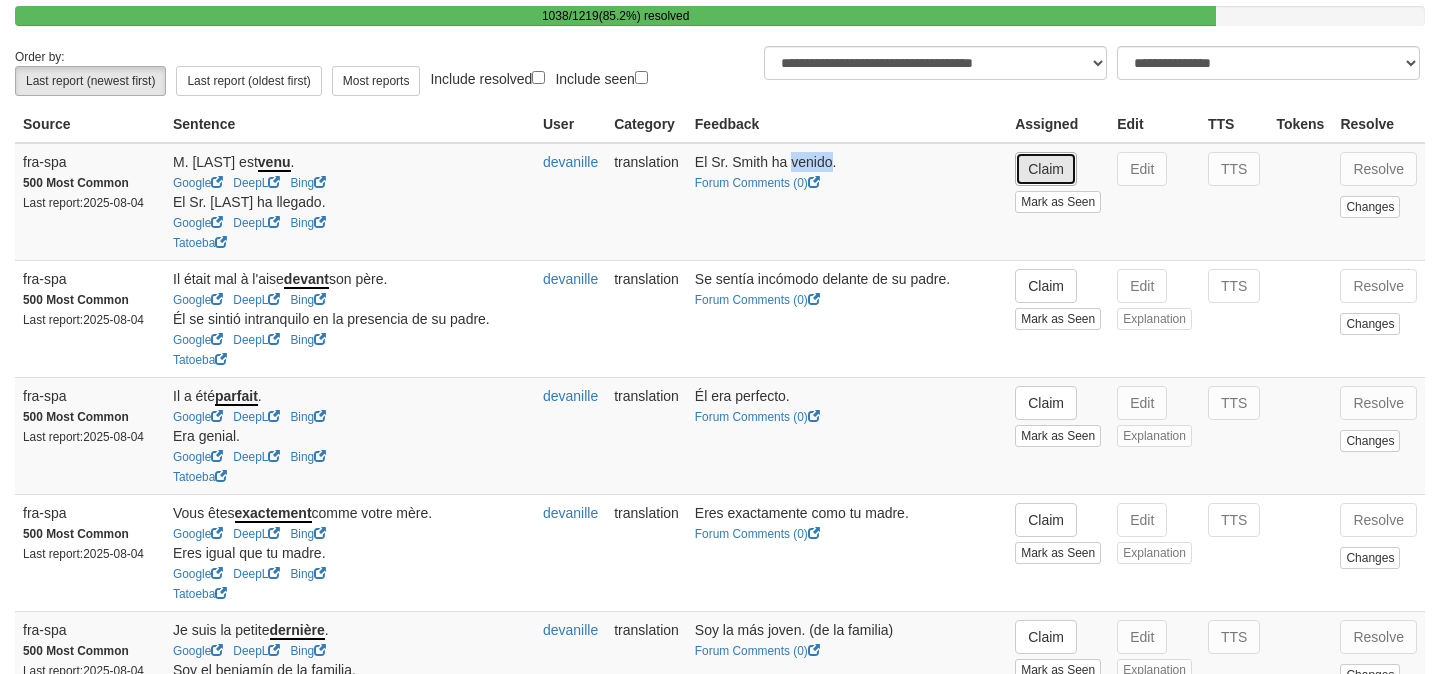 click on "Claim" at bounding box center [1046, 169] 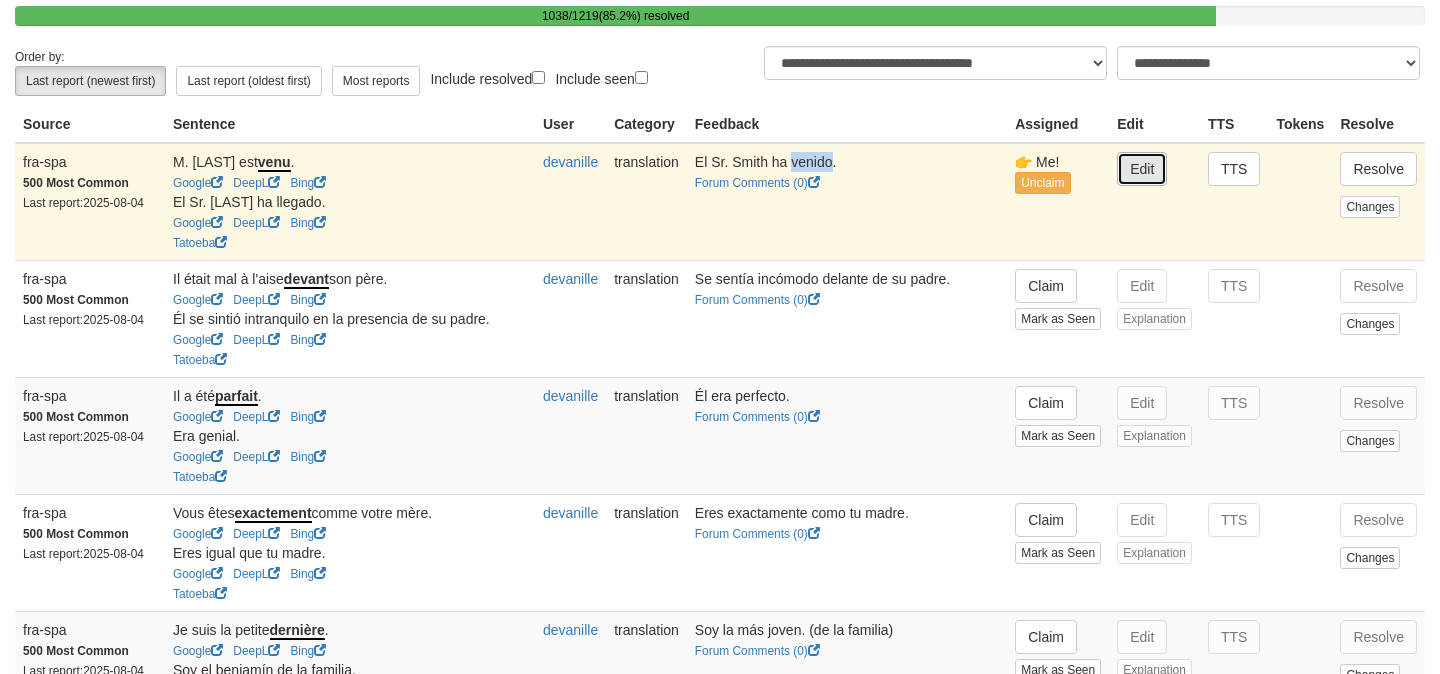 click on "Edit" at bounding box center (1142, 169) 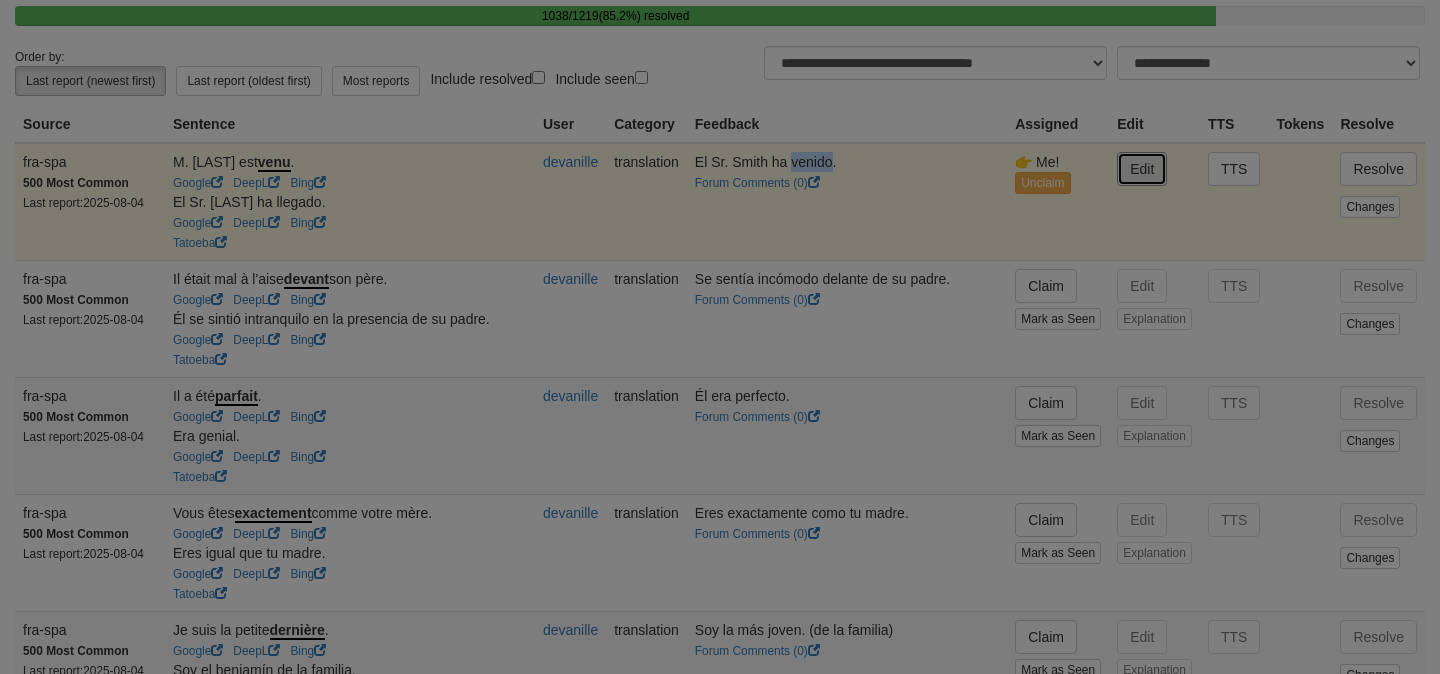 type on "**********" 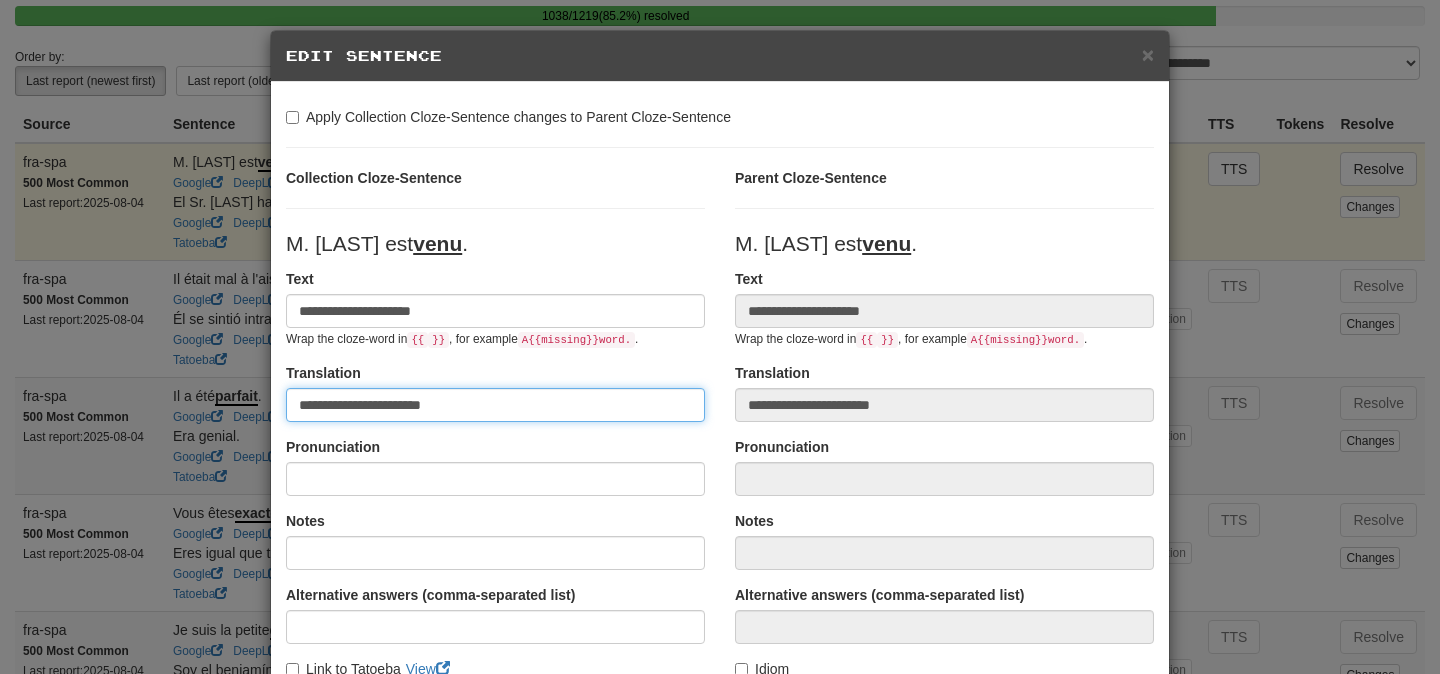 click on "**********" at bounding box center [495, 405] 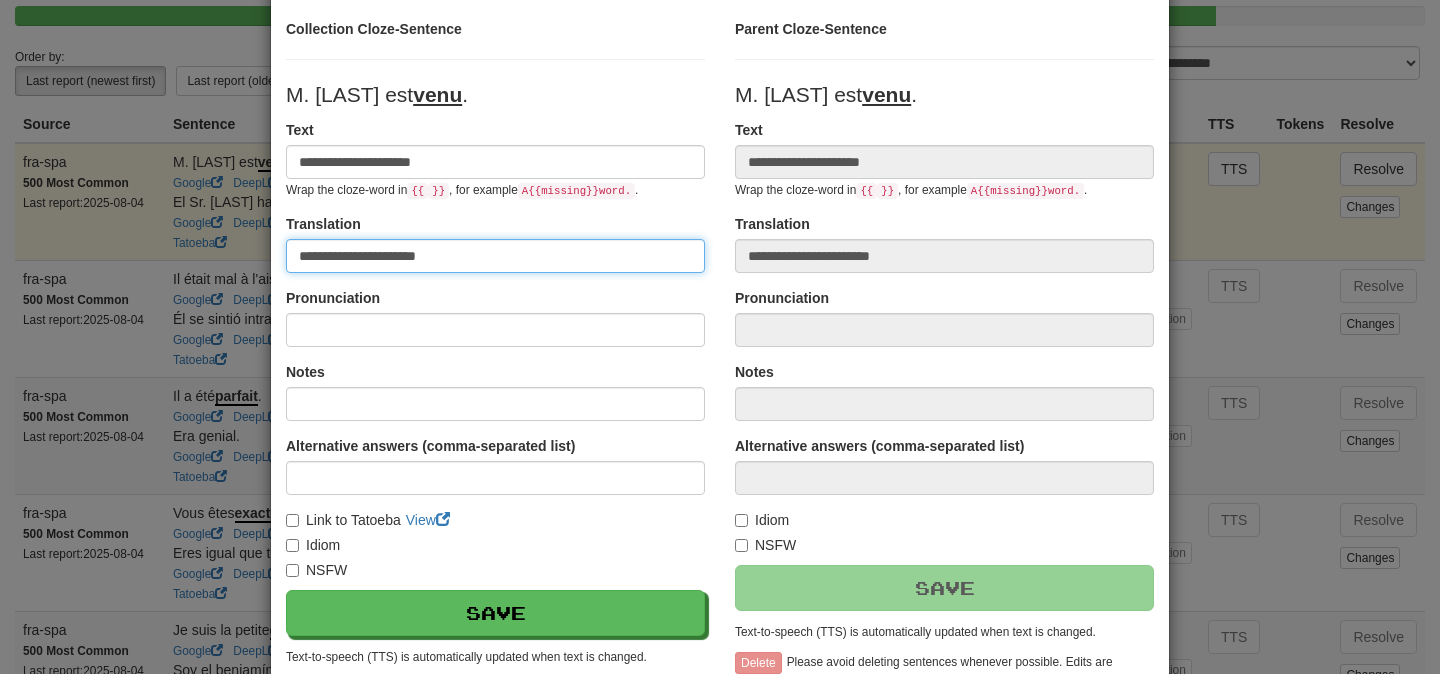 scroll, scrollTop: 168, scrollLeft: 0, axis: vertical 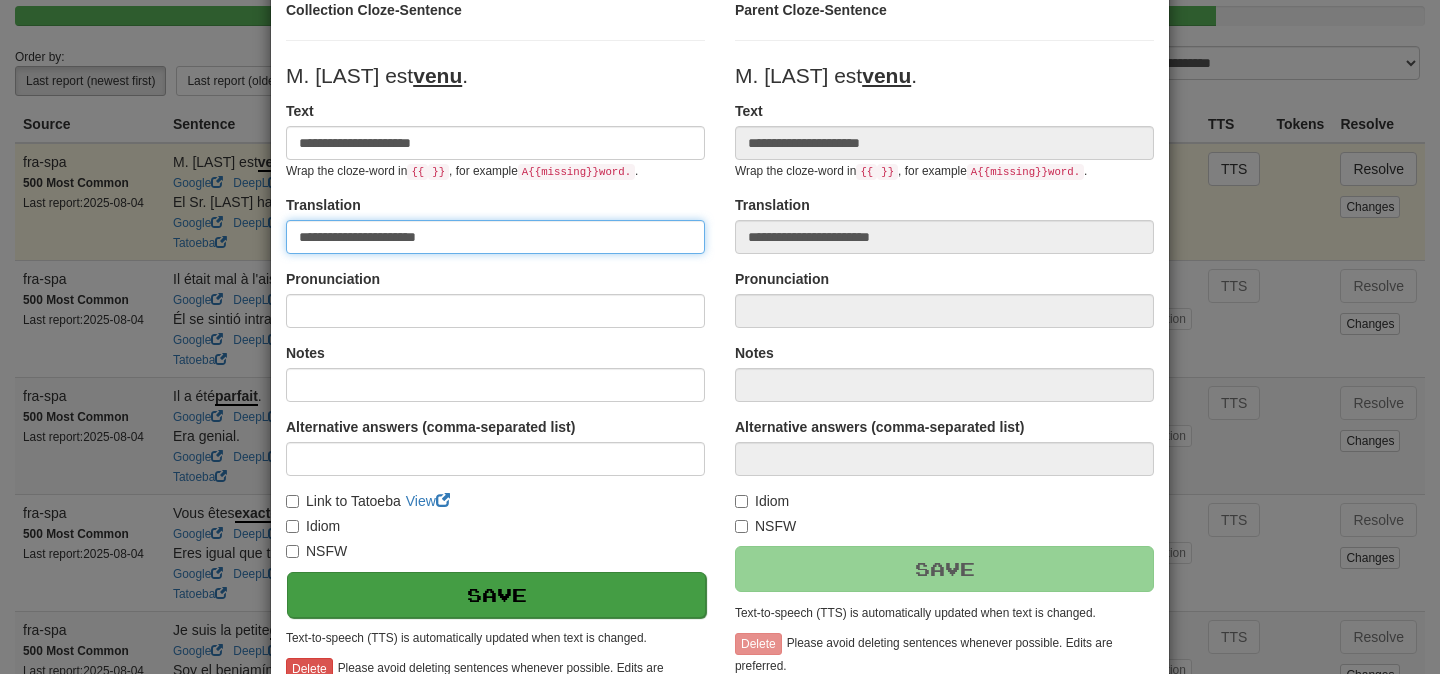 type on "**********" 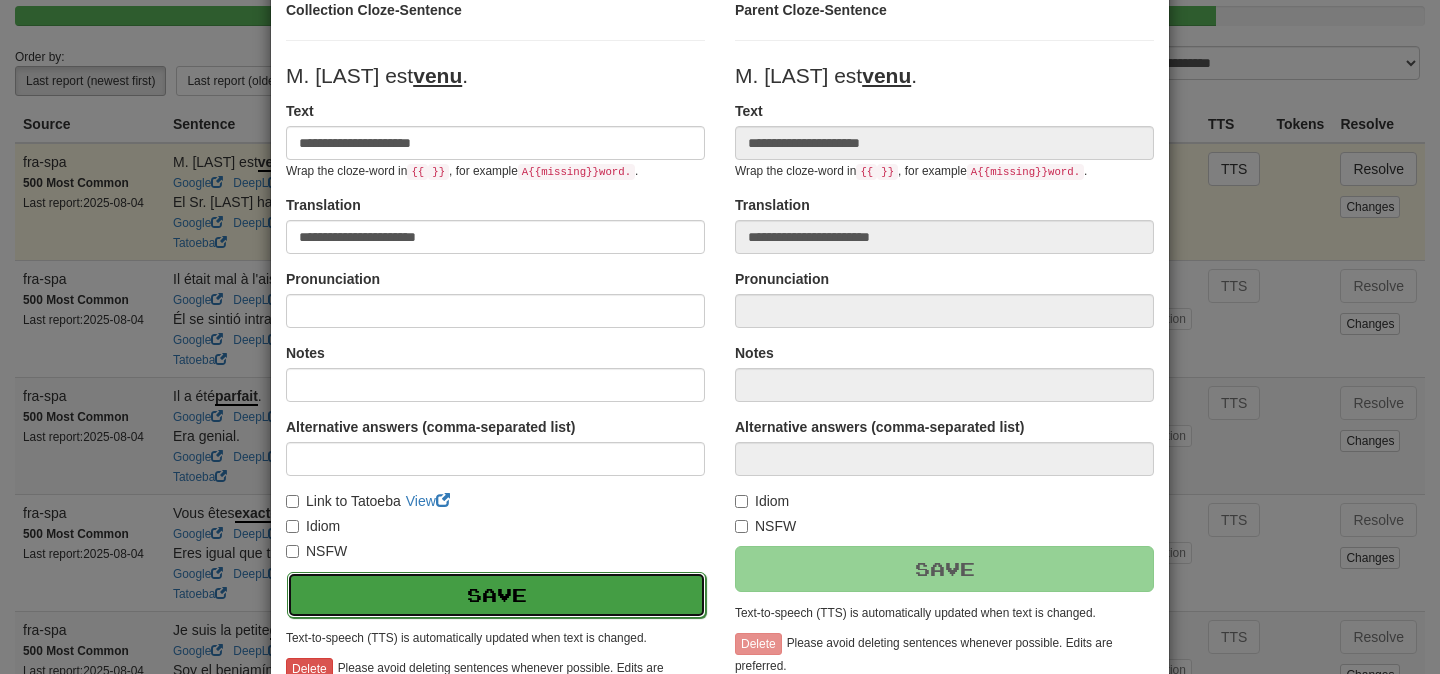 click on "Save" at bounding box center (496, 595) 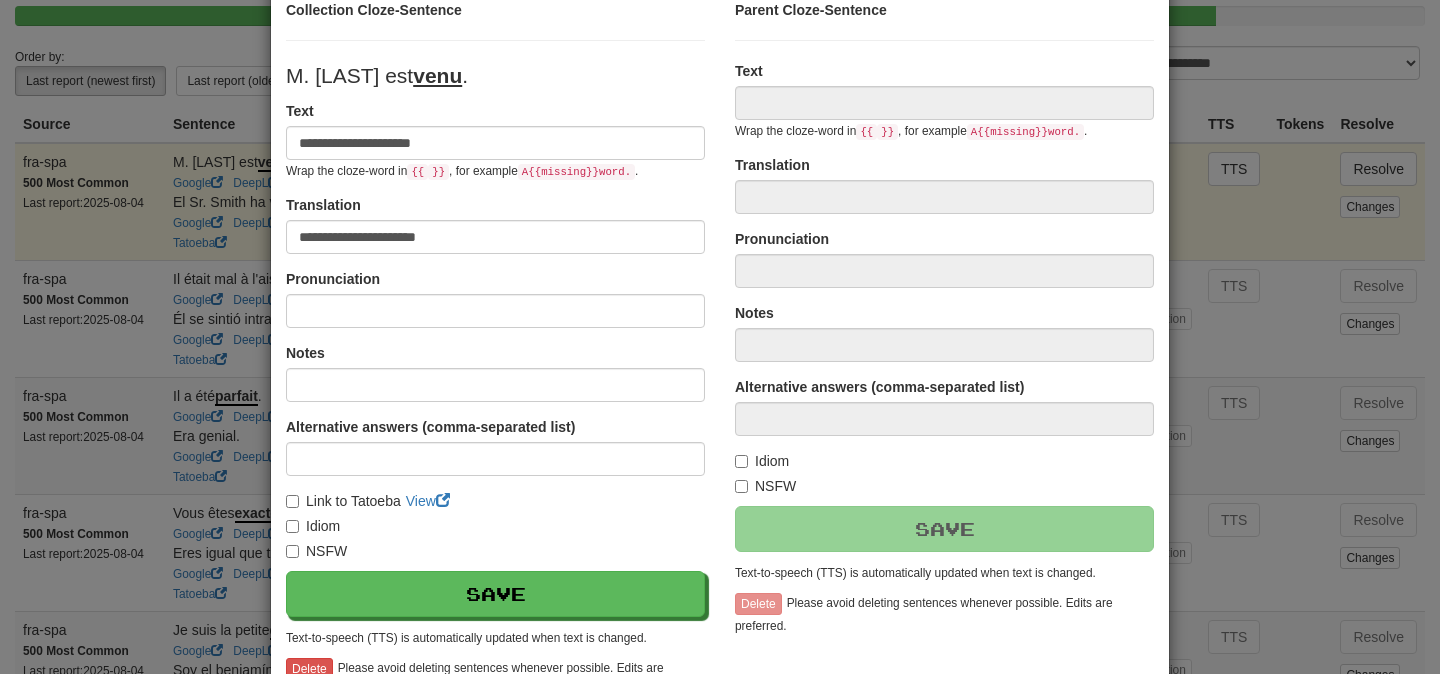 type on "**********" 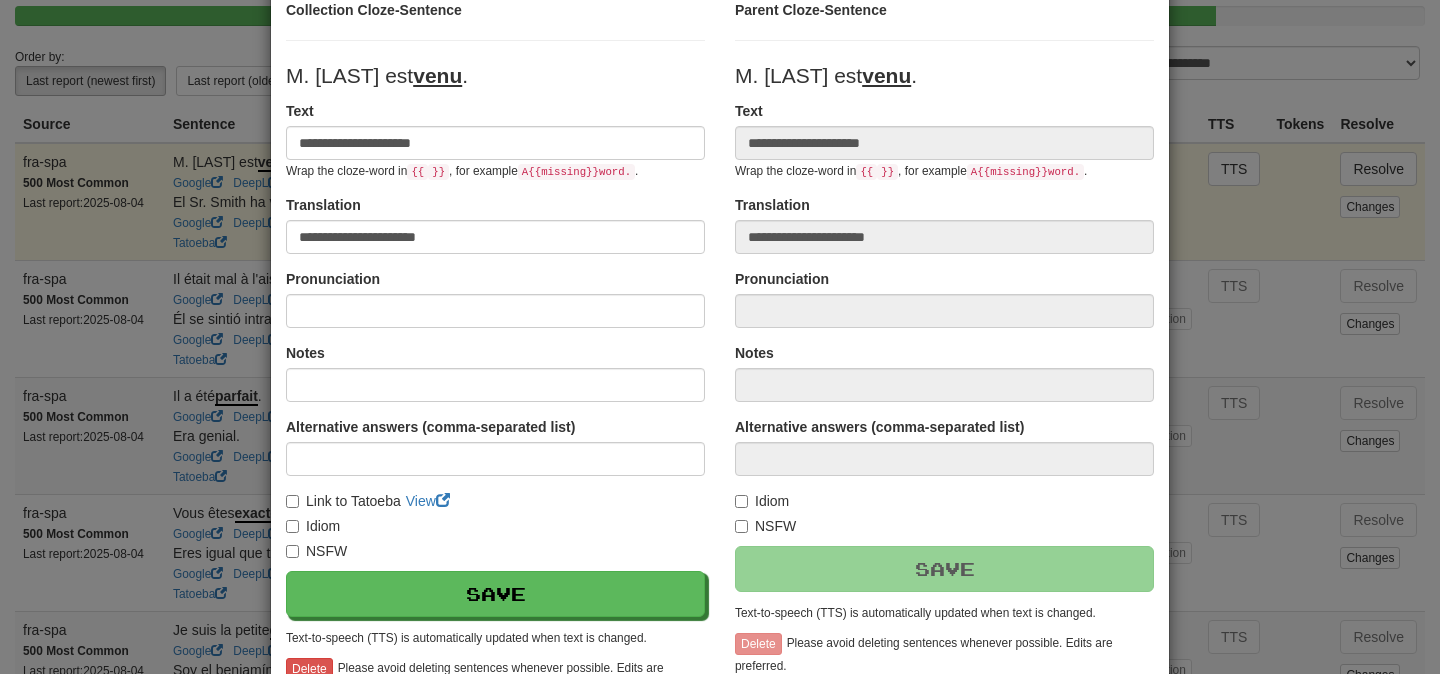 click on "**********" at bounding box center (720, 337) 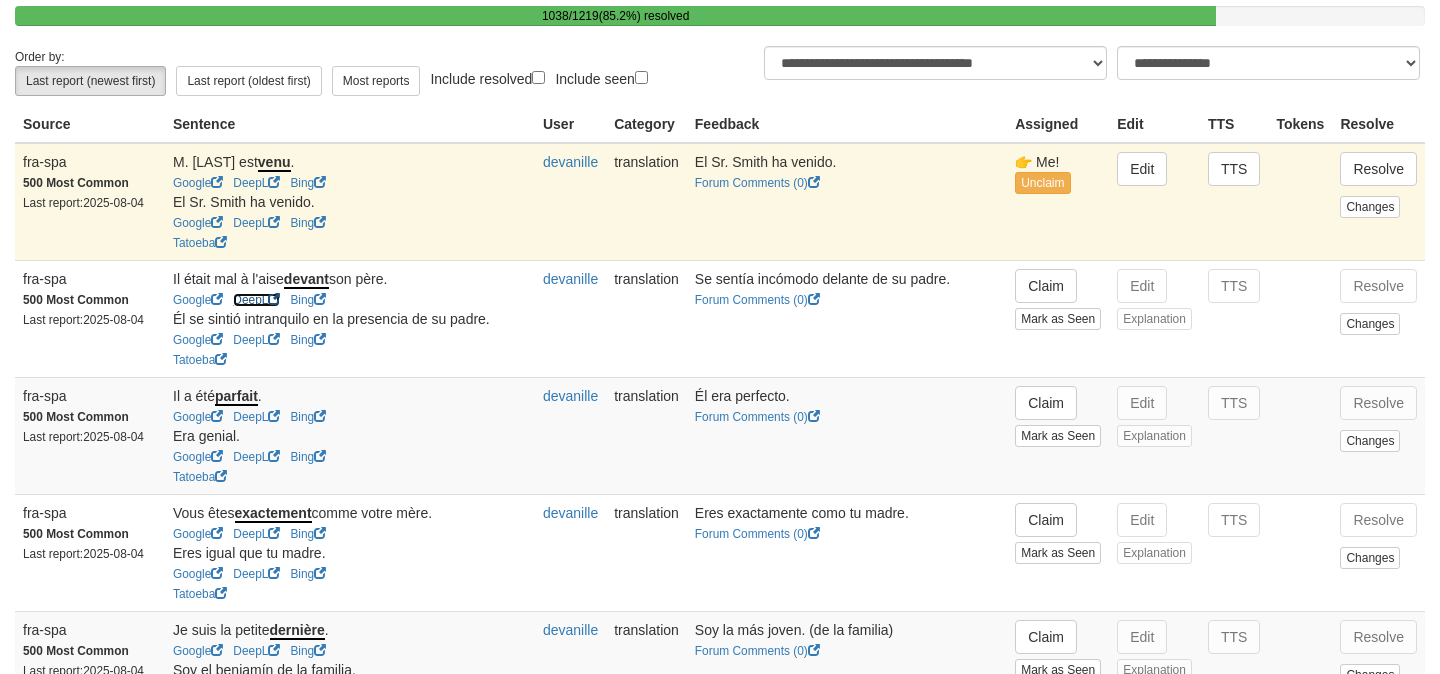 click on "DeepL" at bounding box center [256, 300] 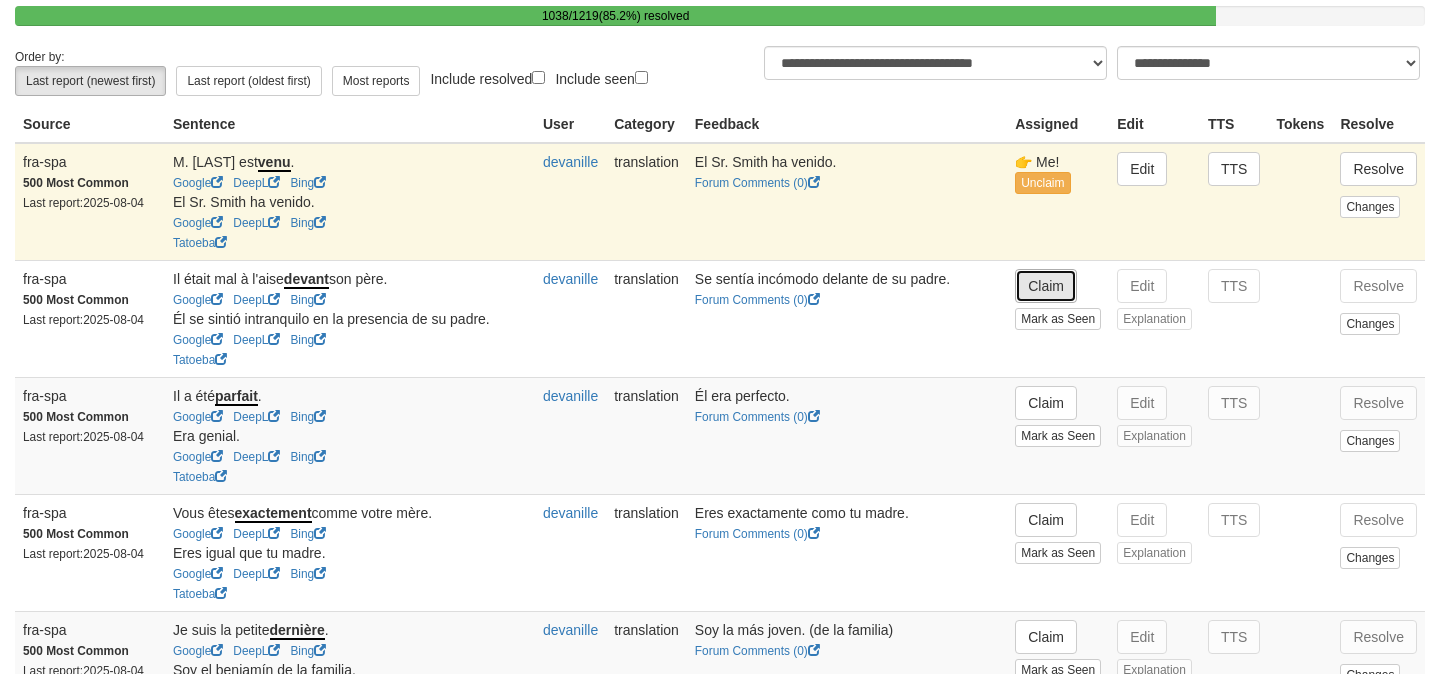 click on "Claim" at bounding box center [1046, 286] 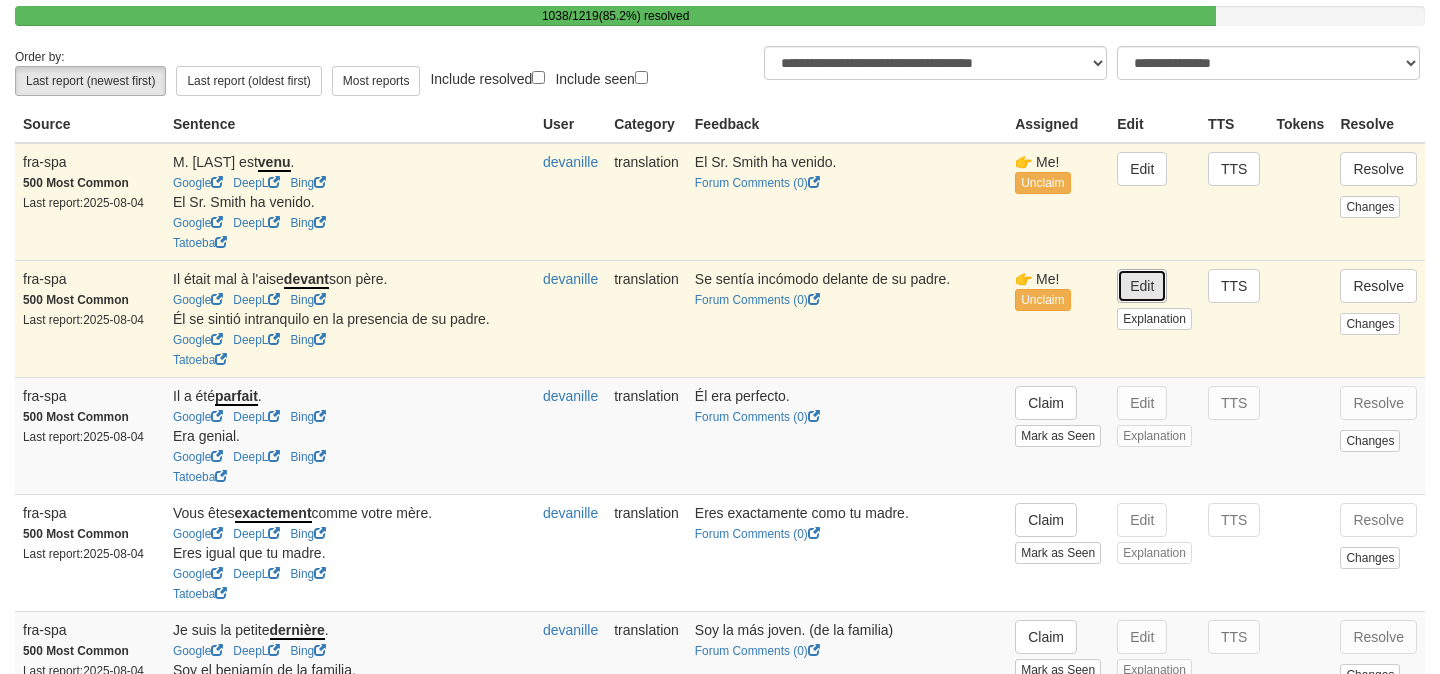 click on "Edit" at bounding box center [1142, 286] 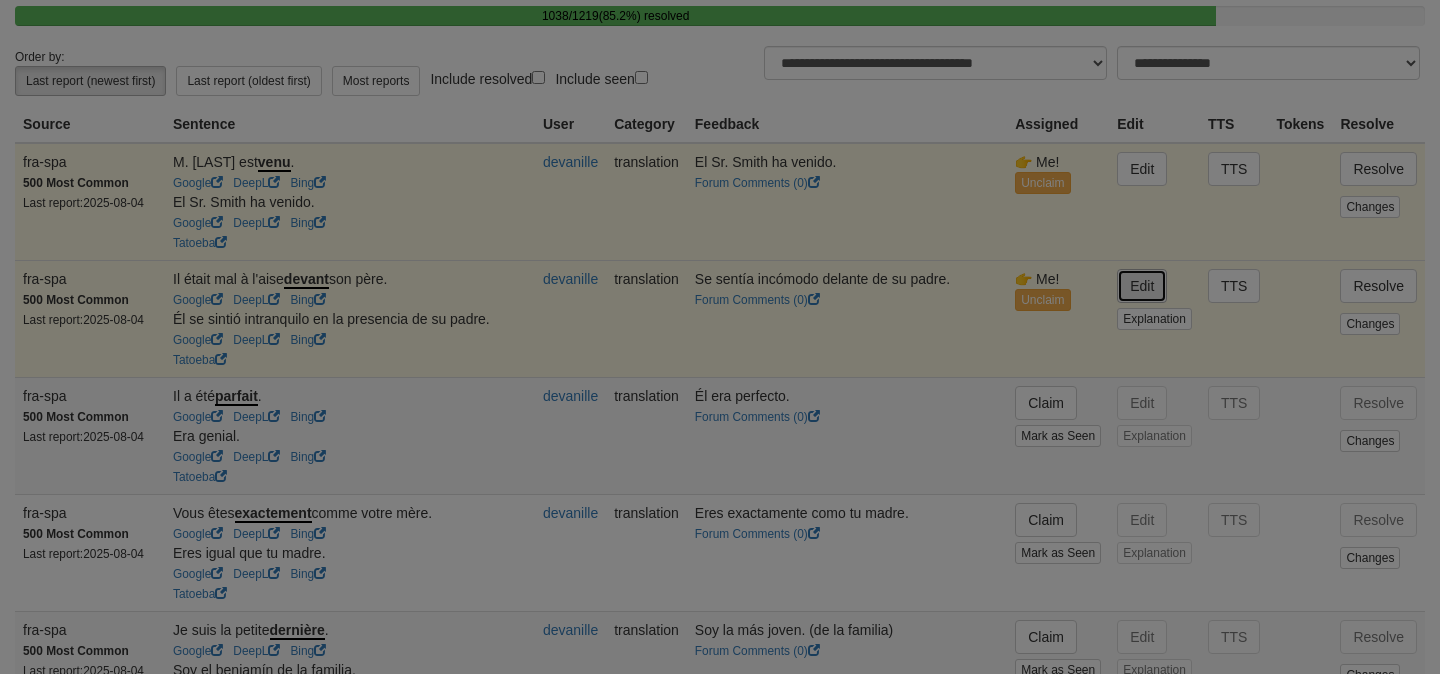 type on "**********" 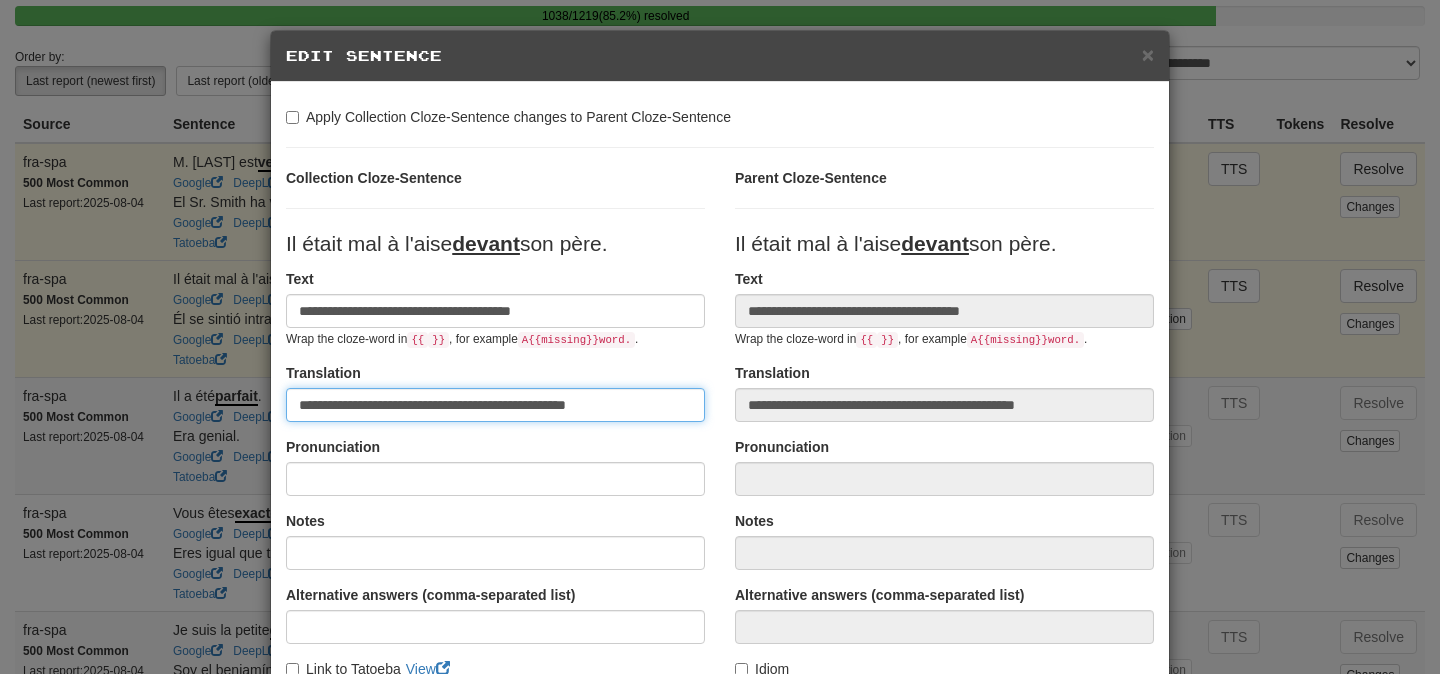 click on "**********" at bounding box center [495, 405] 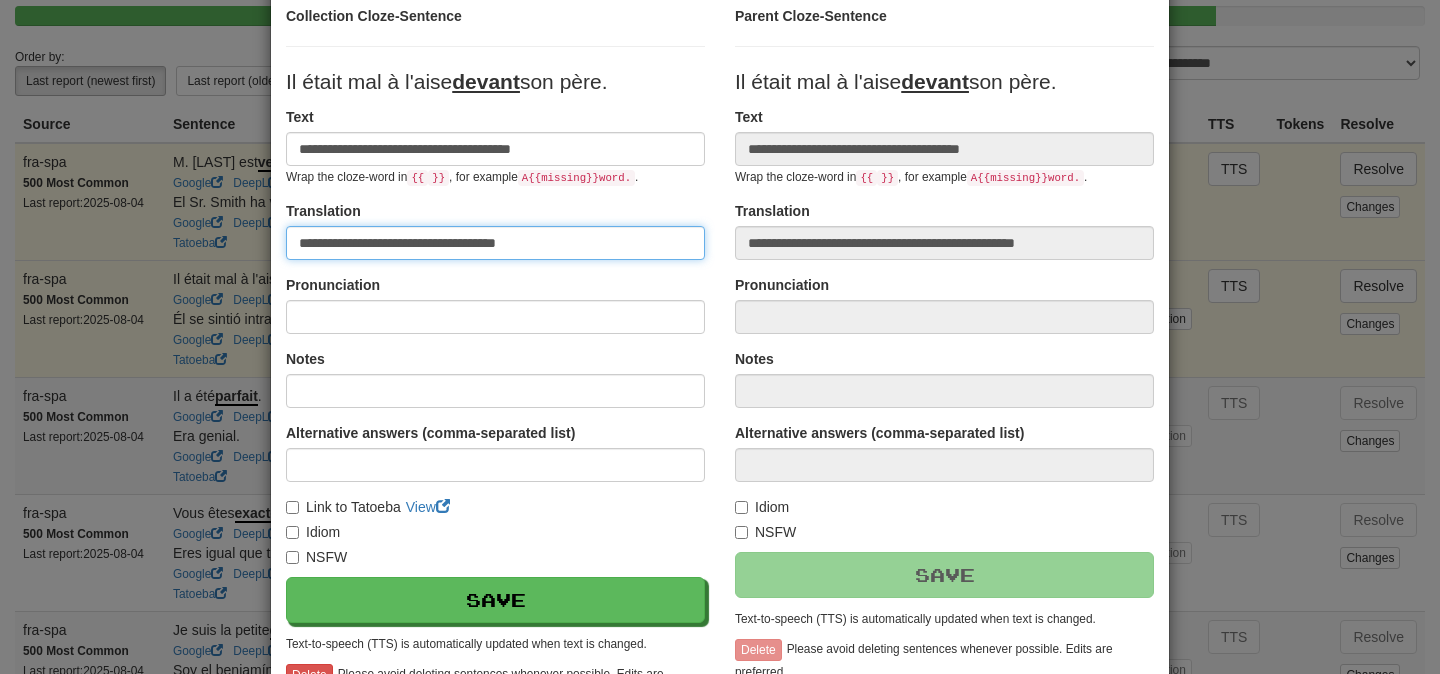 scroll, scrollTop: 164, scrollLeft: 0, axis: vertical 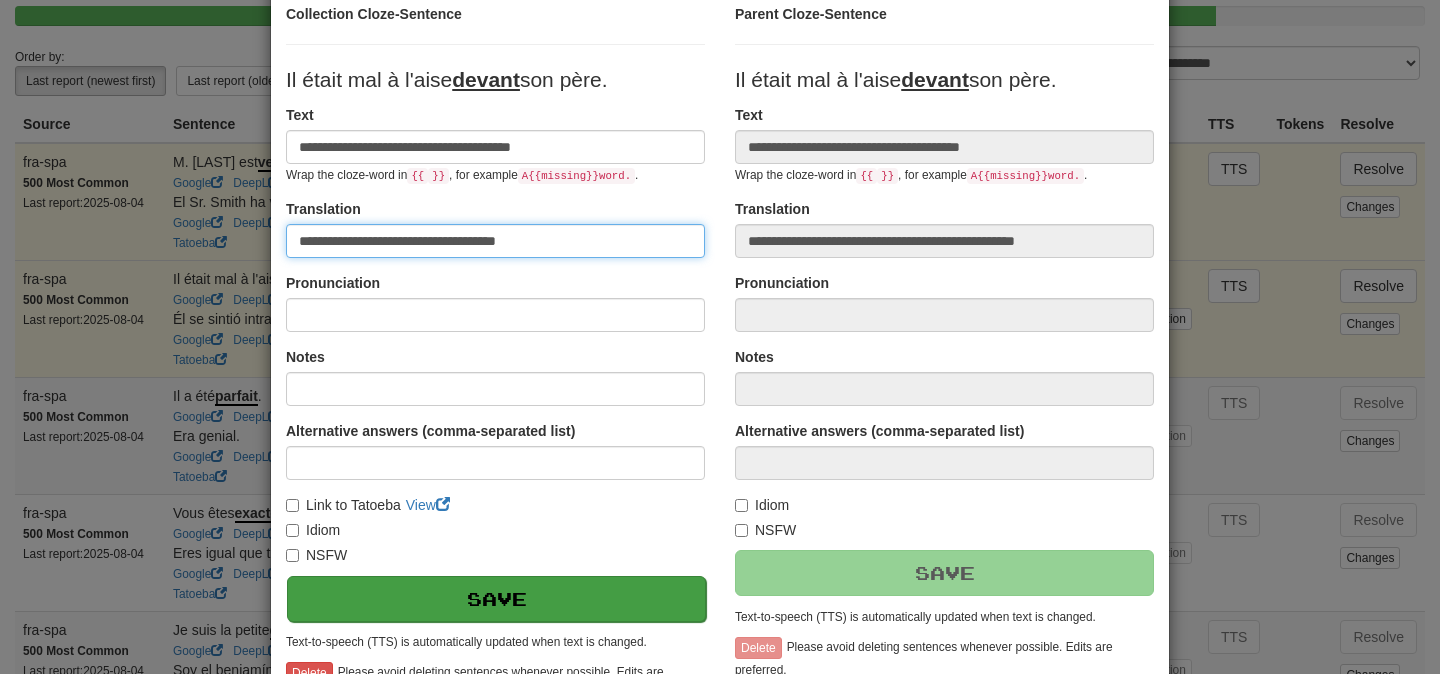 type on "**********" 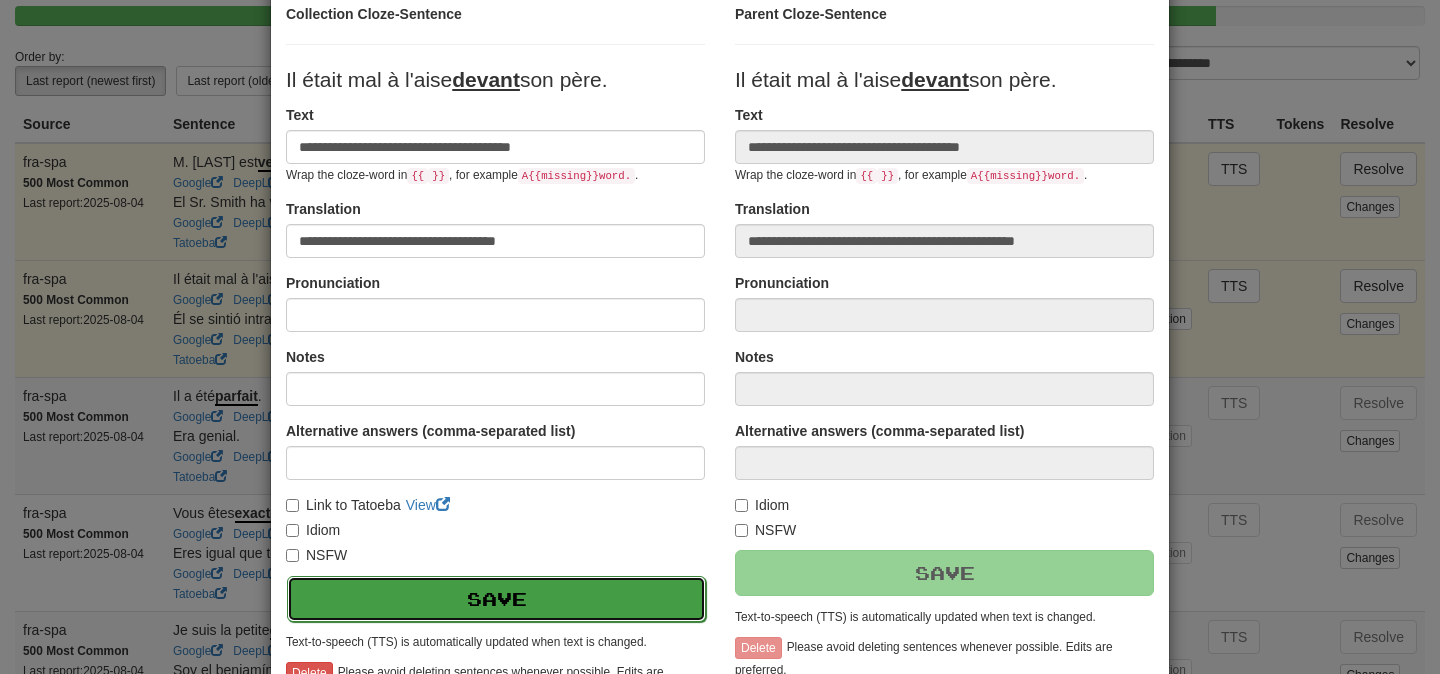 click on "Save" at bounding box center (496, 599) 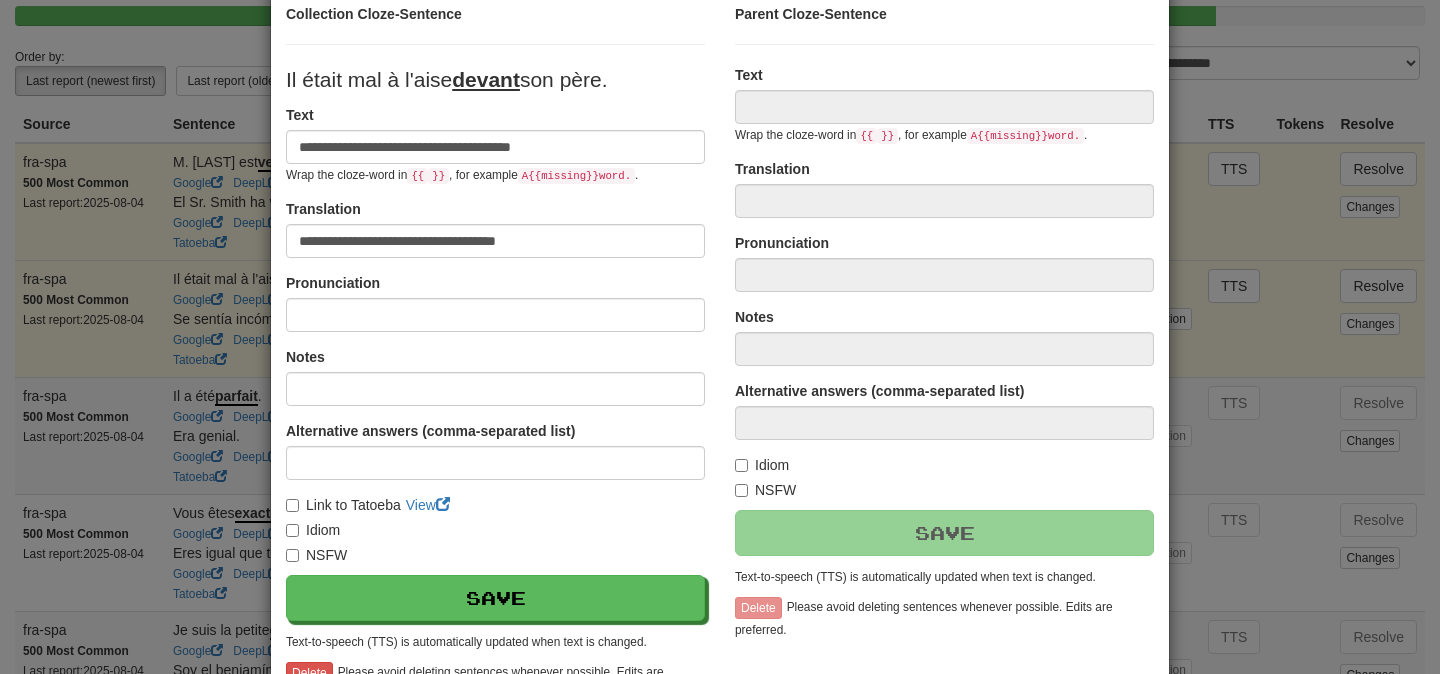 type on "**********" 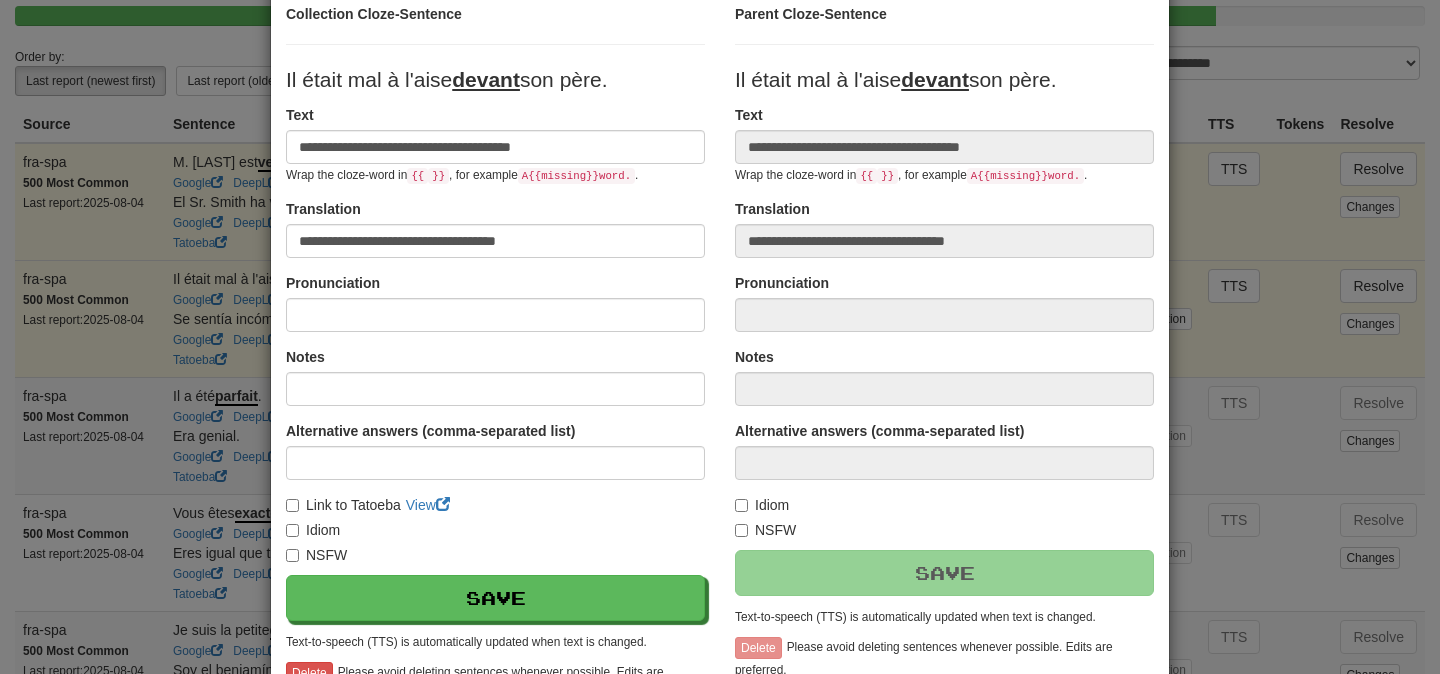 click on "**********" at bounding box center (720, 337) 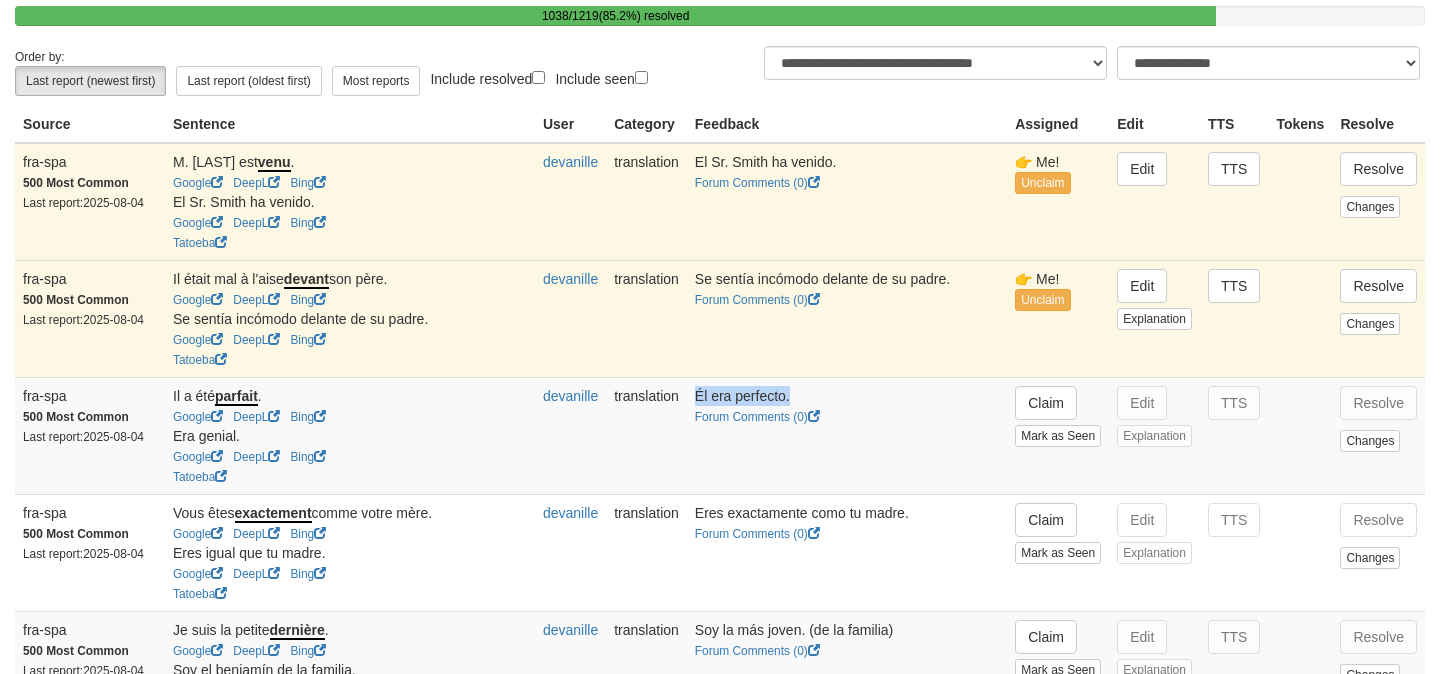 drag, startPoint x: 698, startPoint y: 416, endPoint x: 819, endPoint y: 418, distance: 121.016525 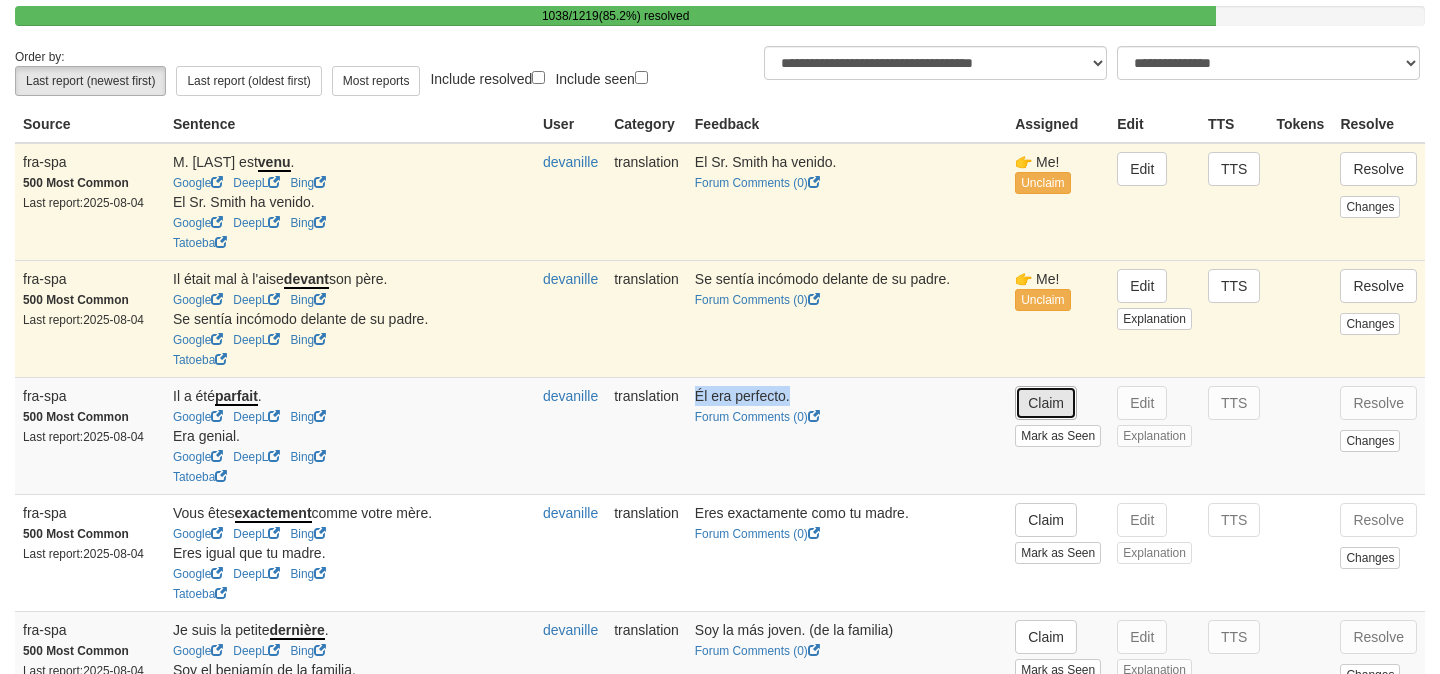 click on "Claim" at bounding box center [1046, 403] 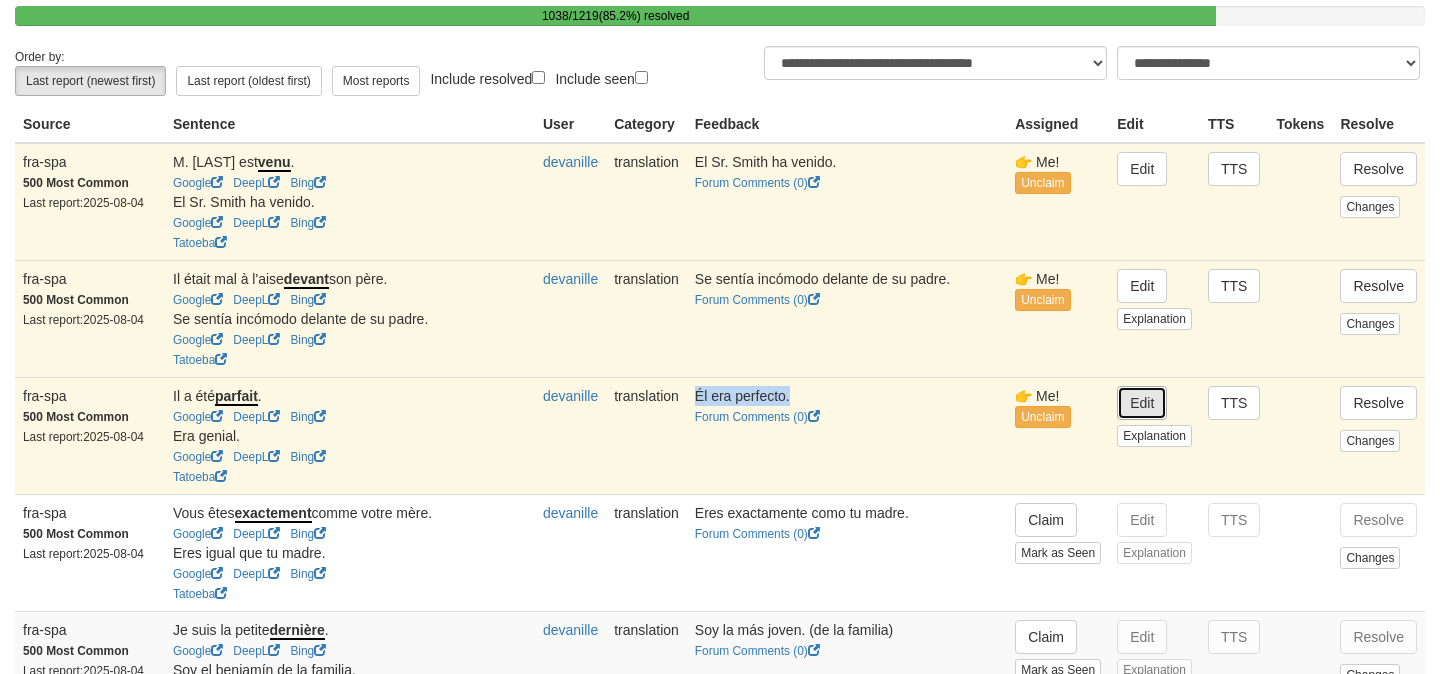 click on "Edit" at bounding box center [1142, 403] 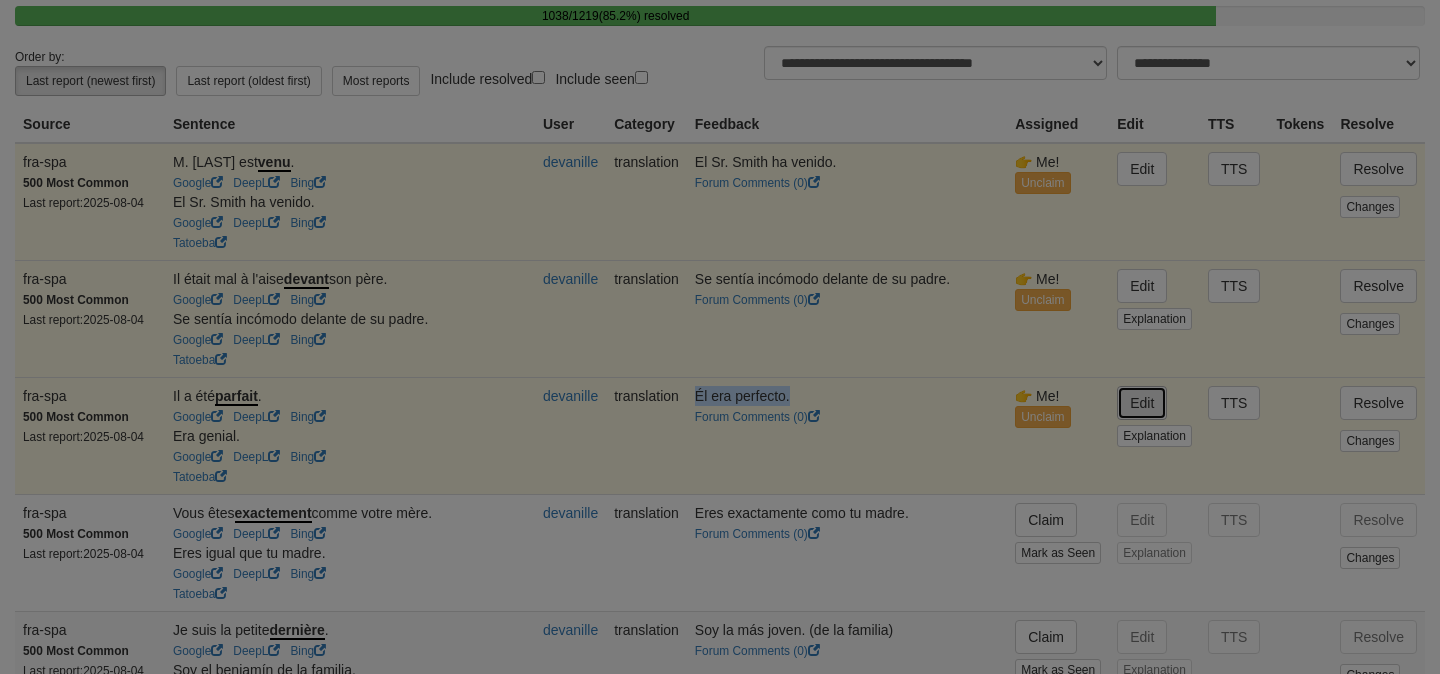 type on "**********" 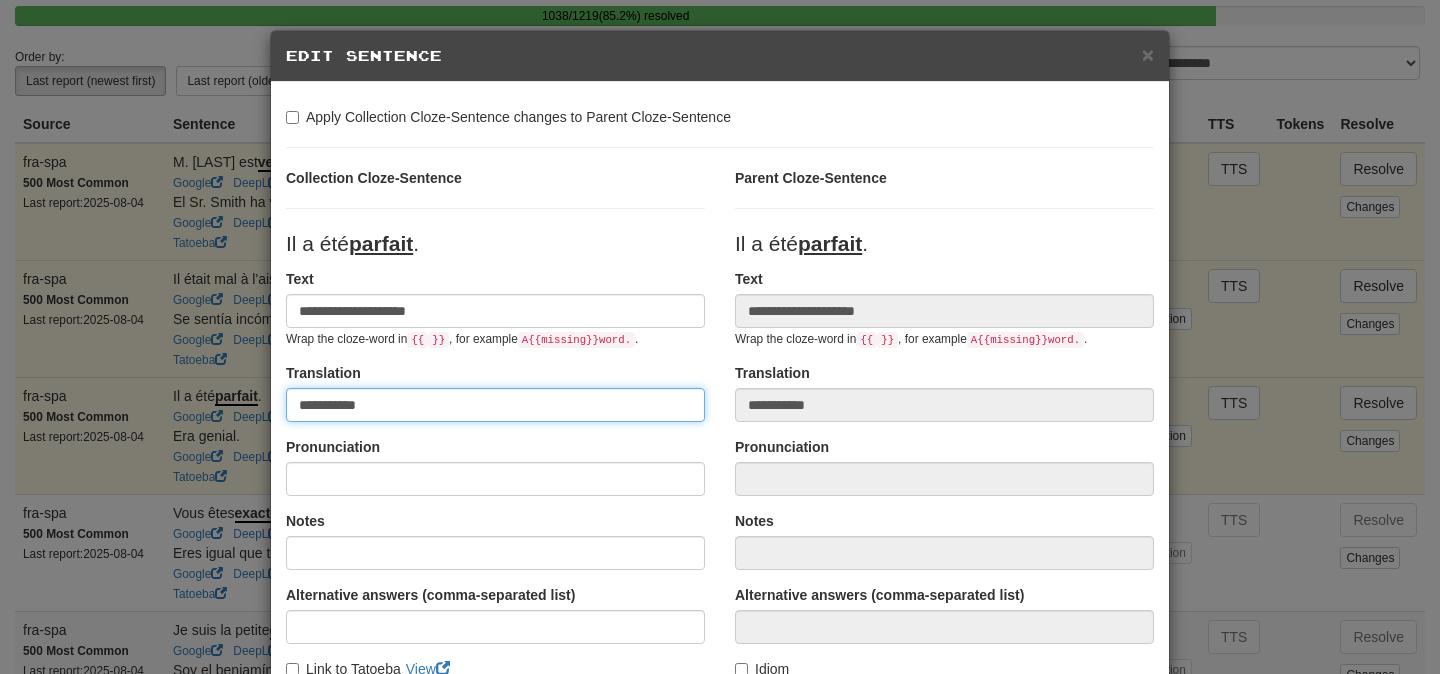 click on "**********" at bounding box center [495, 405] 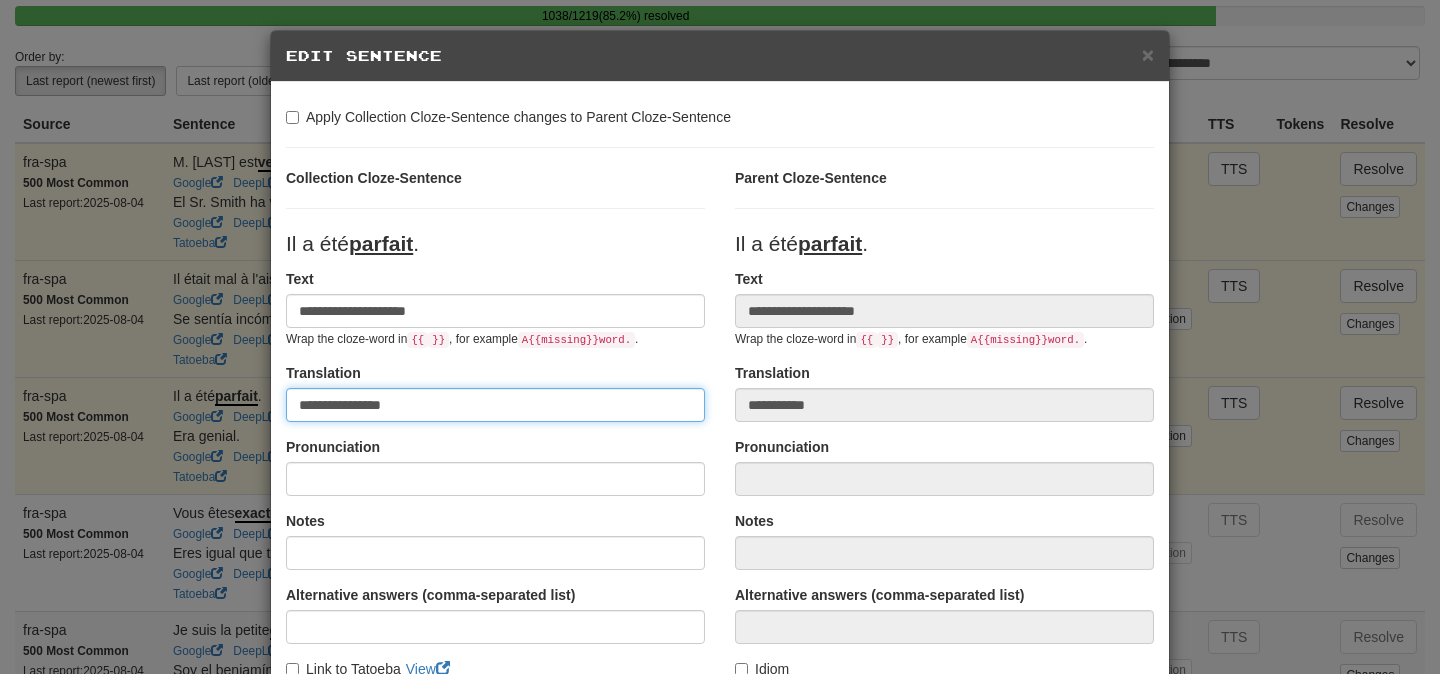 scroll, scrollTop: 165, scrollLeft: 0, axis: vertical 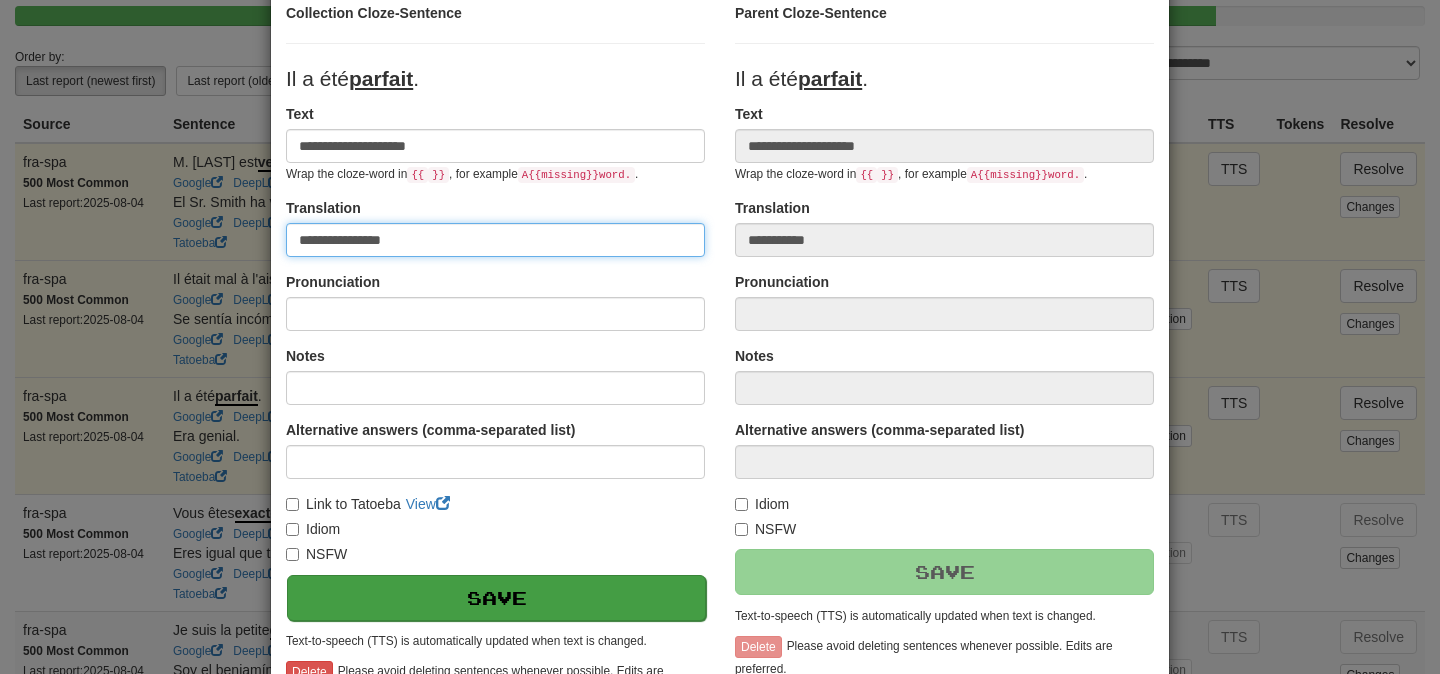type on "**********" 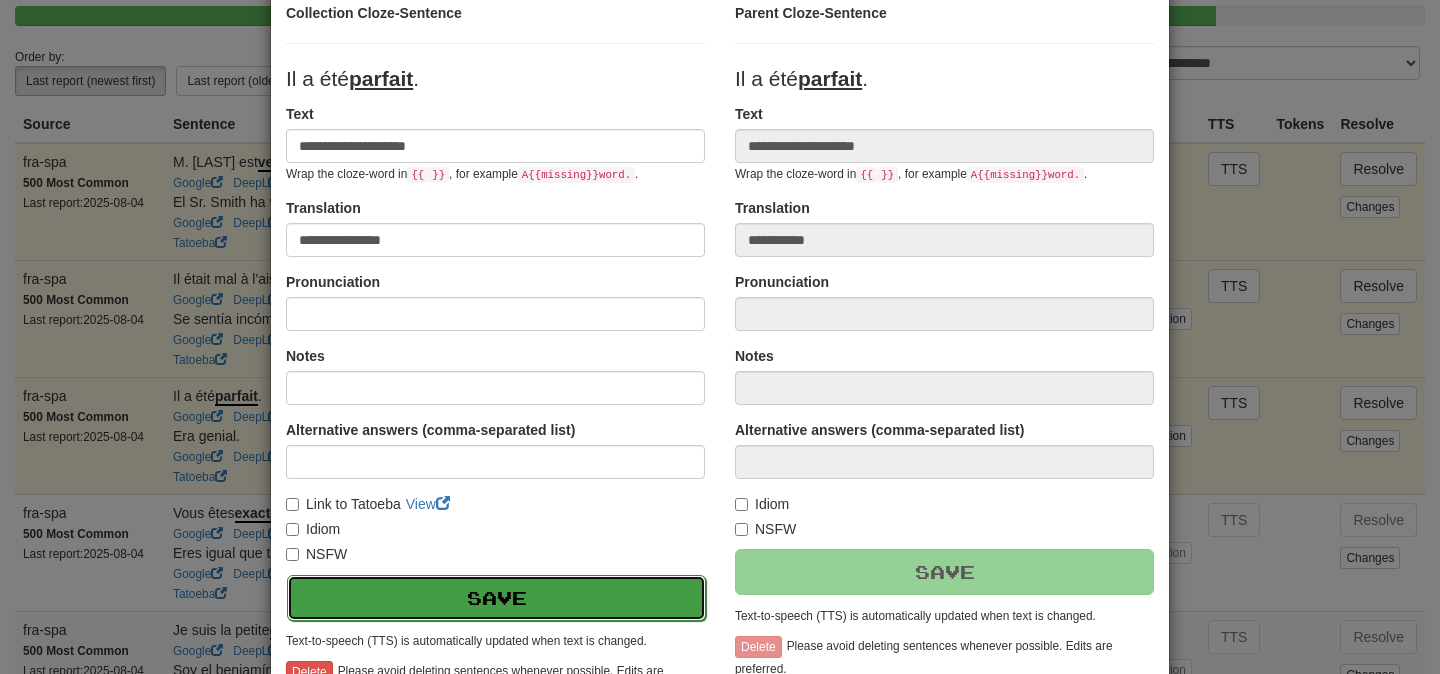 click on "Save" at bounding box center (496, 598) 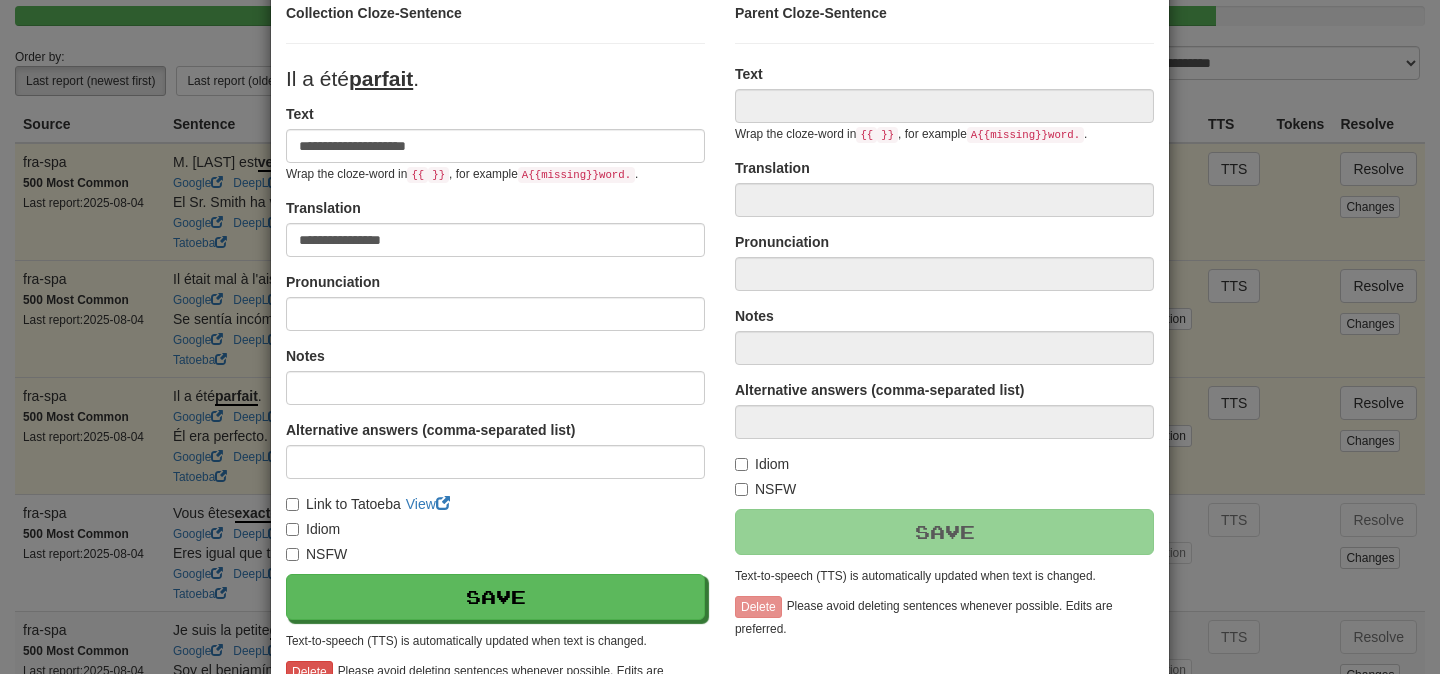 type on "**********" 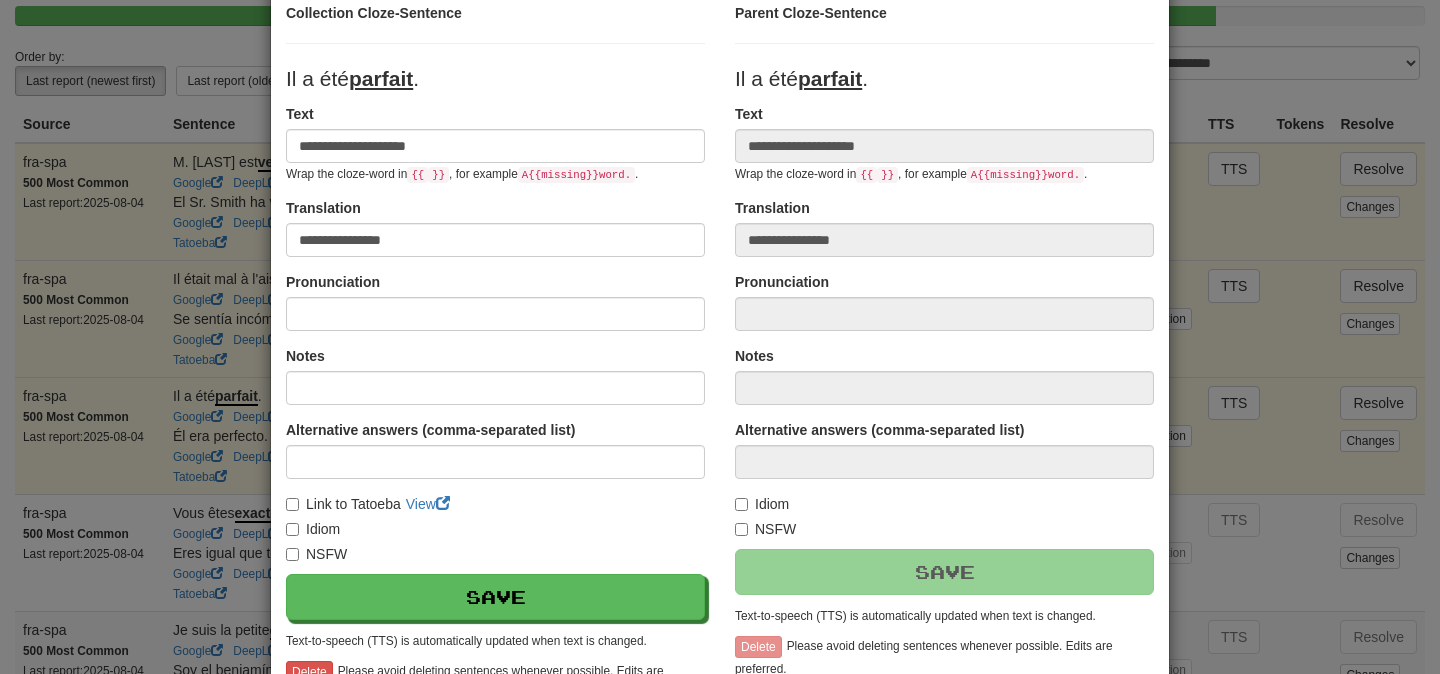 click on "**********" at bounding box center [720, 337] 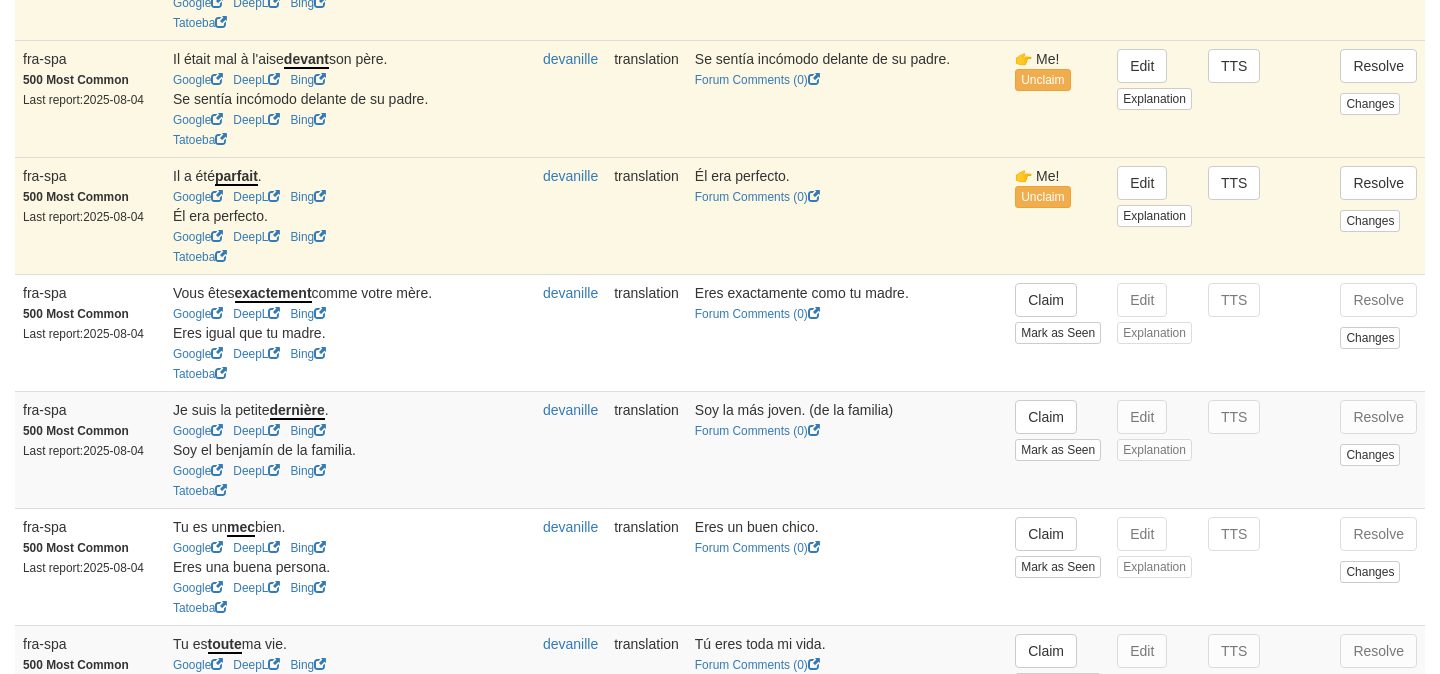 scroll, scrollTop: 377, scrollLeft: 0, axis: vertical 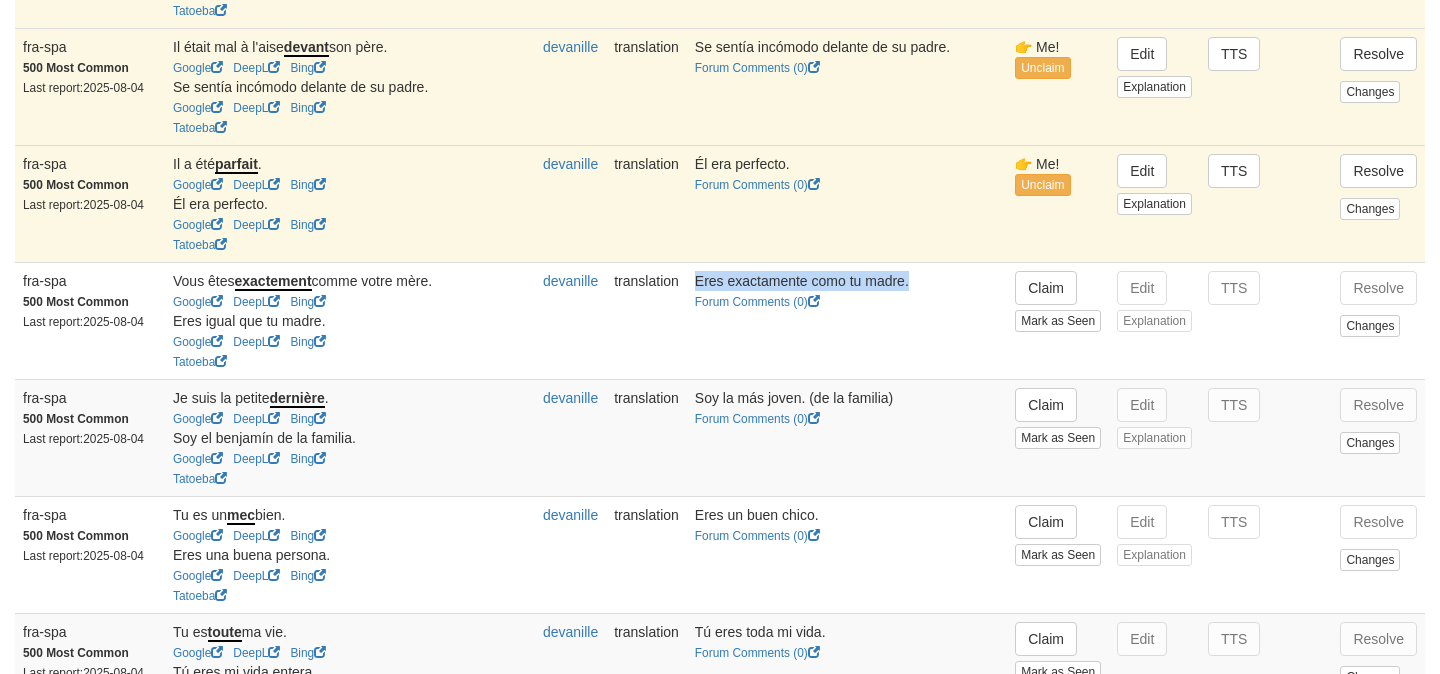 drag, startPoint x: 700, startPoint y: 296, endPoint x: 924, endPoint y: 299, distance: 224.0201 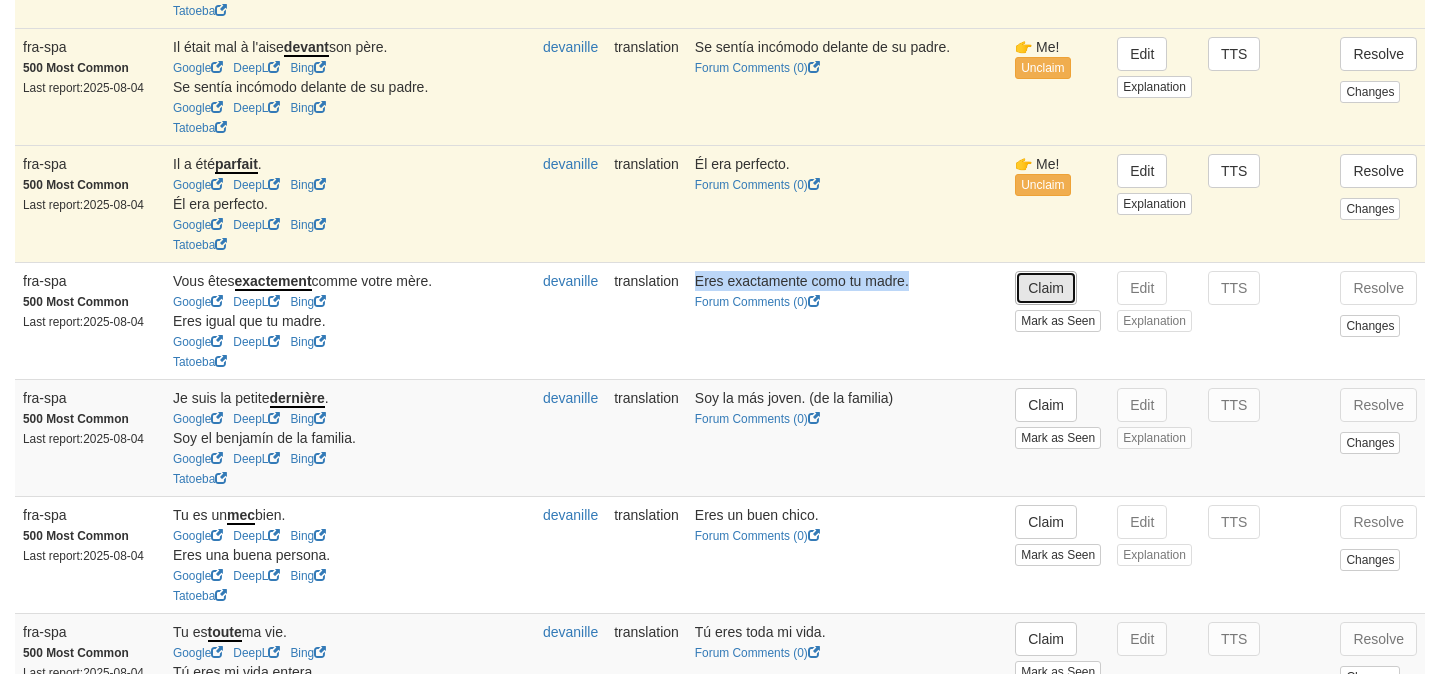 click on "Claim" at bounding box center (1046, 288) 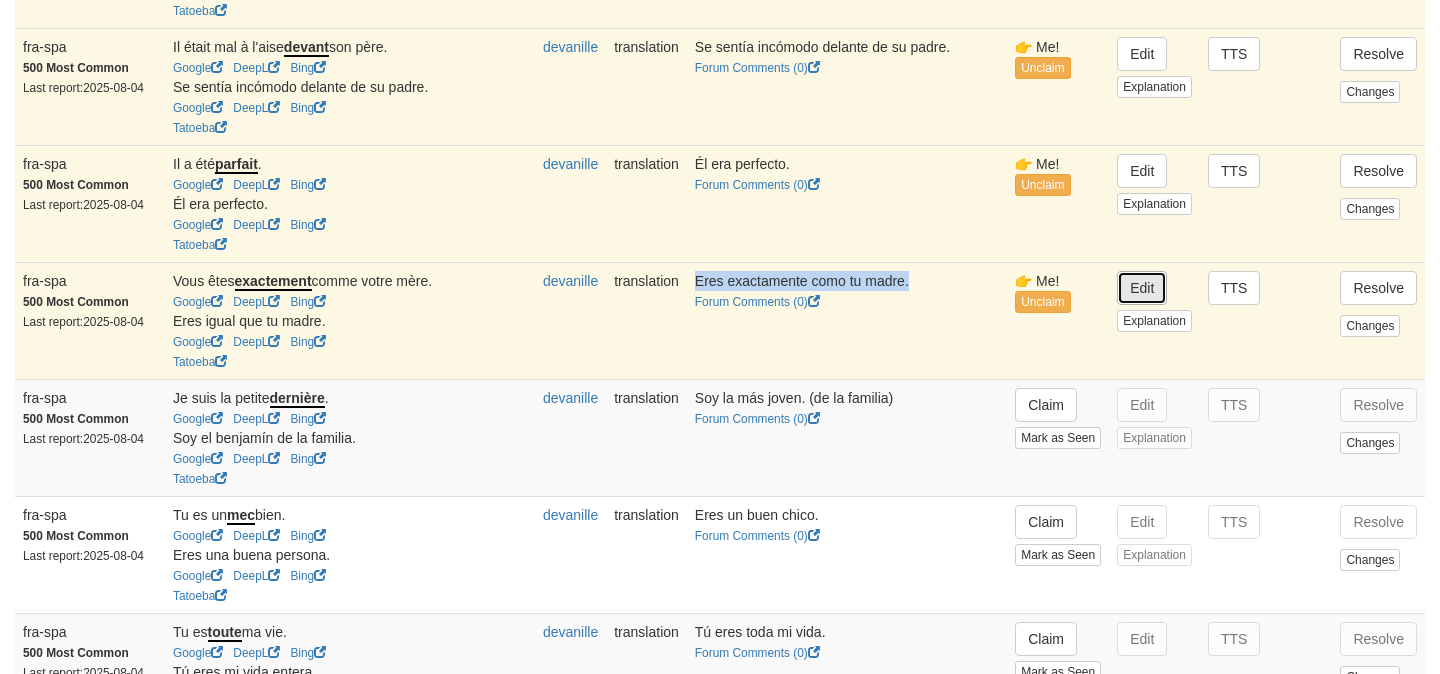 click on "Edit" at bounding box center [1142, 288] 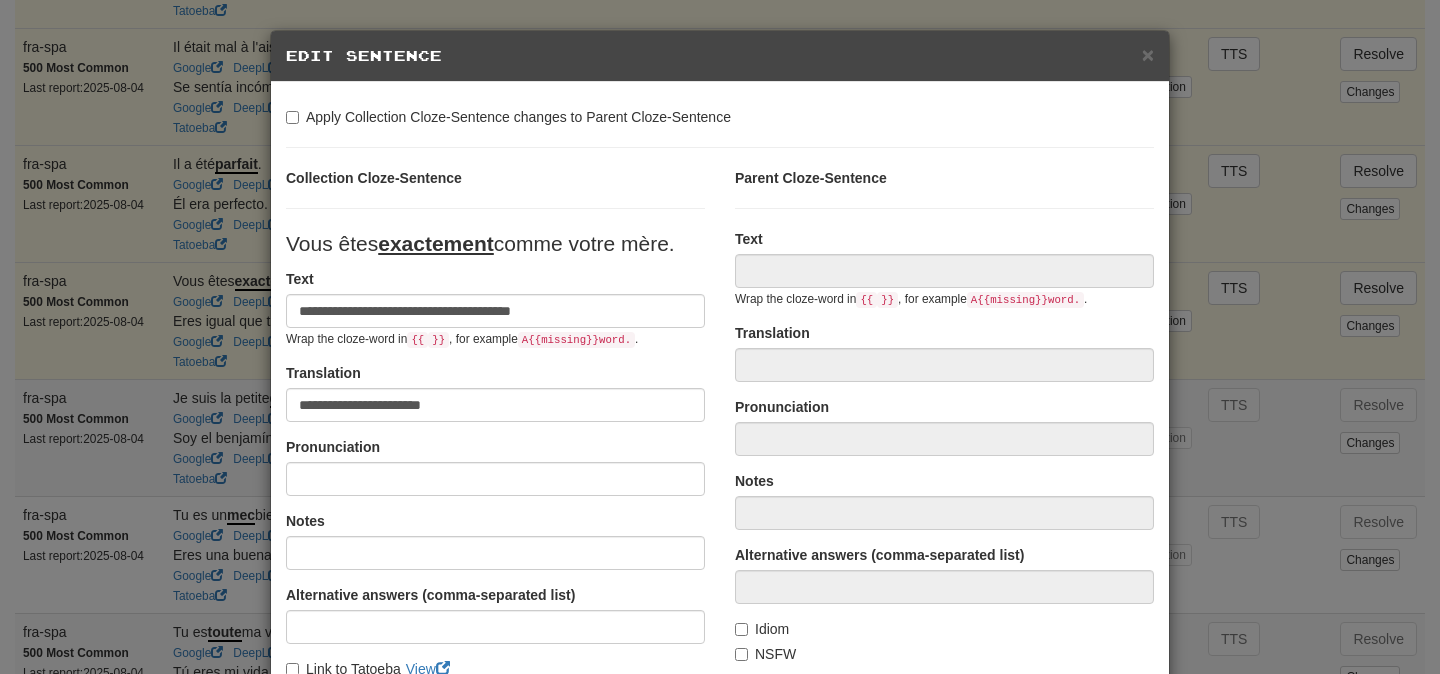 type on "**********" 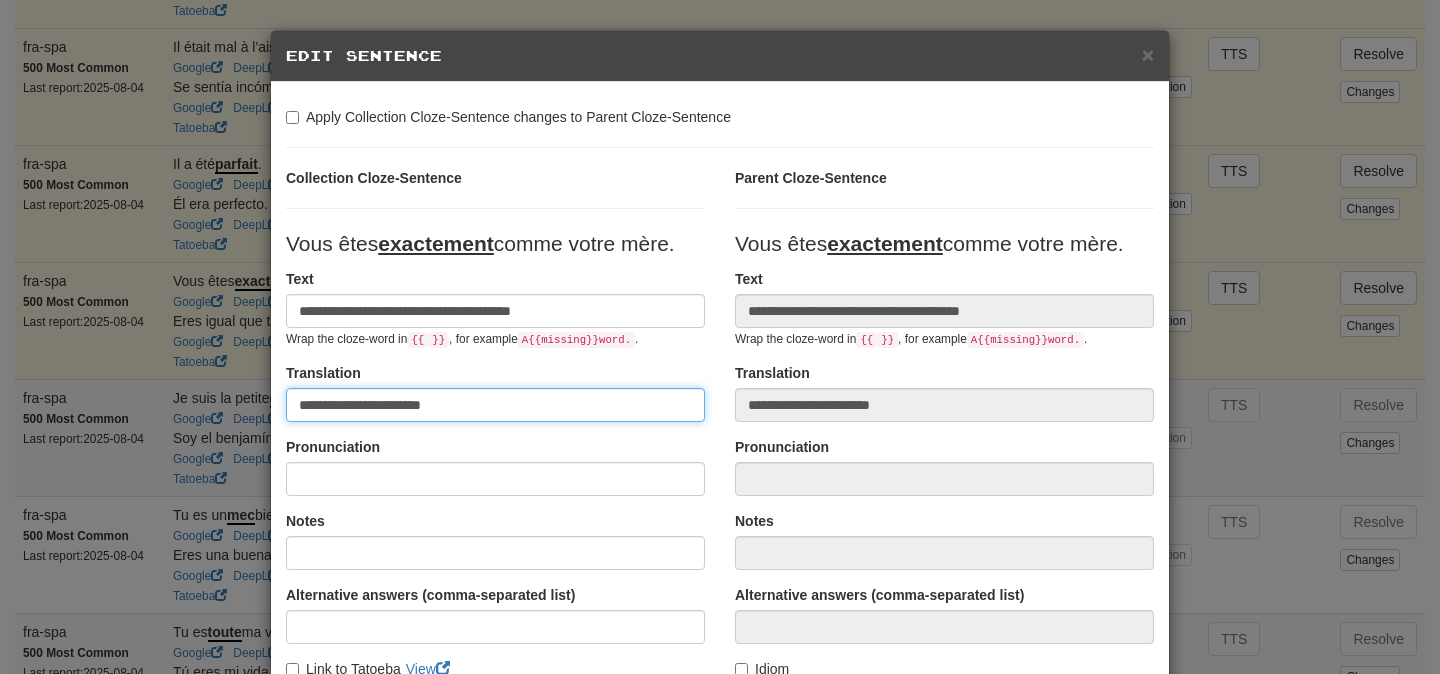 click on "**********" at bounding box center (495, 405) 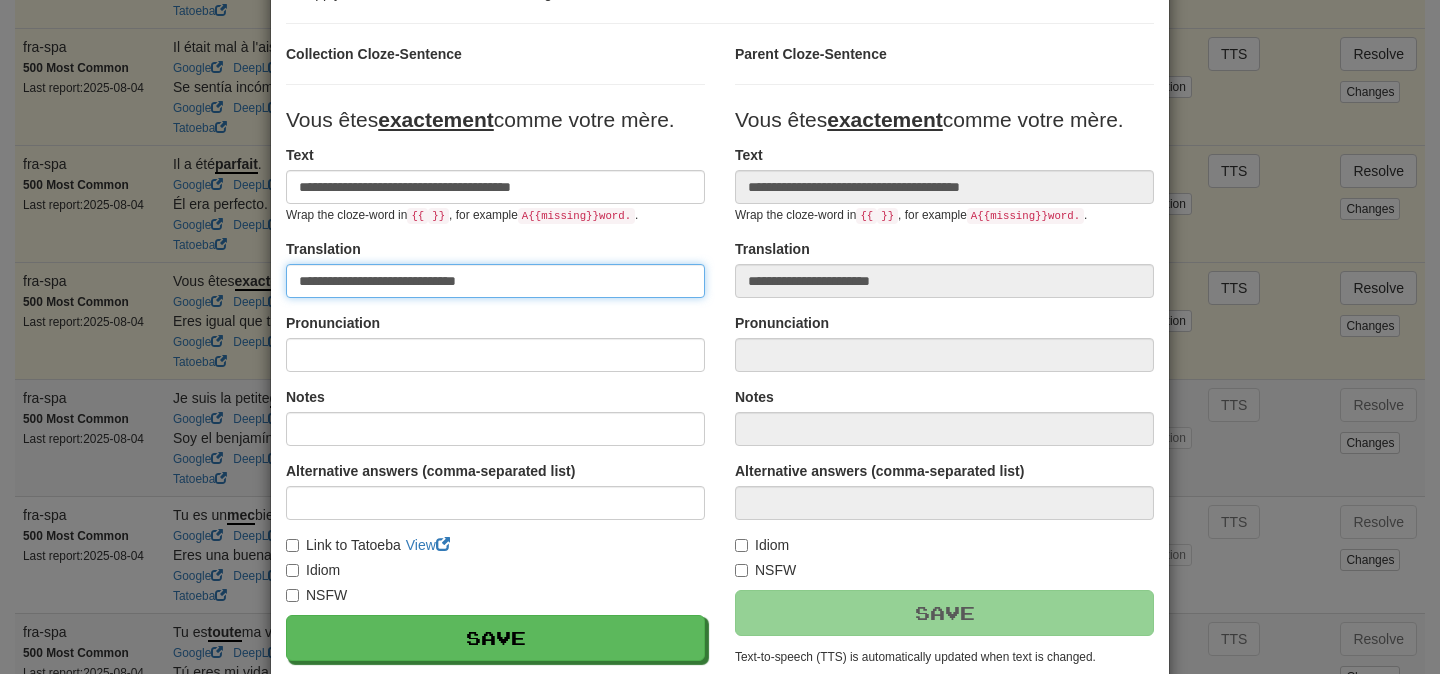 scroll, scrollTop: 125, scrollLeft: 0, axis: vertical 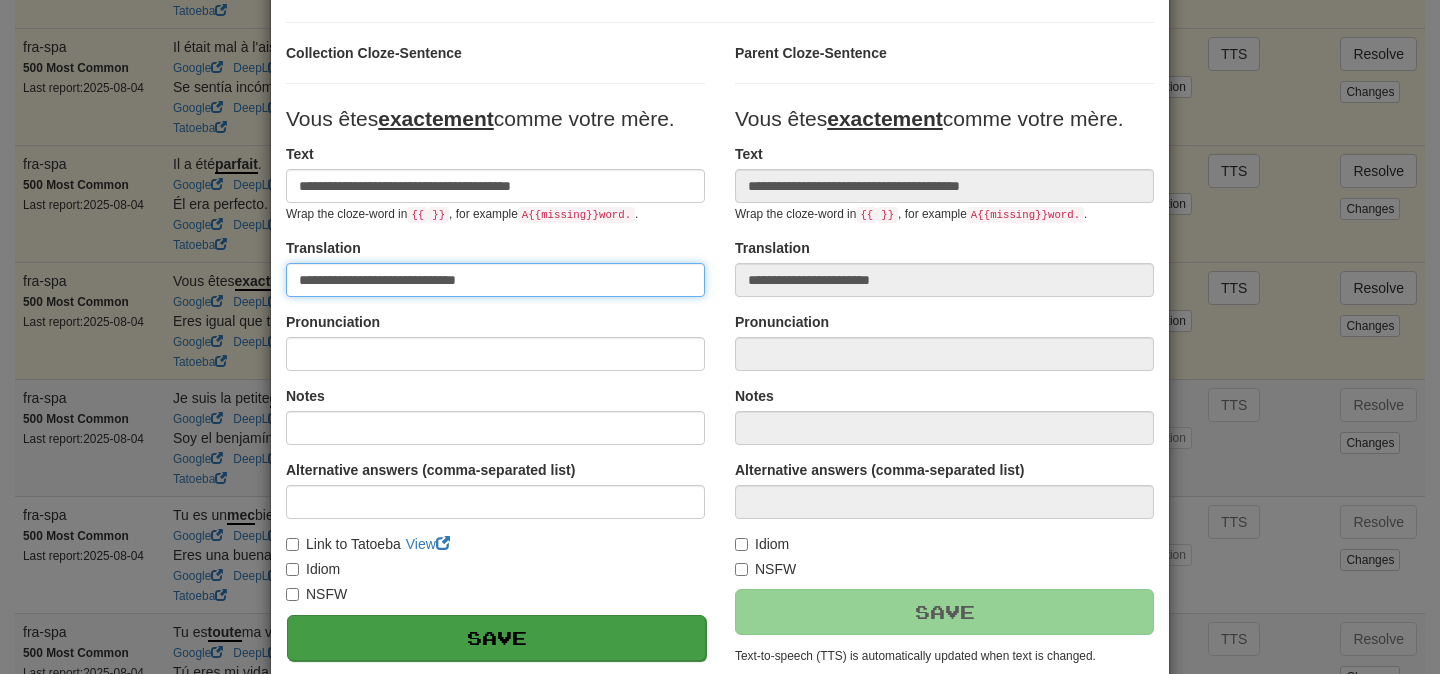 type on "**********" 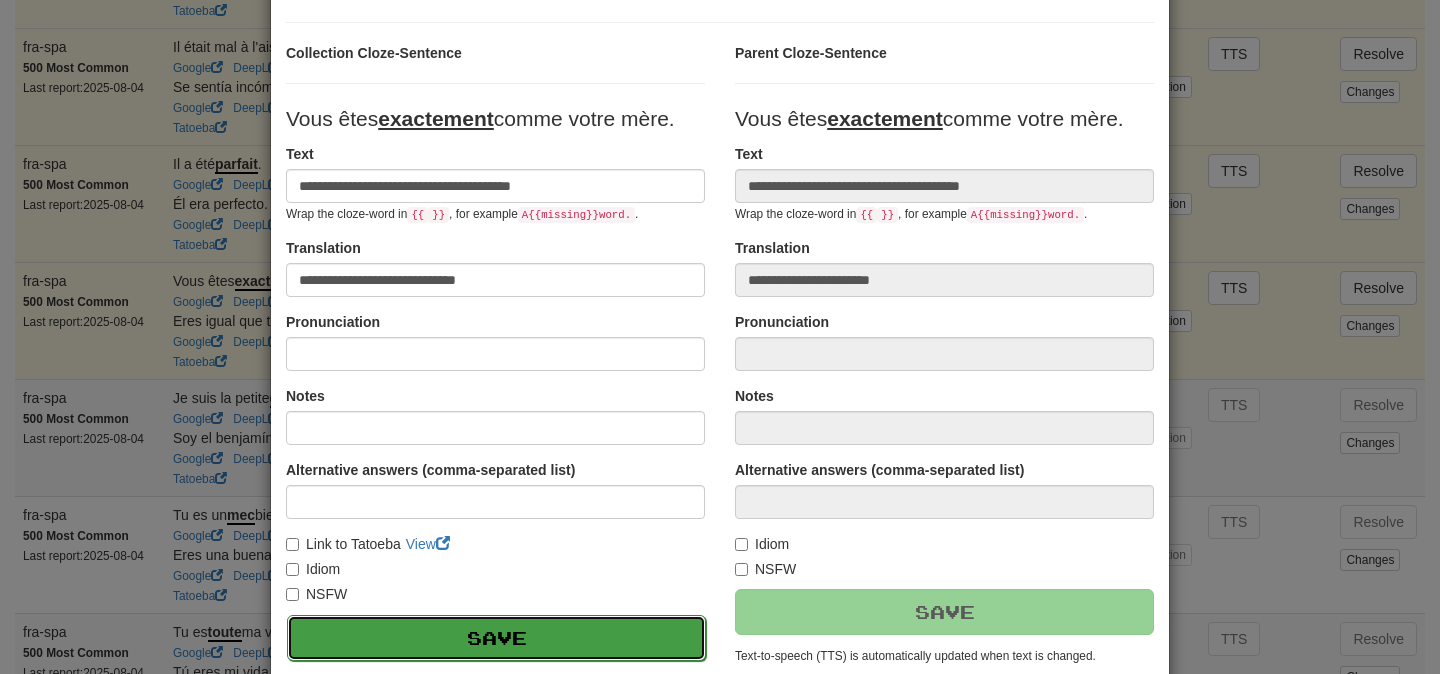 click on "Save" at bounding box center [496, 638] 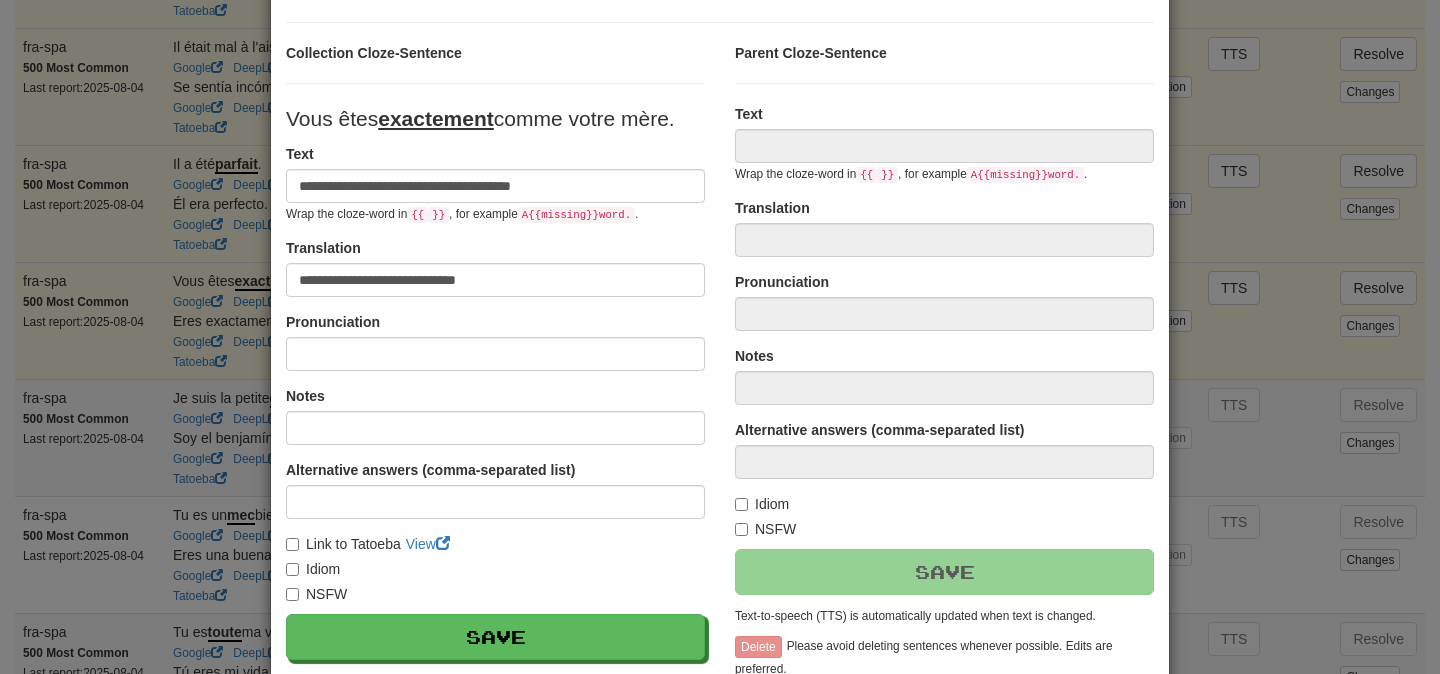 type on "**********" 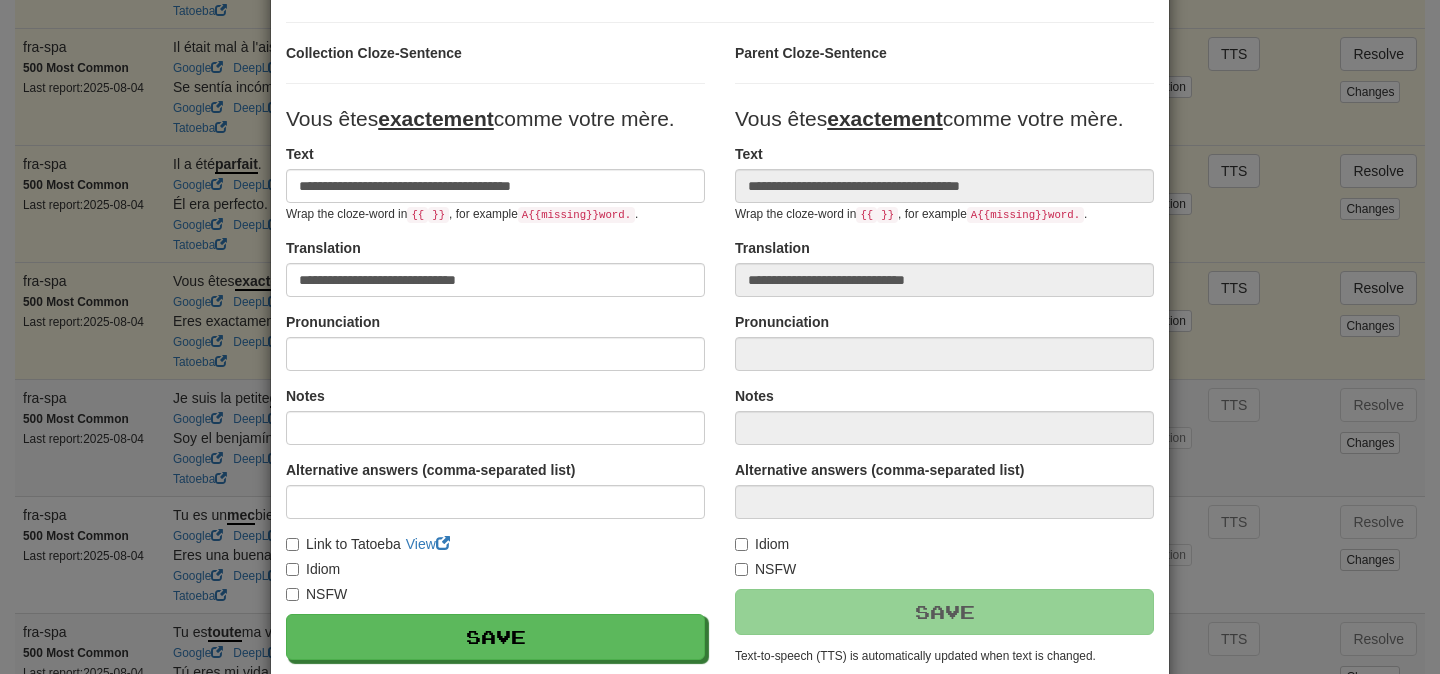 click on "**********" at bounding box center (720, 337) 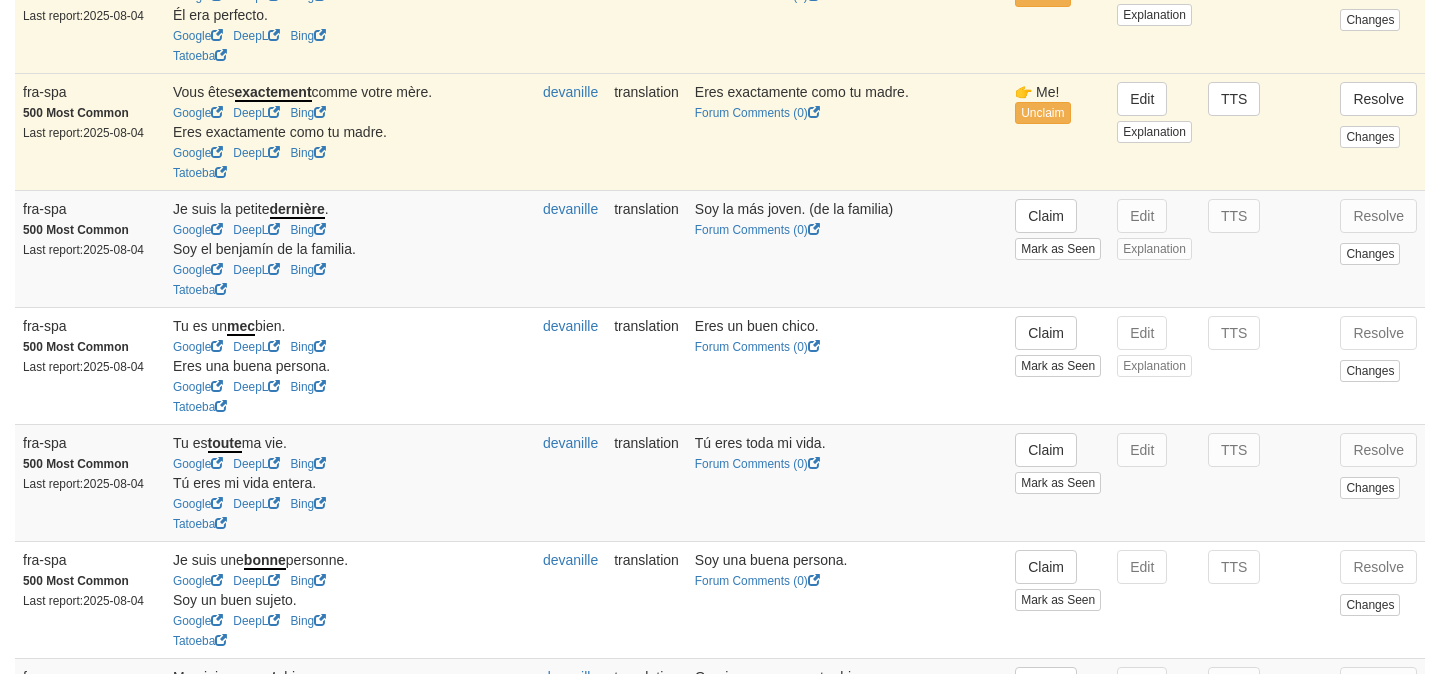 scroll, scrollTop: 587, scrollLeft: 0, axis: vertical 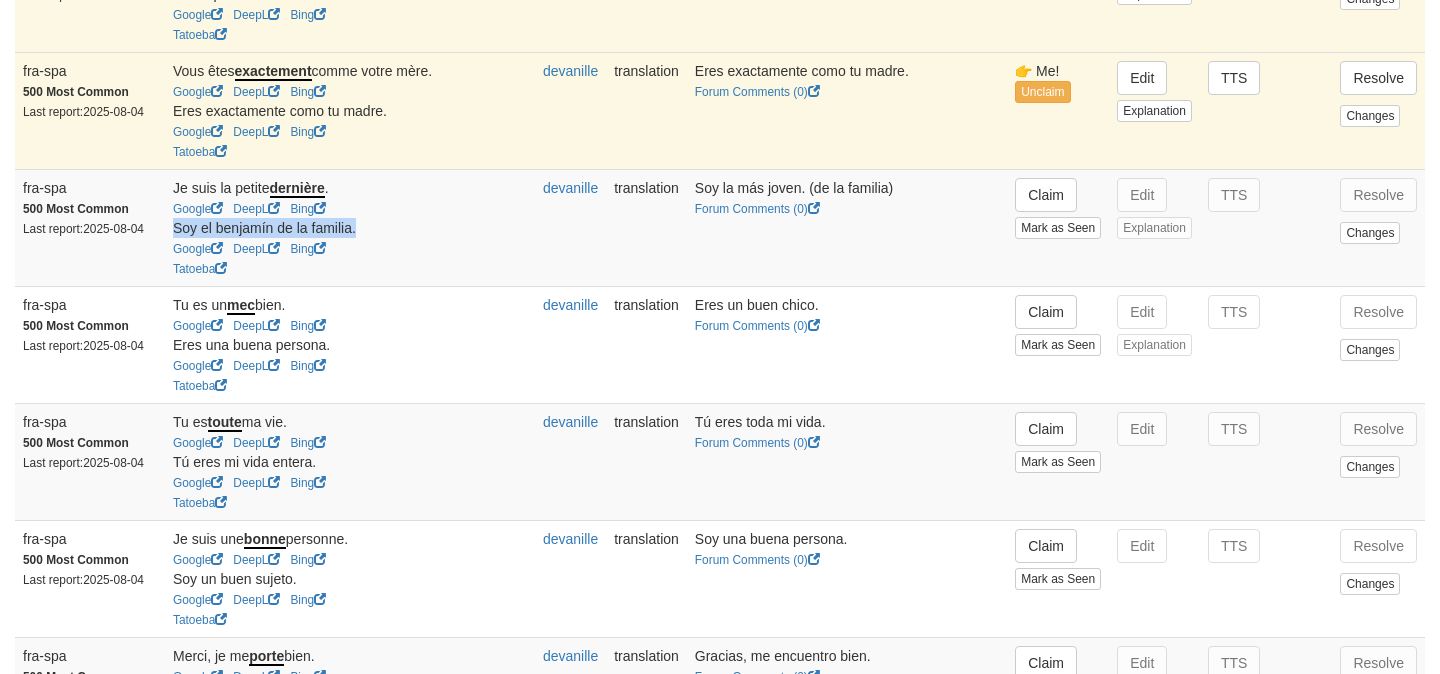 drag, startPoint x: 176, startPoint y: 245, endPoint x: 364, endPoint y: 238, distance: 188.13028 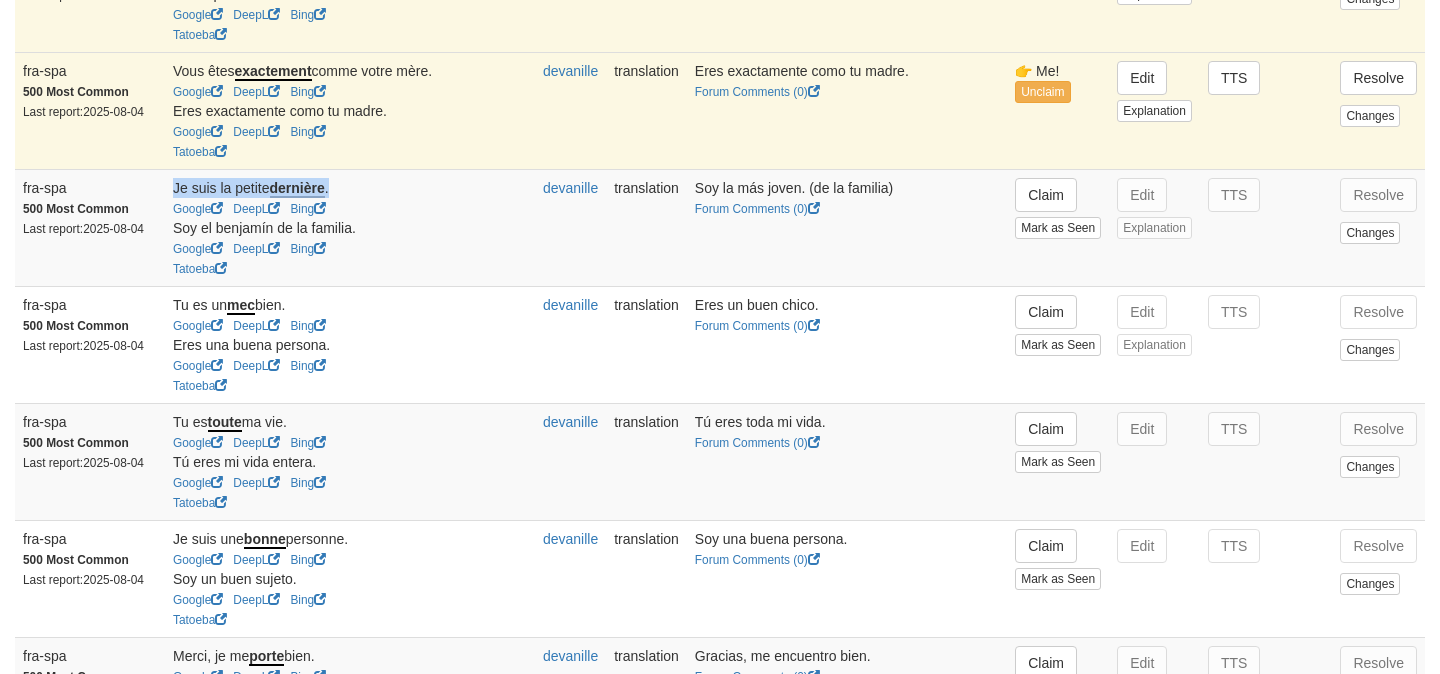 drag, startPoint x: 175, startPoint y: 203, endPoint x: 356, endPoint y: 205, distance: 181.01105 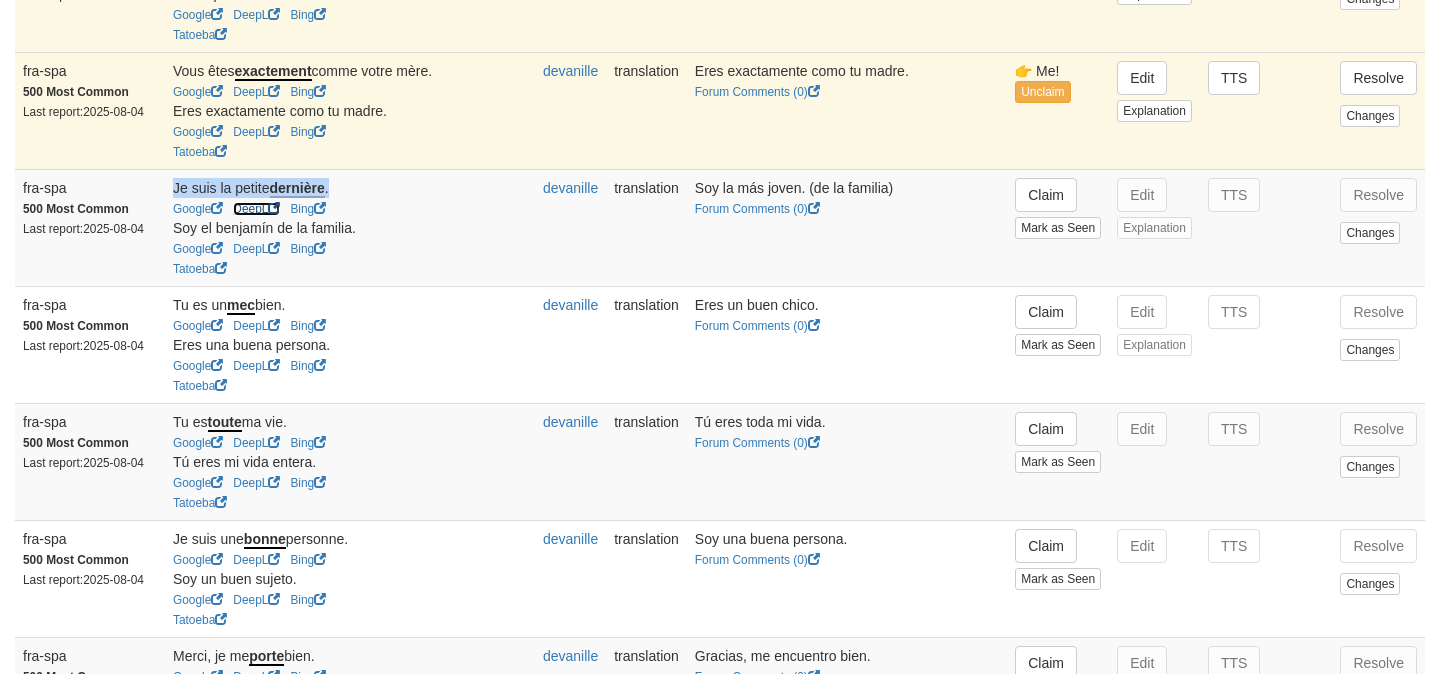 click on "DeepL" at bounding box center (256, 209) 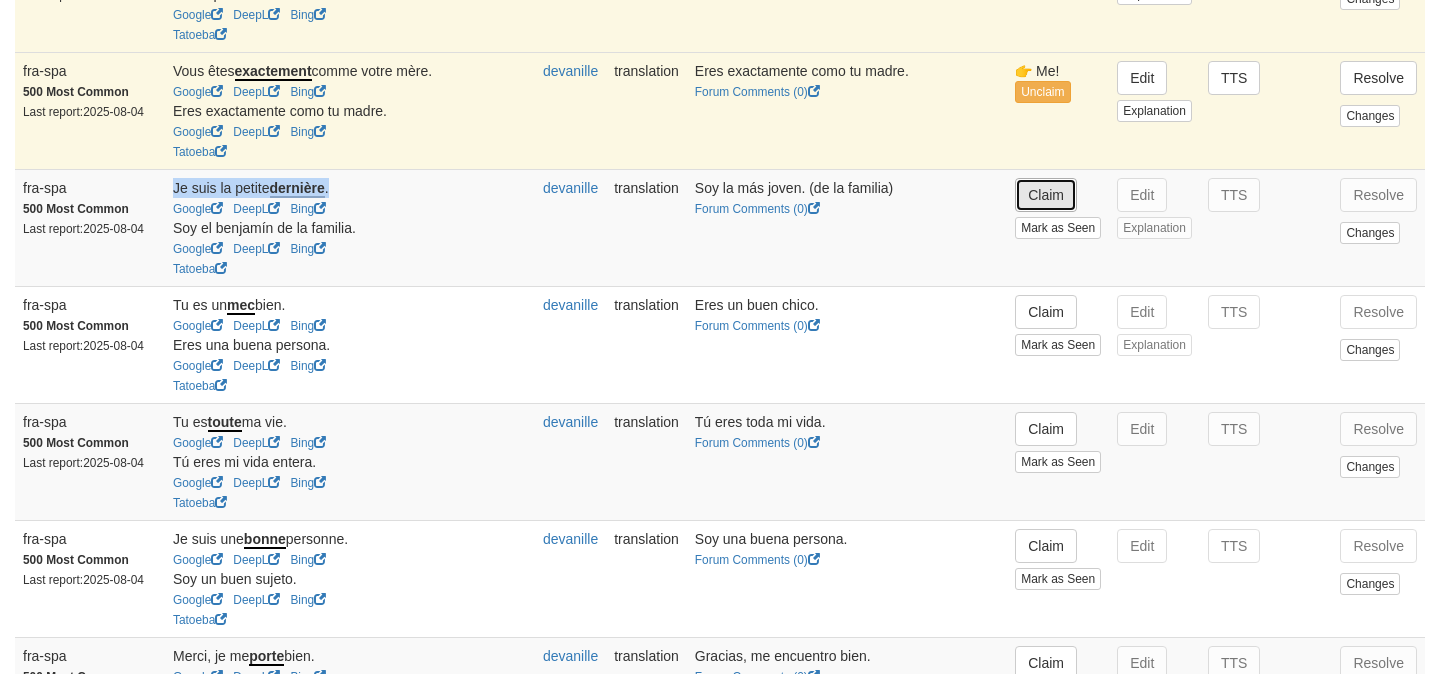 click on "Claim" at bounding box center [1046, 195] 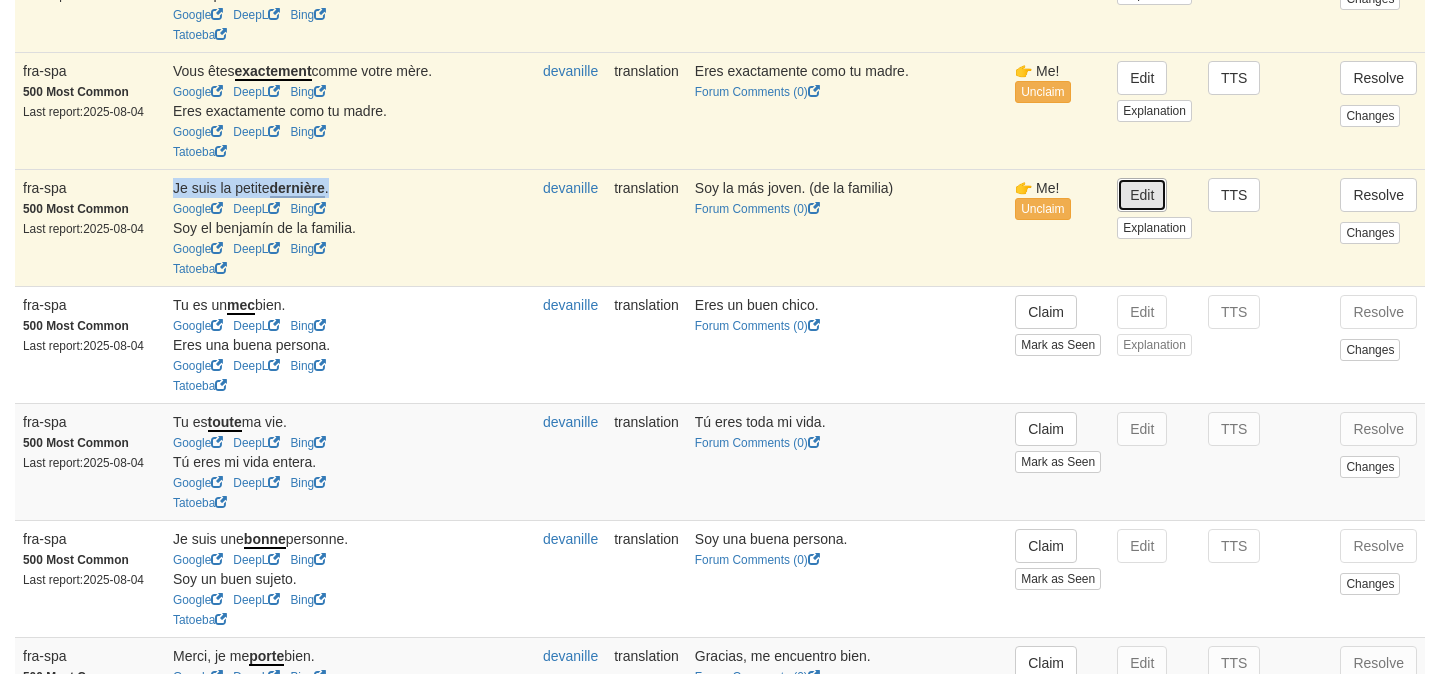 click on "Edit" at bounding box center (1142, 195) 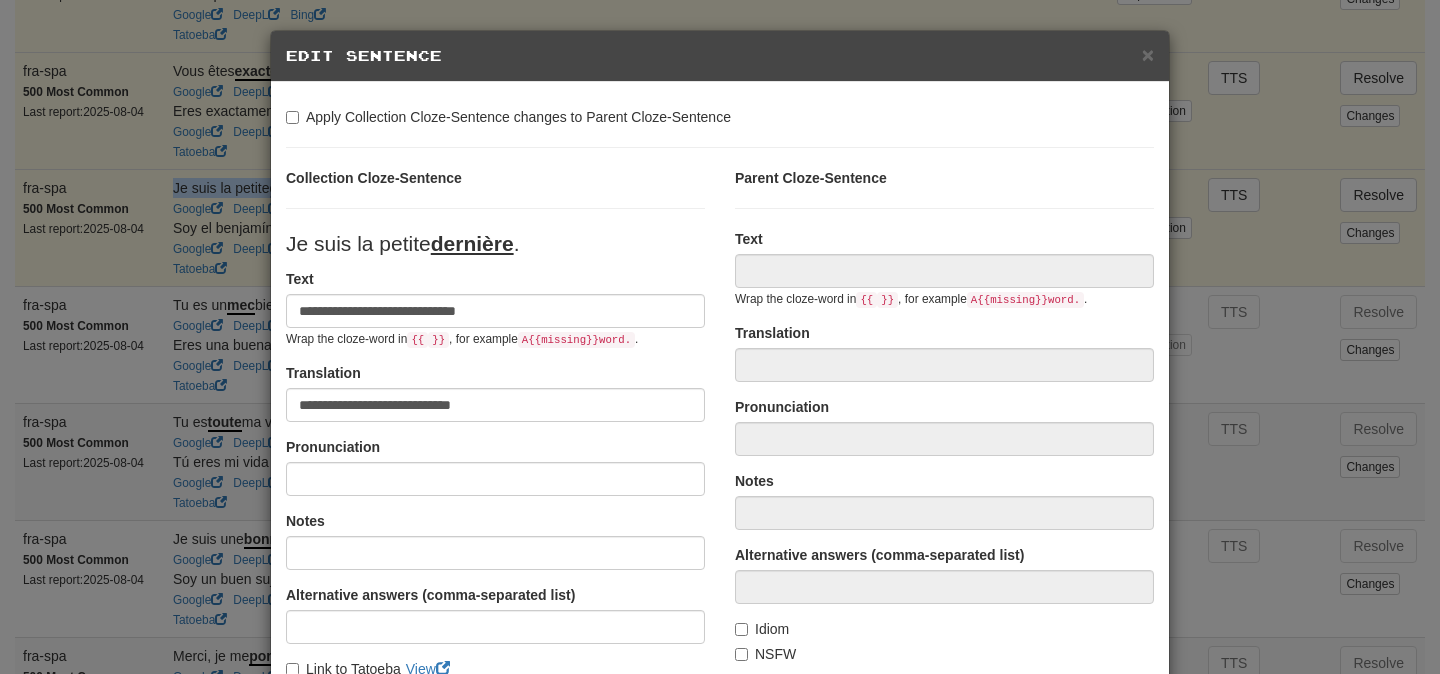 type on "**********" 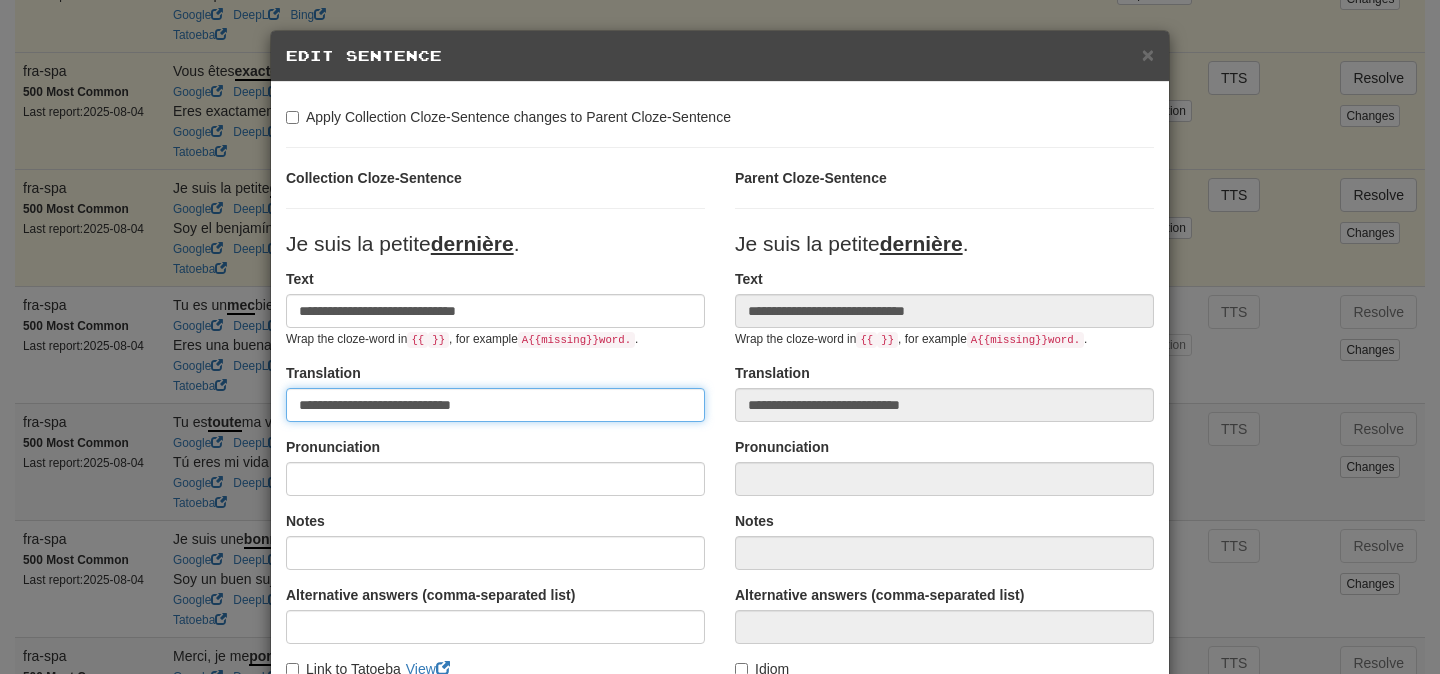 click on "**********" at bounding box center (495, 405) 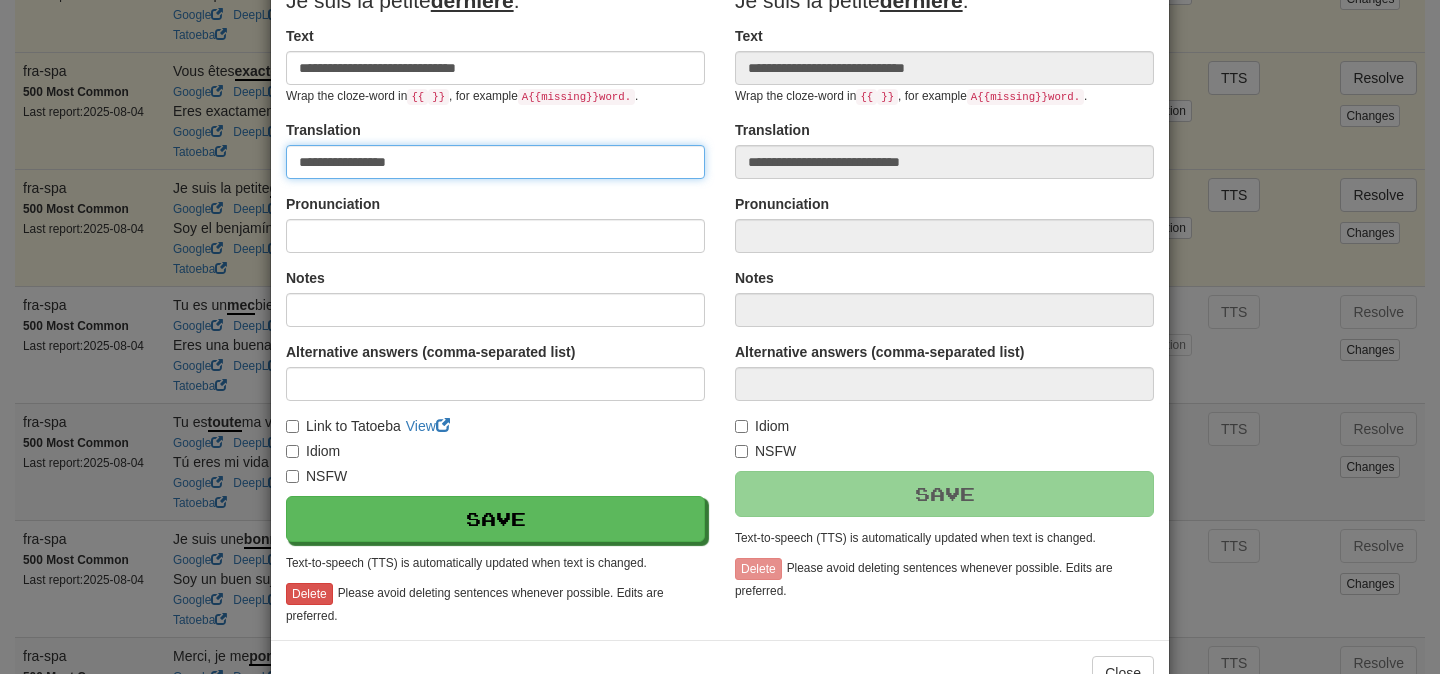 scroll, scrollTop: 250, scrollLeft: 0, axis: vertical 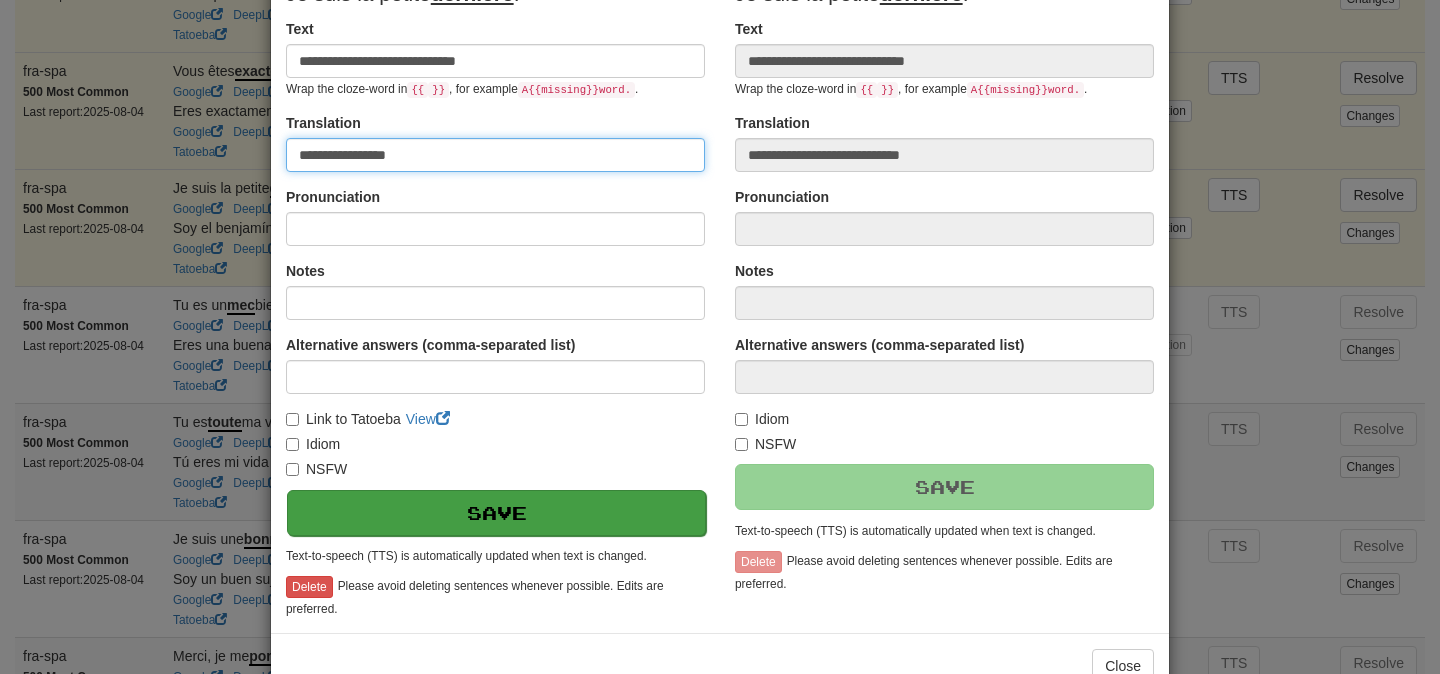 type on "**********" 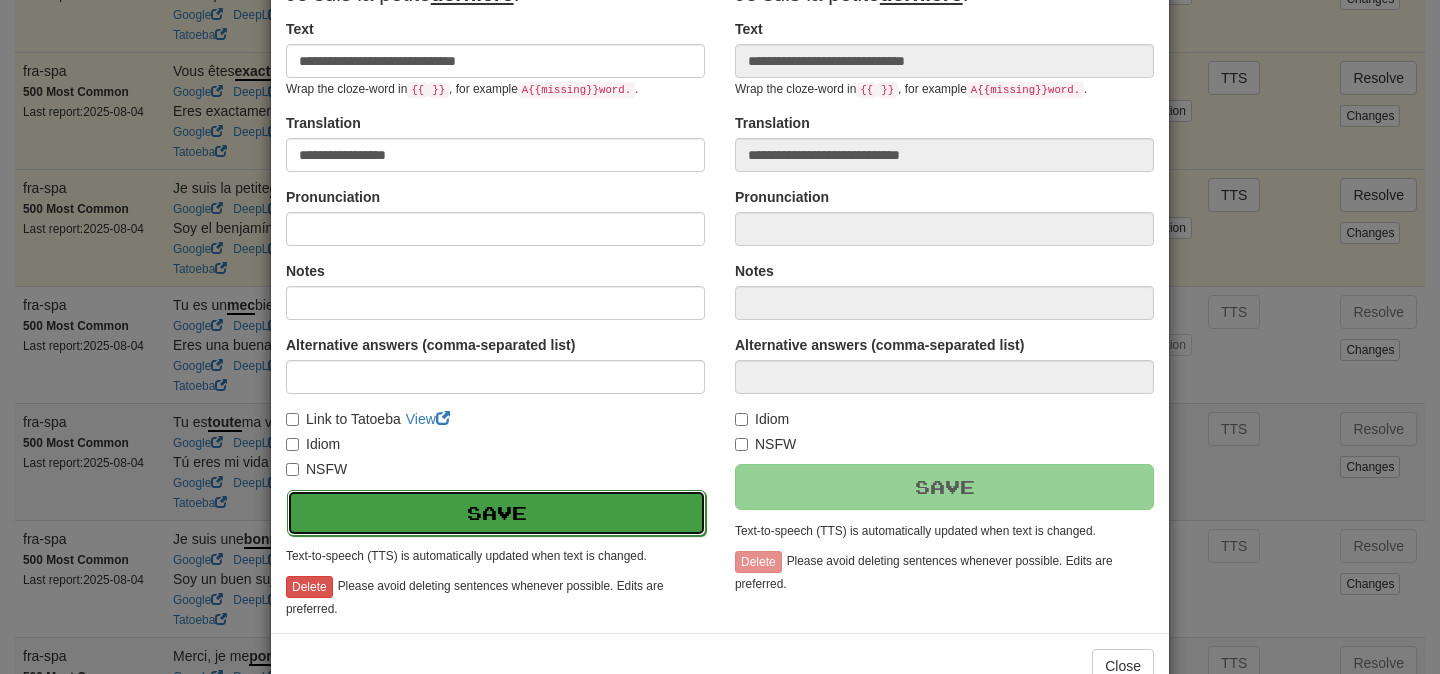 click on "Save" at bounding box center [496, 513] 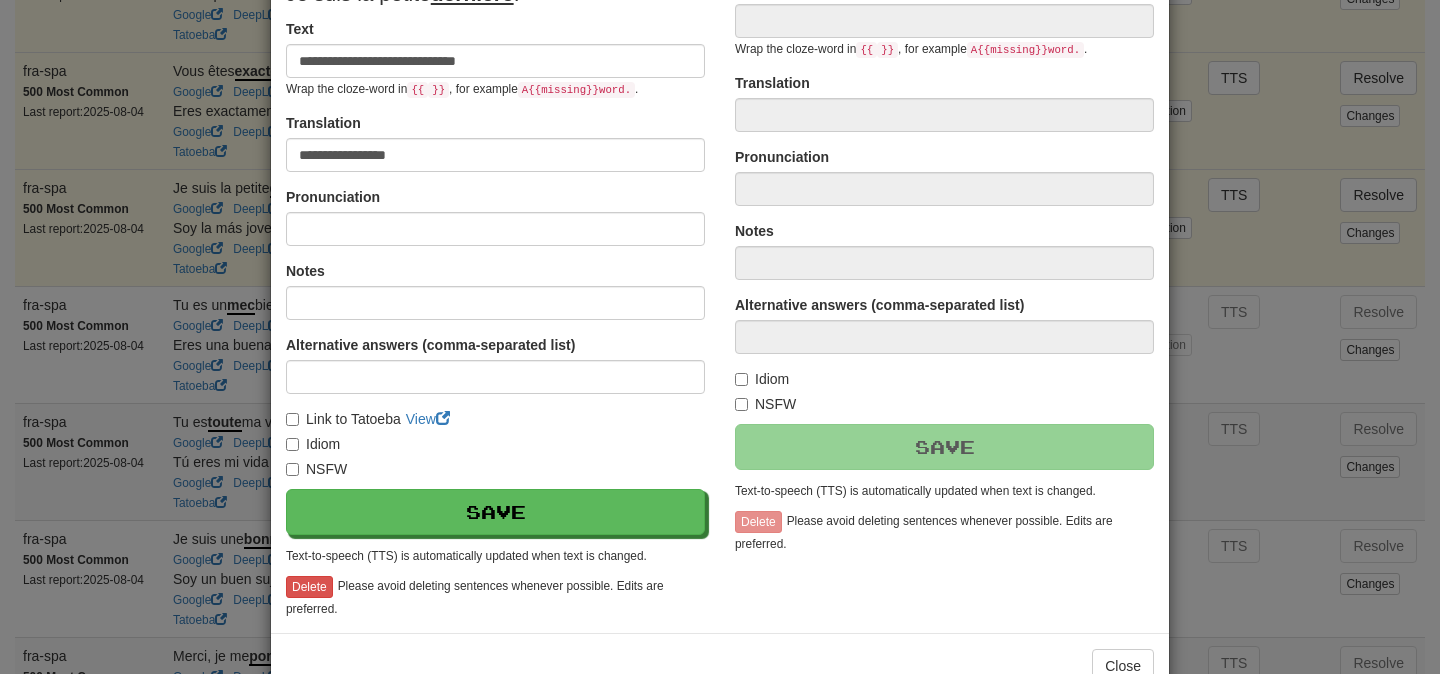 type on "**********" 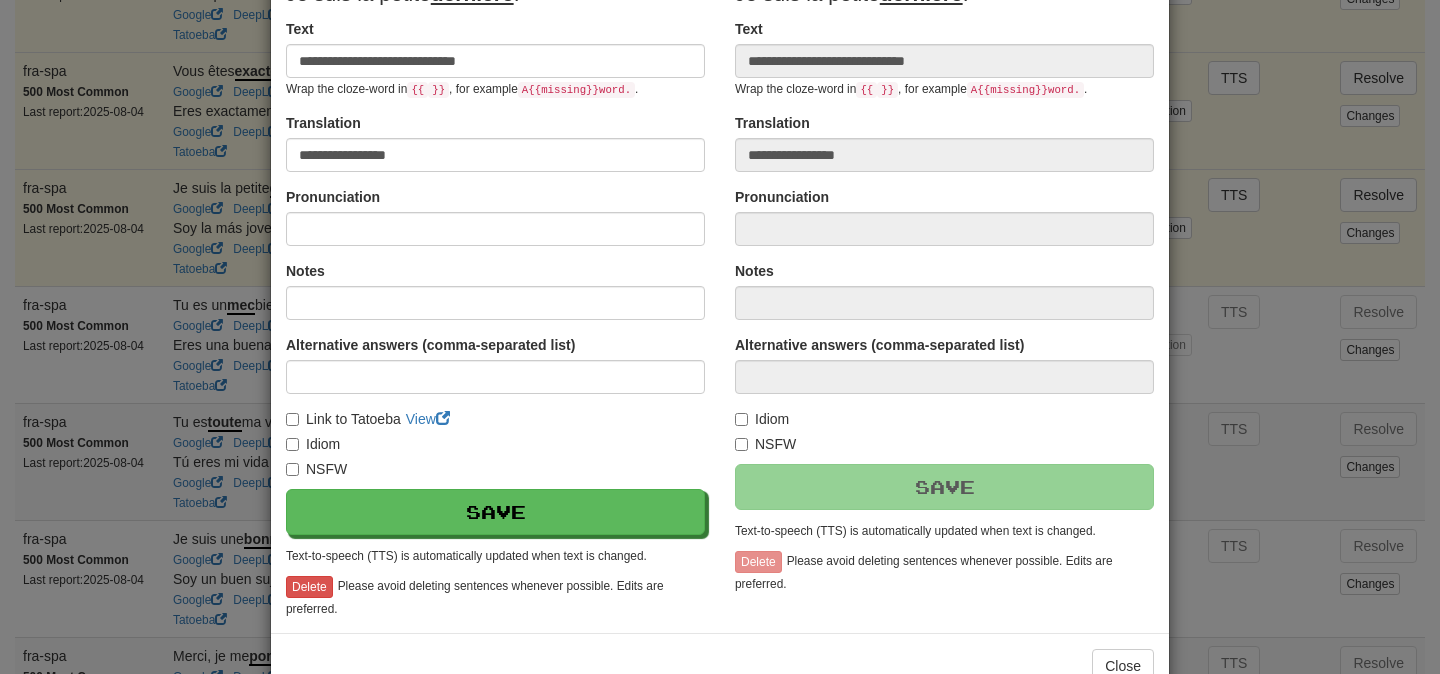 click on "**********" at bounding box center [720, 337] 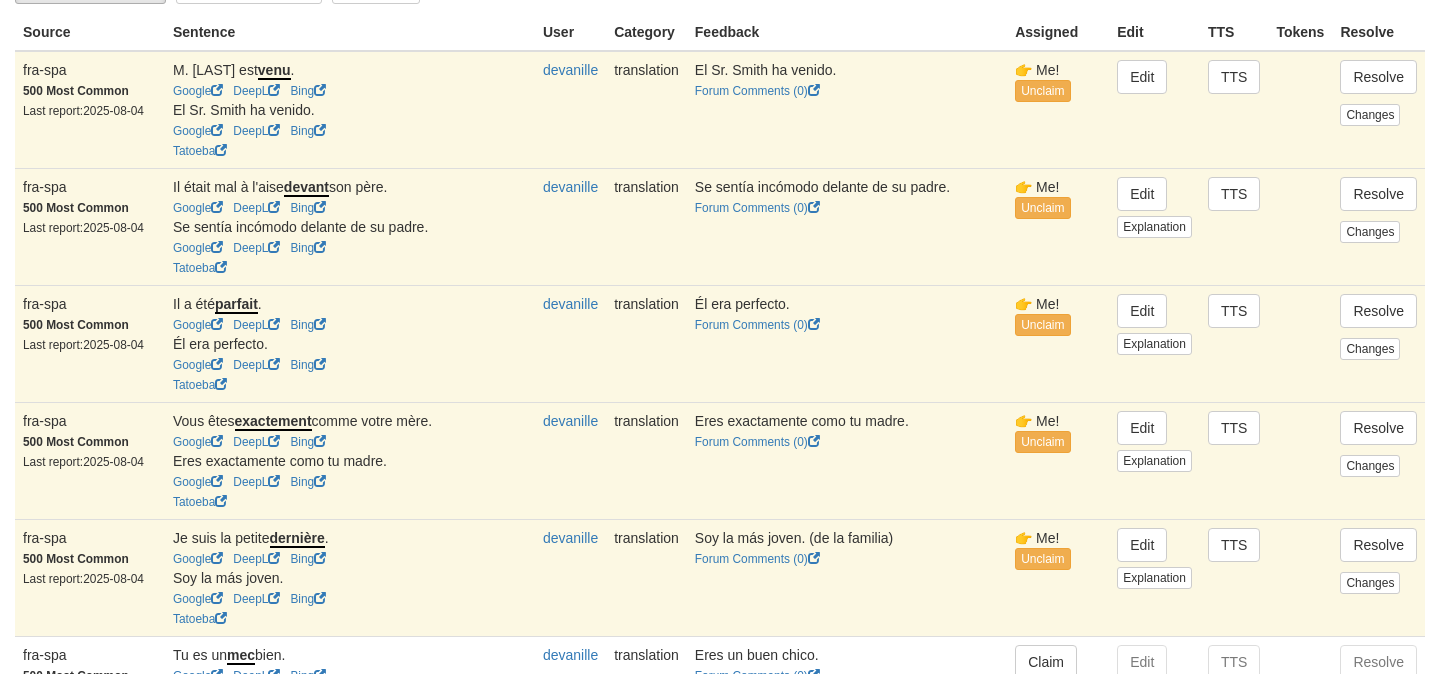 scroll, scrollTop: 221, scrollLeft: 0, axis: vertical 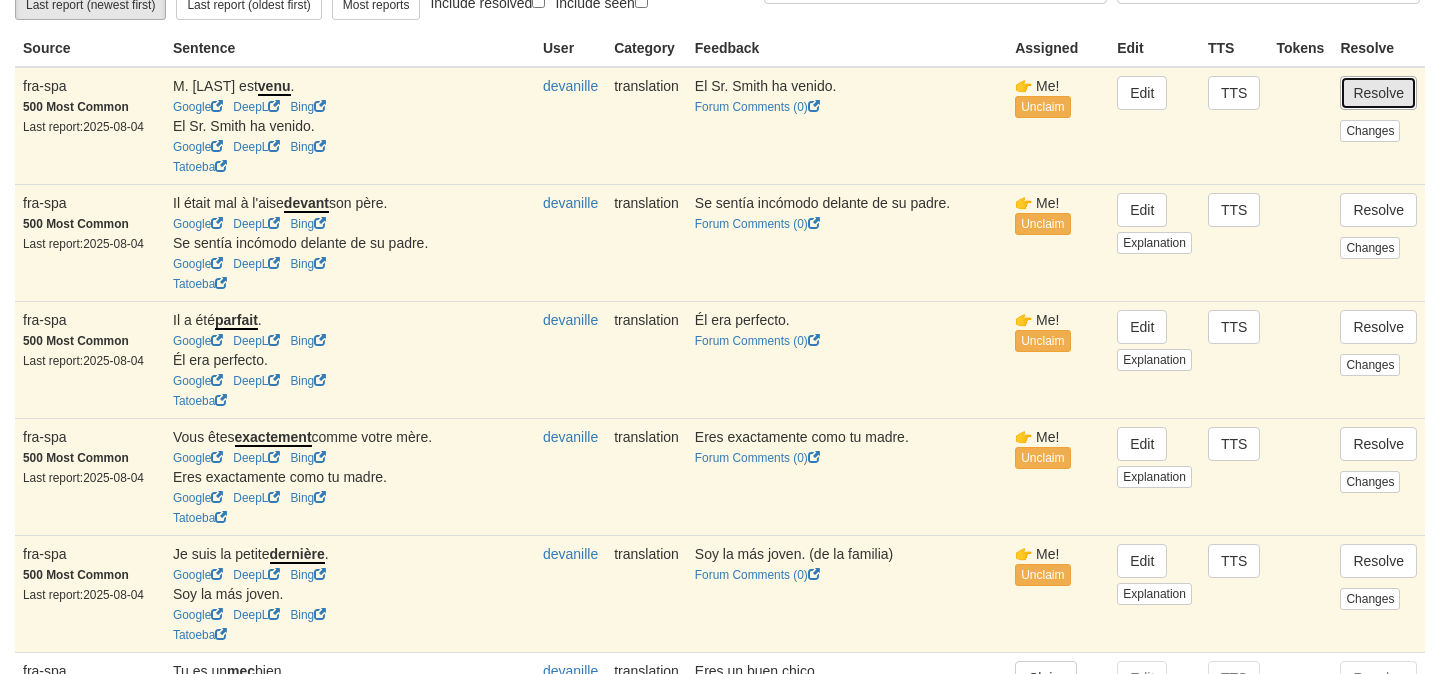 click on "Resolve" at bounding box center (1378, 93) 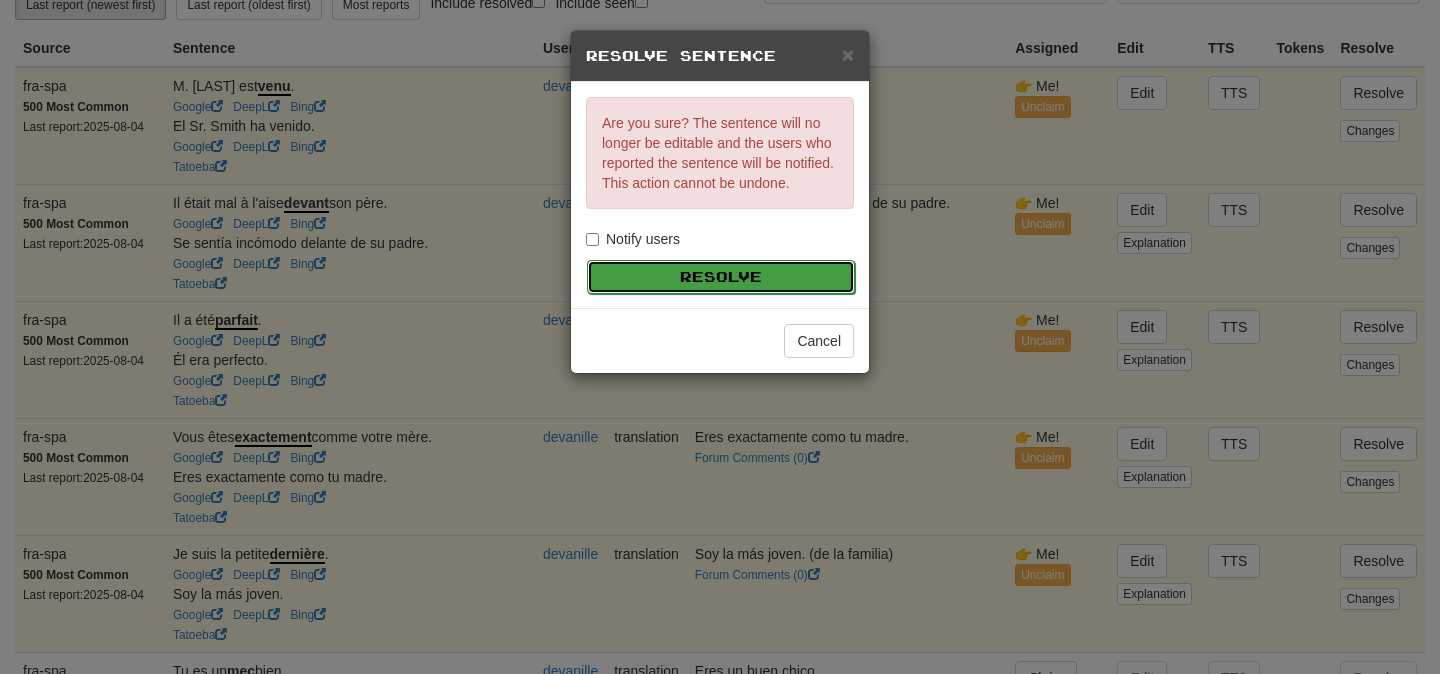 click on "Resolve" at bounding box center (721, 277) 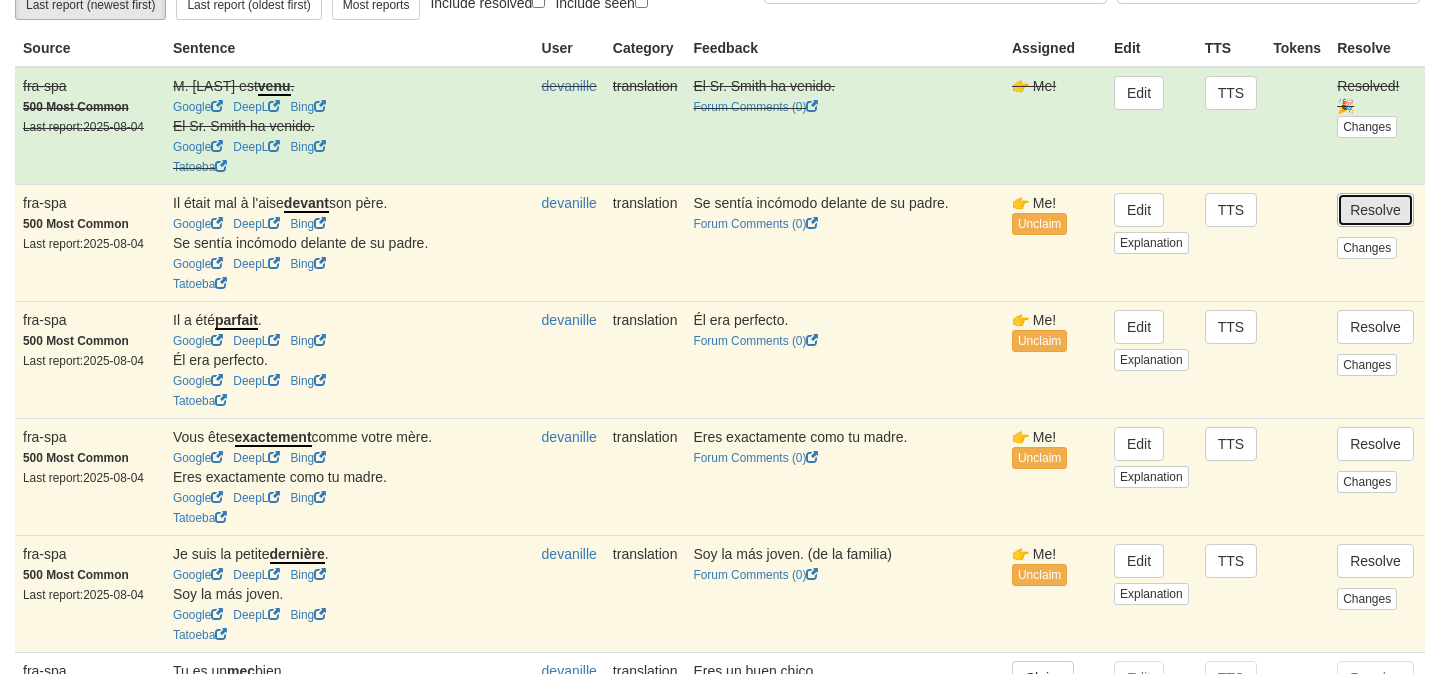 click on "Resolve" at bounding box center (1375, 210) 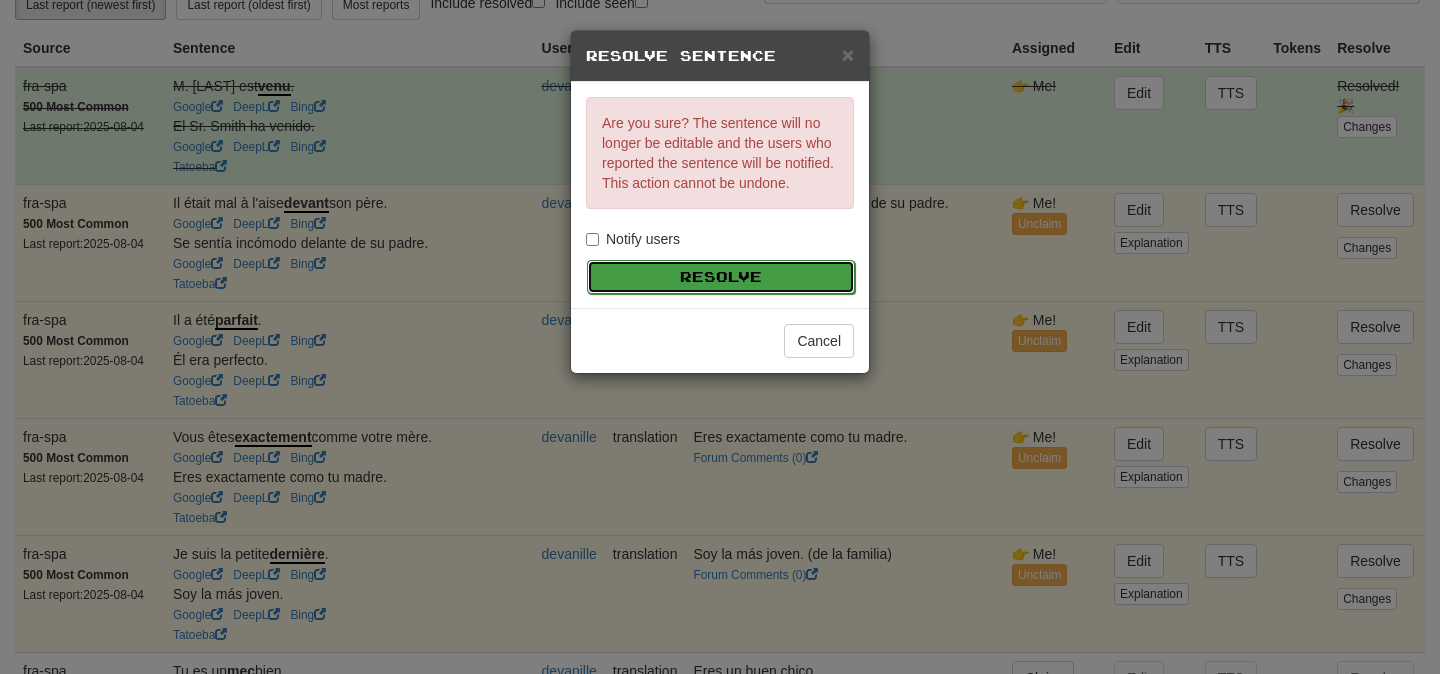 click on "Resolve" at bounding box center [721, 277] 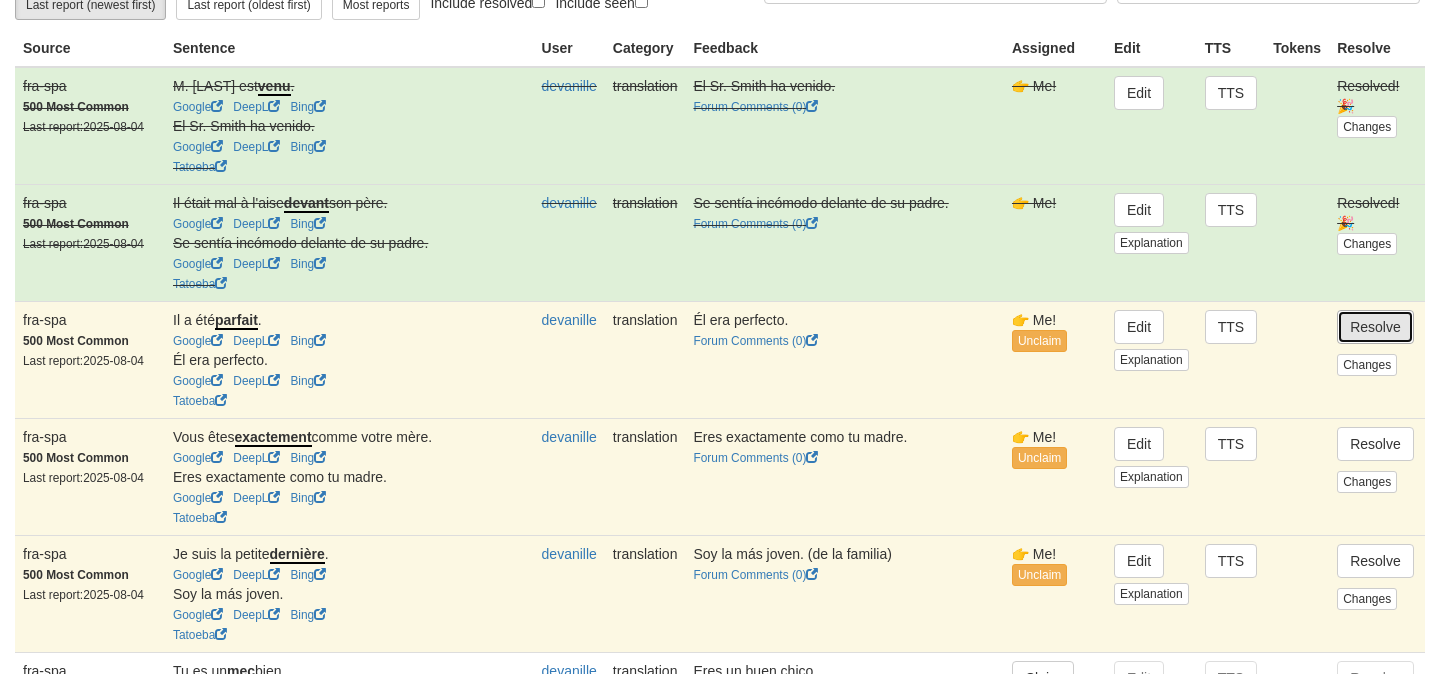 click on "Resolve" at bounding box center [1375, 327] 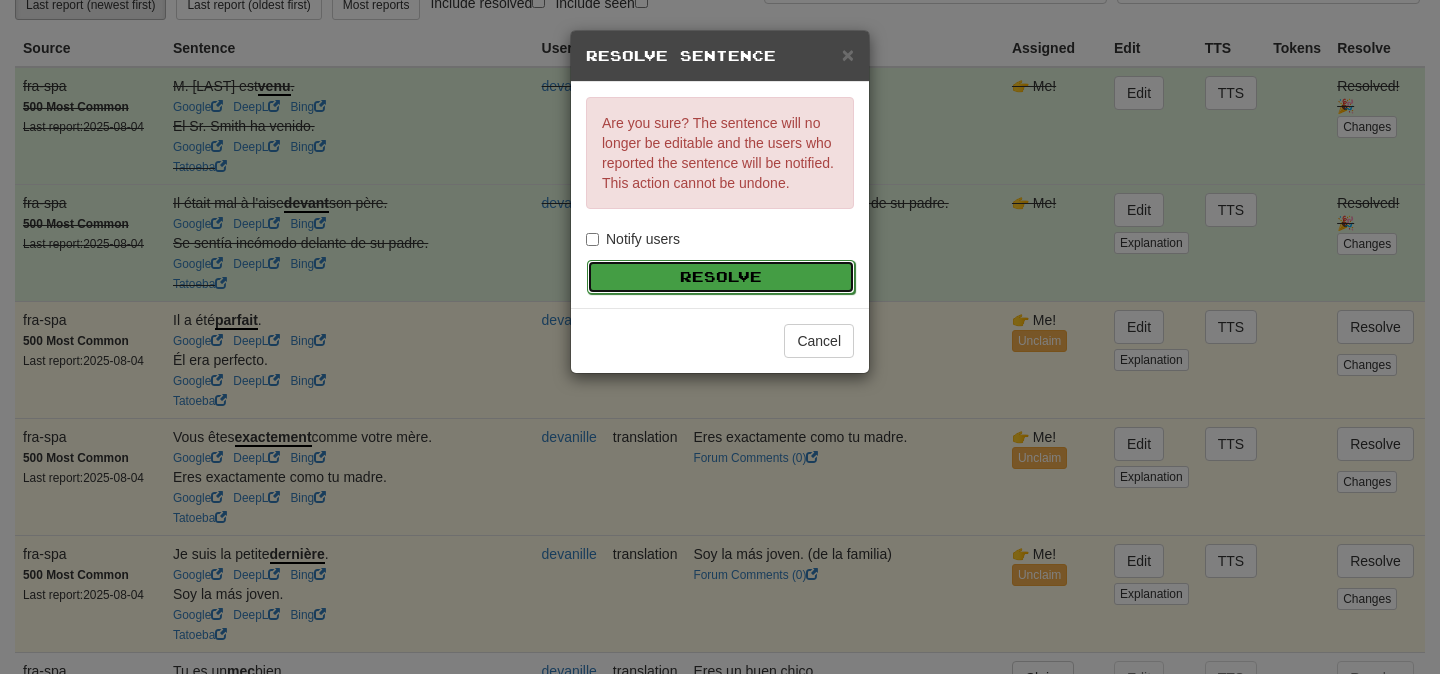 click on "Resolve" at bounding box center (721, 277) 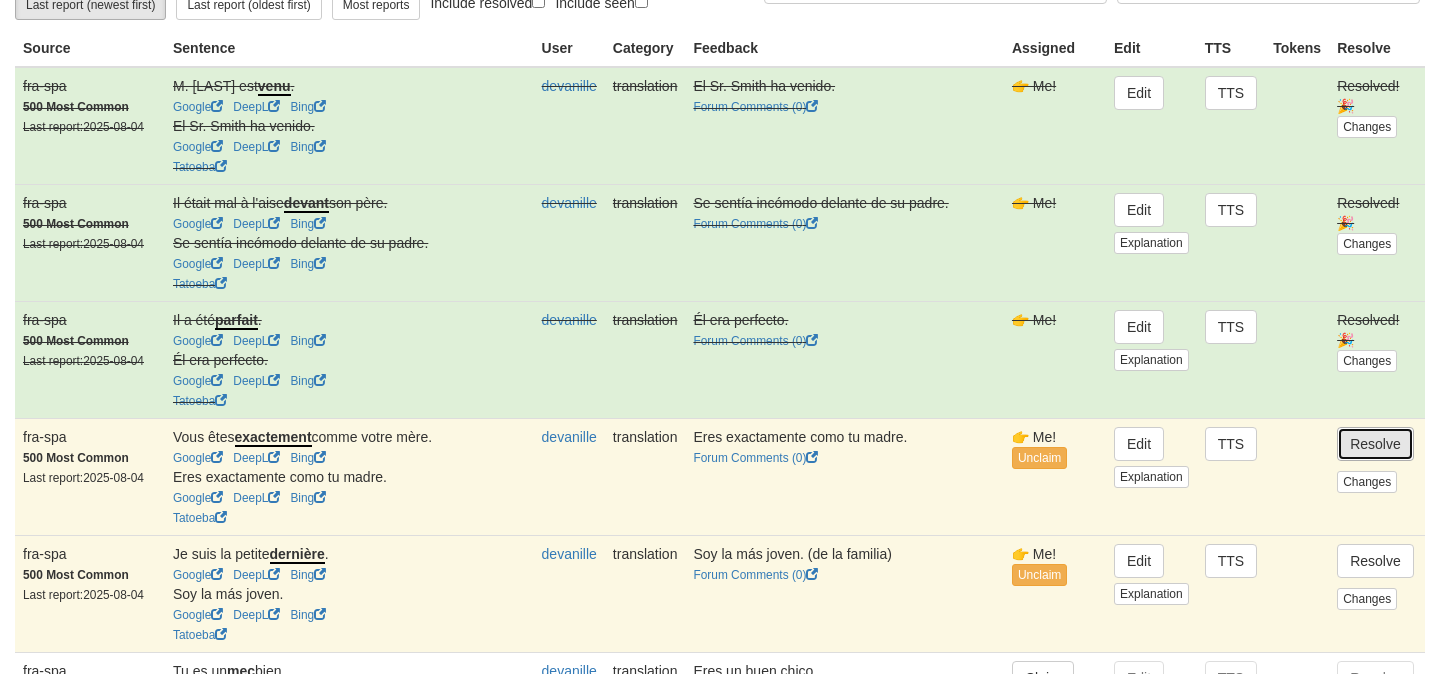 click on "Resolve" at bounding box center [1375, 444] 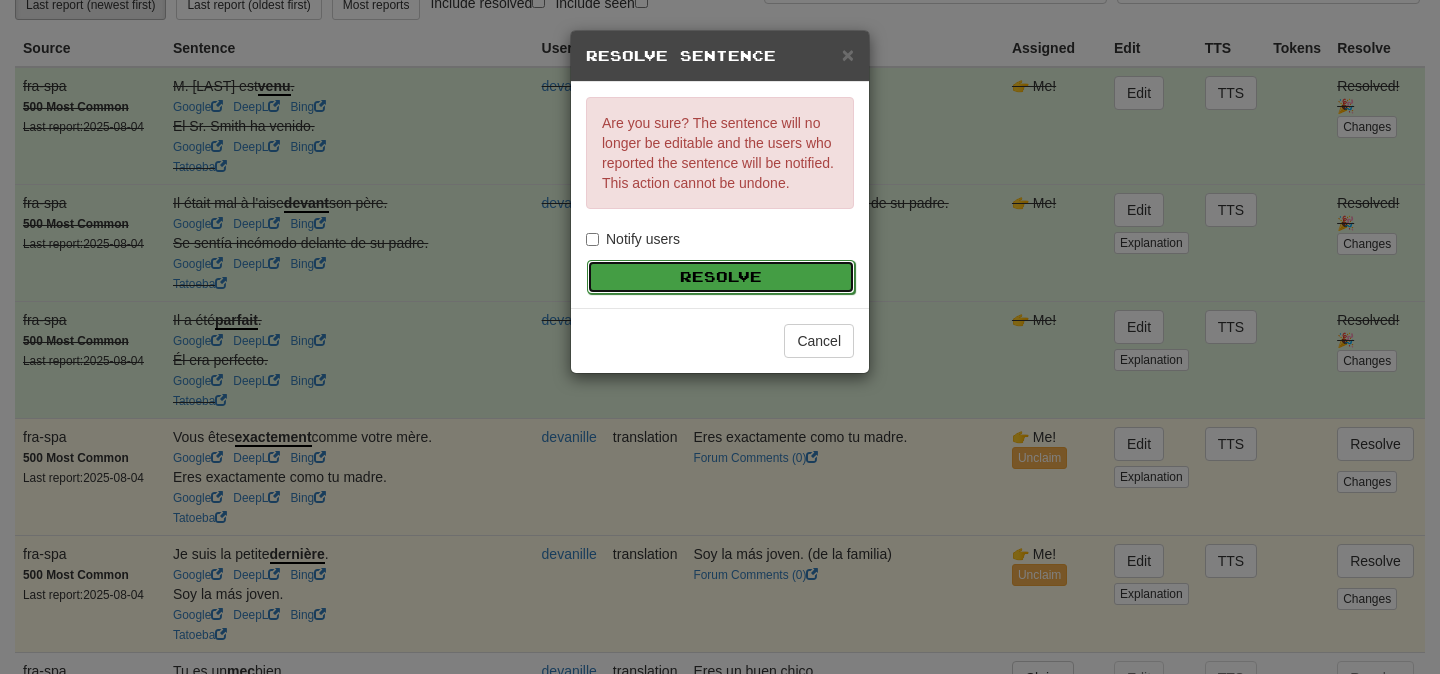 click on "Resolve" at bounding box center [721, 277] 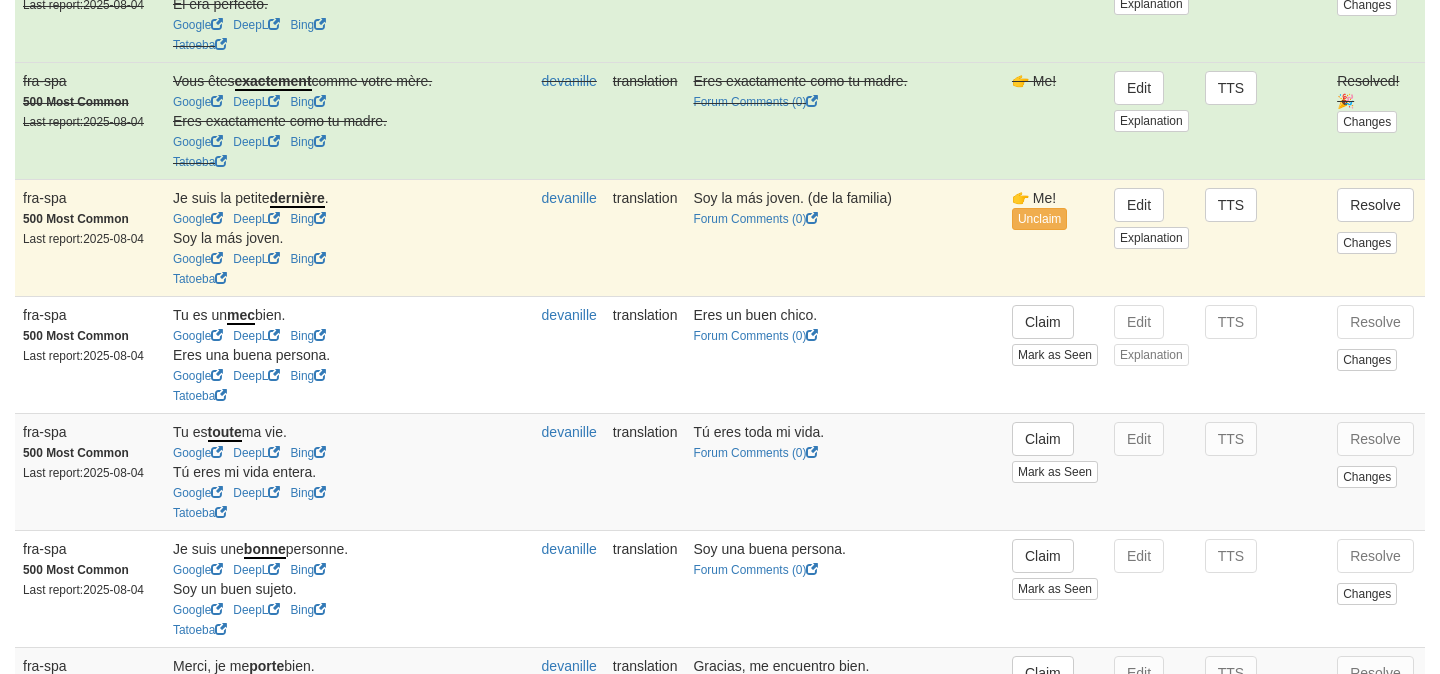 scroll, scrollTop: 612, scrollLeft: 0, axis: vertical 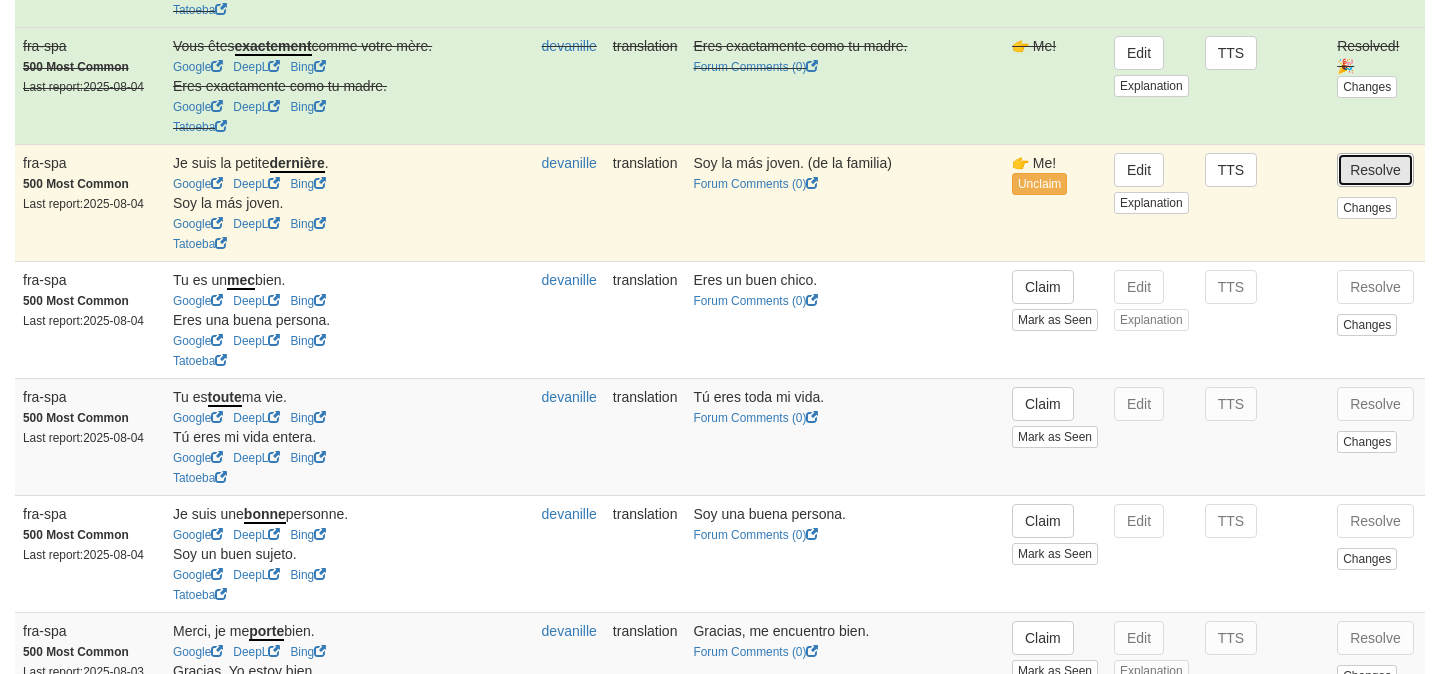 click on "Resolve" at bounding box center (1375, 170) 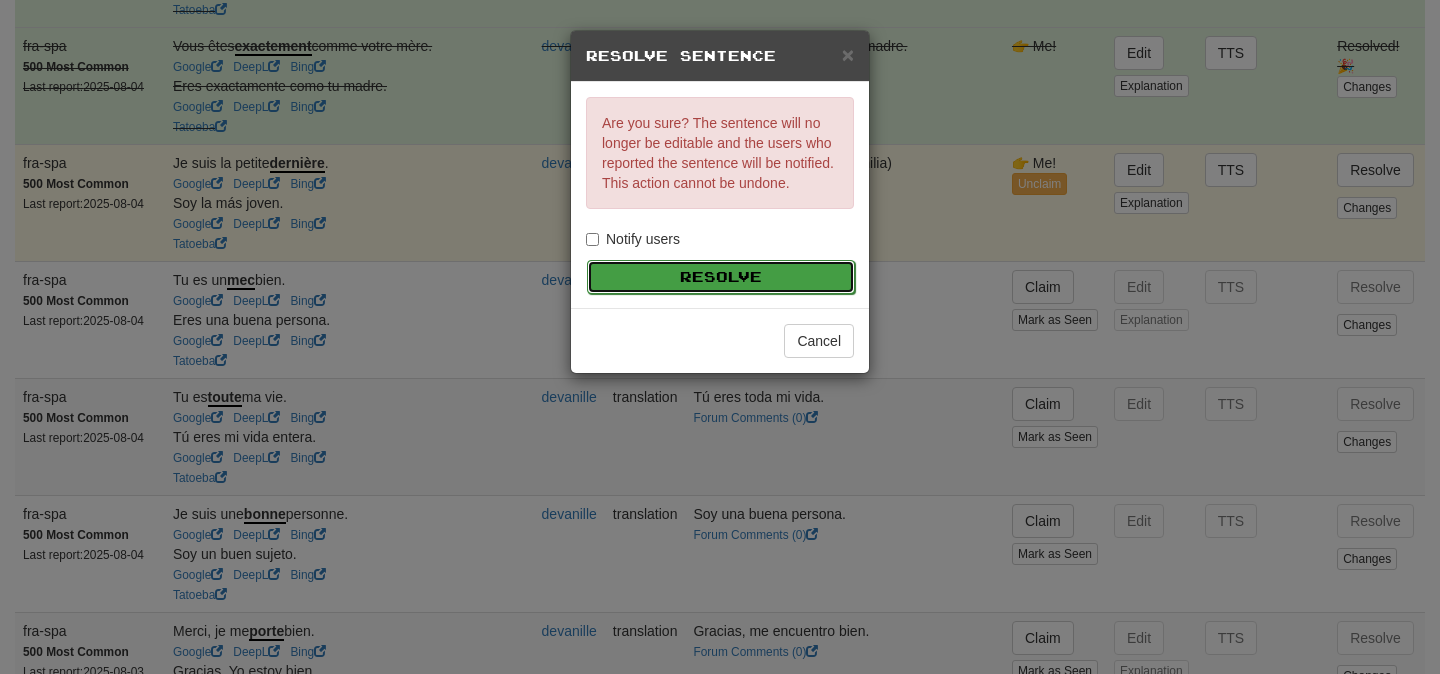 click on "Resolve" at bounding box center (721, 277) 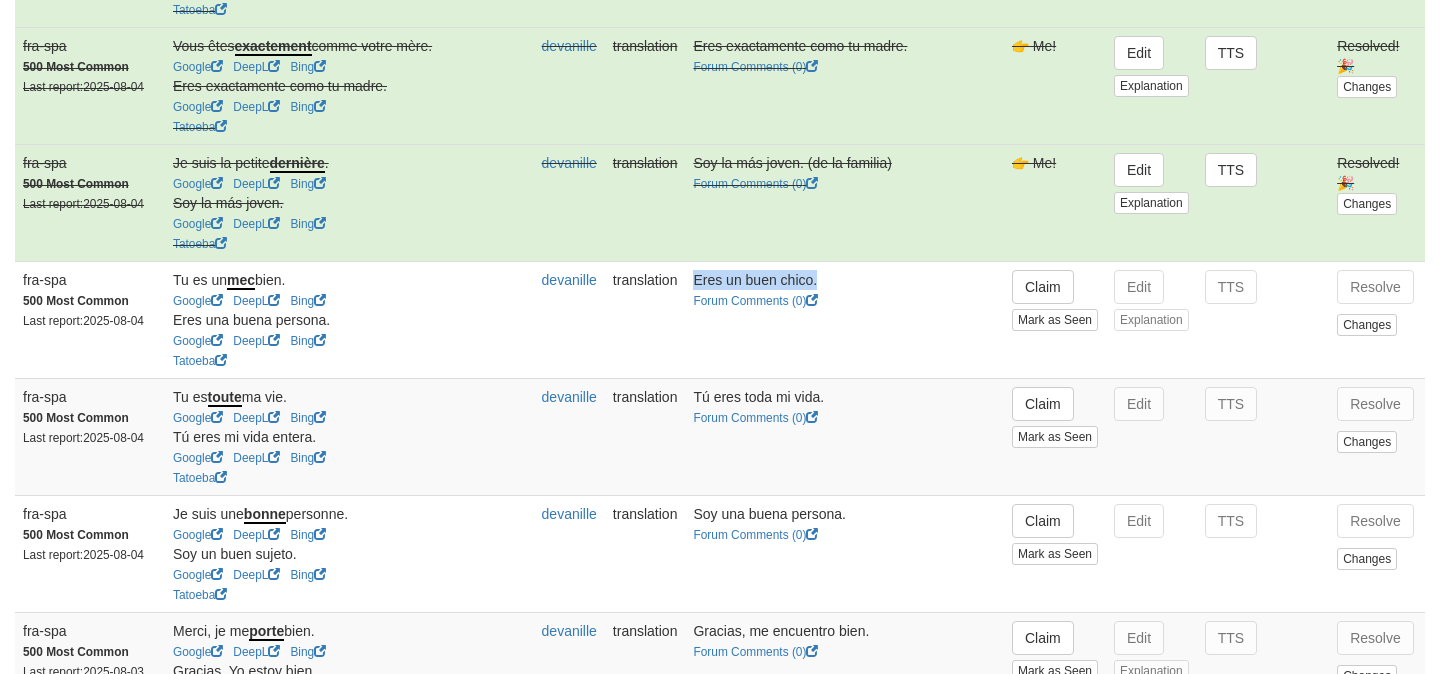 drag, startPoint x: 702, startPoint y: 299, endPoint x: 870, endPoint y: 303, distance: 168.0476 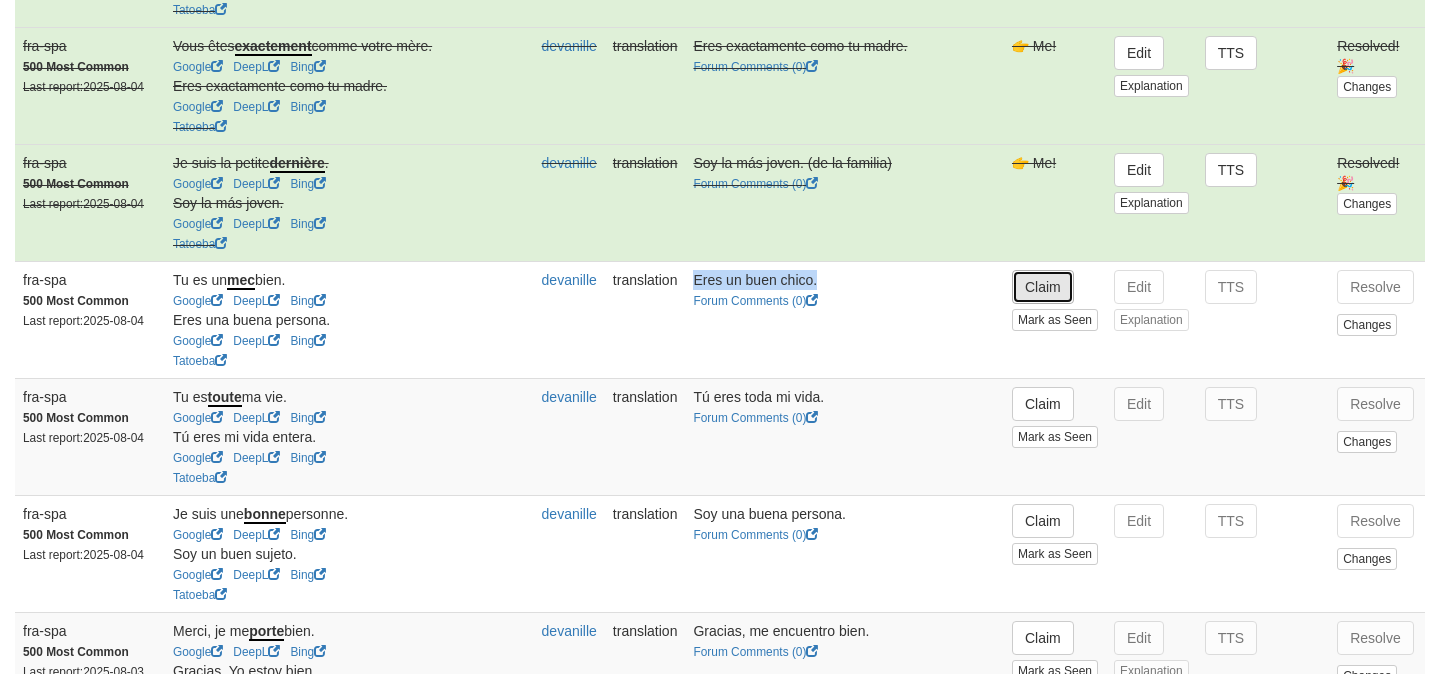 click on "Claim" at bounding box center (1043, 287) 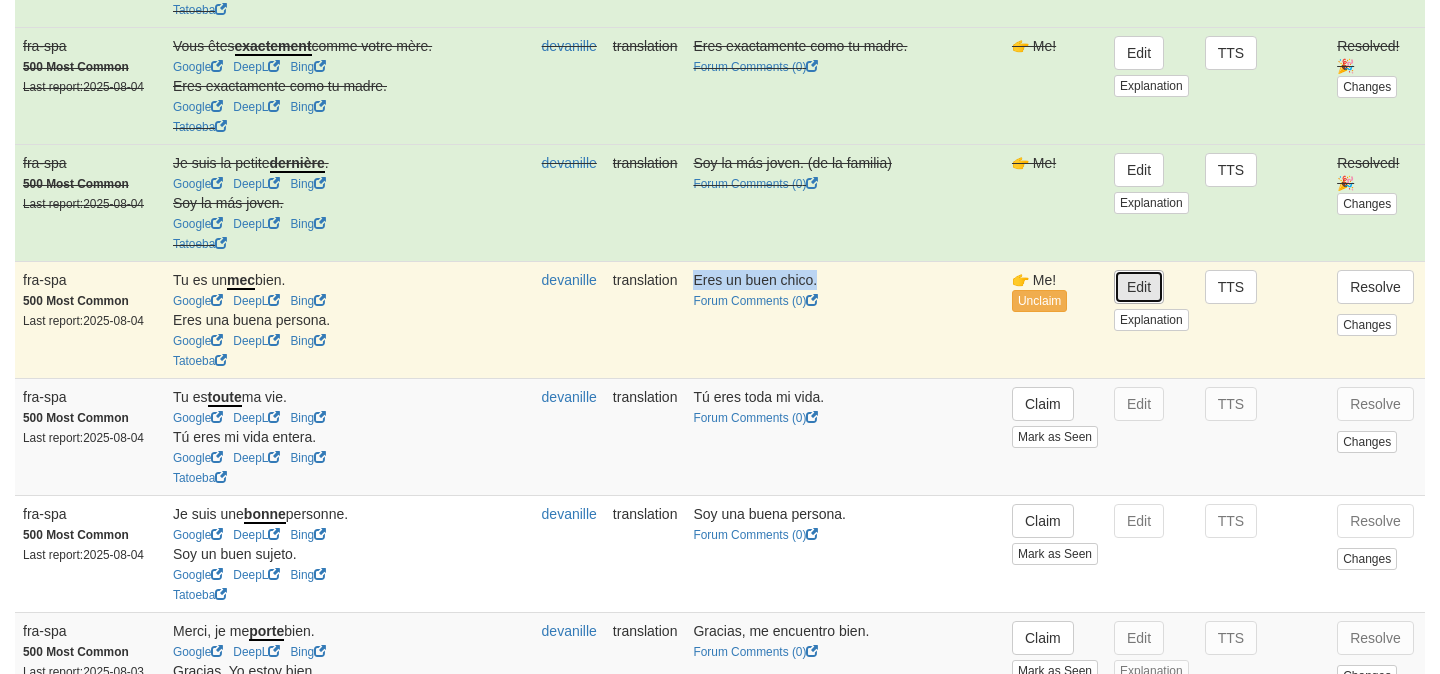 click on "Edit" at bounding box center (1139, 287) 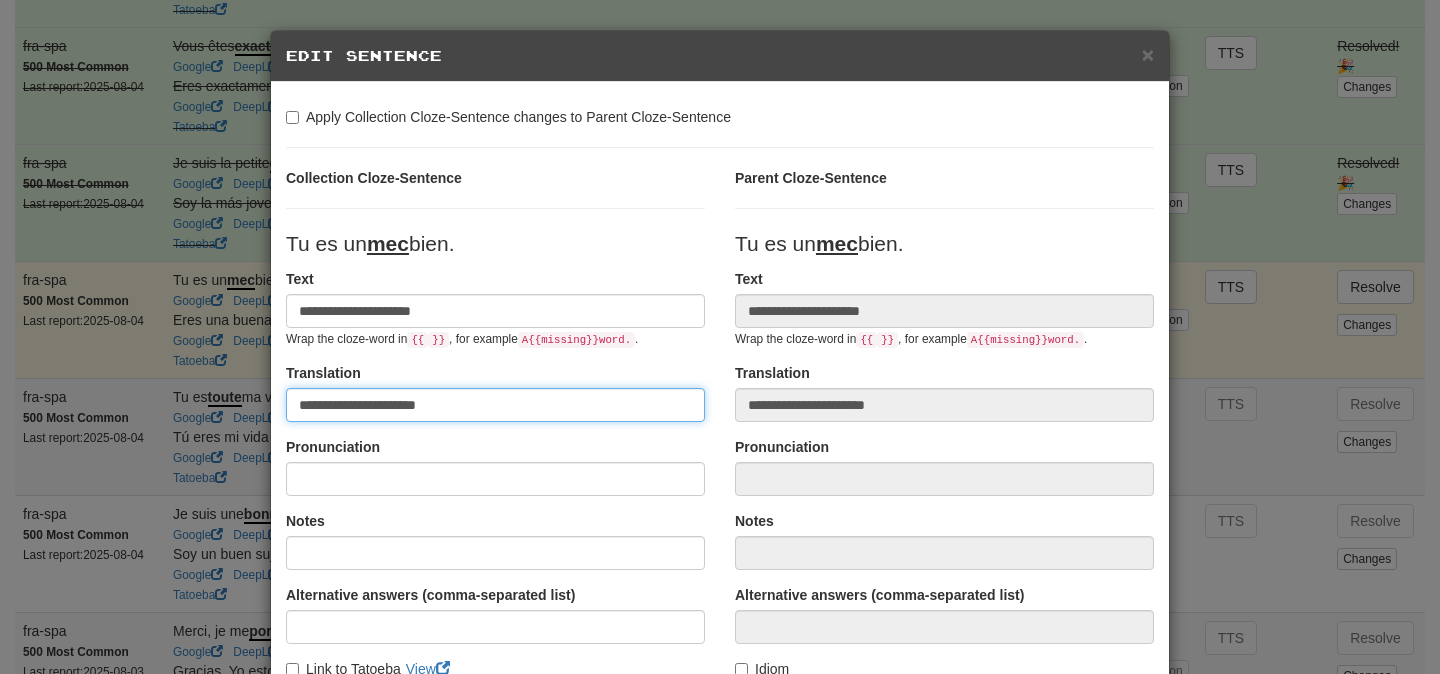 click on "**********" at bounding box center (495, 405) 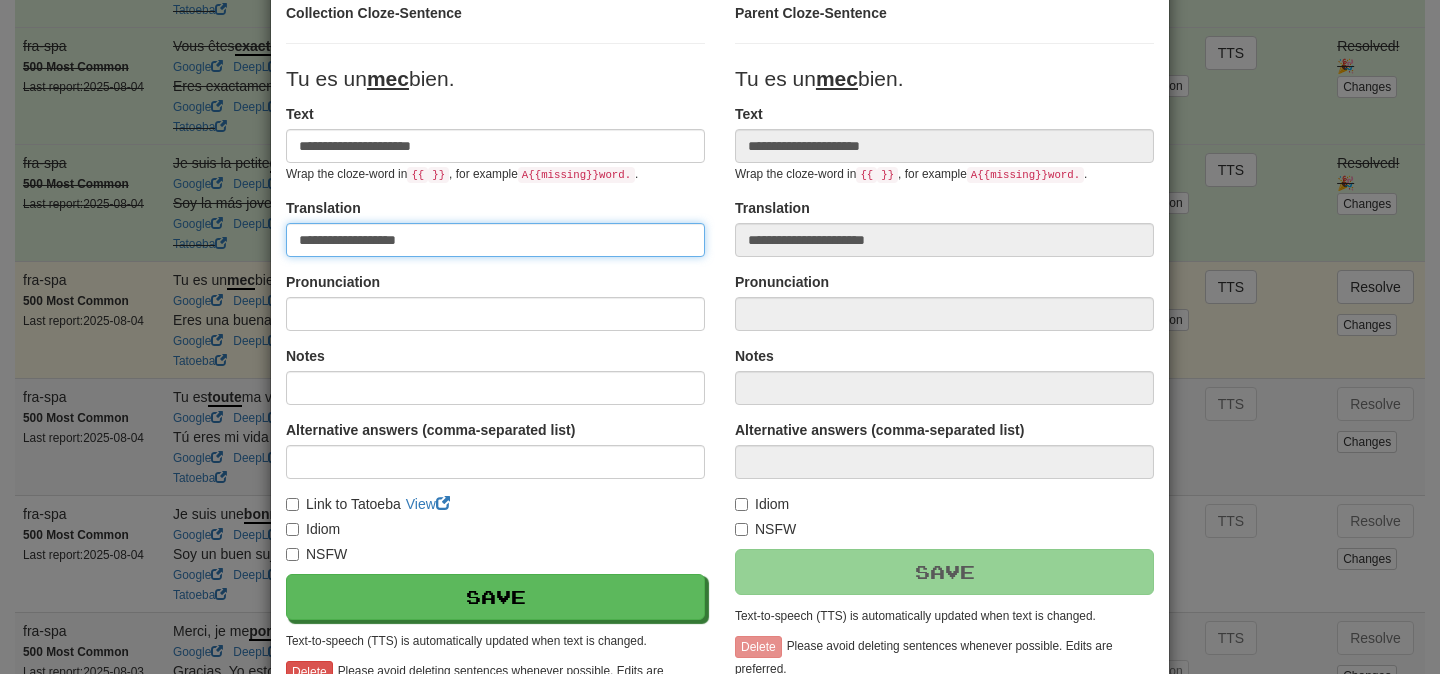 scroll, scrollTop: 182, scrollLeft: 0, axis: vertical 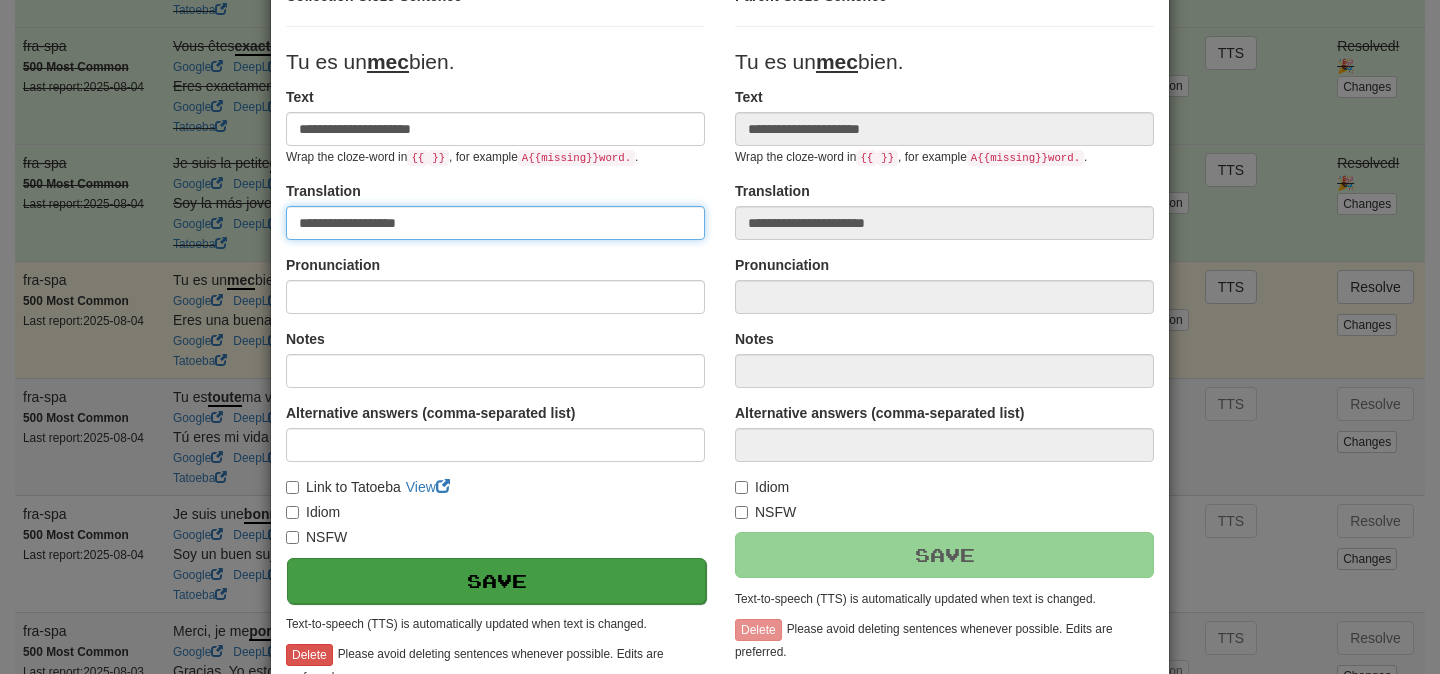 type on "**********" 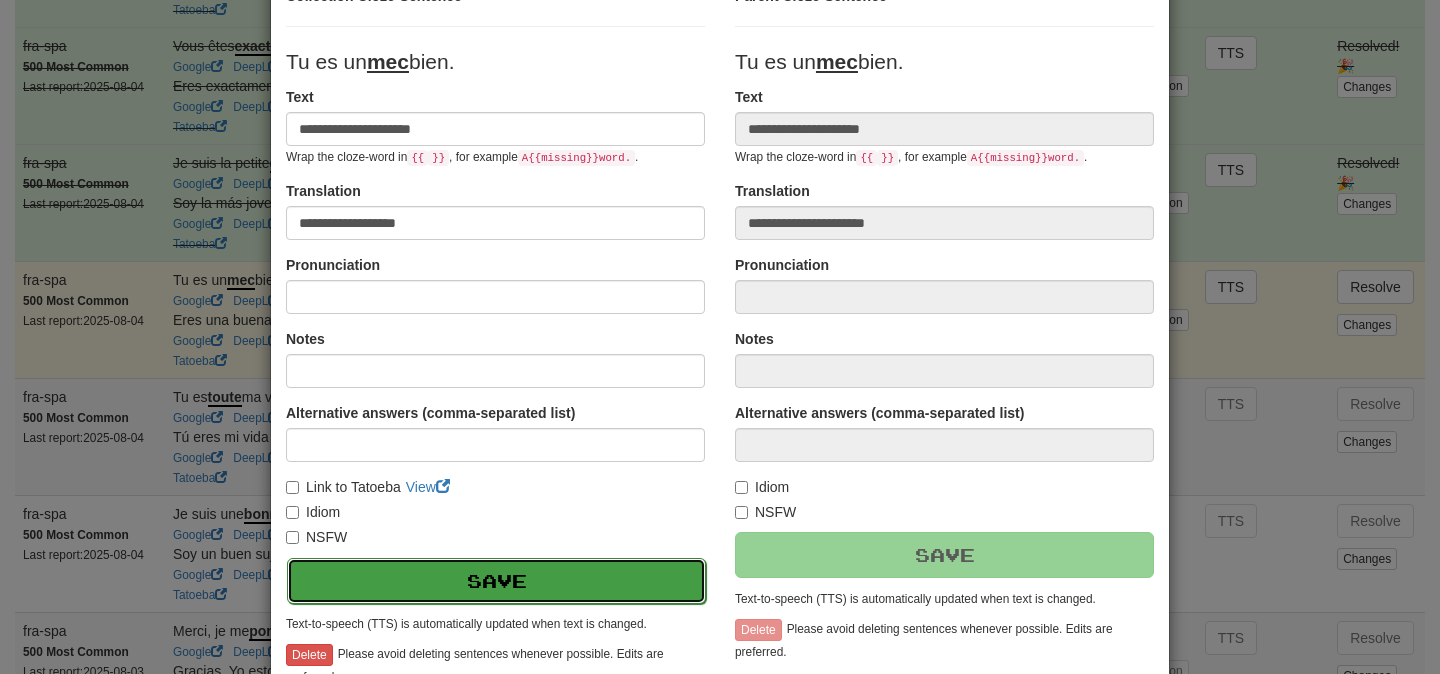 click on "Save" at bounding box center (496, 581) 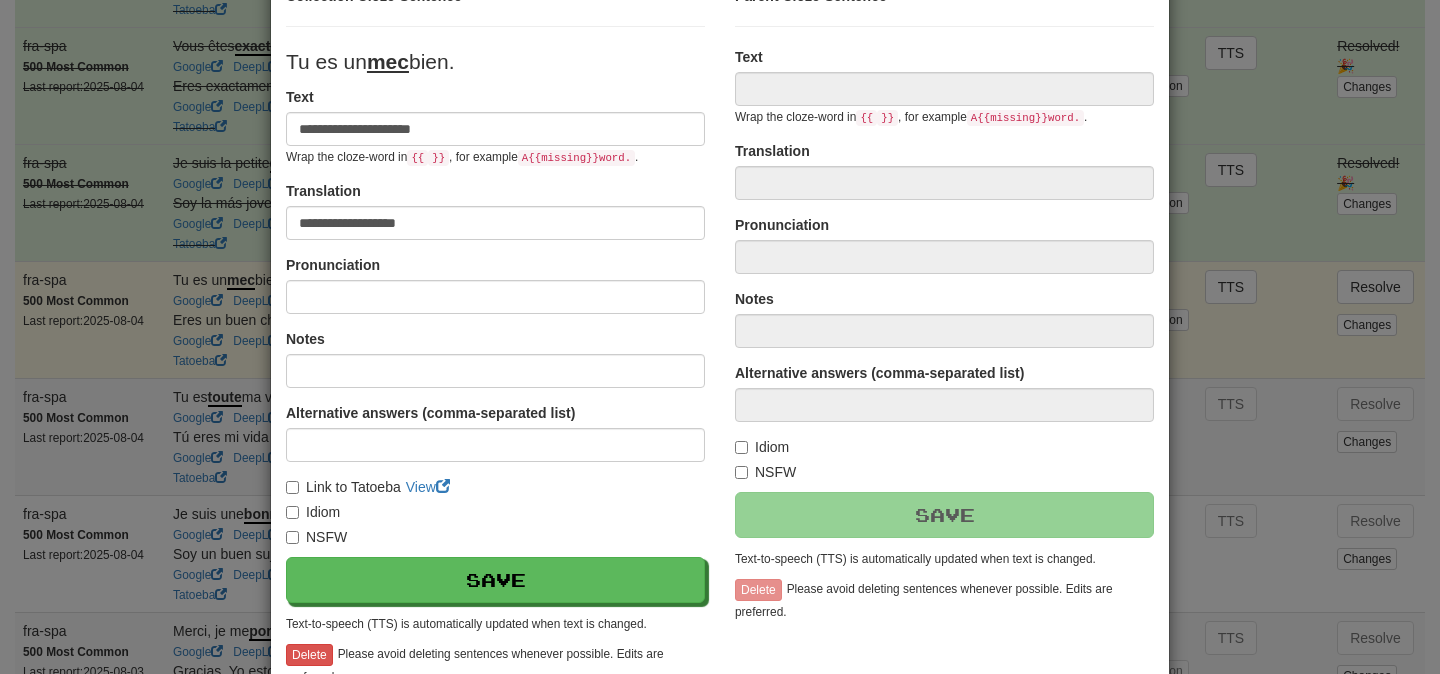 type on "**********" 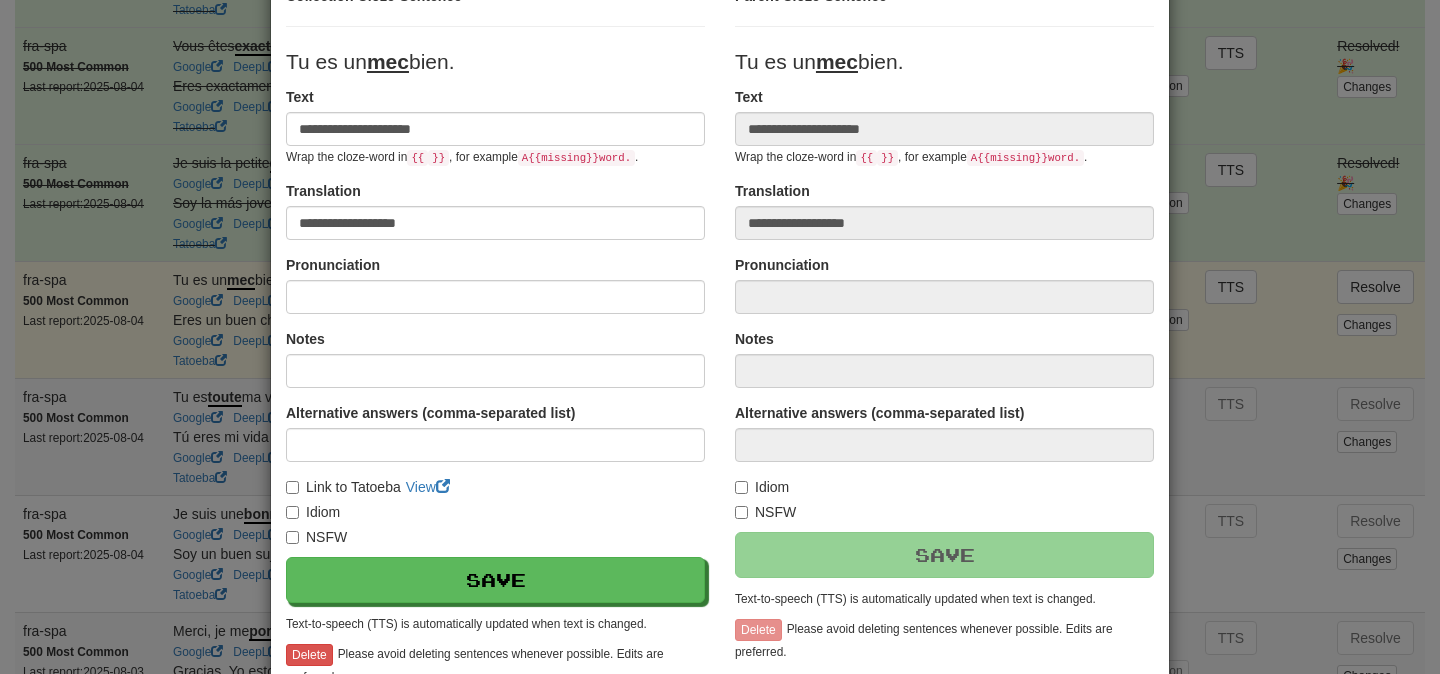 click on "**********" at bounding box center (720, 337) 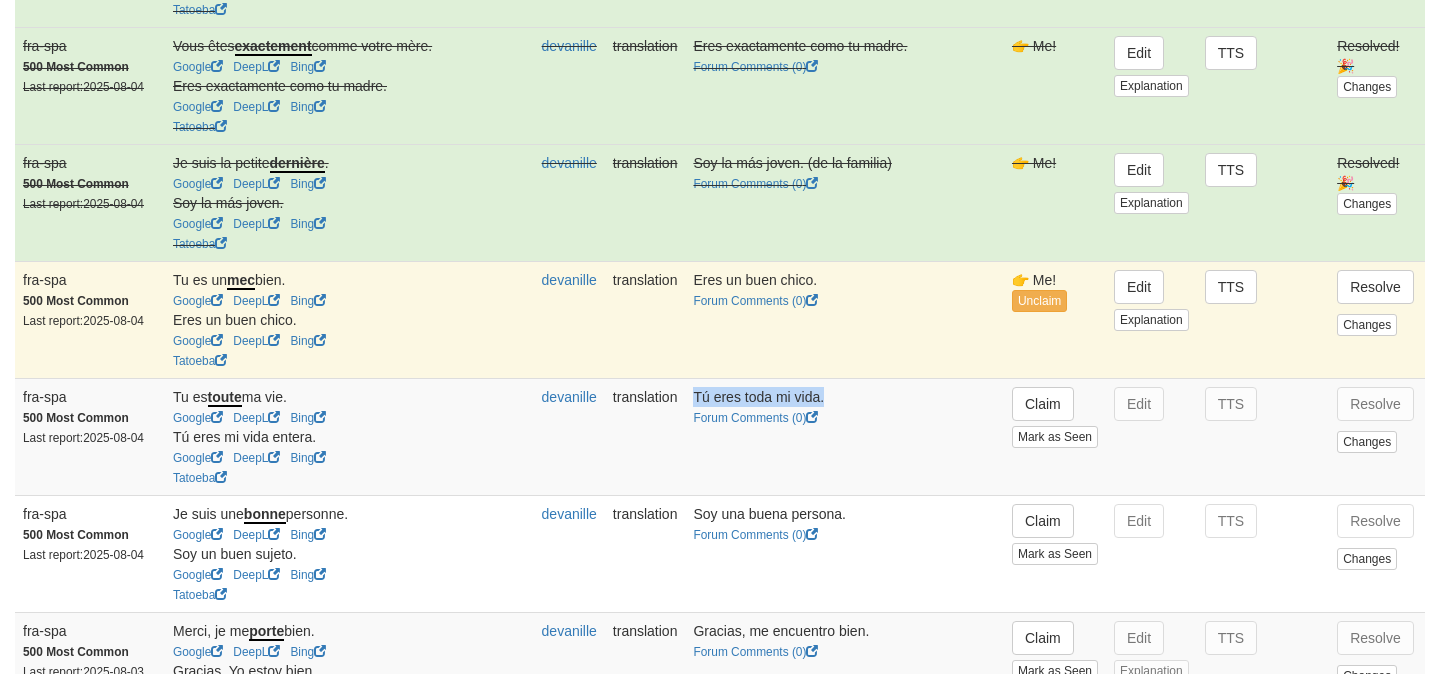 drag, startPoint x: 696, startPoint y: 416, endPoint x: 884, endPoint y: 424, distance: 188.17014 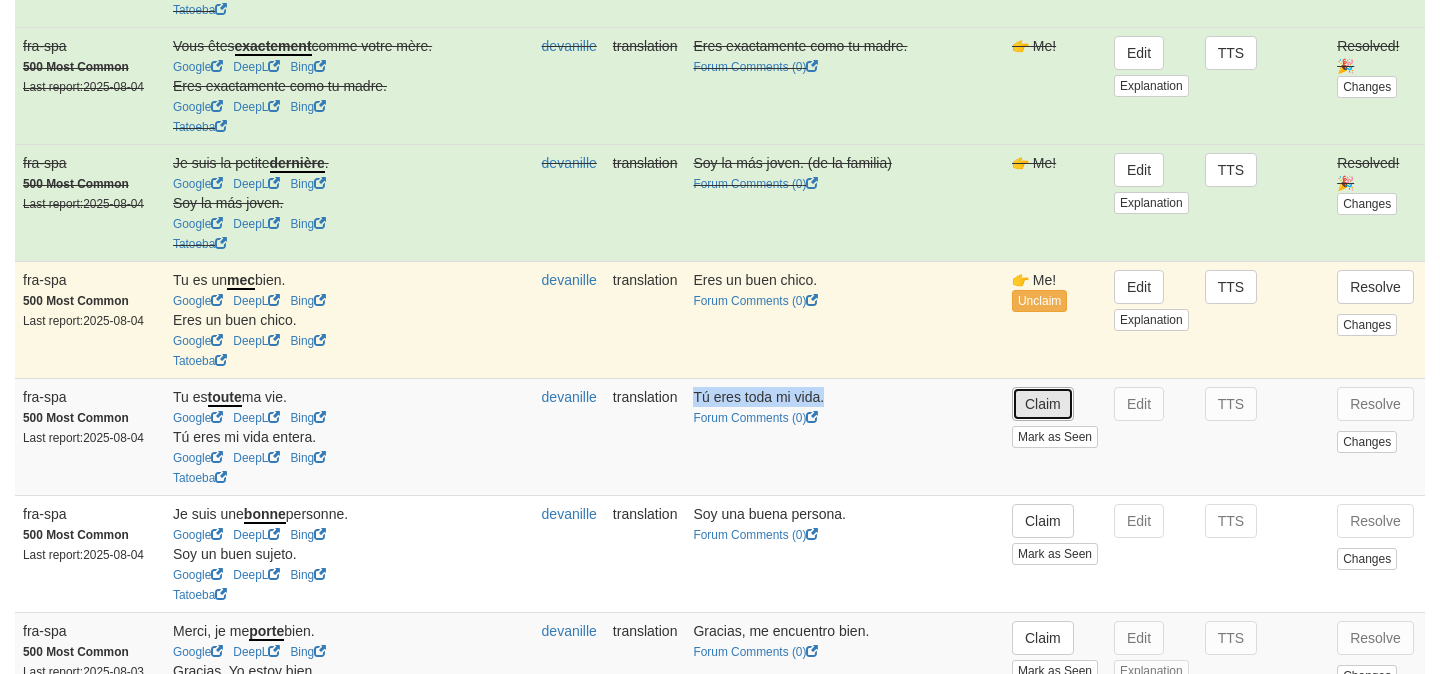 click on "Claim" at bounding box center (1043, 404) 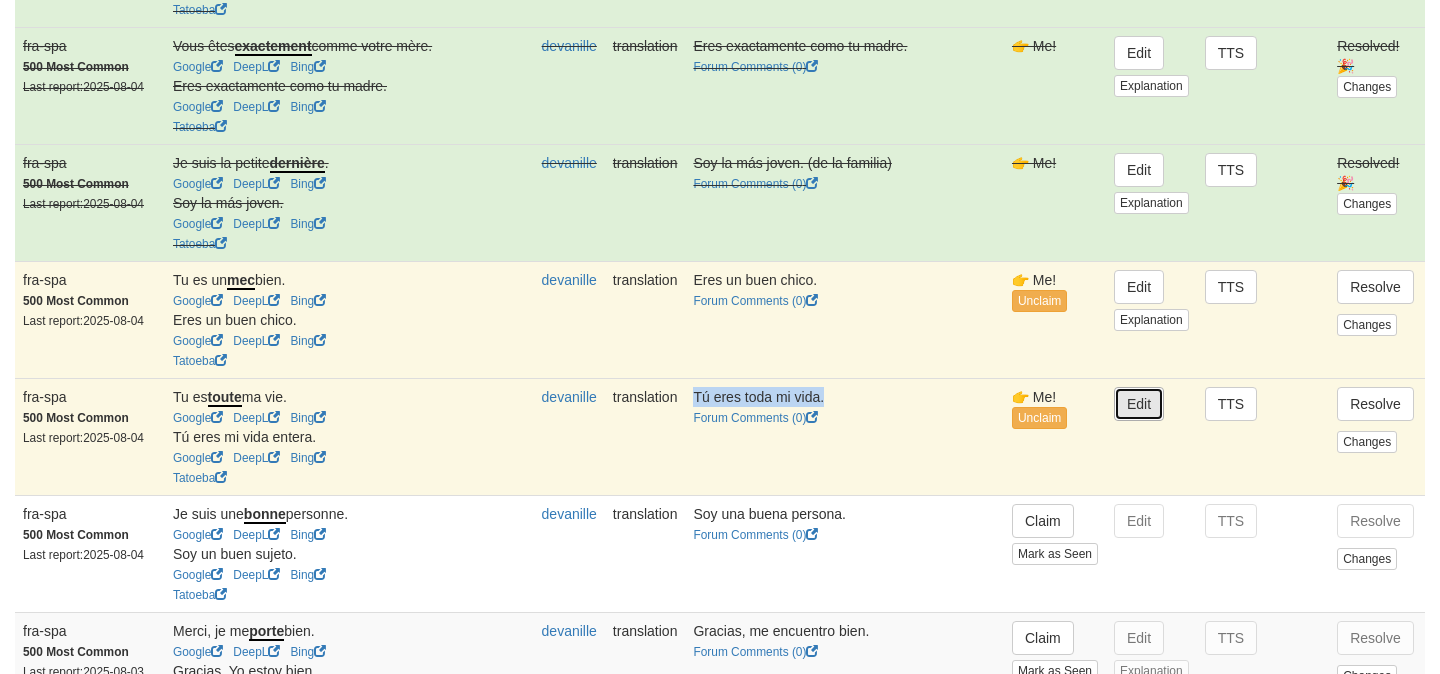 click on "Edit" at bounding box center (1139, 404) 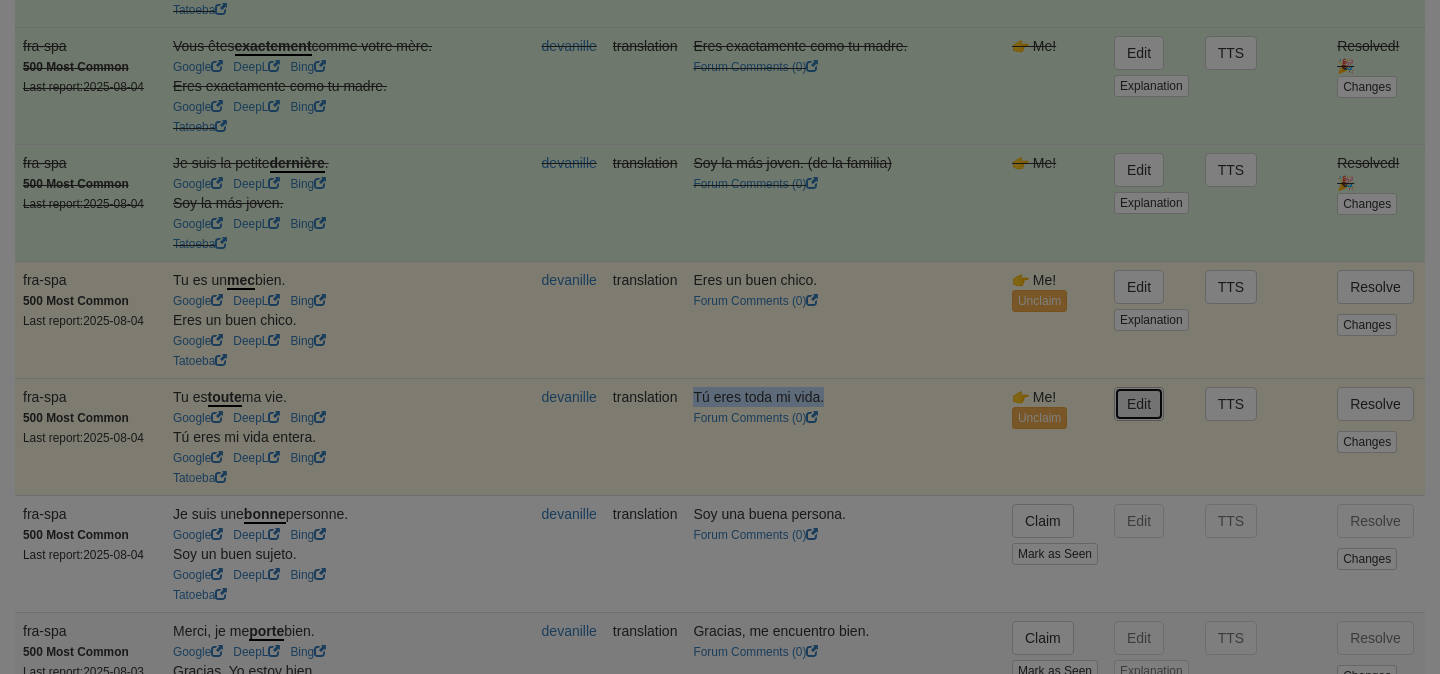 type on "**********" 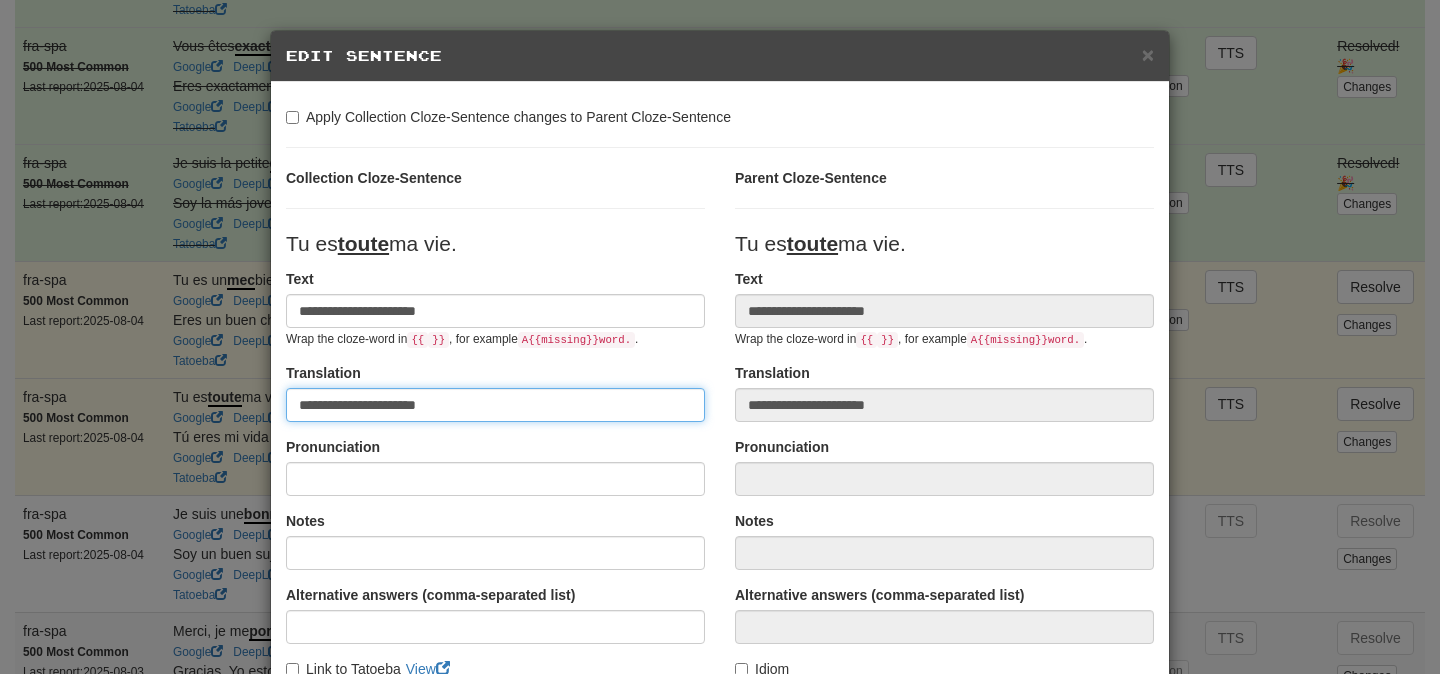 click on "**********" at bounding box center (495, 405) 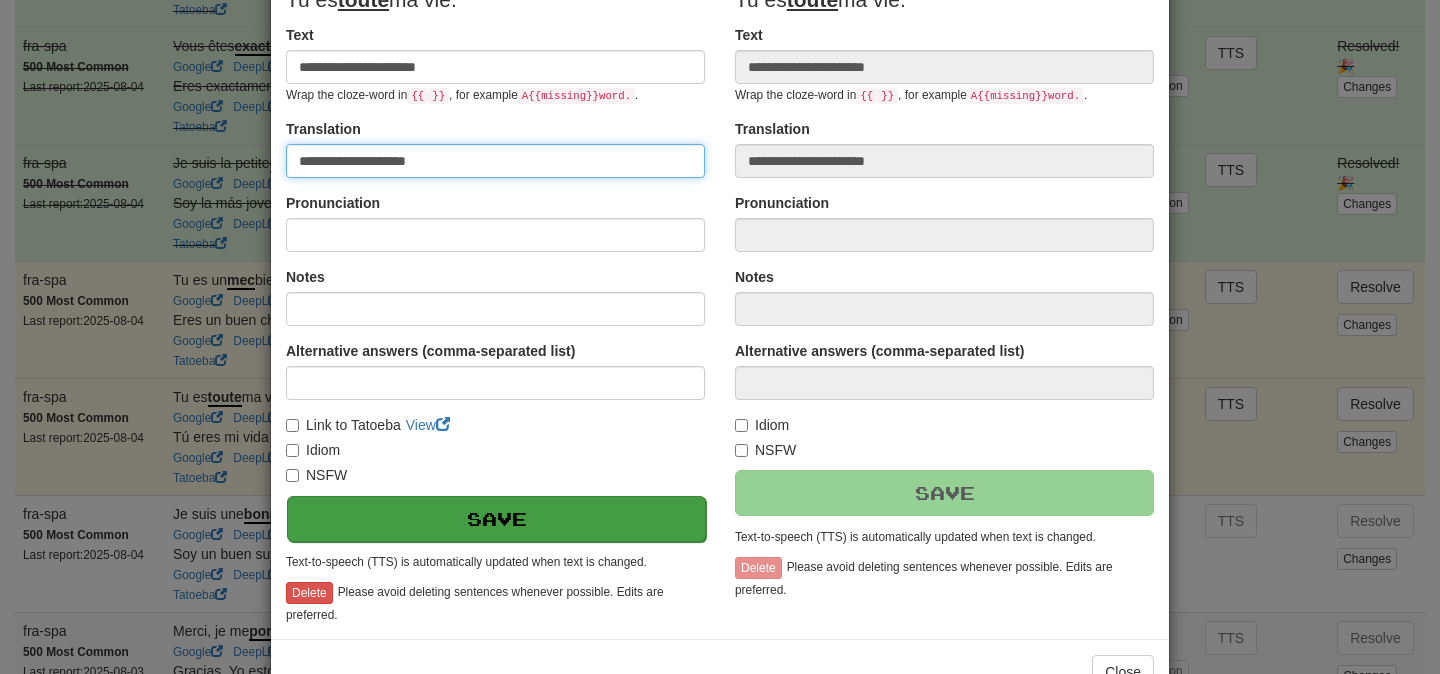 scroll, scrollTop: 242, scrollLeft: 0, axis: vertical 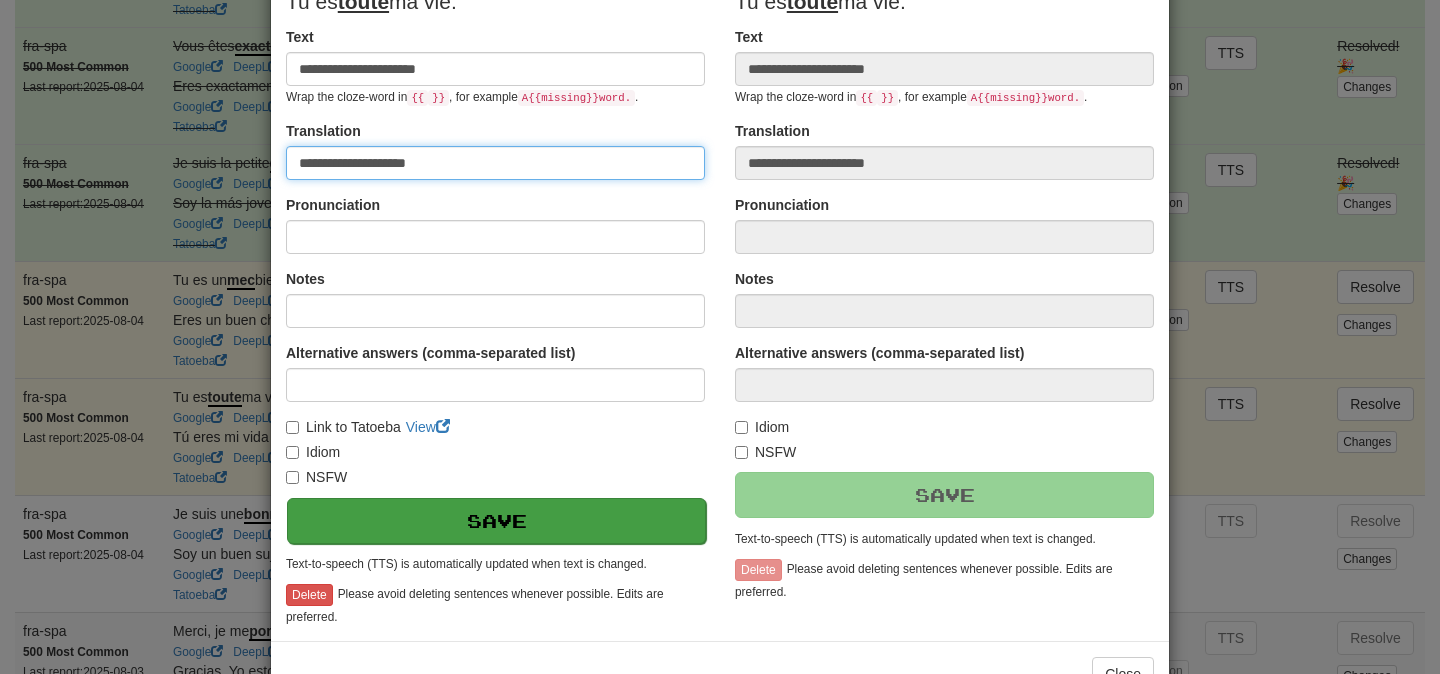 type on "**********" 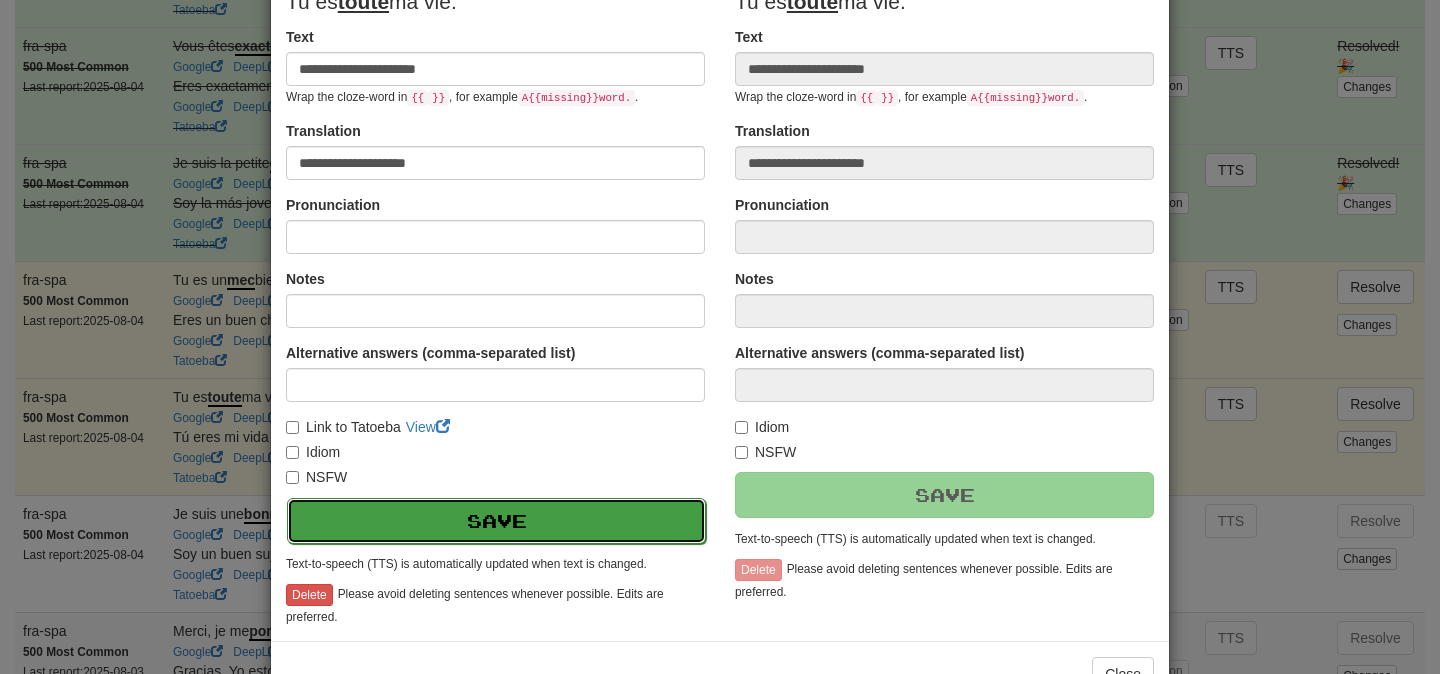 click on "Save" at bounding box center [496, 521] 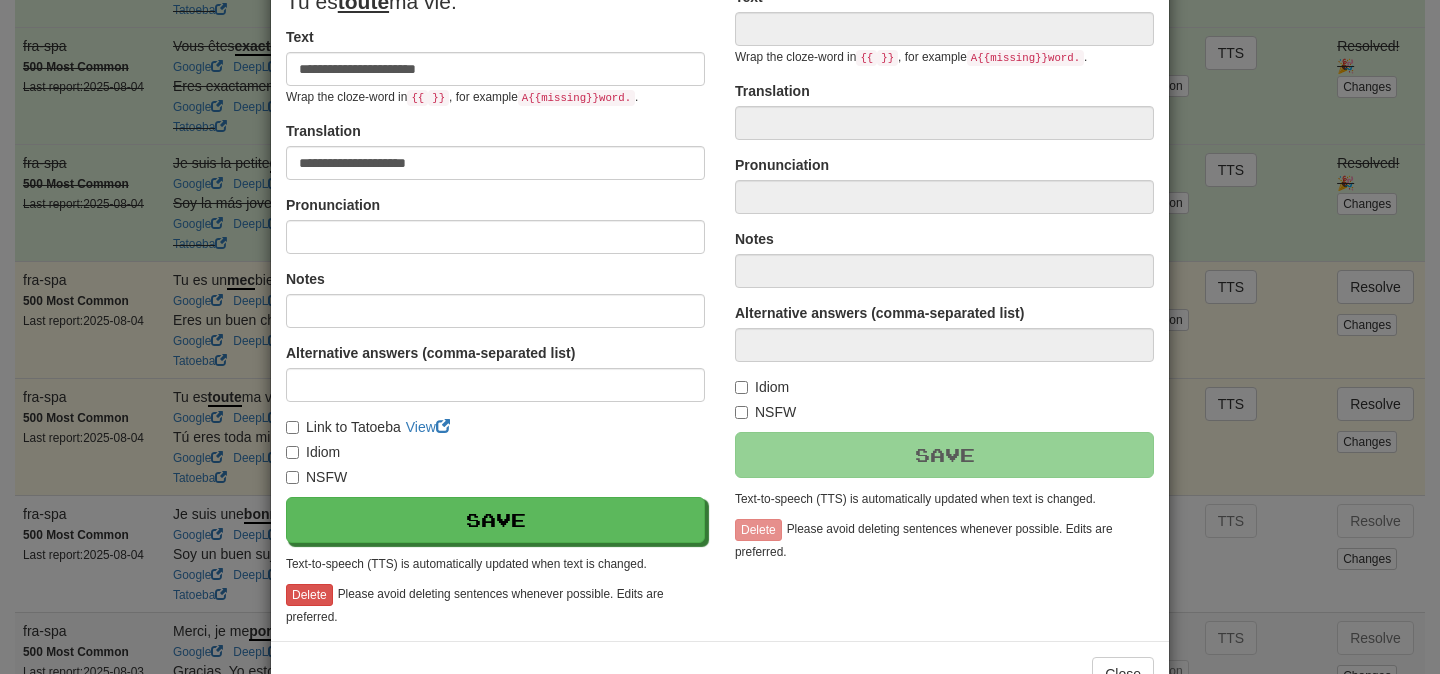 type on "**********" 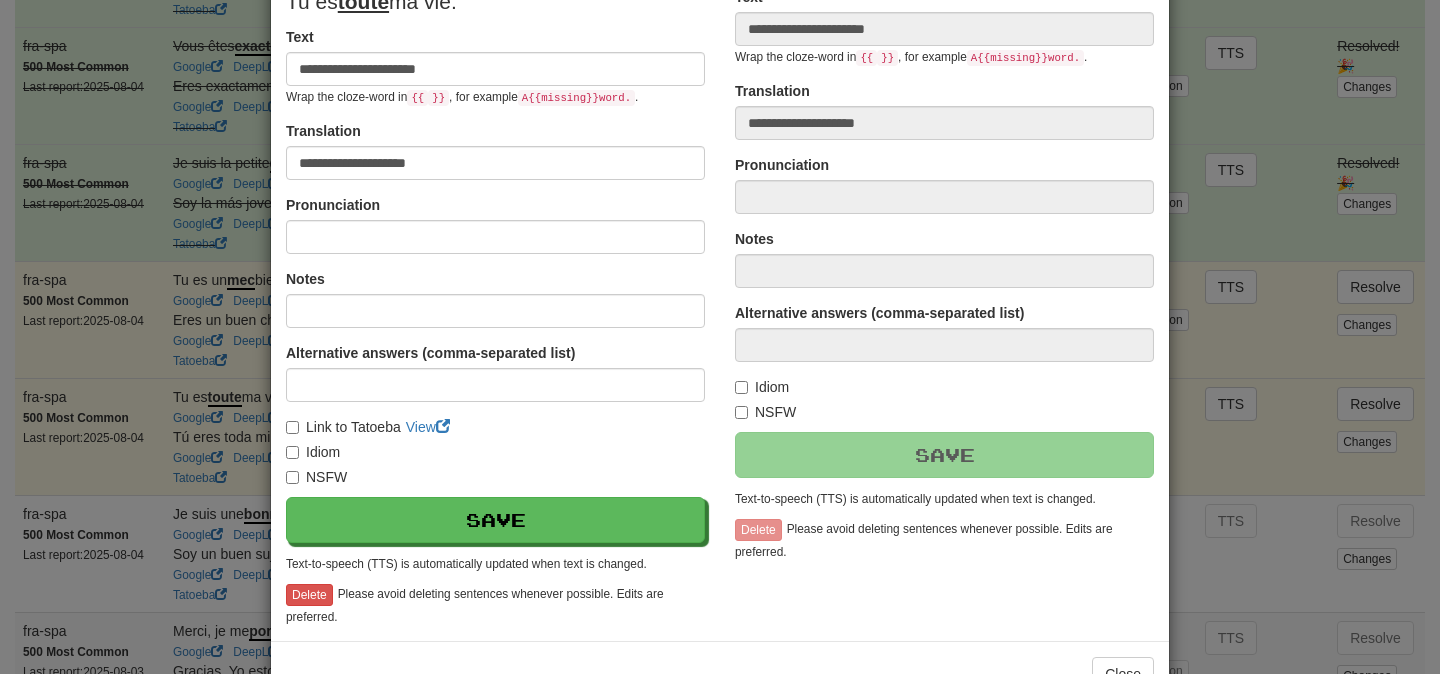 click on "**********" at bounding box center [720, 337] 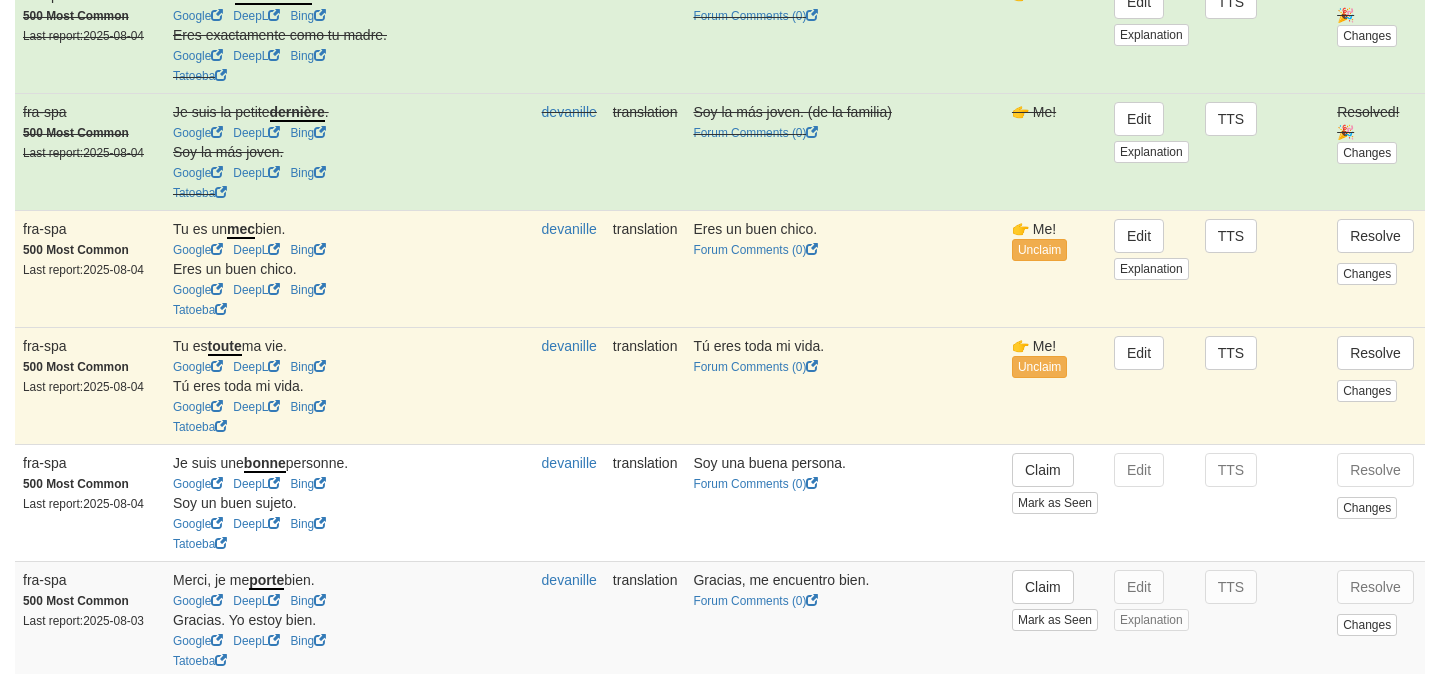 scroll, scrollTop: 670, scrollLeft: 0, axis: vertical 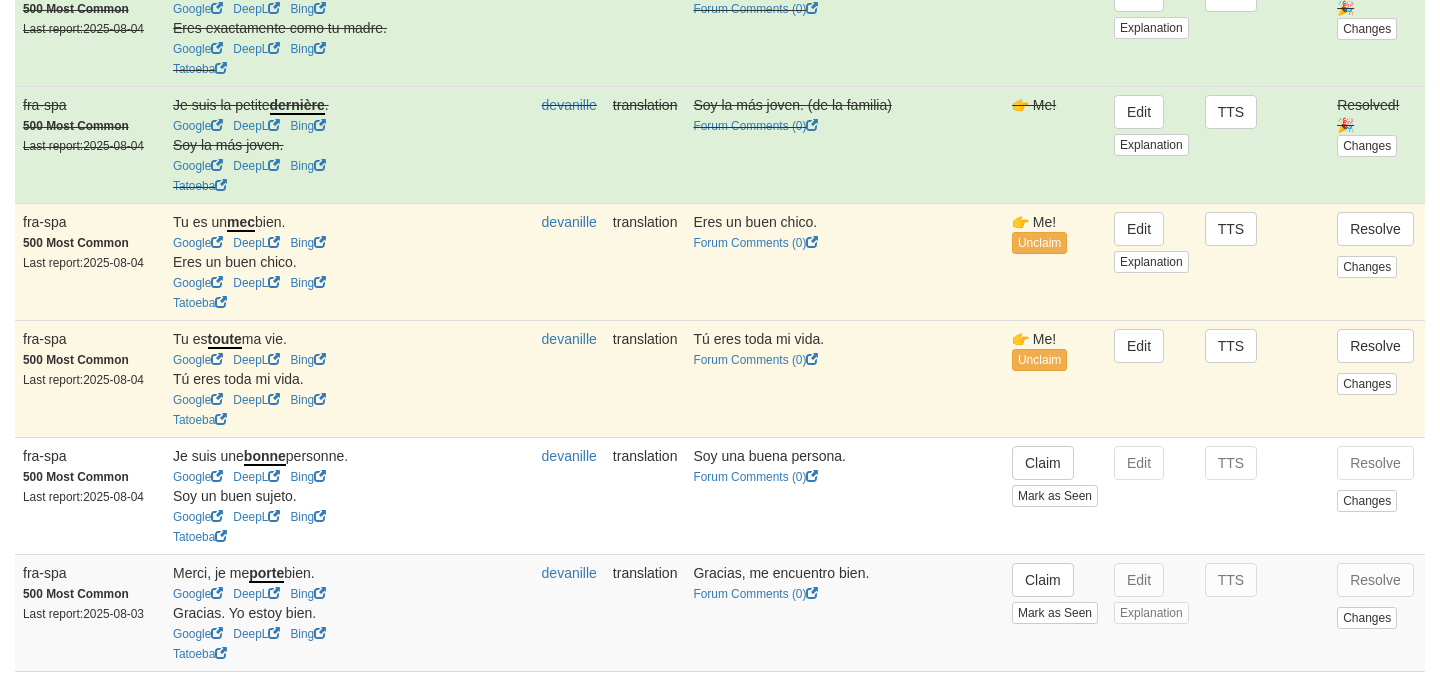 click on "translation" at bounding box center (645, 495) 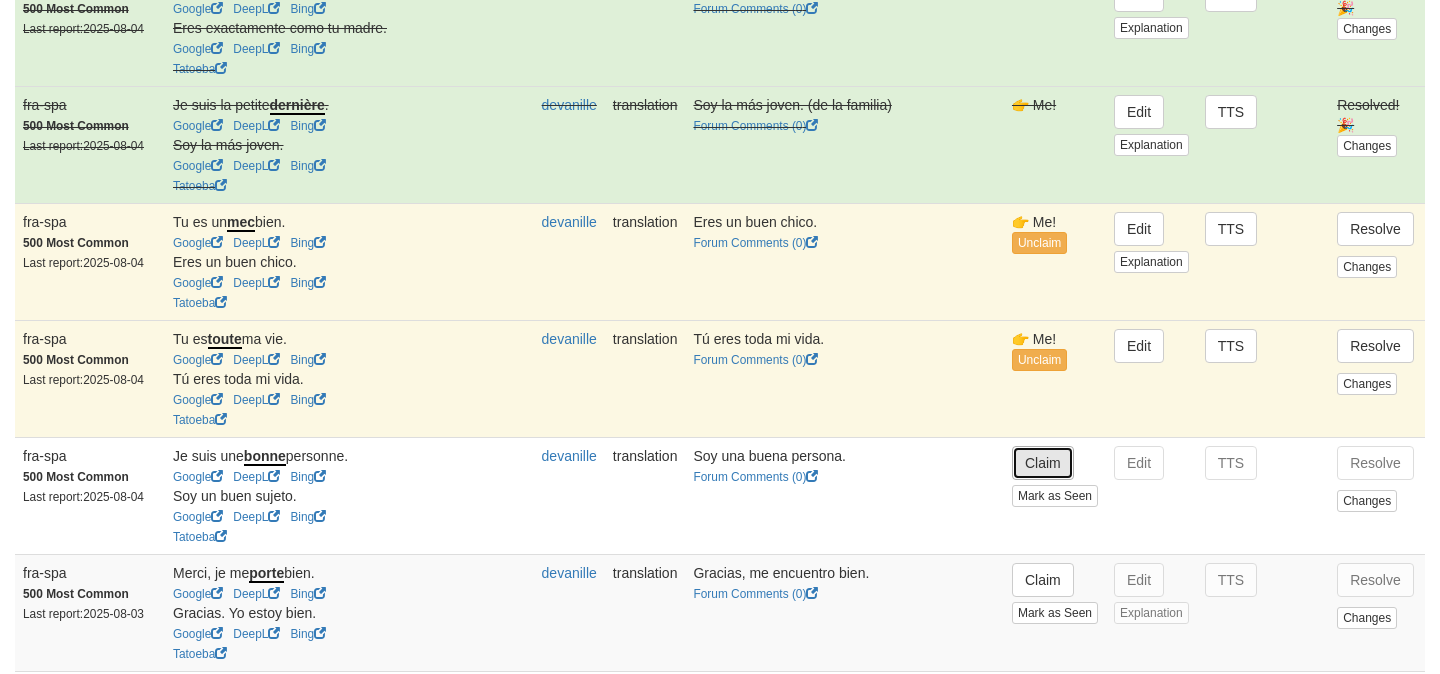 click on "Claim" at bounding box center [1043, 463] 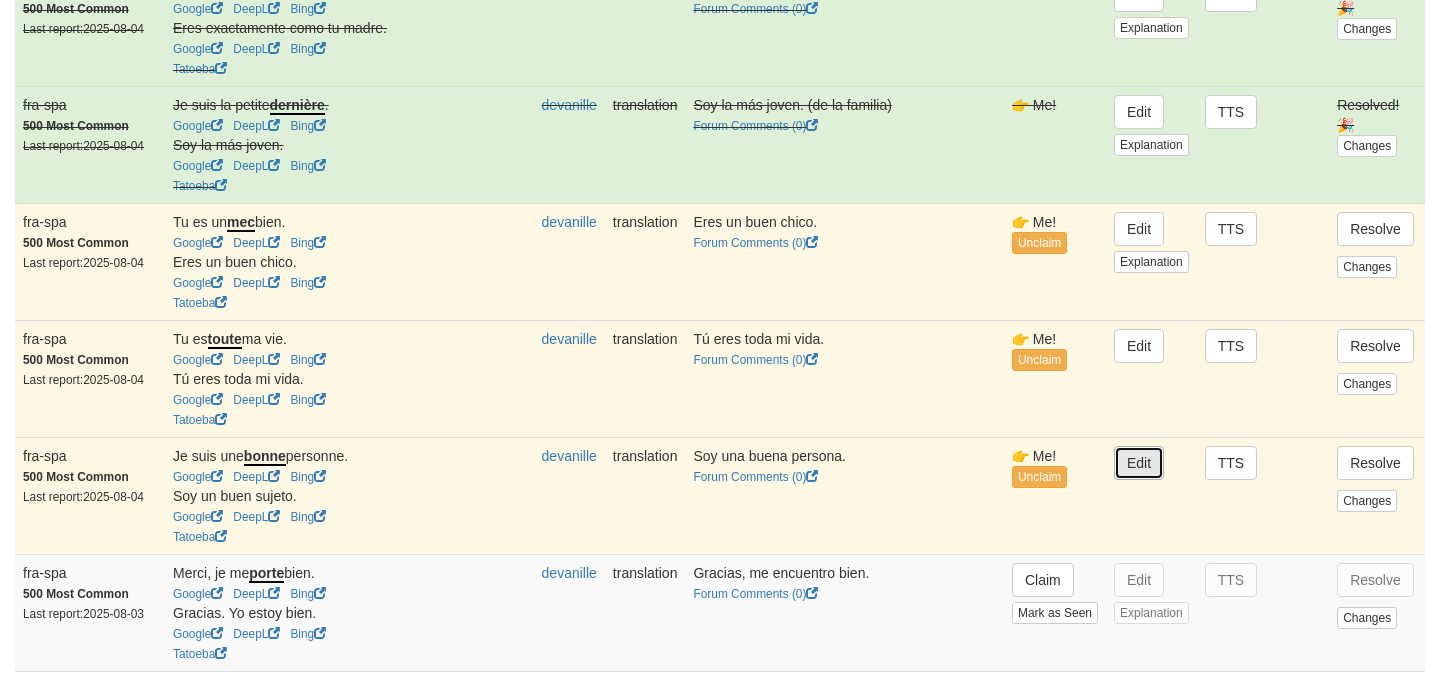 click on "Edit" at bounding box center (1139, 463) 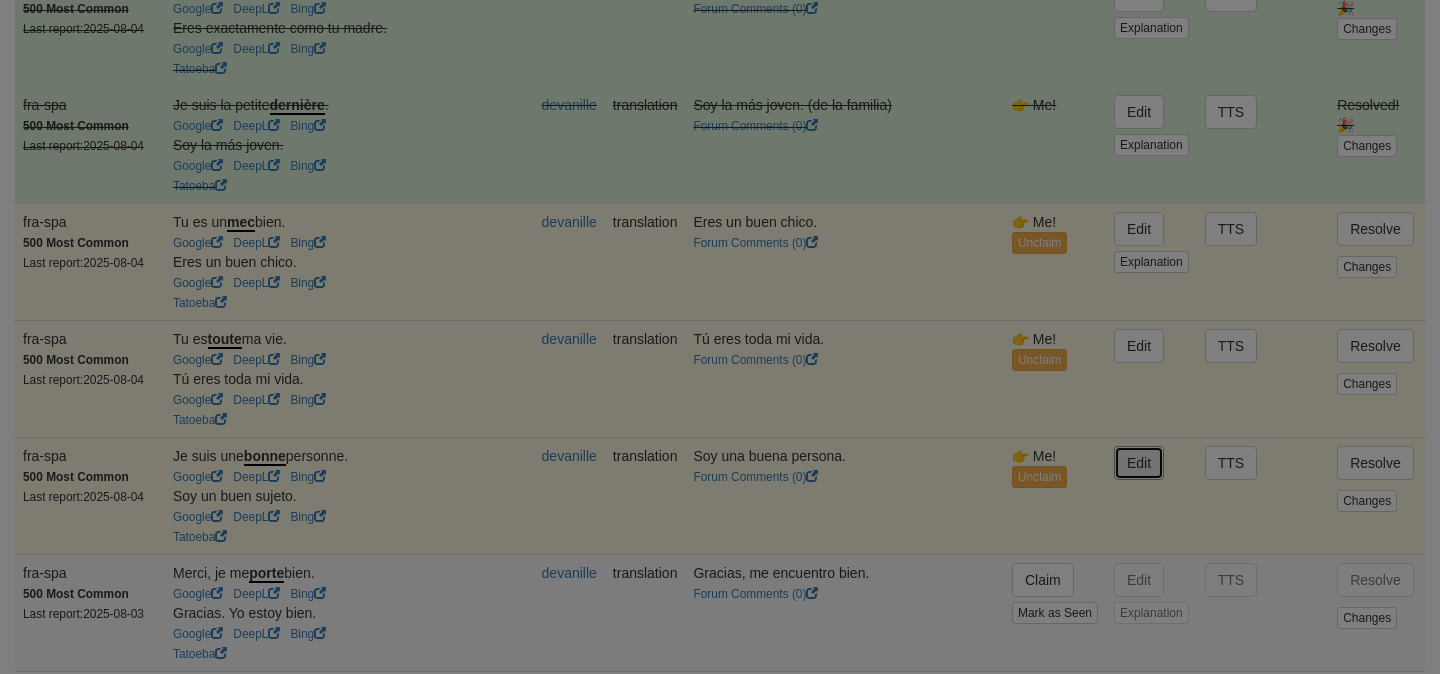 type on "**********" 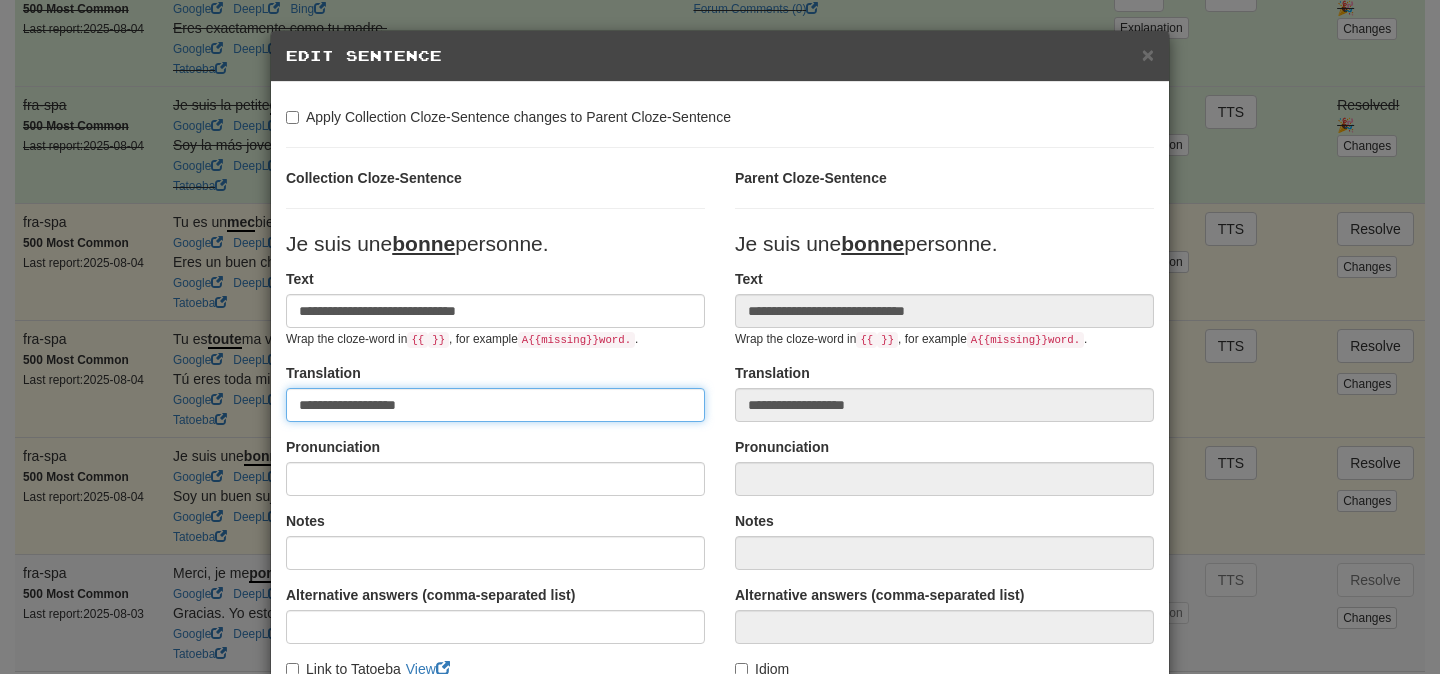 drag, startPoint x: 342, startPoint y: 408, endPoint x: 546, endPoint y: 401, distance: 204.12006 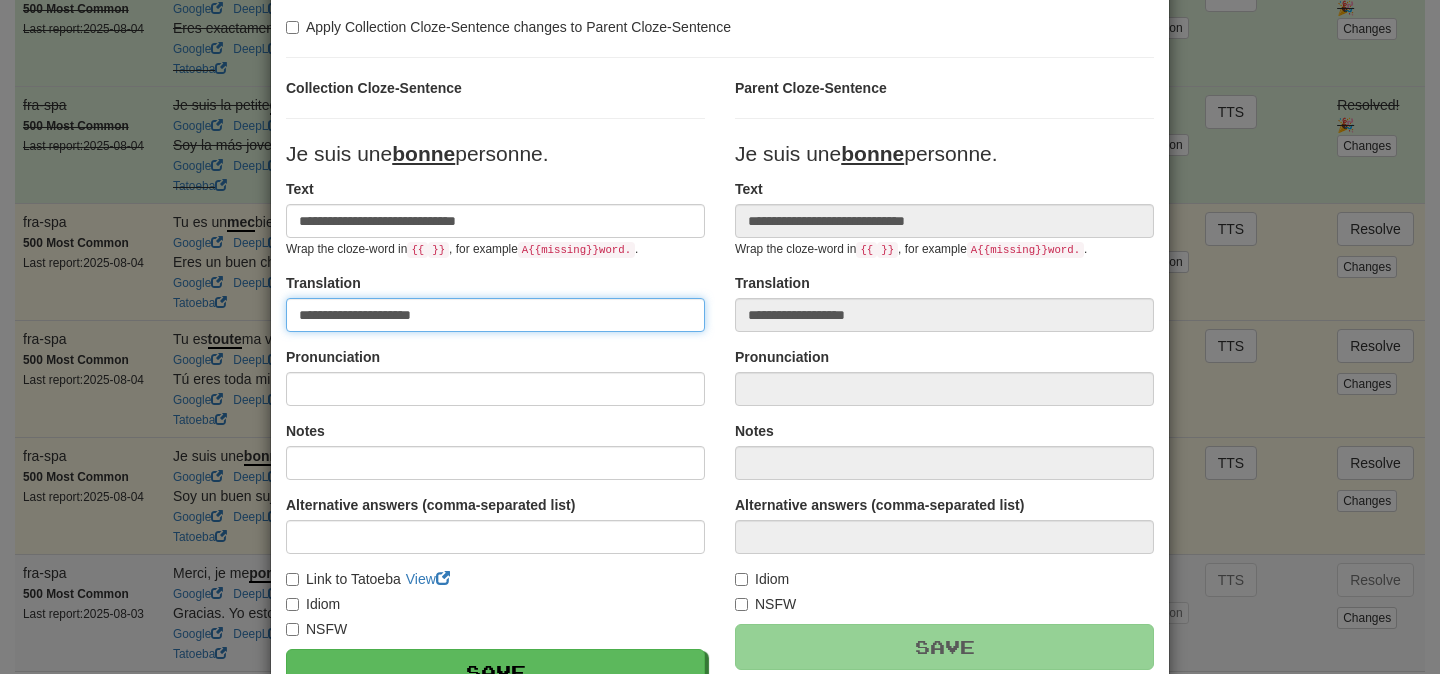 scroll, scrollTop: 112, scrollLeft: 0, axis: vertical 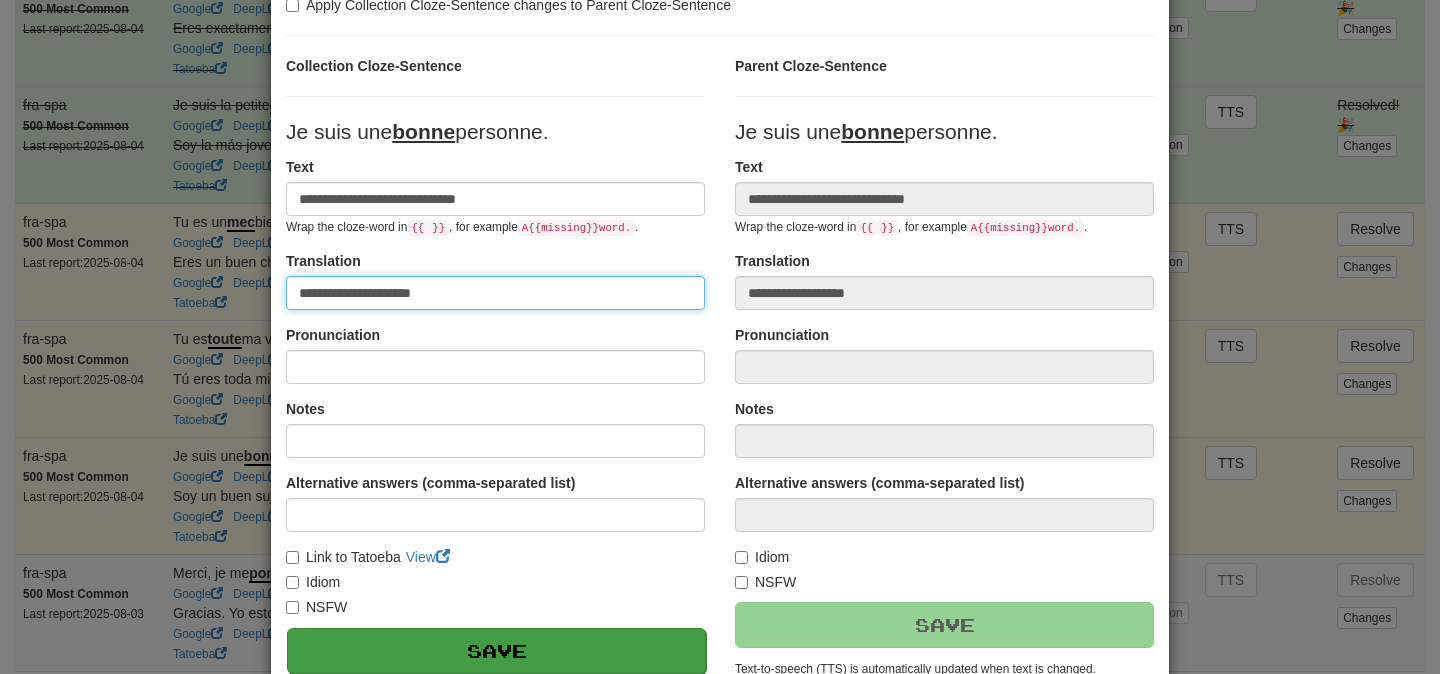 type on "**********" 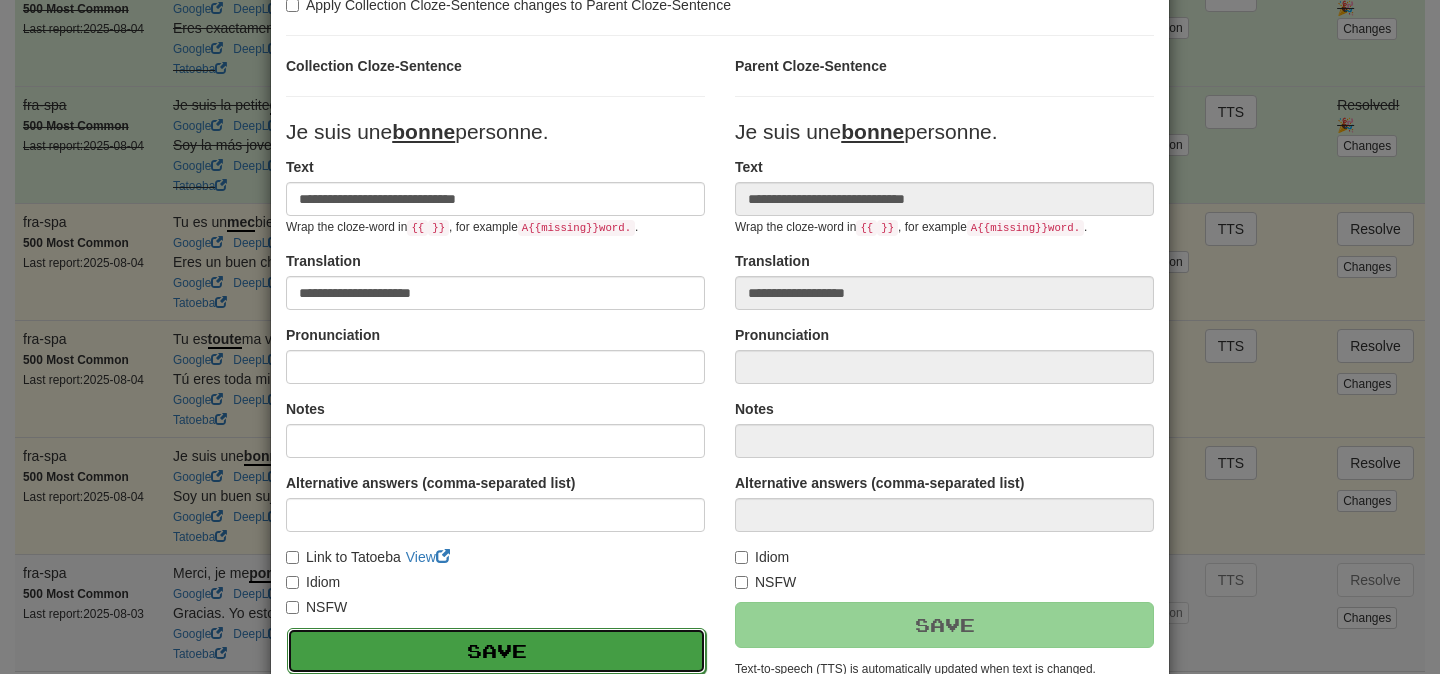 click on "Save" at bounding box center (496, 651) 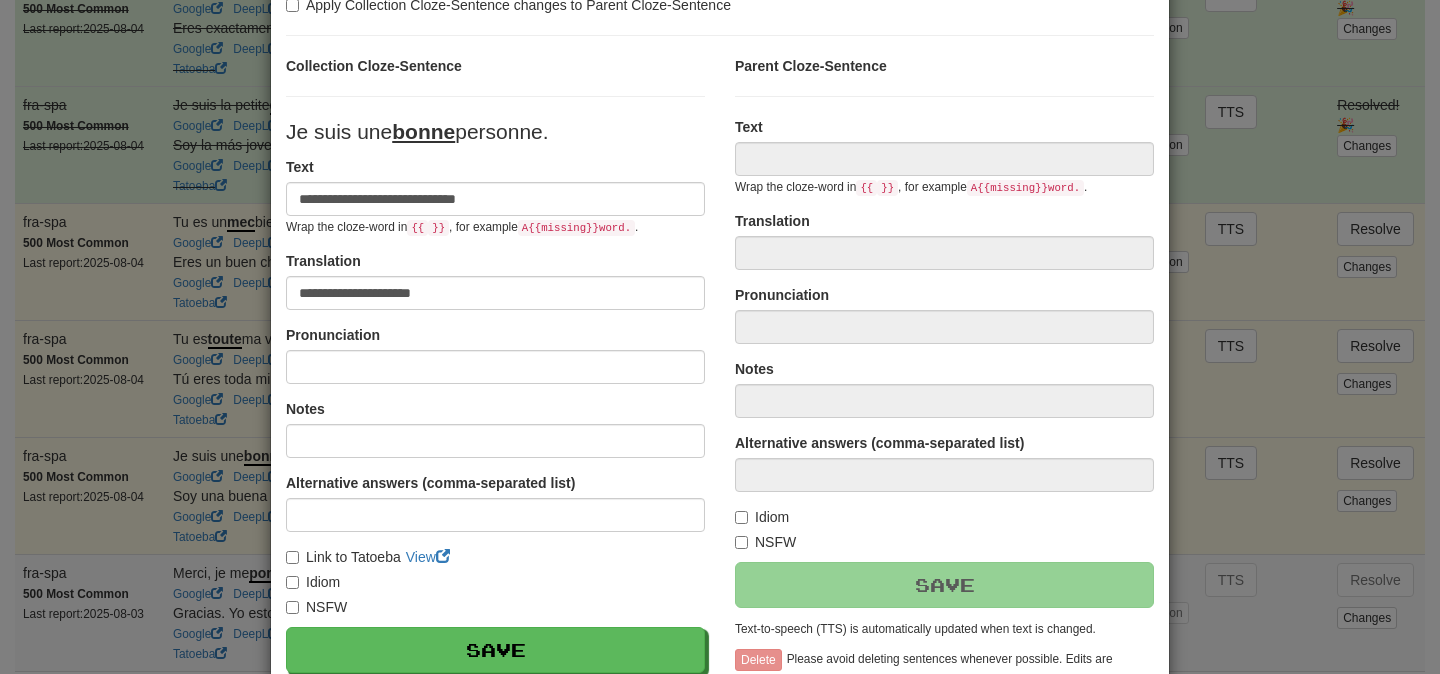 type on "**********" 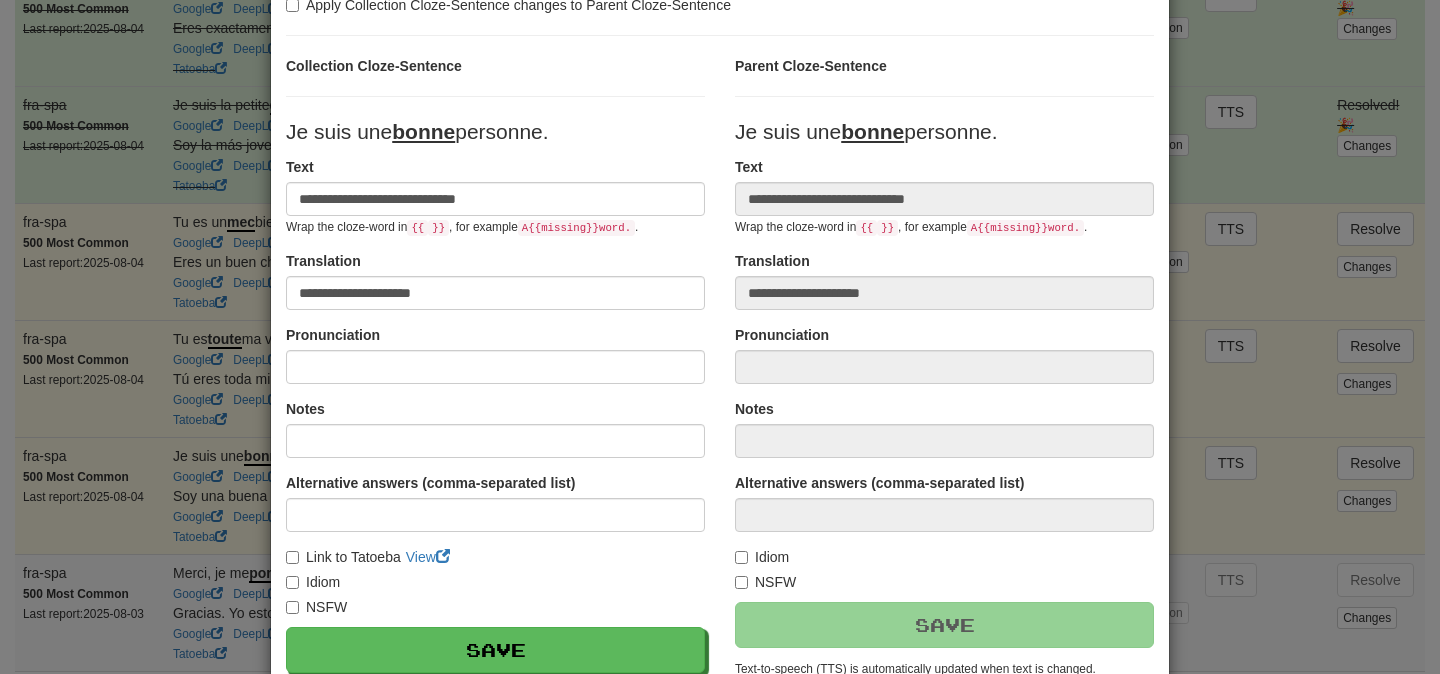 click on "**********" at bounding box center [720, 337] 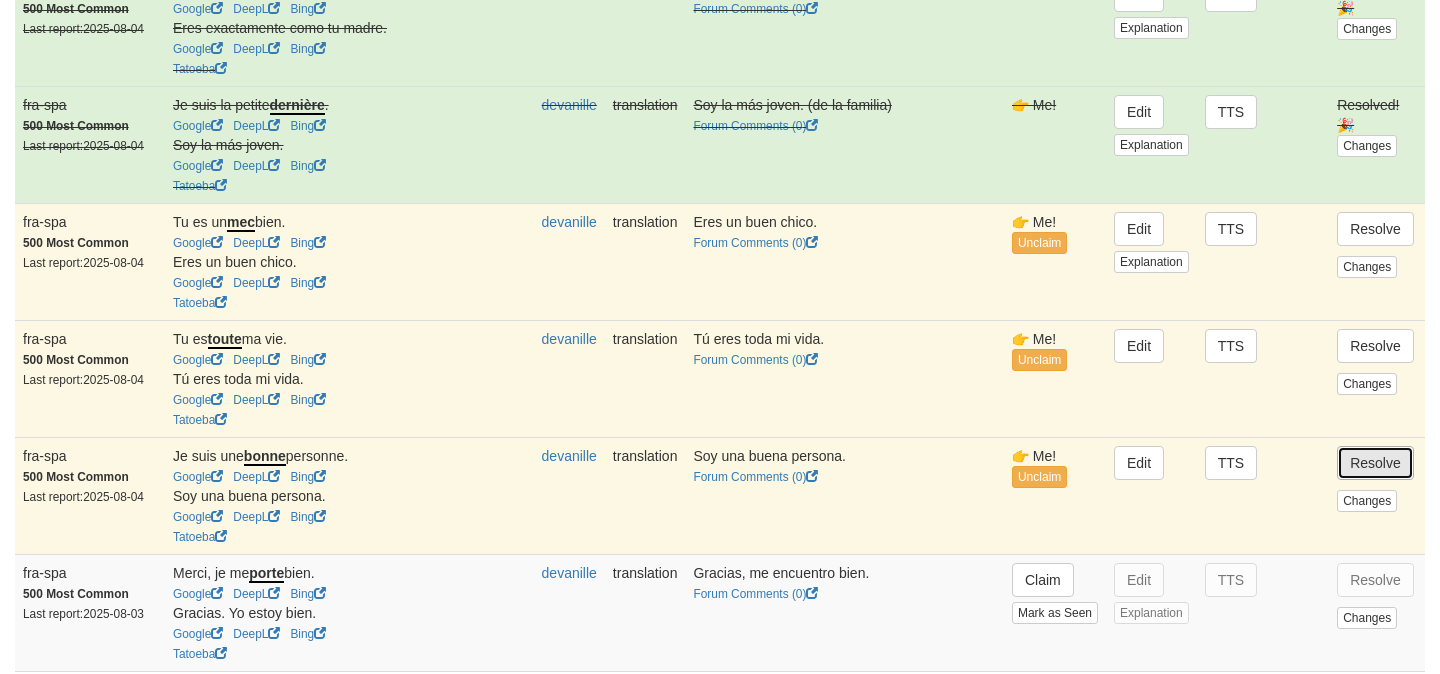 click on "Resolve" at bounding box center [1375, 463] 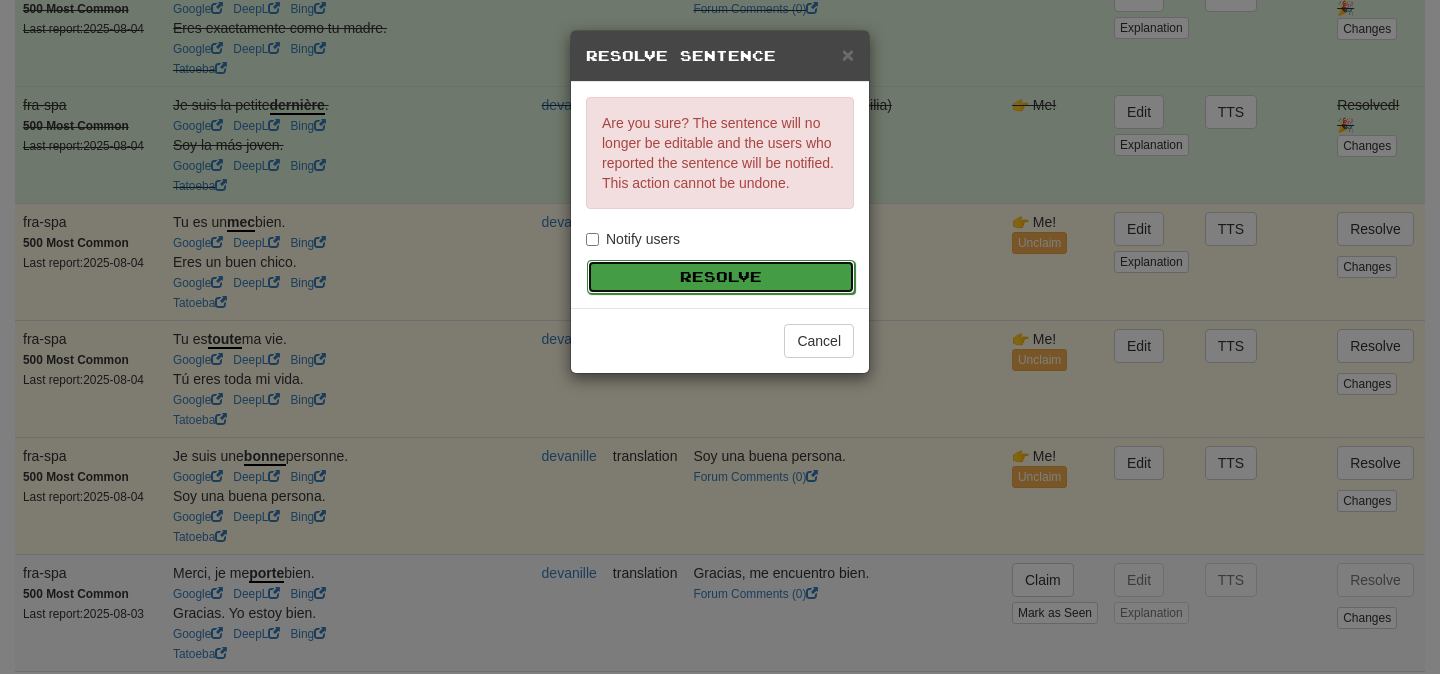 click on "Resolve" at bounding box center (721, 277) 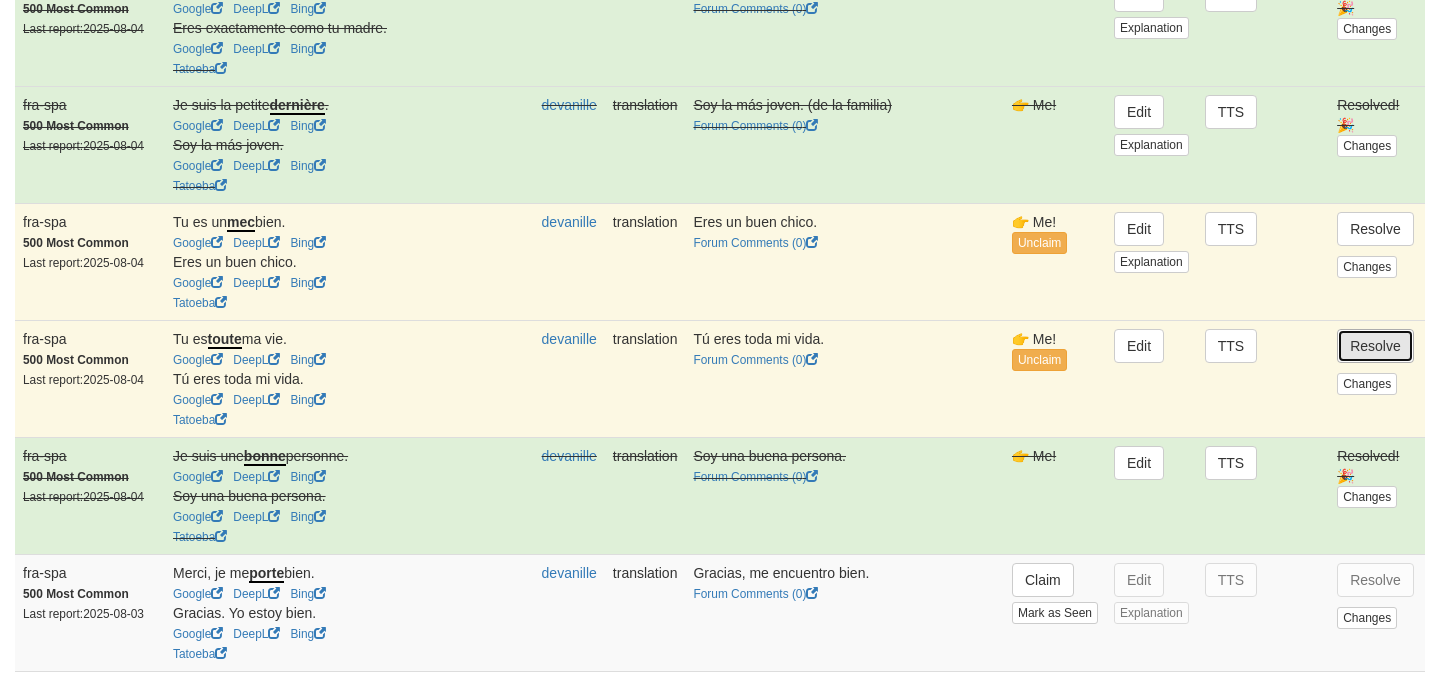 click on "Resolve" at bounding box center (1375, 346) 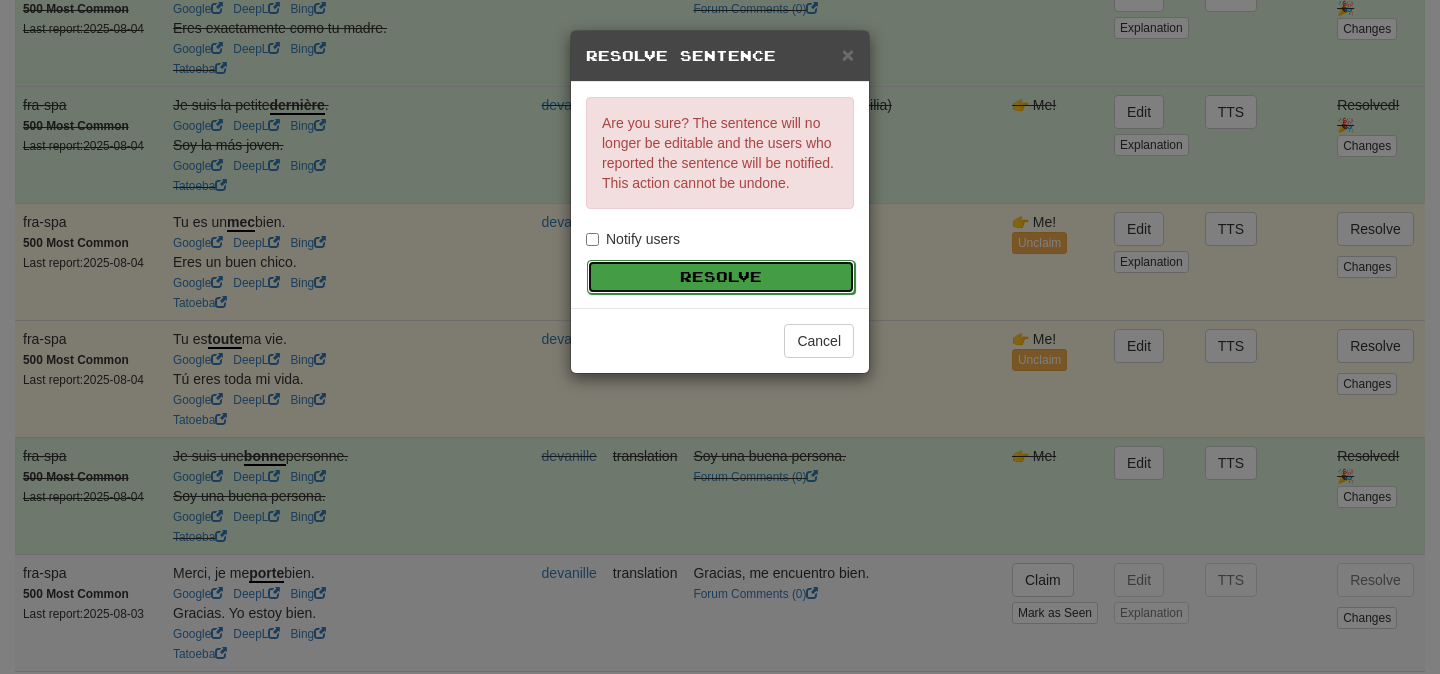 click on "Resolve" at bounding box center (721, 277) 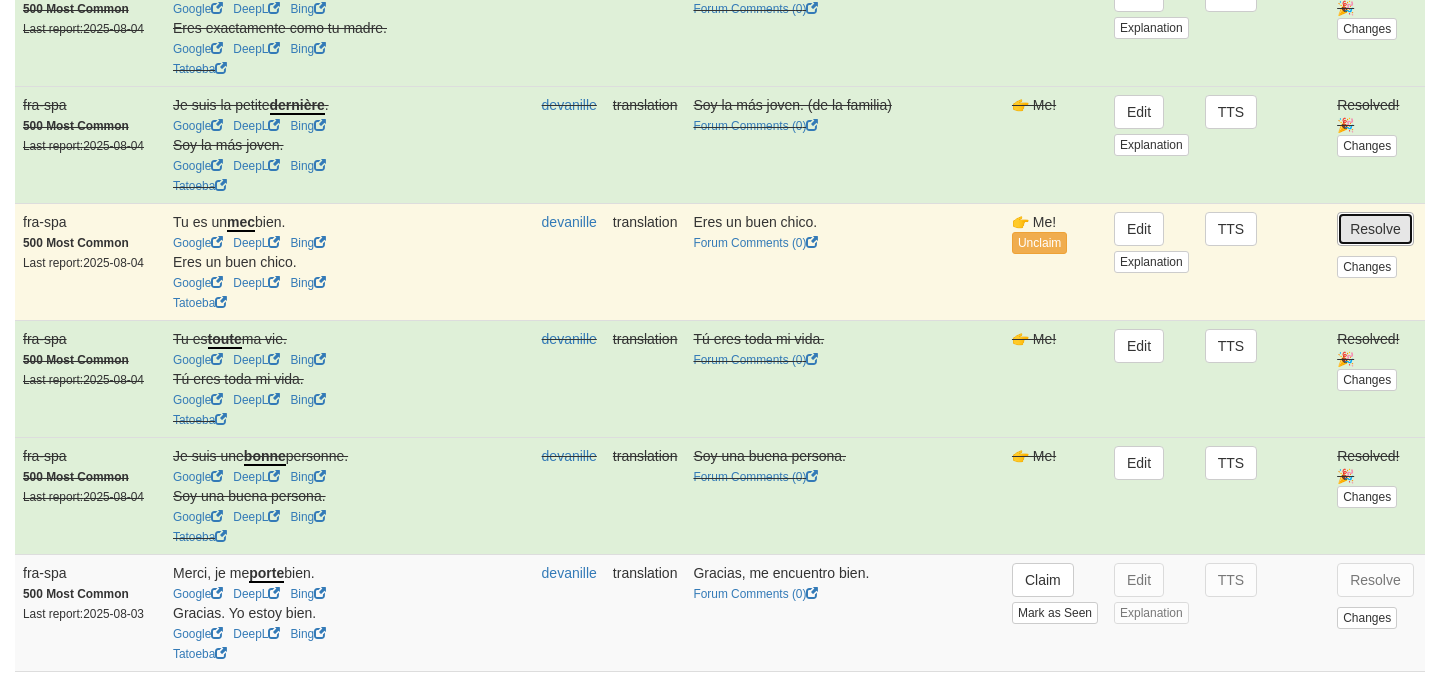 click on "Resolve" at bounding box center (1375, 229) 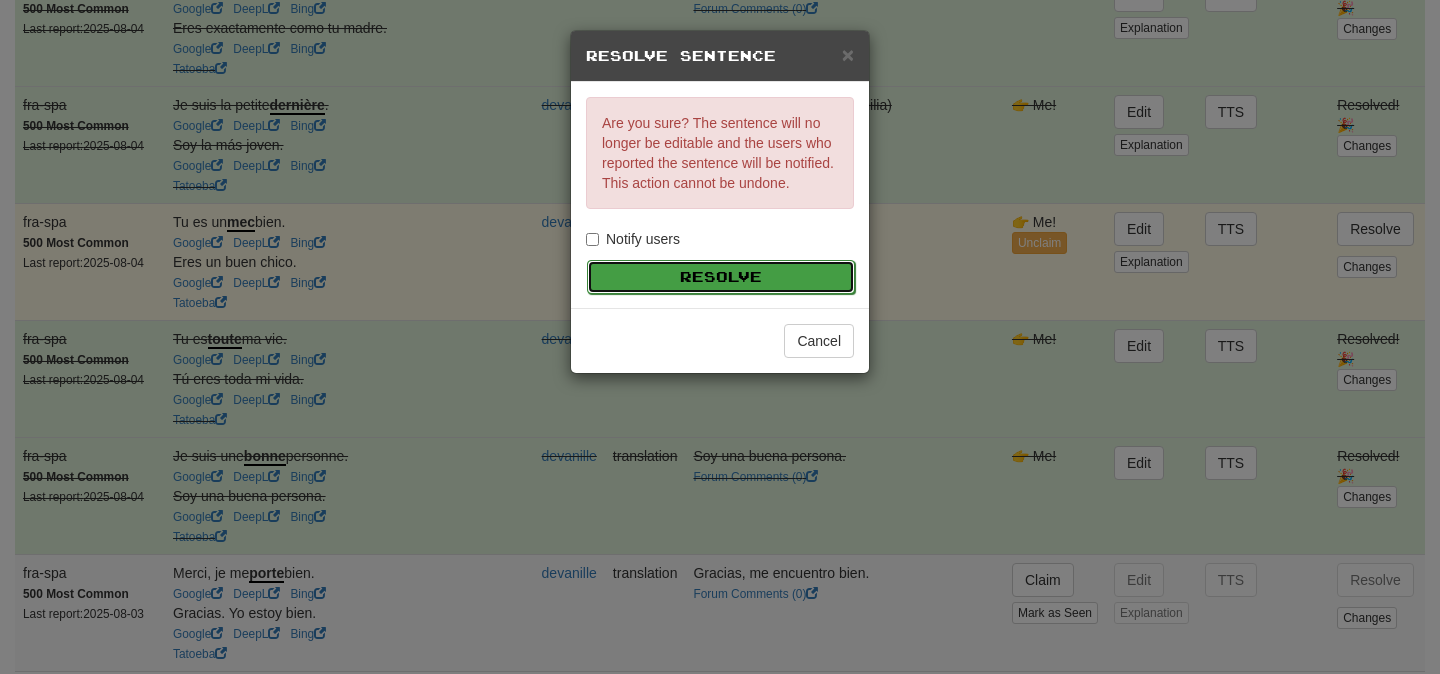 click on "Resolve" at bounding box center [721, 277] 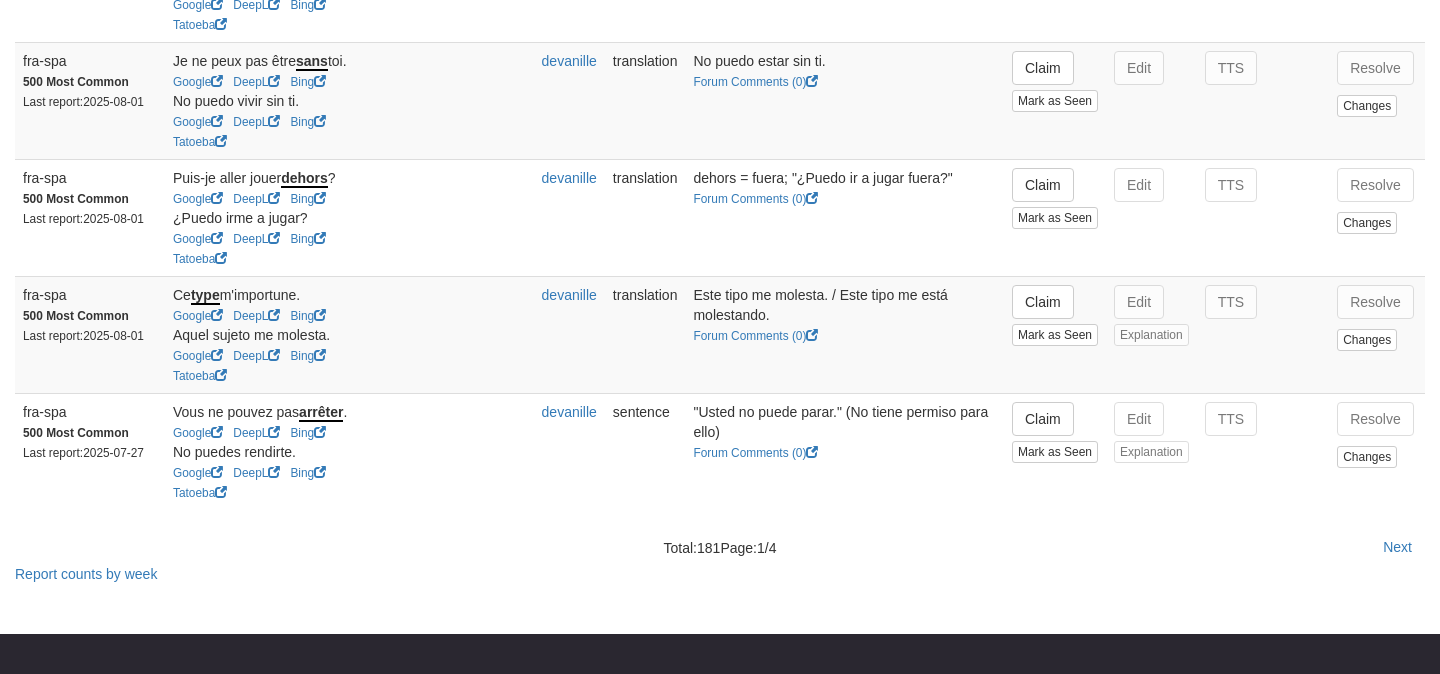scroll, scrollTop: 3355, scrollLeft: 0, axis: vertical 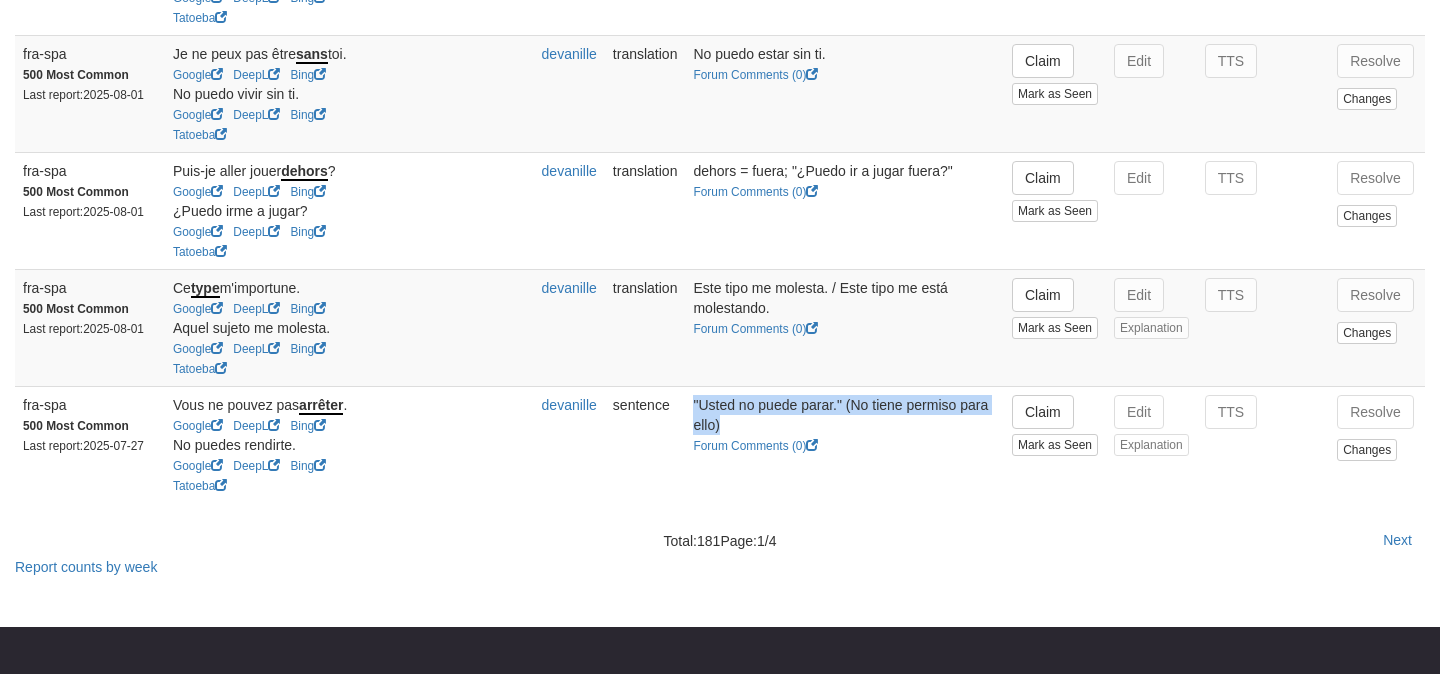 drag, startPoint x: 732, startPoint y: 448, endPoint x: 686, endPoint y: 429, distance: 49.76947 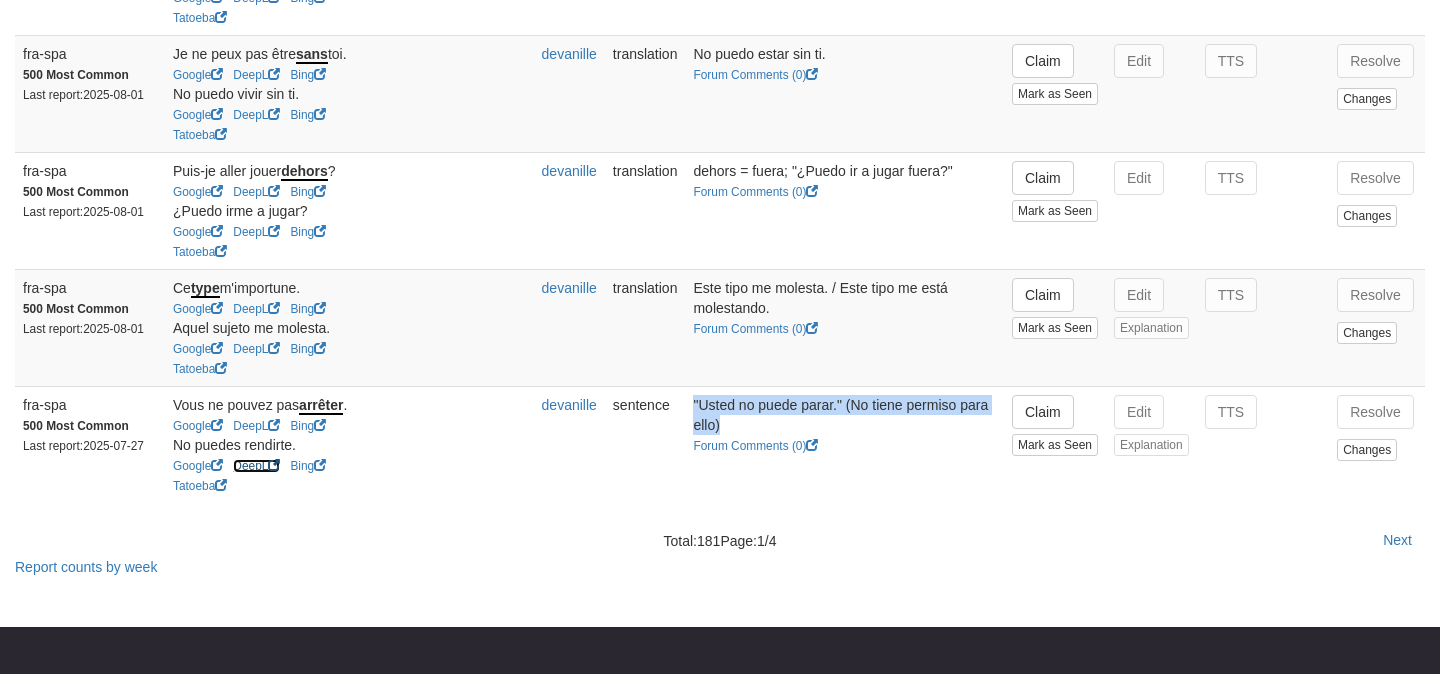 click on "DeepL" at bounding box center (256, 466) 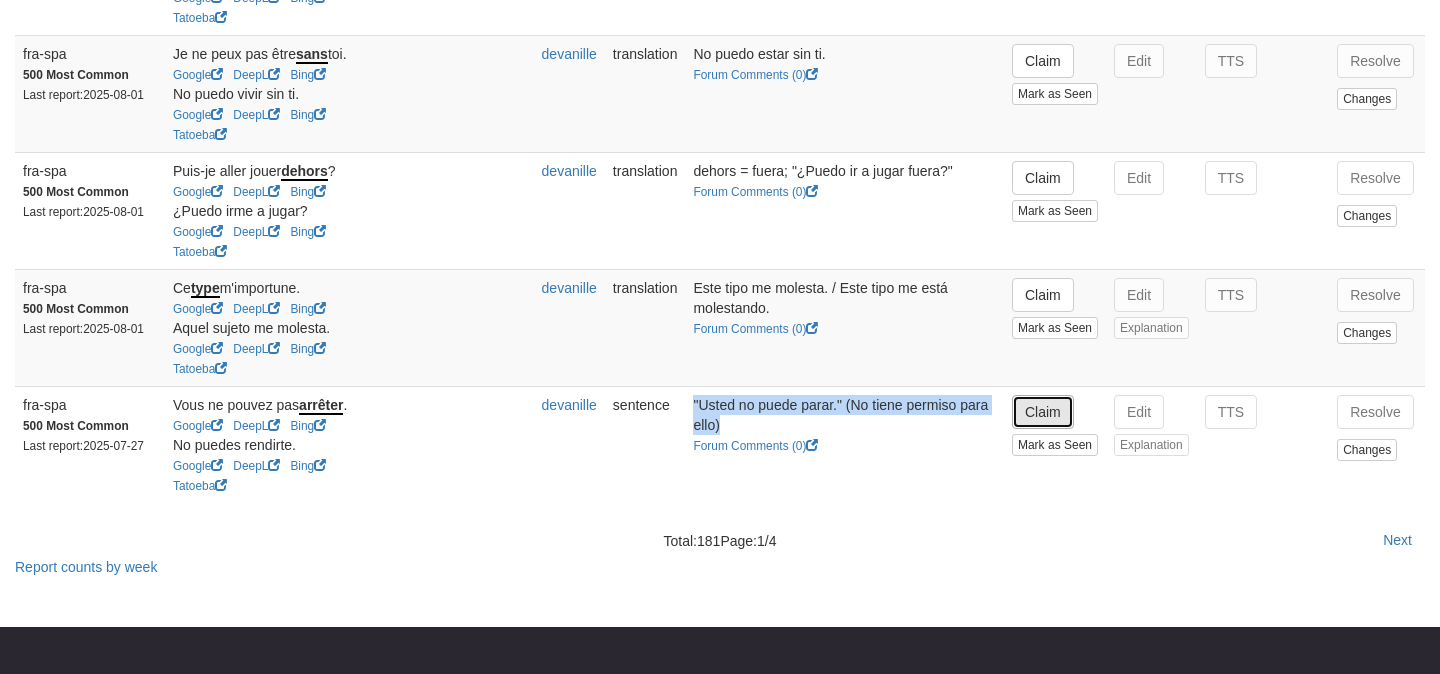 click on "Claim" at bounding box center (1043, 412) 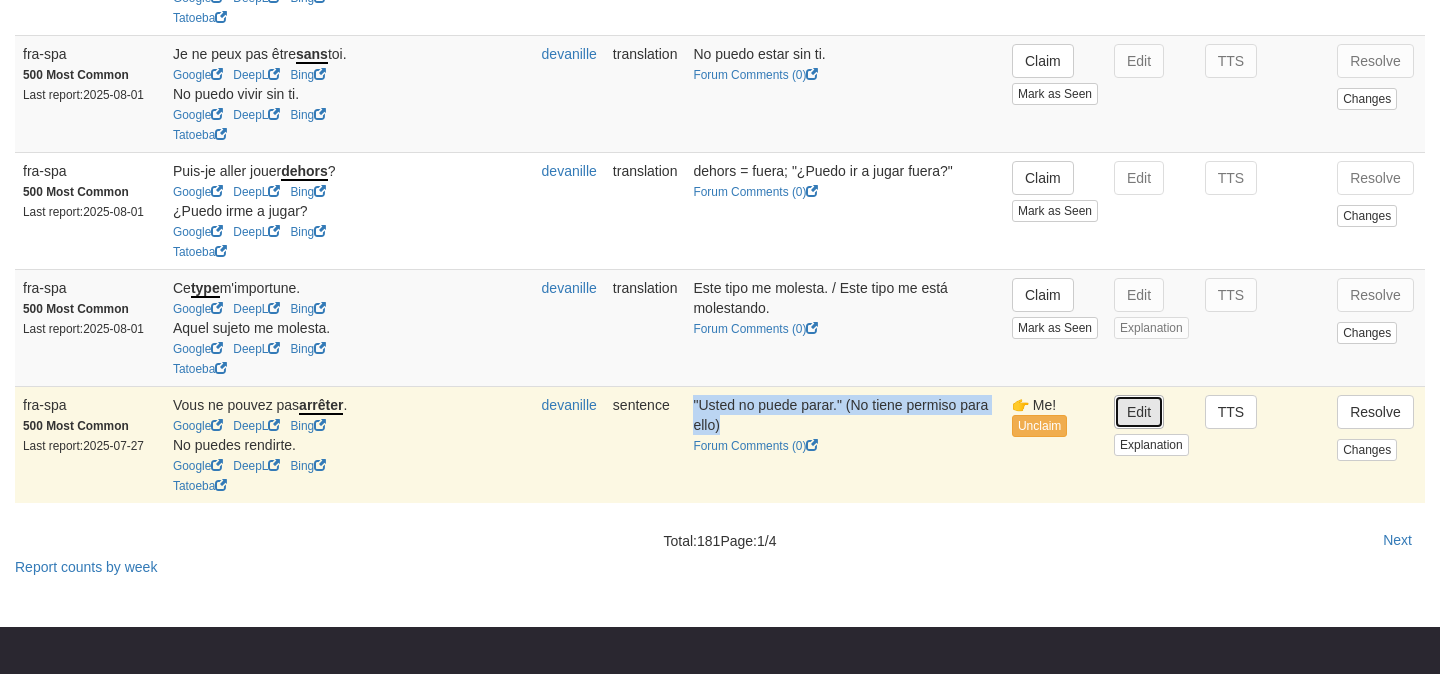 click on "Edit" at bounding box center (1139, 412) 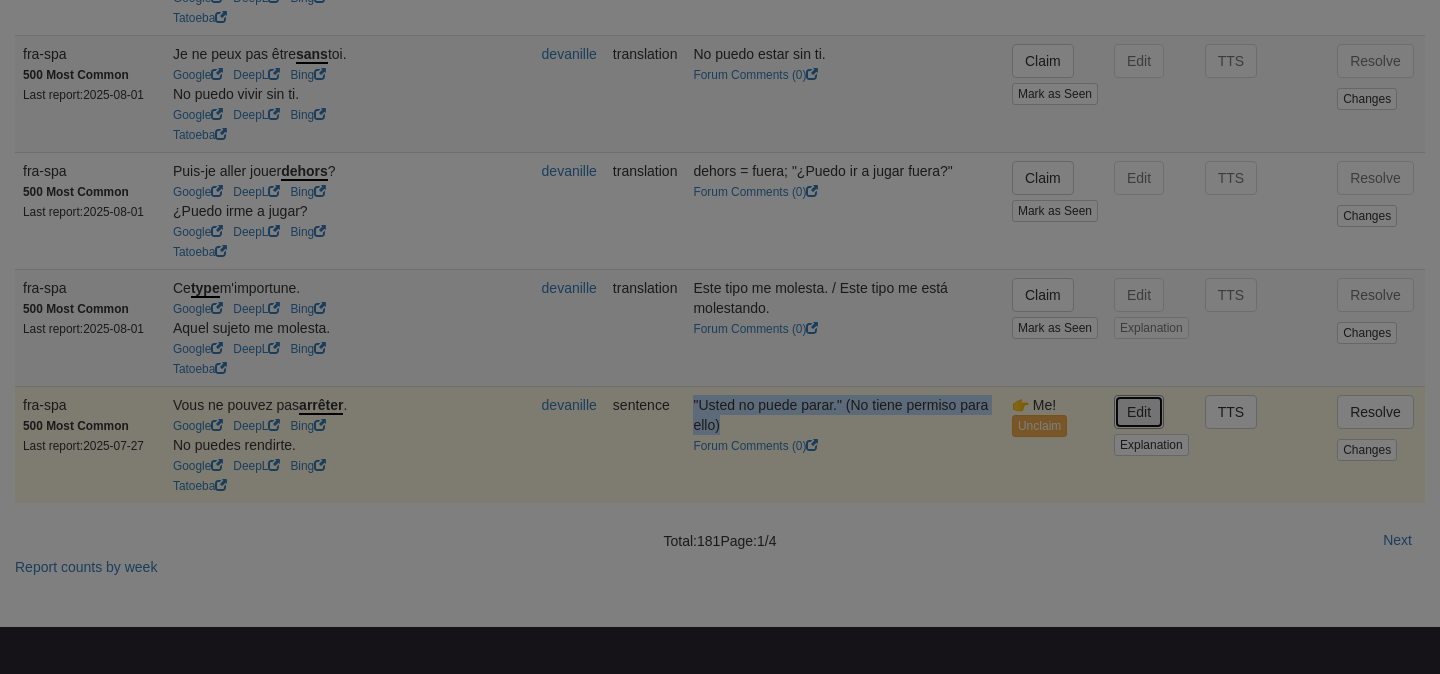 type on "**********" 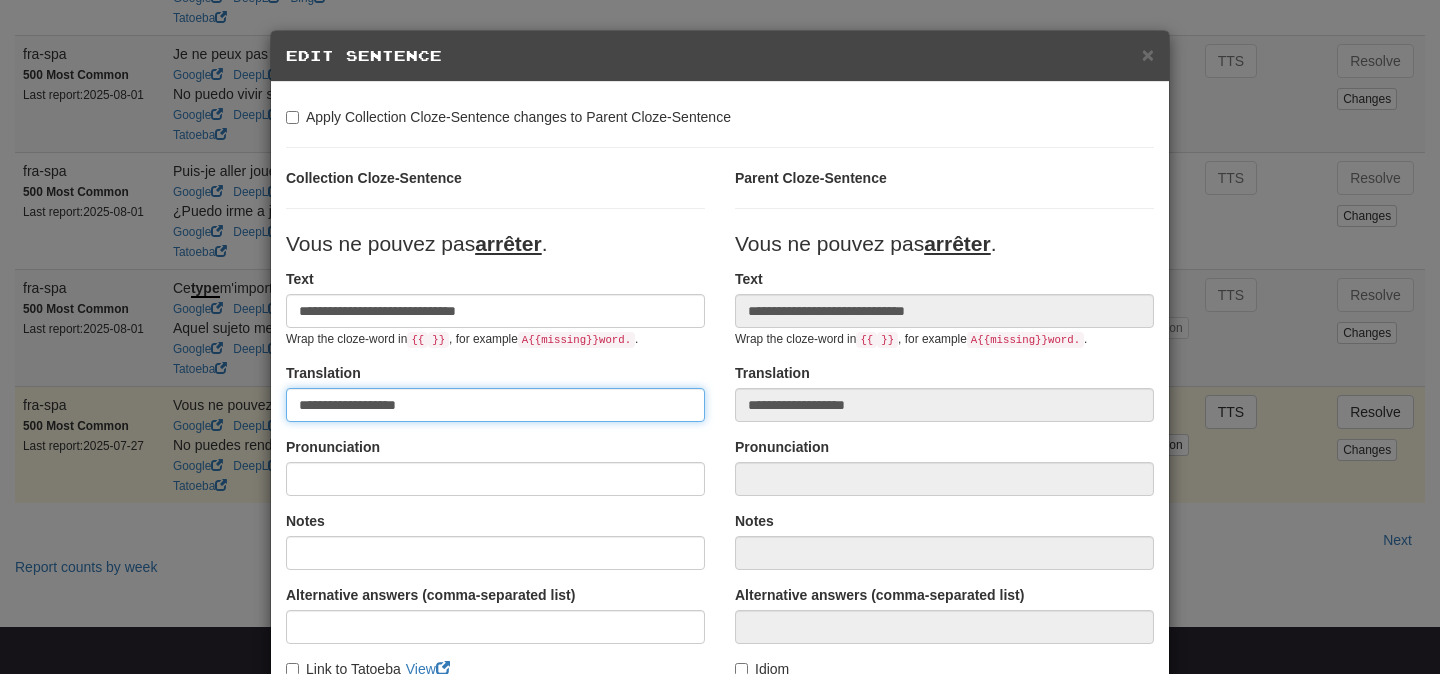 click on "**********" at bounding box center (495, 405) 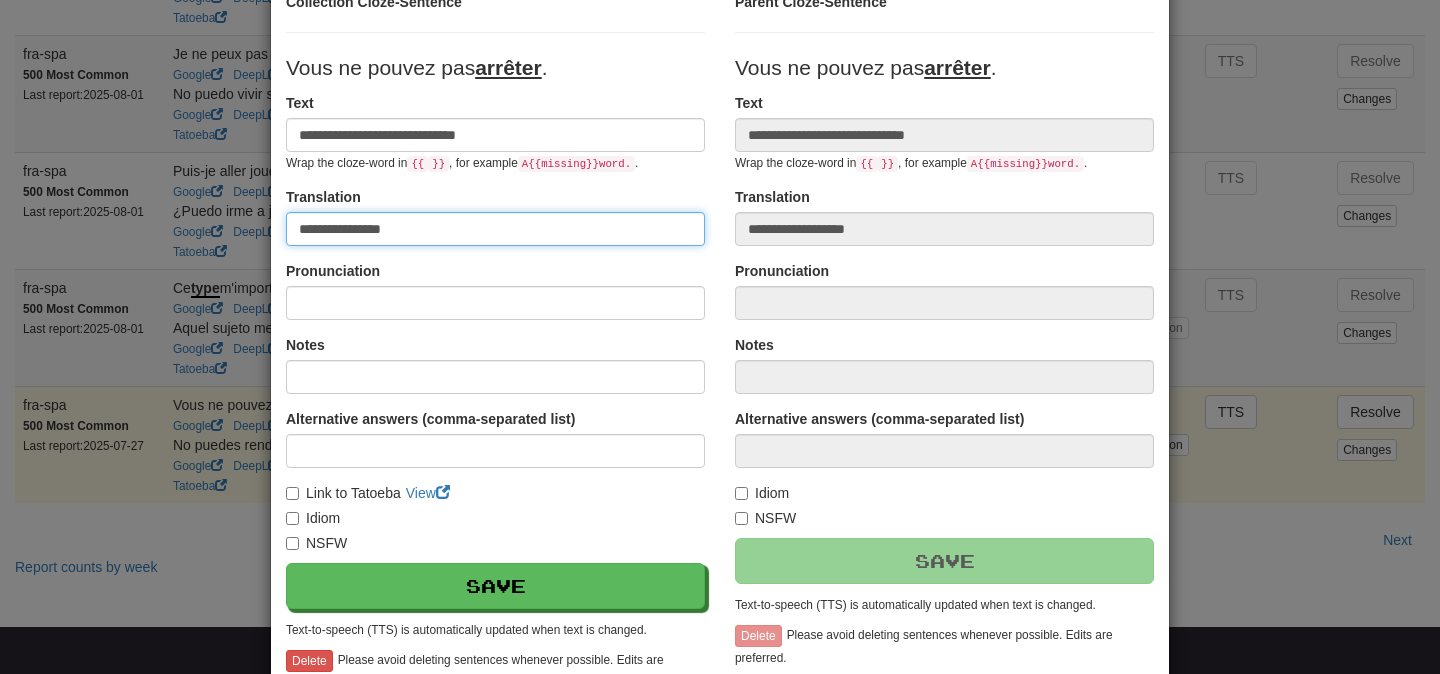 scroll, scrollTop: 177, scrollLeft: 0, axis: vertical 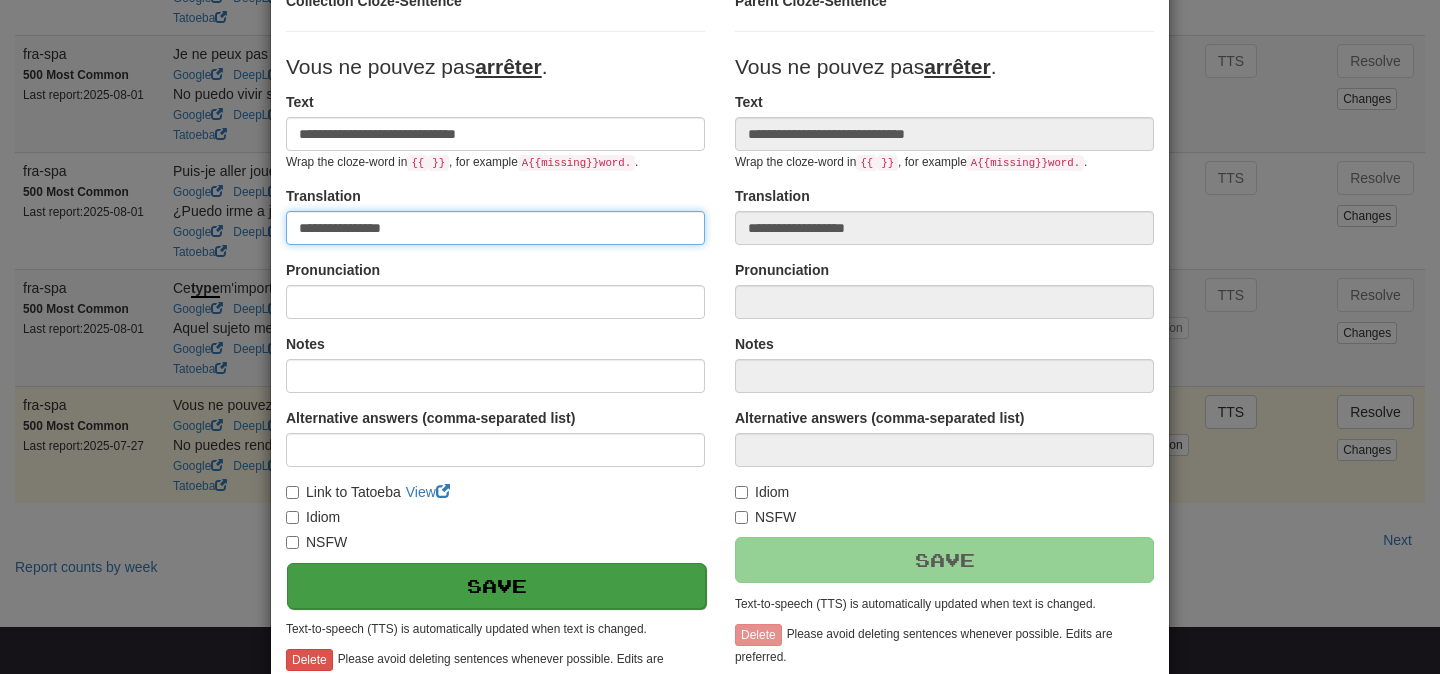 type on "**********" 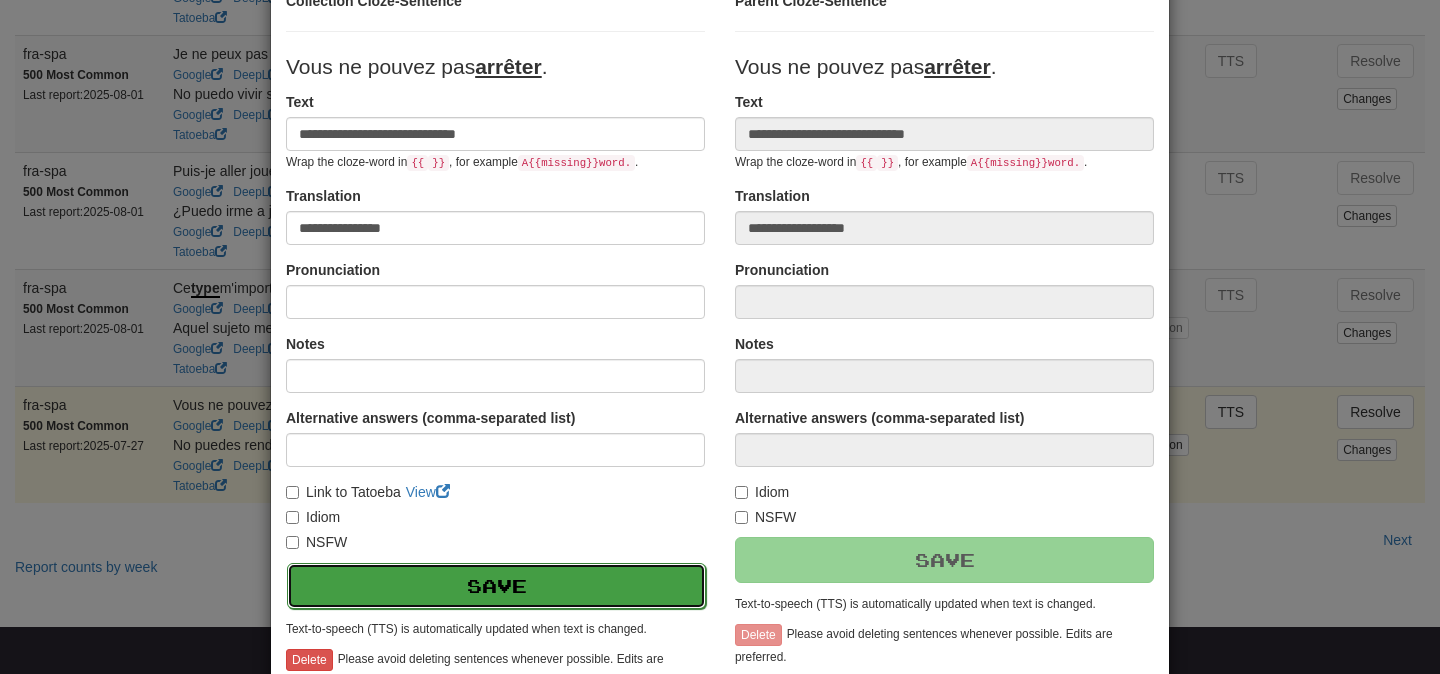 click on "Save" at bounding box center (496, 586) 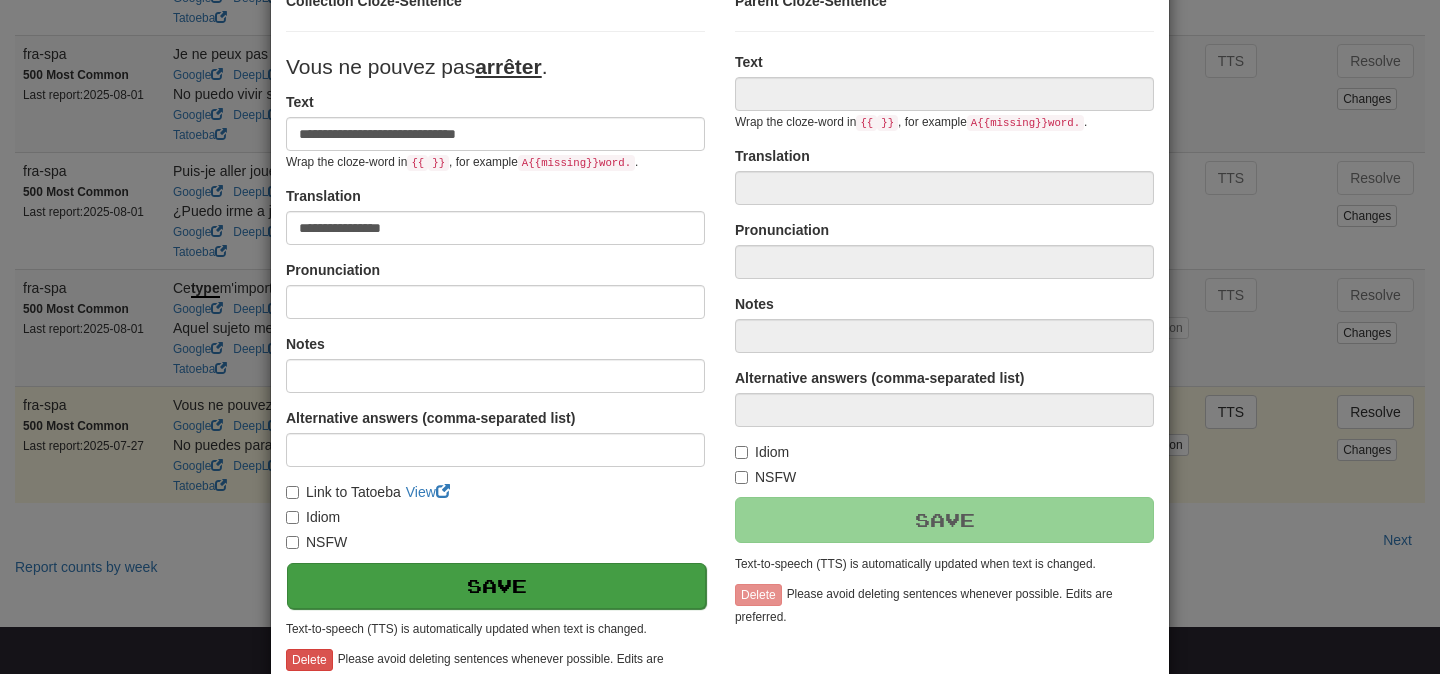 type on "**********" 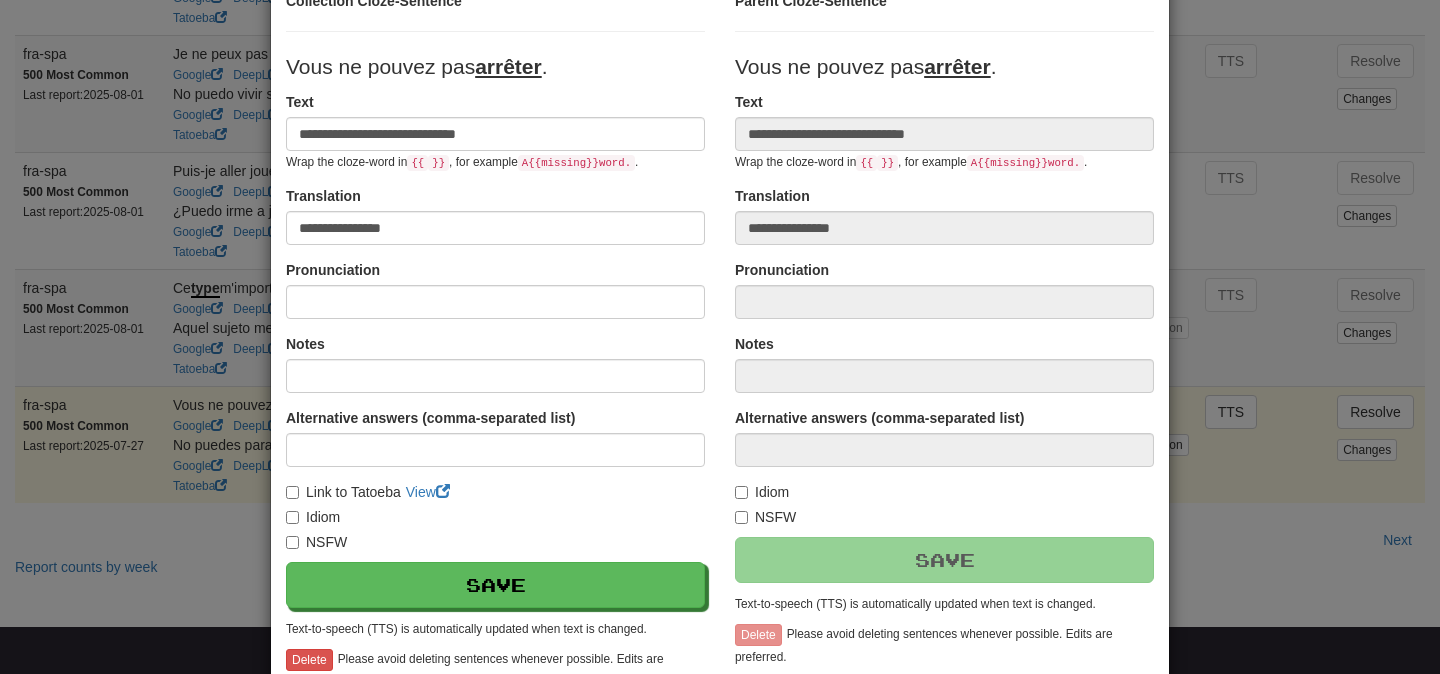 click on "**********" at bounding box center (720, 337) 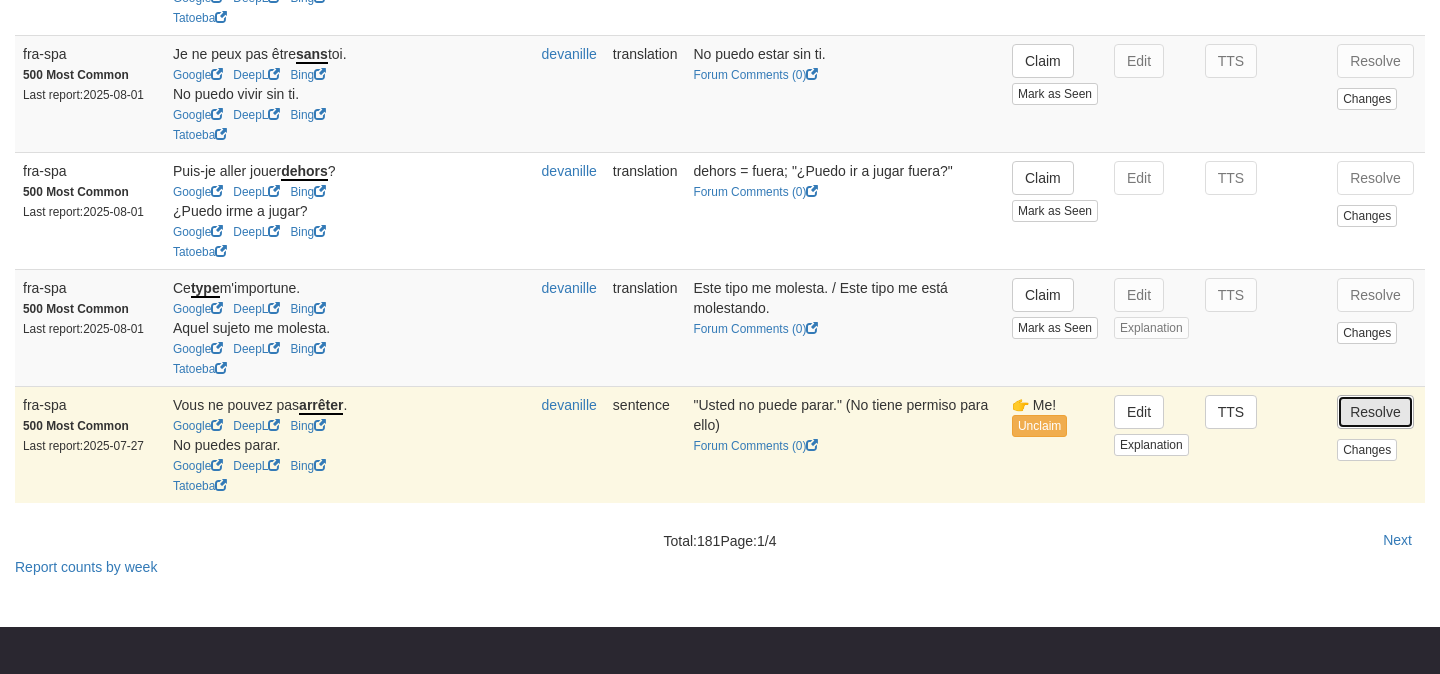 click on "Resolve" at bounding box center (1375, 412) 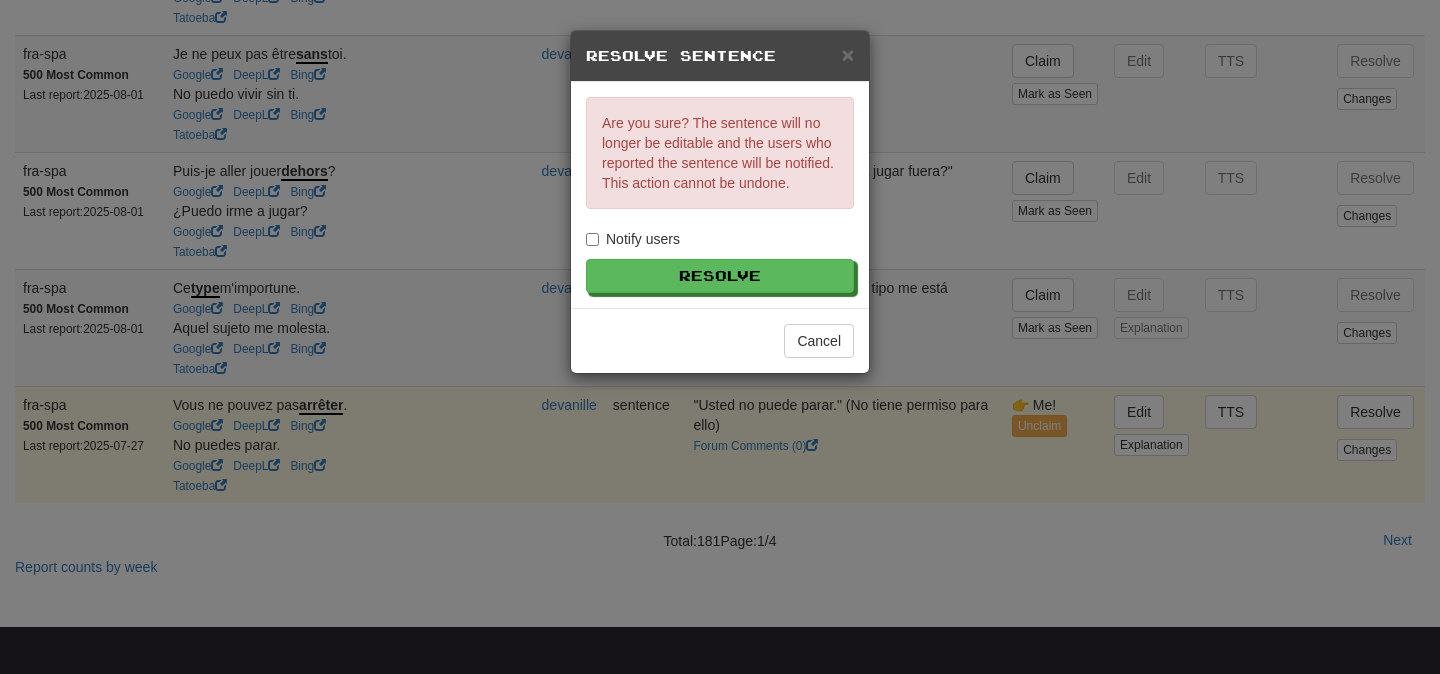 click on "Notify users" at bounding box center [633, 239] 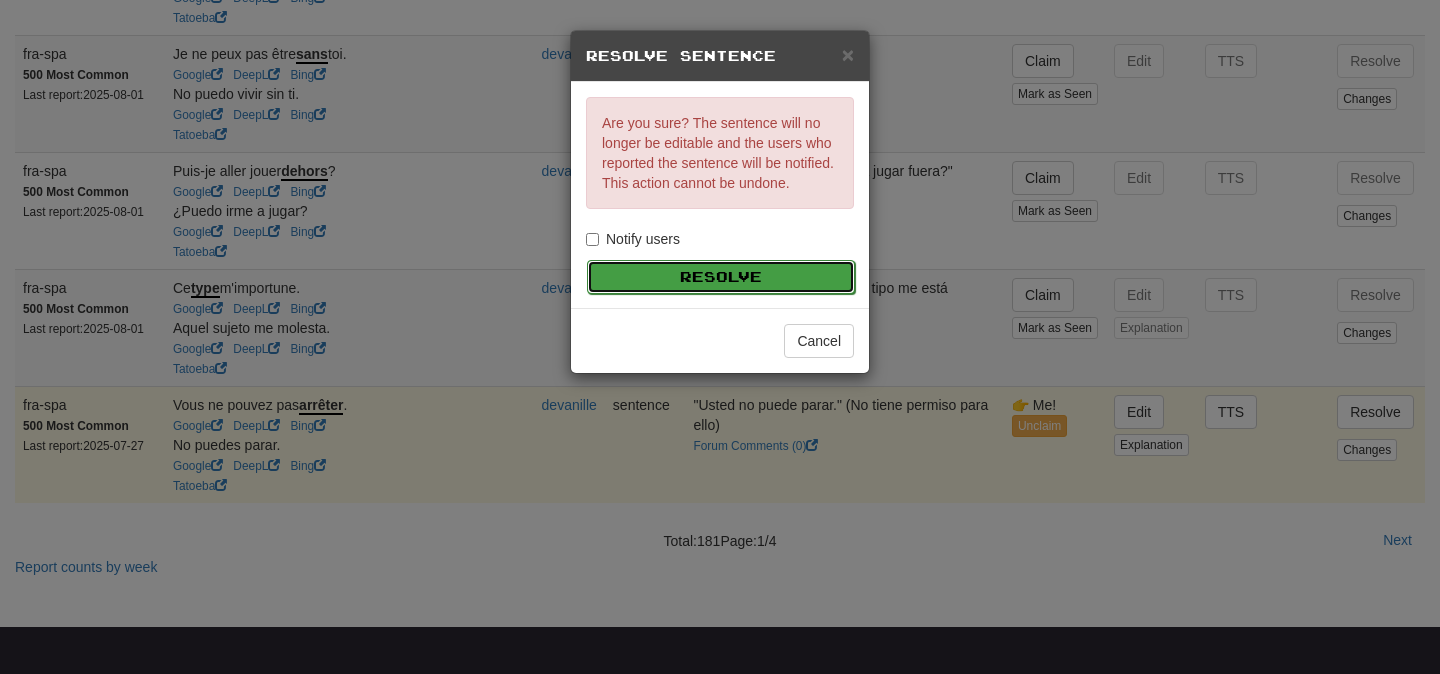 click on "Resolve" at bounding box center [721, 277] 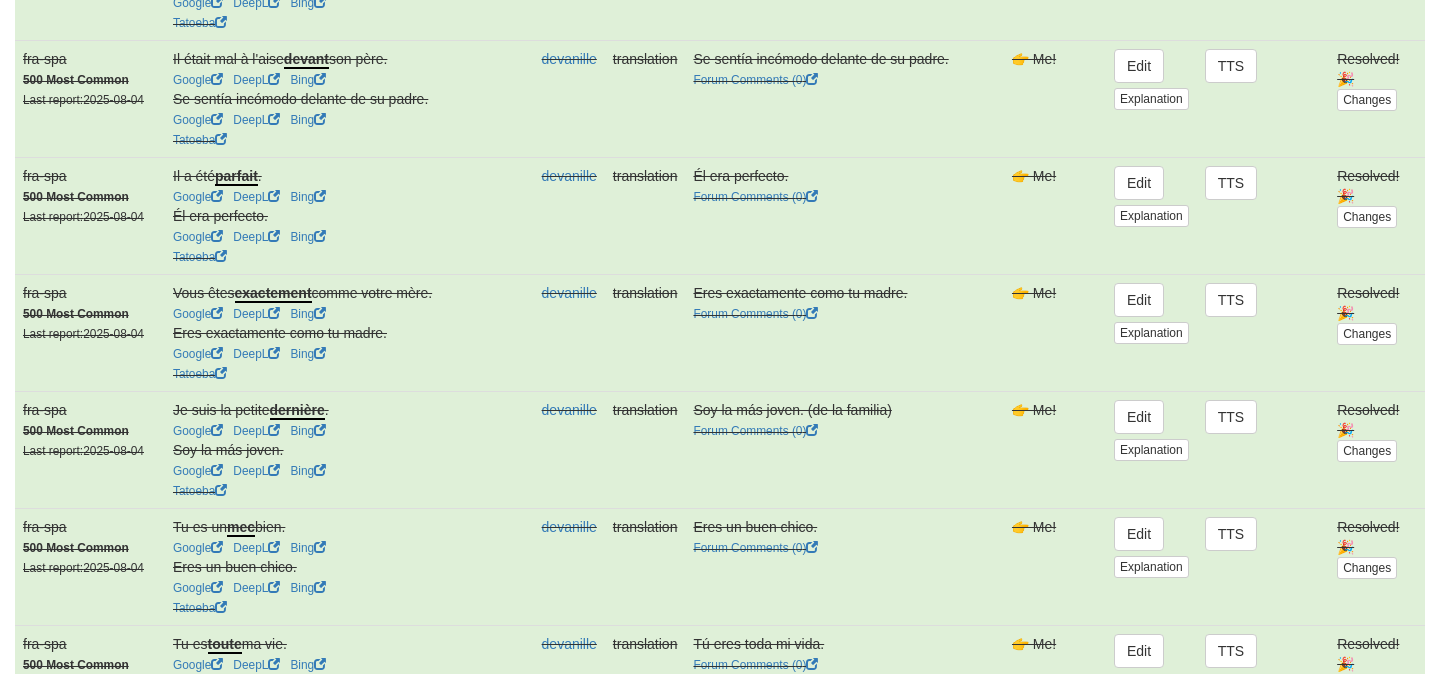 scroll, scrollTop: 0, scrollLeft: 0, axis: both 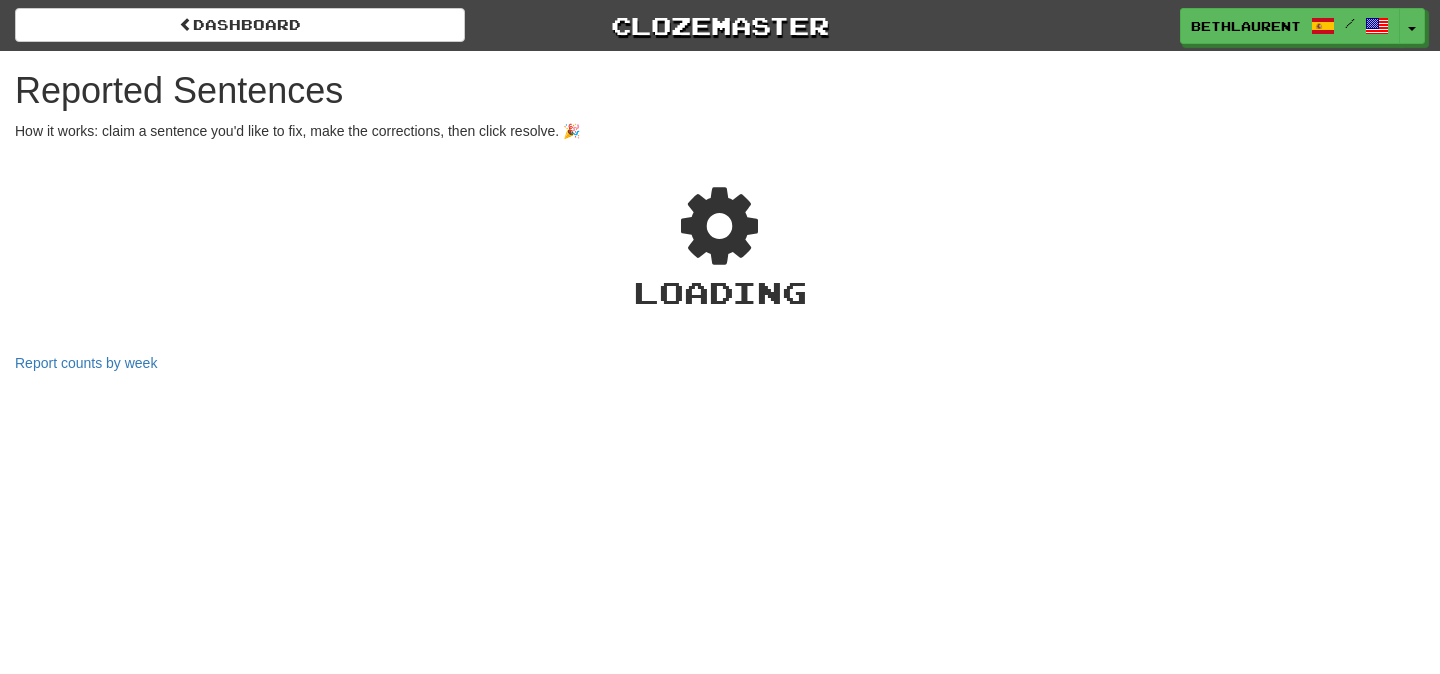 select on "***" 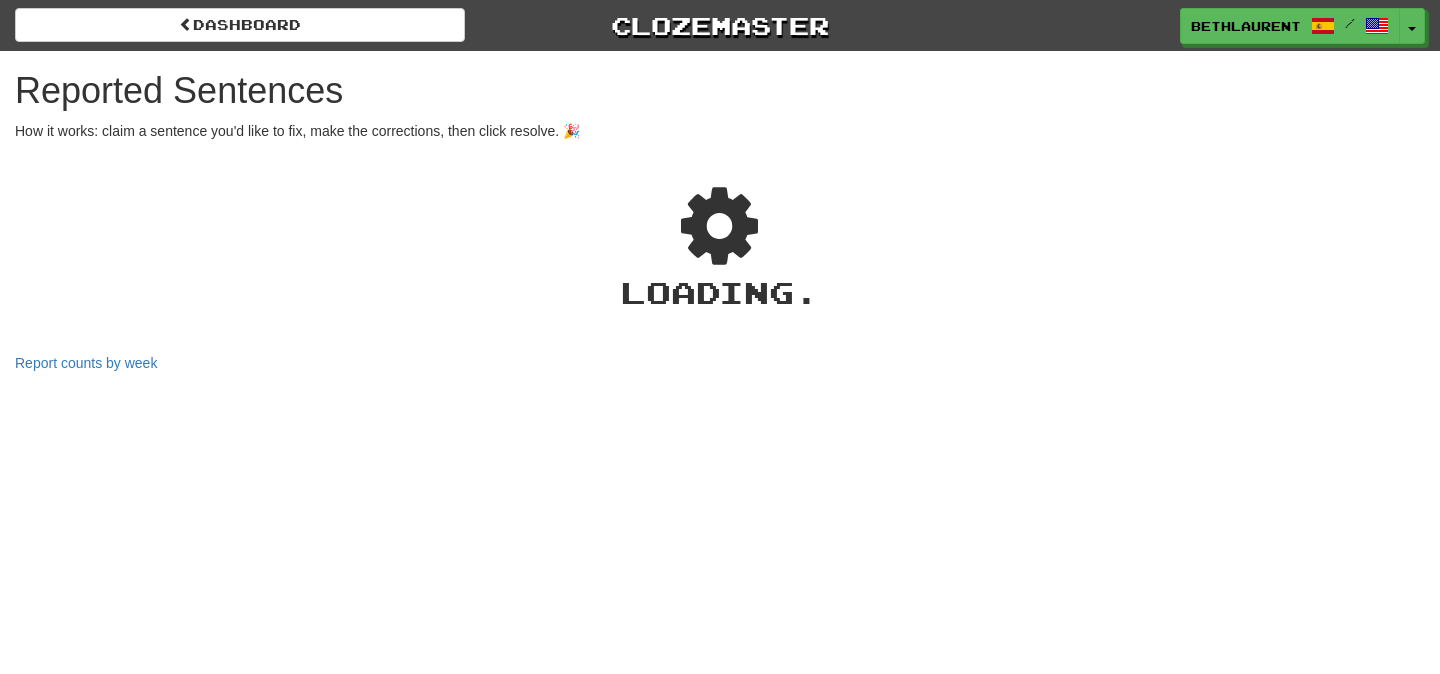 select on "***" 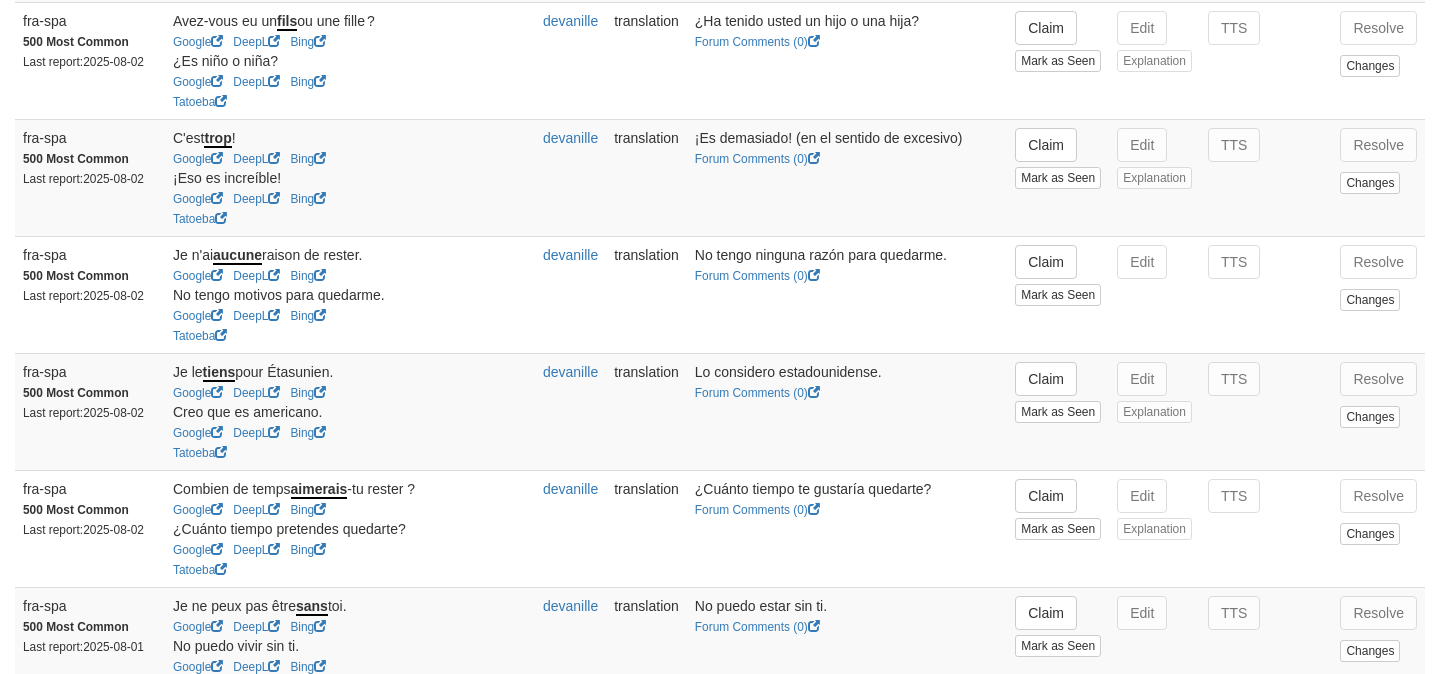 scroll, scrollTop: 1871, scrollLeft: 0, axis: vertical 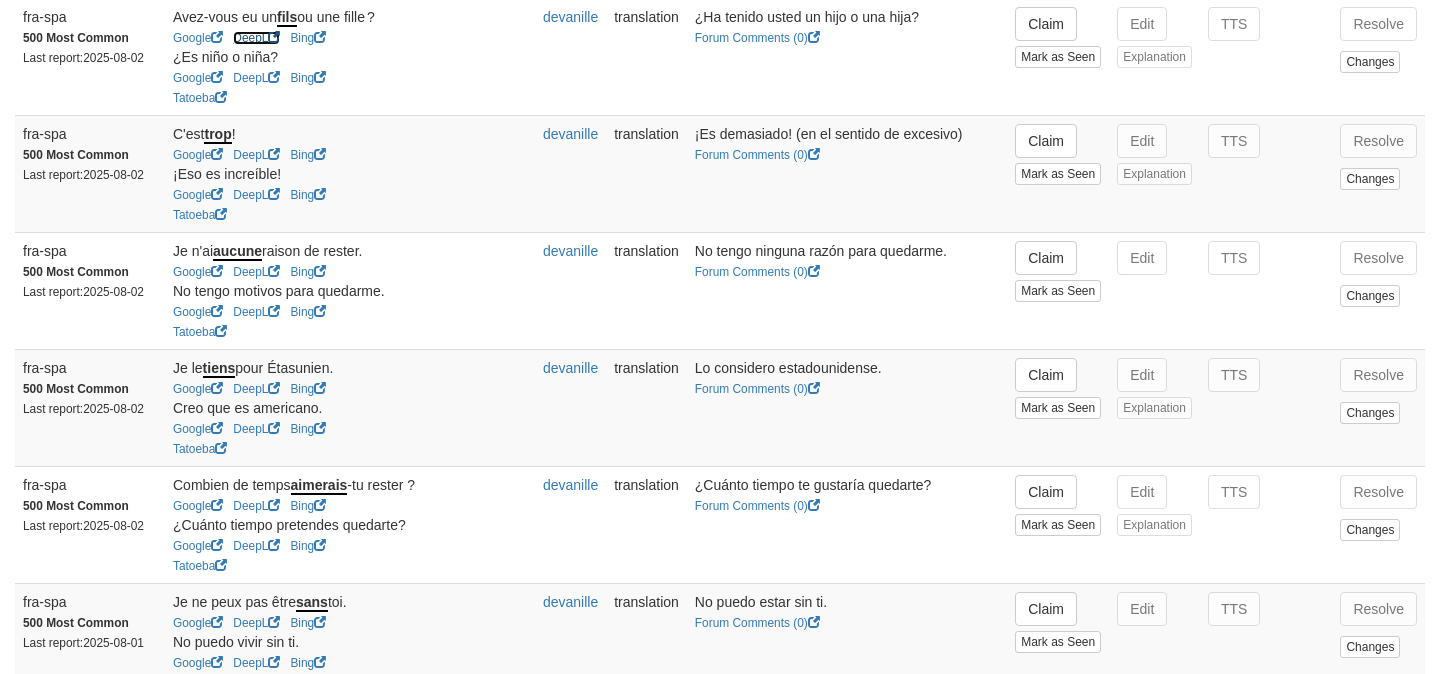click on "DeepL" at bounding box center [256, 38] 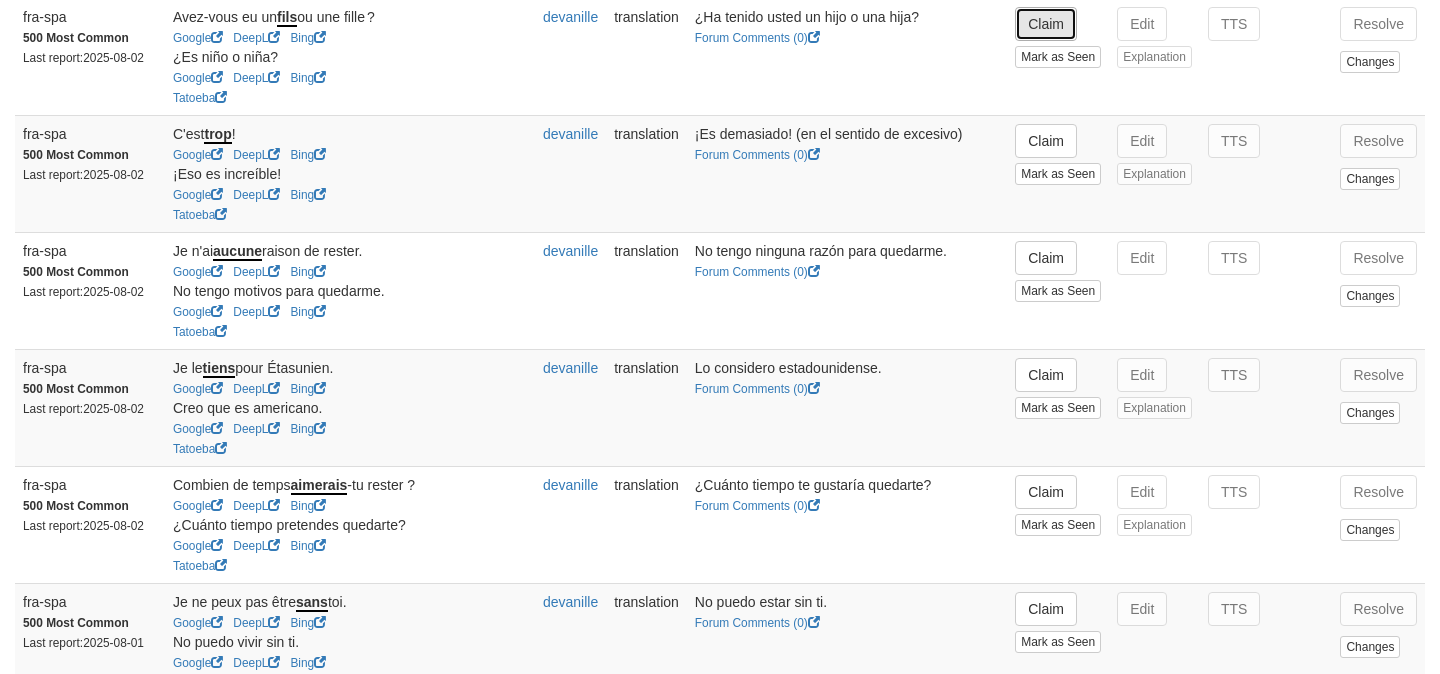 click on "Claim" at bounding box center (1046, 24) 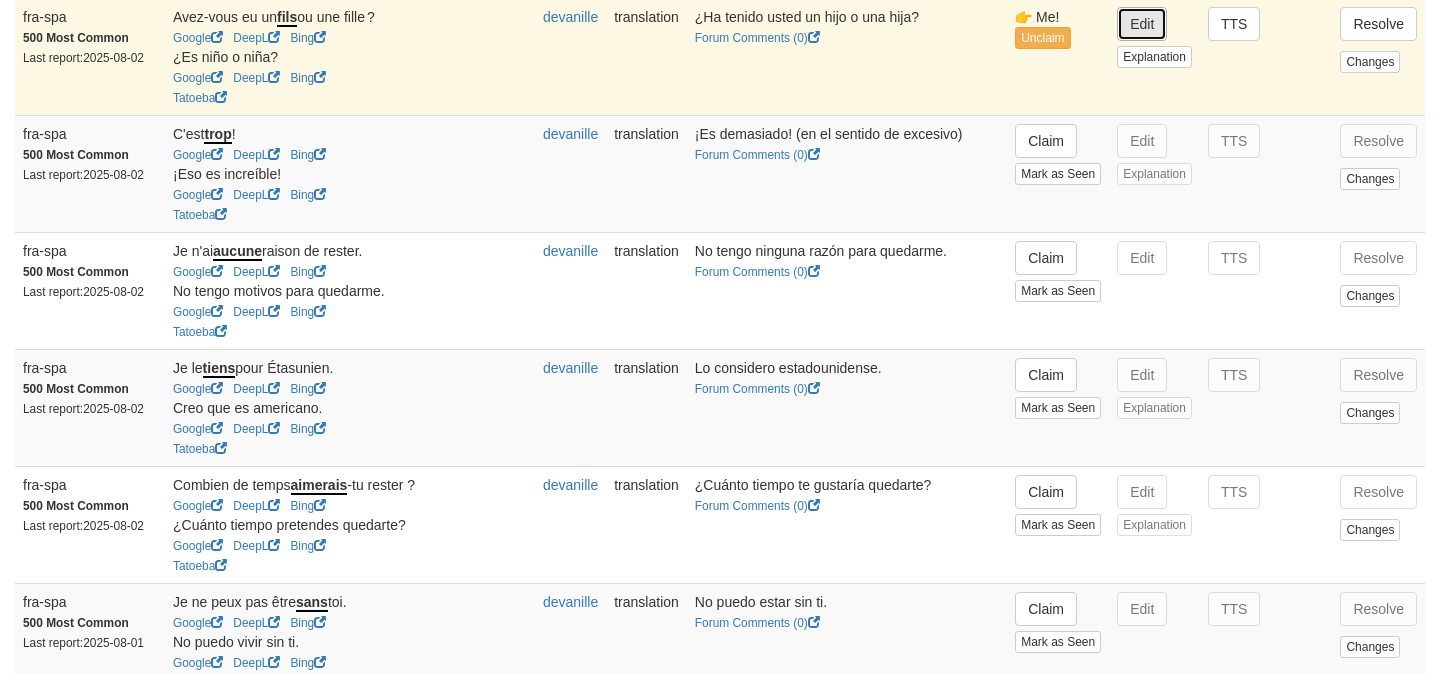 click on "Edit" at bounding box center (1142, 24) 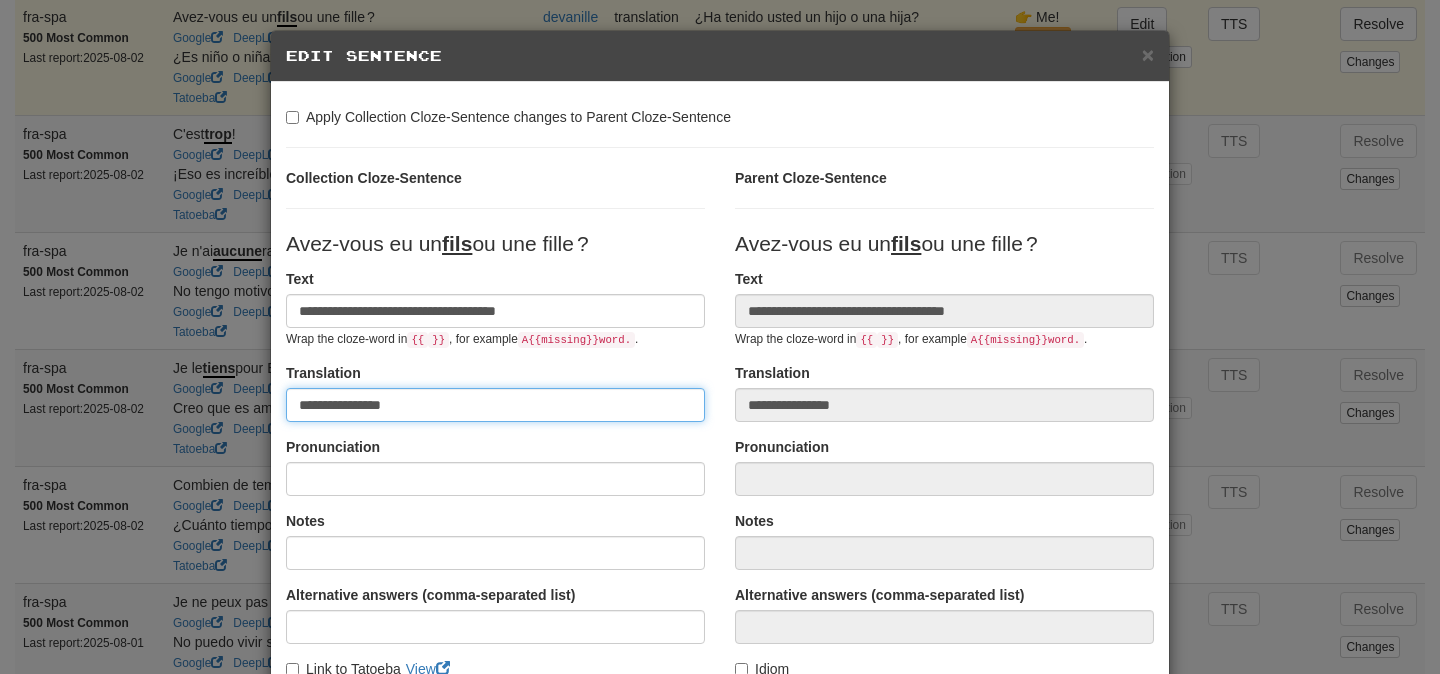 click on "**********" at bounding box center (495, 405) 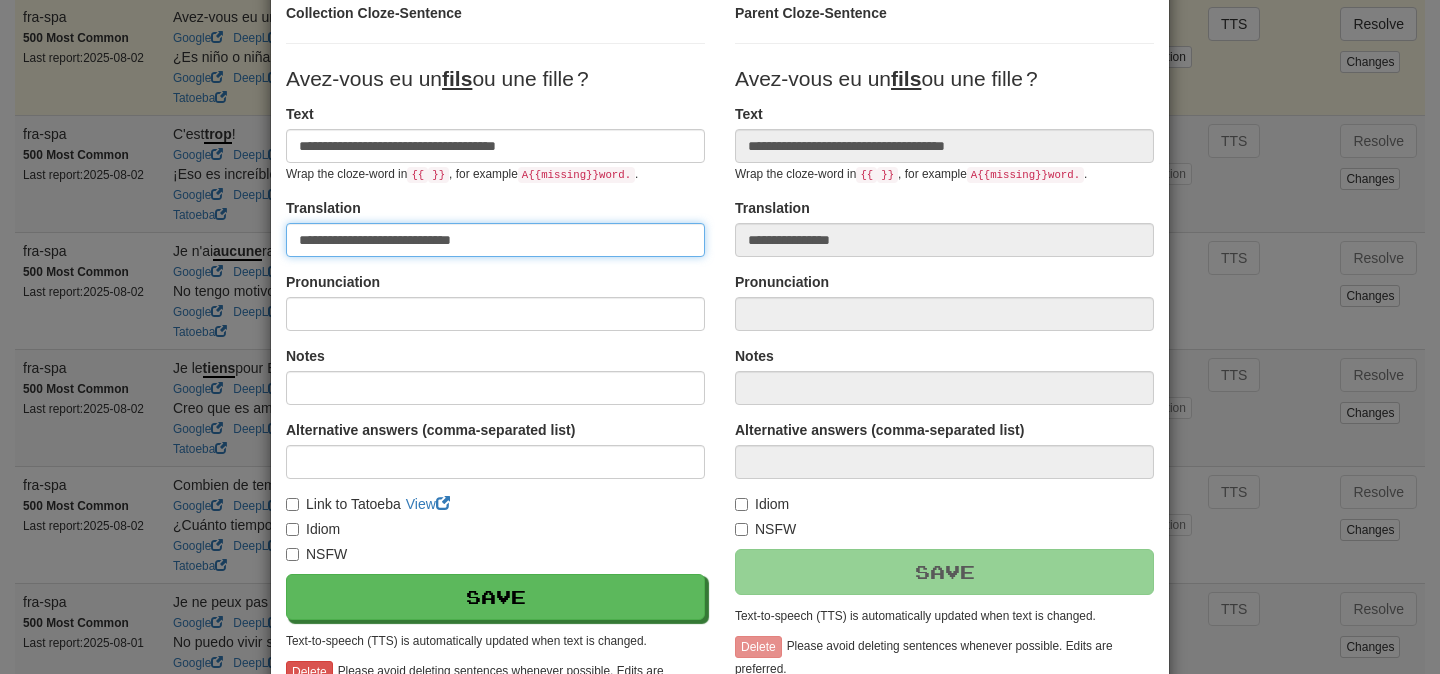 scroll, scrollTop: 166, scrollLeft: 0, axis: vertical 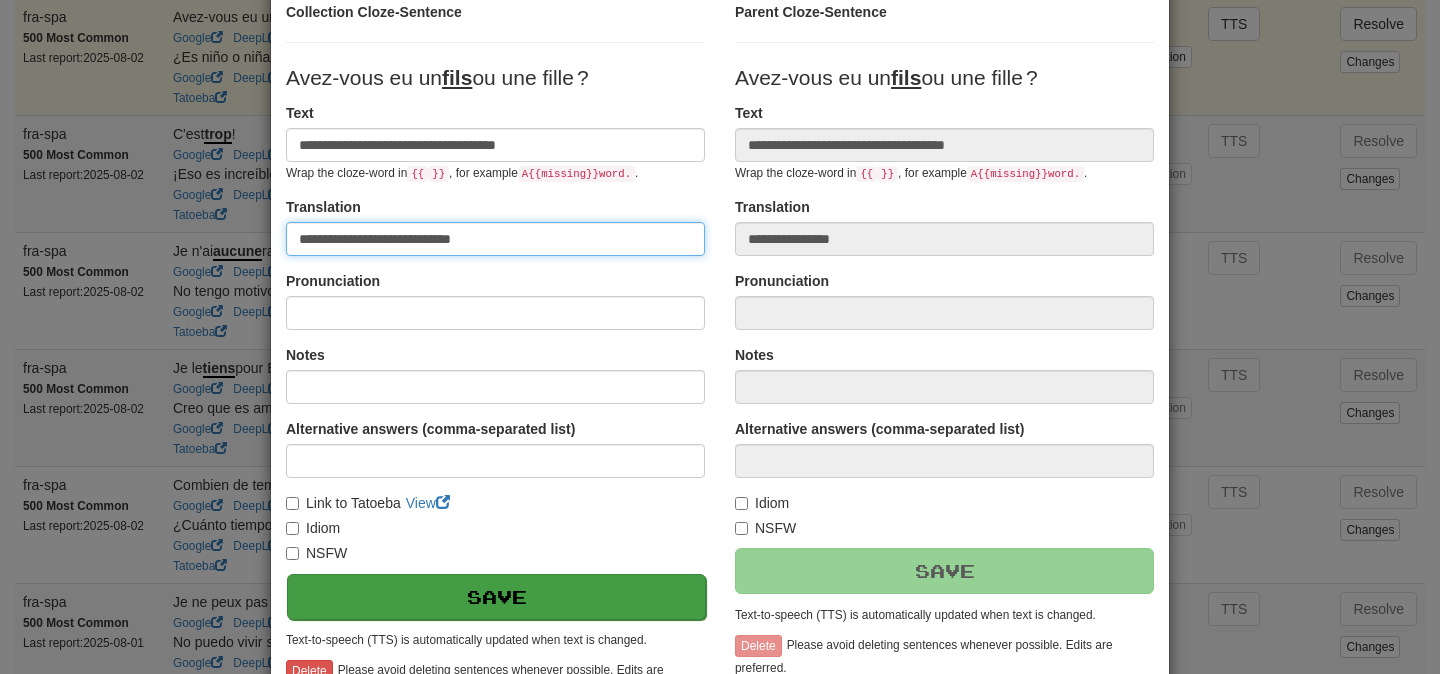 type on "**********" 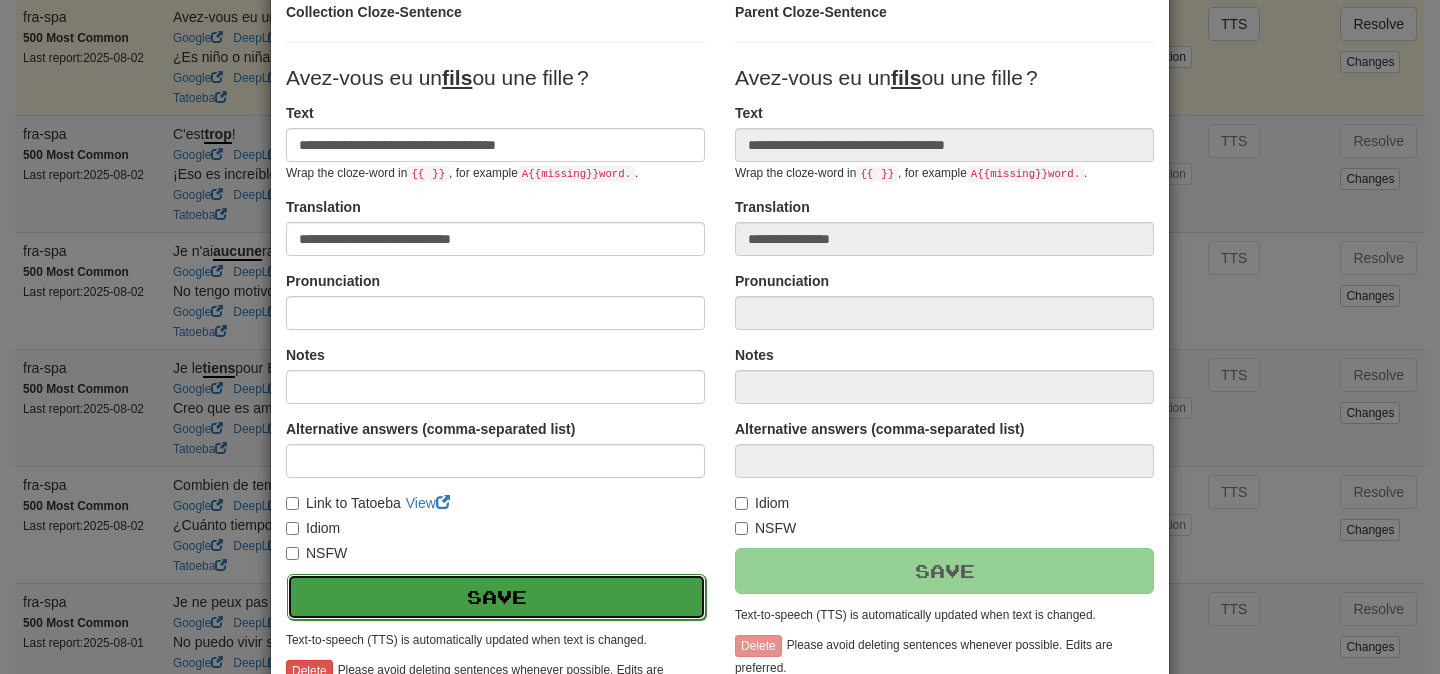 click on "Save" at bounding box center (496, 597) 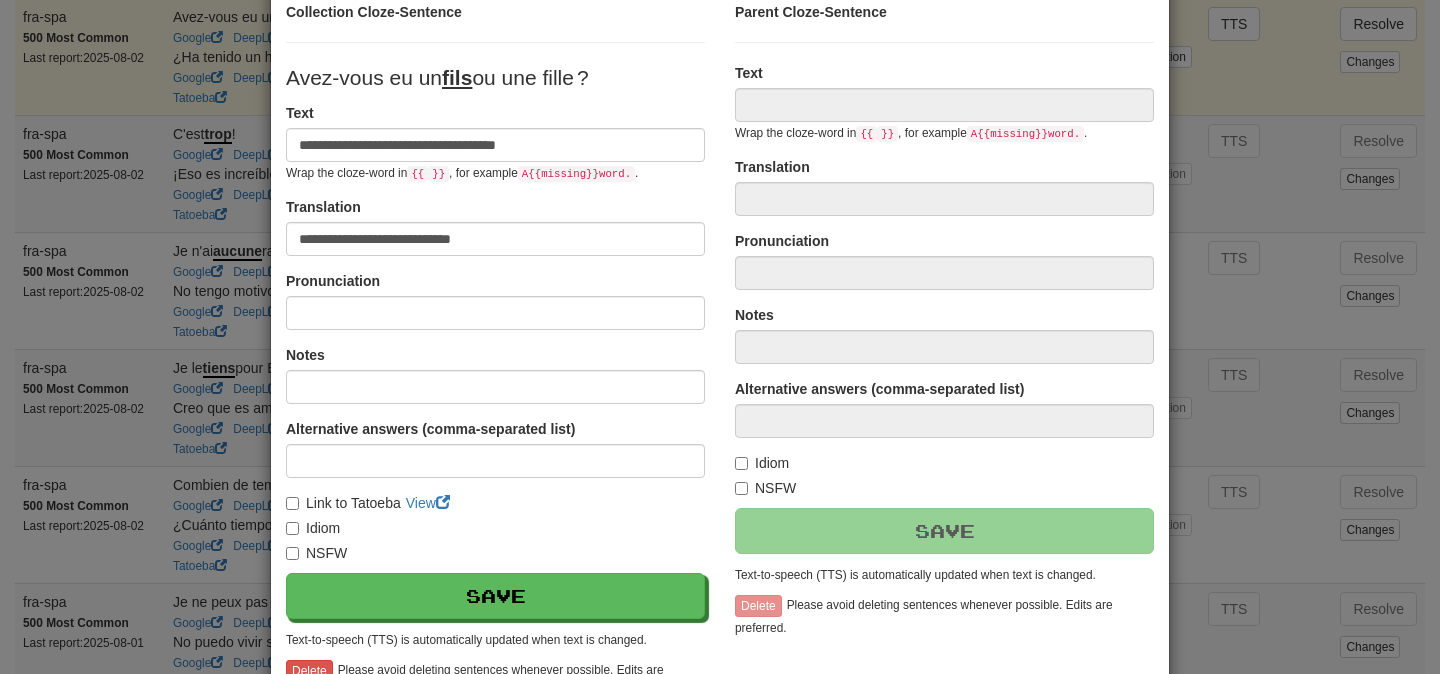 type on "**********" 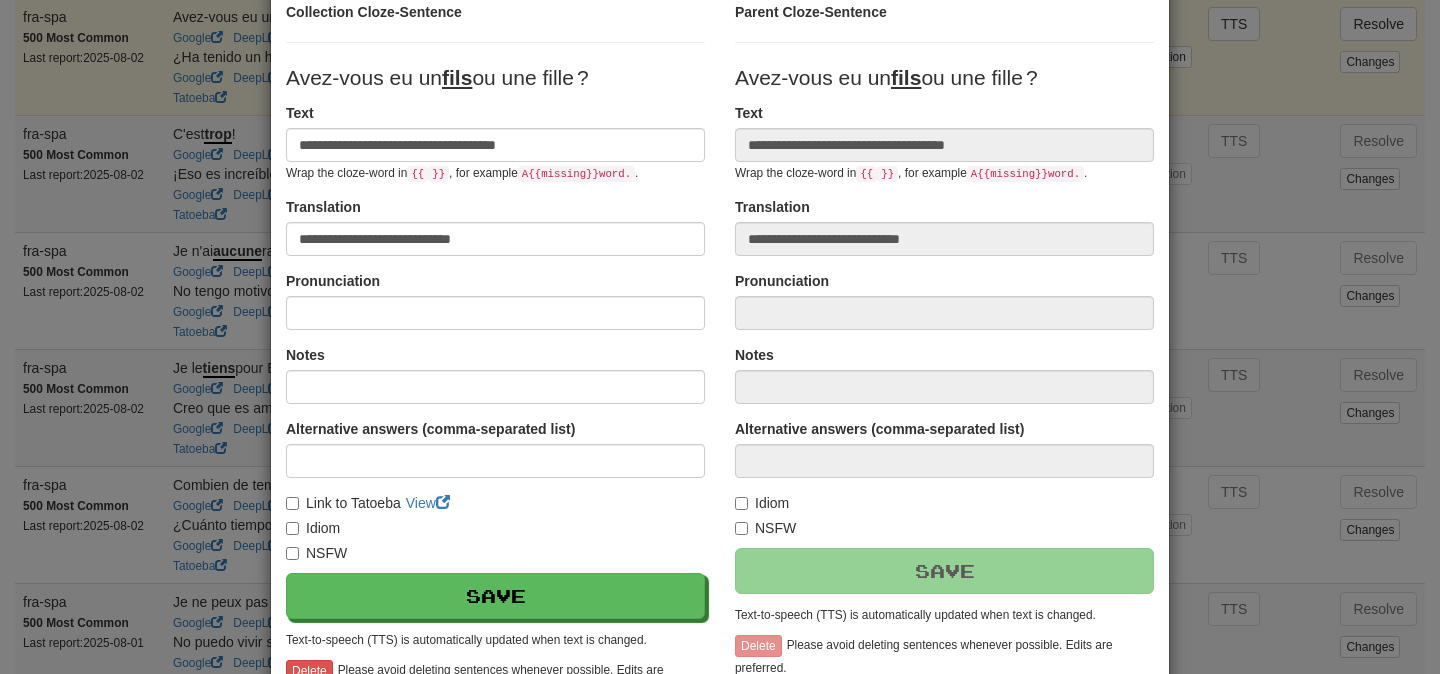 click on "**********" at bounding box center (720, 337) 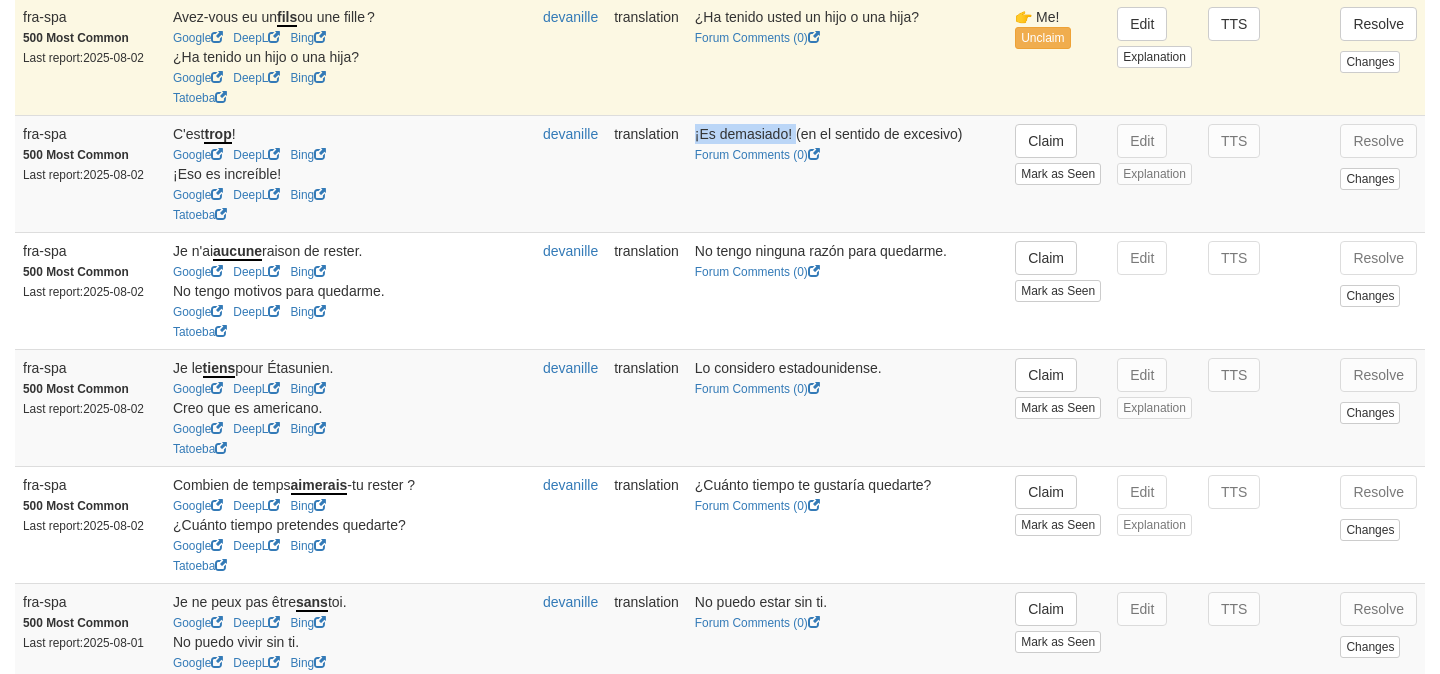 drag, startPoint x: 696, startPoint y: 149, endPoint x: 798, endPoint y: 145, distance: 102.0784 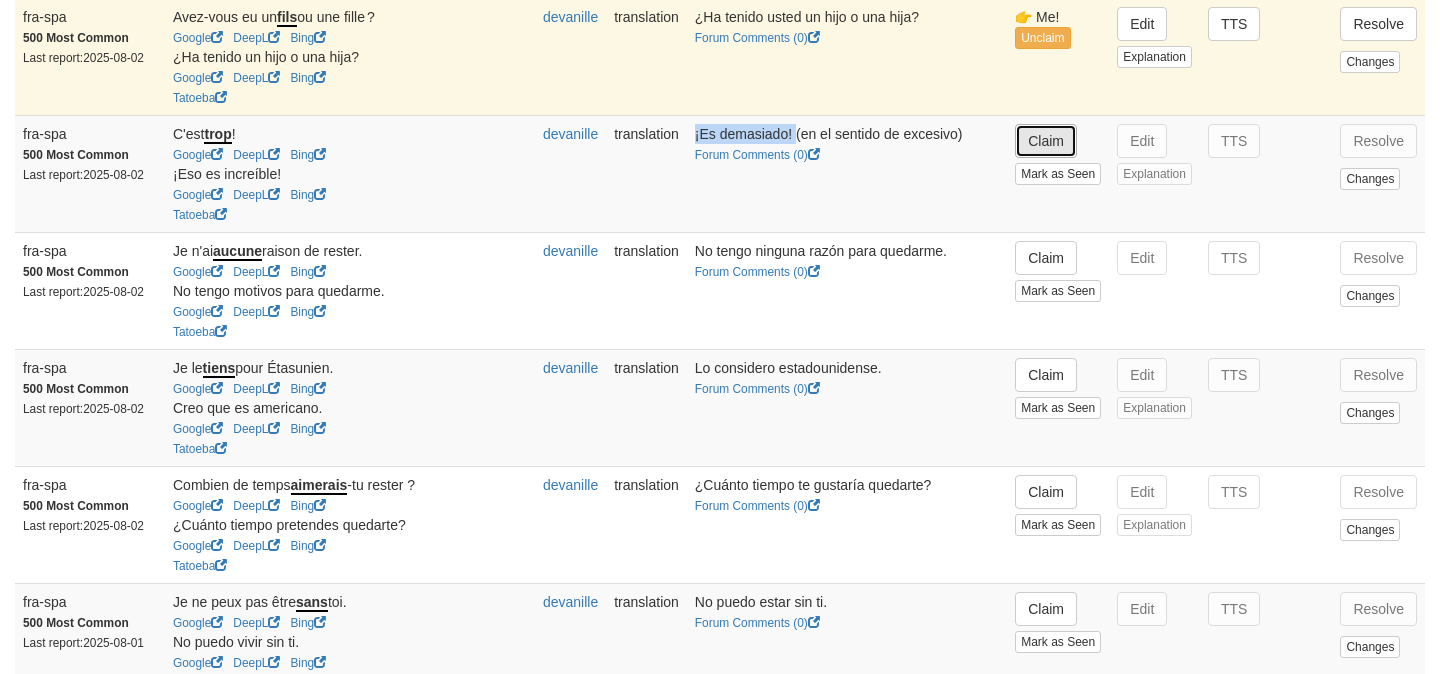 click on "Claim" at bounding box center (1046, 141) 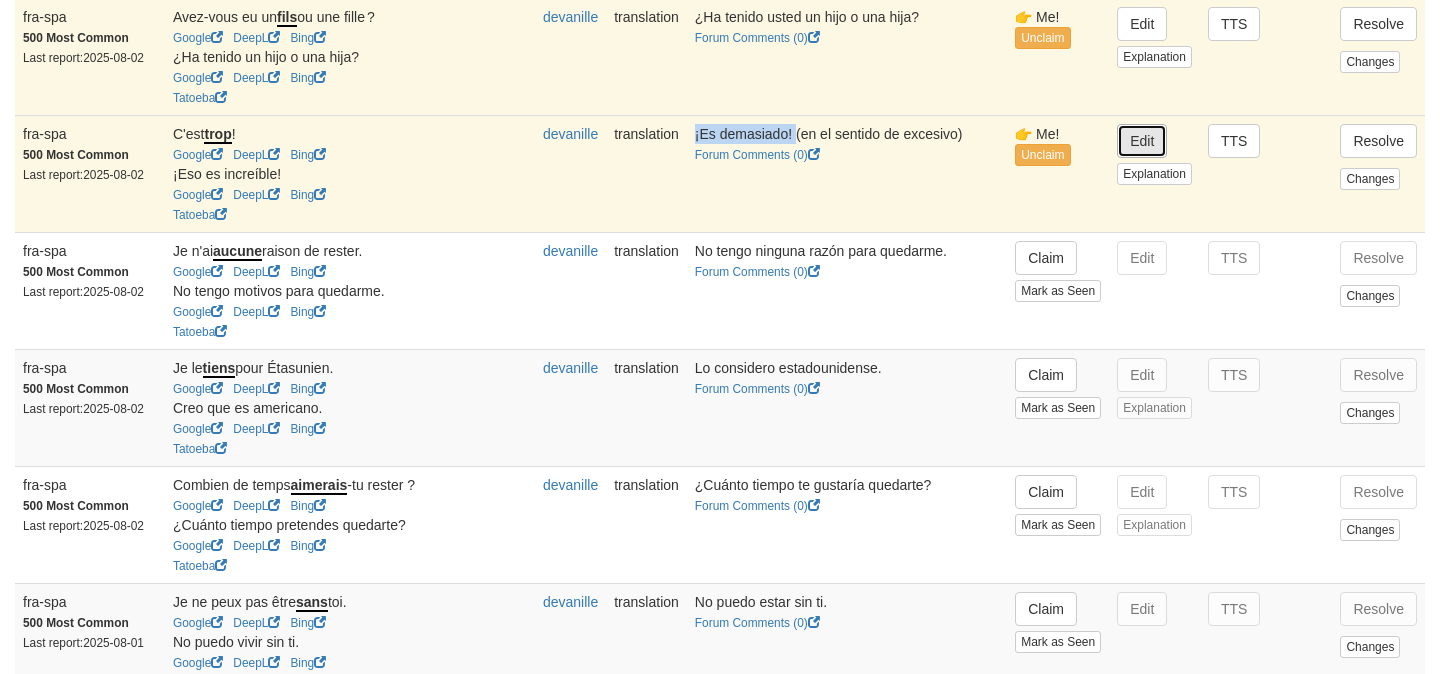 click on "Edit" at bounding box center [1142, 141] 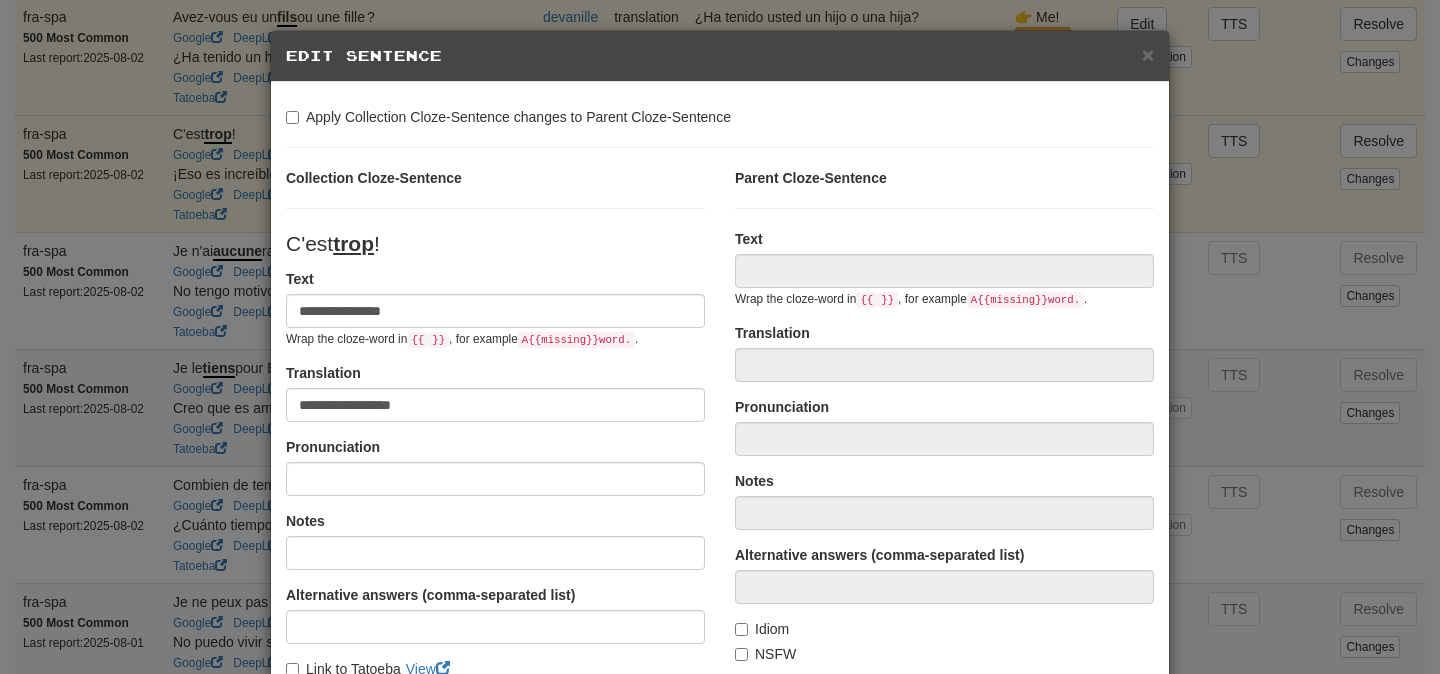 type on "**********" 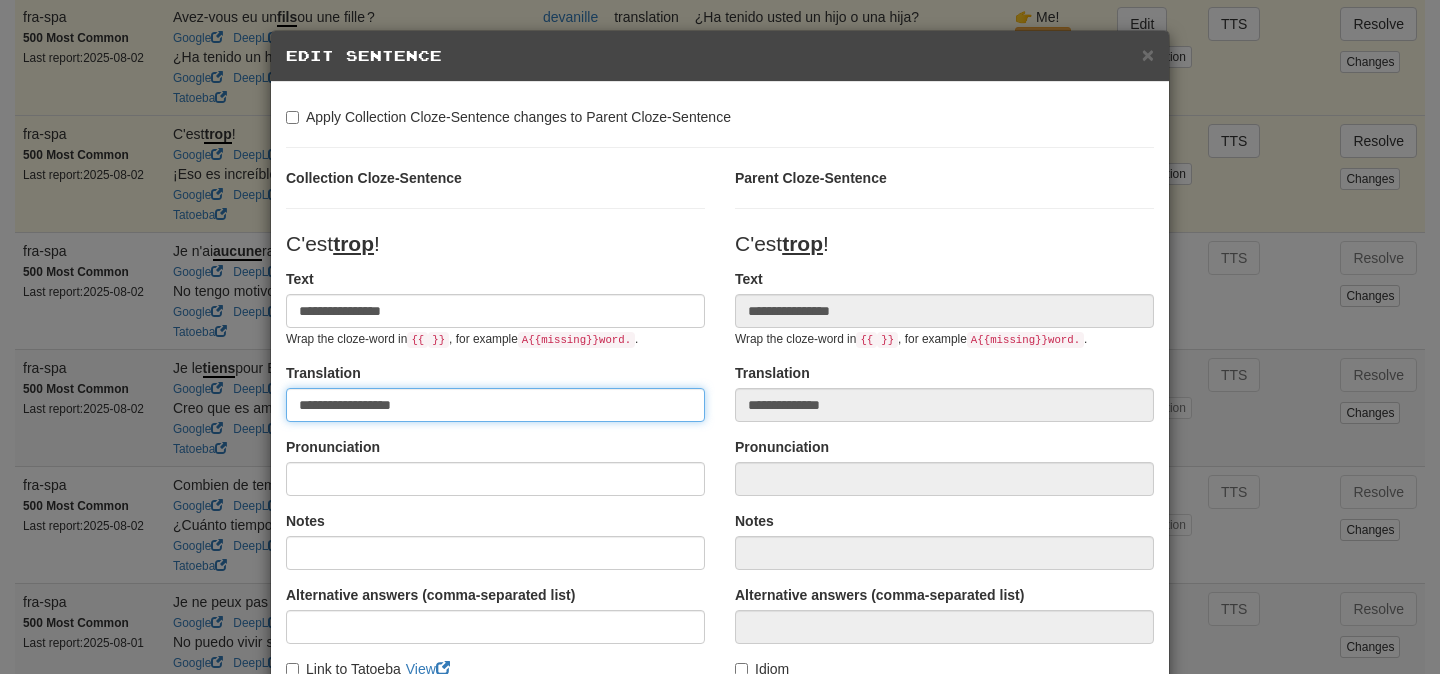 click on "**********" at bounding box center [495, 405] 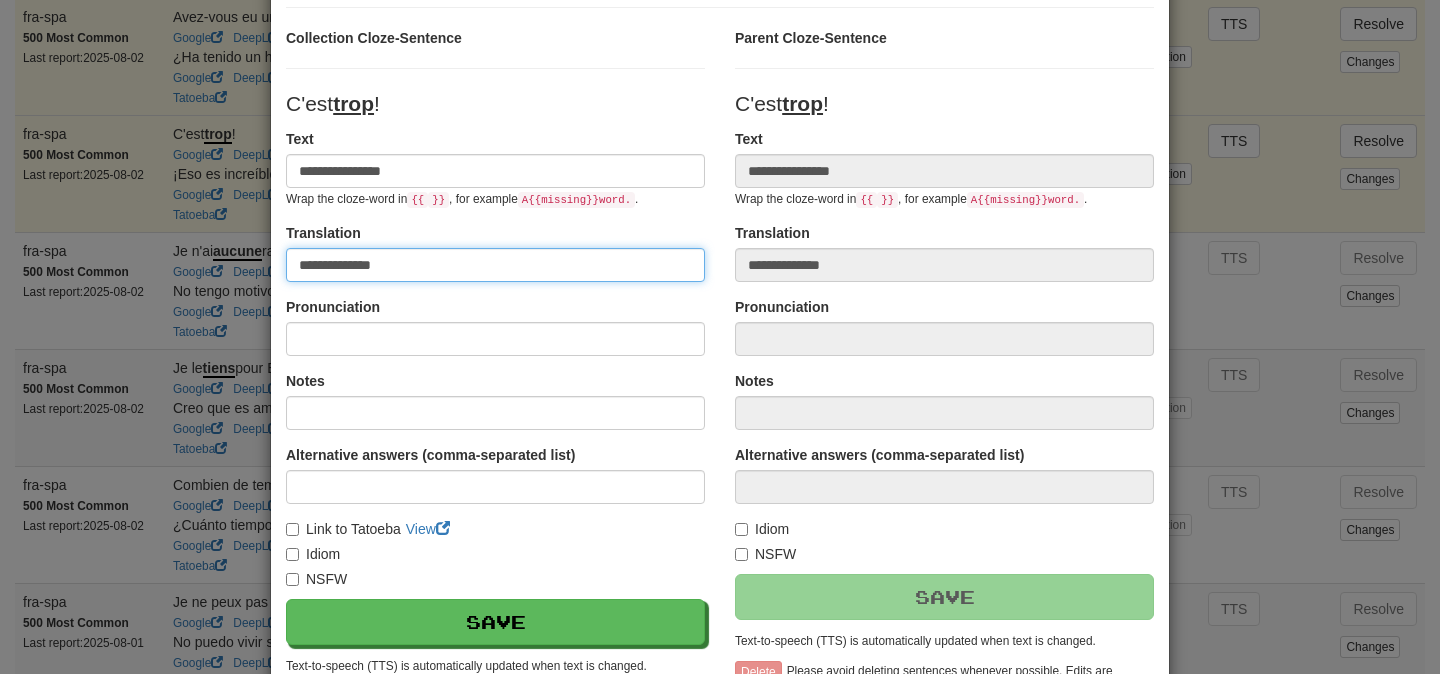 scroll, scrollTop: 146, scrollLeft: 0, axis: vertical 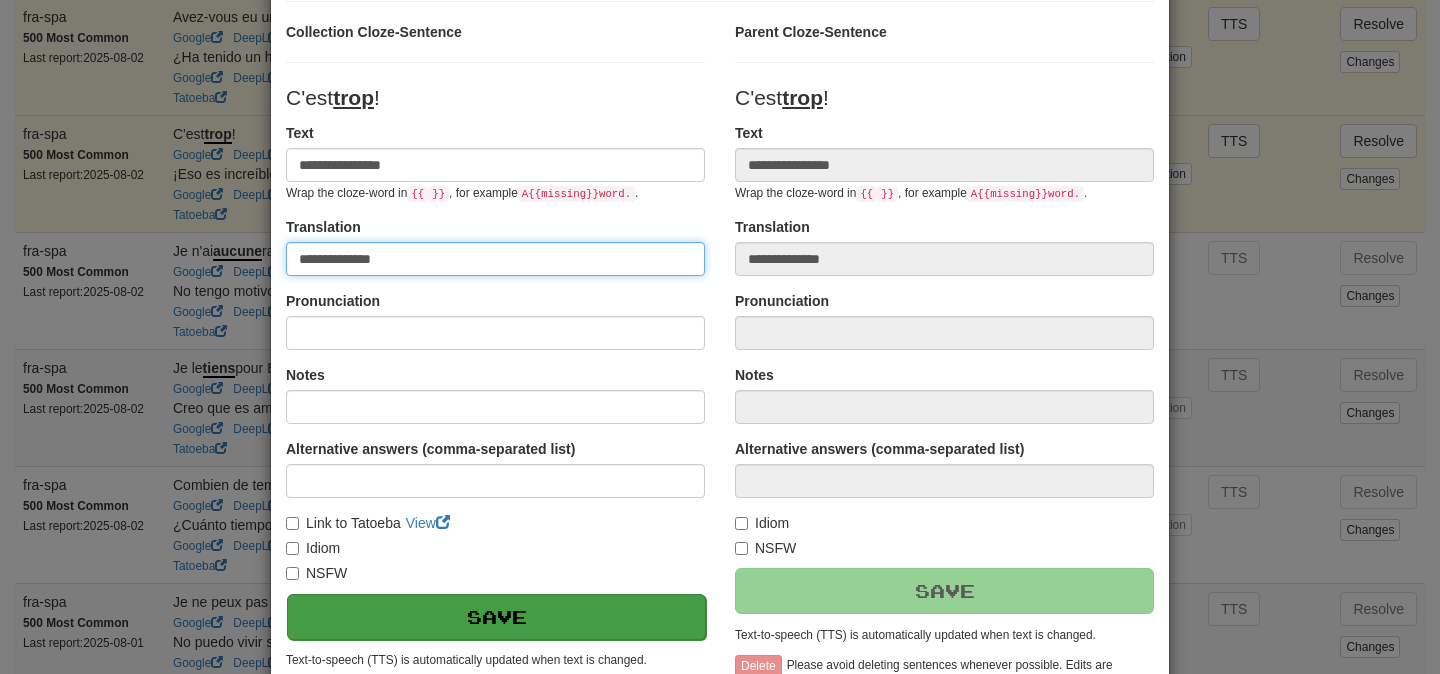 type on "**********" 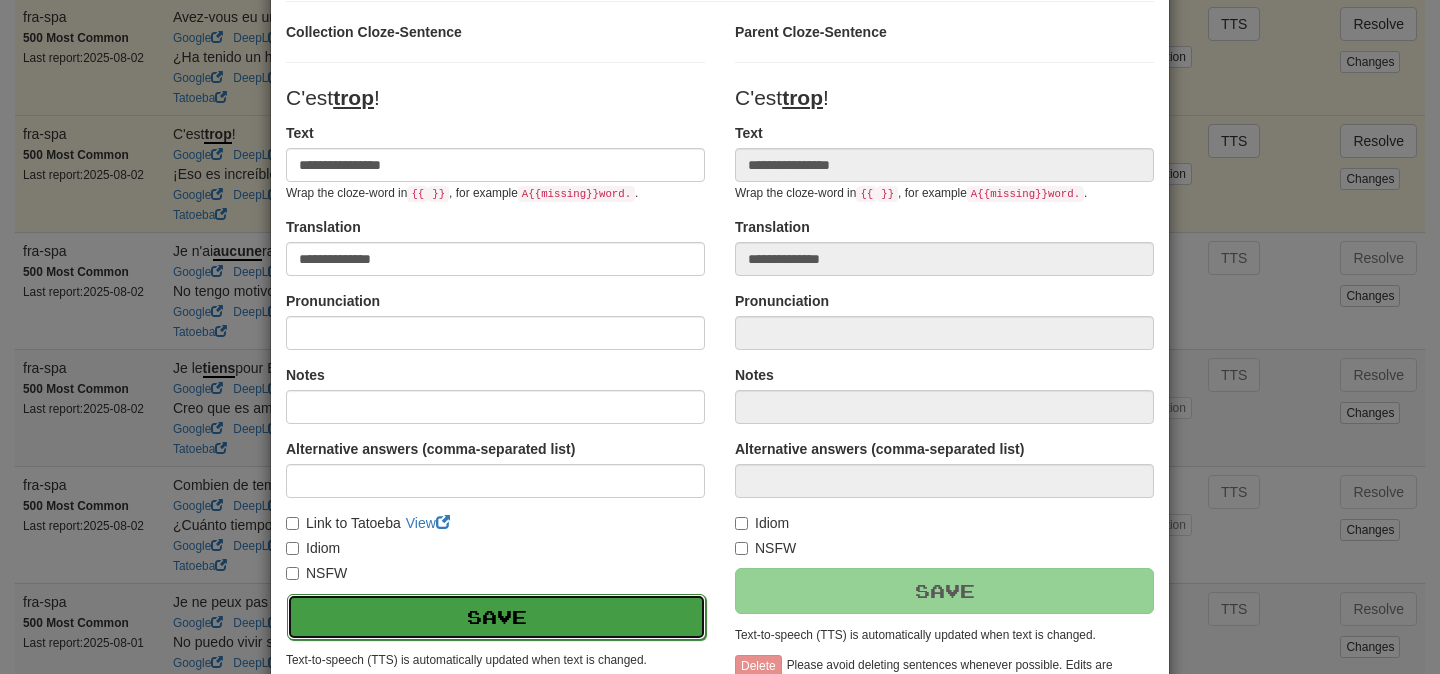 click on "Save" at bounding box center (496, 617) 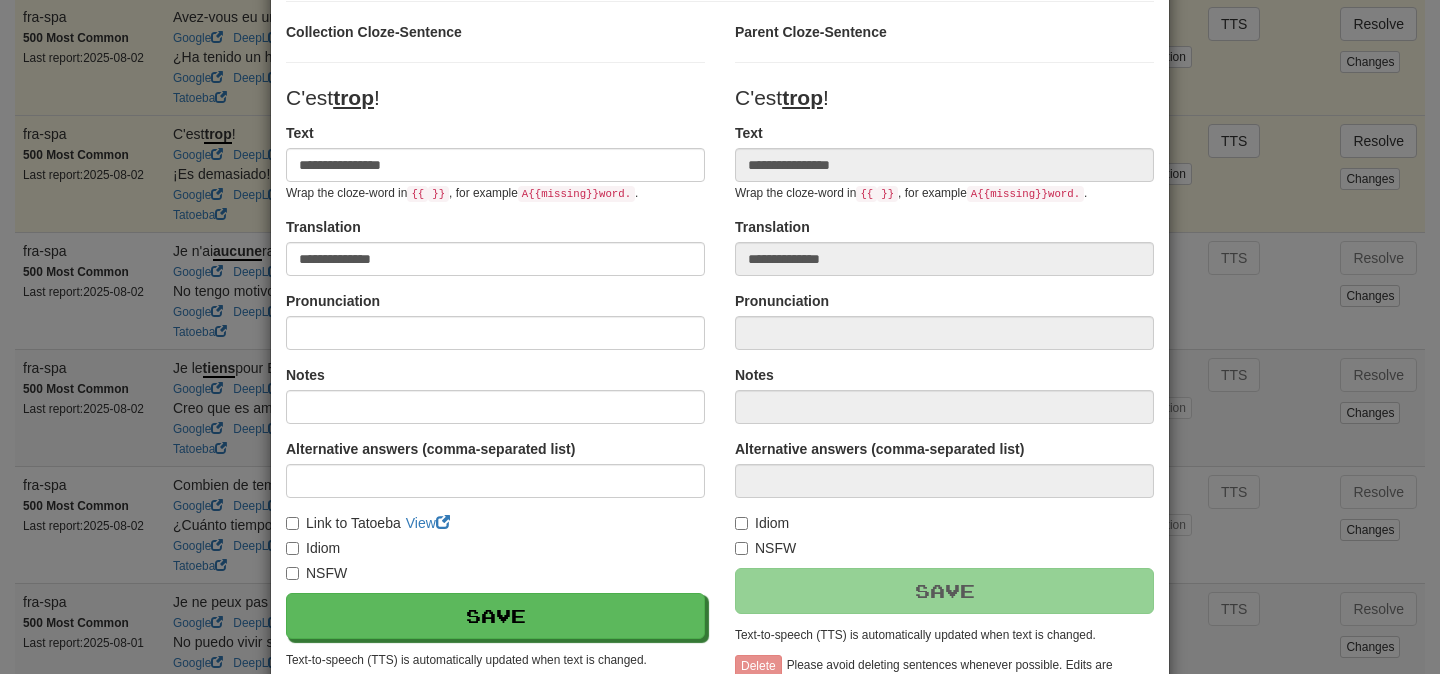 click on "**********" at bounding box center [720, 337] 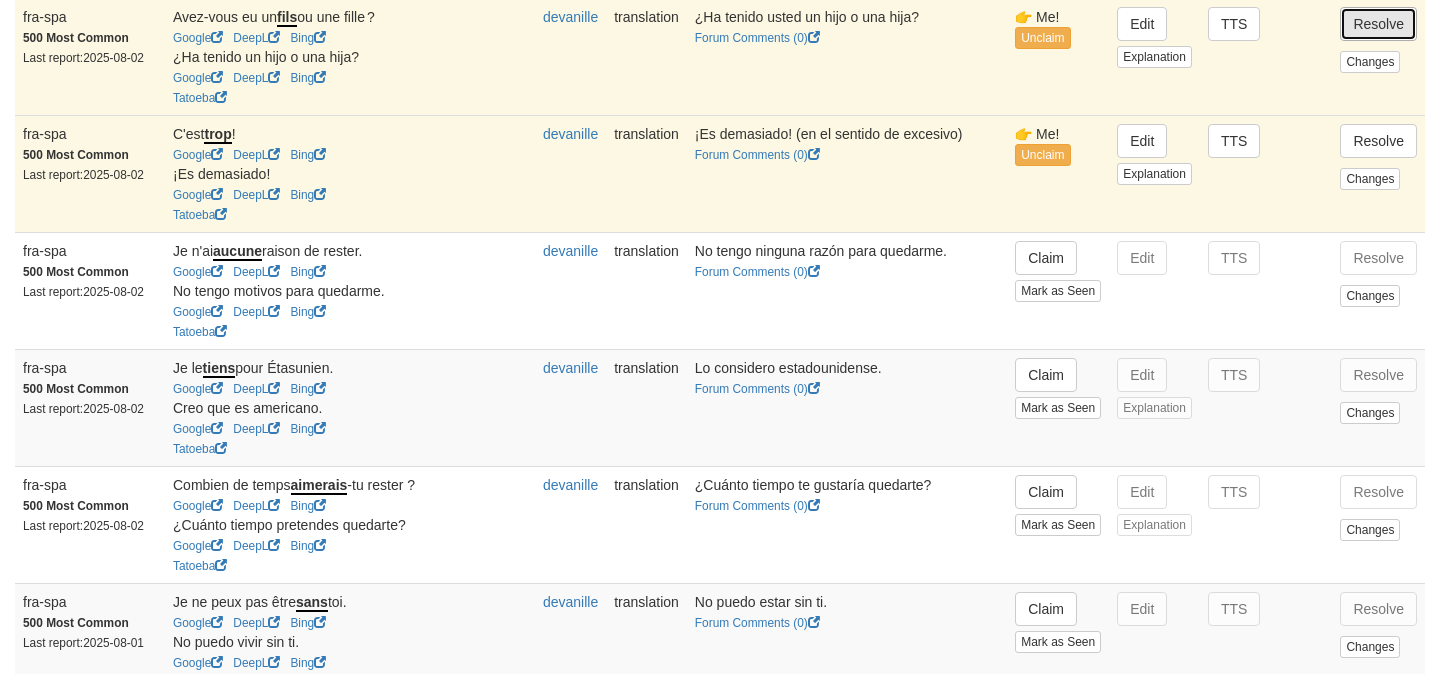 click on "Resolve" at bounding box center [1378, 24] 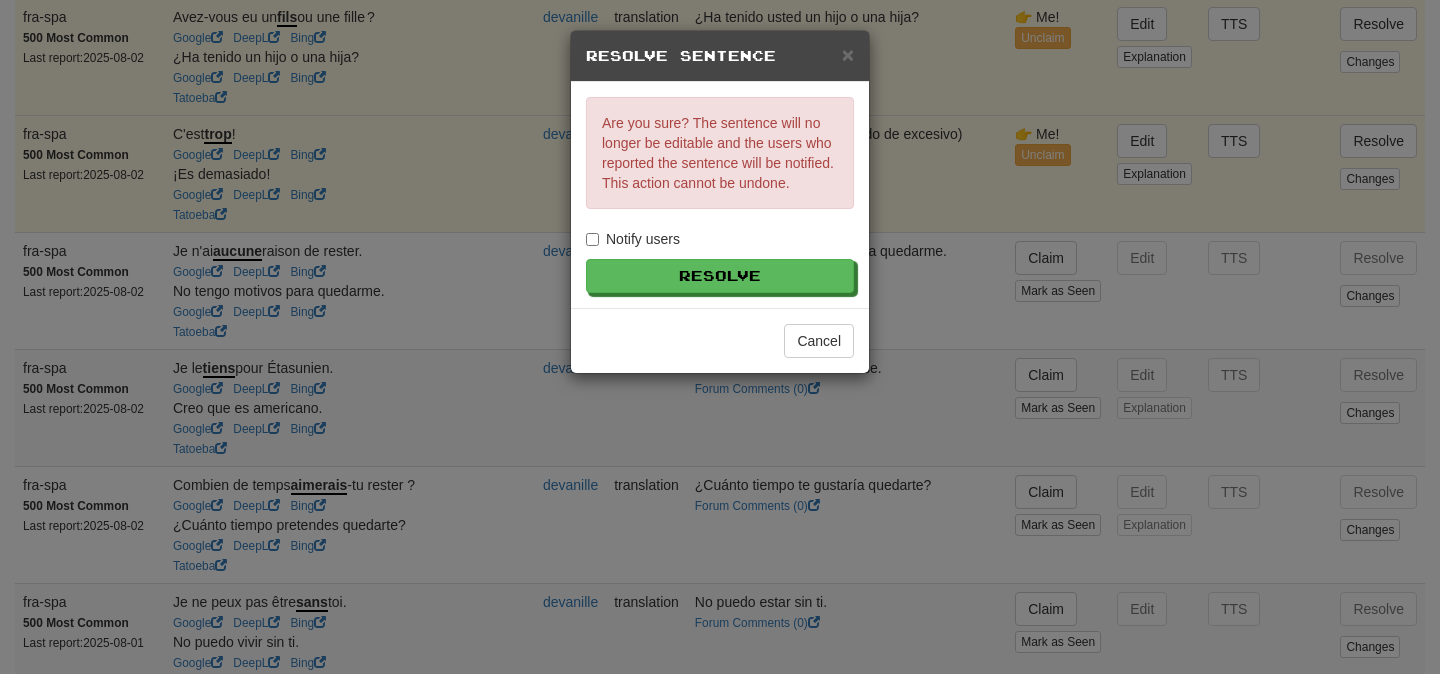 click on "Notify users" at bounding box center [633, 239] 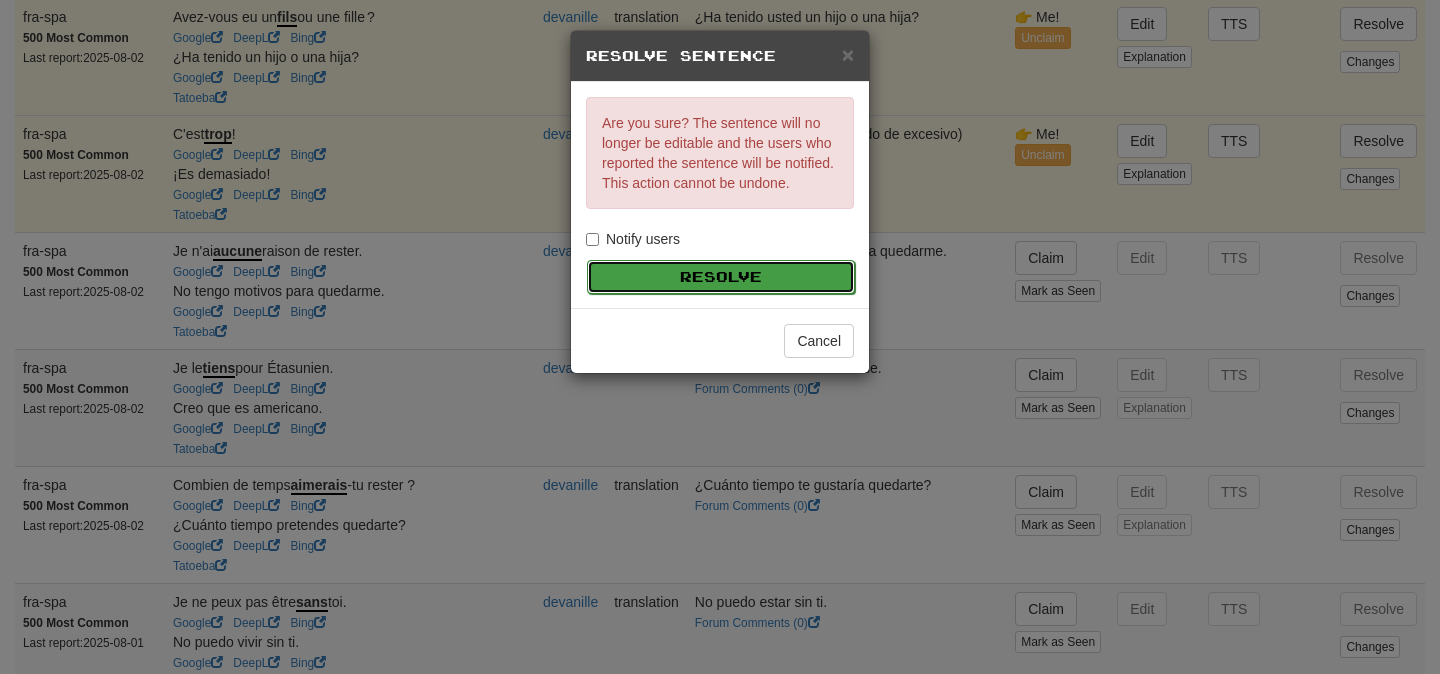 click on "Resolve" at bounding box center (721, 277) 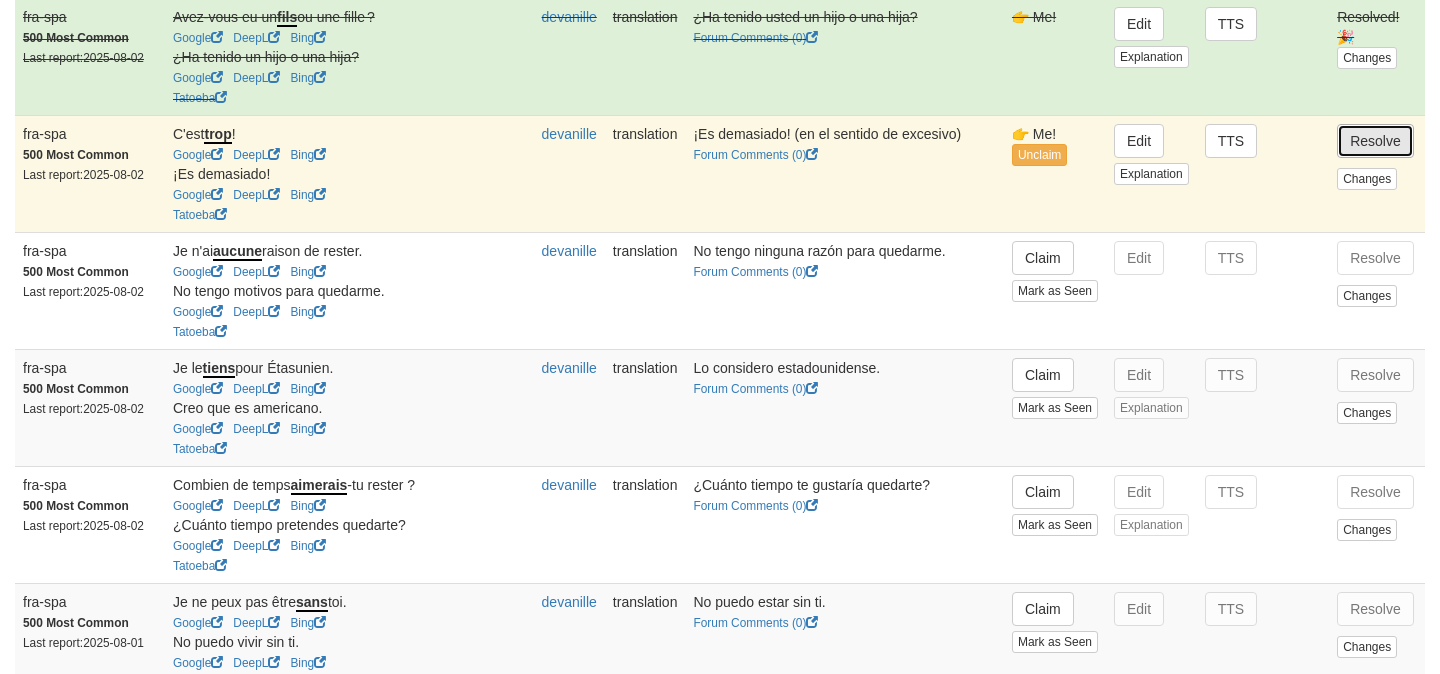 click on "Resolve" at bounding box center (1375, 141) 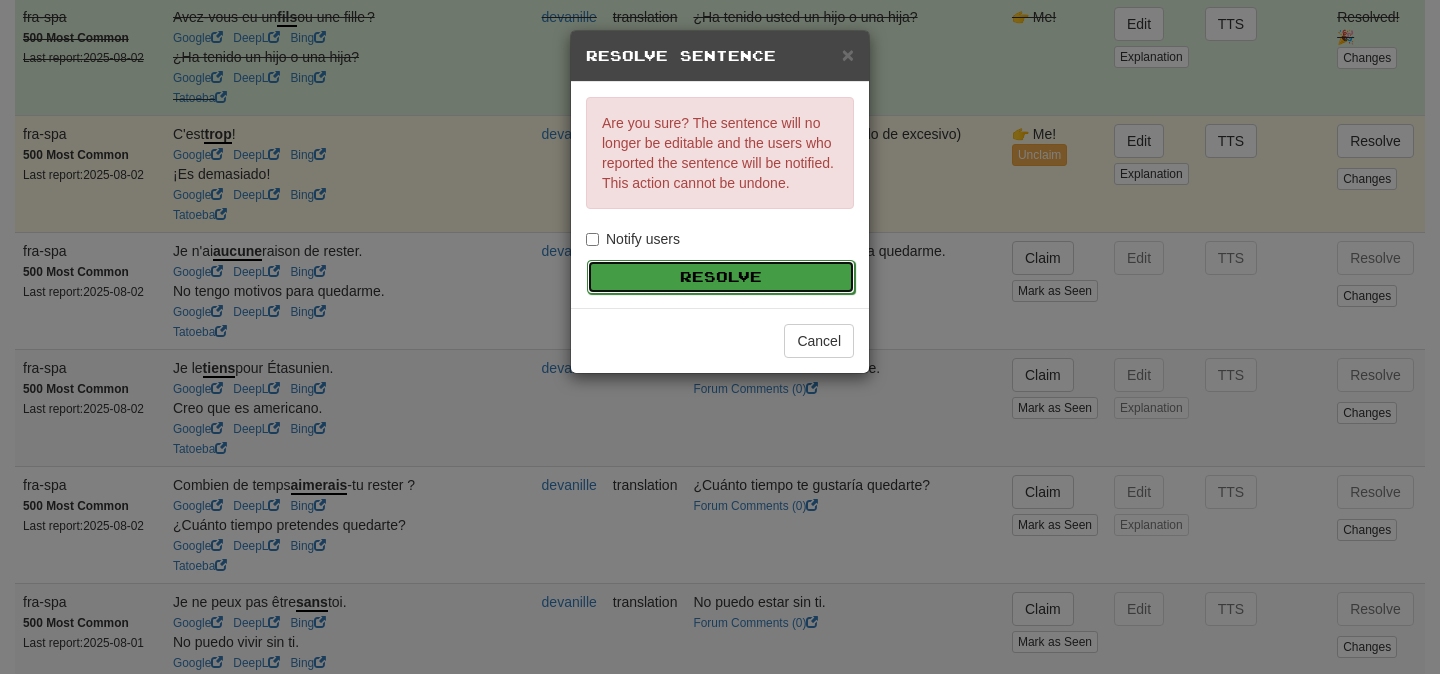click on "Resolve" at bounding box center [721, 277] 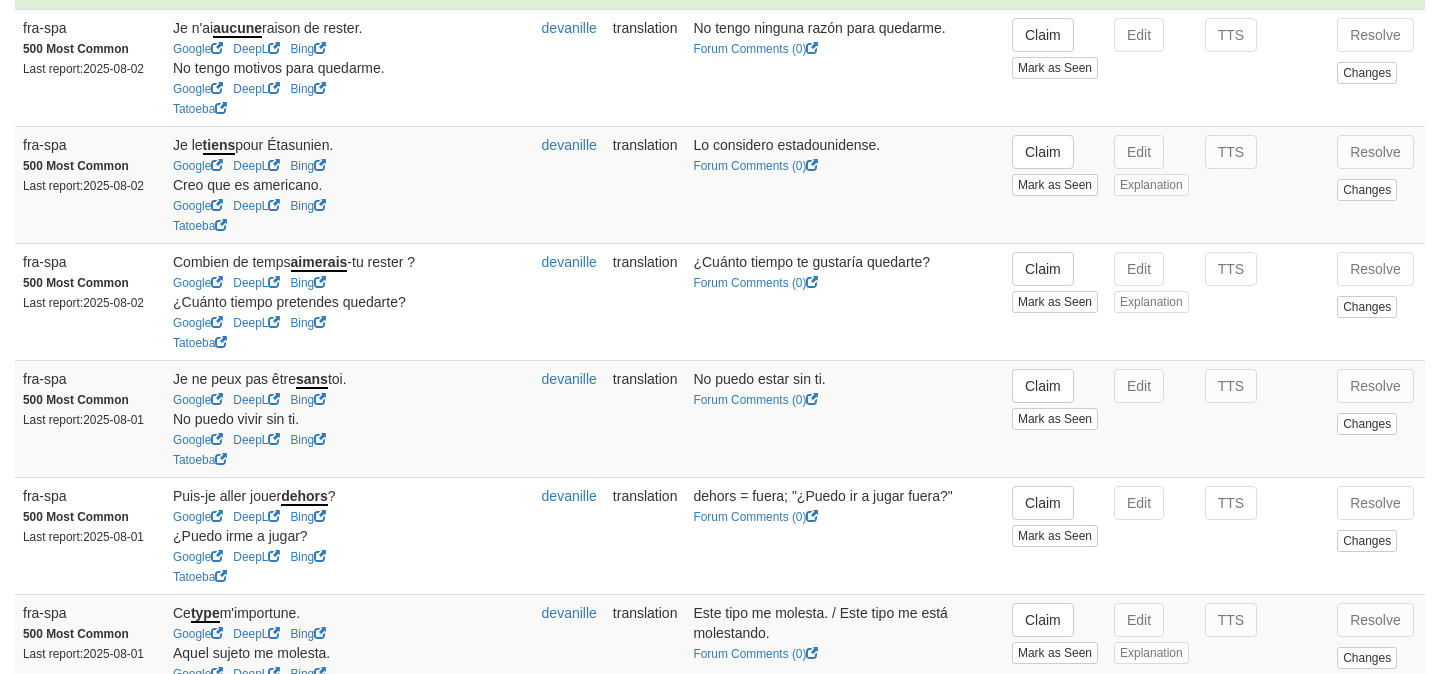 scroll, scrollTop: 2093, scrollLeft: 0, axis: vertical 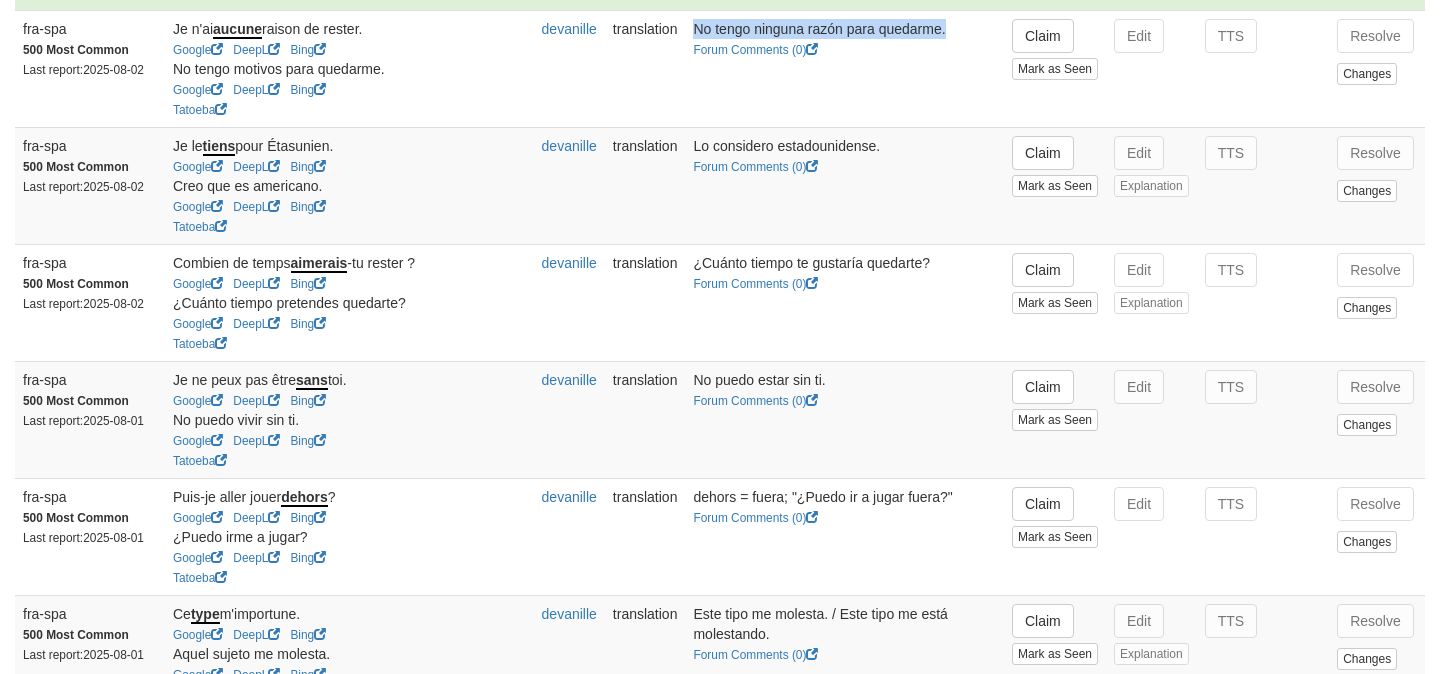 drag, startPoint x: 701, startPoint y: 46, endPoint x: 968, endPoint y: 43, distance: 267.01685 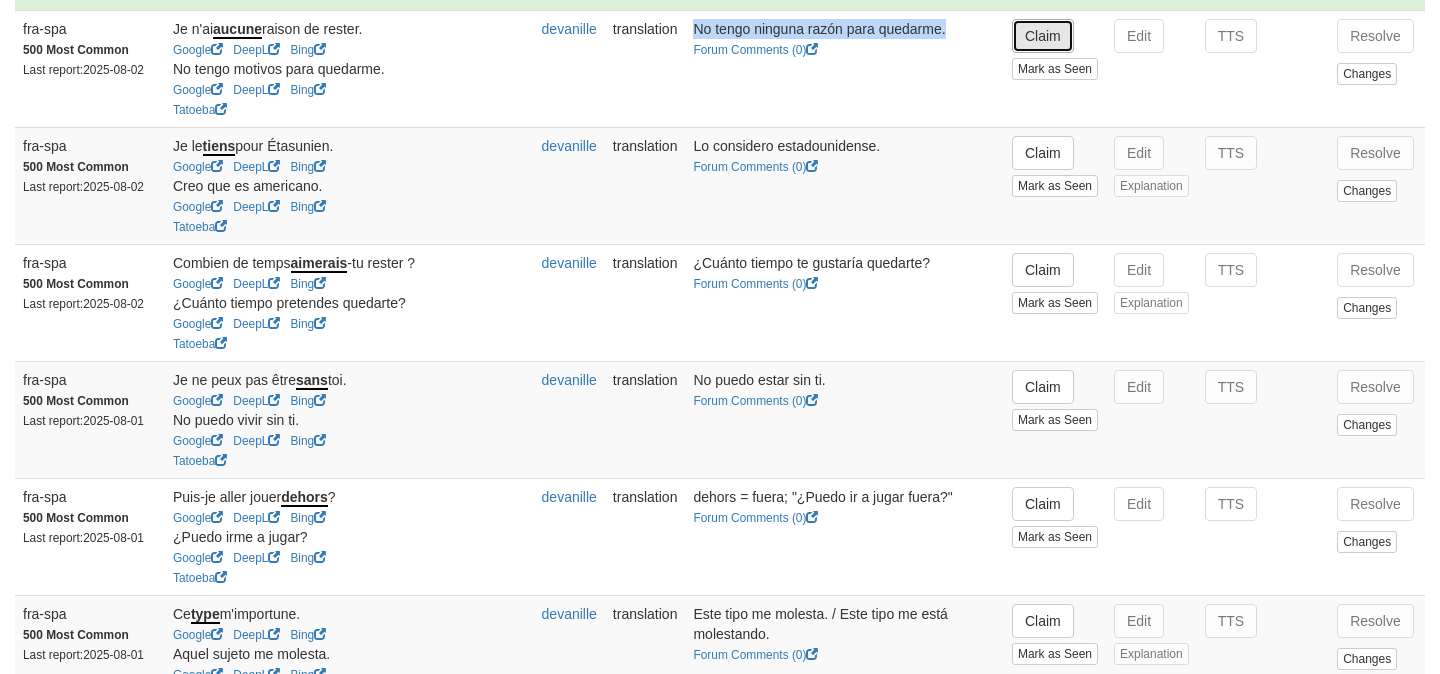 click on "Claim" at bounding box center (1043, 36) 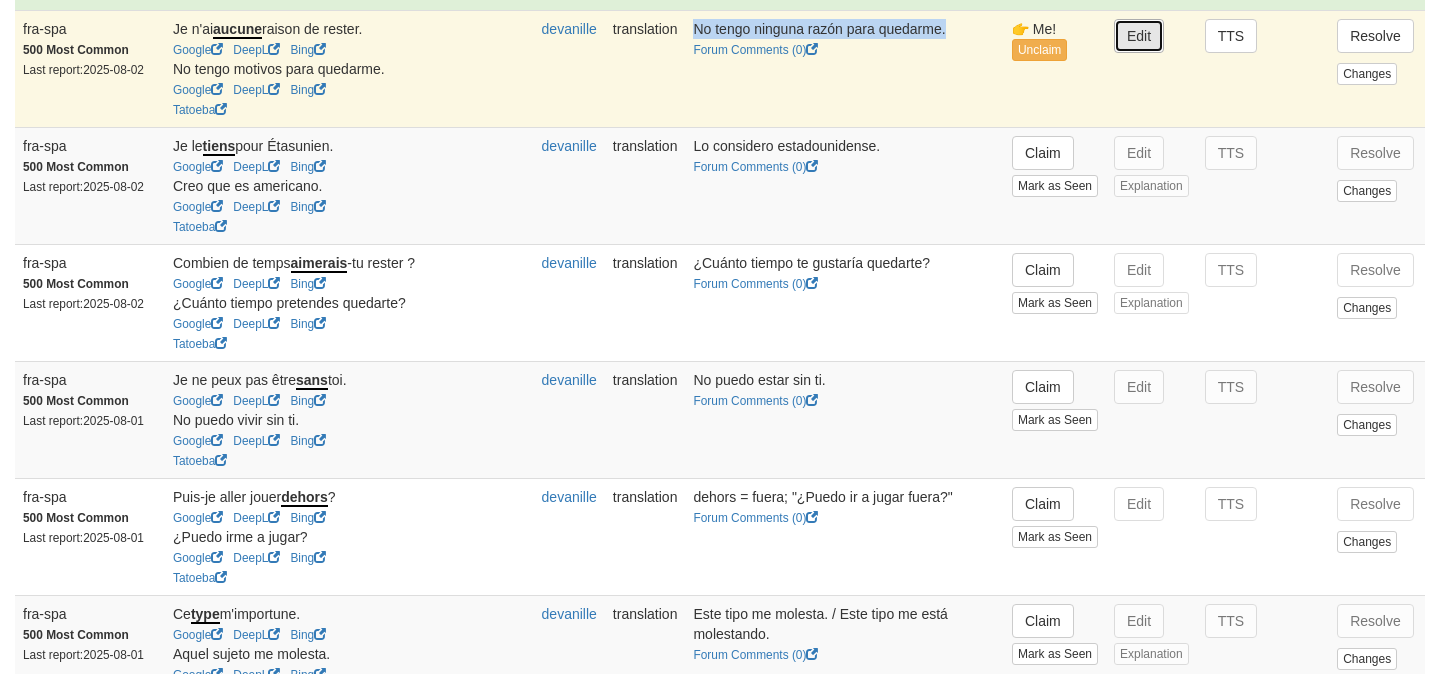 click on "Edit" at bounding box center (1139, 36) 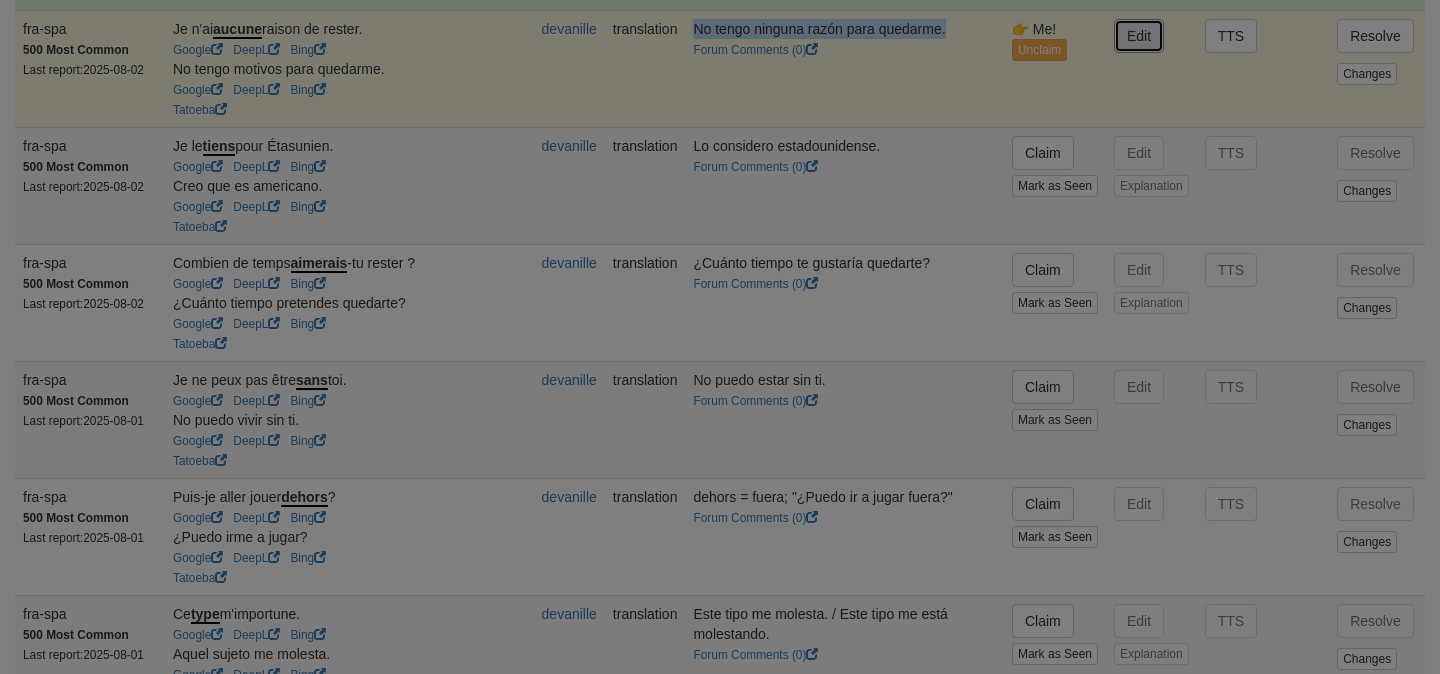 type on "**********" 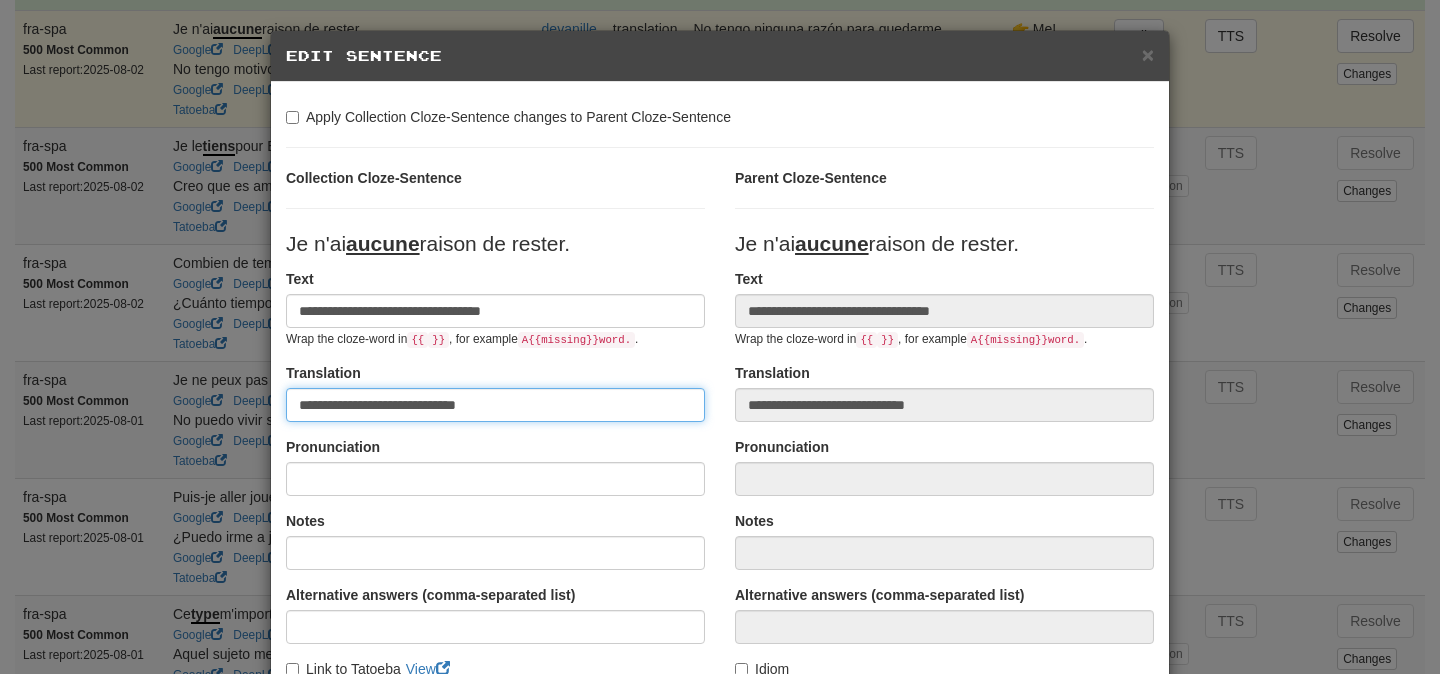 click on "**********" at bounding box center [495, 405] 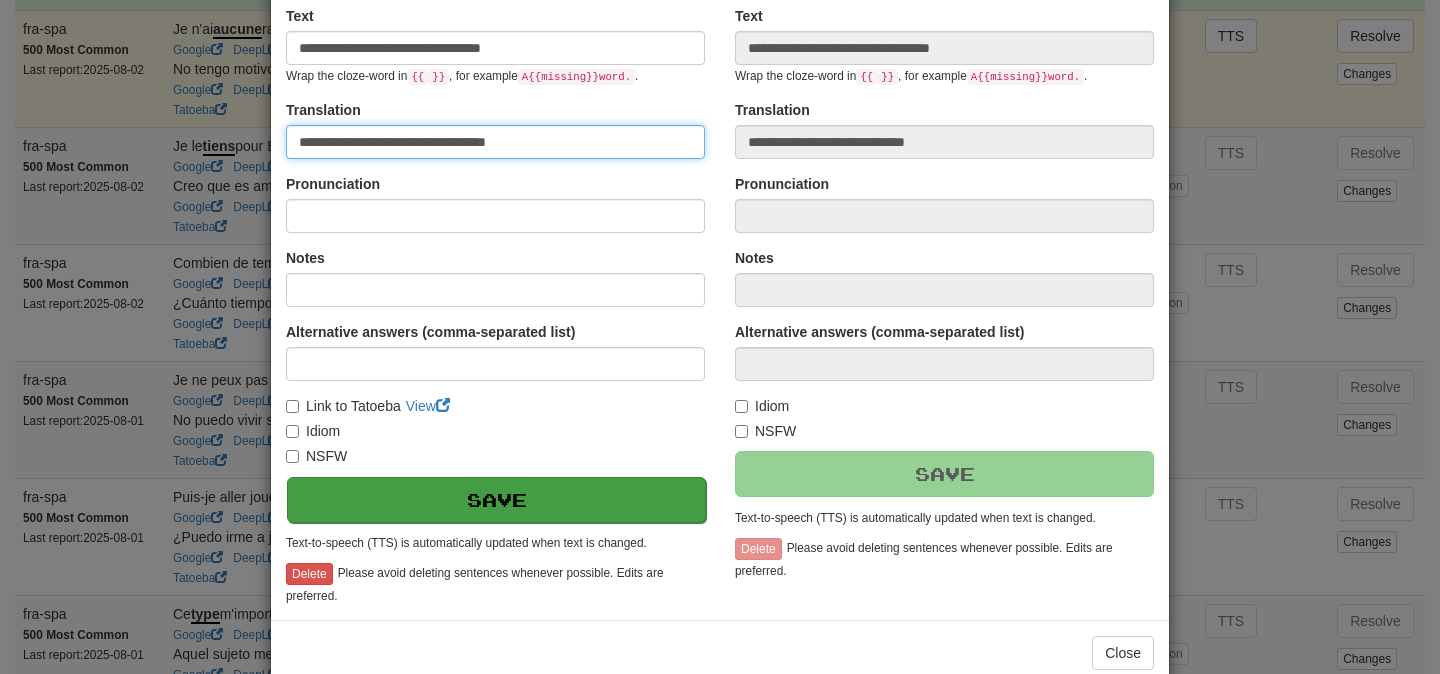 scroll, scrollTop: 274, scrollLeft: 0, axis: vertical 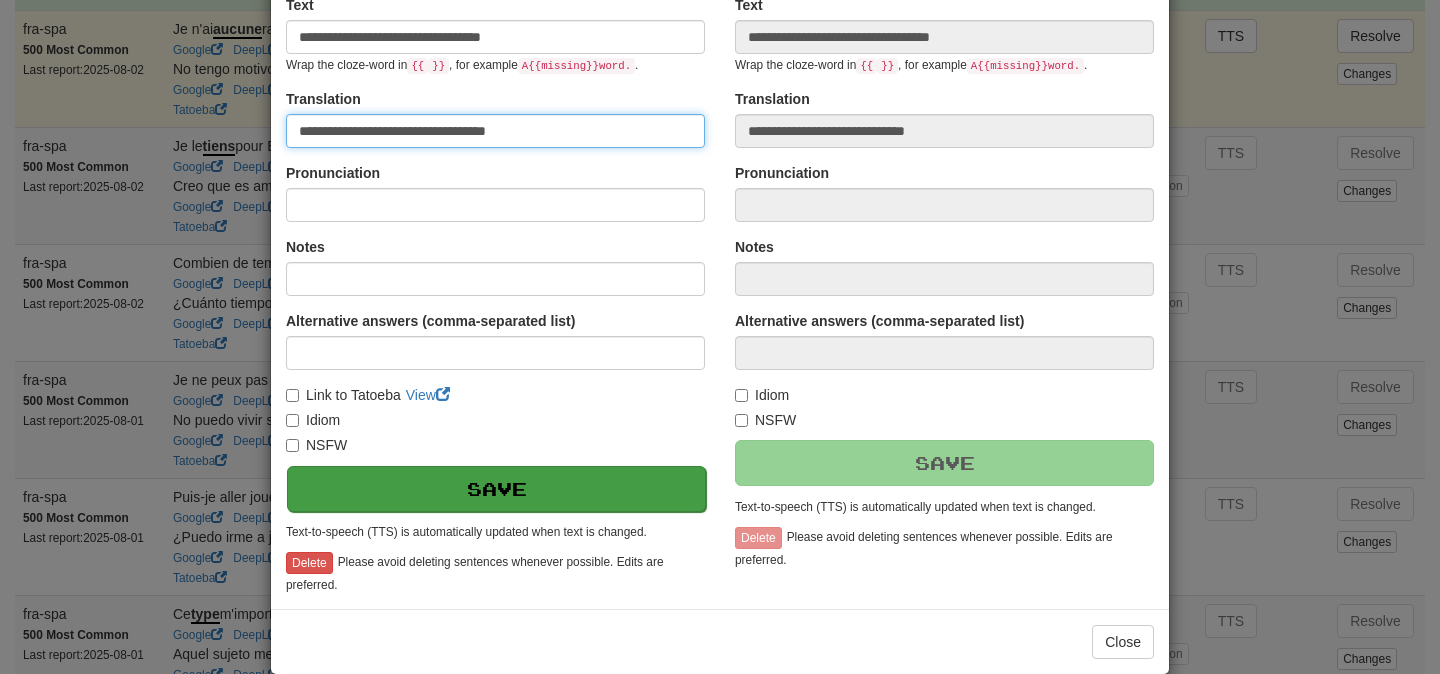 type on "**********" 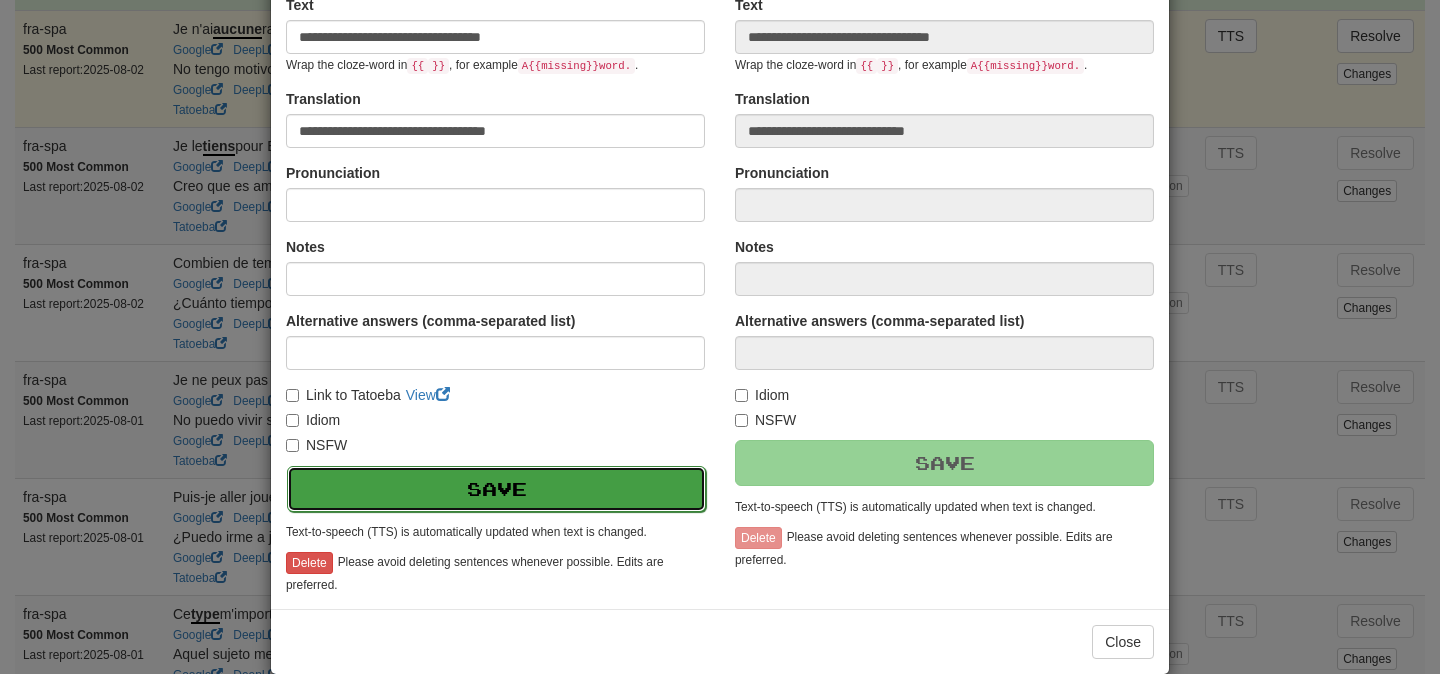 click on "Save" at bounding box center (496, 489) 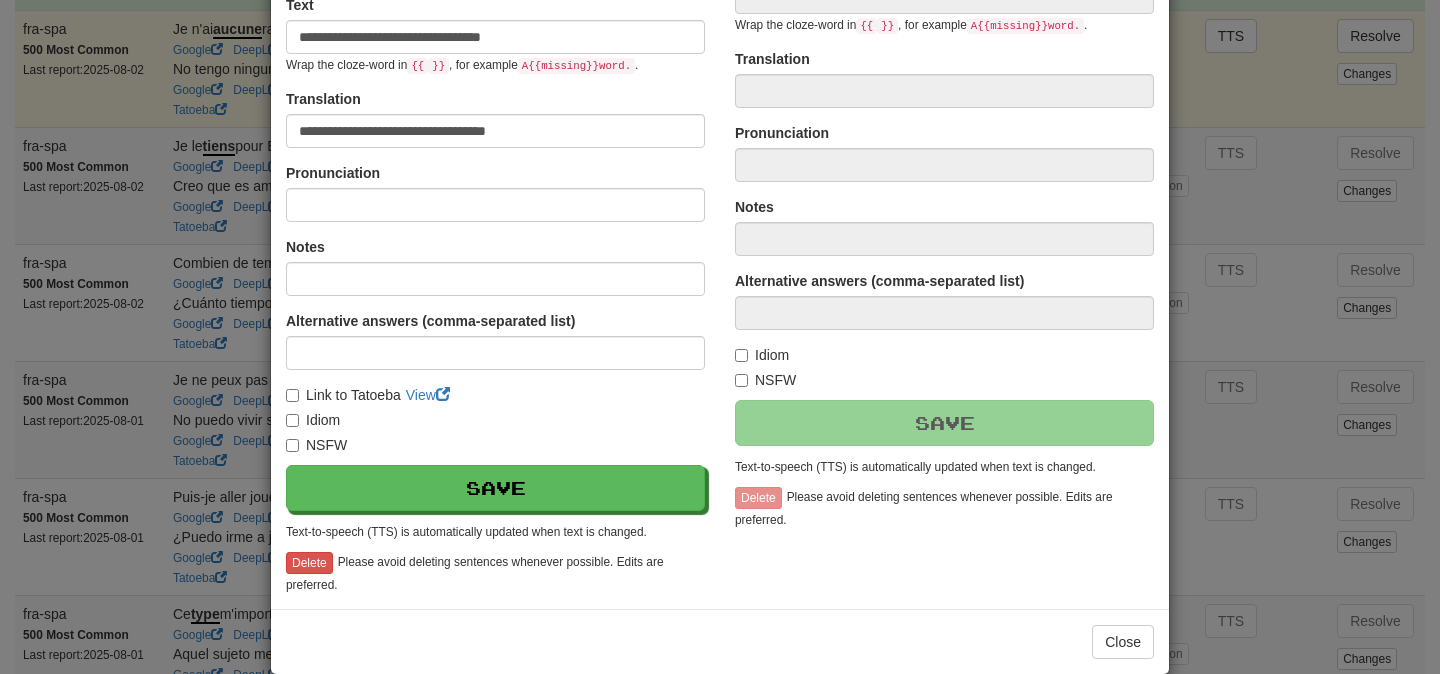 type on "**********" 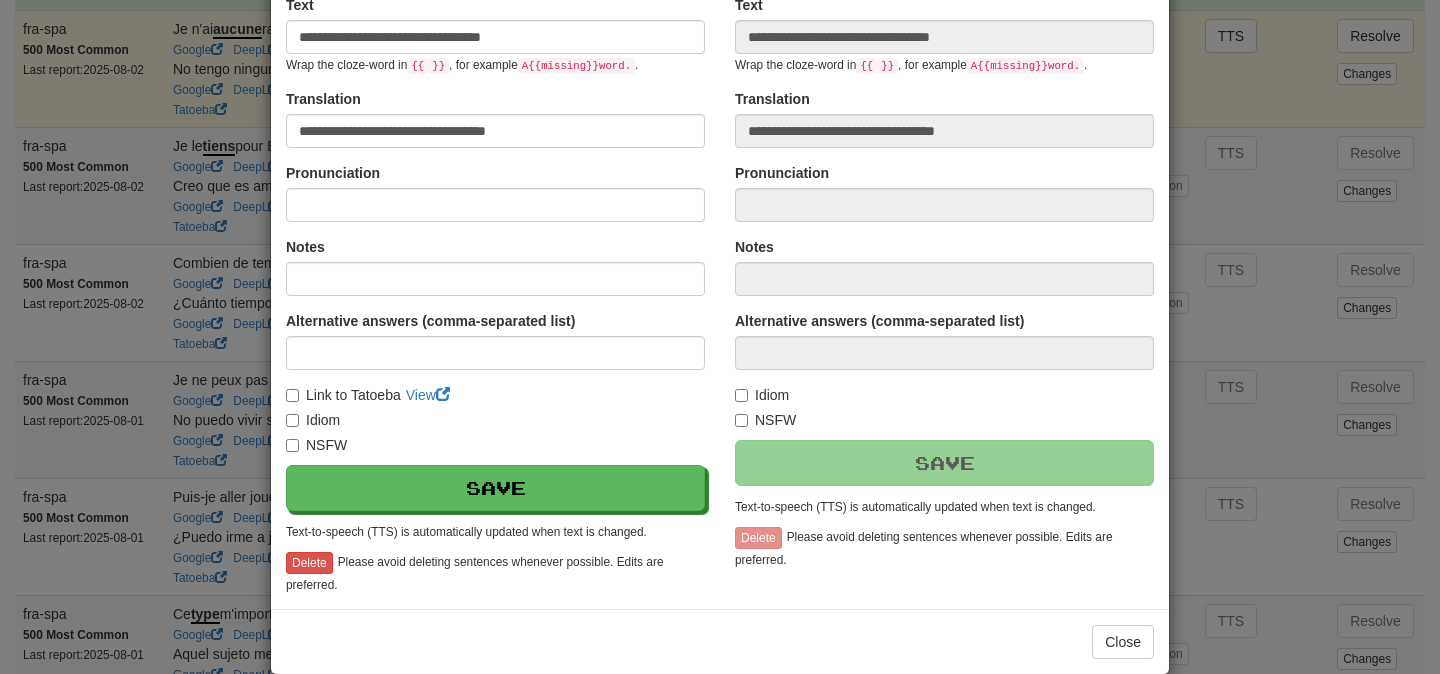 click on "**********" at bounding box center (720, 337) 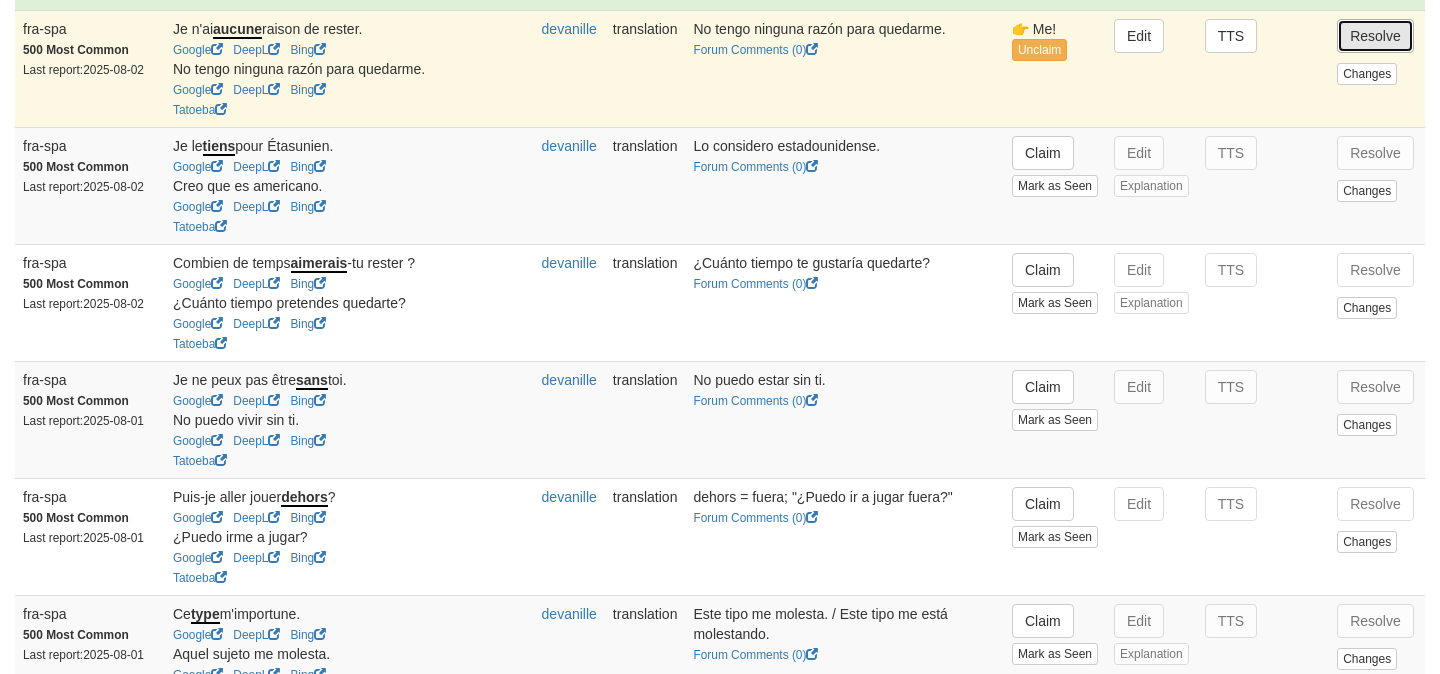 click on "Resolve" at bounding box center (1375, 36) 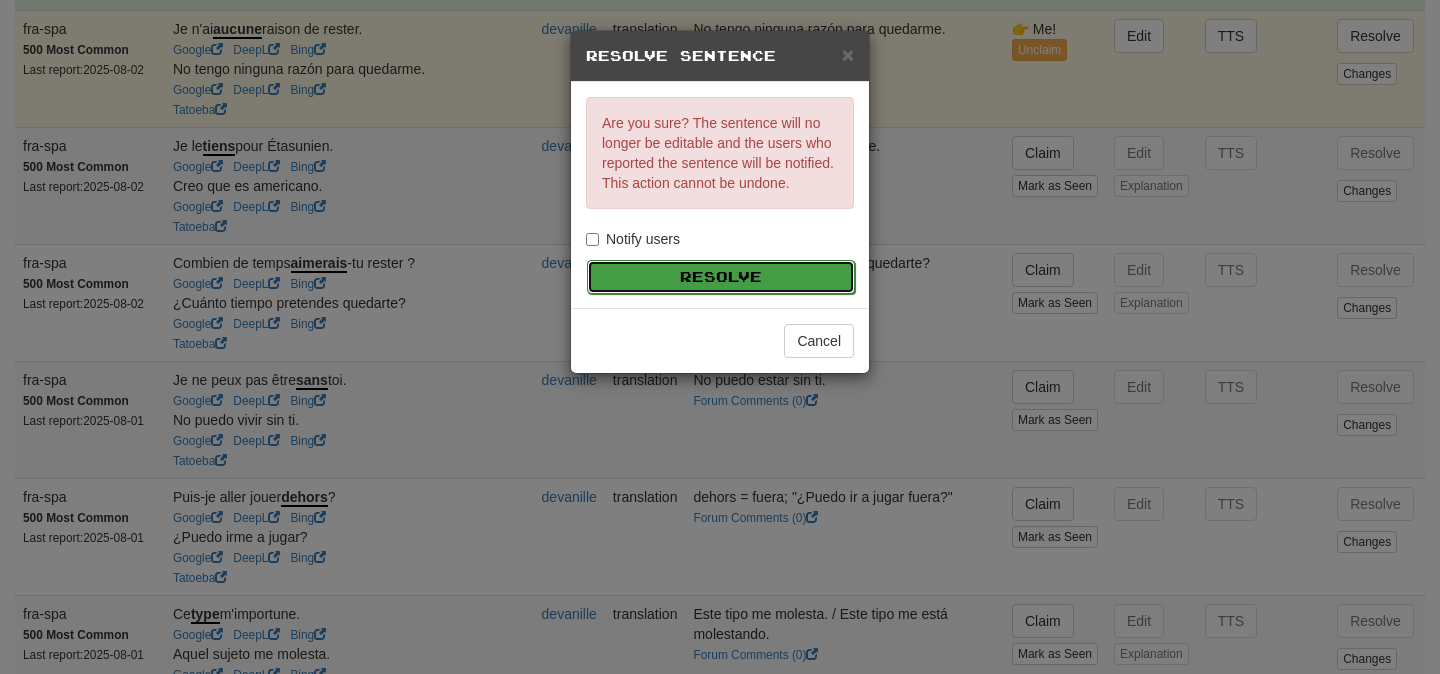 click on "Resolve" at bounding box center [721, 277] 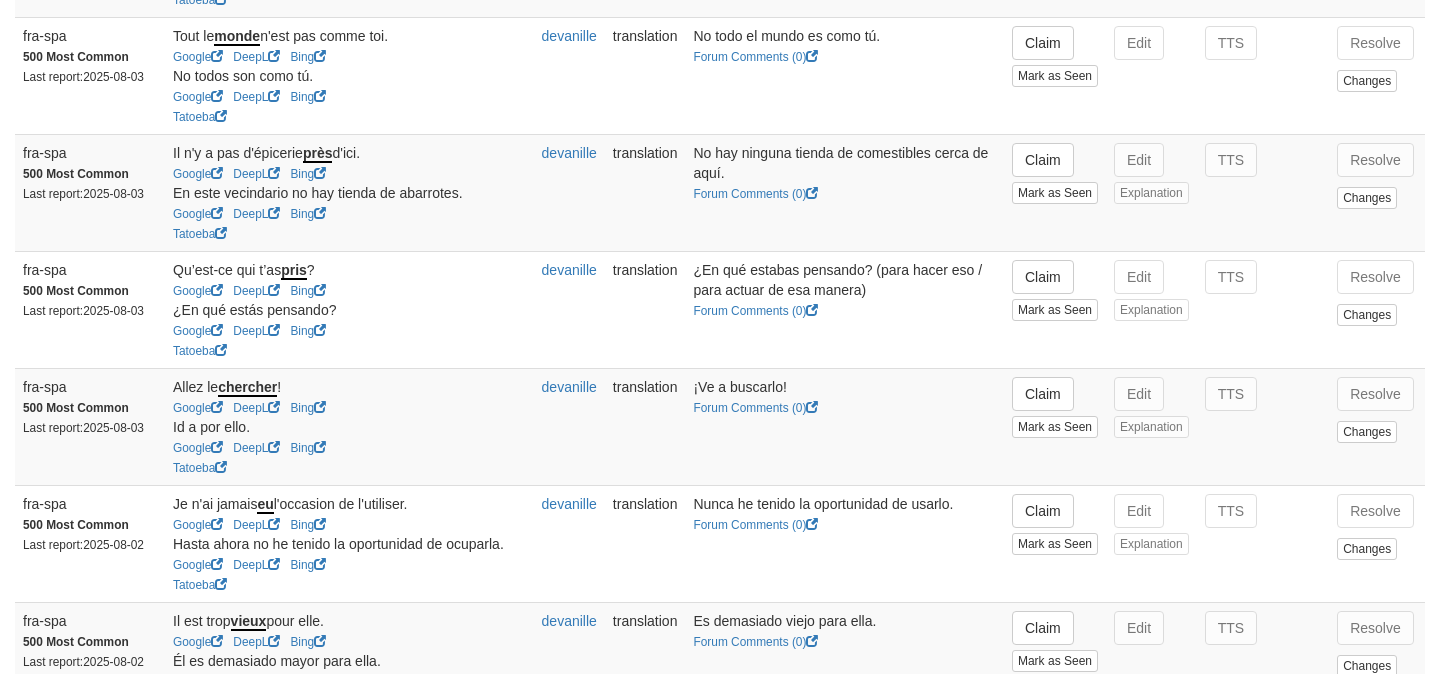 scroll, scrollTop: 0, scrollLeft: 0, axis: both 